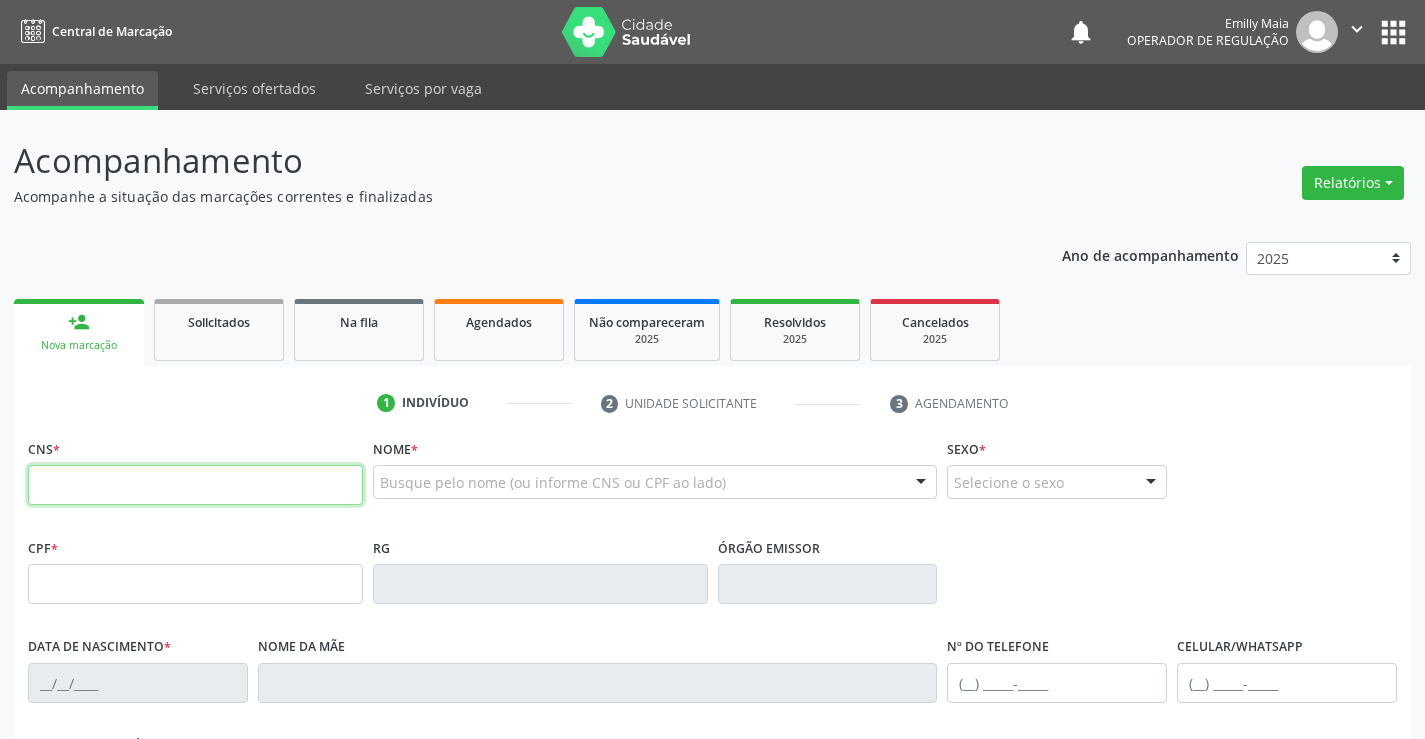 scroll, scrollTop: 0, scrollLeft: 0, axis: both 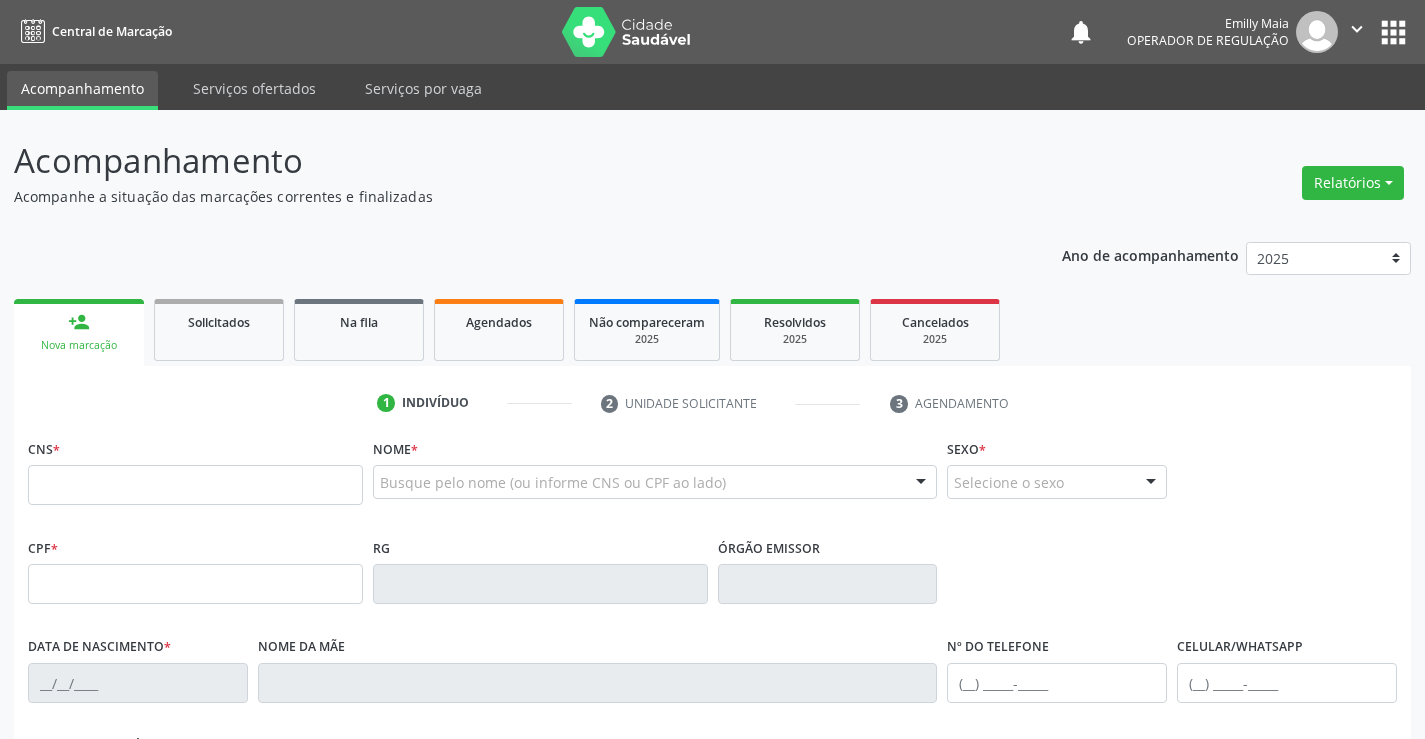 click on "CNS
*" at bounding box center [195, 476] 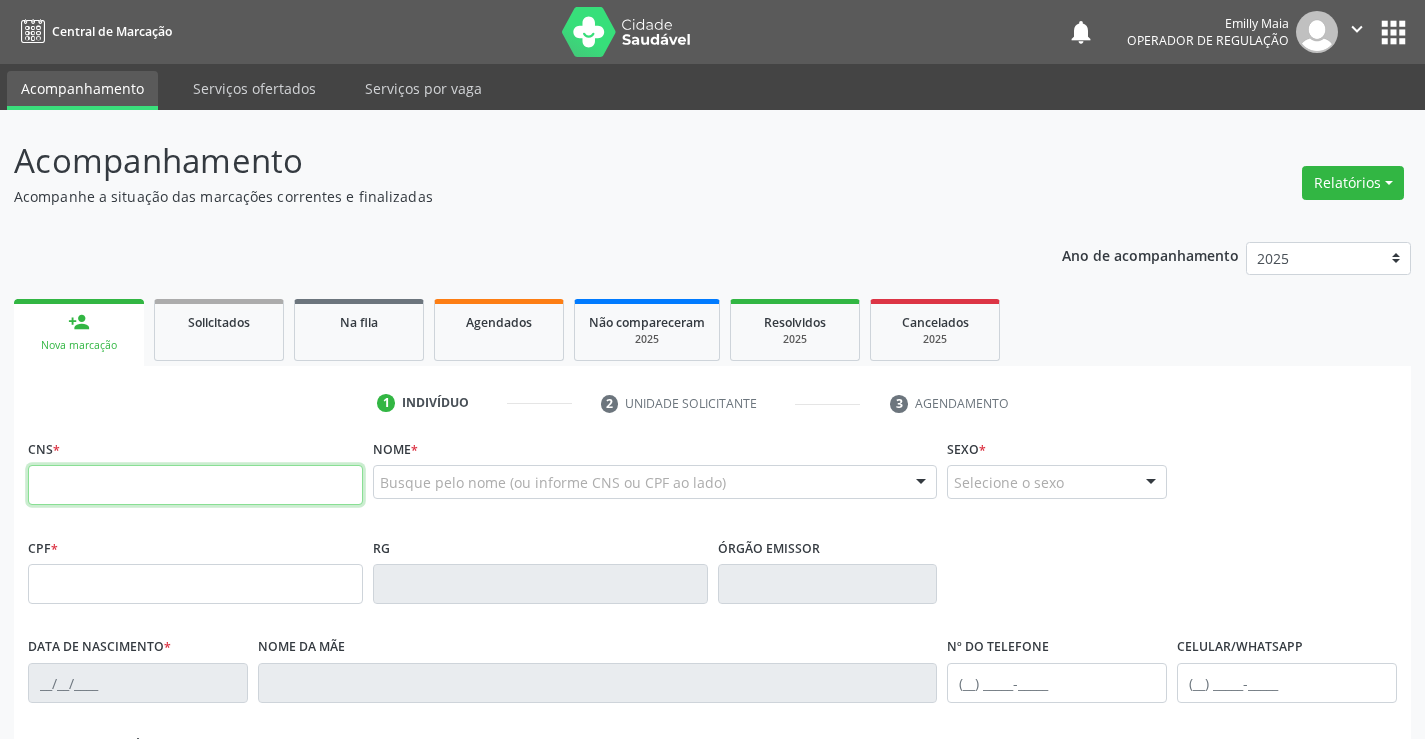 click at bounding box center [195, 485] 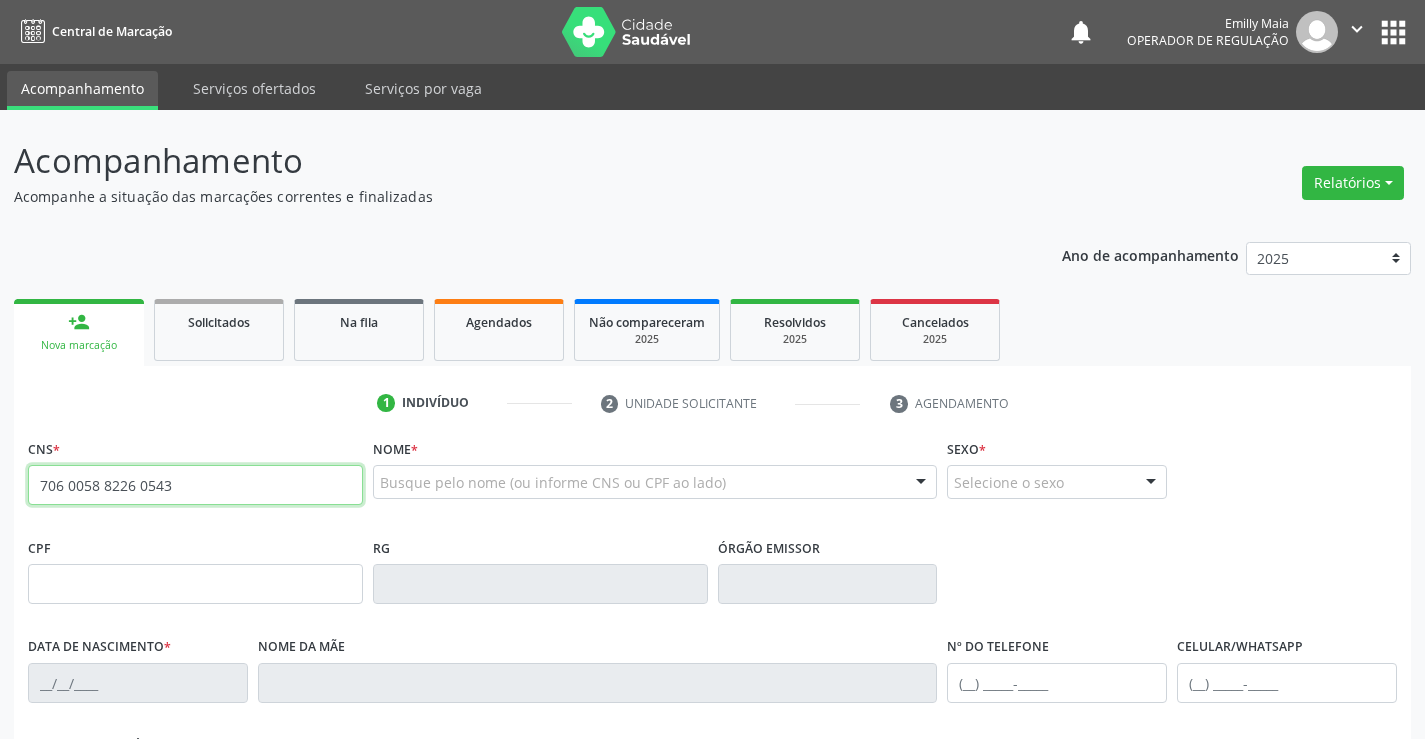 type on "706 0058 8226 0543" 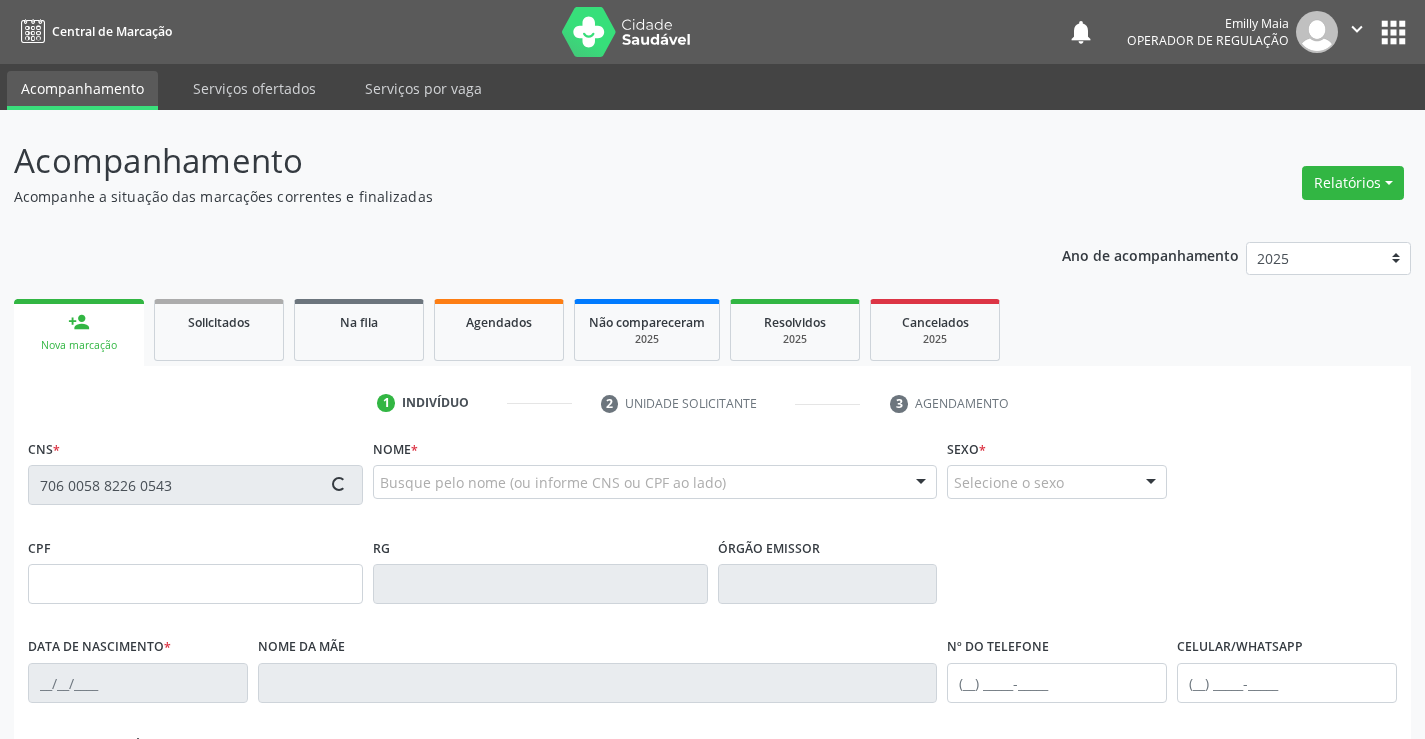 type on "4223149" 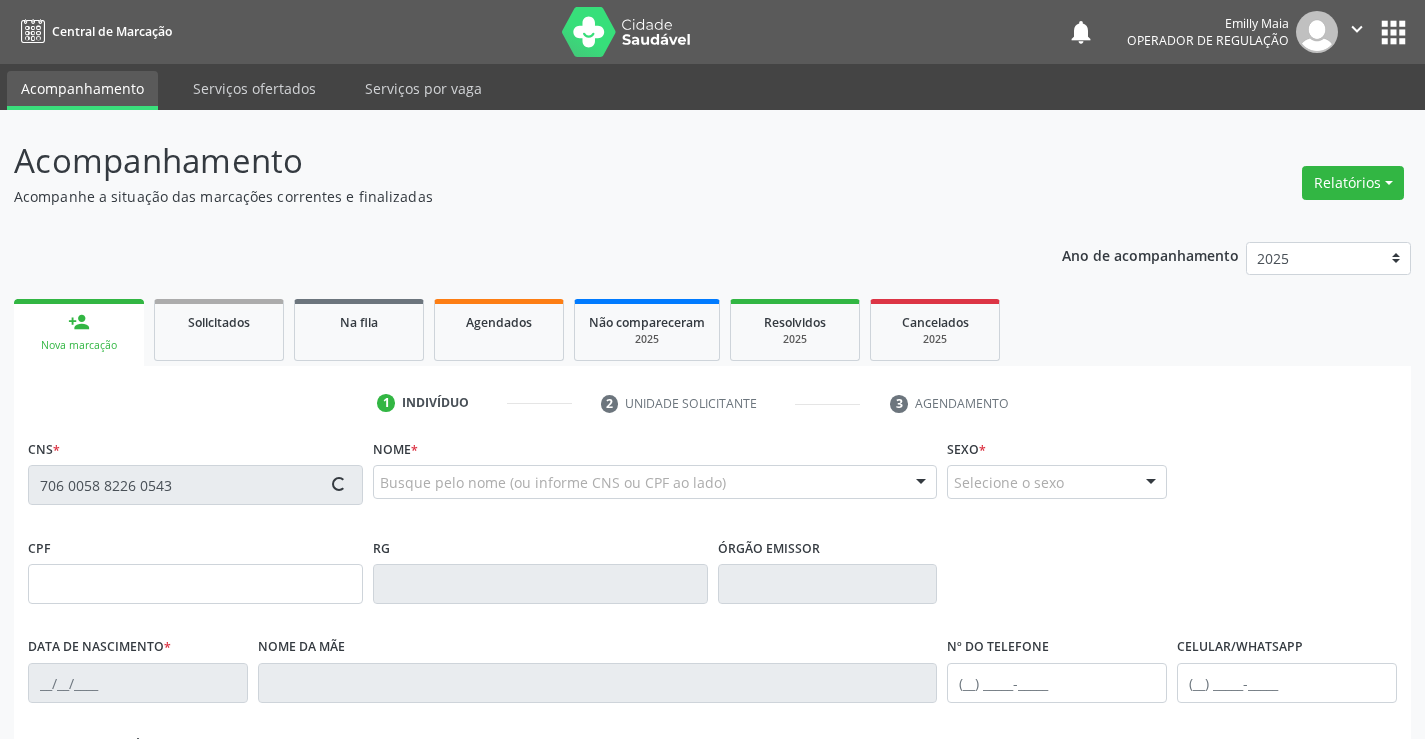 type on "07/07/1952" 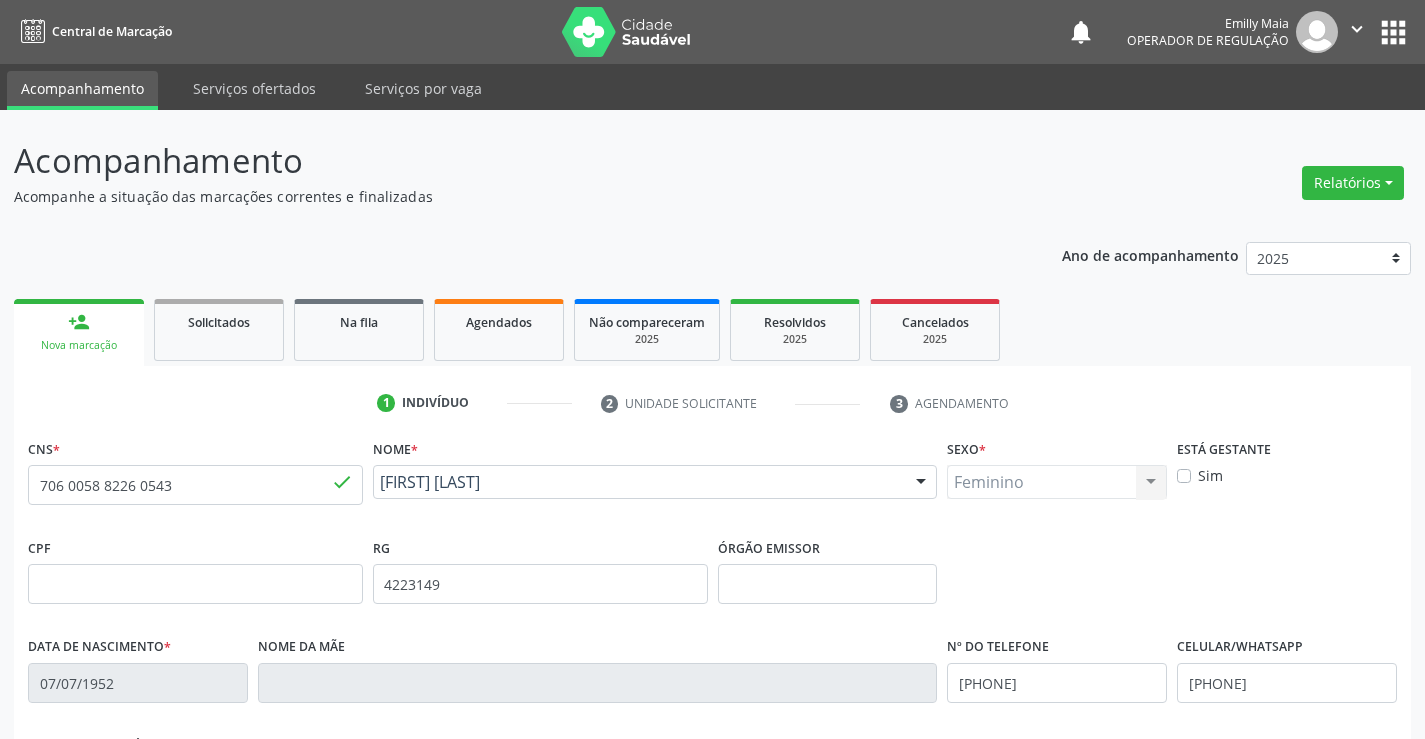 scroll, scrollTop: 345, scrollLeft: 0, axis: vertical 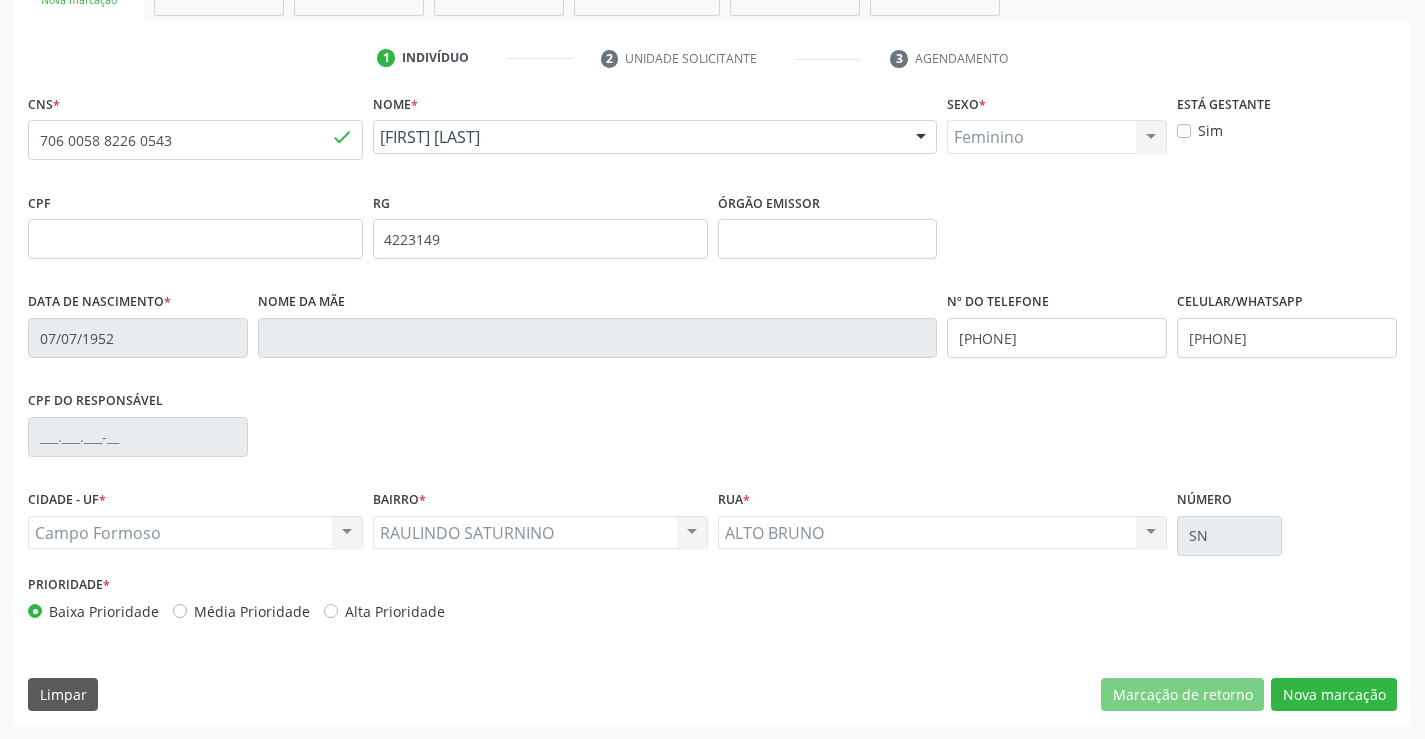 click on "CNS
*
706 0058 8226 0543       done
Nome
*
Maria Aurea Oliveira de Souza
Maria Aurea Oliveira de Souza
CNS:
706 0058 8226 0543
CPF:    --   Nascimento:
07/07/1952
Nenhum resultado encontrado para: "   "
Digite o nome
Sexo
*
Feminino         Masculino   Feminino
Nenhum resultado encontrado para: "   "
Não há nenhuma opção para ser exibida.
Está gestante
Sim
CPF
RG
4223149
Órgão emissor
Data de nascimento
*
07/07/1952
Nome da mãe
Nº do Telefone
(74) 9899-0515
Celular/WhatsApp
(74) 9899-0515
CPF do responsável
CIDADE - UF
*
Campo Formoso         Campo Formoso" at bounding box center (712, 407) 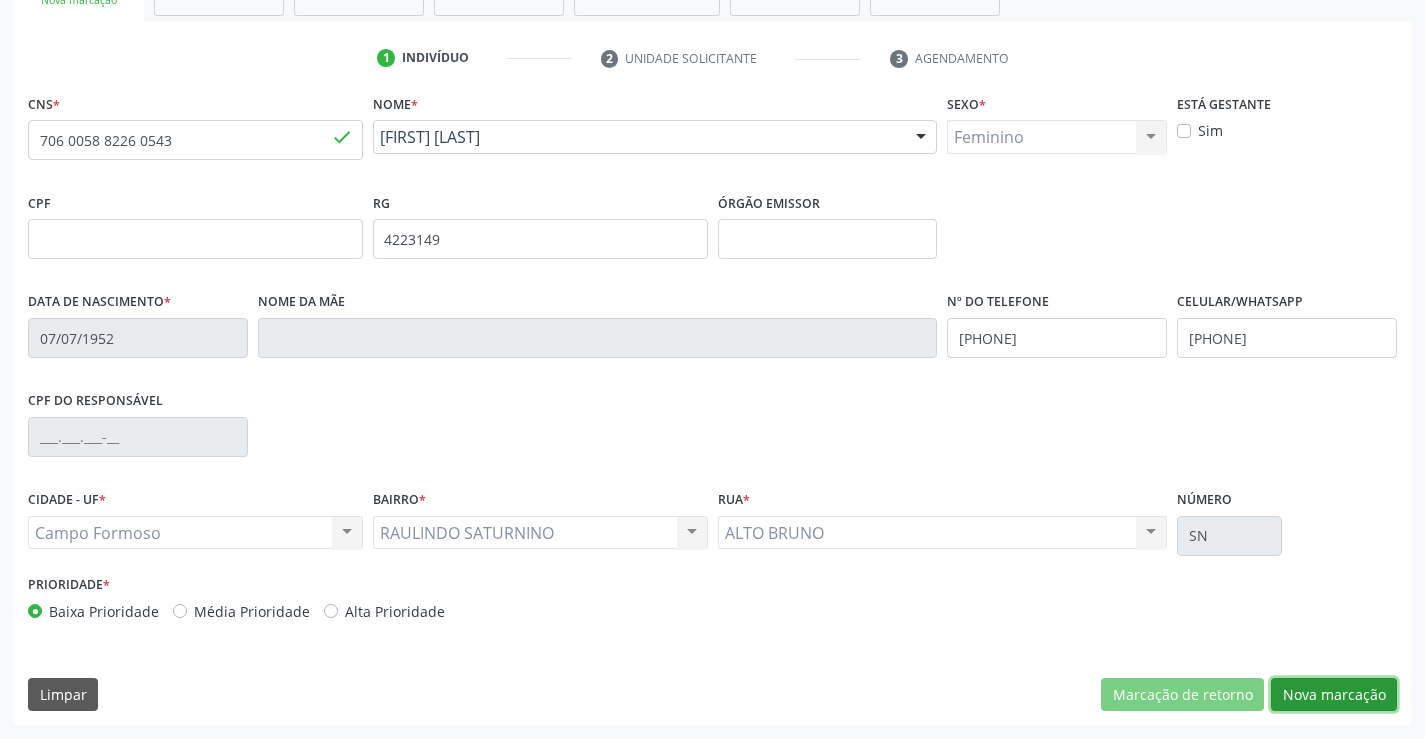 click on "Nova marcação" at bounding box center [1334, 695] 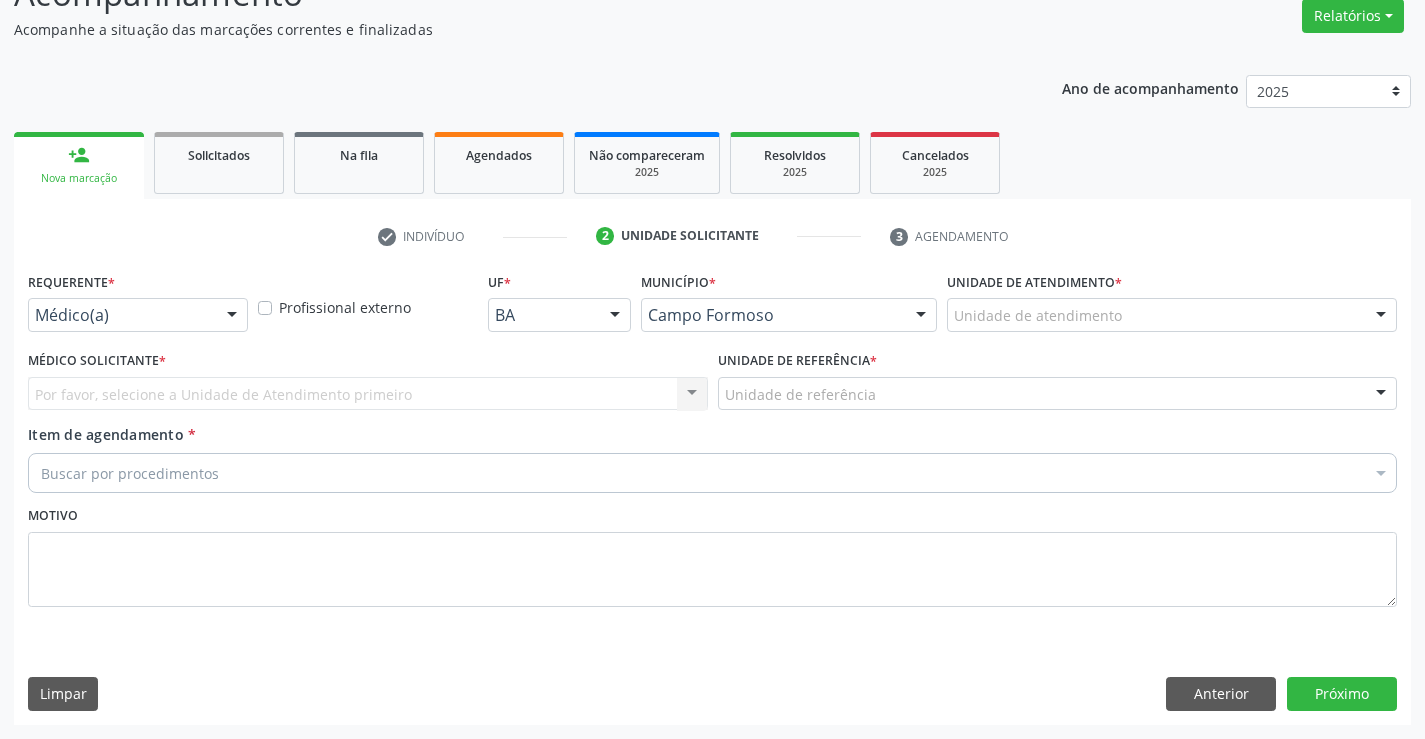 scroll, scrollTop: 167, scrollLeft: 0, axis: vertical 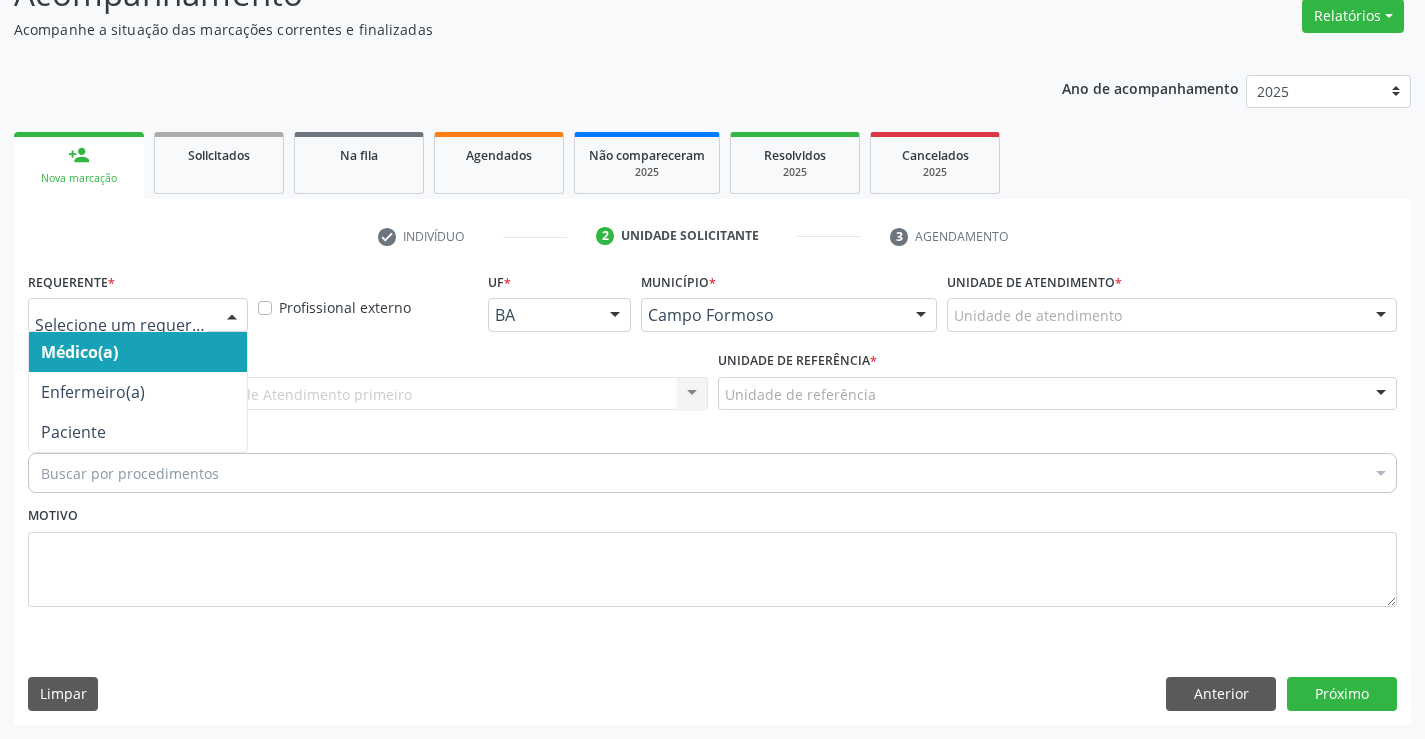click at bounding box center (232, 316) 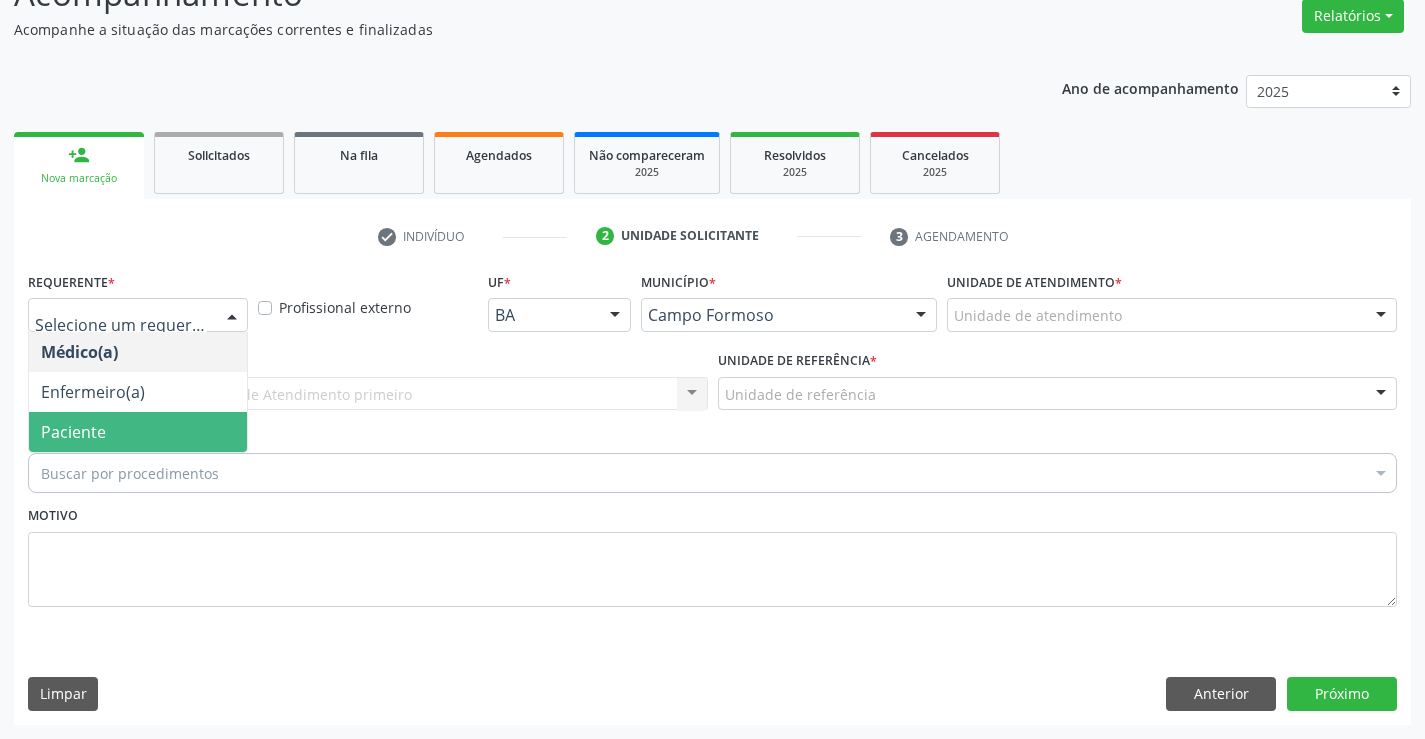 click on "Paciente" at bounding box center (138, 432) 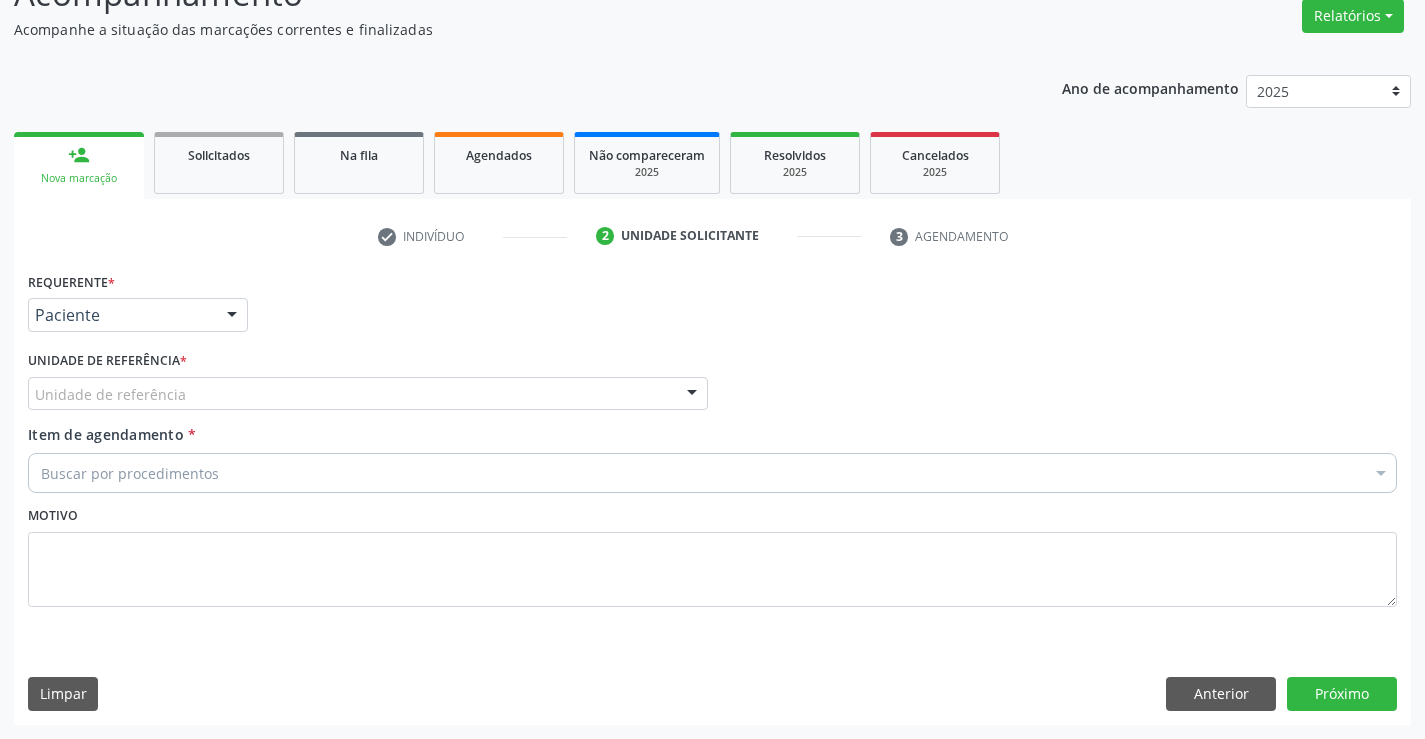click on "Unidade de referência" at bounding box center (368, 394) 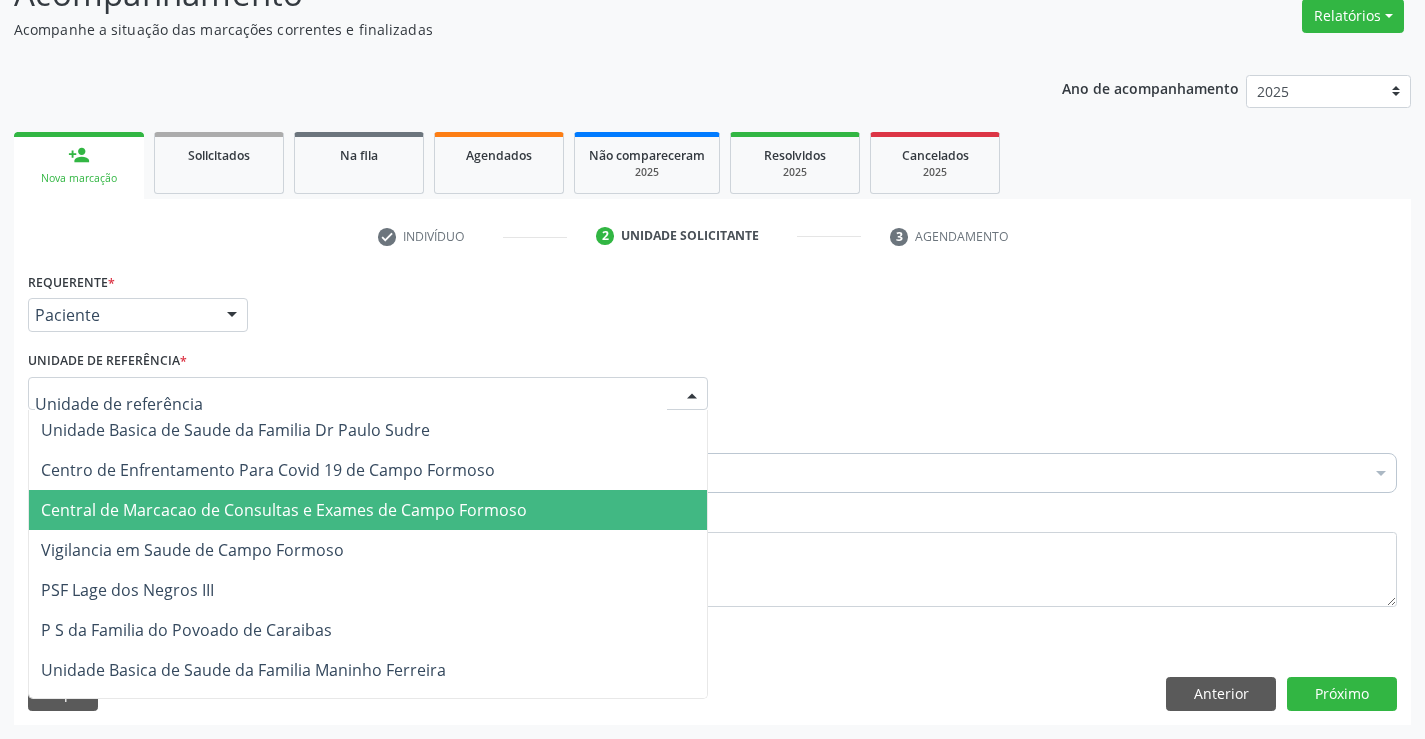 click on "Central de Marcacao de Consultas e Exames de Campo Formoso" at bounding box center [284, 510] 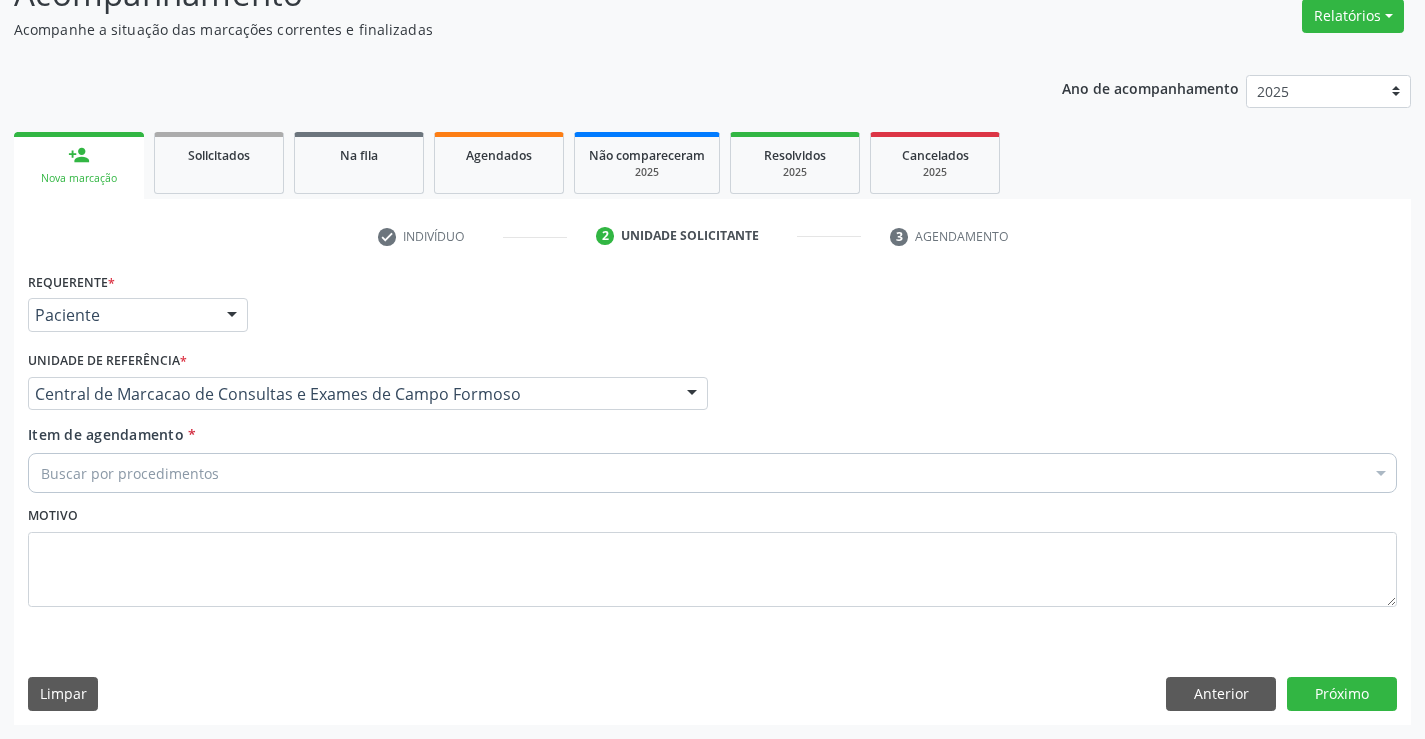 click on "Buscar por procedimentos" at bounding box center (712, 473) 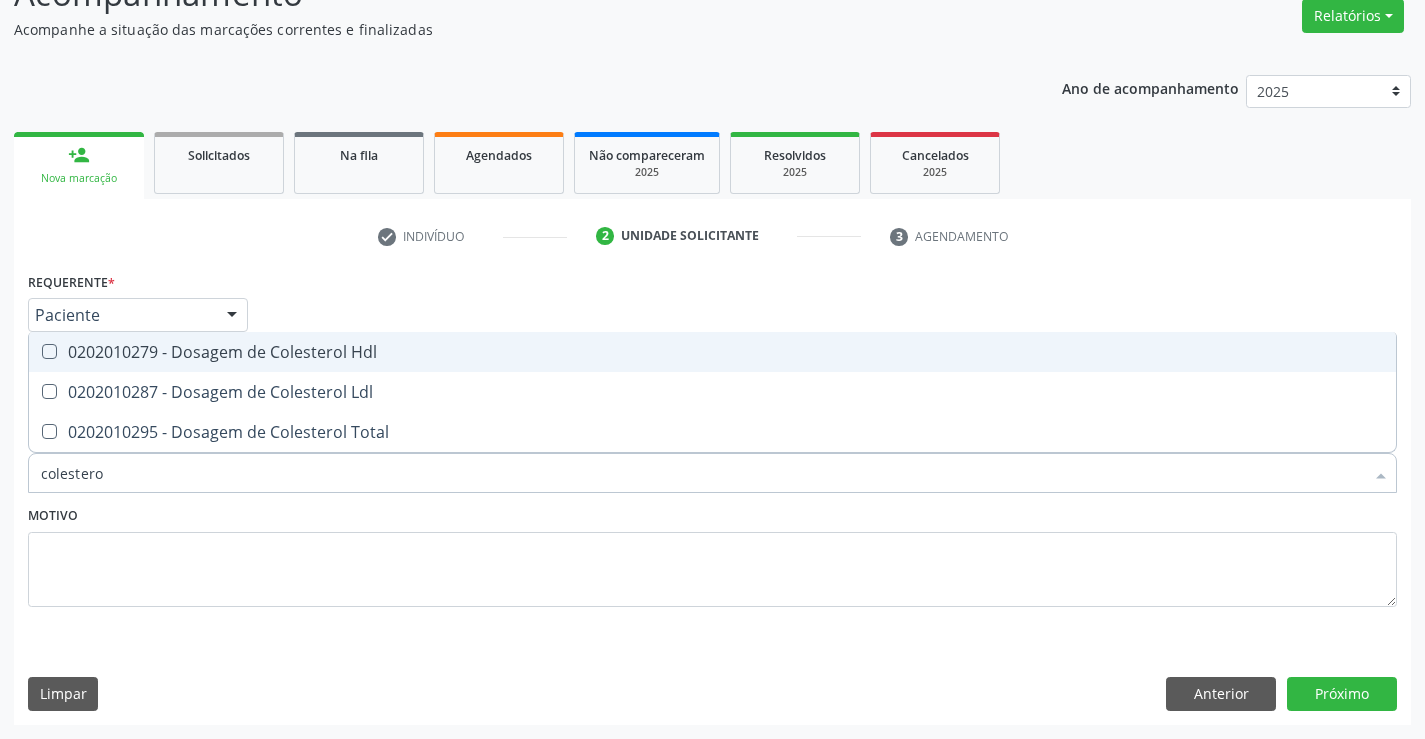type on "colesterol" 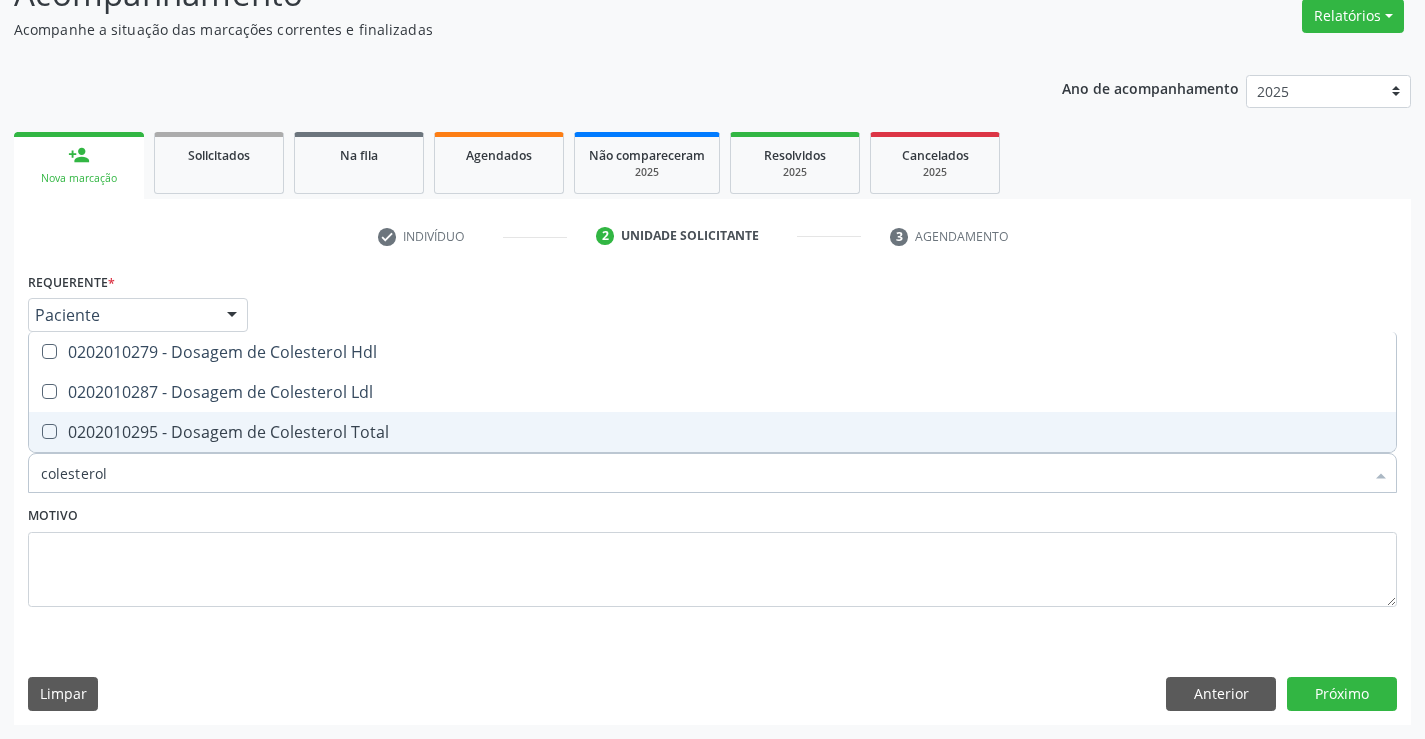 click on "0202010295 - Dosagem de Colesterol Total" at bounding box center [712, 432] 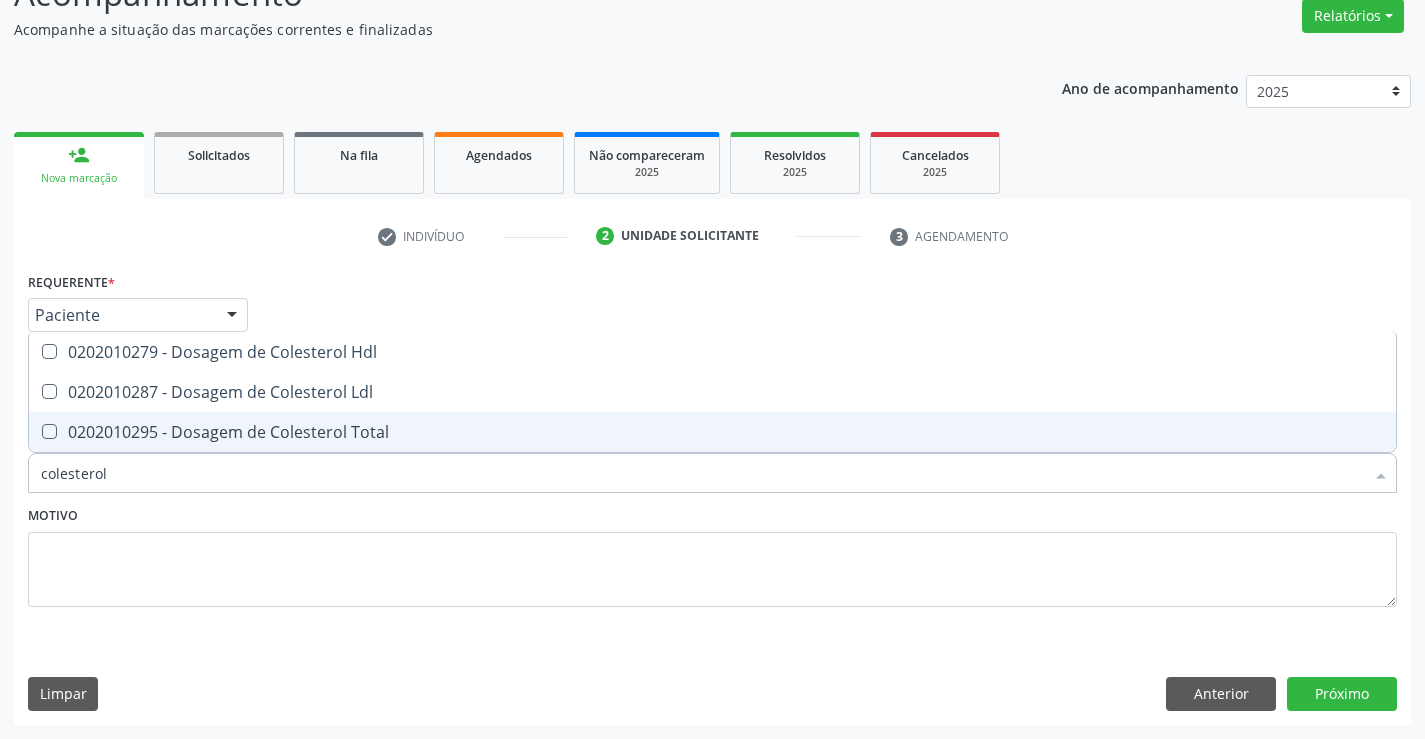 checkbox on "true" 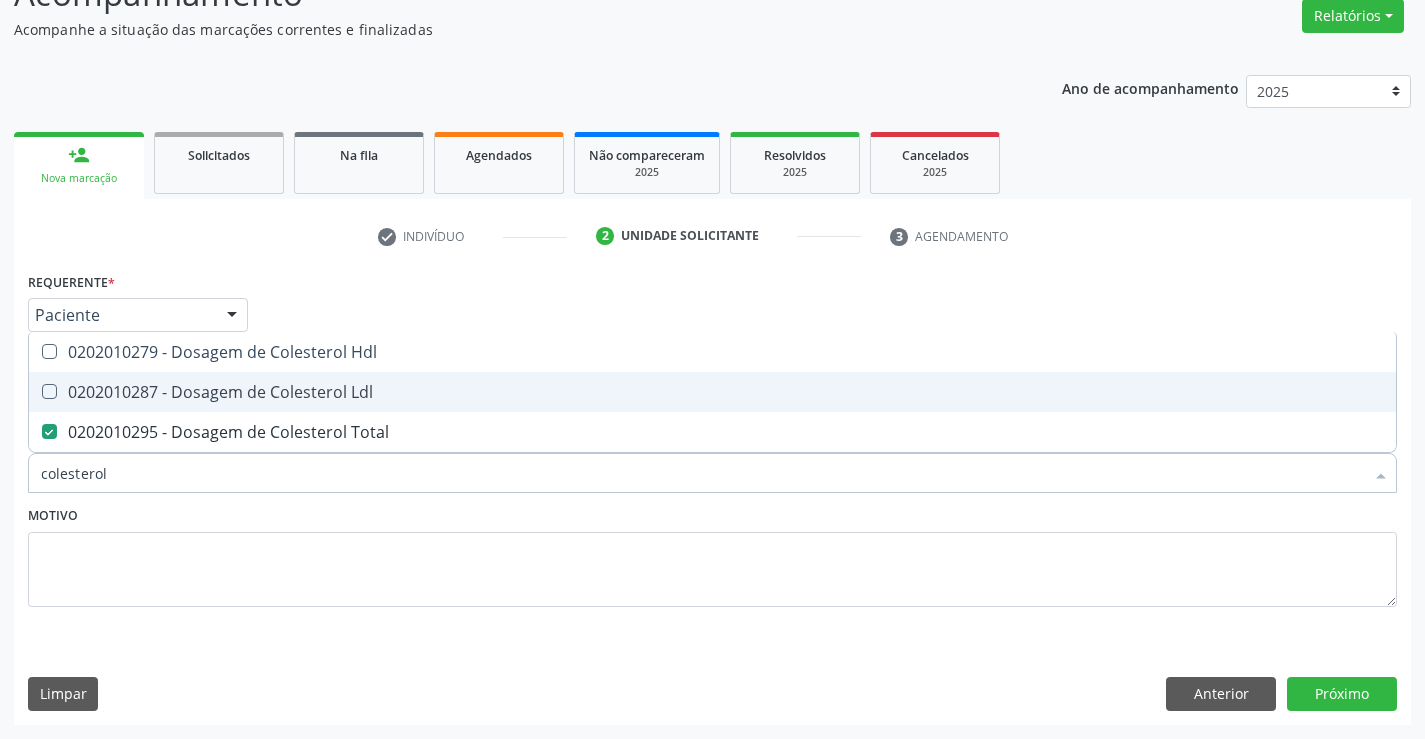 click on "0202010287 - Dosagem de Colesterol Ldl" at bounding box center [712, 392] 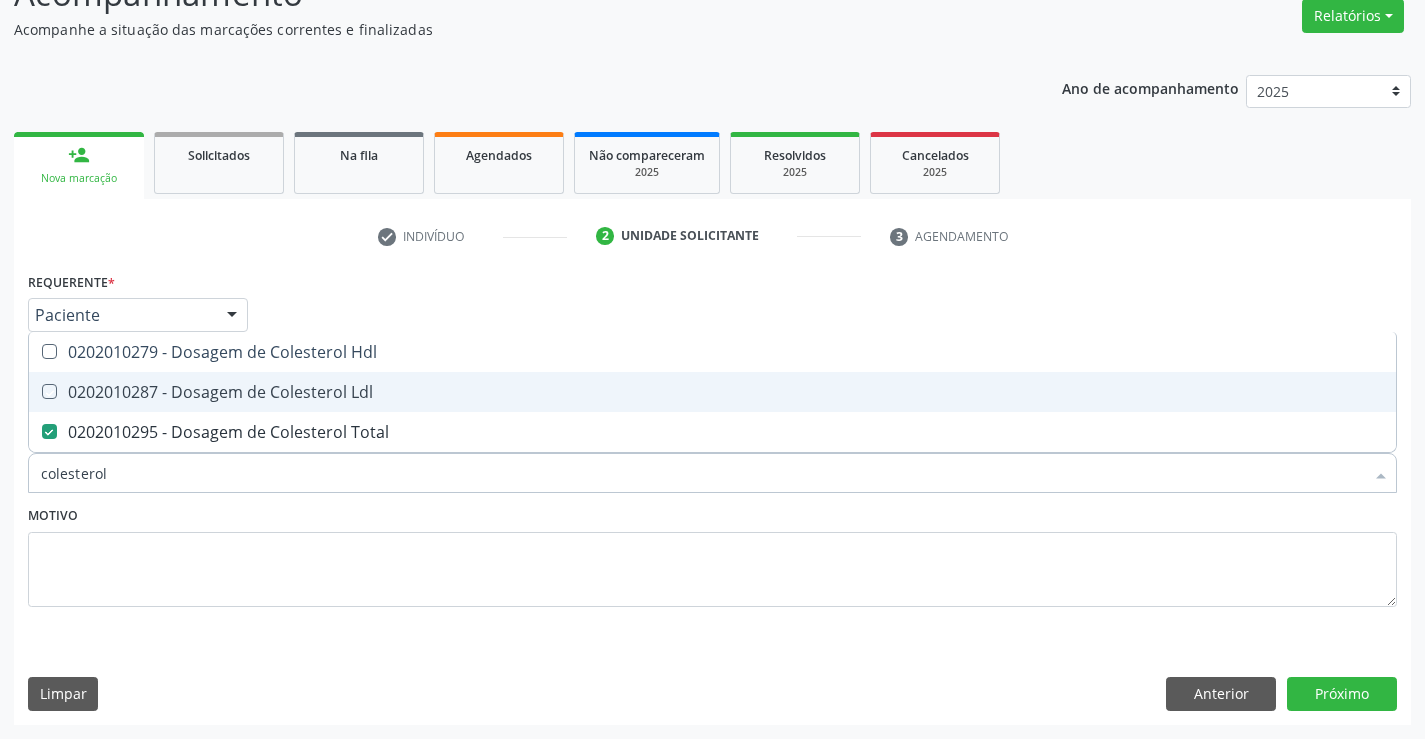 checkbox on "true" 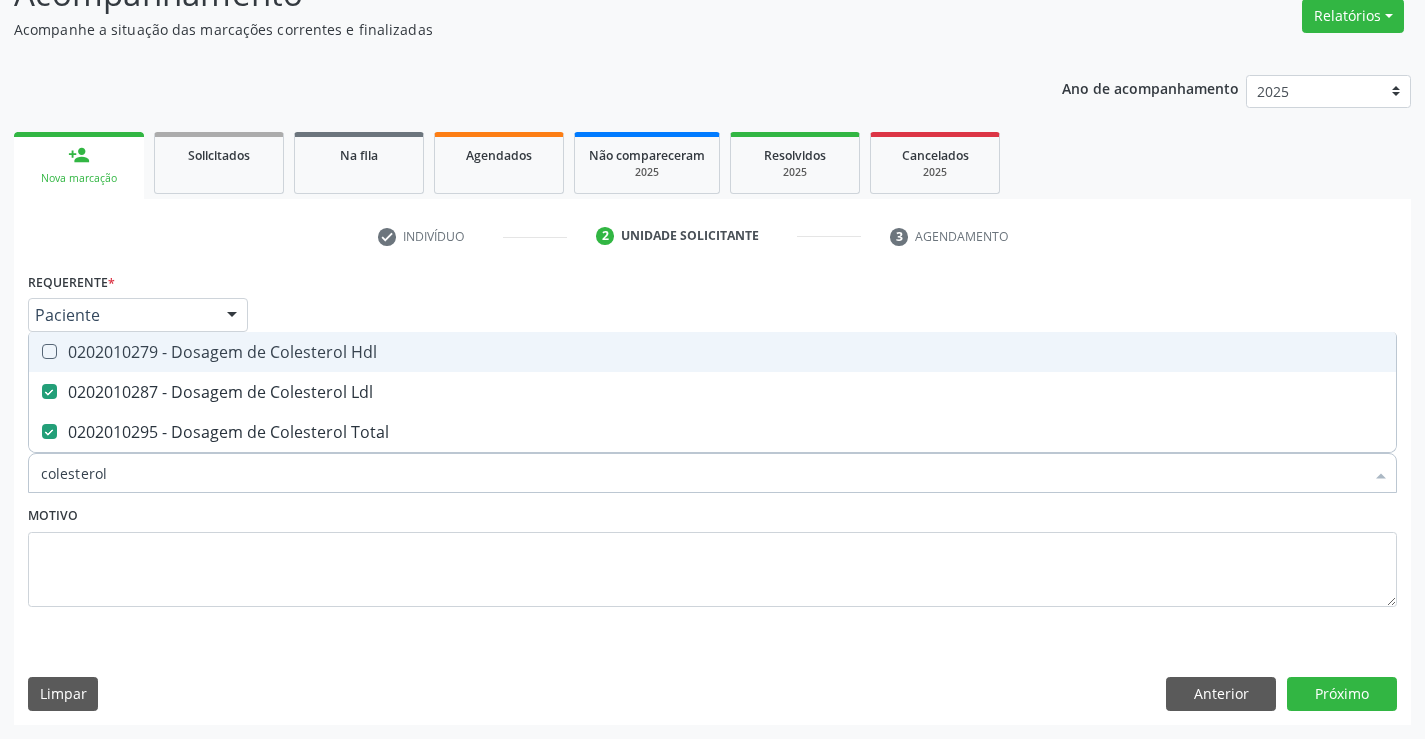 click on "0202010279 - Dosagem de Colesterol Hdl" at bounding box center [712, 352] 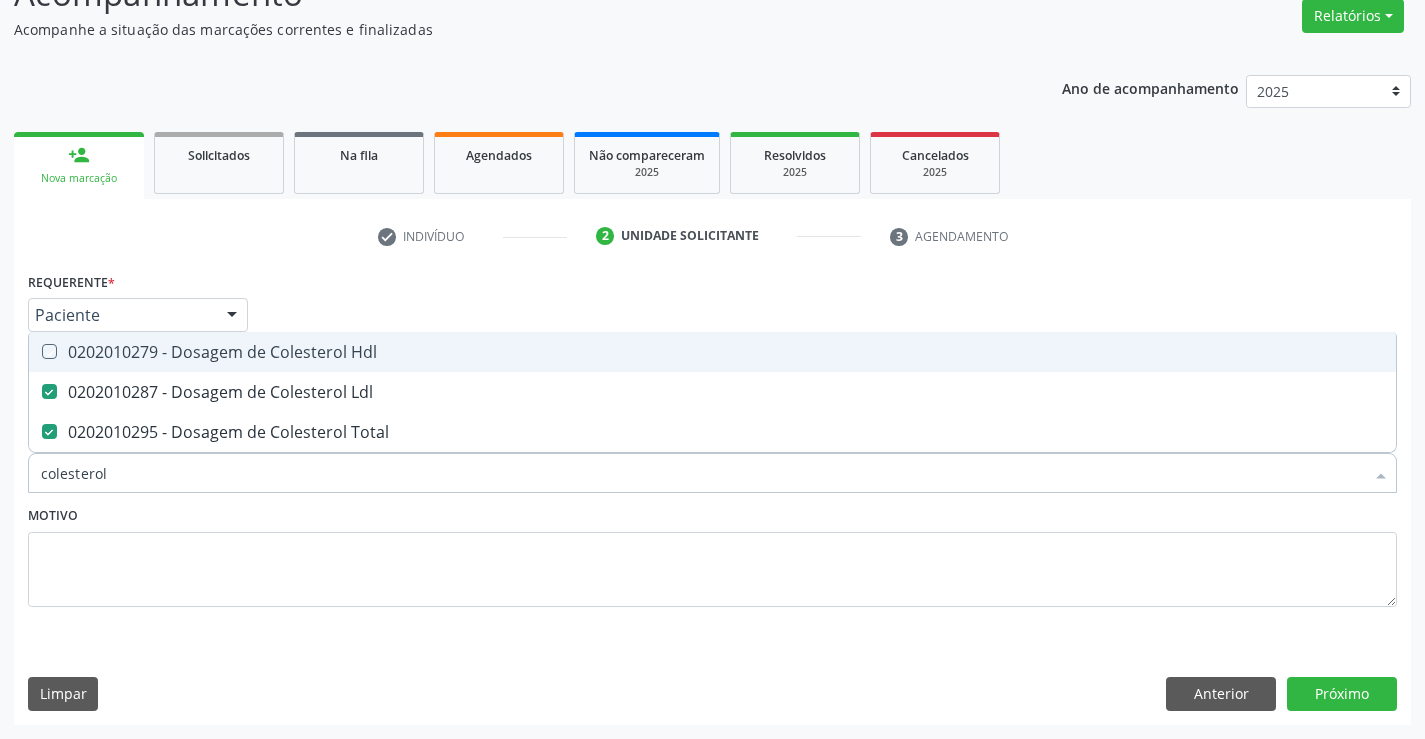 checkbox on "true" 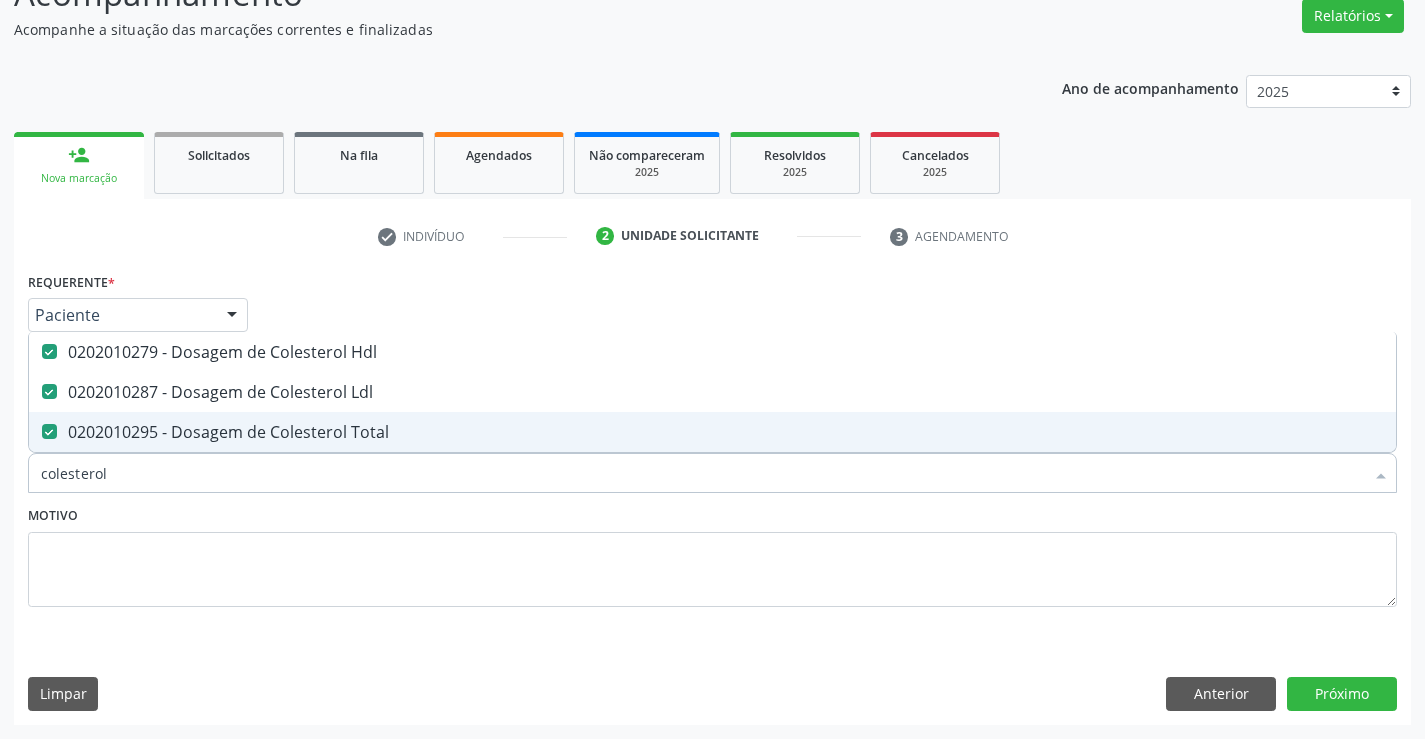 click on "colesterol" at bounding box center (702, 473) 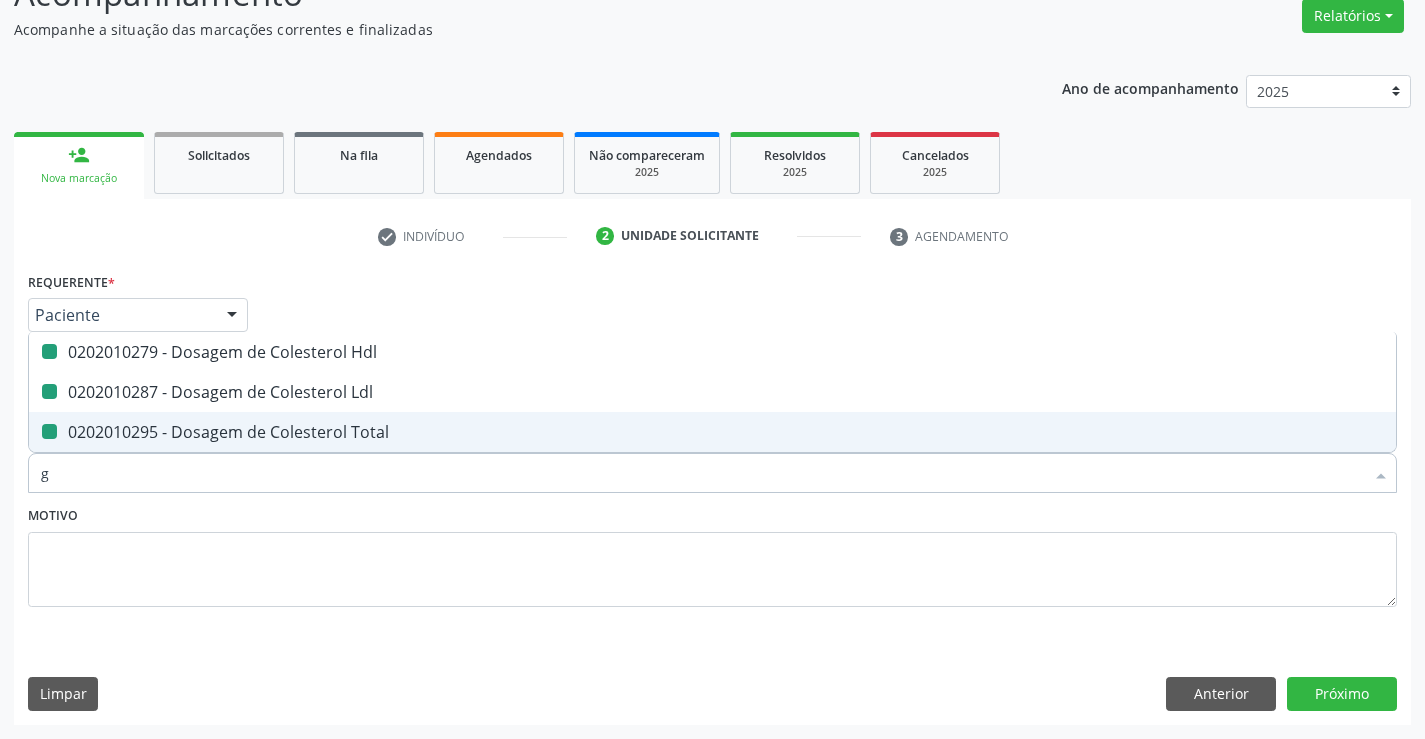 type on "gl" 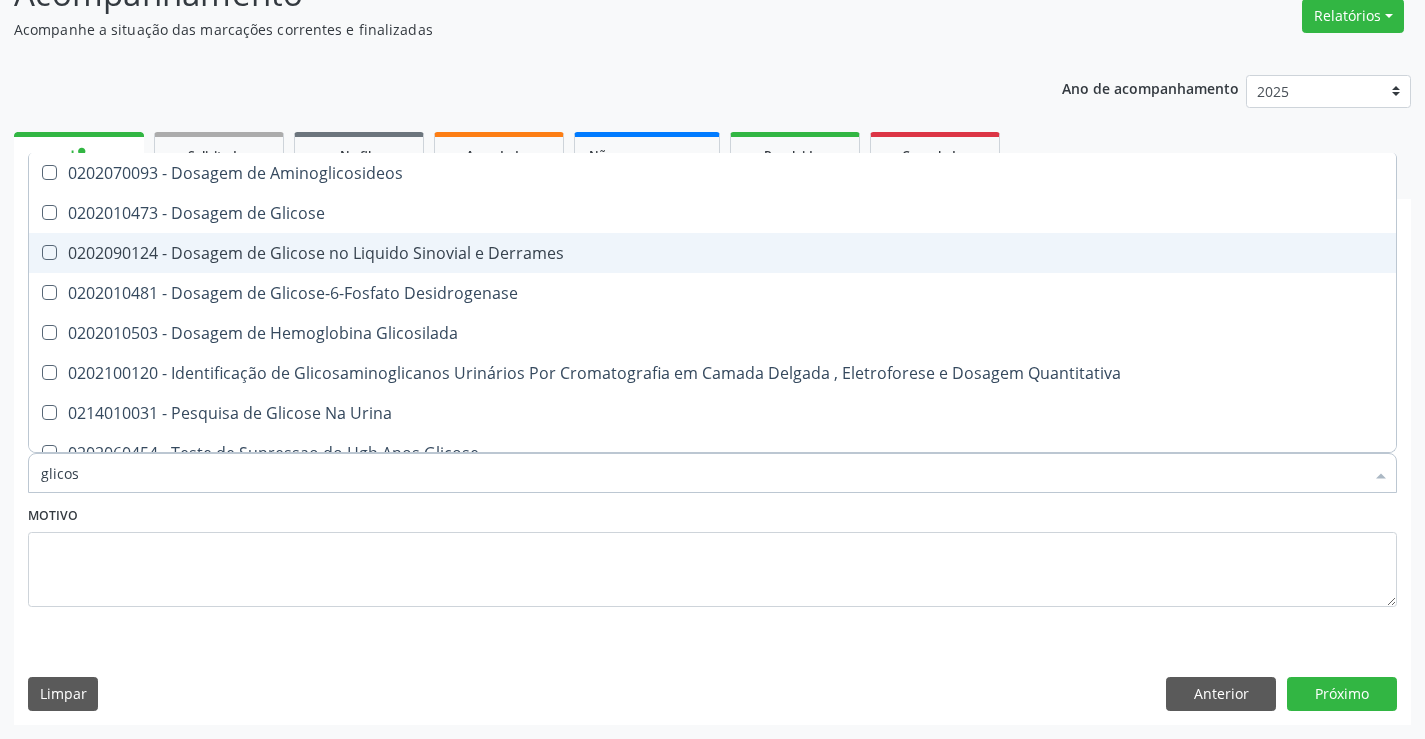 type on "glicose" 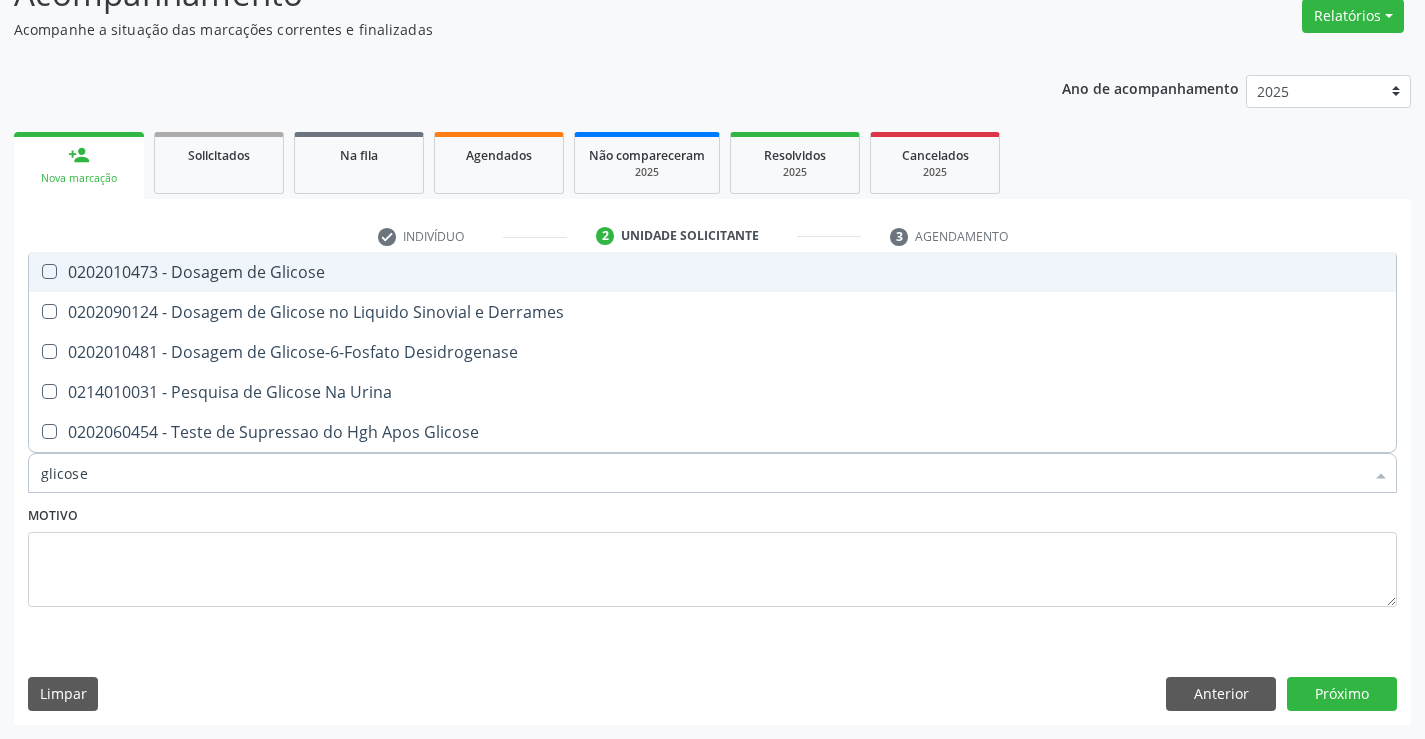 click on "0202010473 - Dosagem de Glicose" at bounding box center (712, 272) 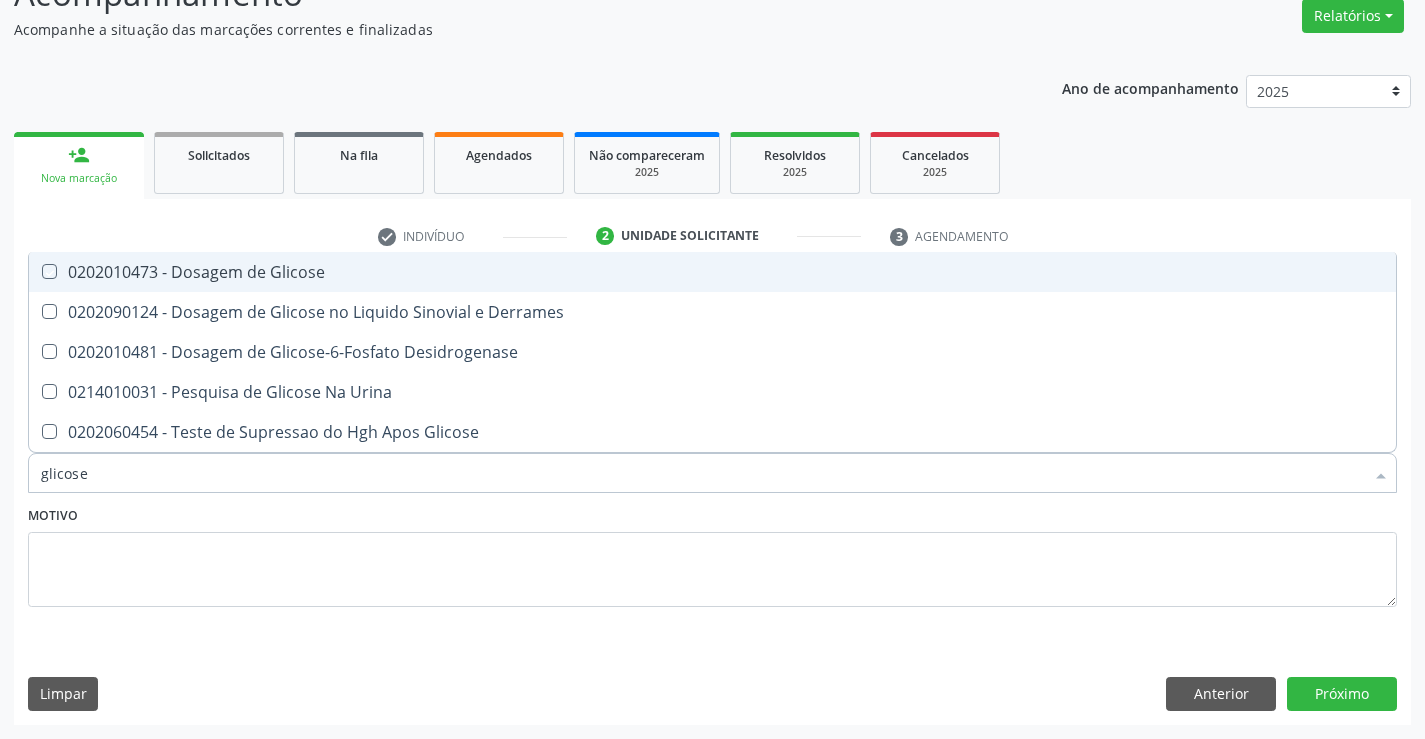 checkbox on "true" 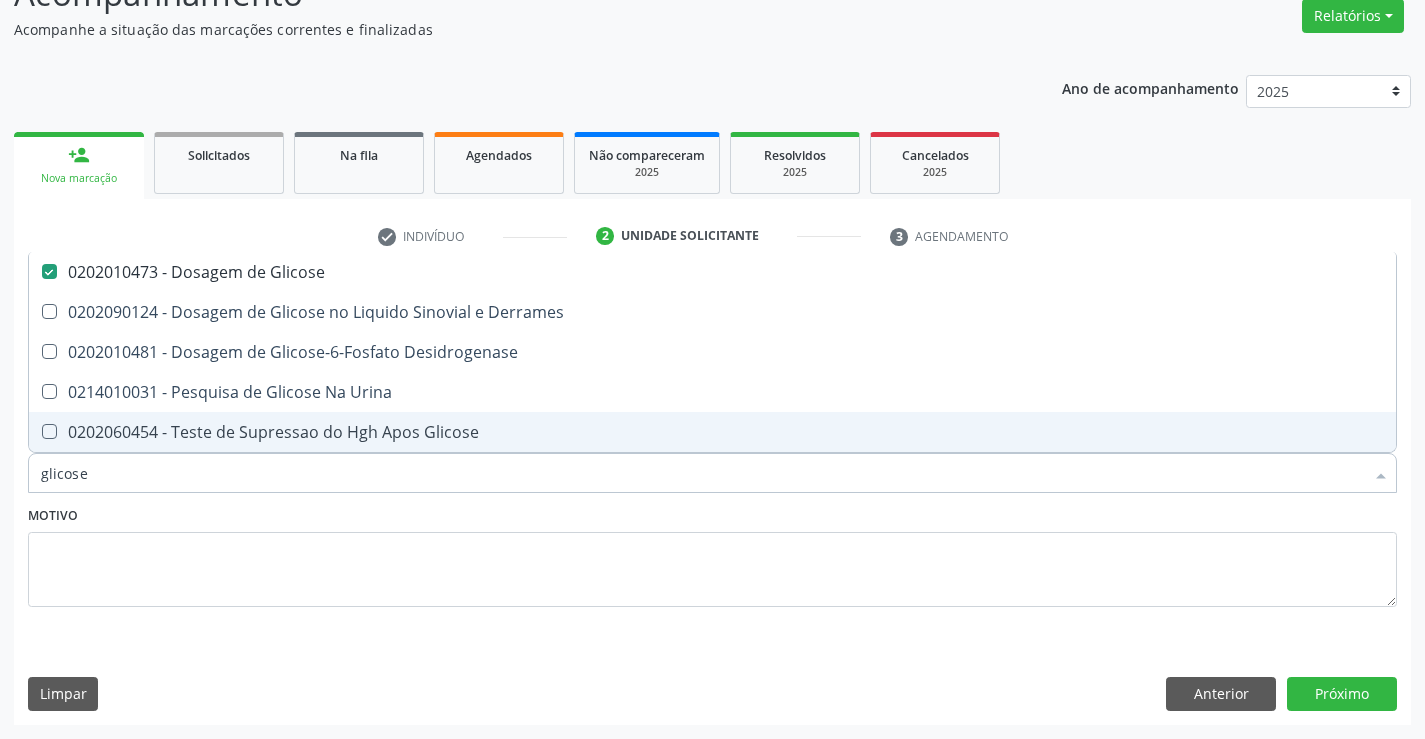 click on "glicose" at bounding box center [702, 473] 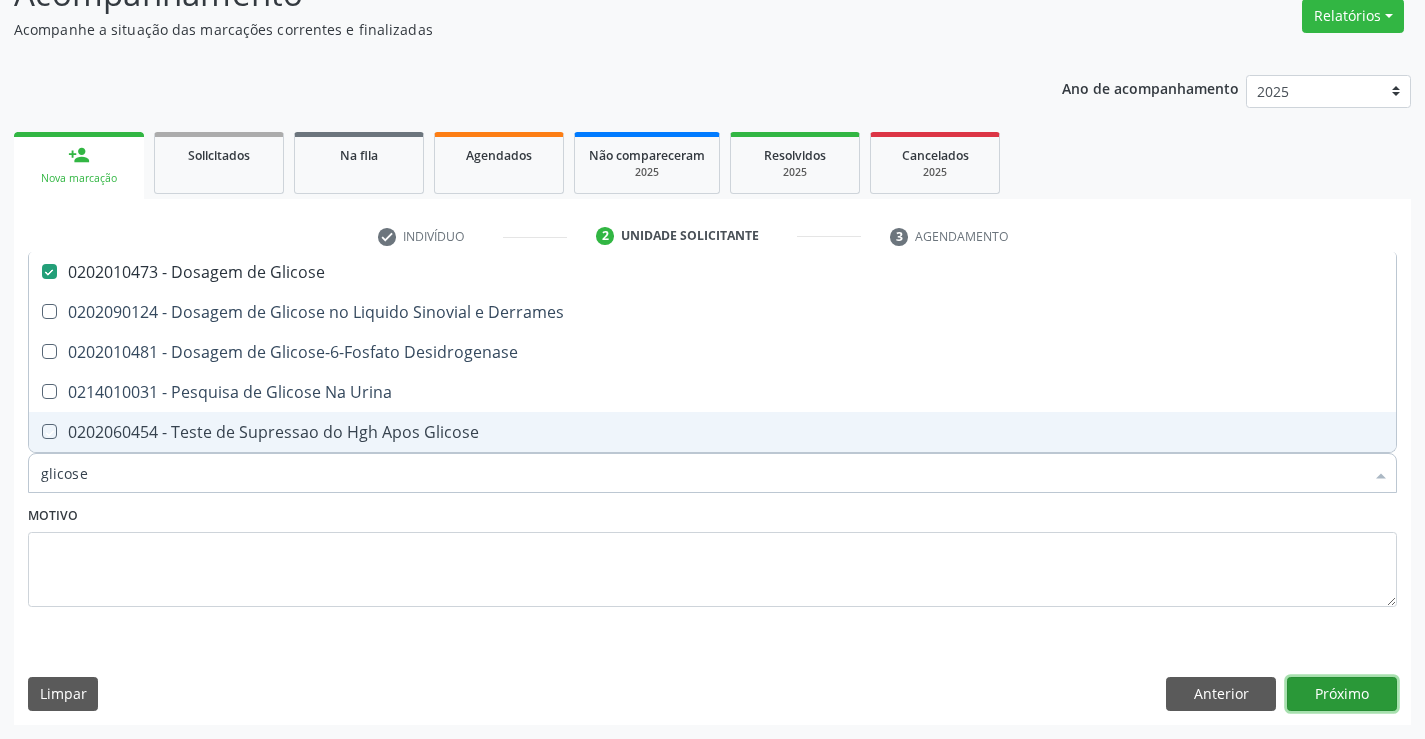 click on "Próximo" at bounding box center [1342, 694] 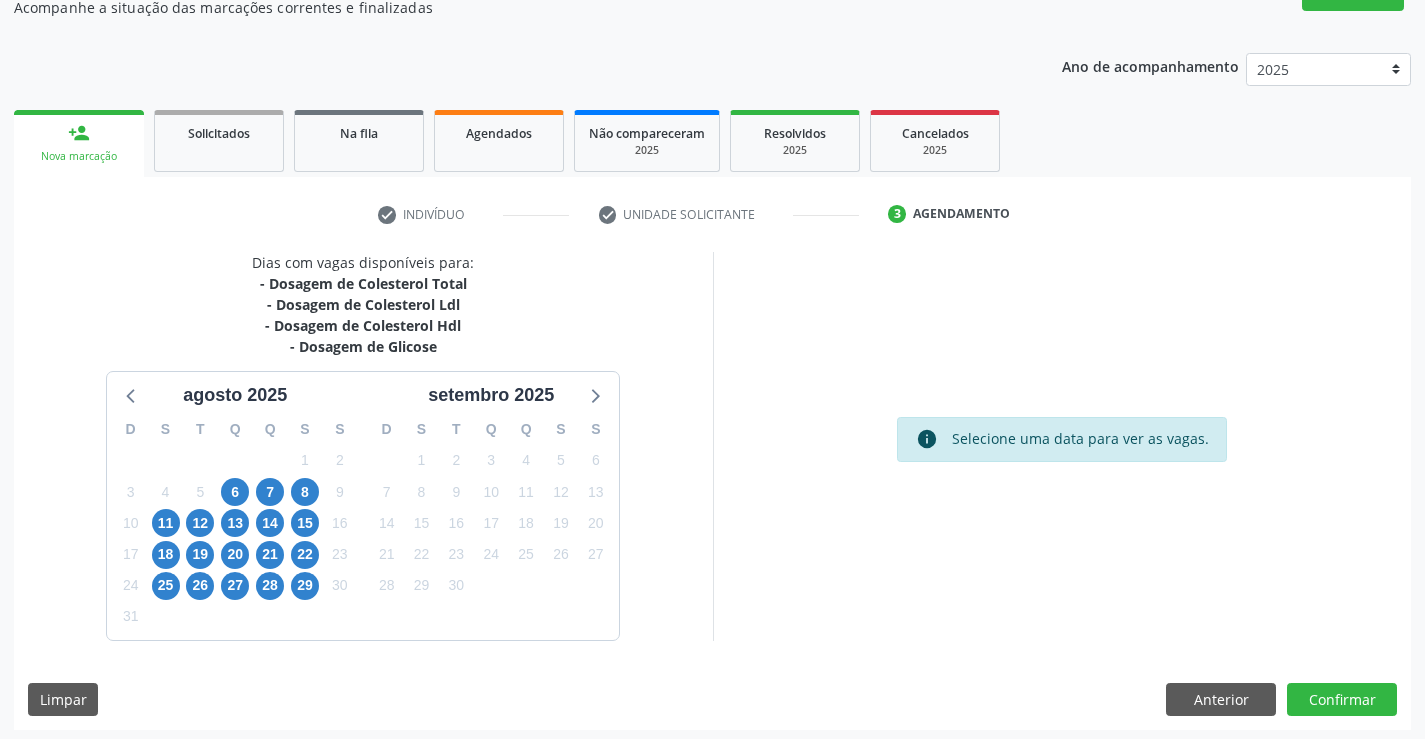 scroll, scrollTop: 194, scrollLeft: 0, axis: vertical 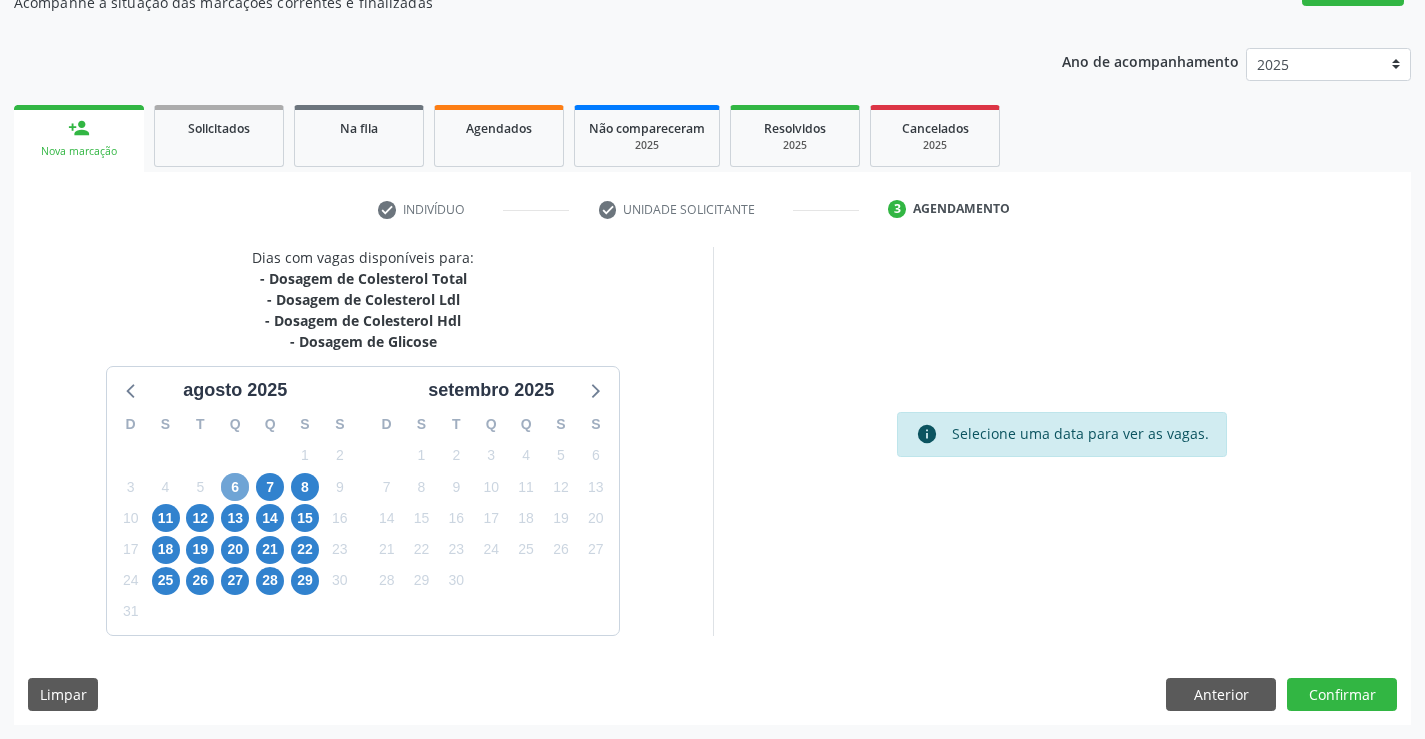 click on "6" at bounding box center (235, 487) 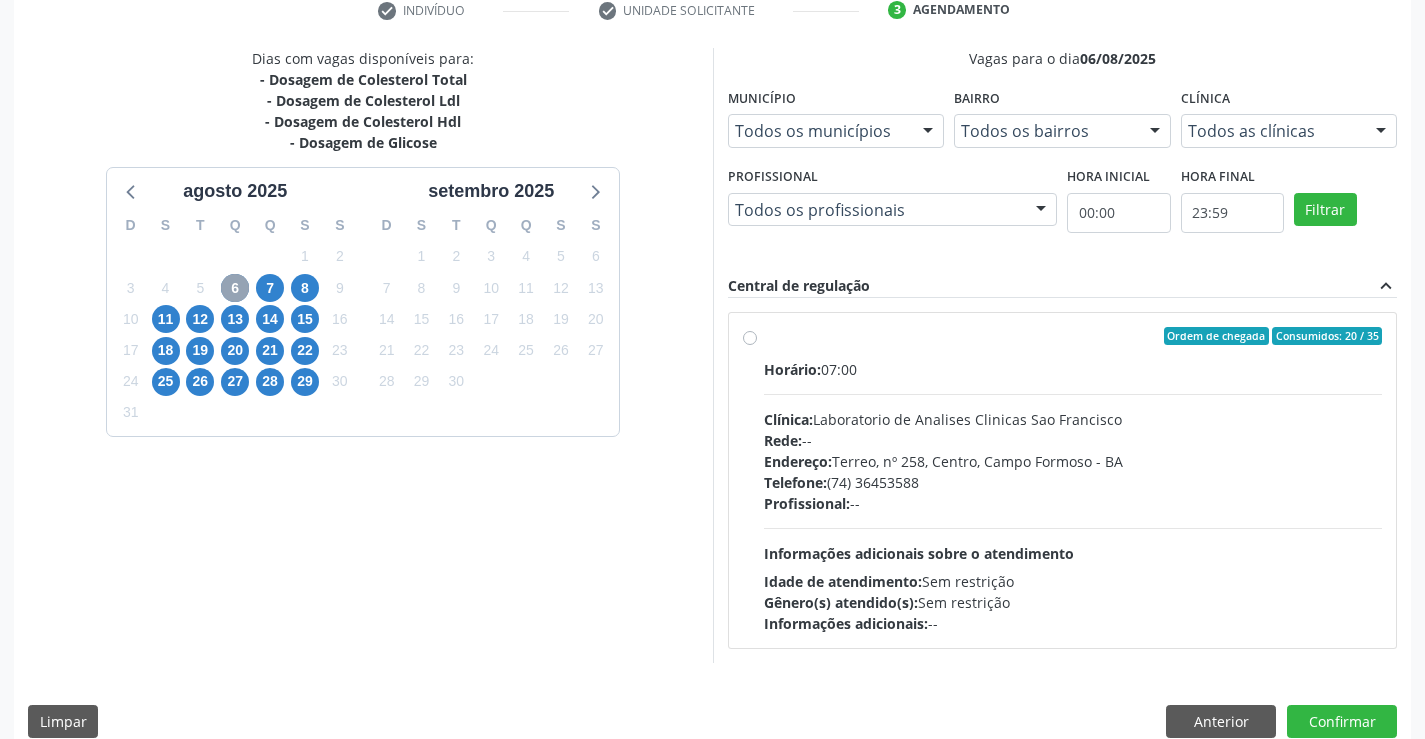 scroll, scrollTop: 394, scrollLeft: 0, axis: vertical 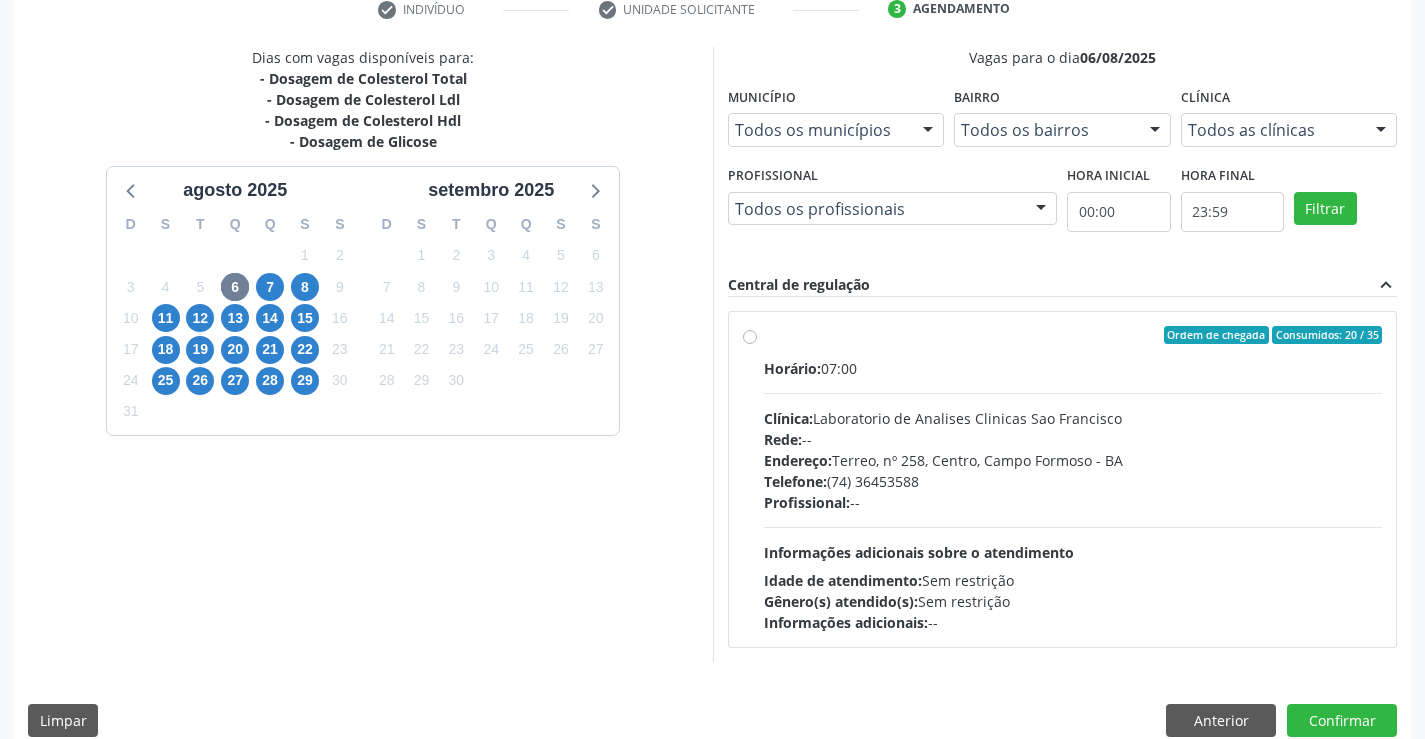 click on "Endereço:   Terreo, nº 258, Centro, Campo Formoso - BA" at bounding box center [1073, 460] 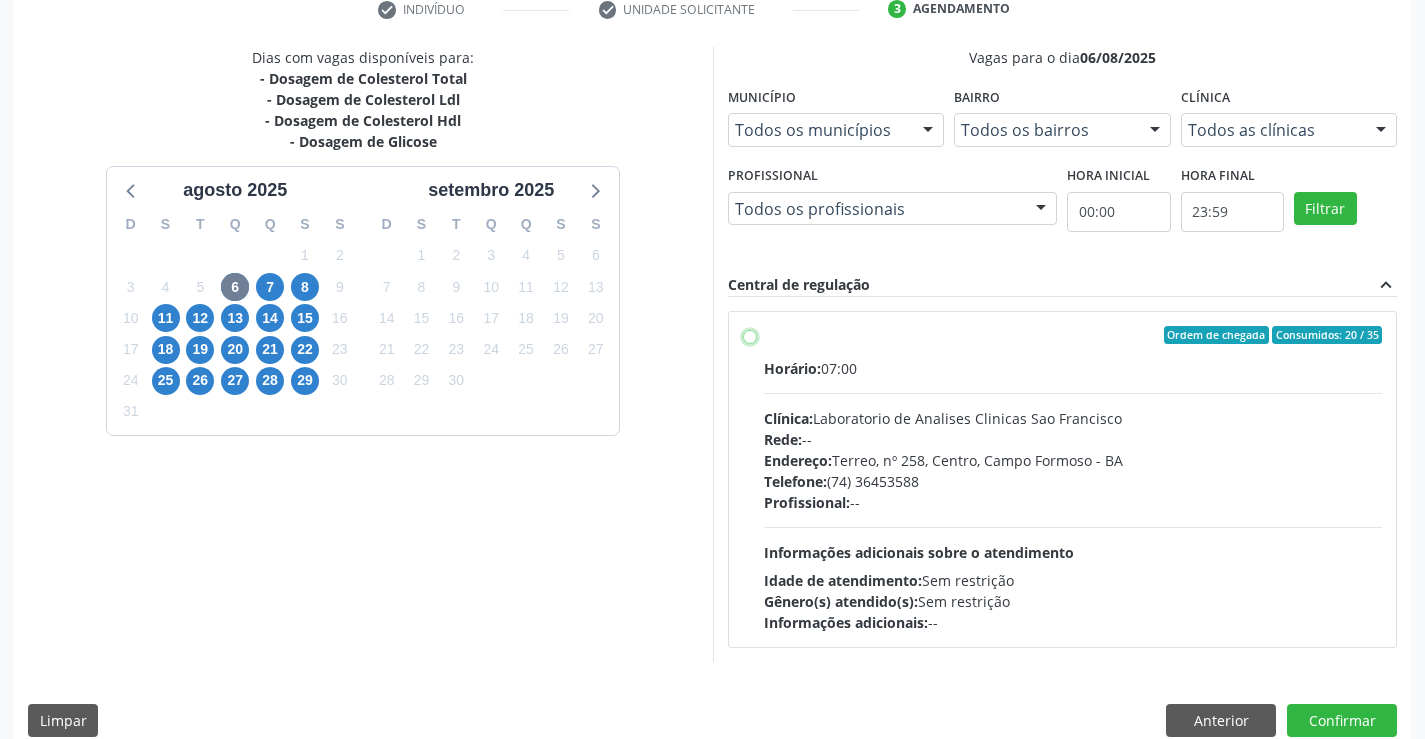 click on "Ordem de chegada
Consumidos: 20 / 35
Horário:   07:00
Clínica:  Laboratorio de Analises Clinicas Sao Francisco
Rede:
--
Endereço:   Terreo, nº 258, Centro, Campo Formoso - BA
Telefone:   (74) 36453588
Profissional:
--
Informações adicionais sobre o atendimento
Idade de atendimento:
Sem restrição
Gênero(s) atendido(s):
Sem restrição
Informações adicionais:
--" at bounding box center [750, 335] 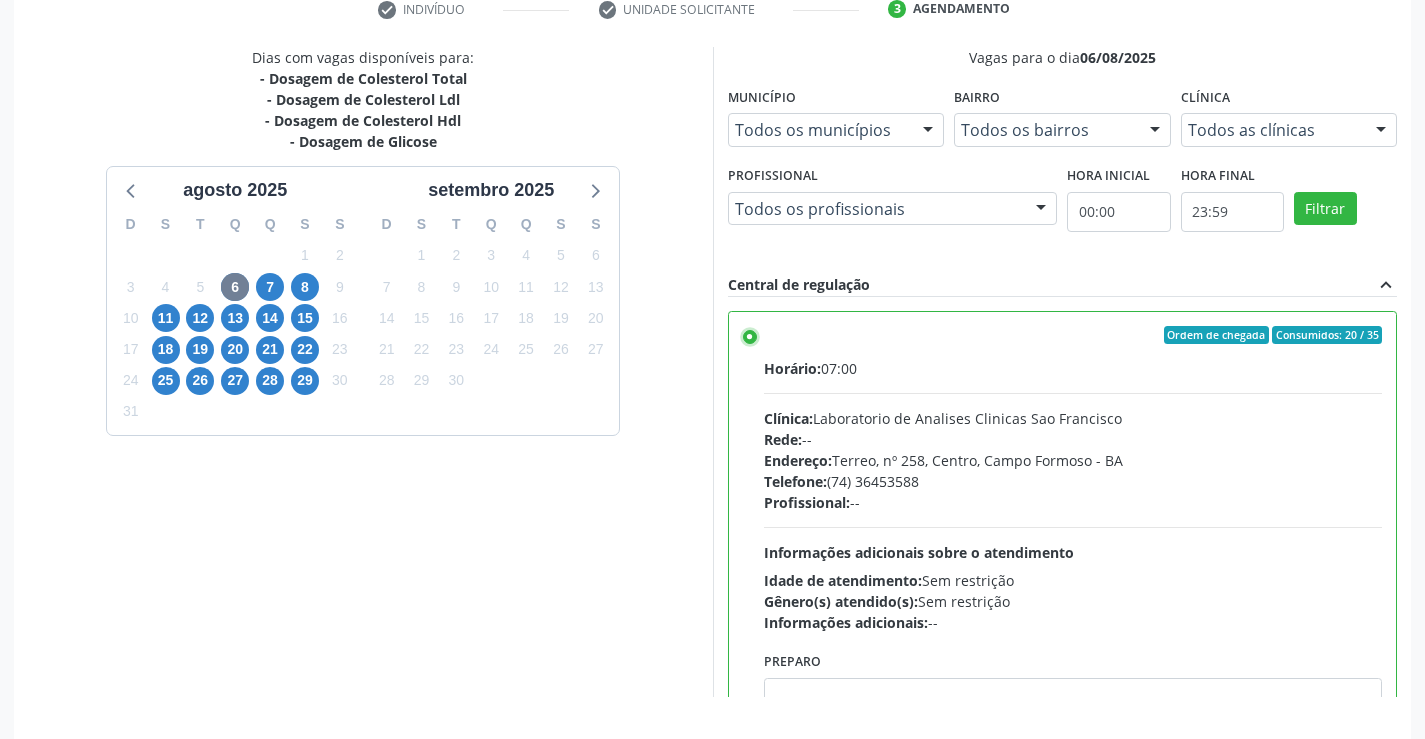 scroll, scrollTop: 99, scrollLeft: 0, axis: vertical 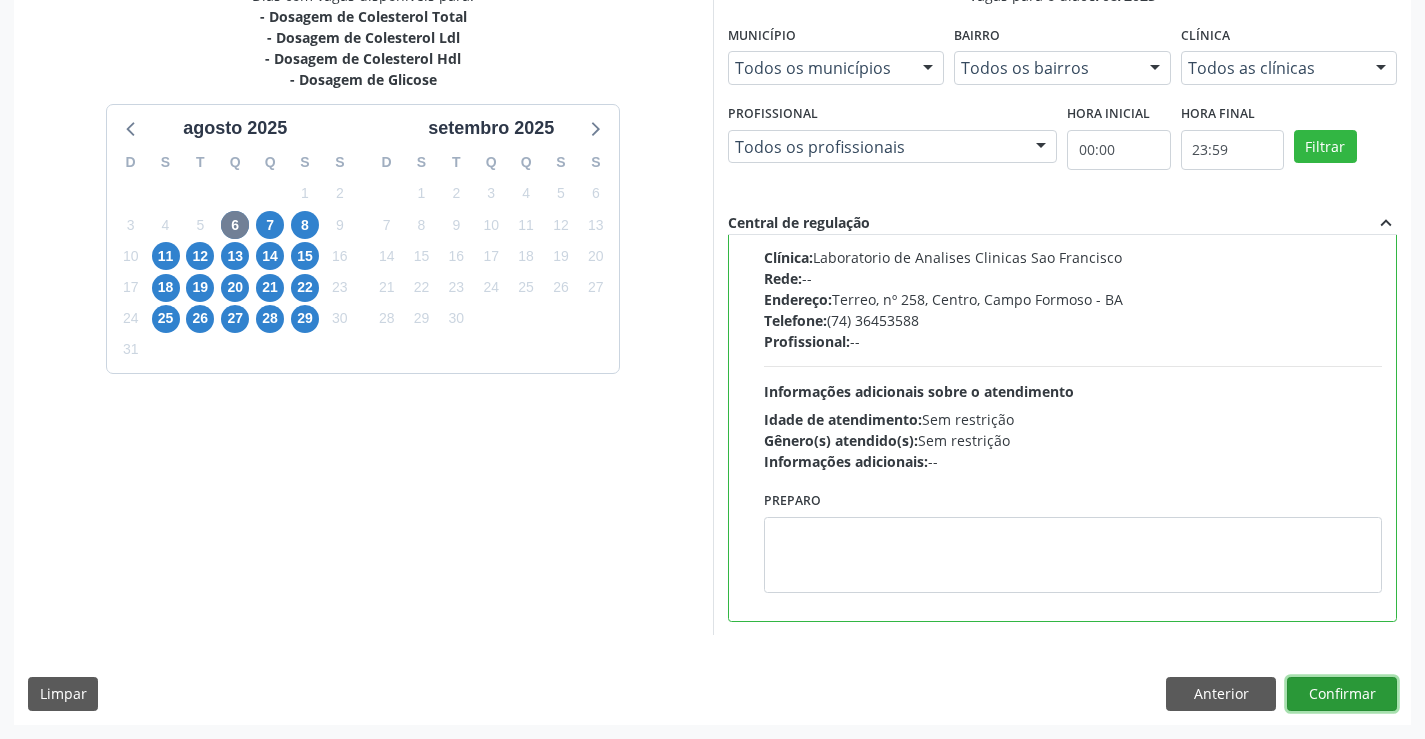 click on "Confirmar" at bounding box center [1342, 694] 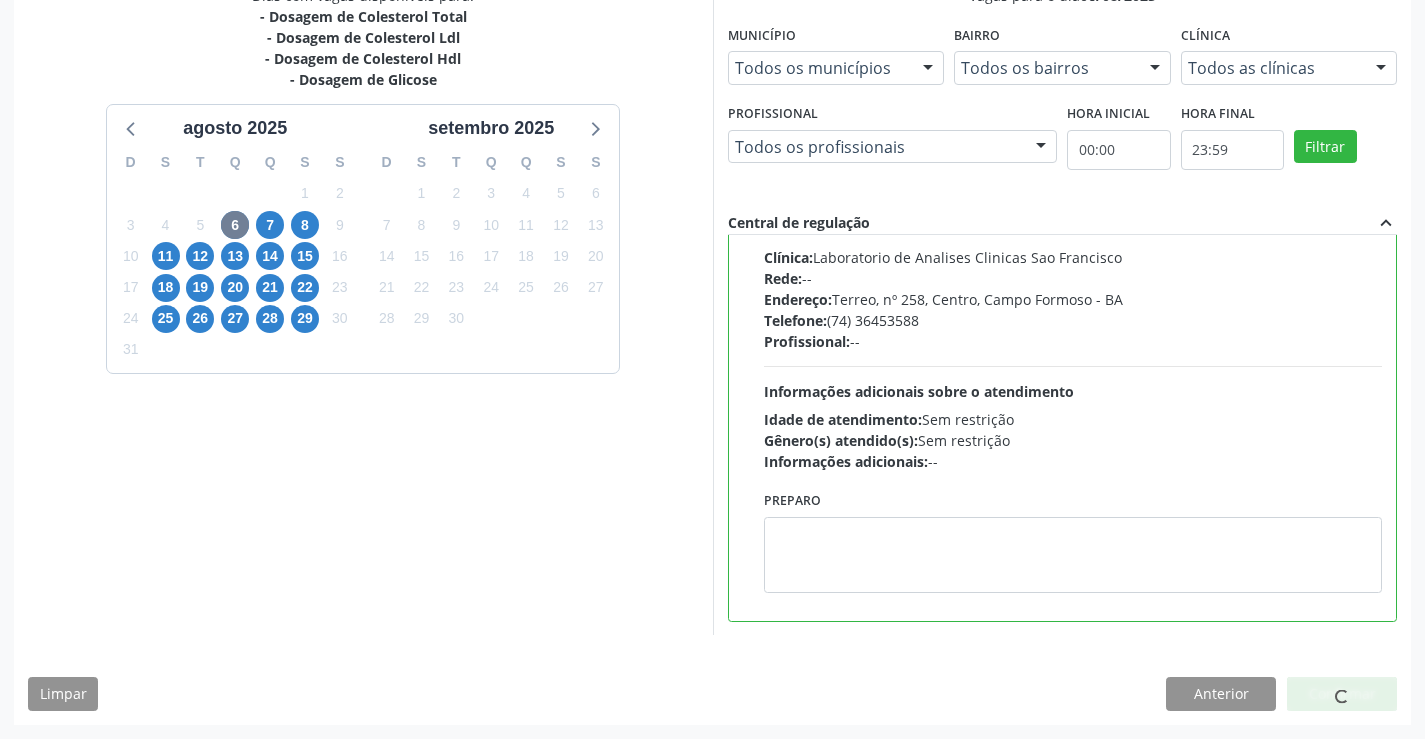 scroll, scrollTop: 0, scrollLeft: 0, axis: both 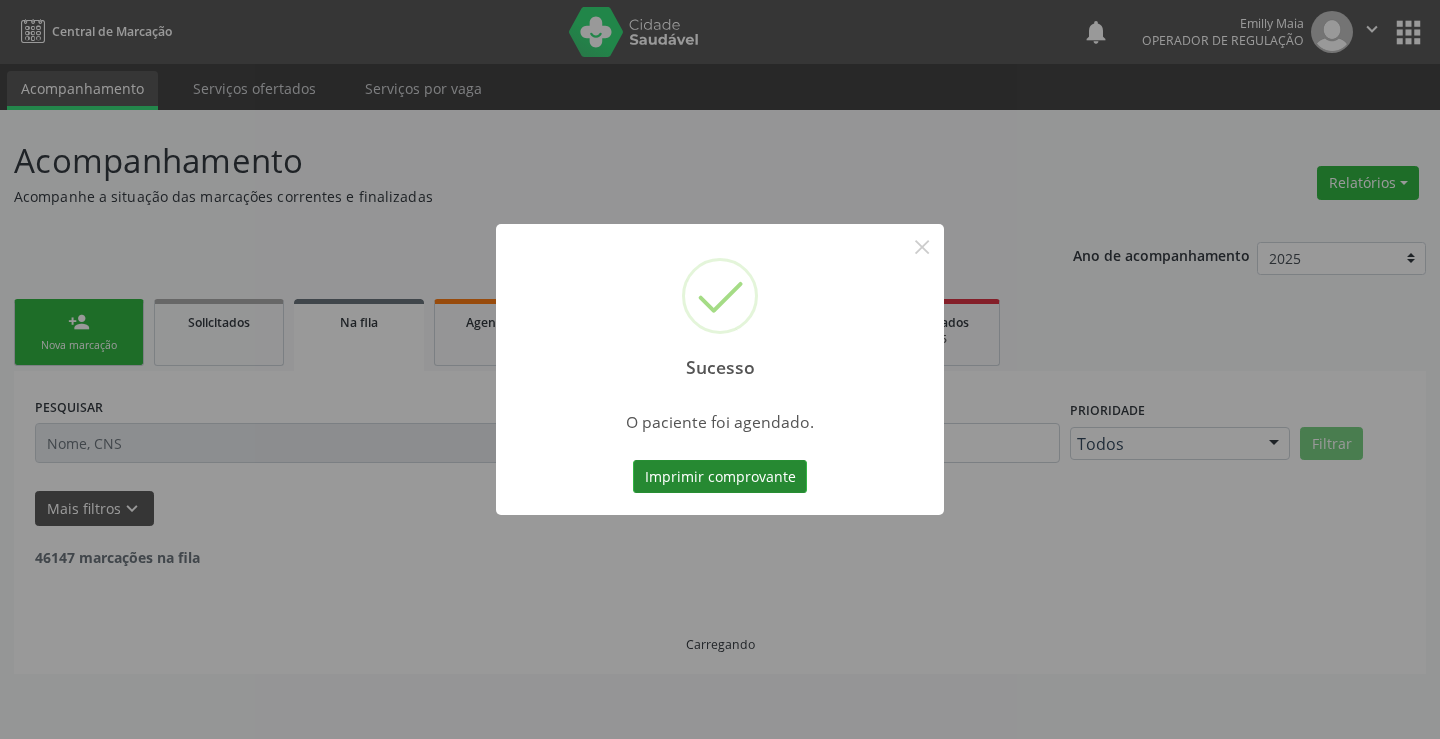 click on "Imprimir comprovante" at bounding box center [720, 477] 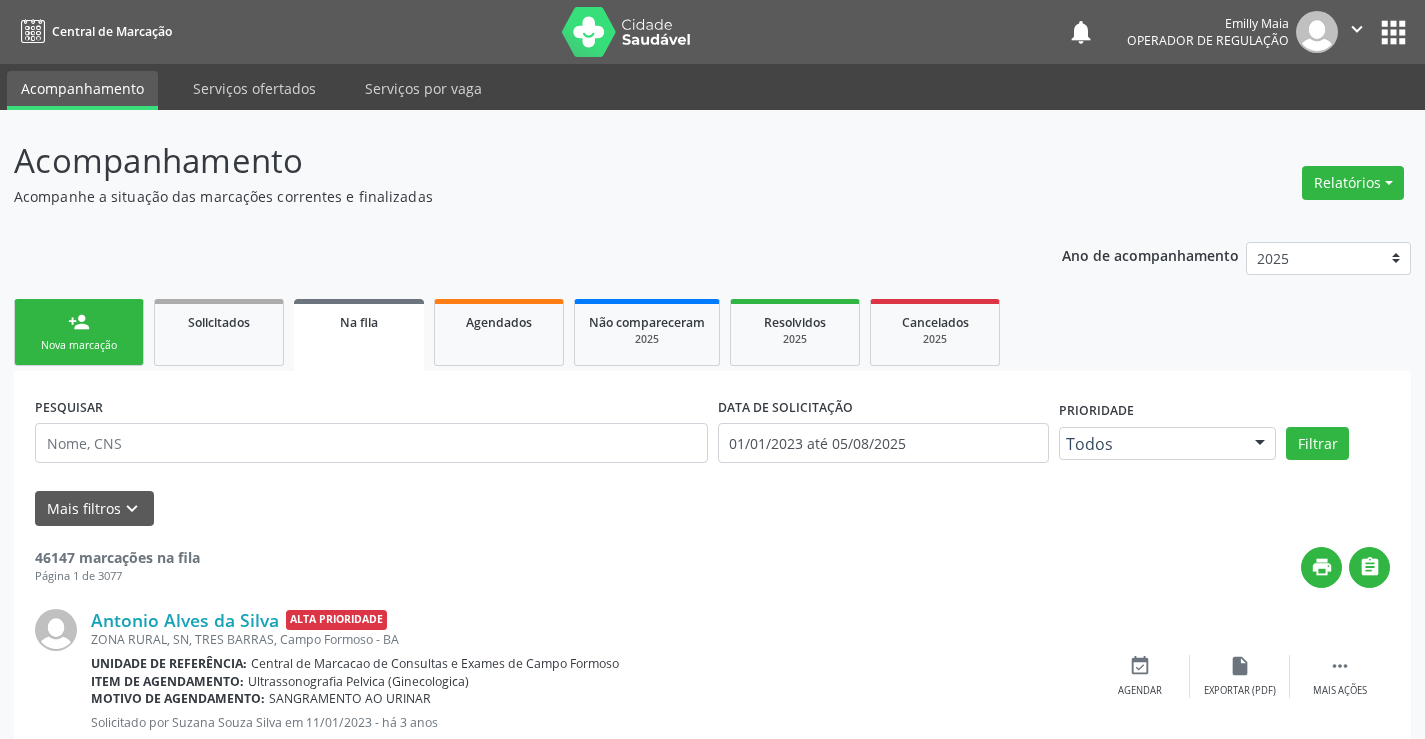 click on "person_add
Nova marcação" at bounding box center (79, 332) 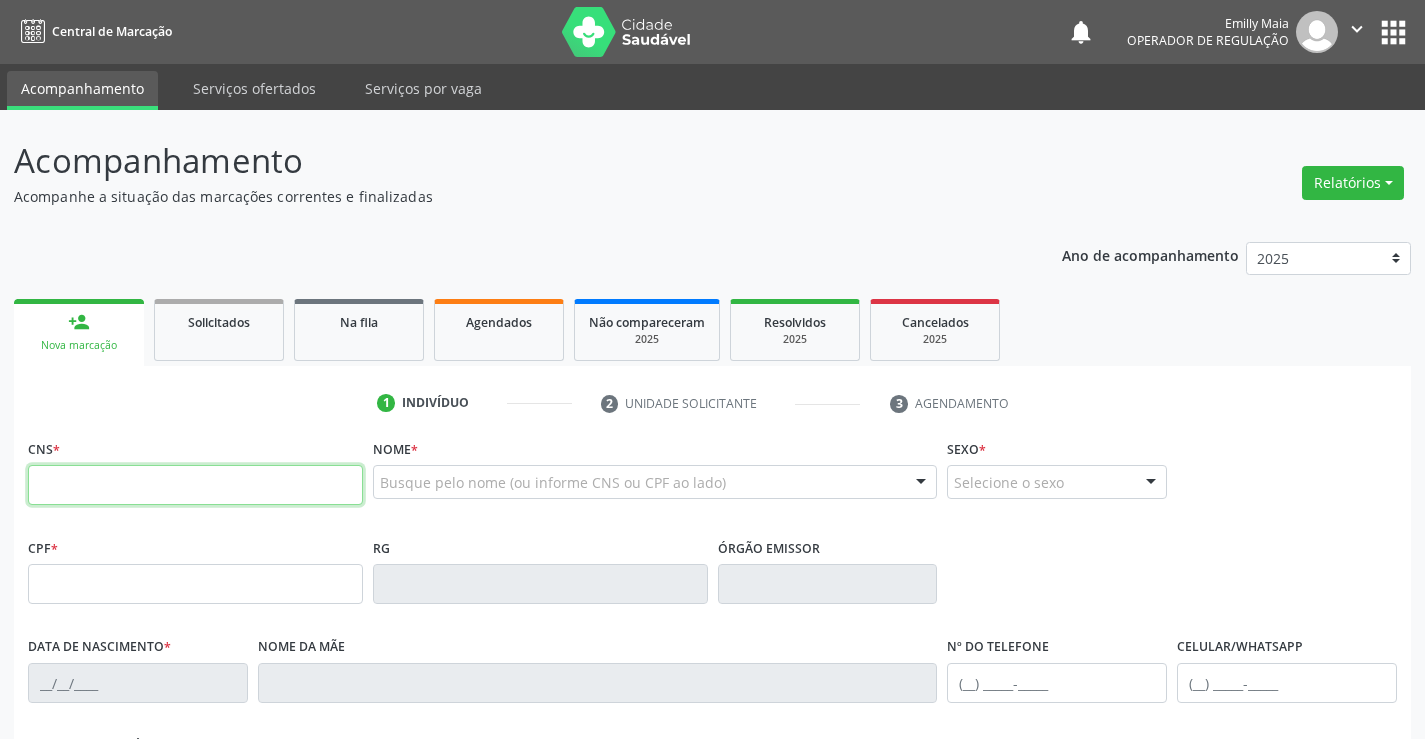click at bounding box center [195, 485] 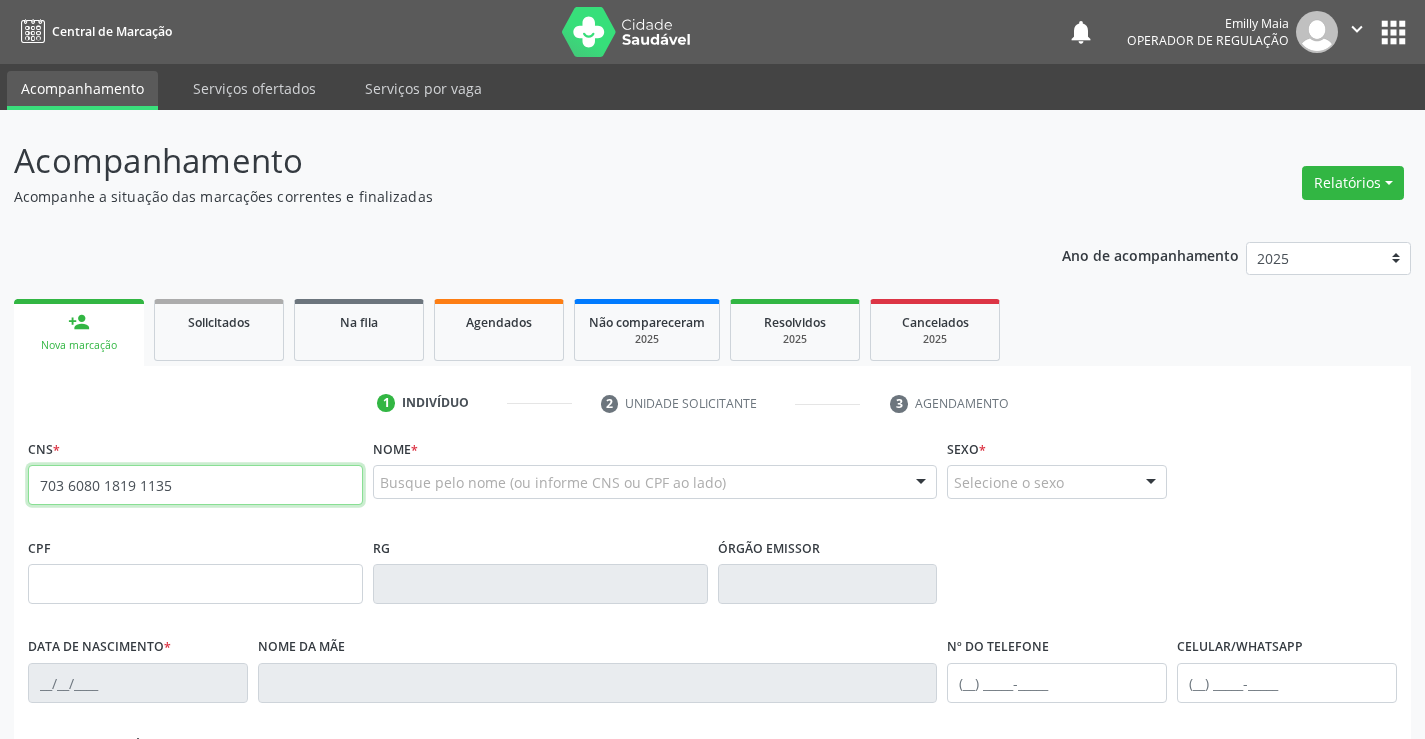 type on "703 6080 1819 1135" 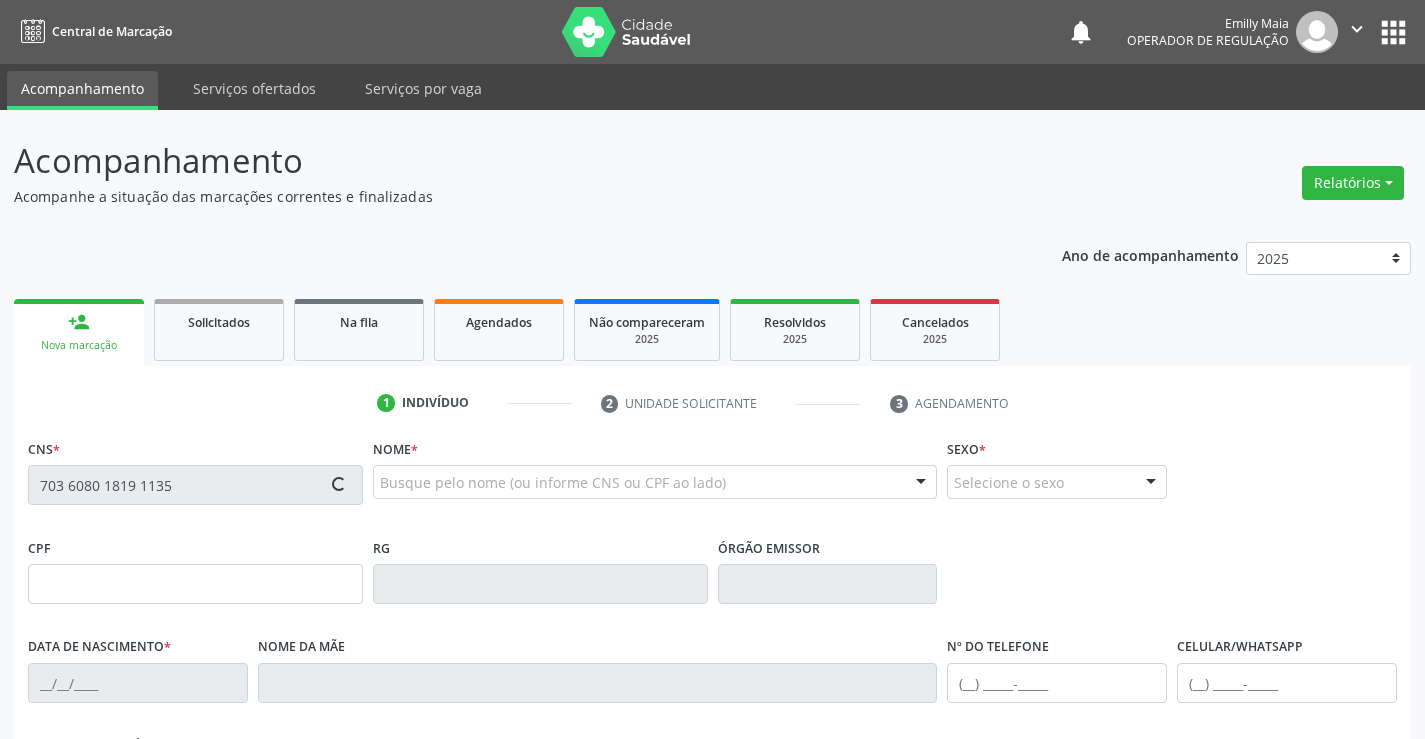 type on "0857836927" 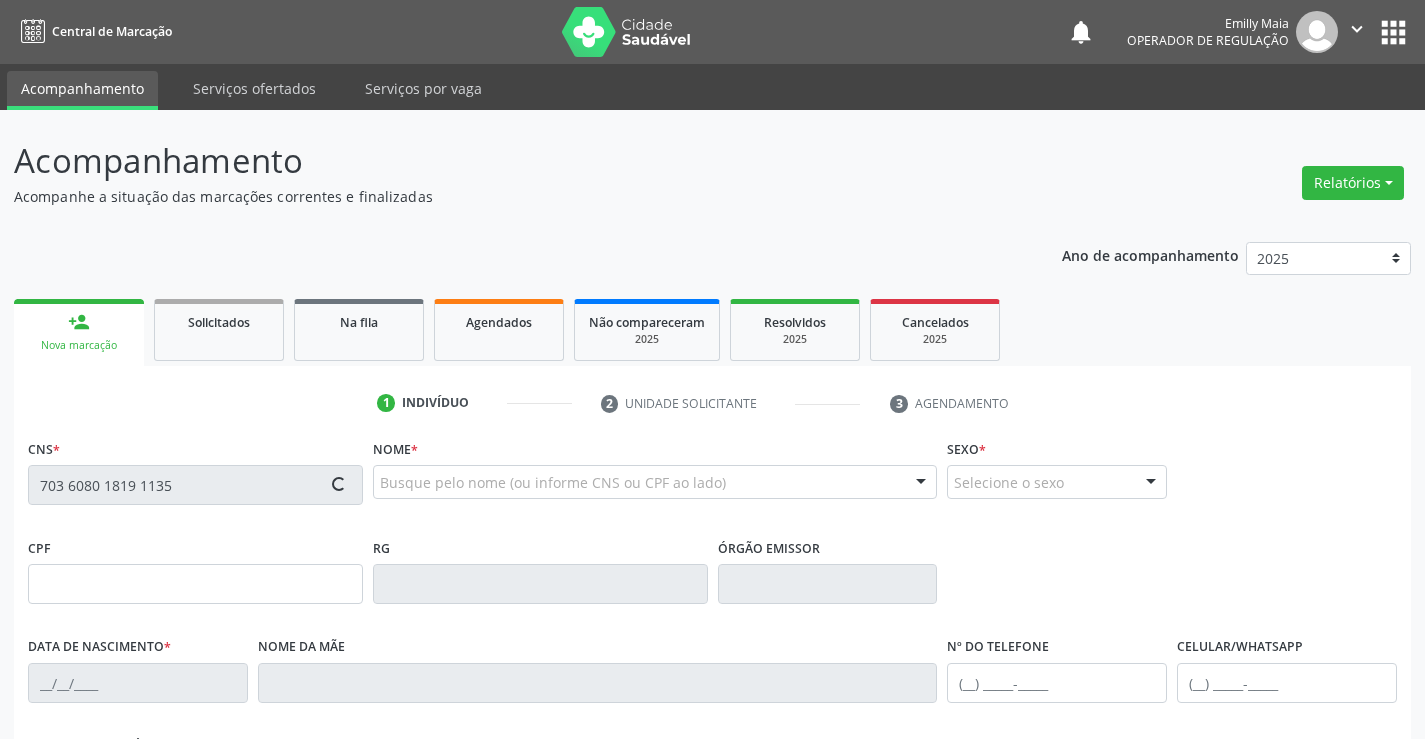 type on "13/12/1975" 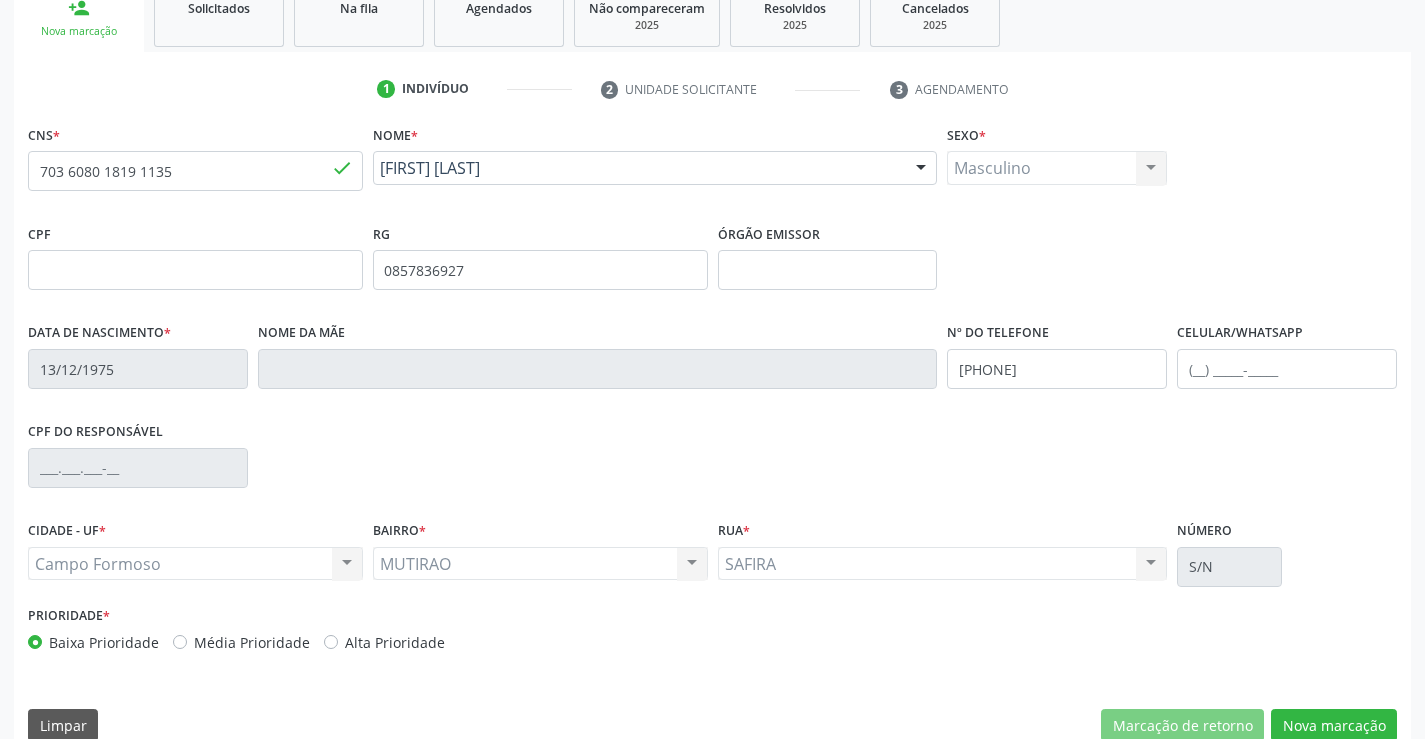 scroll, scrollTop: 345, scrollLeft: 0, axis: vertical 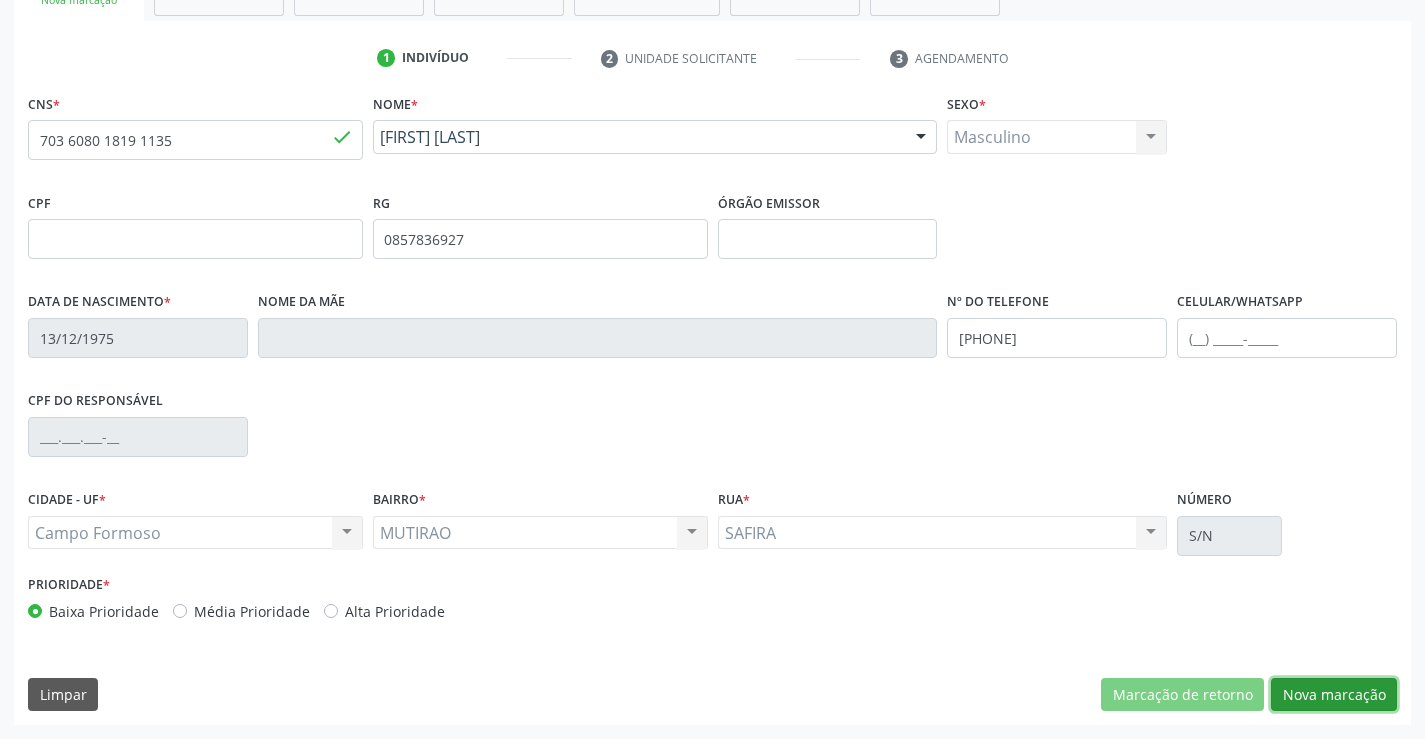 click on "Nova marcação" at bounding box center [1334, 695] 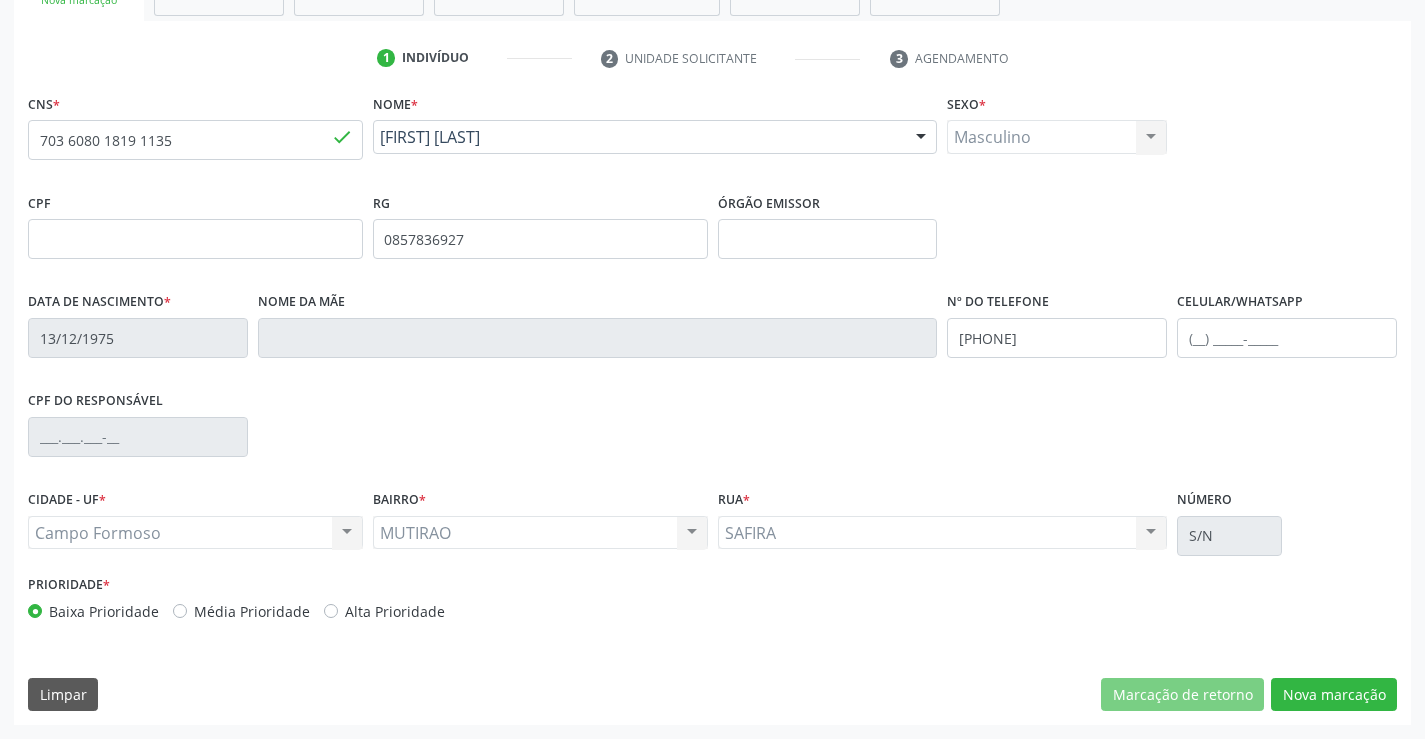 scroll, scrollTop: 167, scrollLeft: 0, axis: vertical 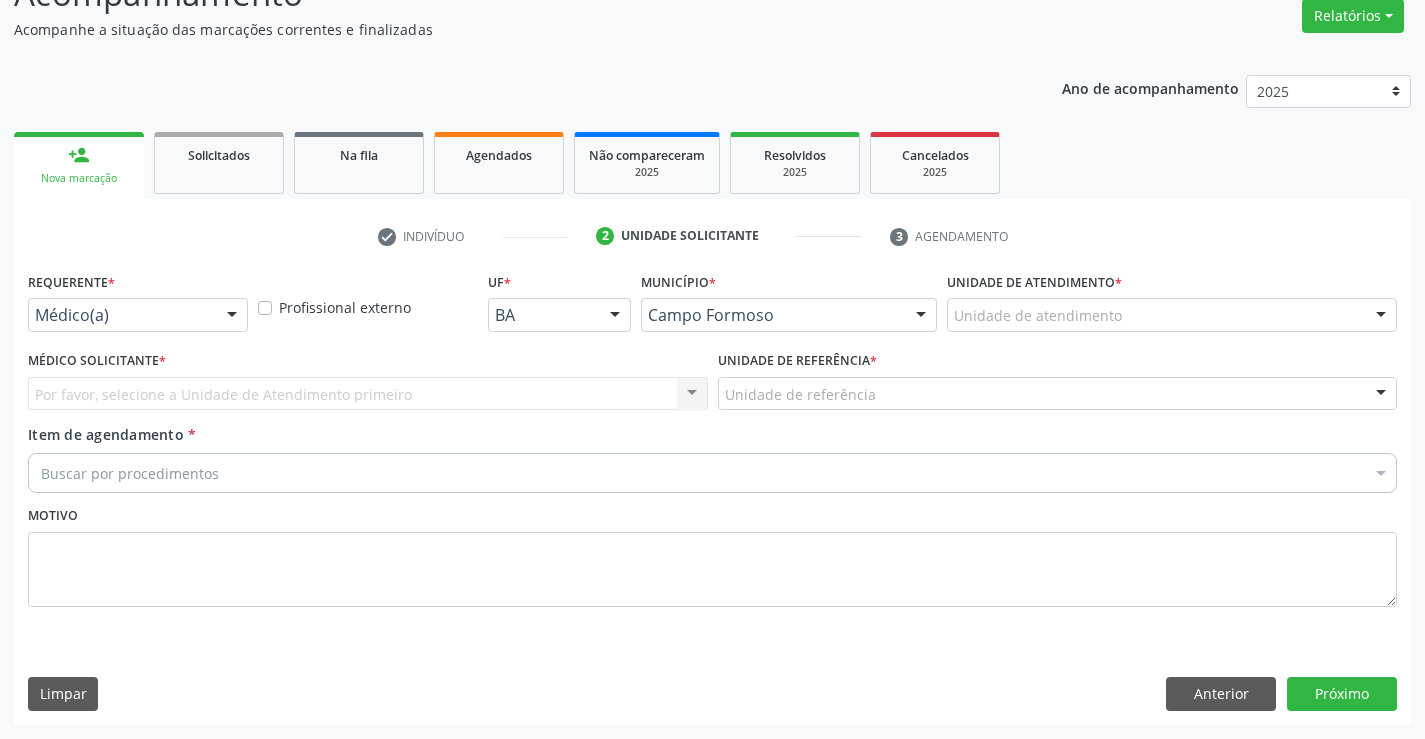 click on "Médico(a)" at bounding box center (138, 315) 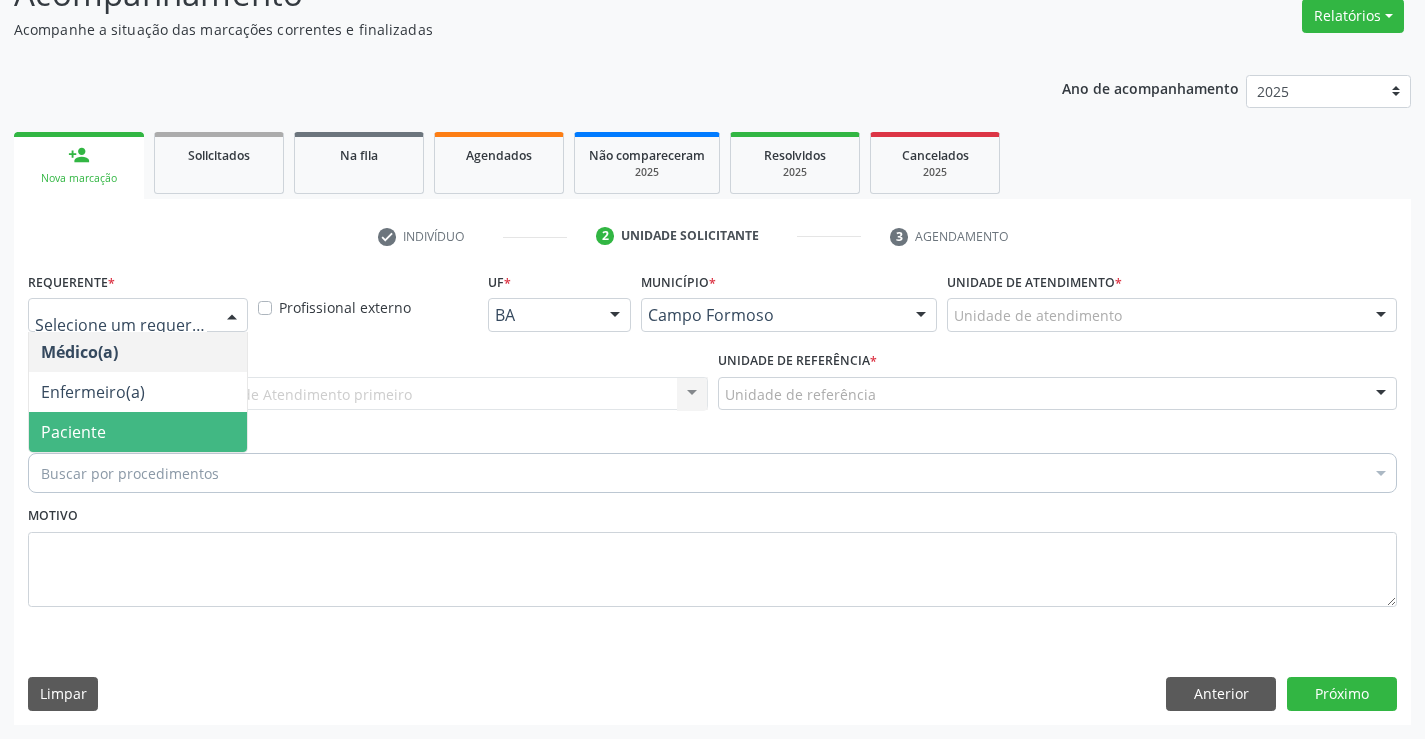 click on "Paciente" at bounding box center [138, 432] 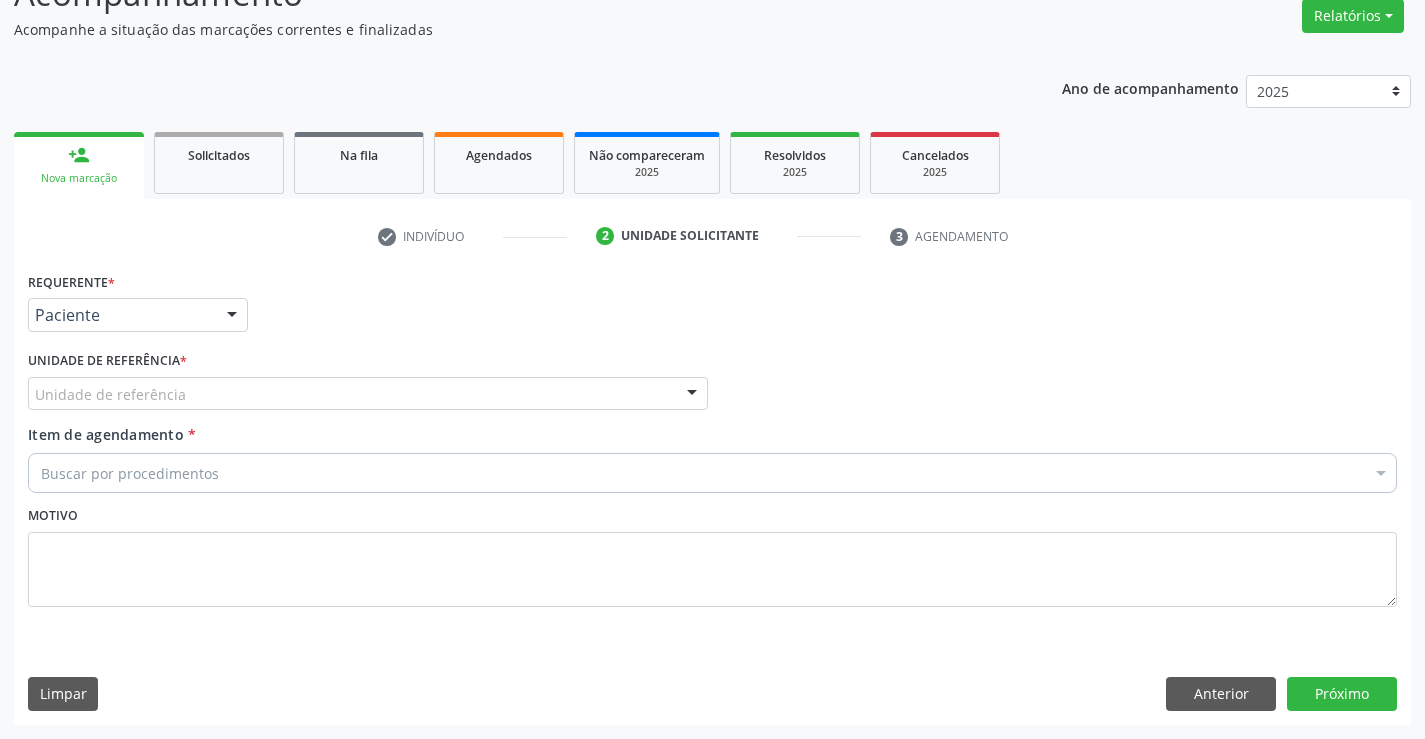 click on "Unidade de referência" at bounding box center (368, 394) 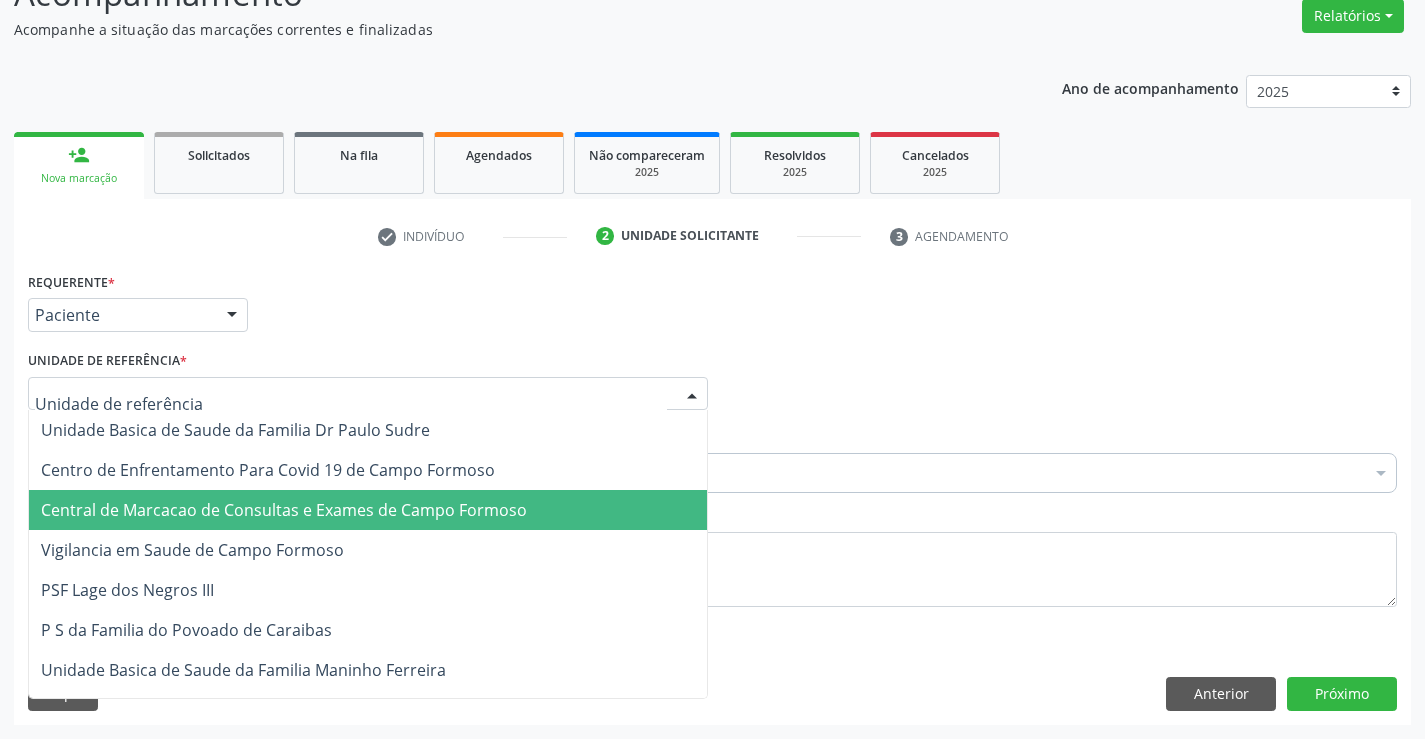 click on "Central de Marcacao de Consultas e Exames de Campo Formoso" at bounding box center [284, 510] 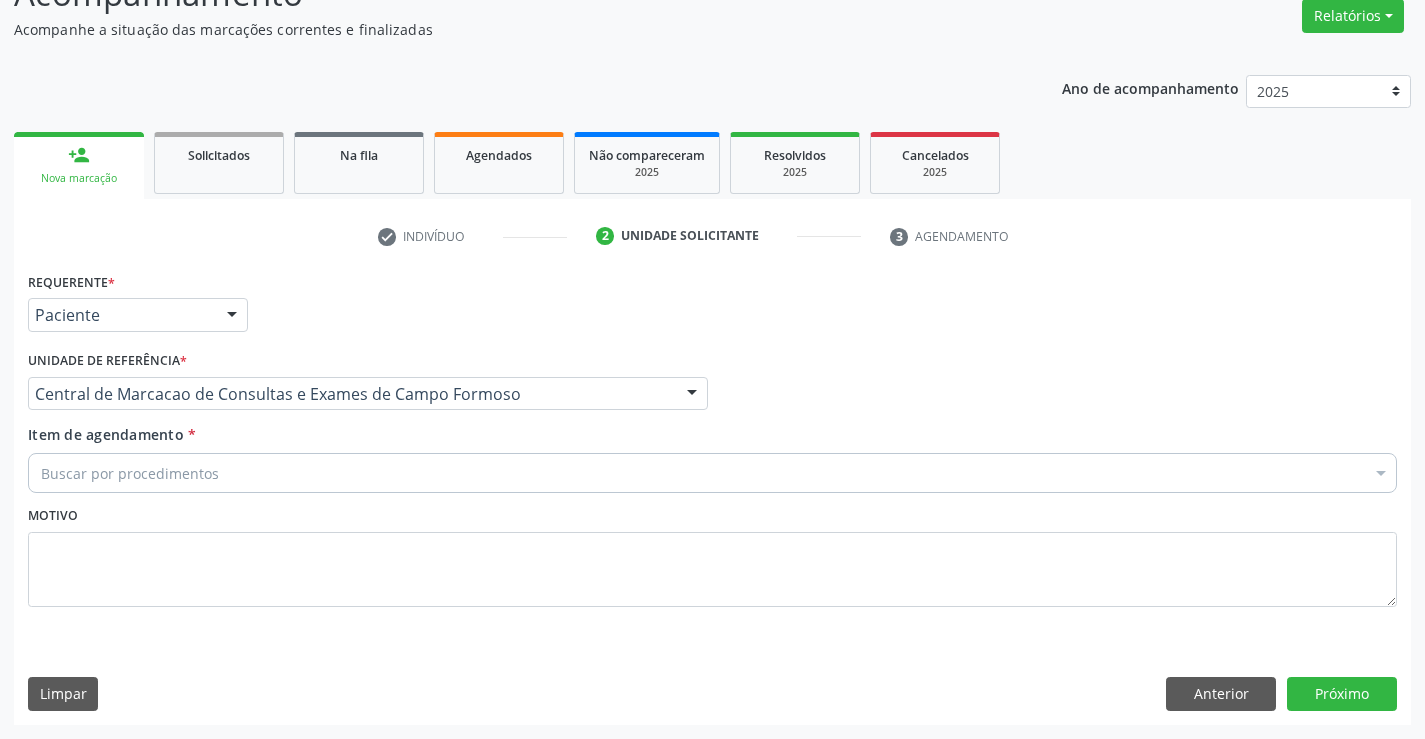 click on "Buscar por procedimentos" at bounding box center (712, 473) 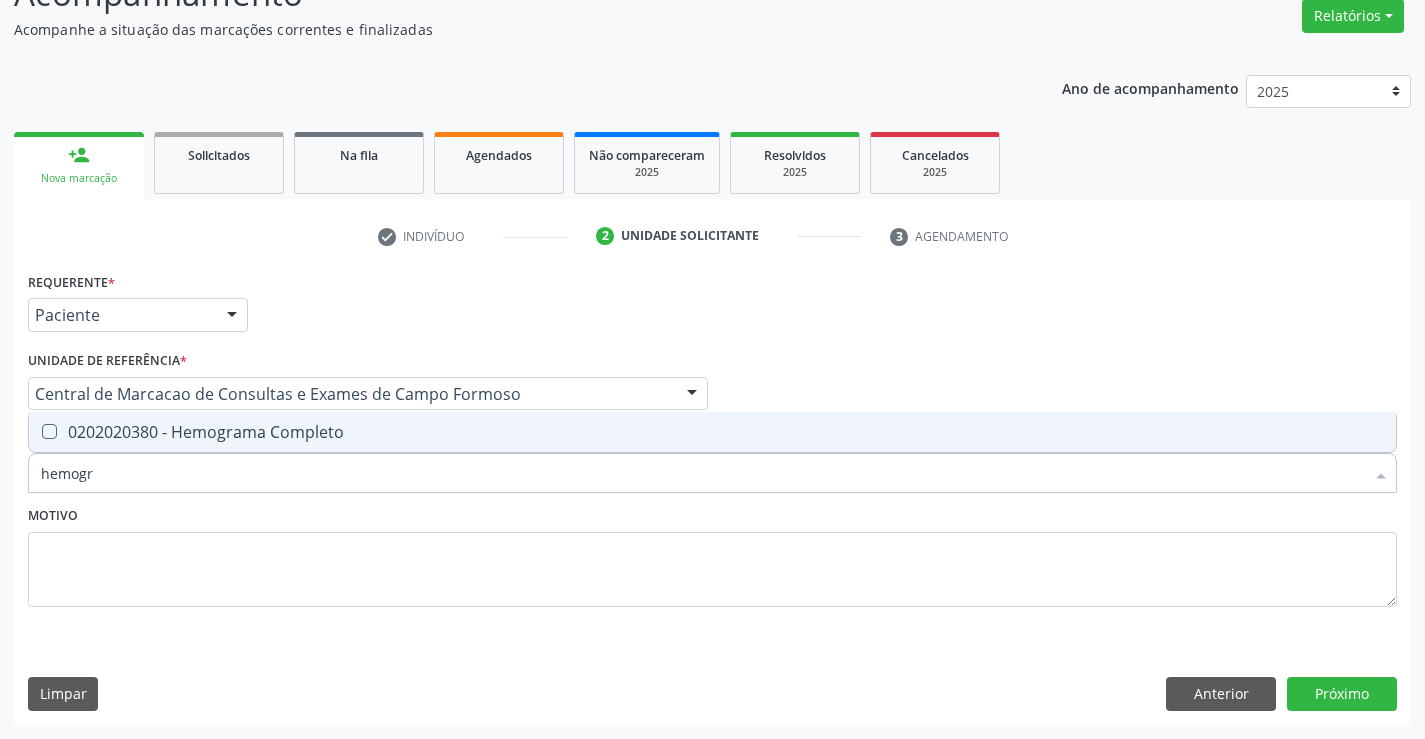 type on "hemogra" 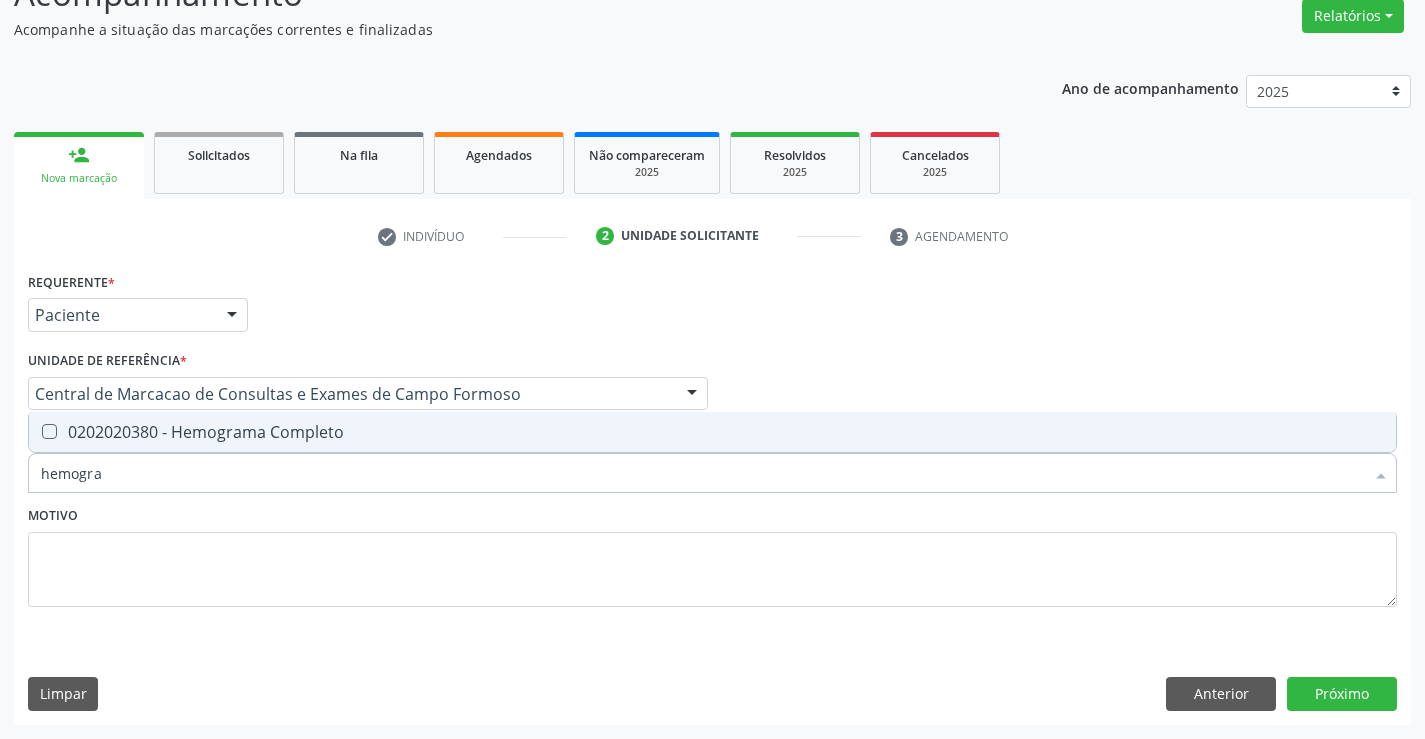click on "0202020380 - Hemograma Completo" at bounding box center [712, 432] 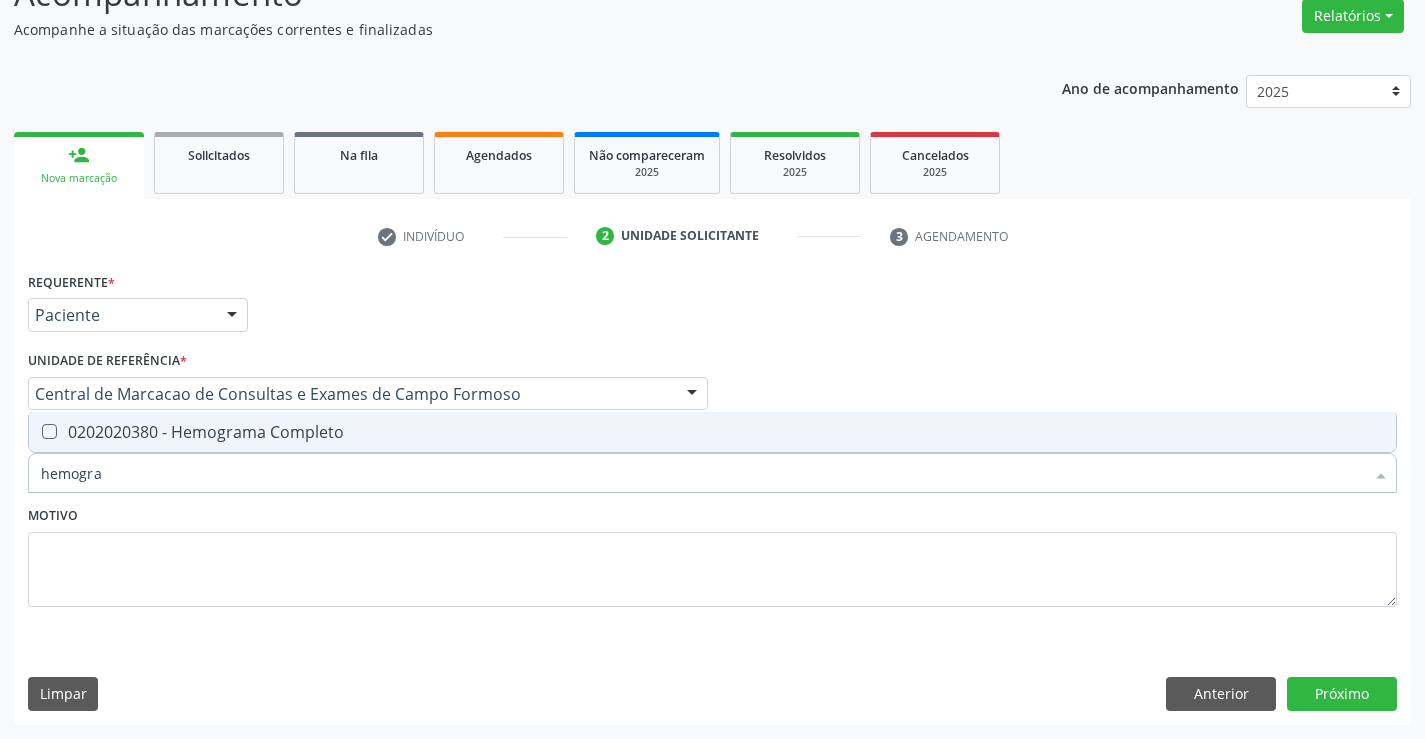 checkbox on "true" 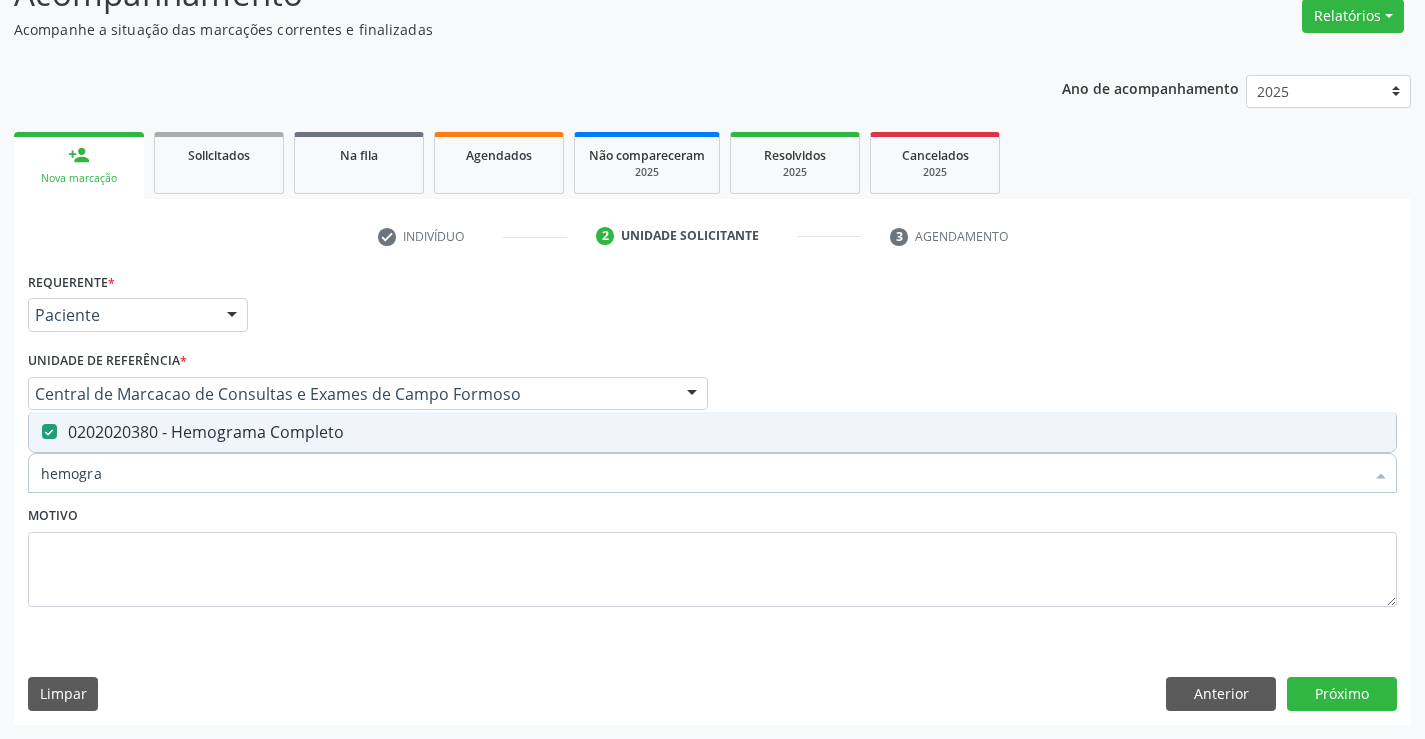click on "hemogra" at bounding box center [702, 473] 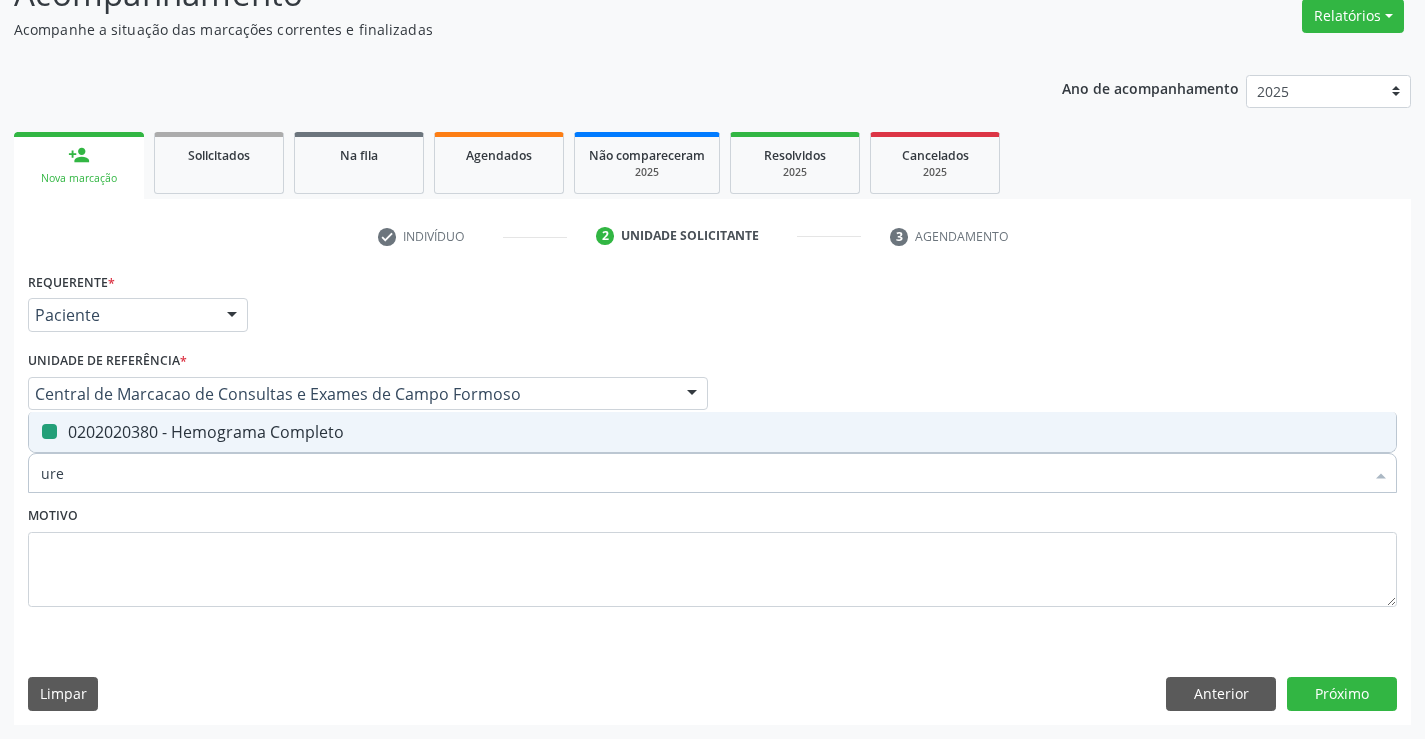 type on "urei" 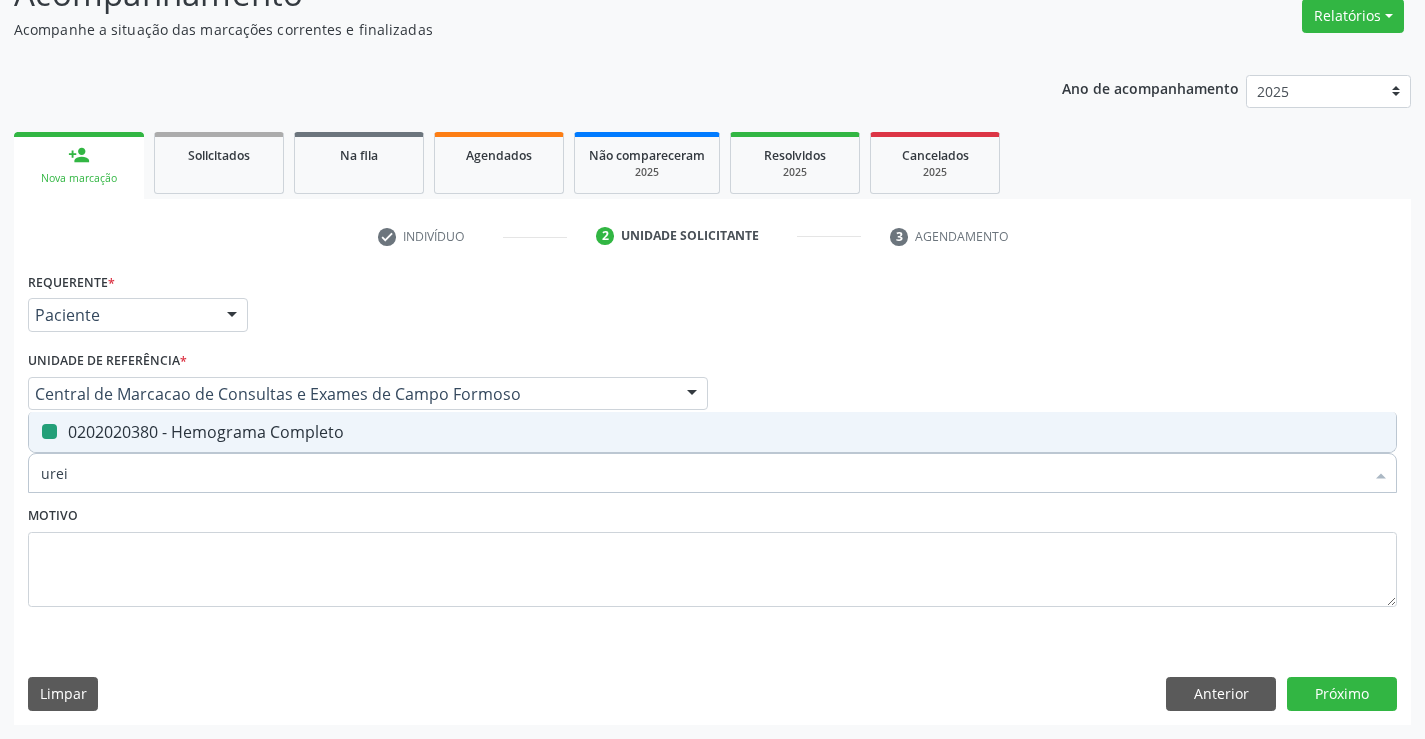 checkbox on "false" 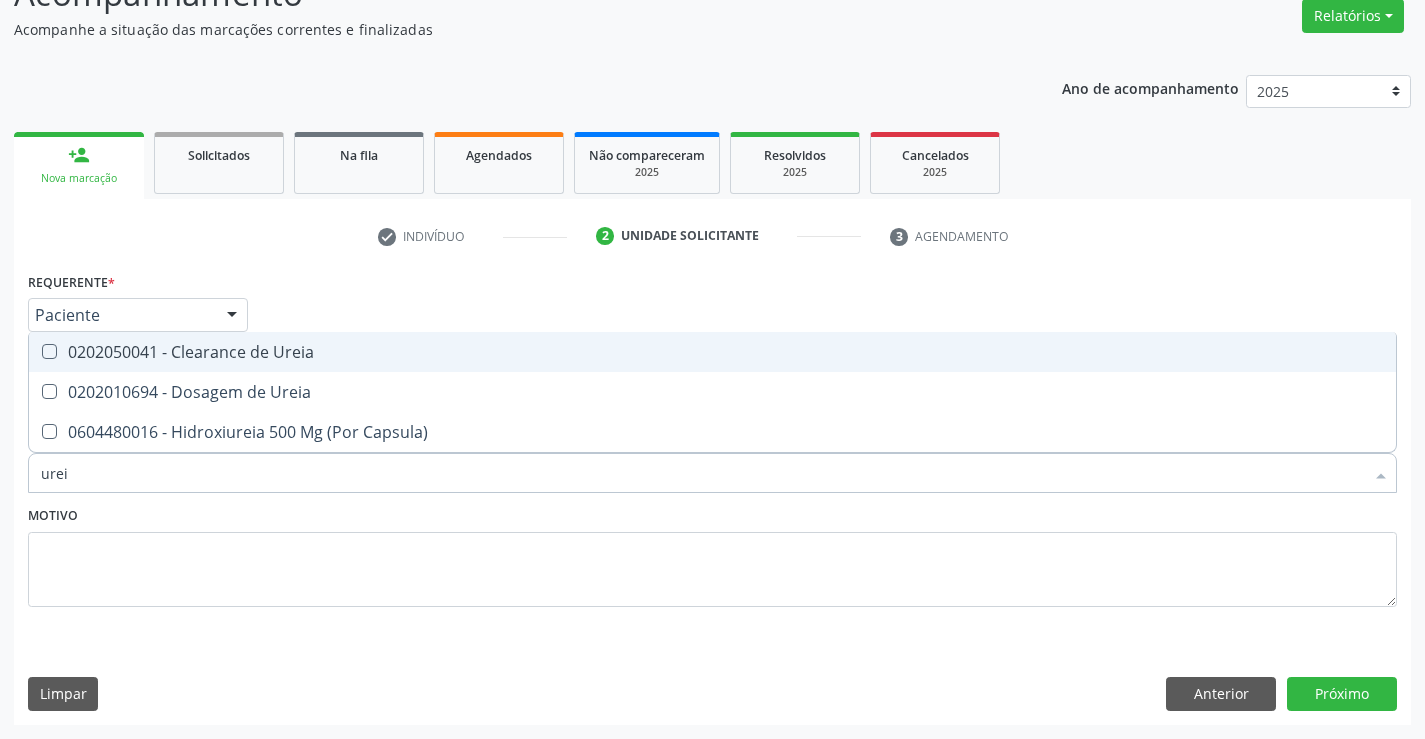 type on "ureia" 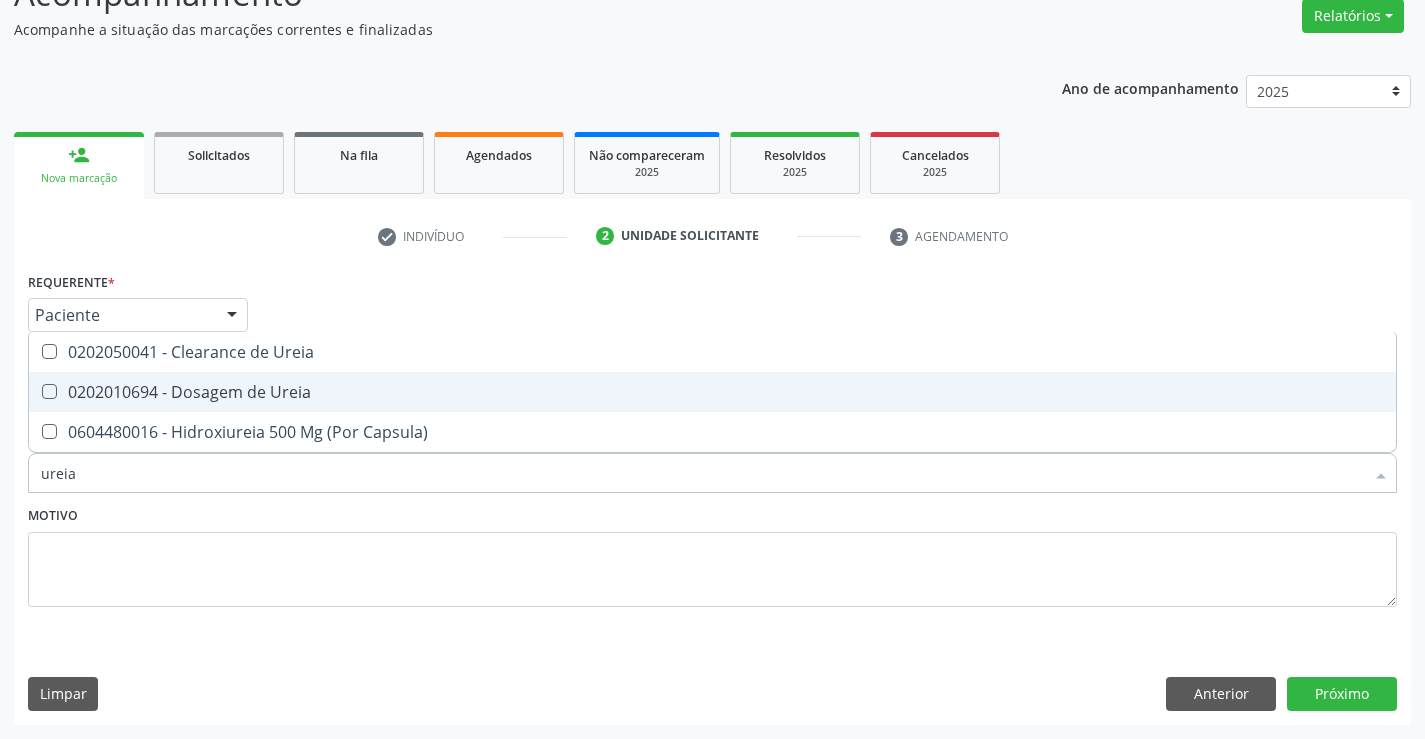 click on "0202010694 - Dosagem de Ureia" at bounding box center (712, 392) 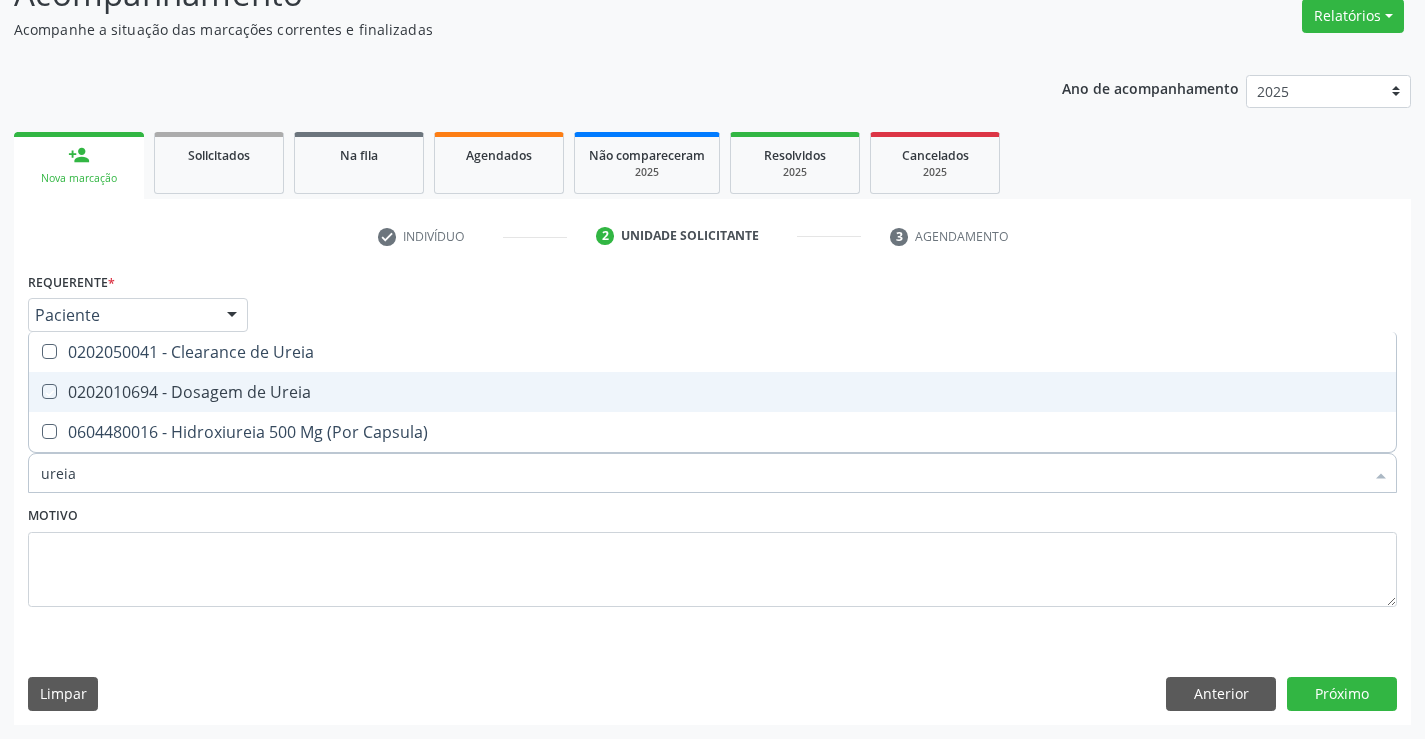 checkbox on "true" 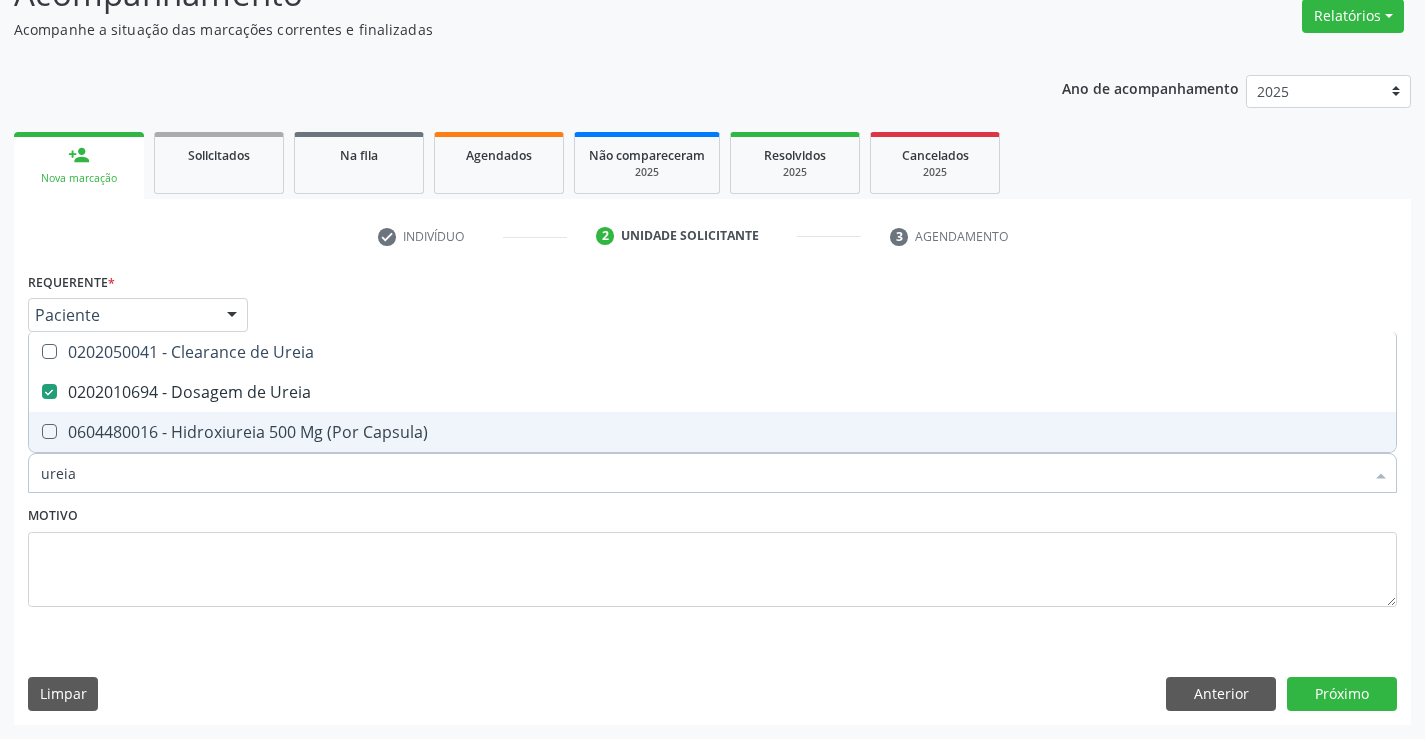 click on "ureia" at bounding box center (702, 473) 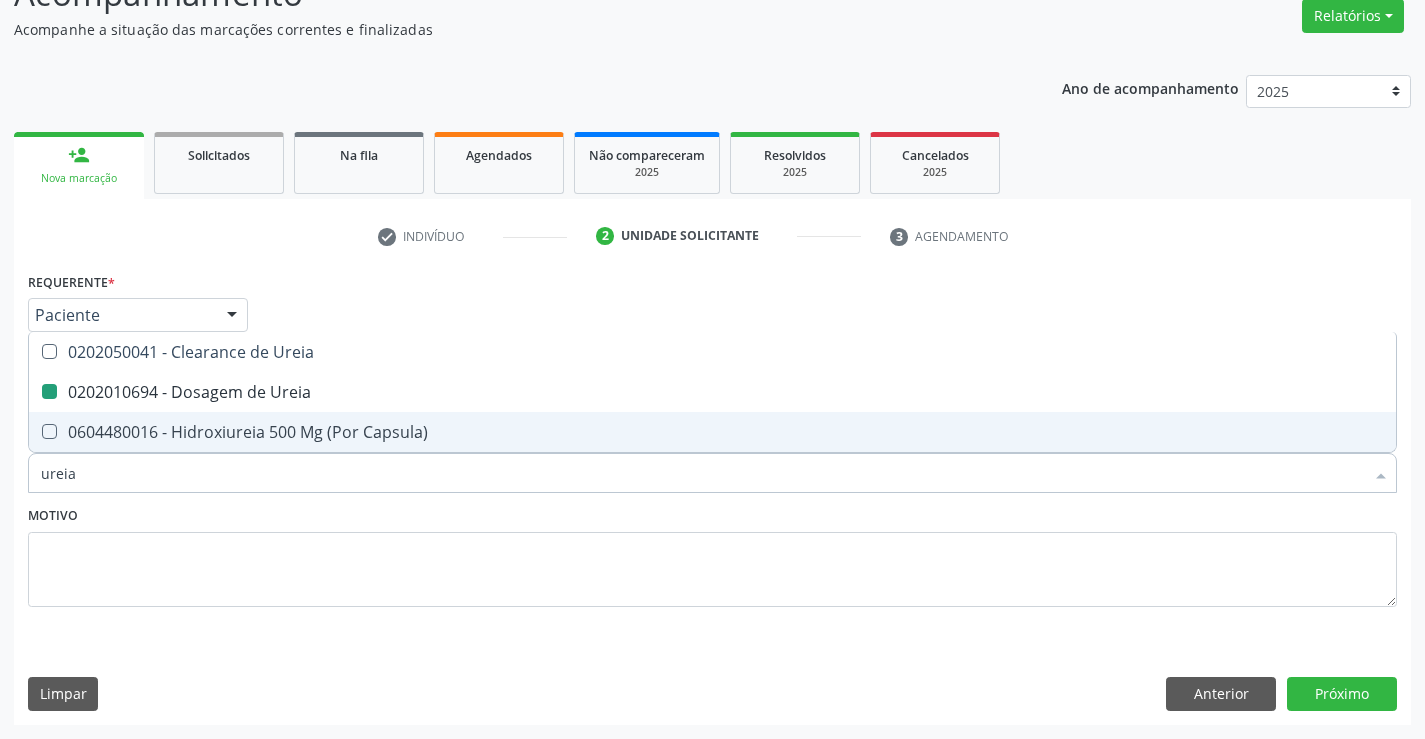 type on "c" 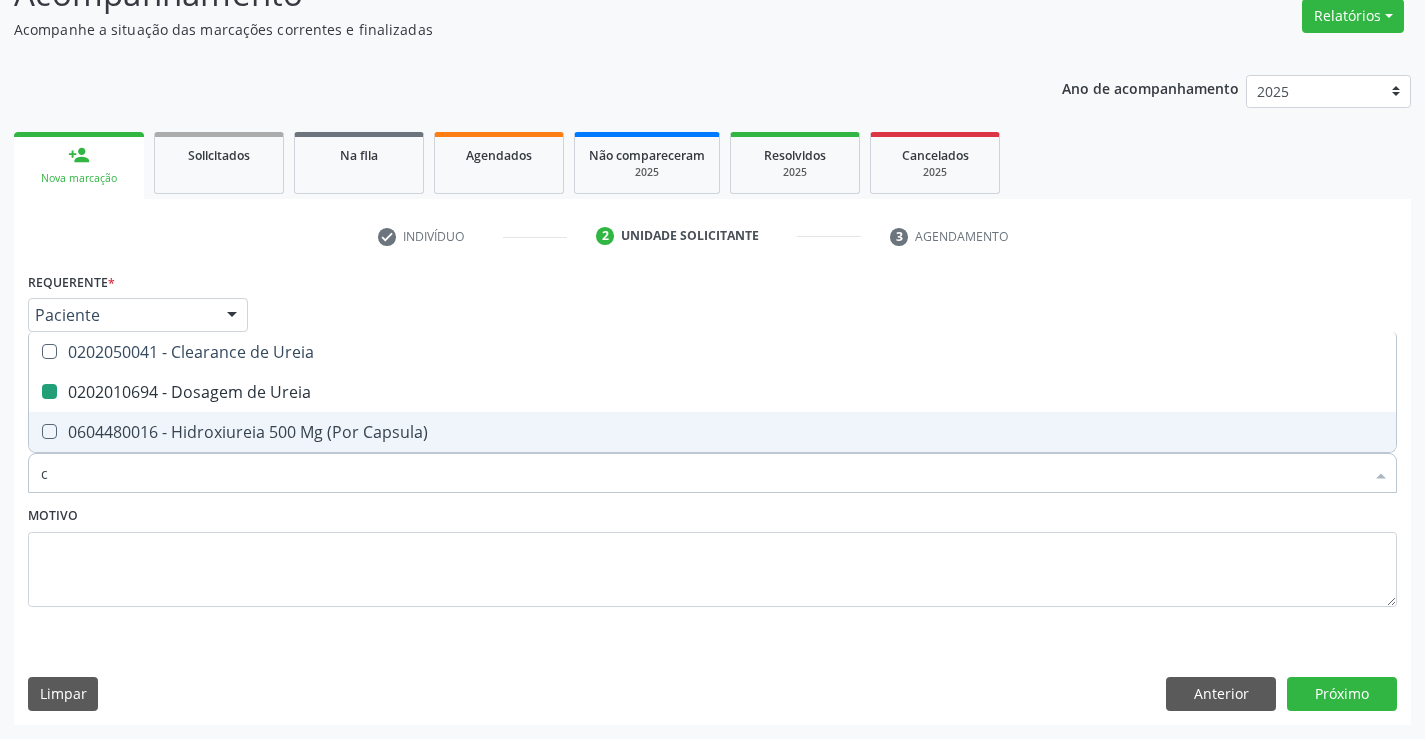 checkbox on "false" 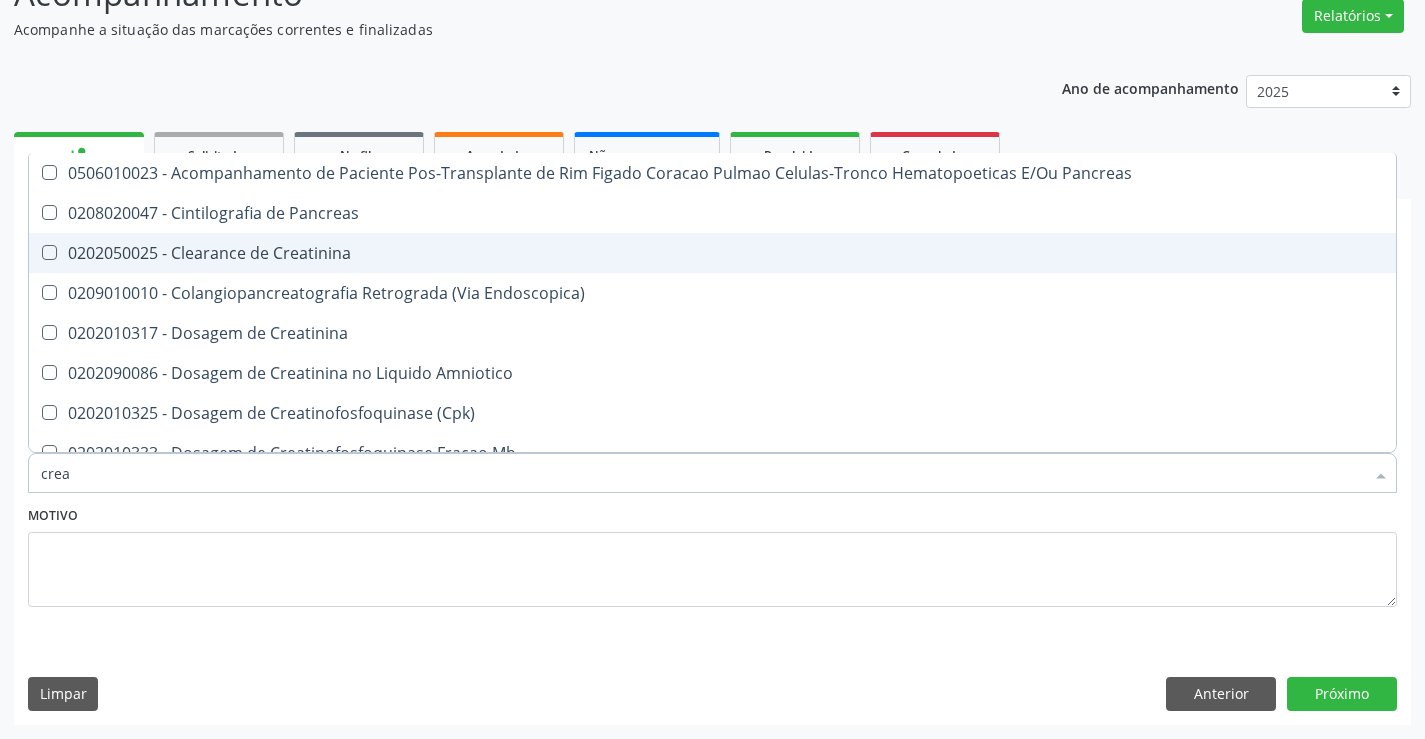 type on "creat" 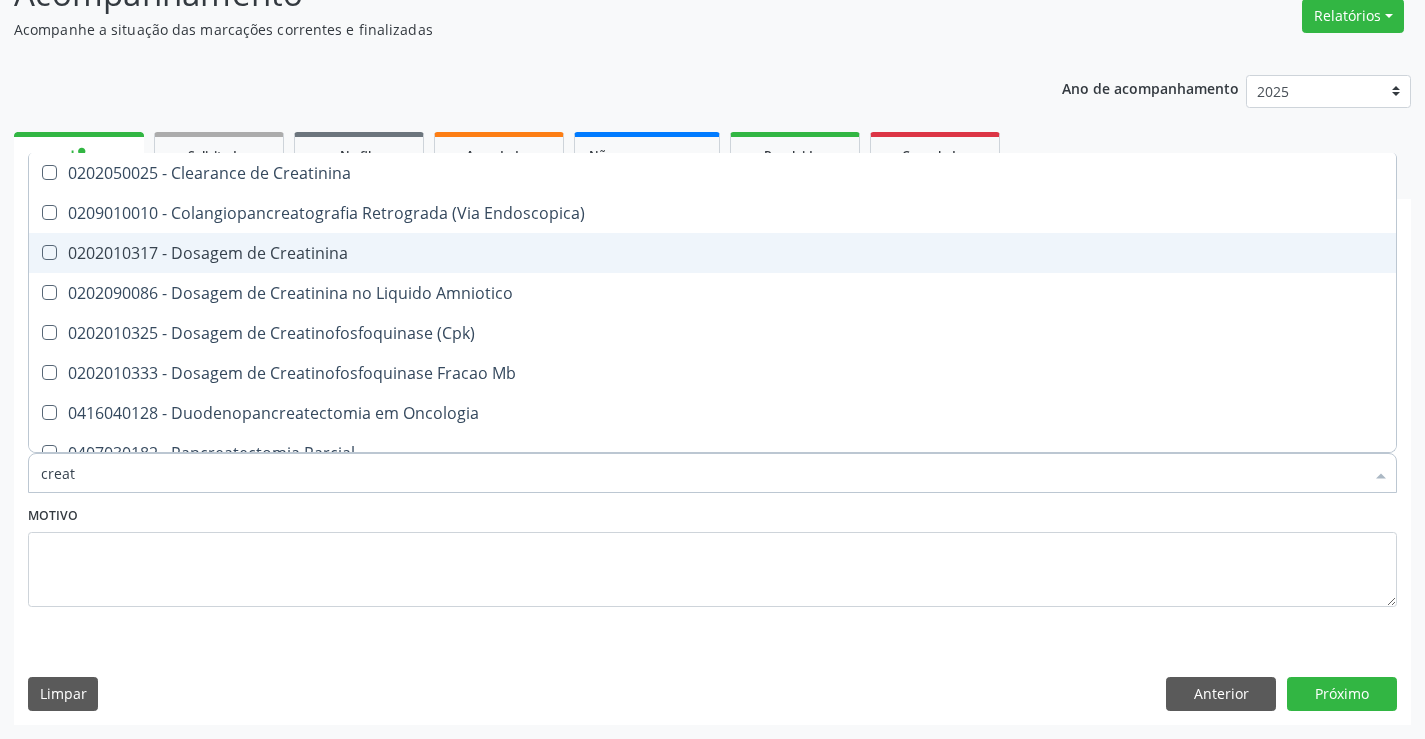 click on "0202010317 - Dosagem de Creatinina" at bounding box center [712, 253] 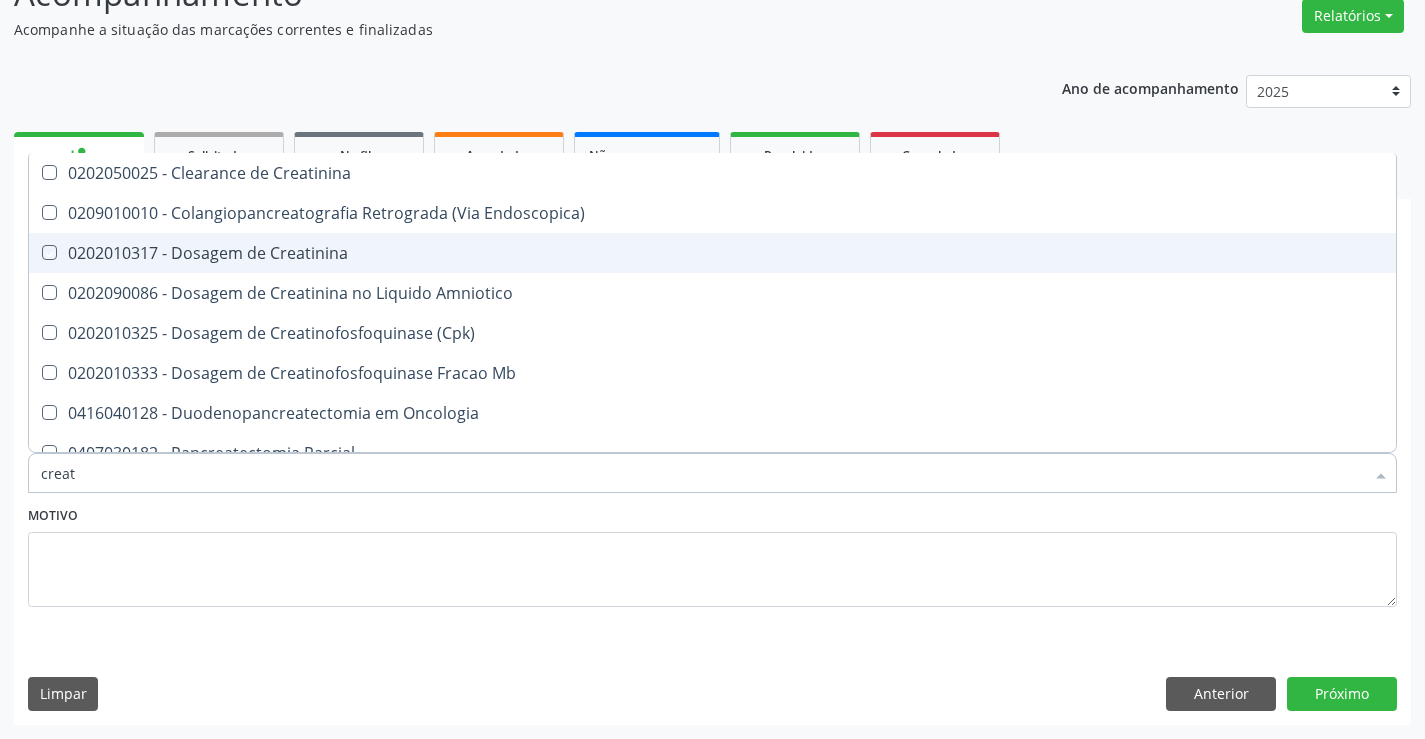 checkbox on "true" 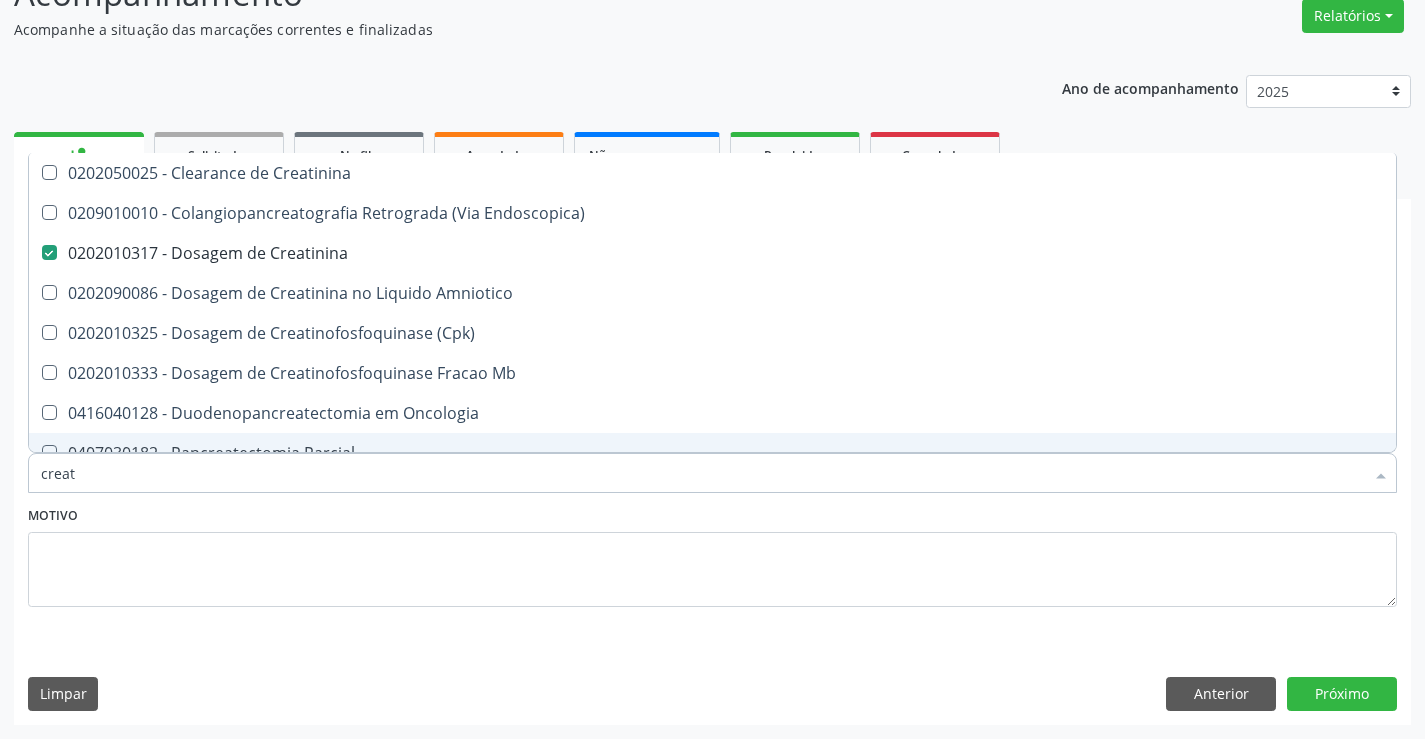 click on "creat" at bounding box center [702, 473] 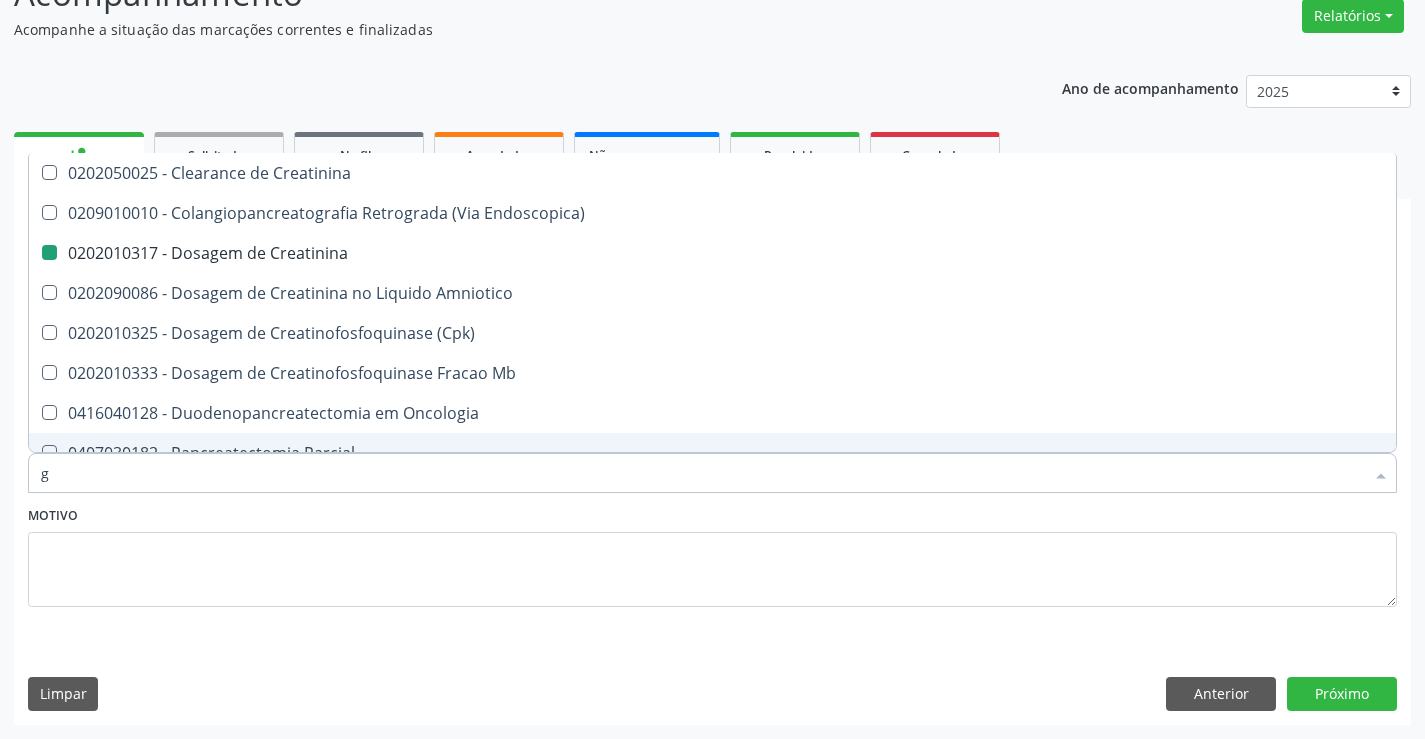 type on "gl" 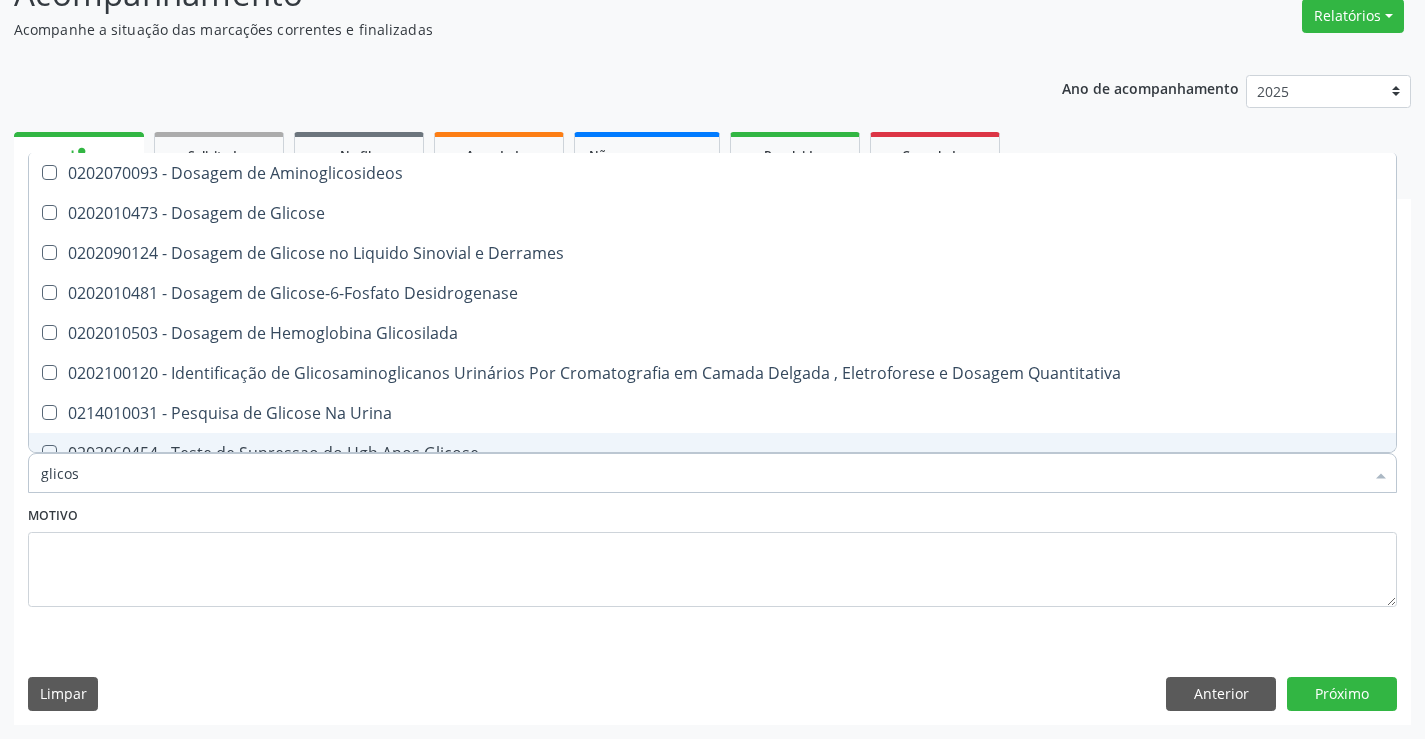 type on "glicose" 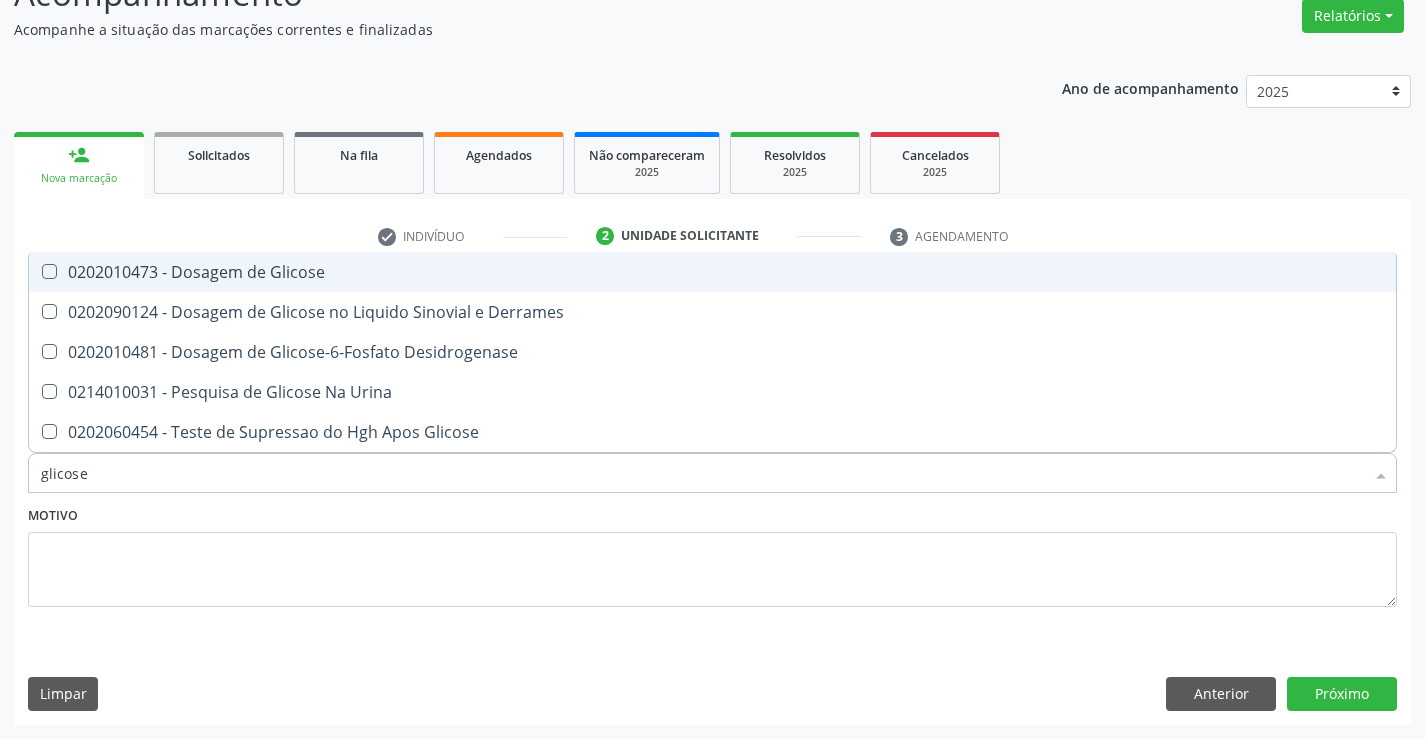 click on "0202010473 - Dosagem de Glicose" at bounding box center [712, 272] 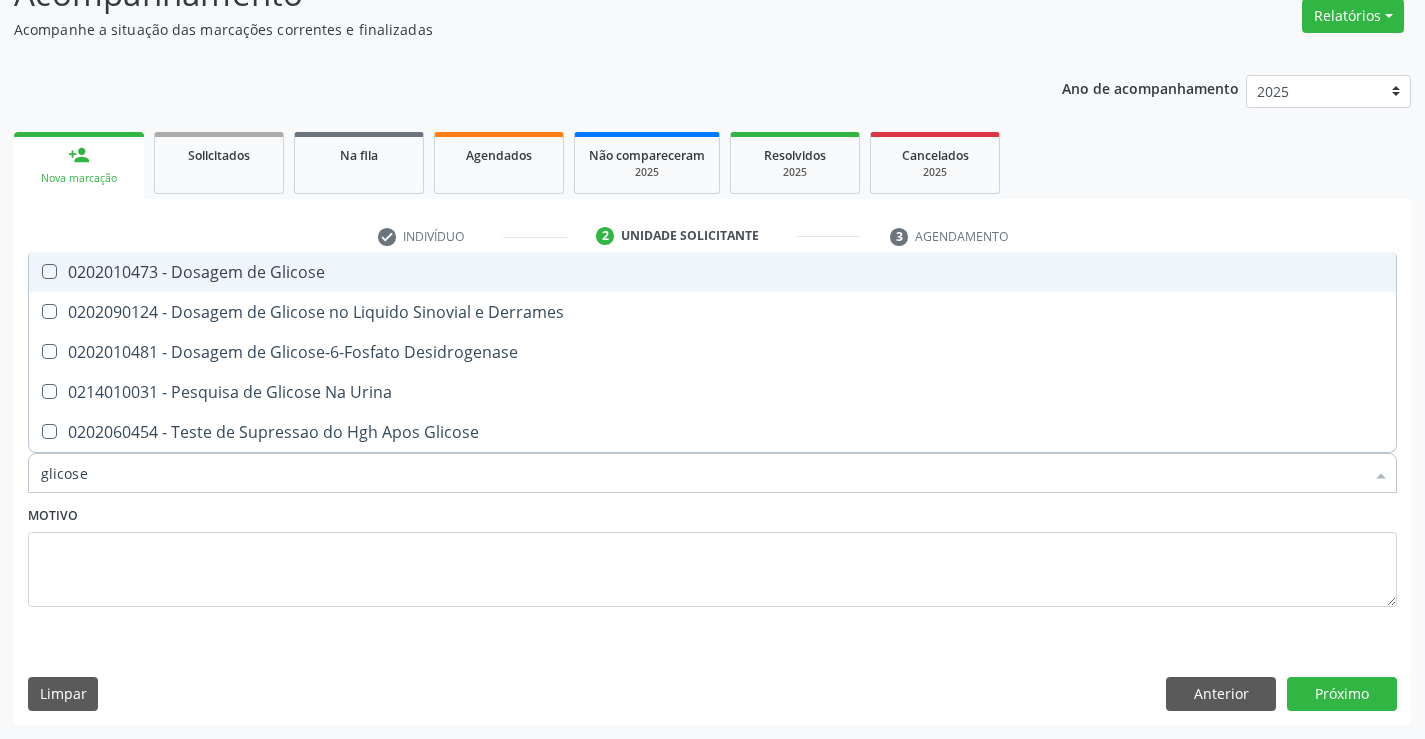 checkbox on "true" 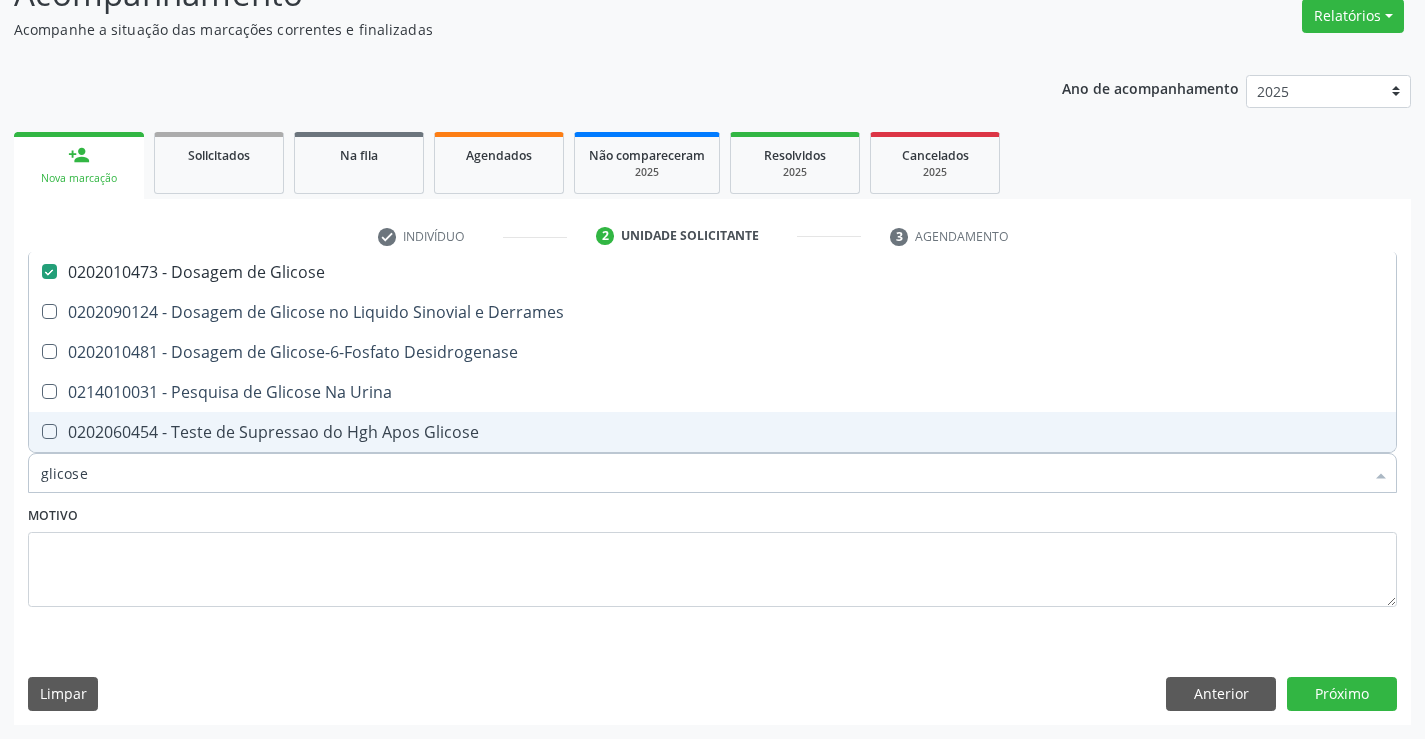click on "glicose" at bounding box center [702, 473] 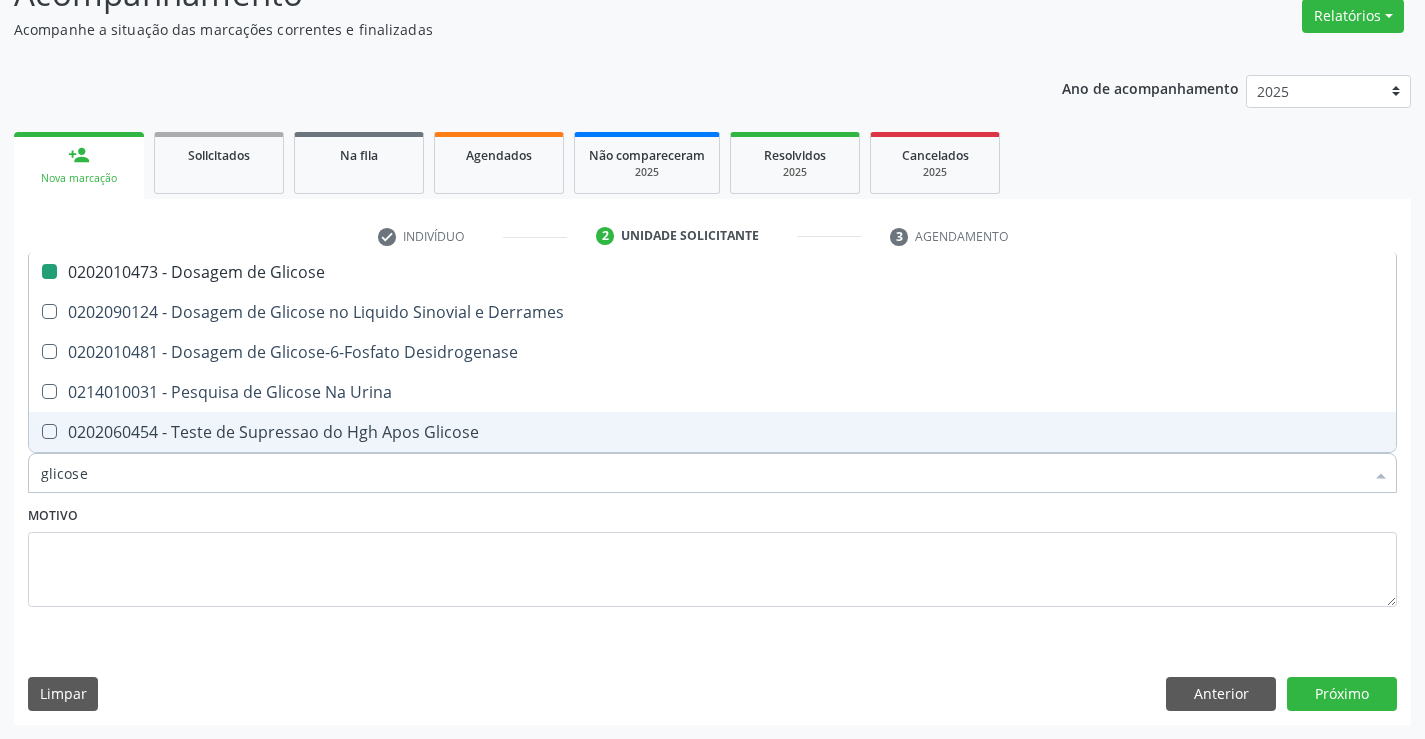 type on "t" 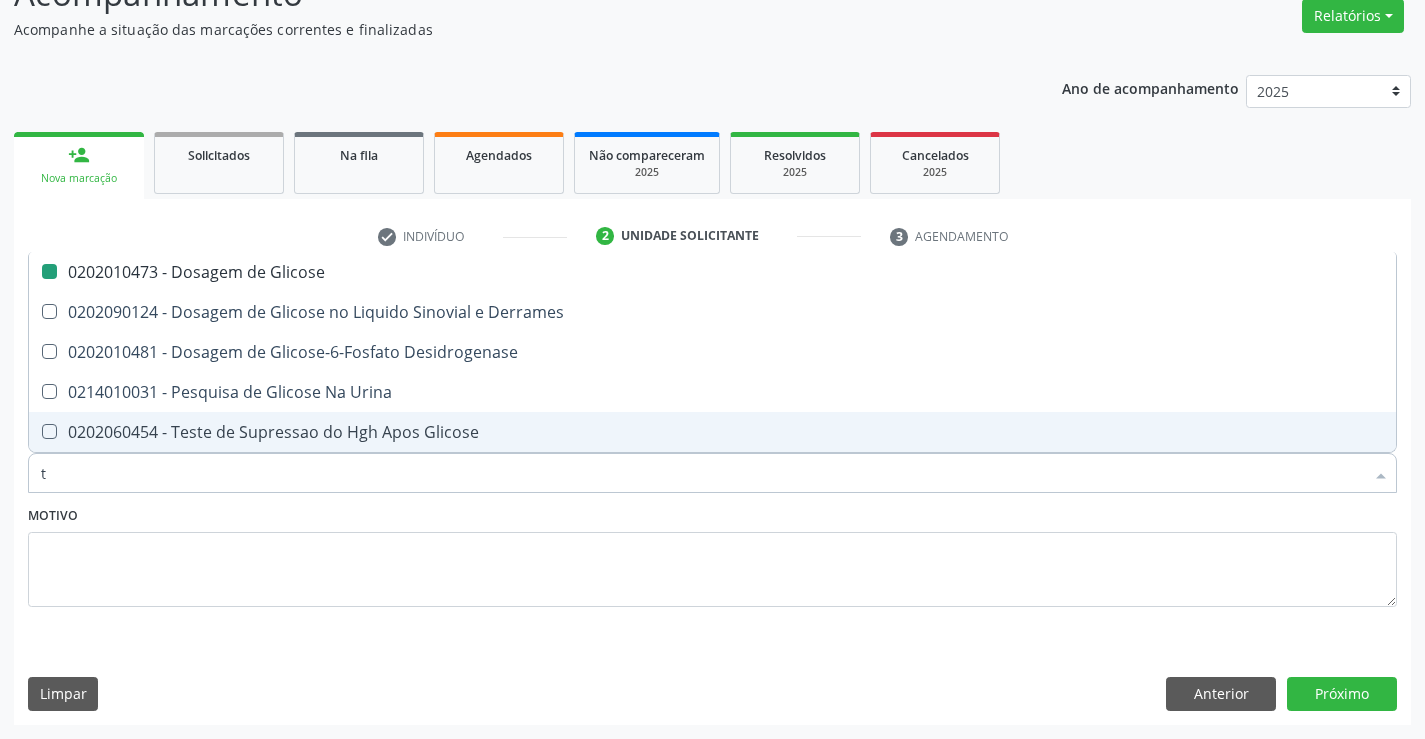 checkbox on "false" 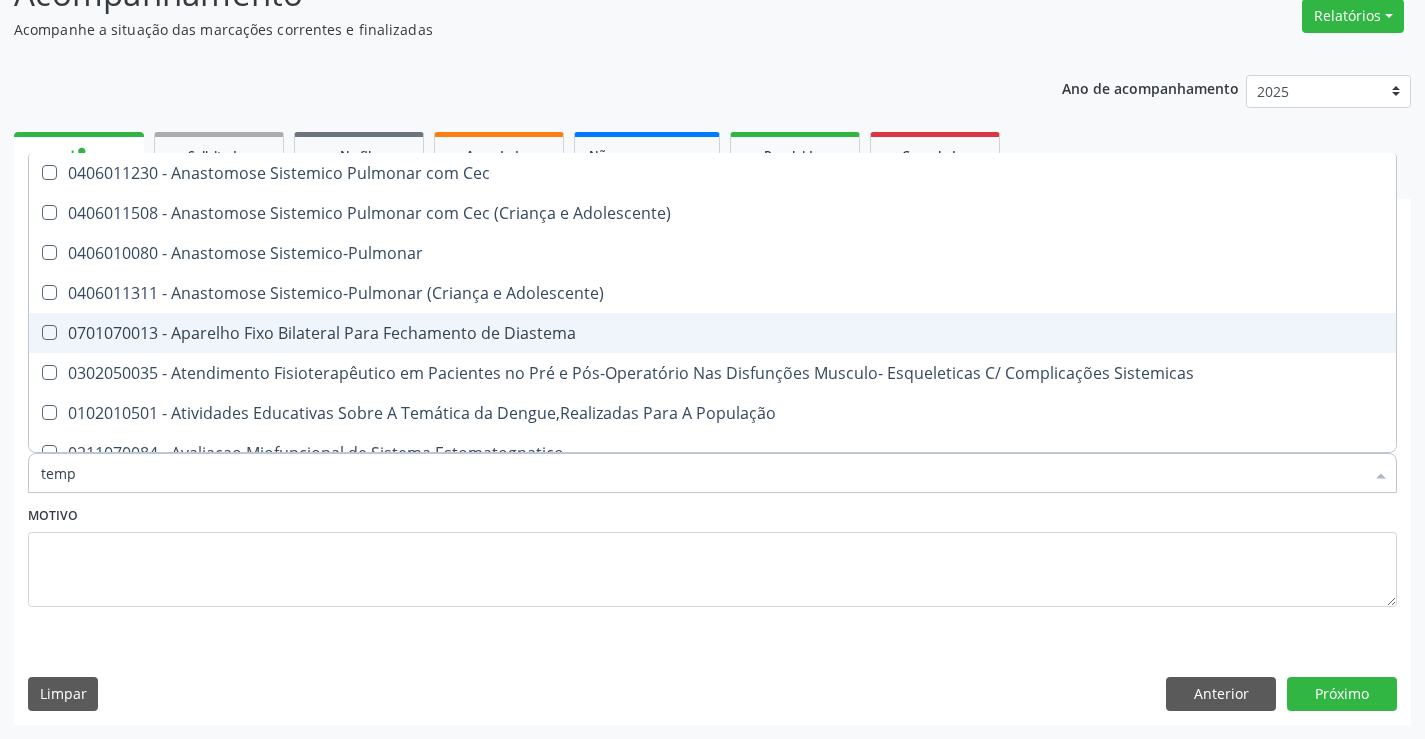 type on "tempo" 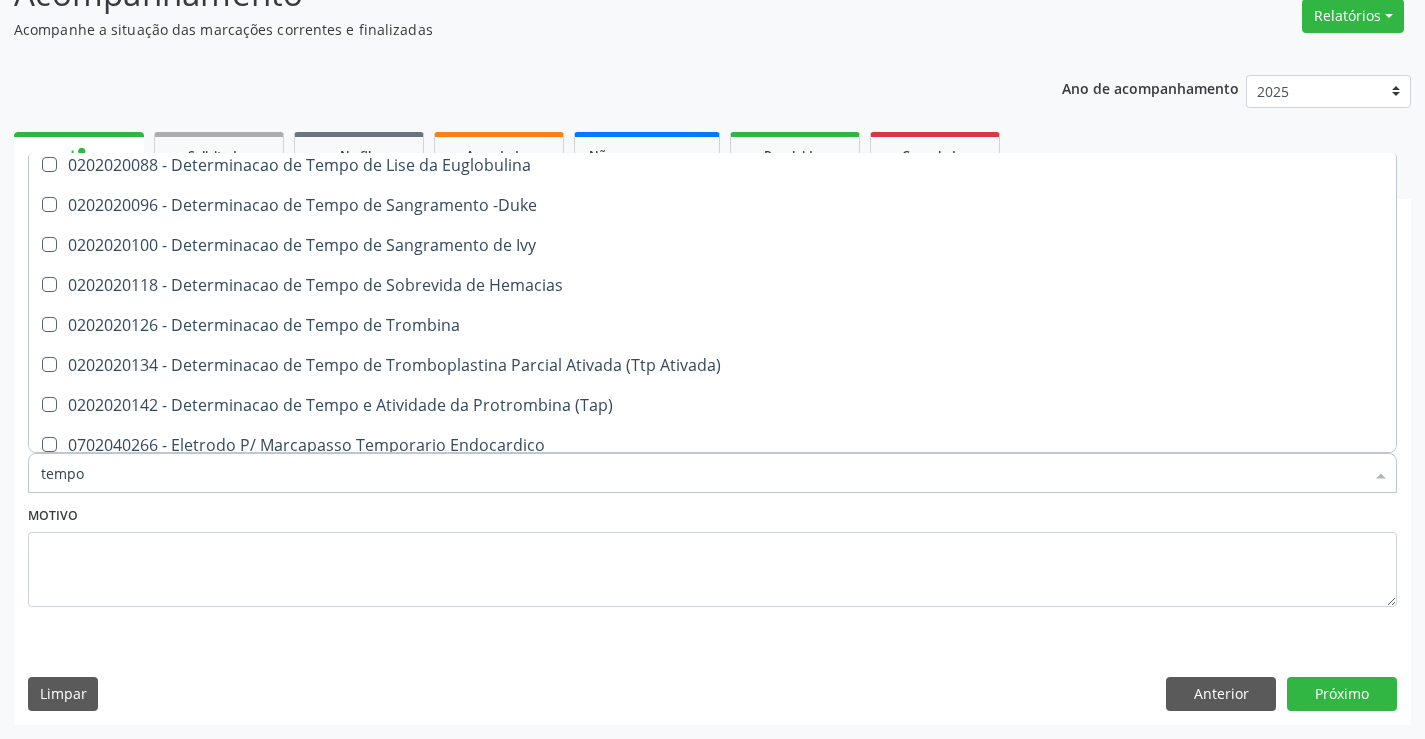 scroll, scrollTop: 316, scrollLeft: 0, axis: vertical 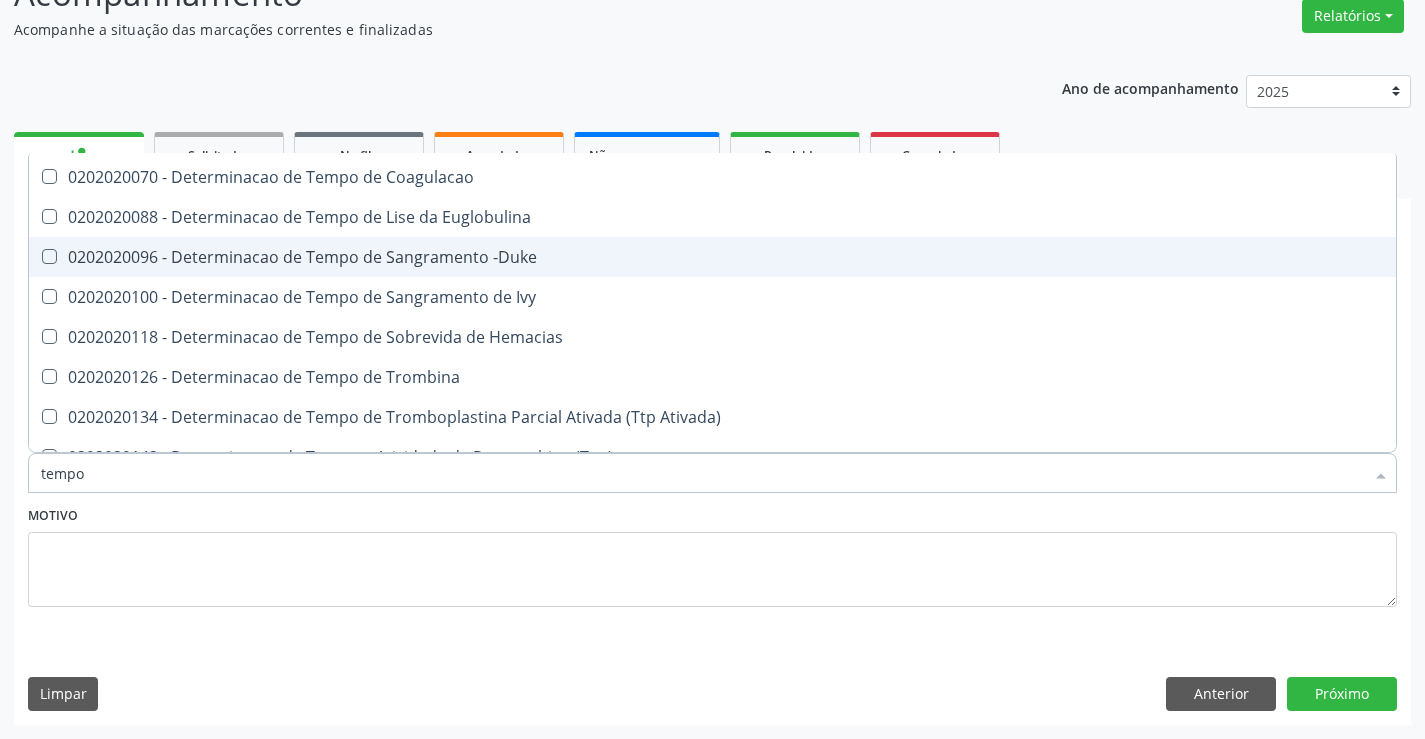 click on "0202020096 - Determinacao de Tempo de Sangramento -Duke" at bounding box center (756, 257) 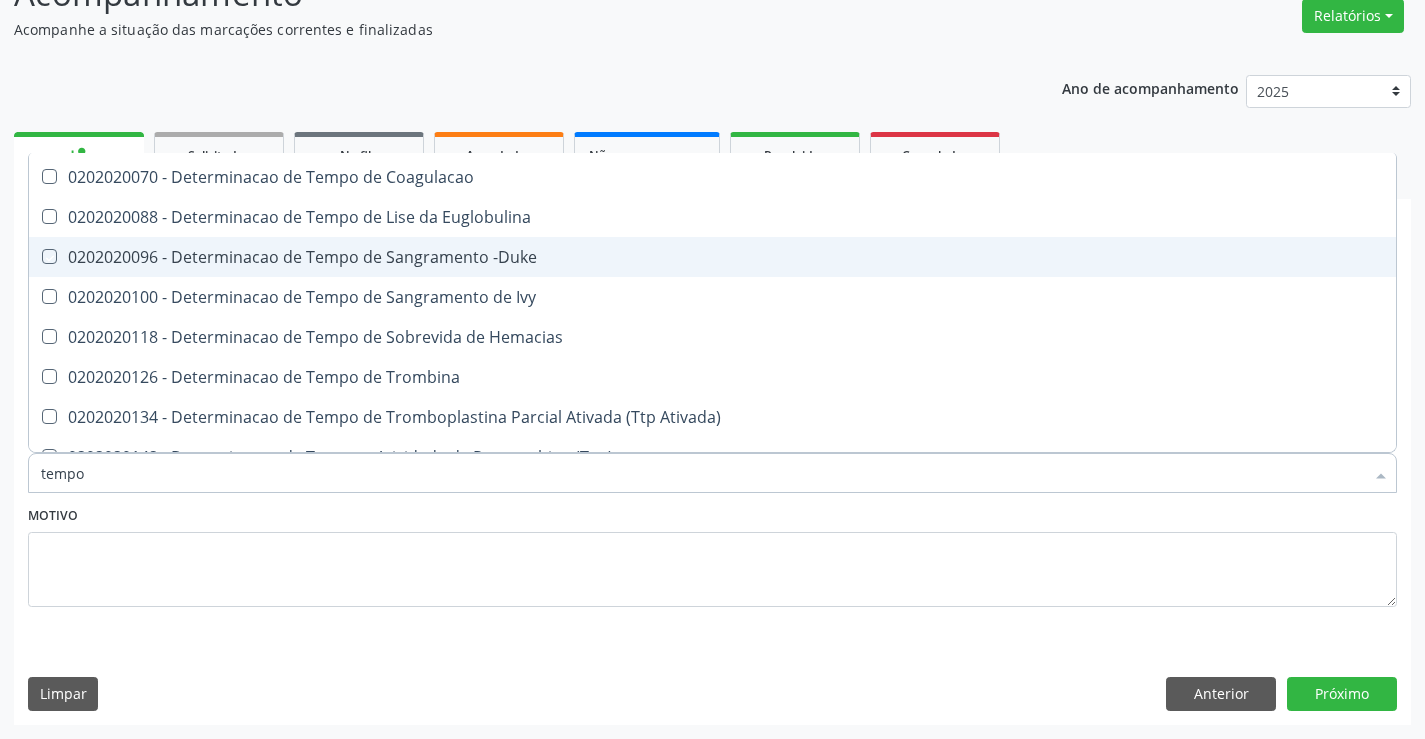 checkbox on "true" 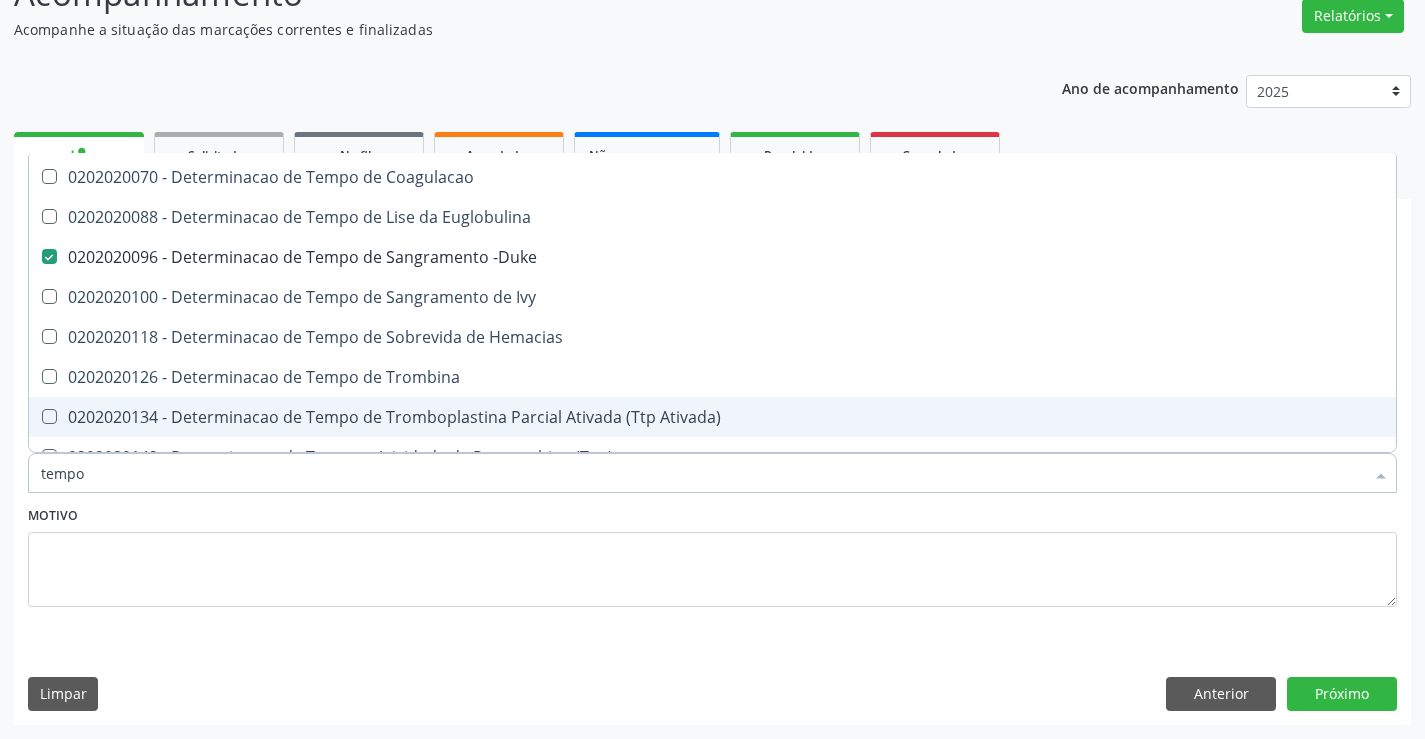 click on "tempo" at bounding box center [702, 473] 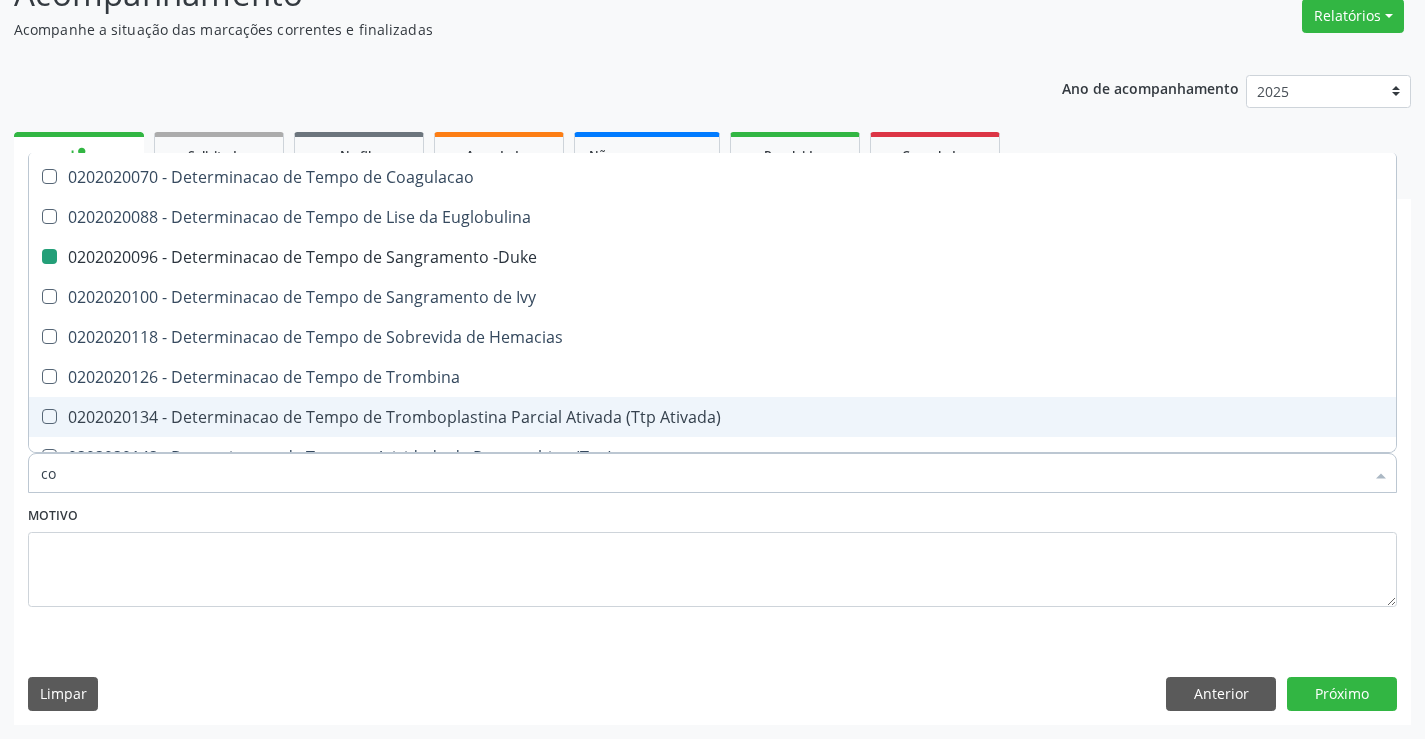 type on "coa" 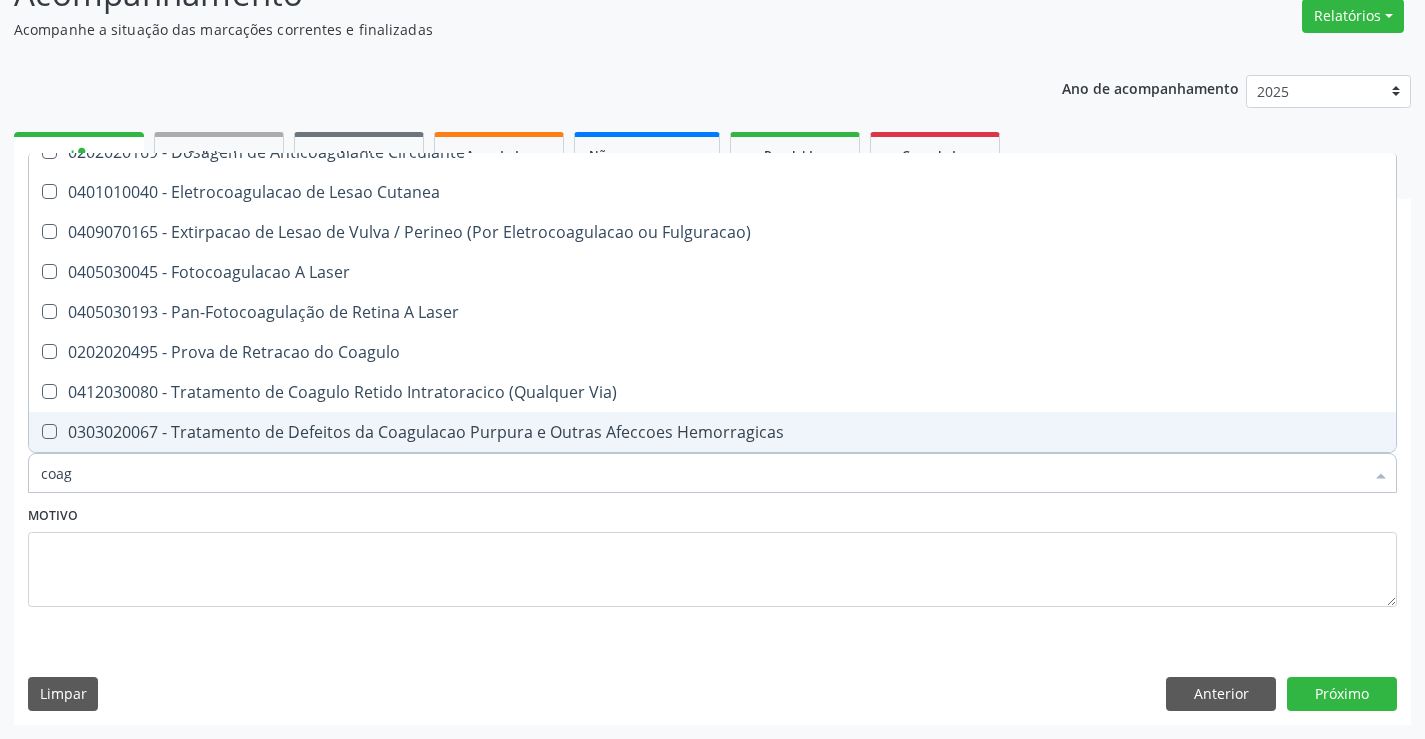 scroll, scrollTop: 221, scrollLeft: 0, axis: vertical 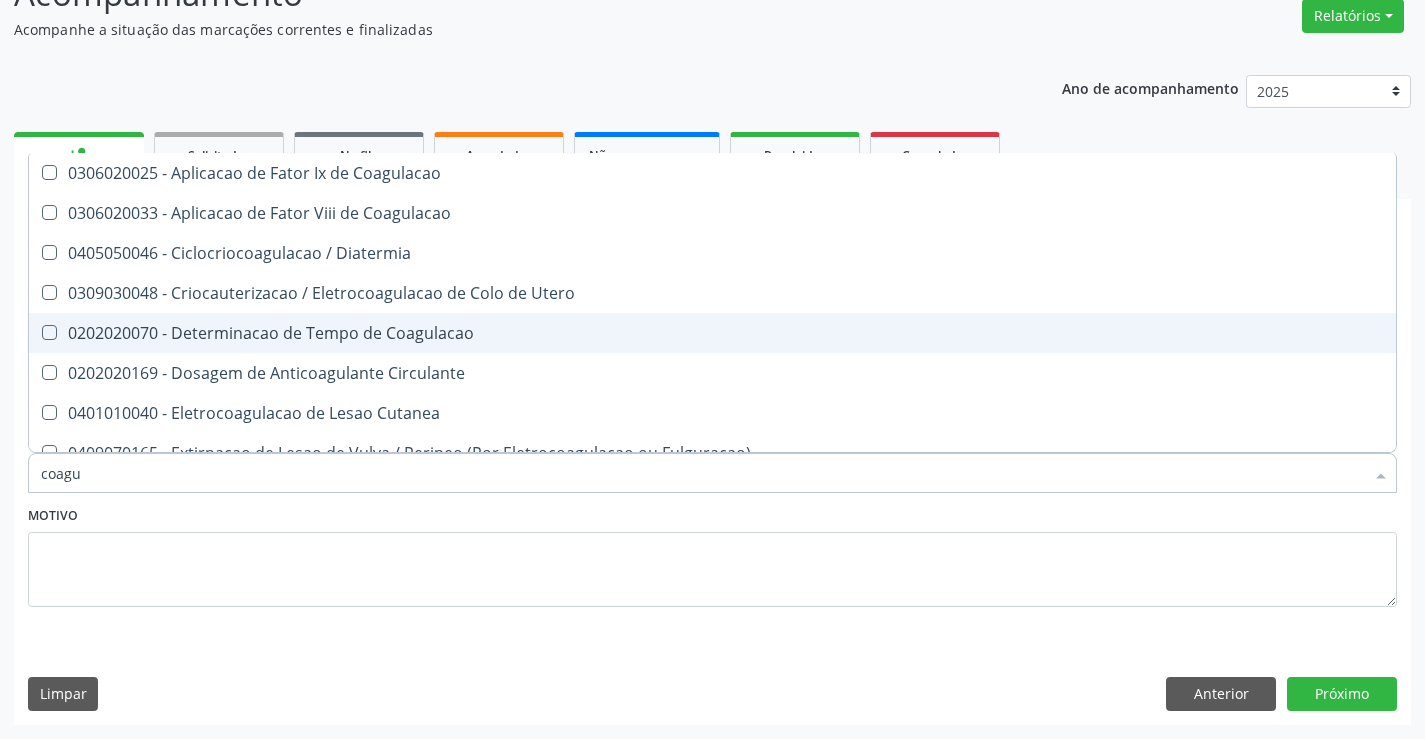 click on "0202020070 - Determinacao de Tempo de Coagulacao" at bounding box center (712, 333) 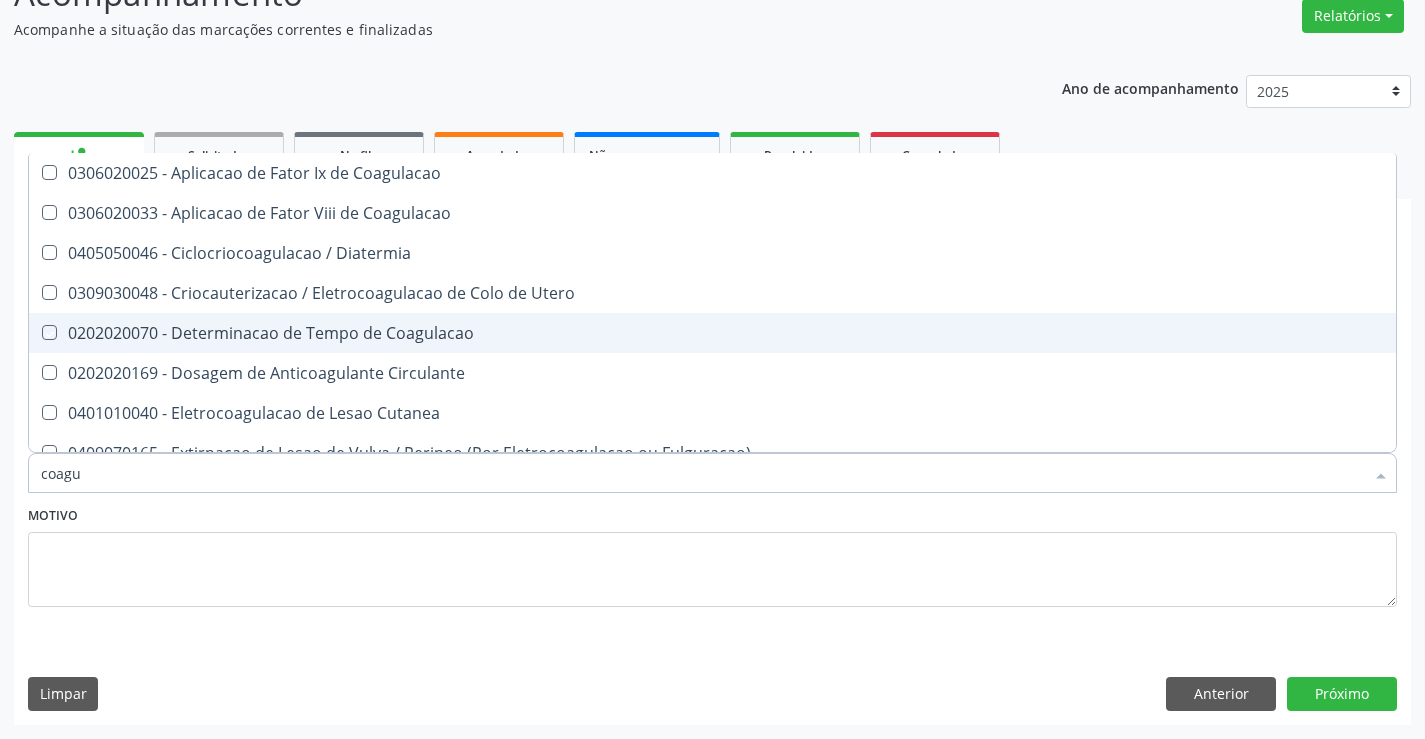 checkbox on "true" 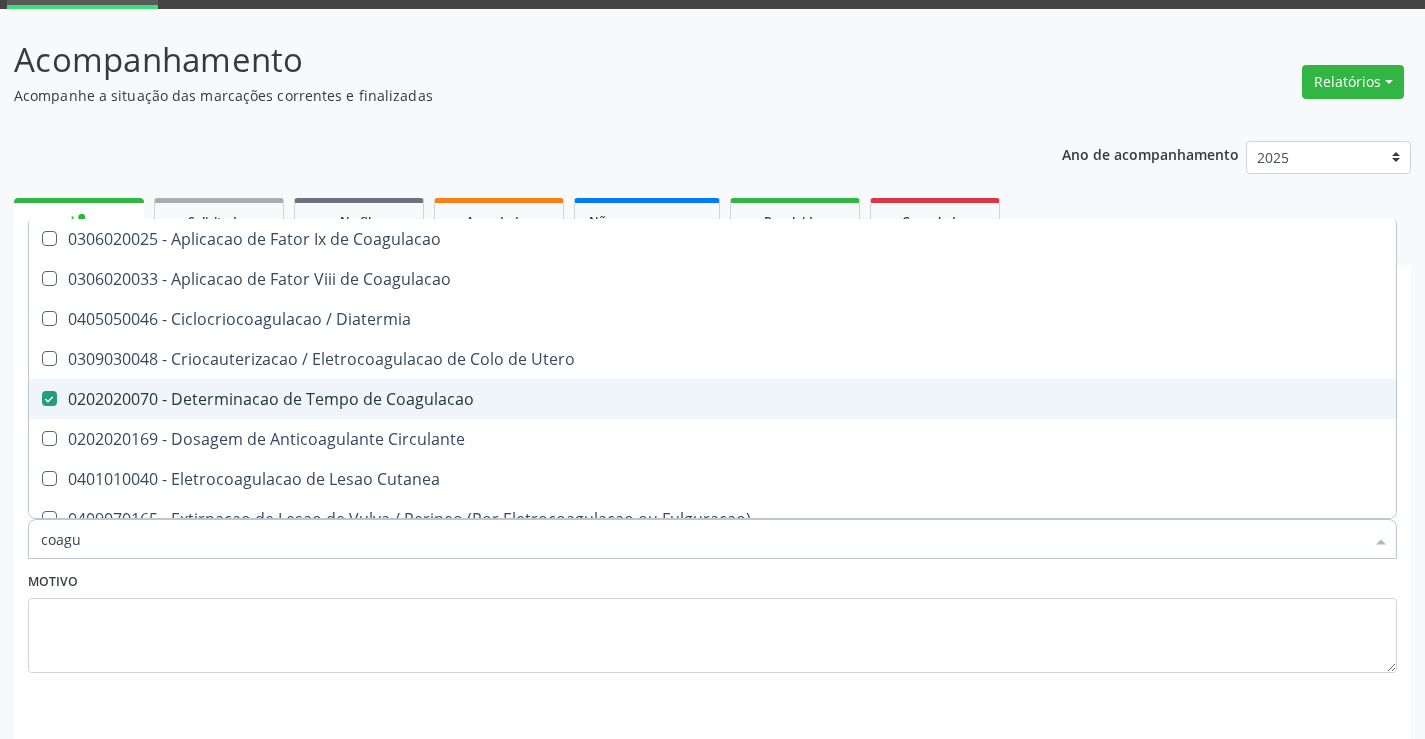 scroll, scrollTop: 67, scrollLeft: 0, axis: vertical 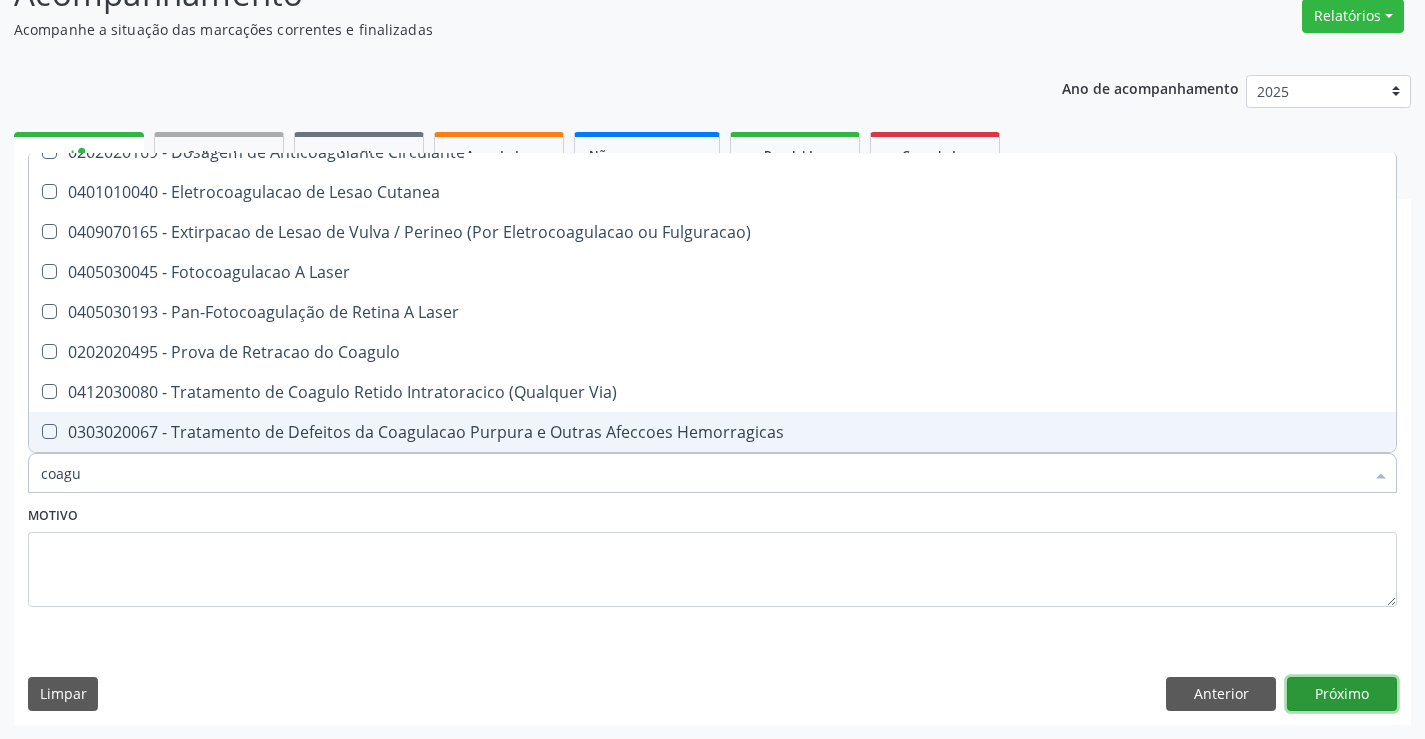 click on "Próximo" at bounding box center [1342, 694] 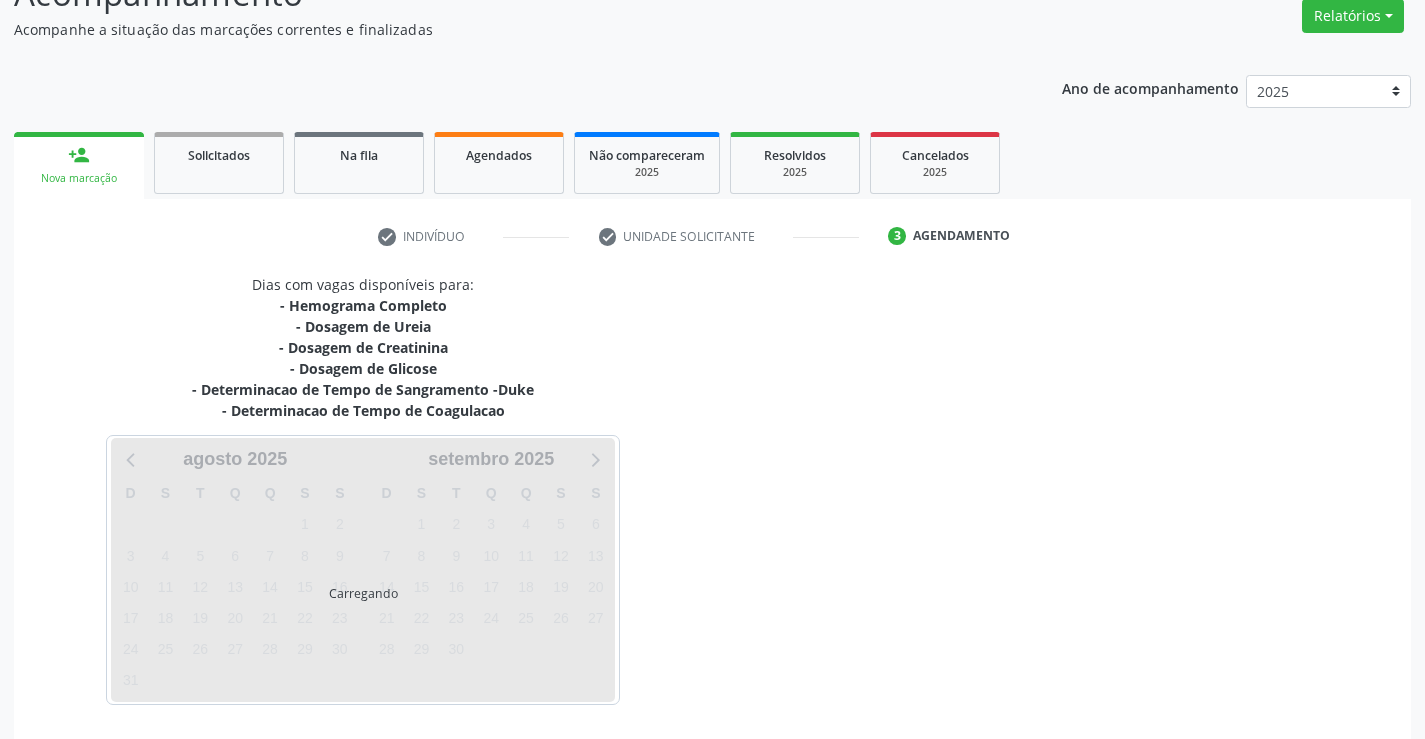 scroll, scrollTop: 0, scrollLeft: 0, axis: both 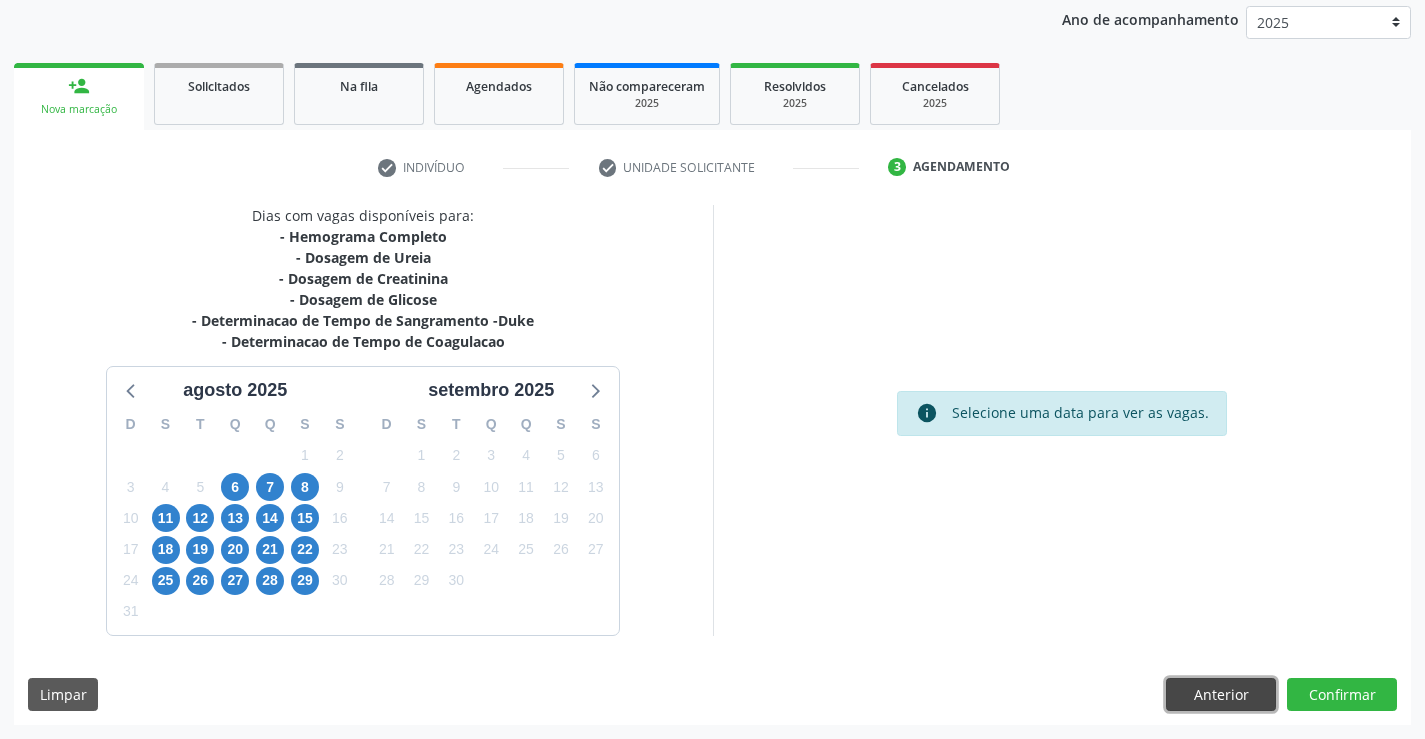 click on "Anterior" at bounding box center (1221, 695) 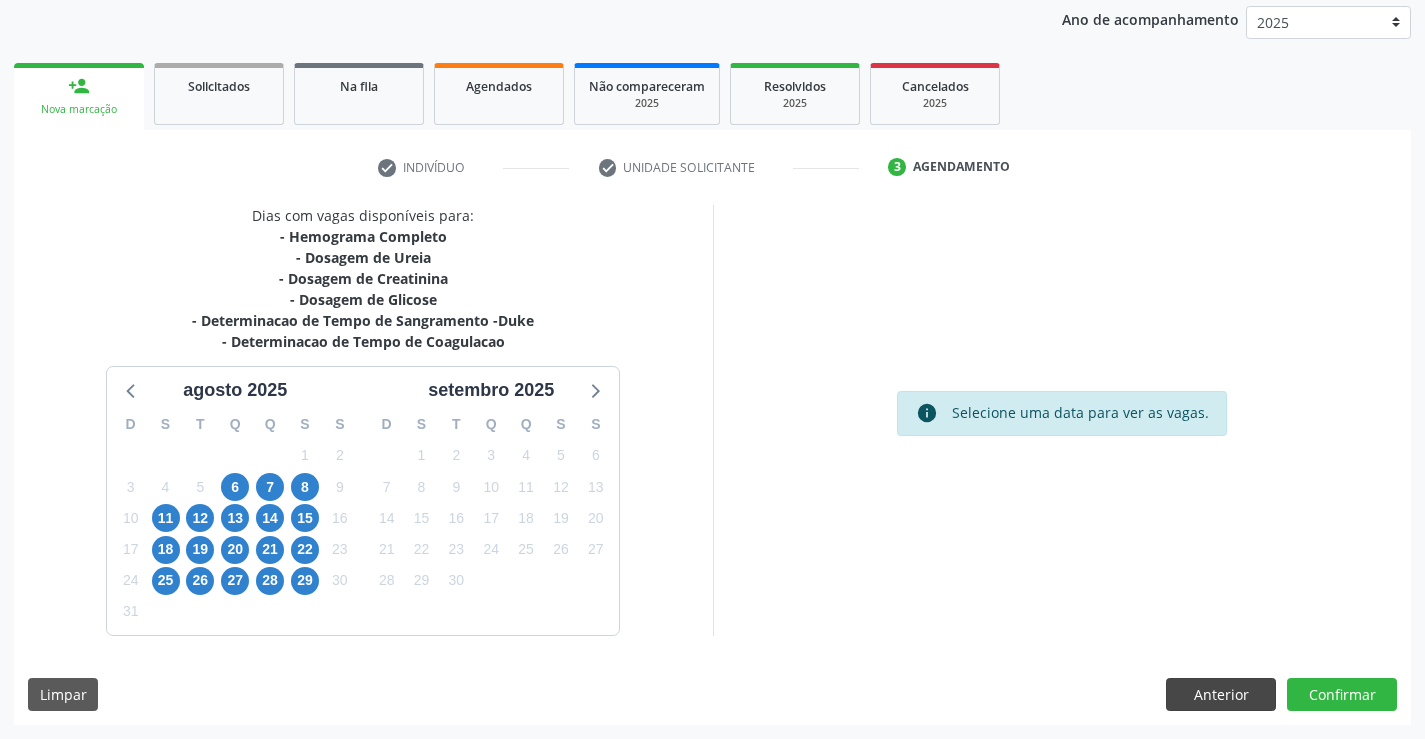 scroll, scrollTop: 167, scrollLeft: 0, axis: vertical 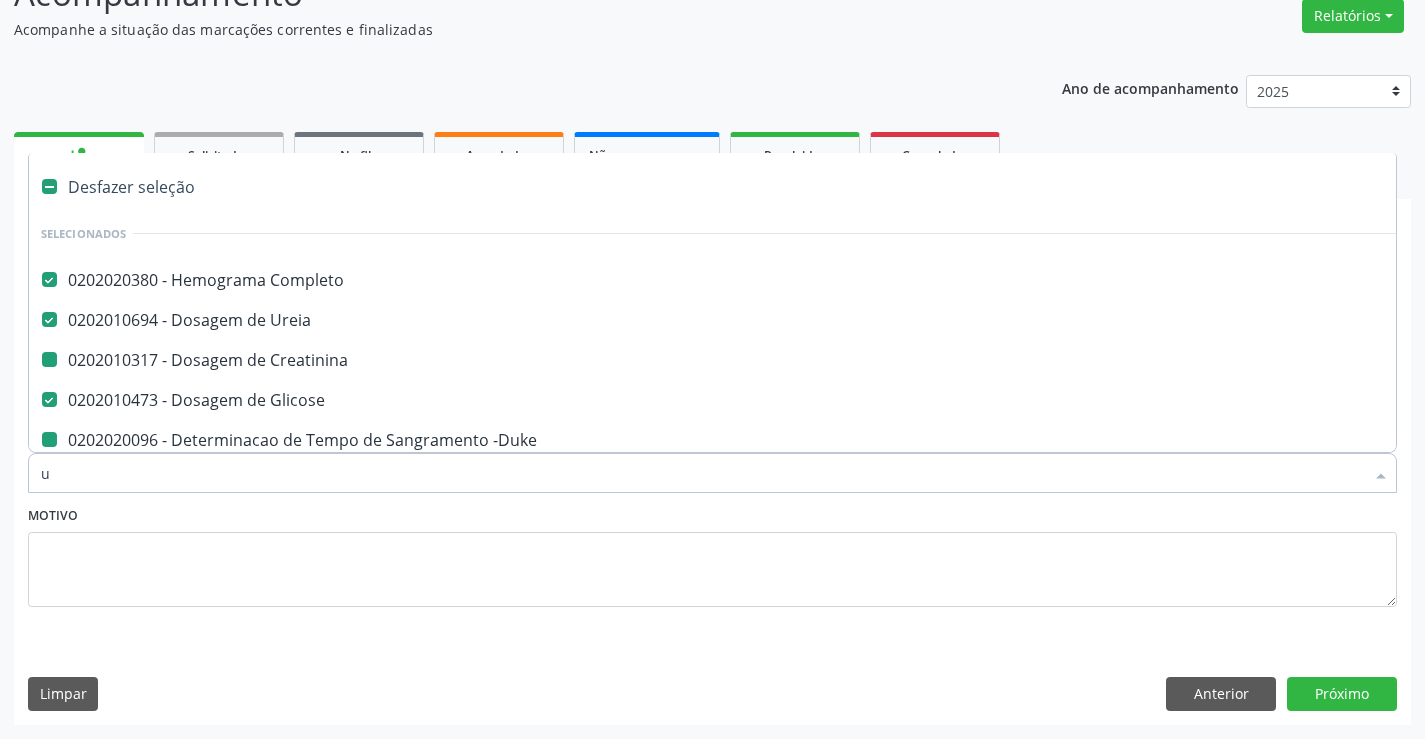 type on "ur" 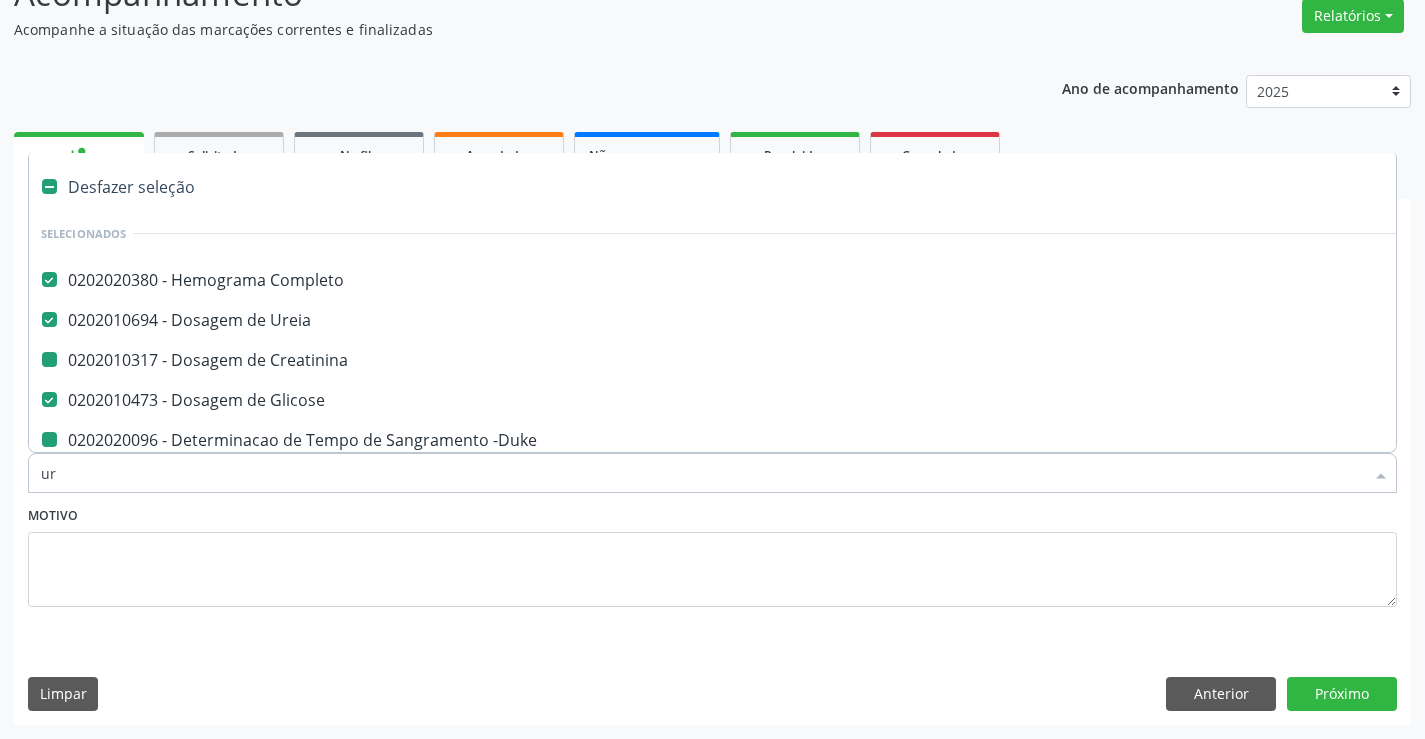 checkbox on "false" 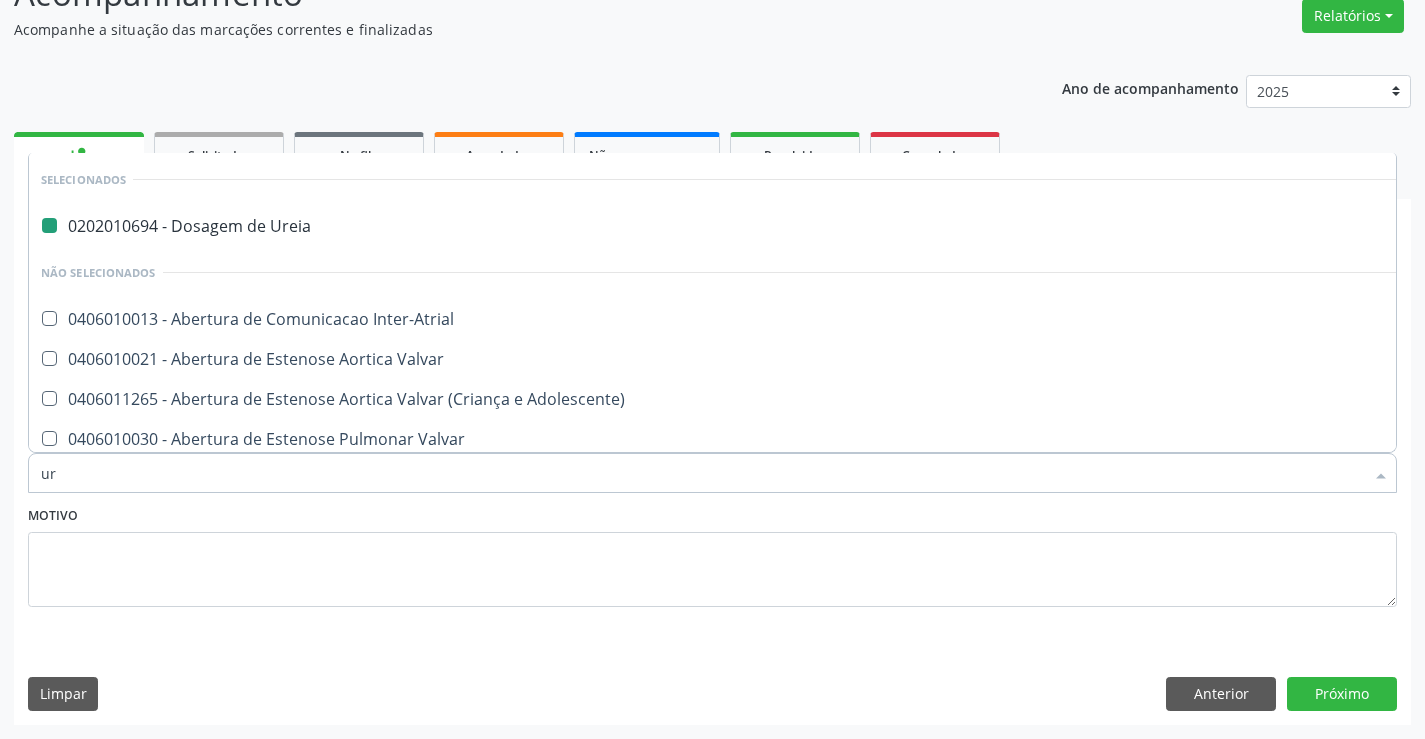 type on "uri" 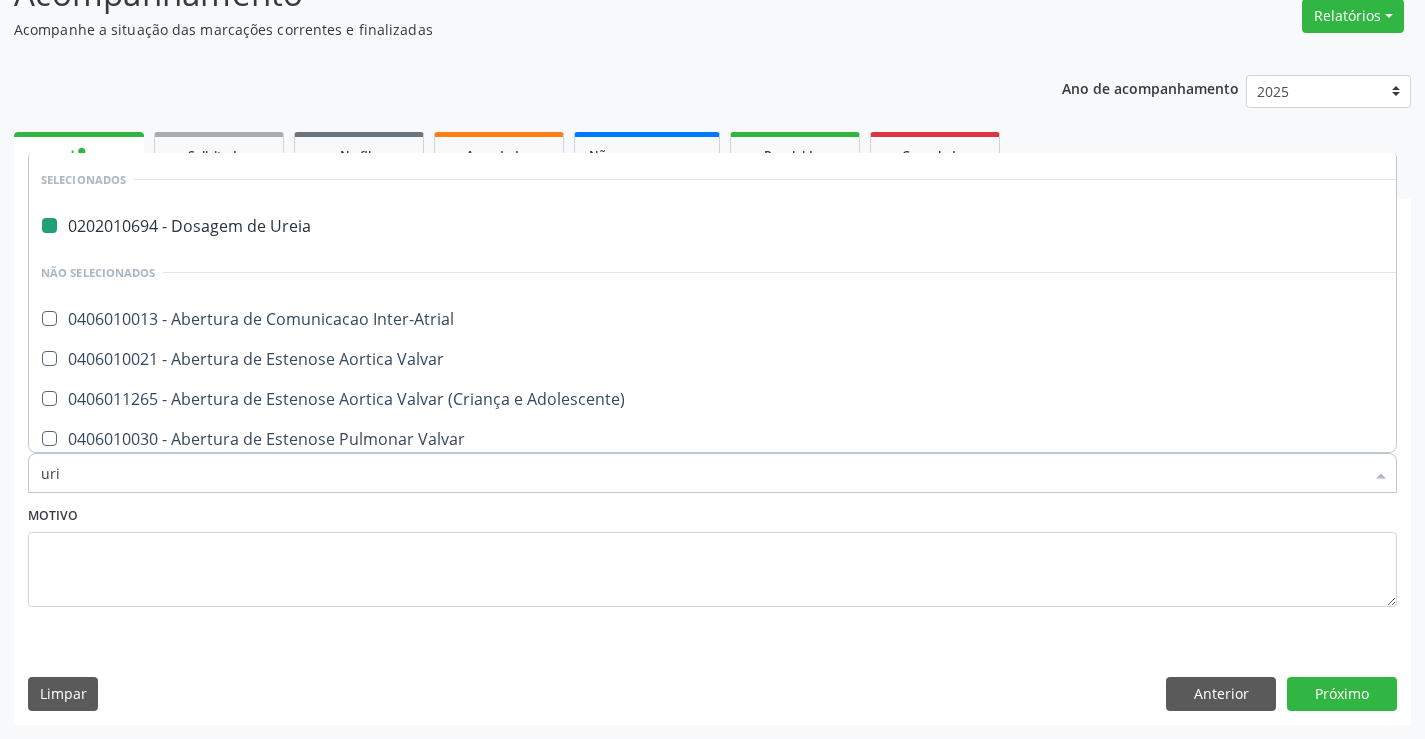 checkbox on "false" 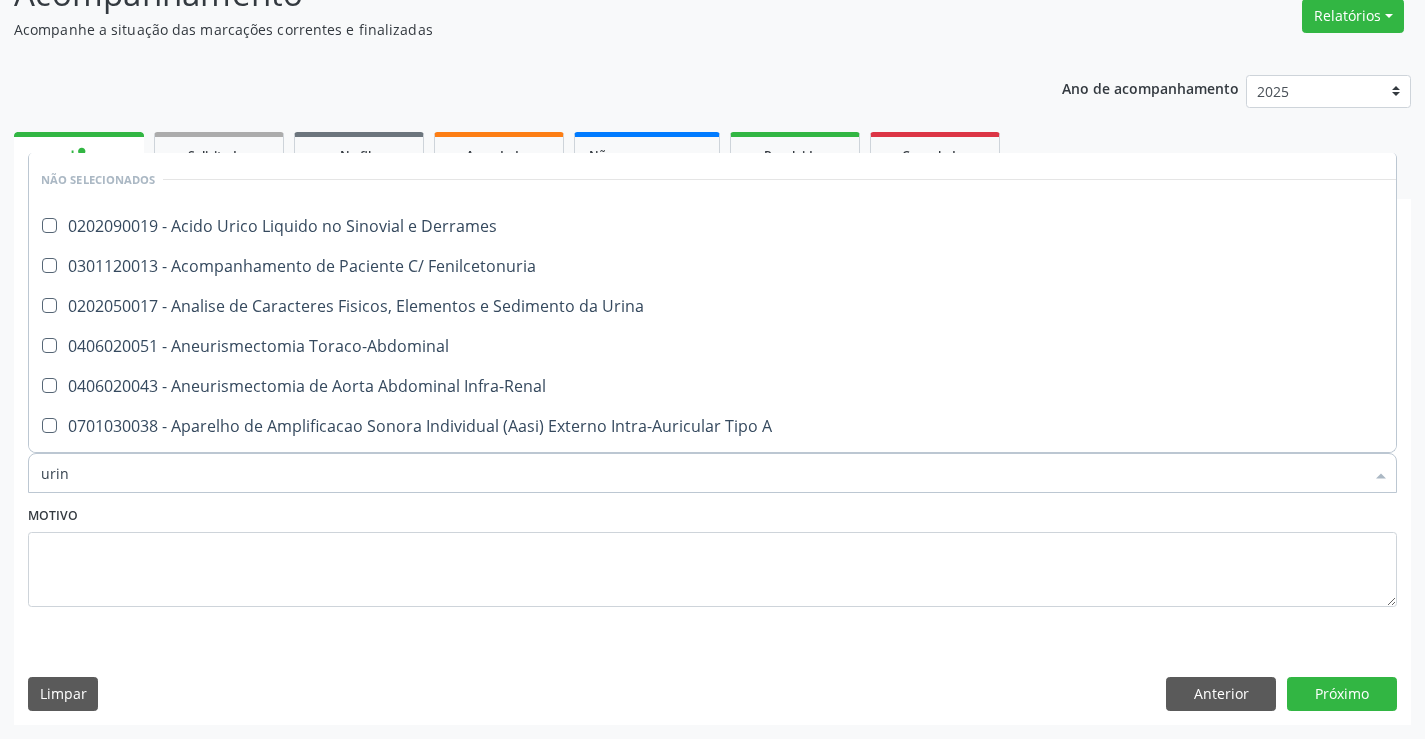 type on "urina" 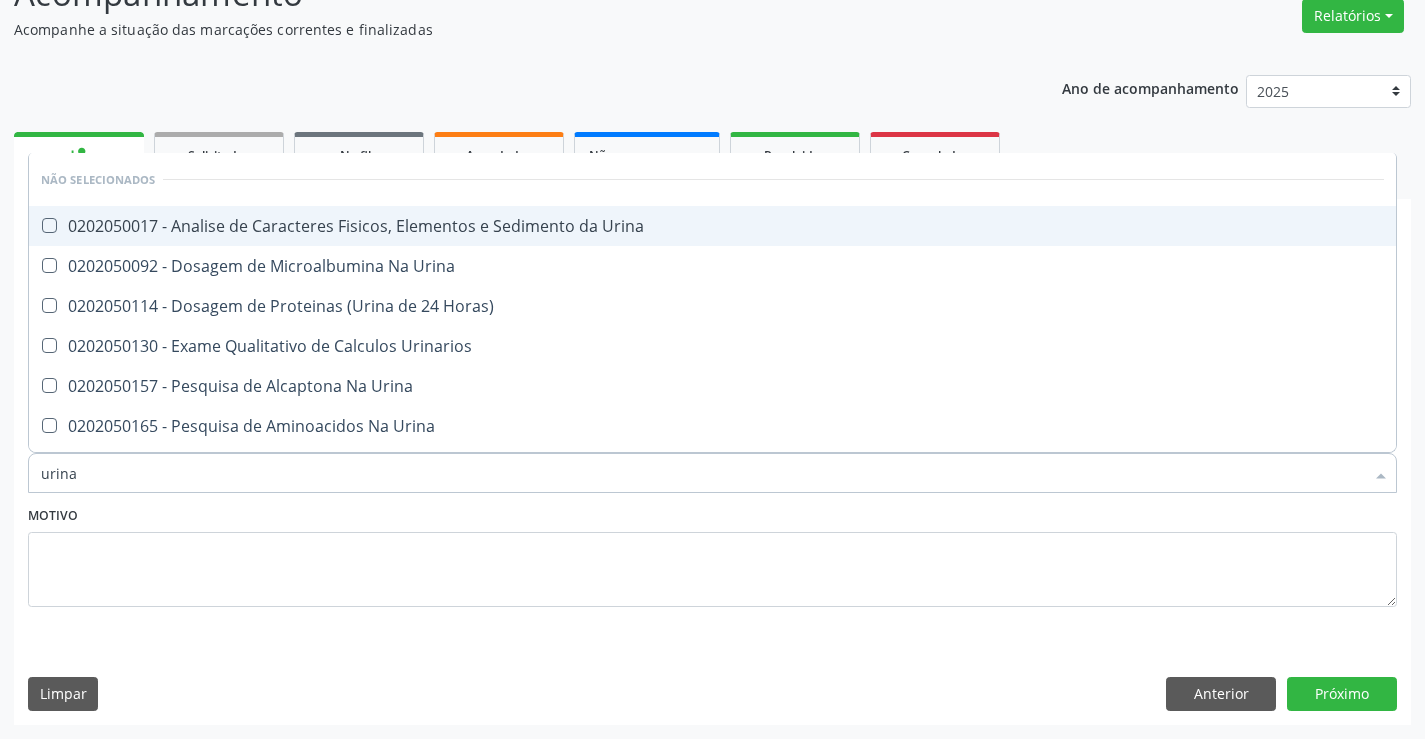 click on "0202050017 - Analise de Caracteres Fisicos, Elementos e Sedimento da Urina" at bounding box center [712, 226] 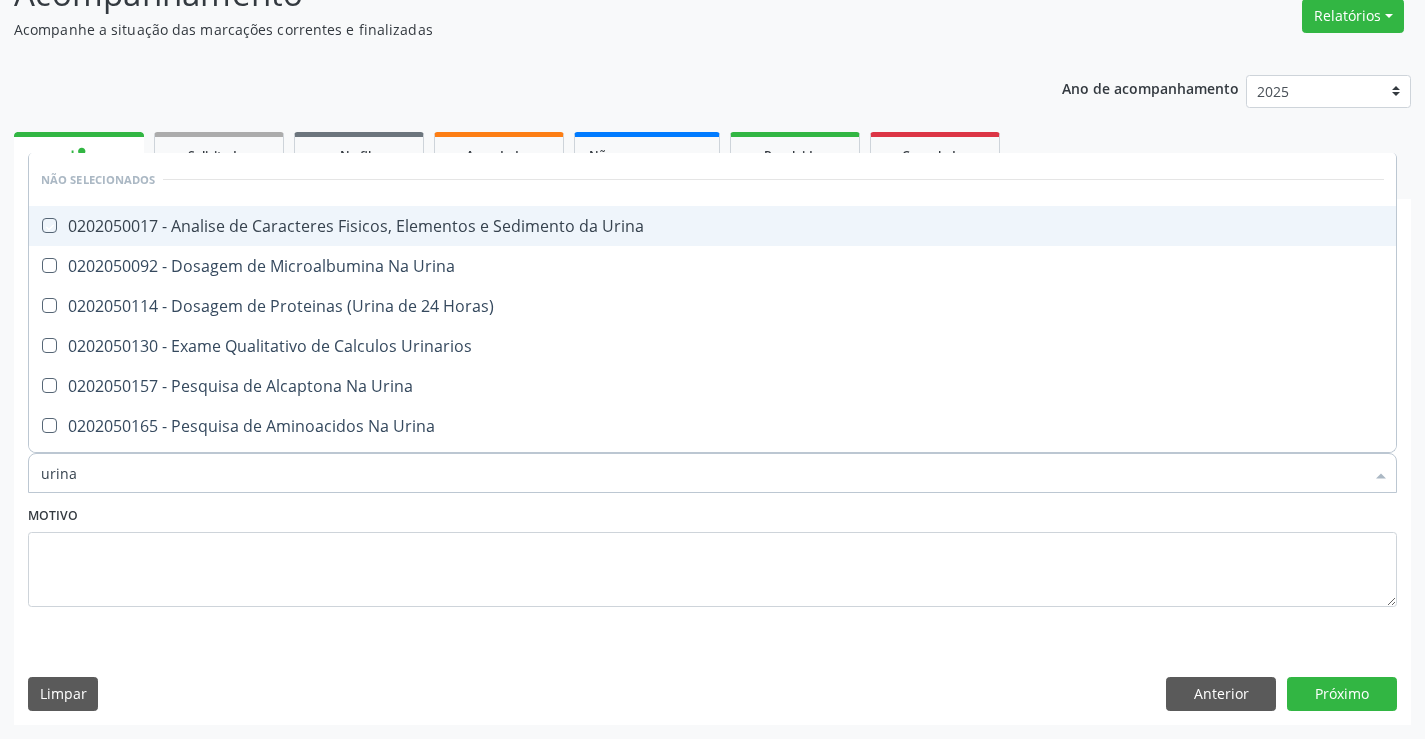 checkbox on "true" 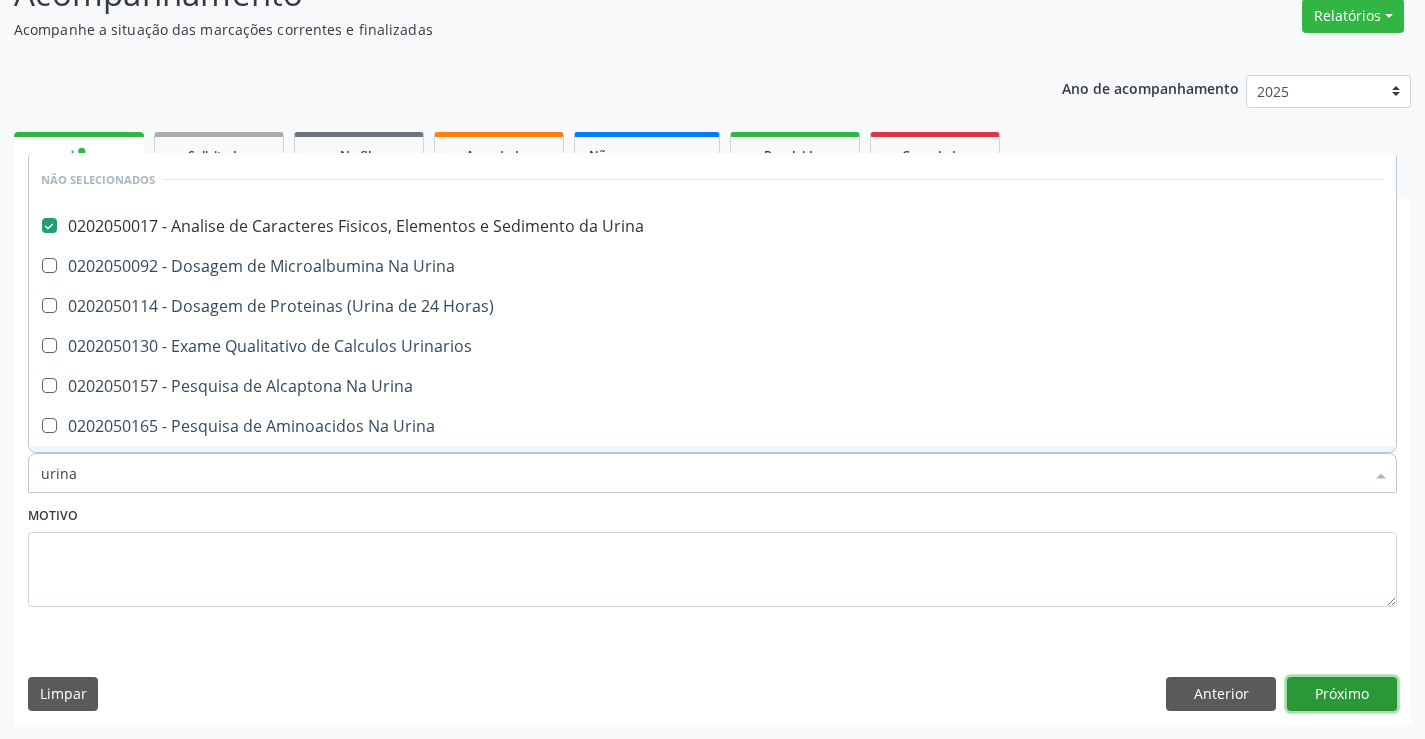 click on "Próximo" at bounding box center [1342, 694] 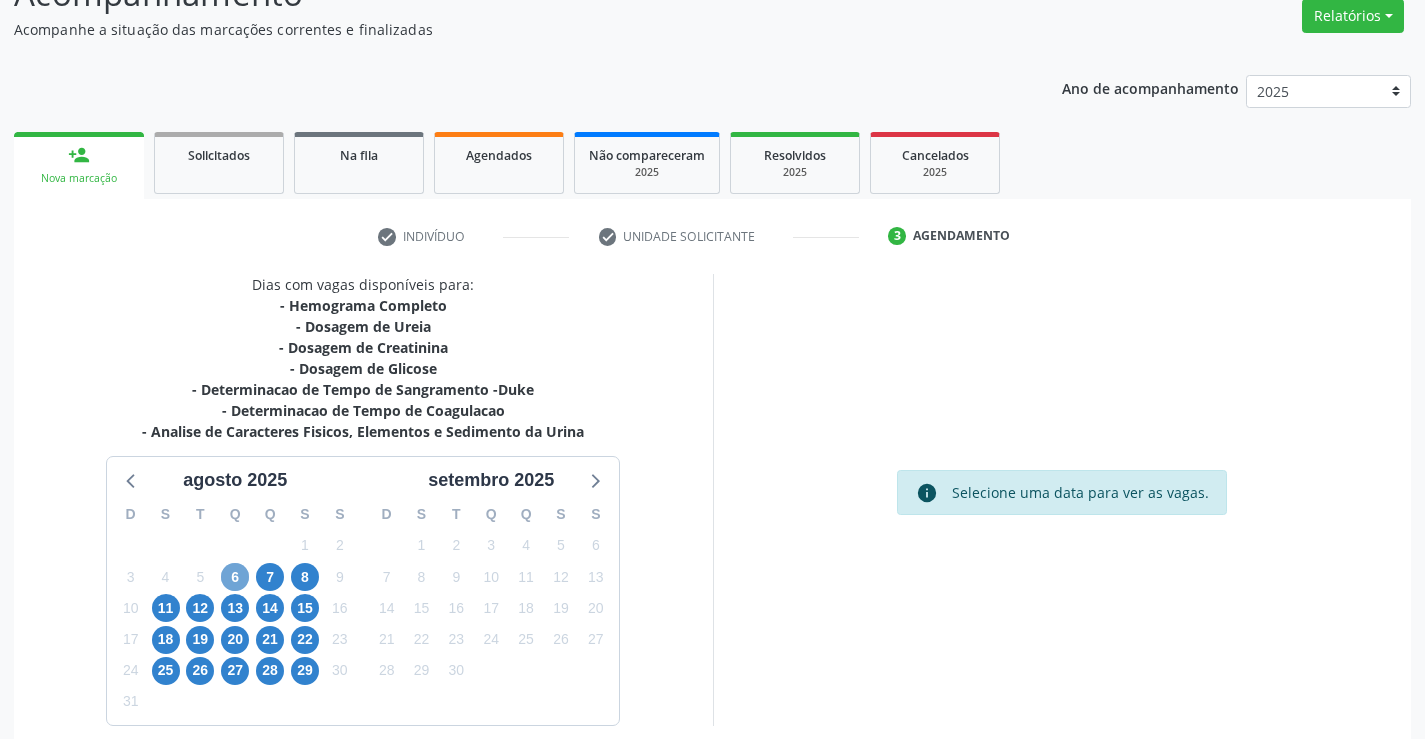click on "6" at bounding box center (235, 577) 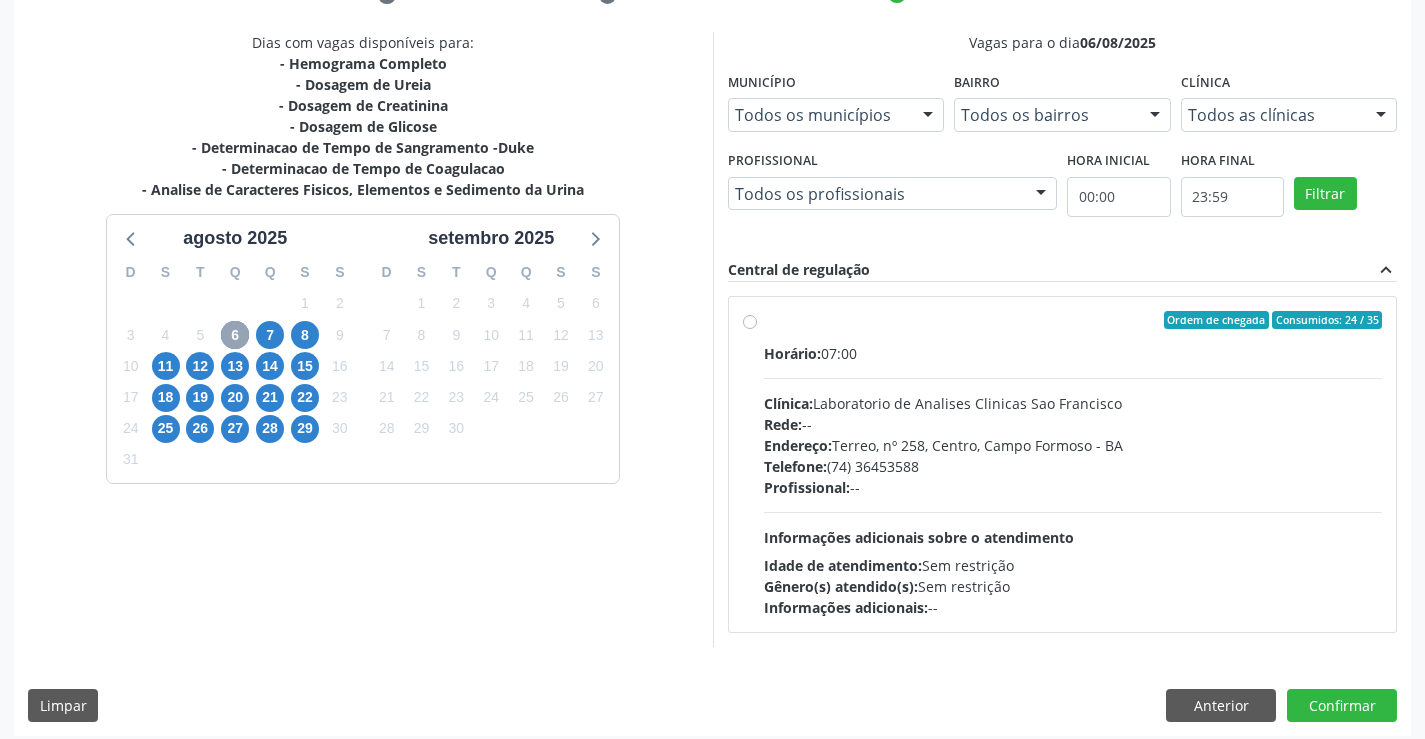 scroll, scrollTop: 420, scrollLeft: 0, axis: vertical 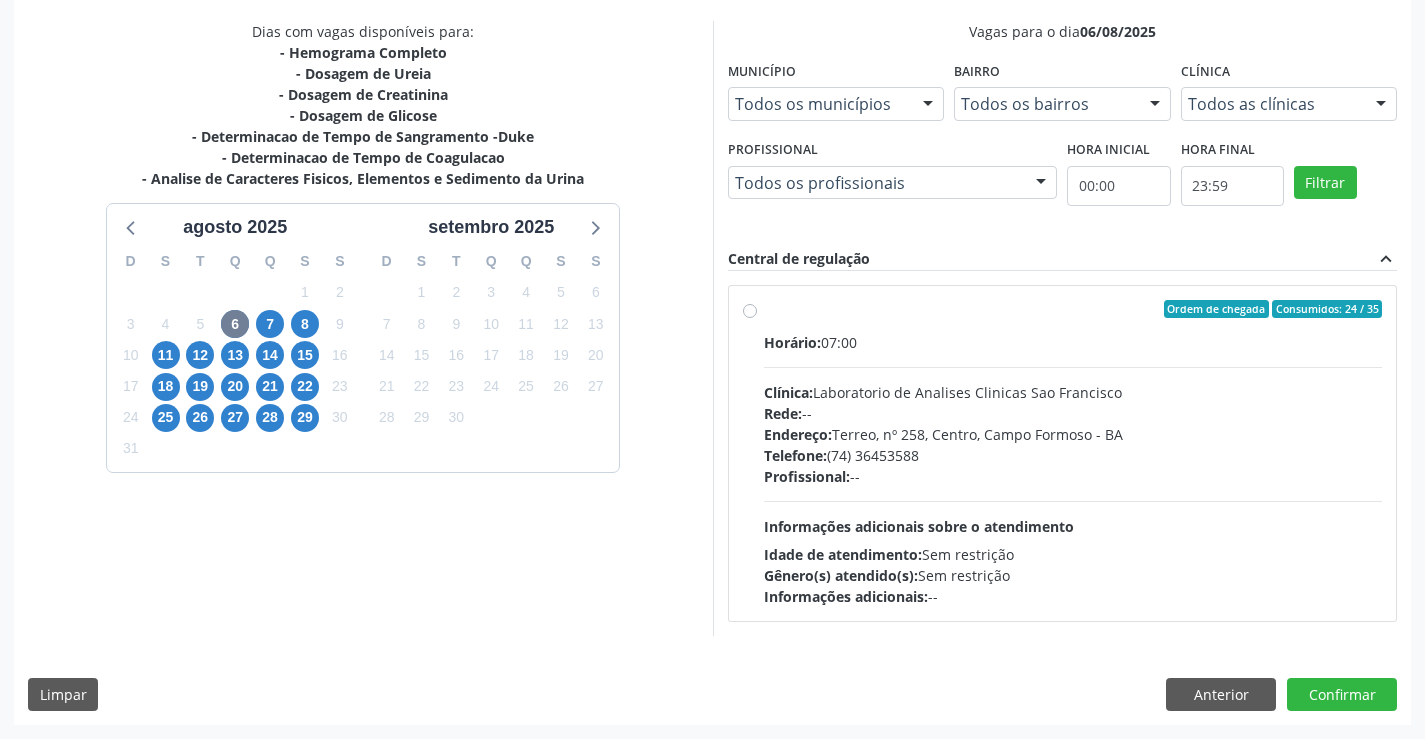 click on "Endereço:   Terreo, nº 258, Centro, Campo Formoso - BA" at bounding box center [1073, 434] 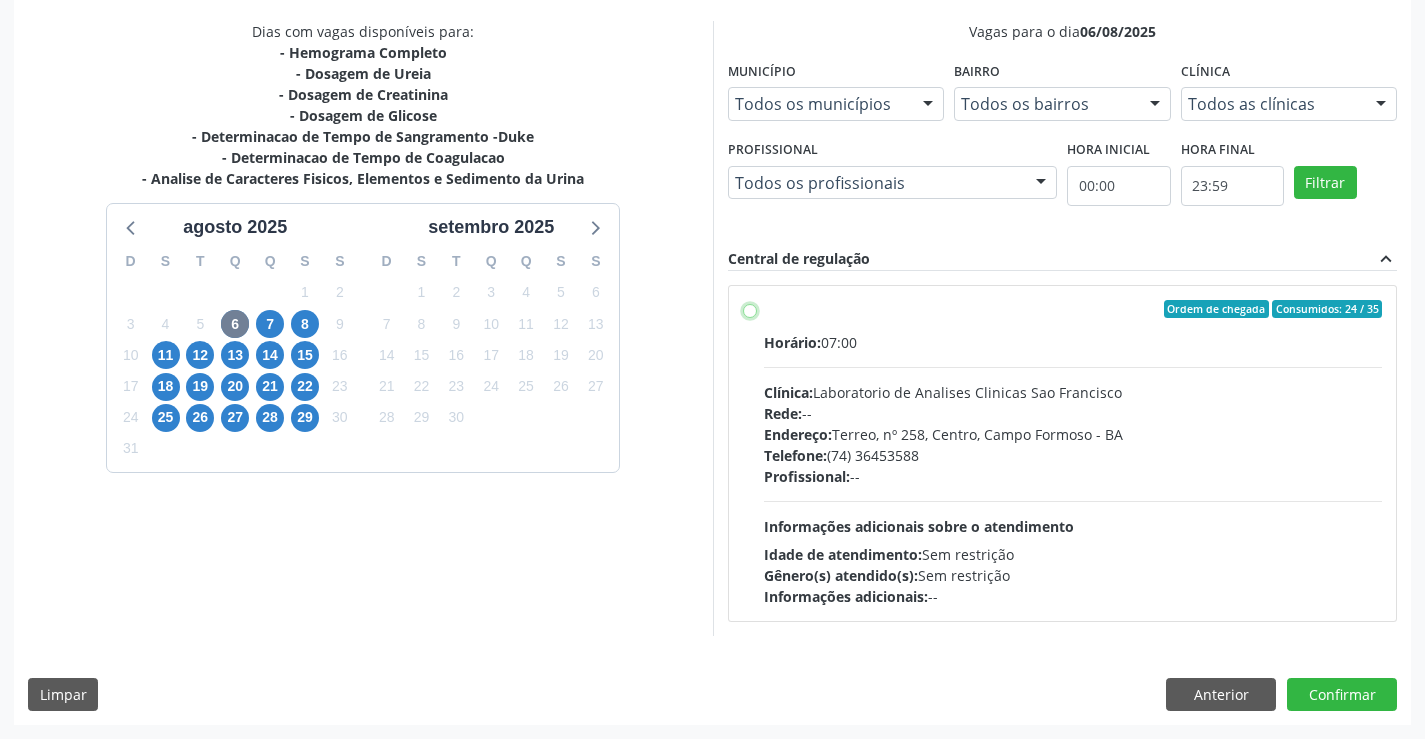 click on "Ordem de chegada
Consumidos: 24 / 35
Horário:   07:00
Clínica:  Laboratorio de Analises Clinicas Sao Francisco
Rede:
--
Endereço:   Terreo, nº 258, Centro, Campo Formoso - BA
Telefone:   (74) 36453588
Profissional:
--
Informações adicionais sobre o atendimento
Idade de atendimento:
Sem restrição
Gênero(s) atendido(s):
Sem restrição
Informações adicionais:
--" at bounding box center [750, 309] 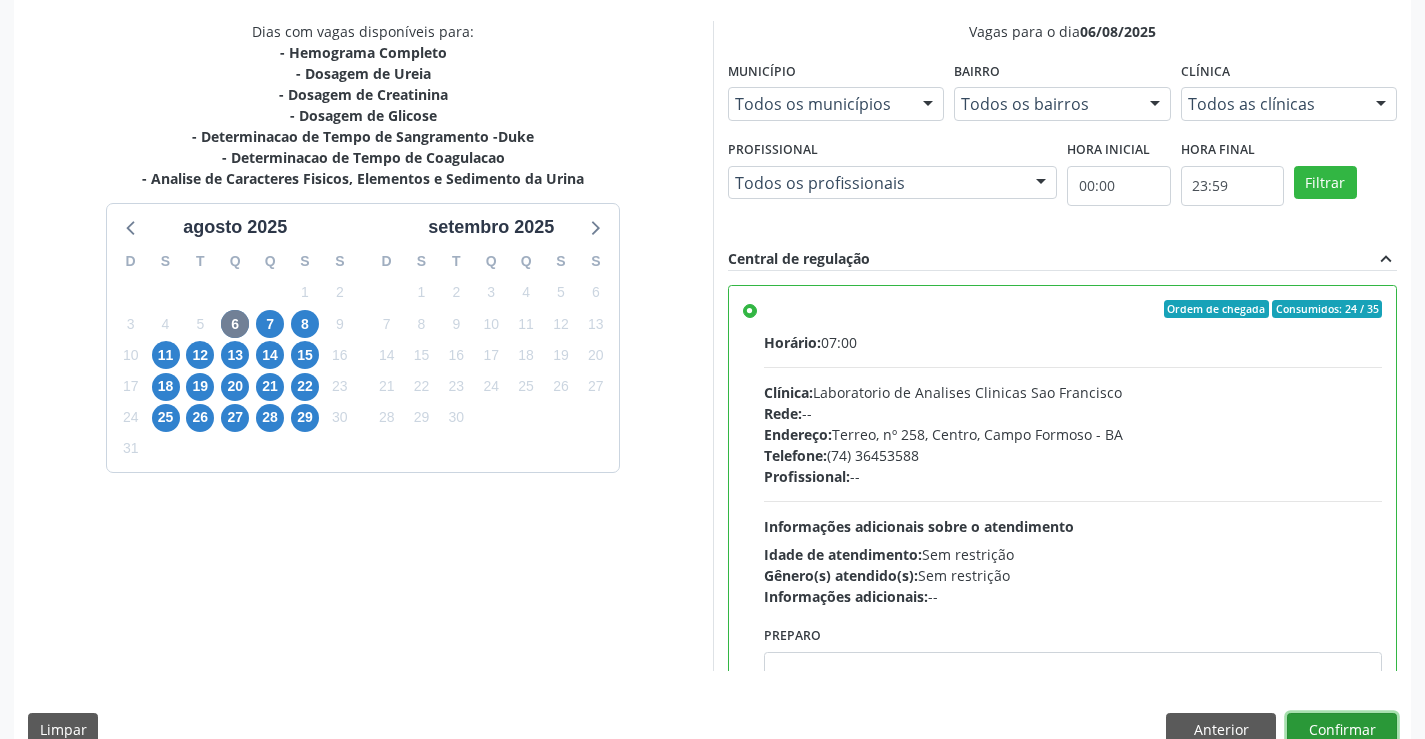 click on "Confirmar" at bounding box center [1342, 730] 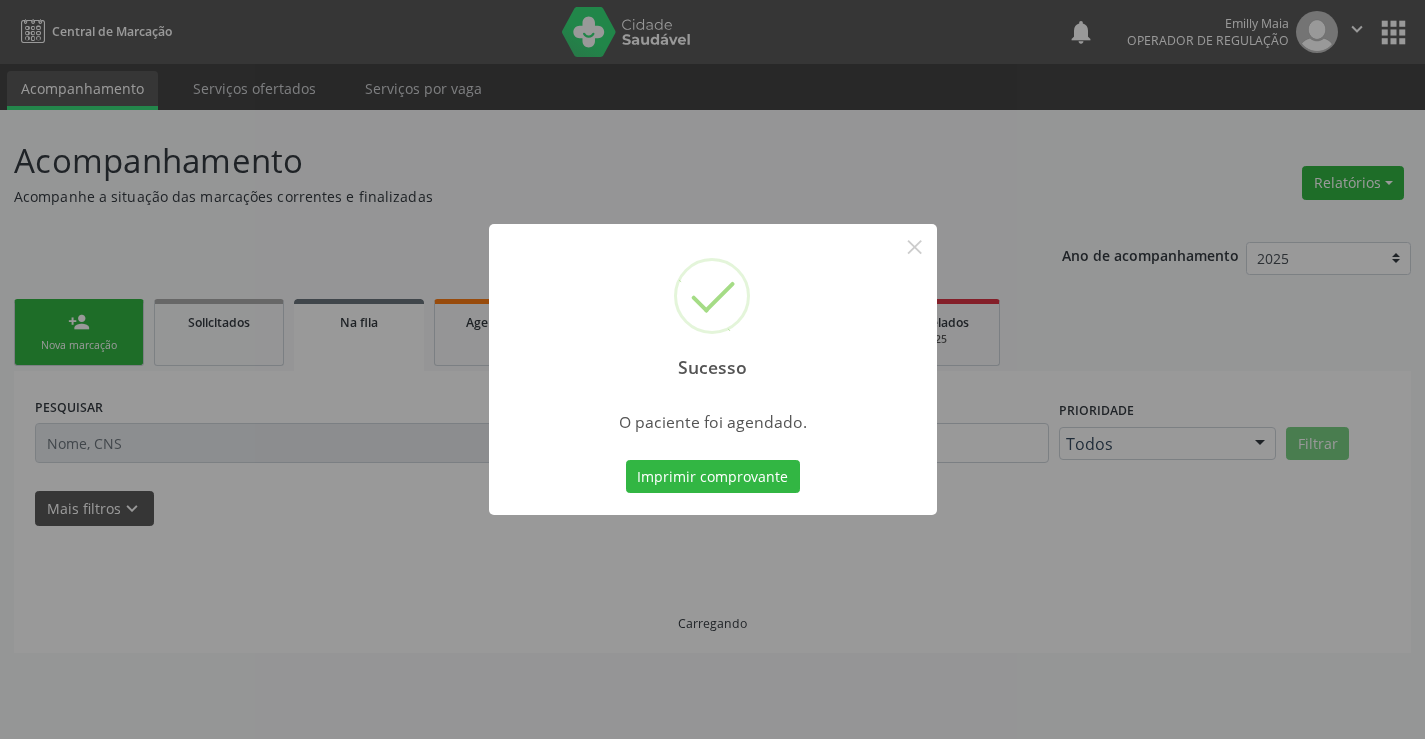 scroll, scrollTop: 0, scrollLeft: 0, axis: both 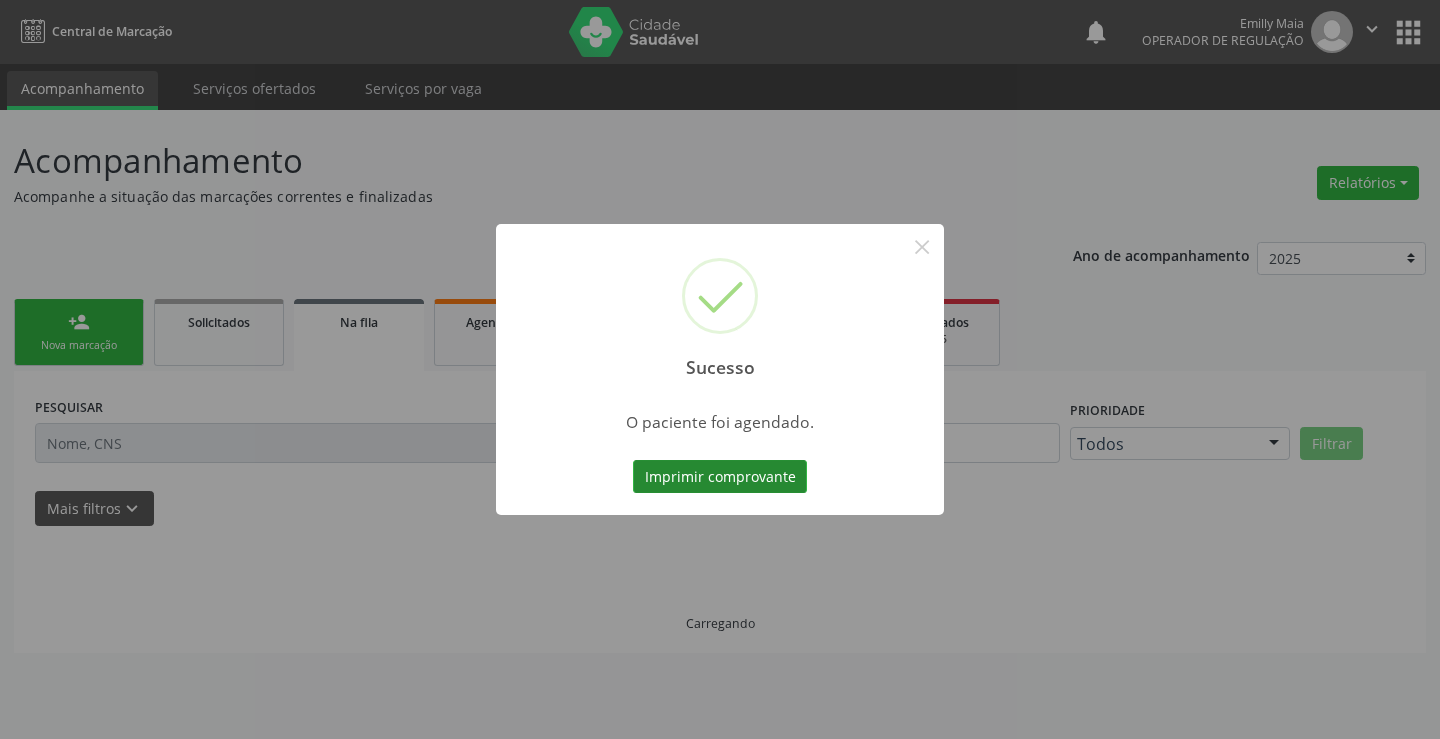 click on "Imprimir comprovante" at bounding box center [720, 477] 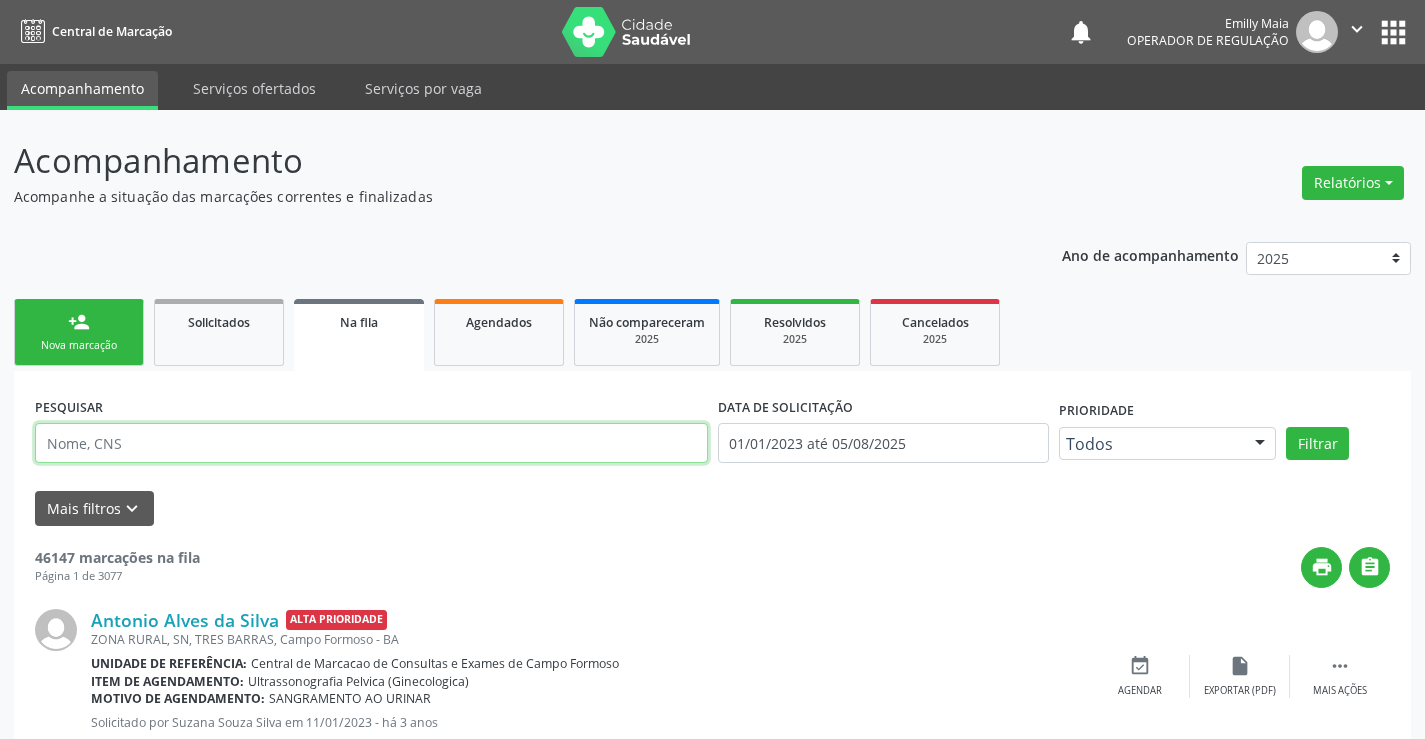 click at bounding box center (371, 443) 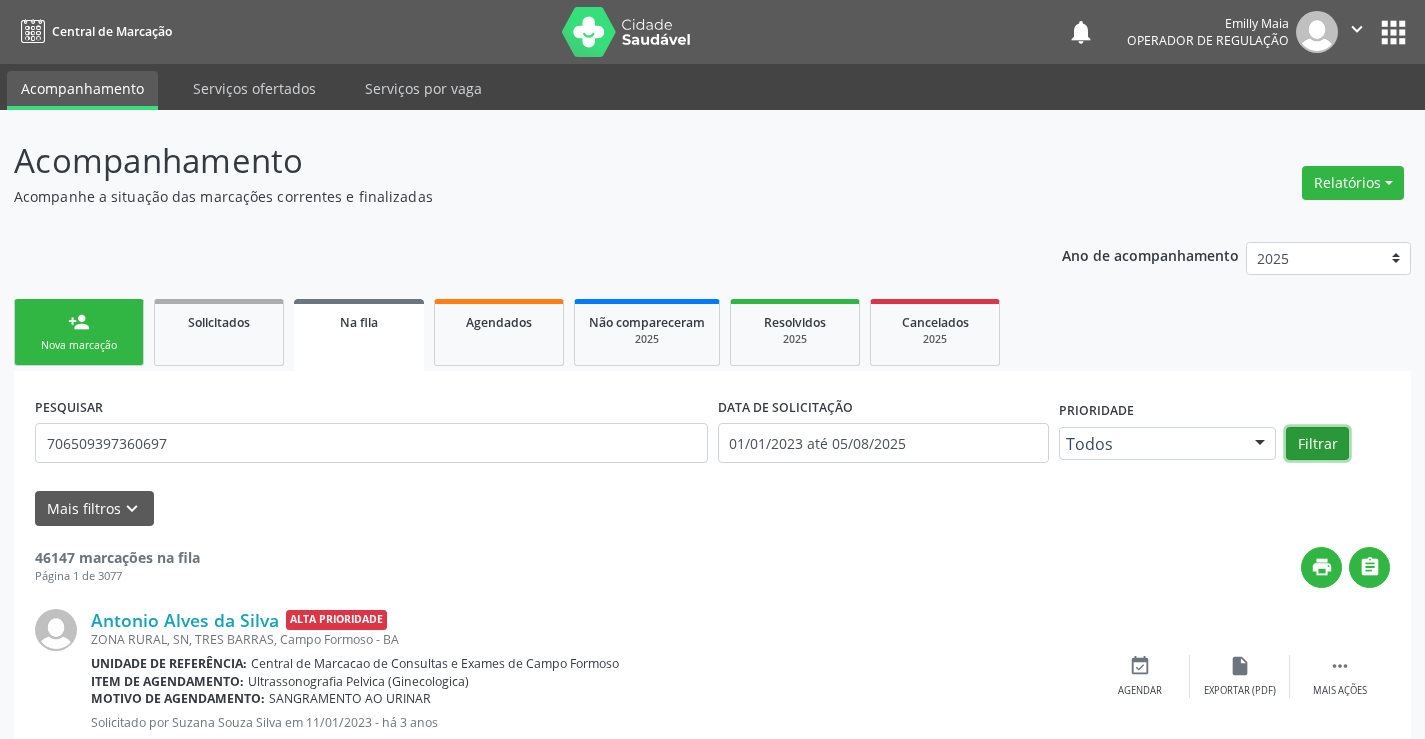 click on "Filtrar" at bounding box center [1317, 444] 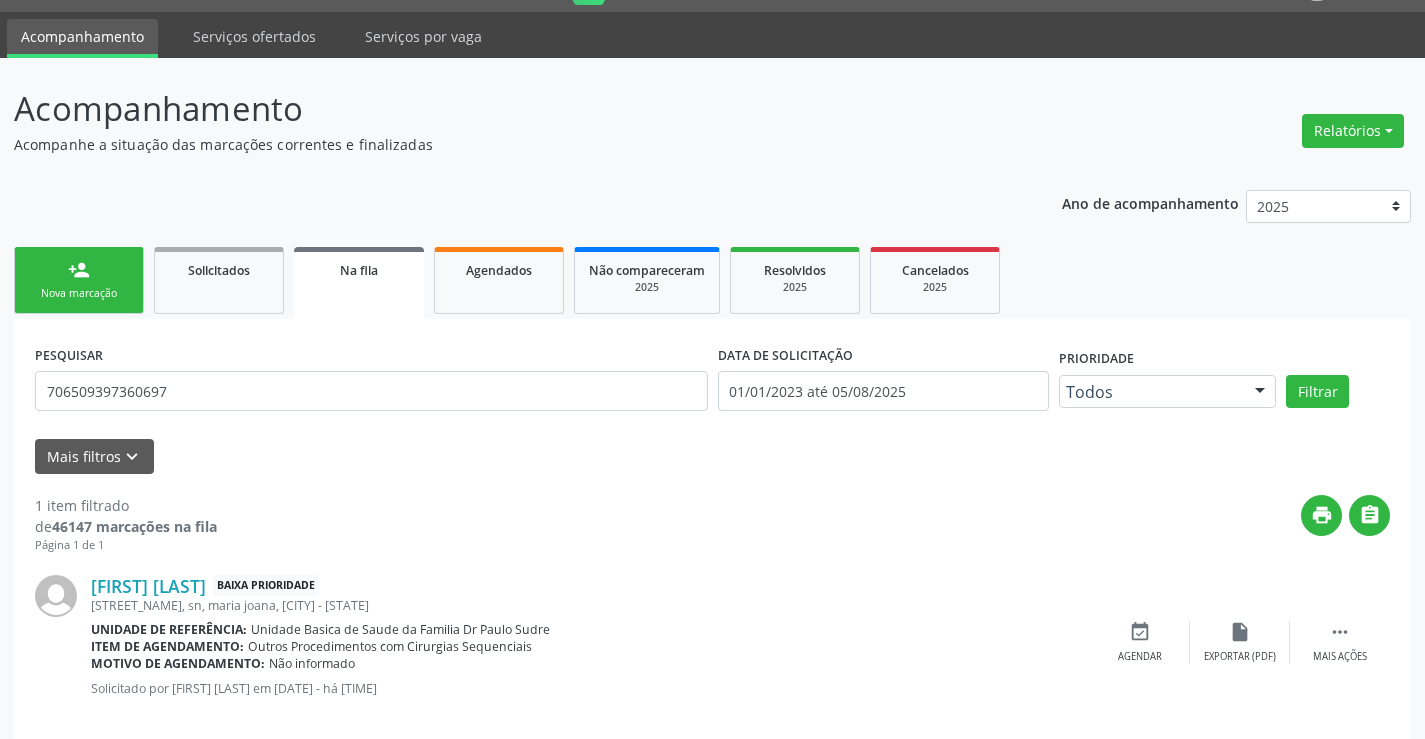 scroll, scrollTop: 80, scrollLeft: 0, axis: vertical 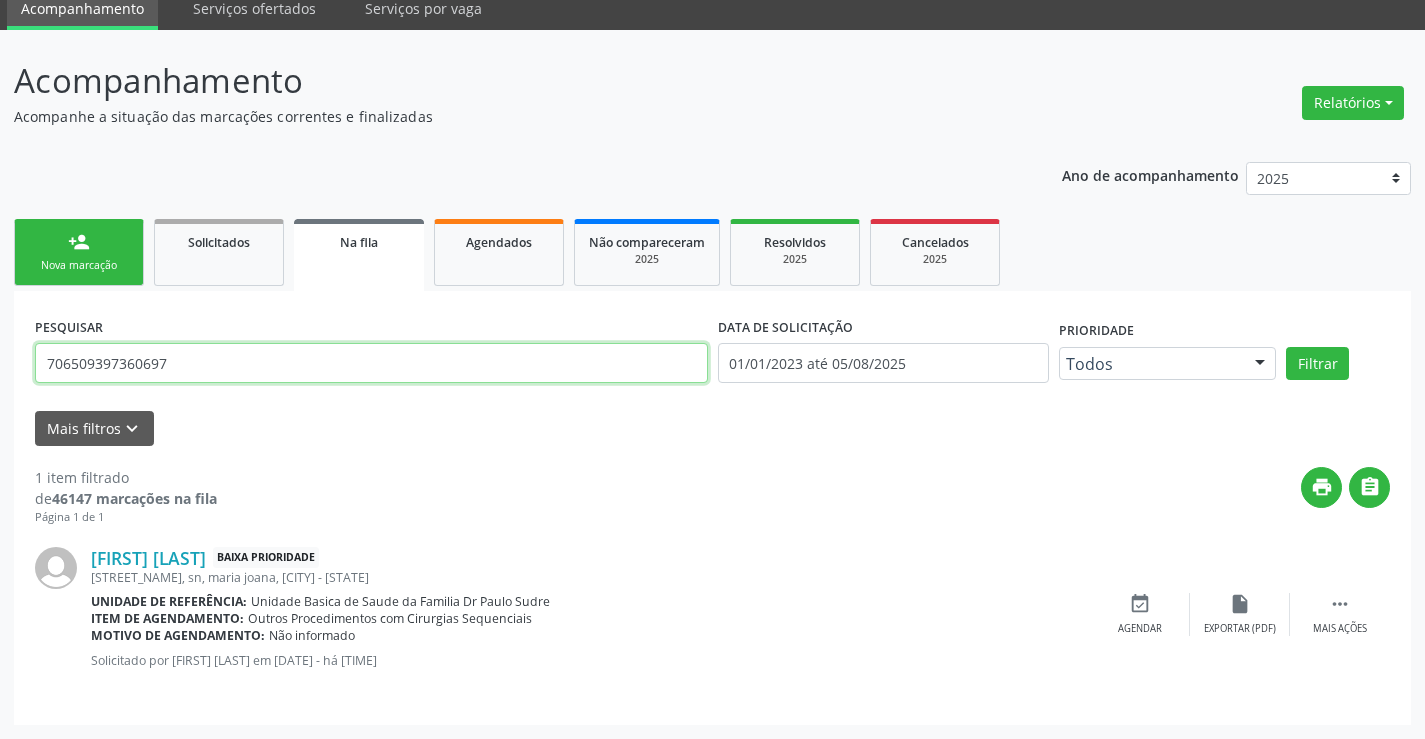 click on "706509397360697" at bounding box center (371, 363) 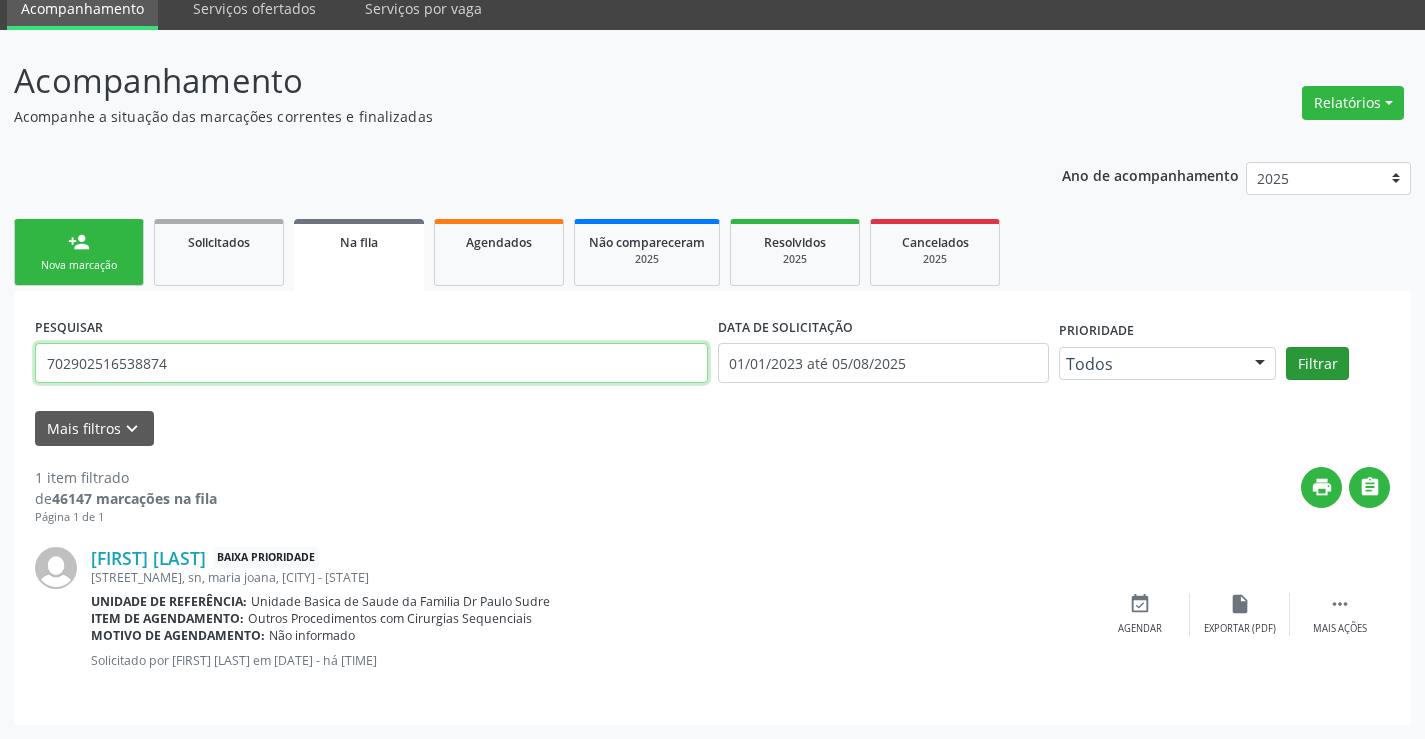 type on "702902516538874" 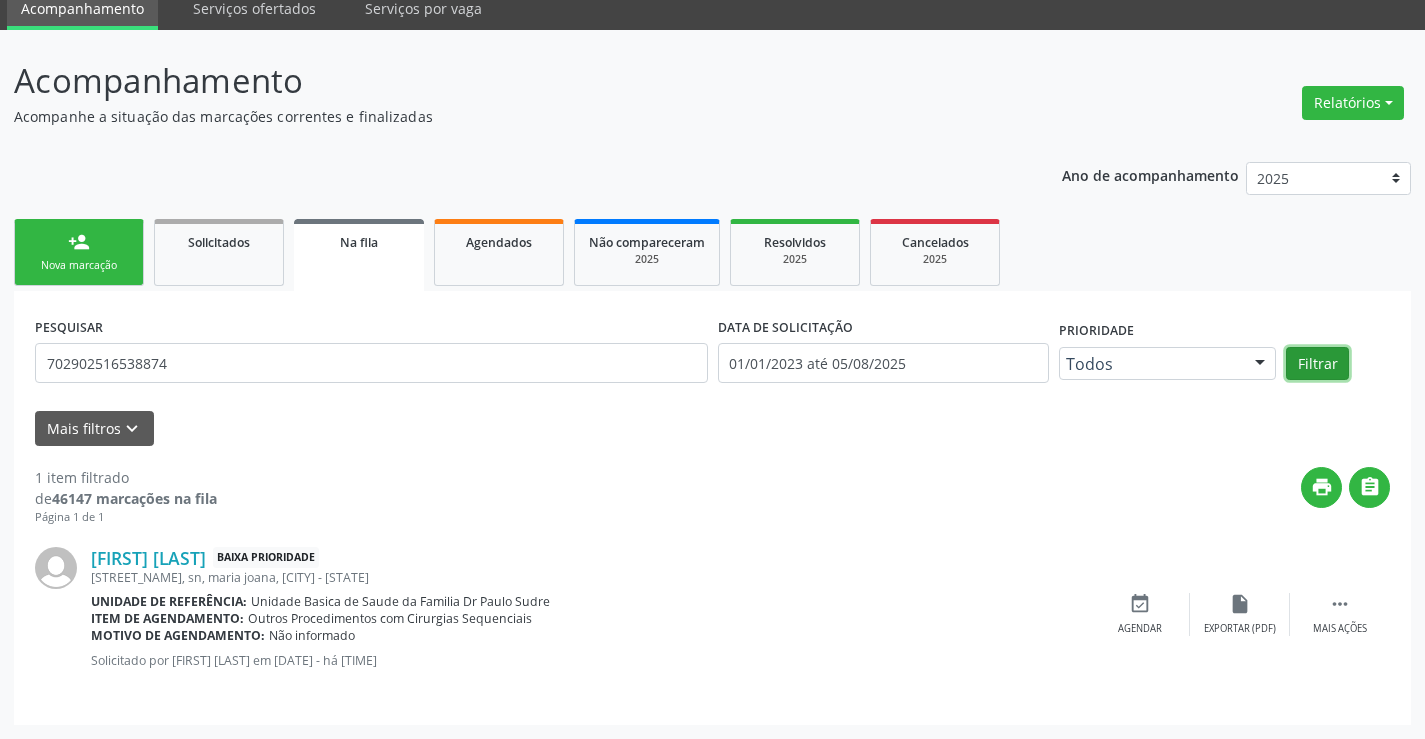 click on "Filtrar" at bounding box center (1317, 364) 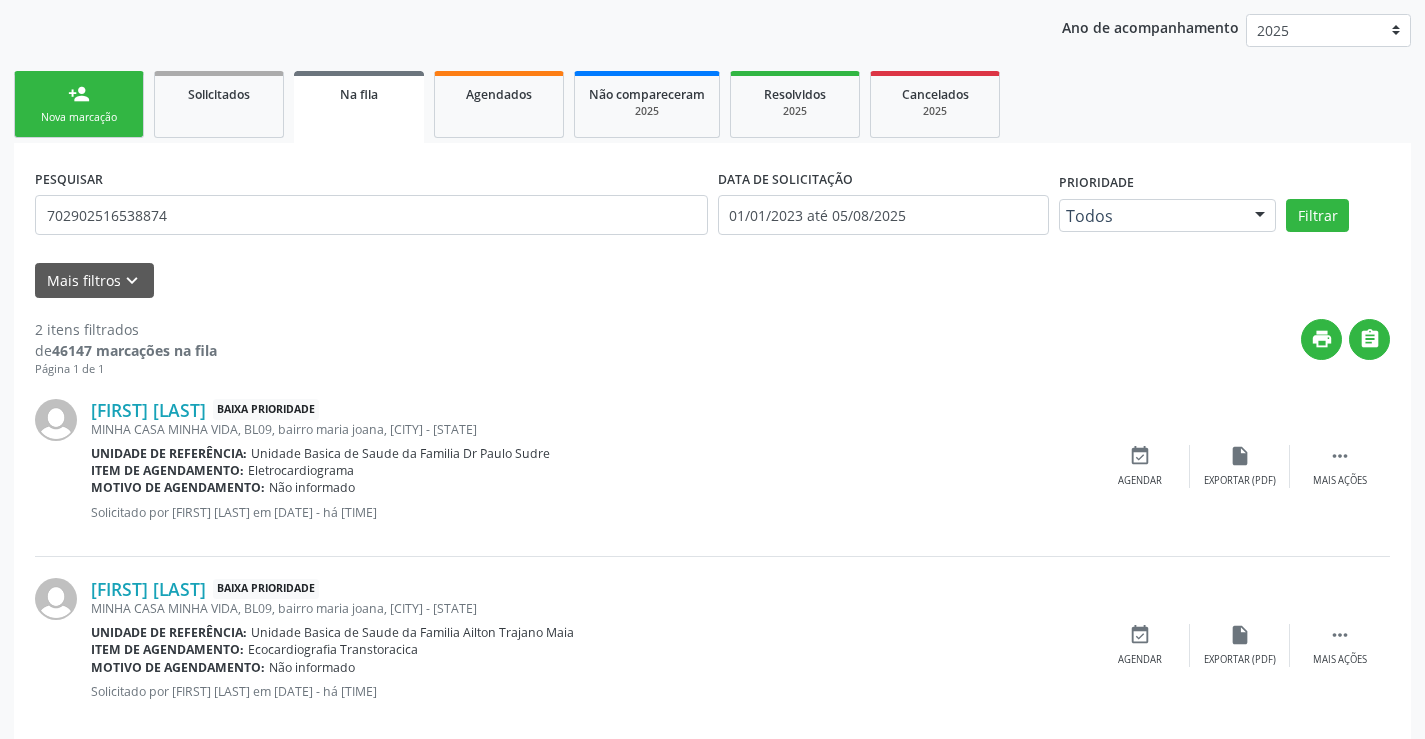 scroll, scrollTop: 259, scrollLeft: 0, axis: vertical 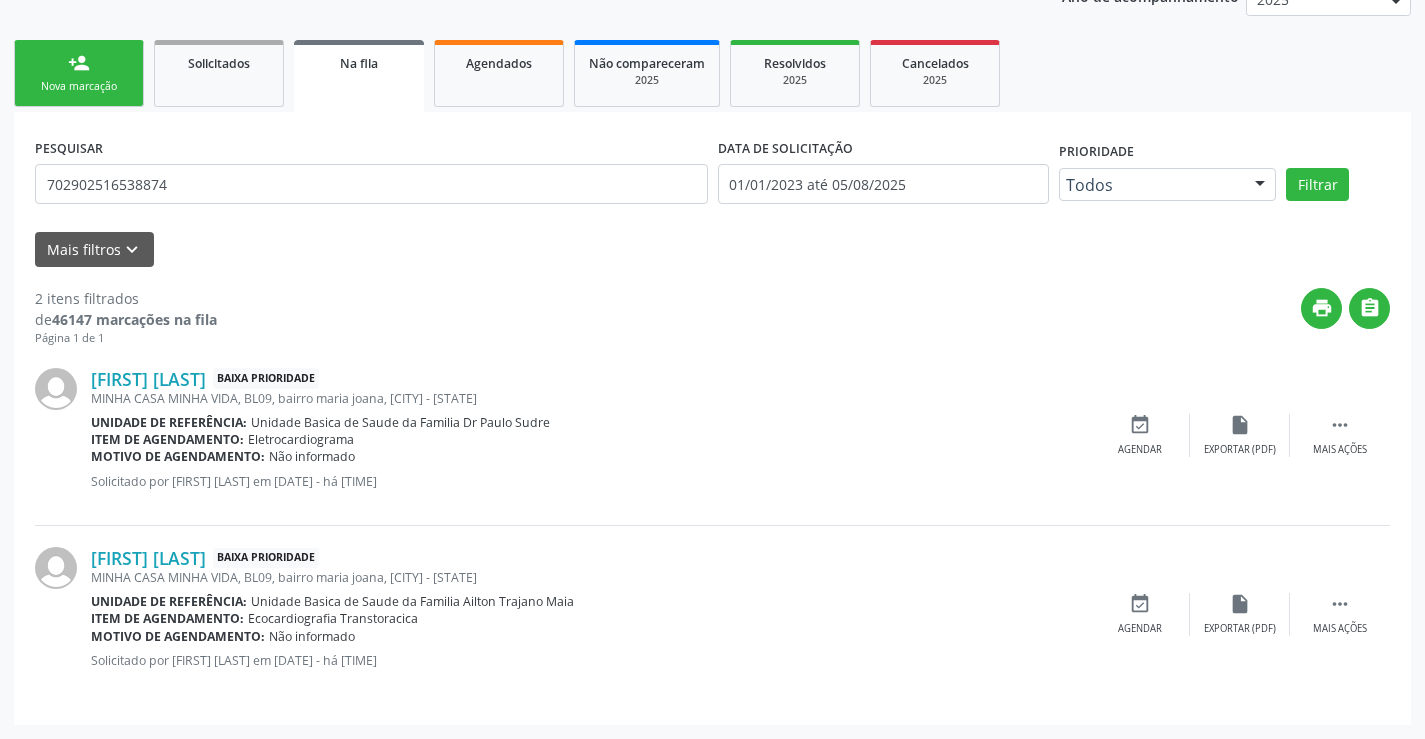 drag, startPoint x: 245, startPoint y: 614, endPoint x: 556, endPoint y: 640, distance: 312.08493 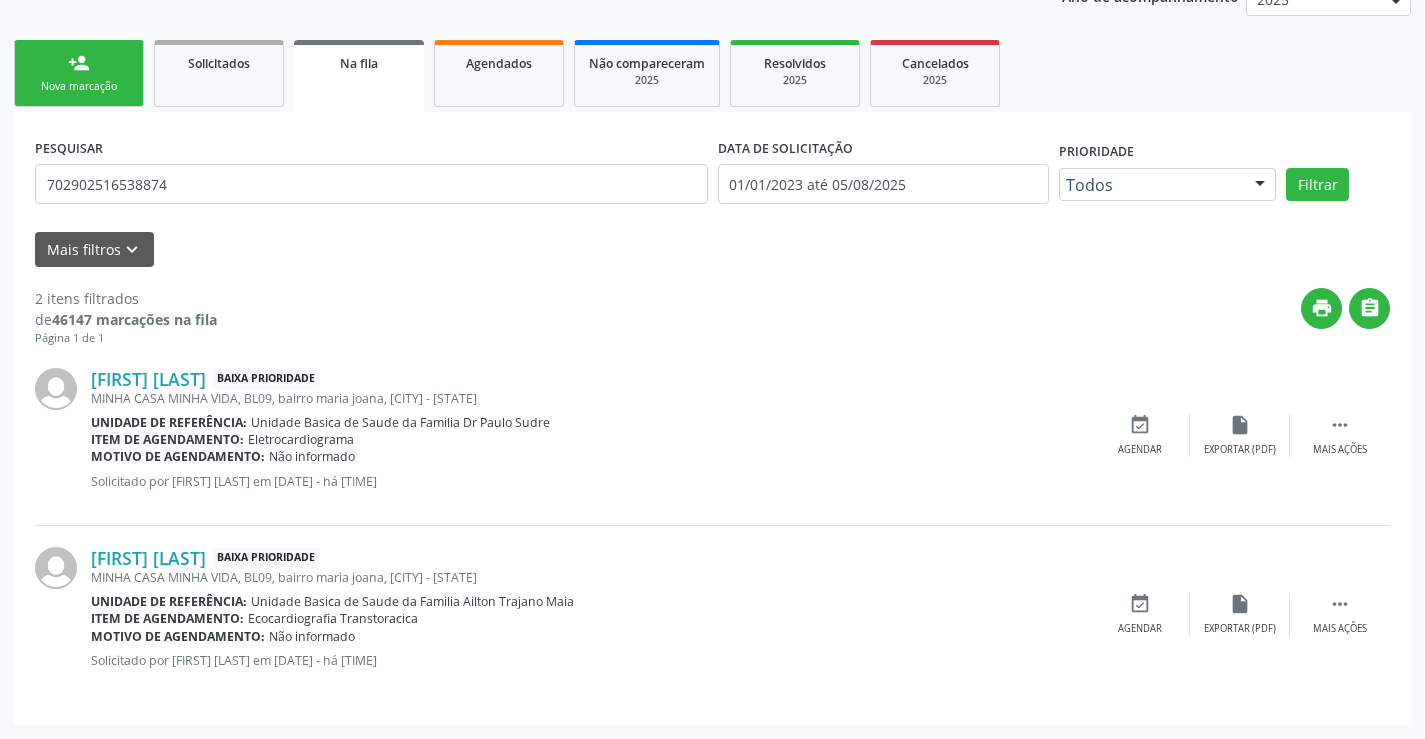 click on "person_add
Nova marcação" at bounding box center [79, 73] 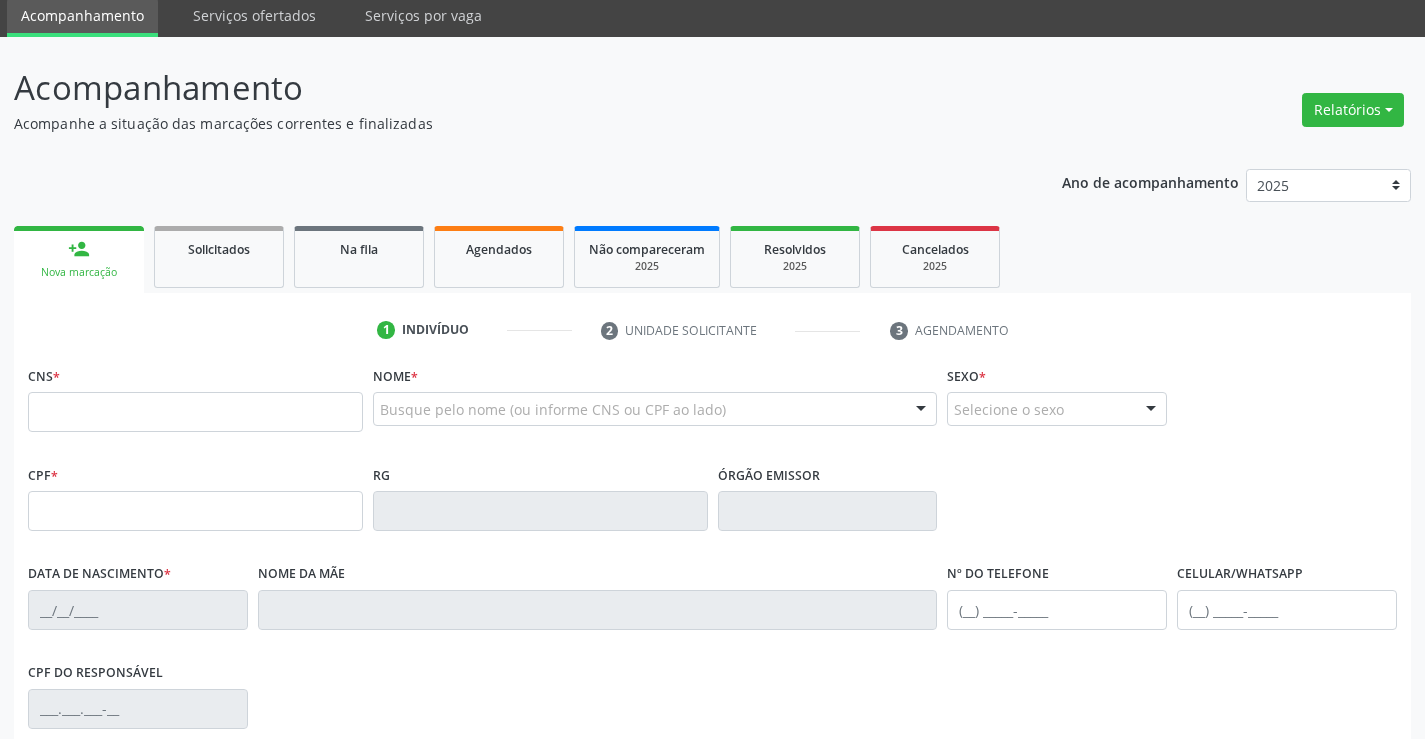 scroll, scrollTop: 59, scrollLeft: 0, axis: vertical 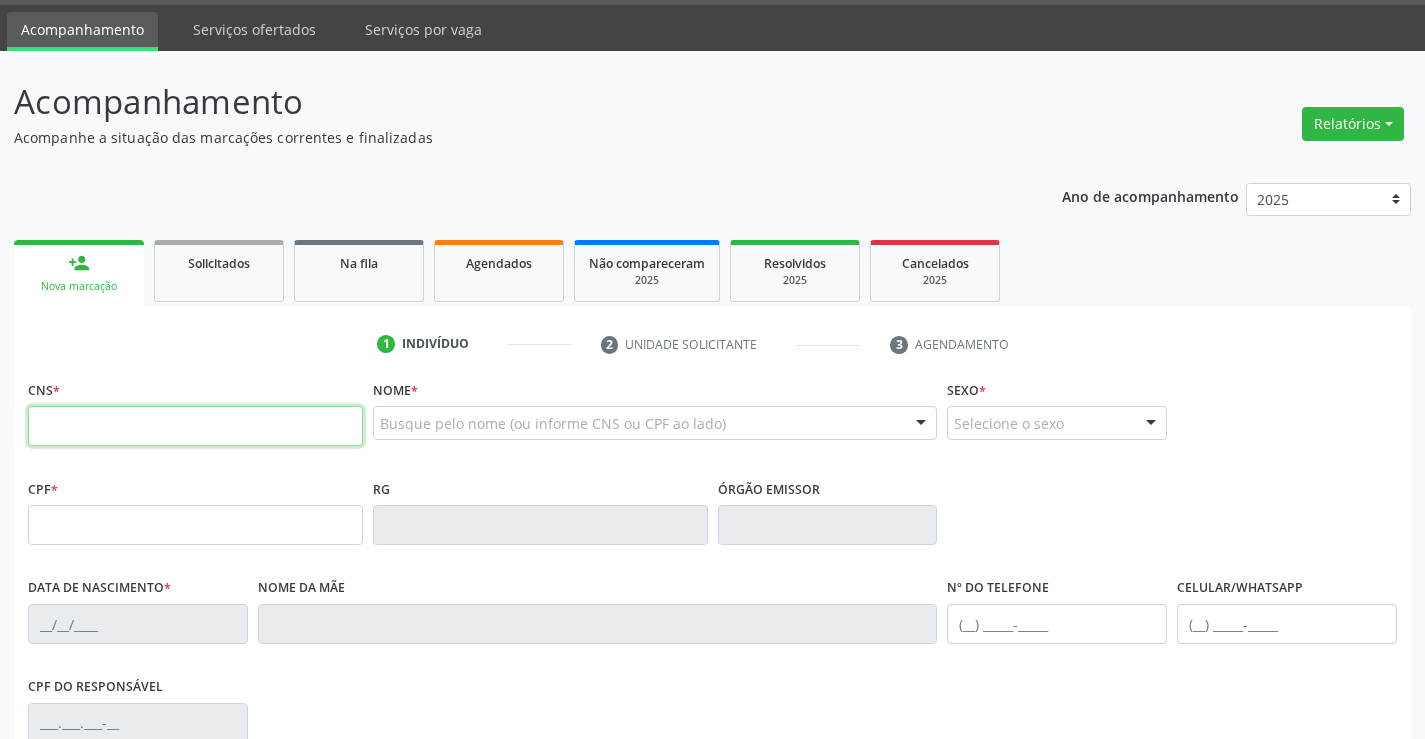 click at bounding box center [195, 426] 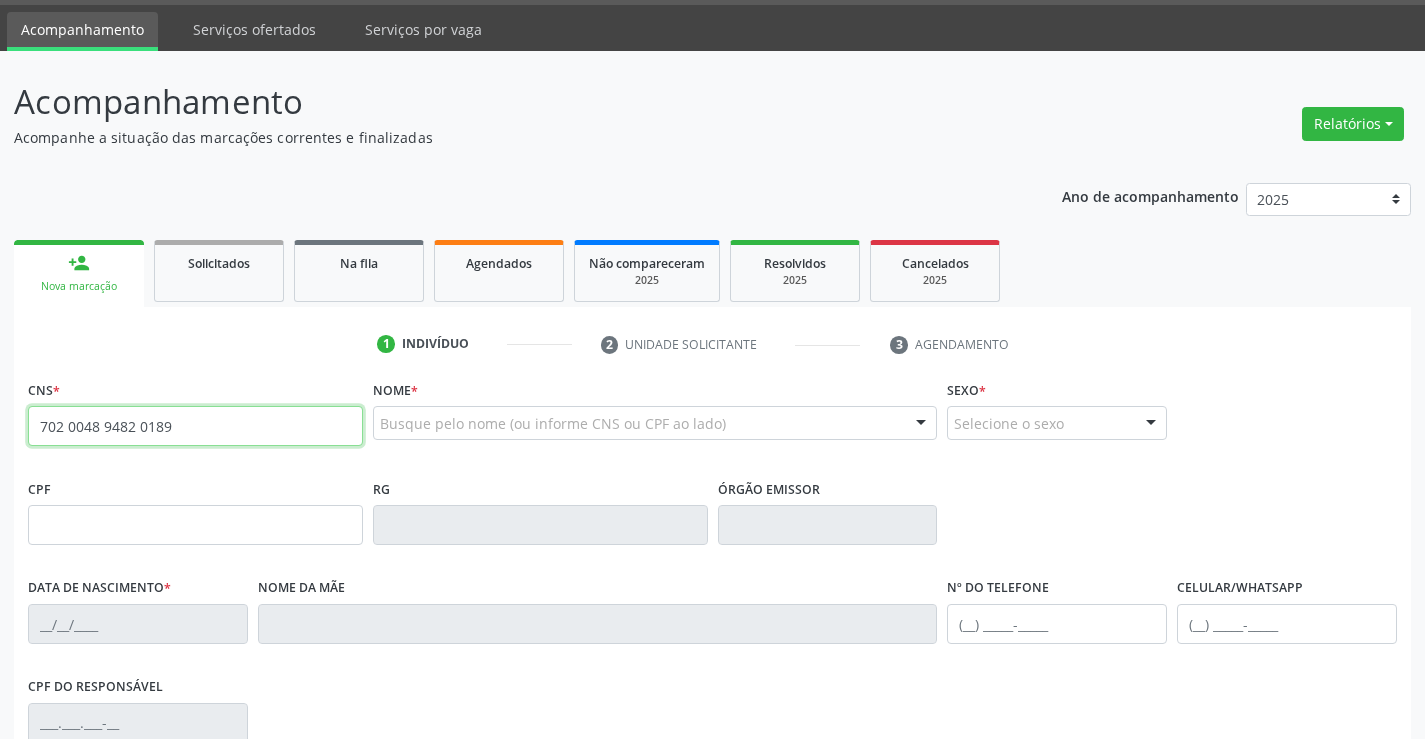 type on "702 0048 9482 0189" 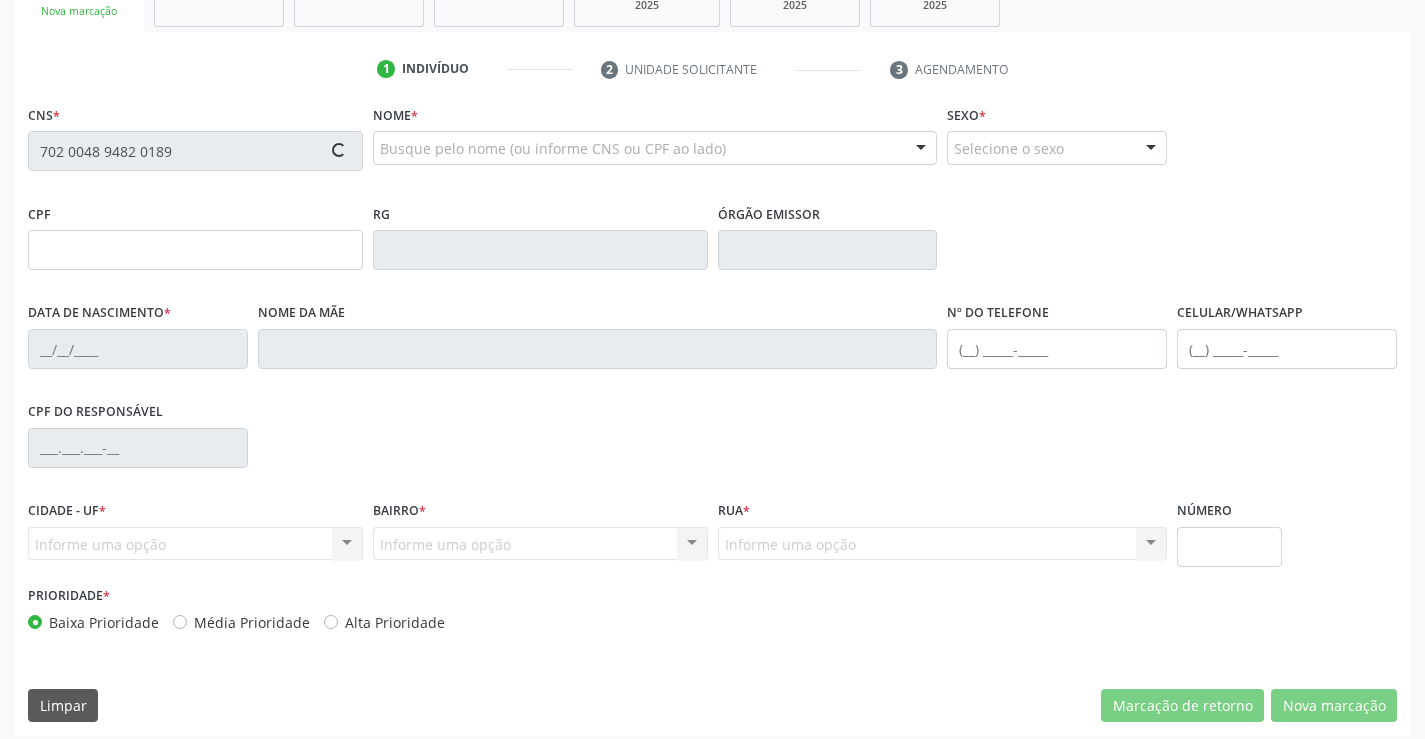 type on "07/07/1980" 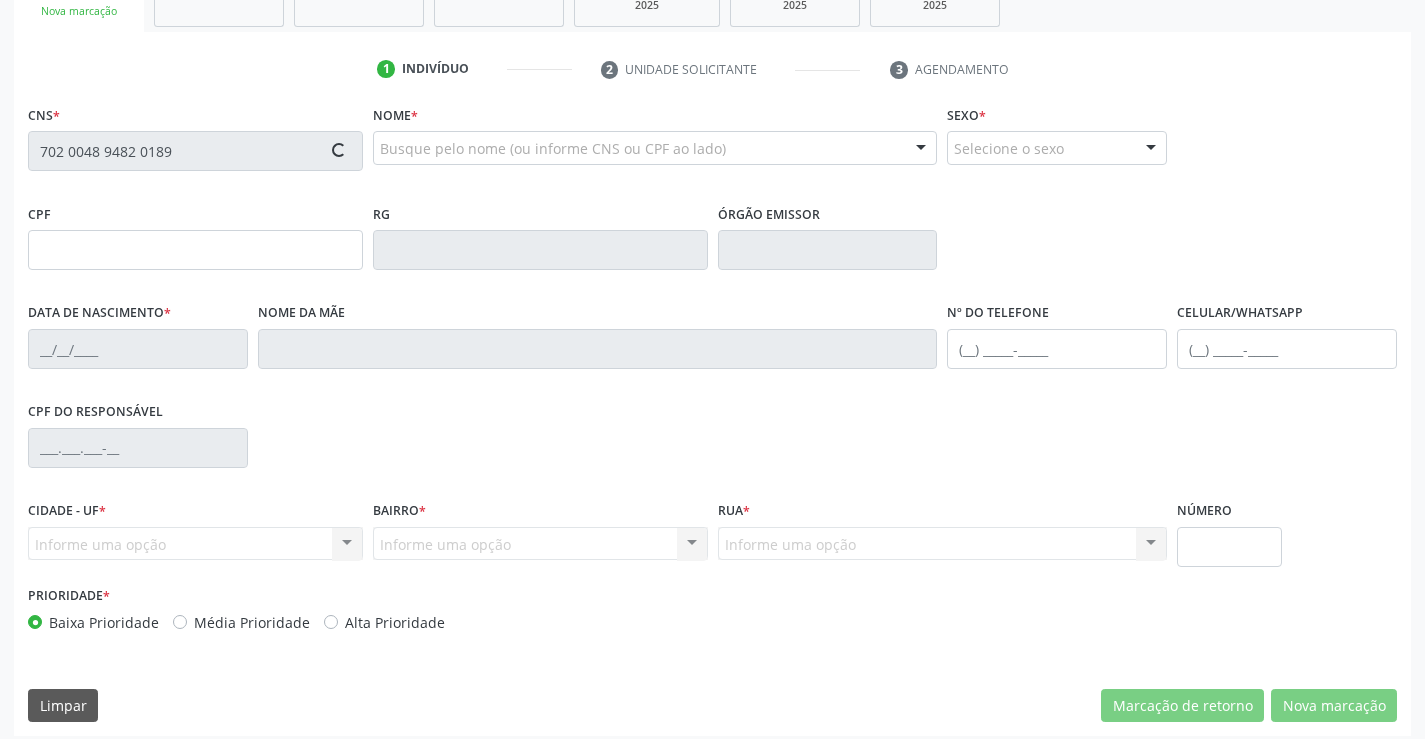 type on "[PHONE]" 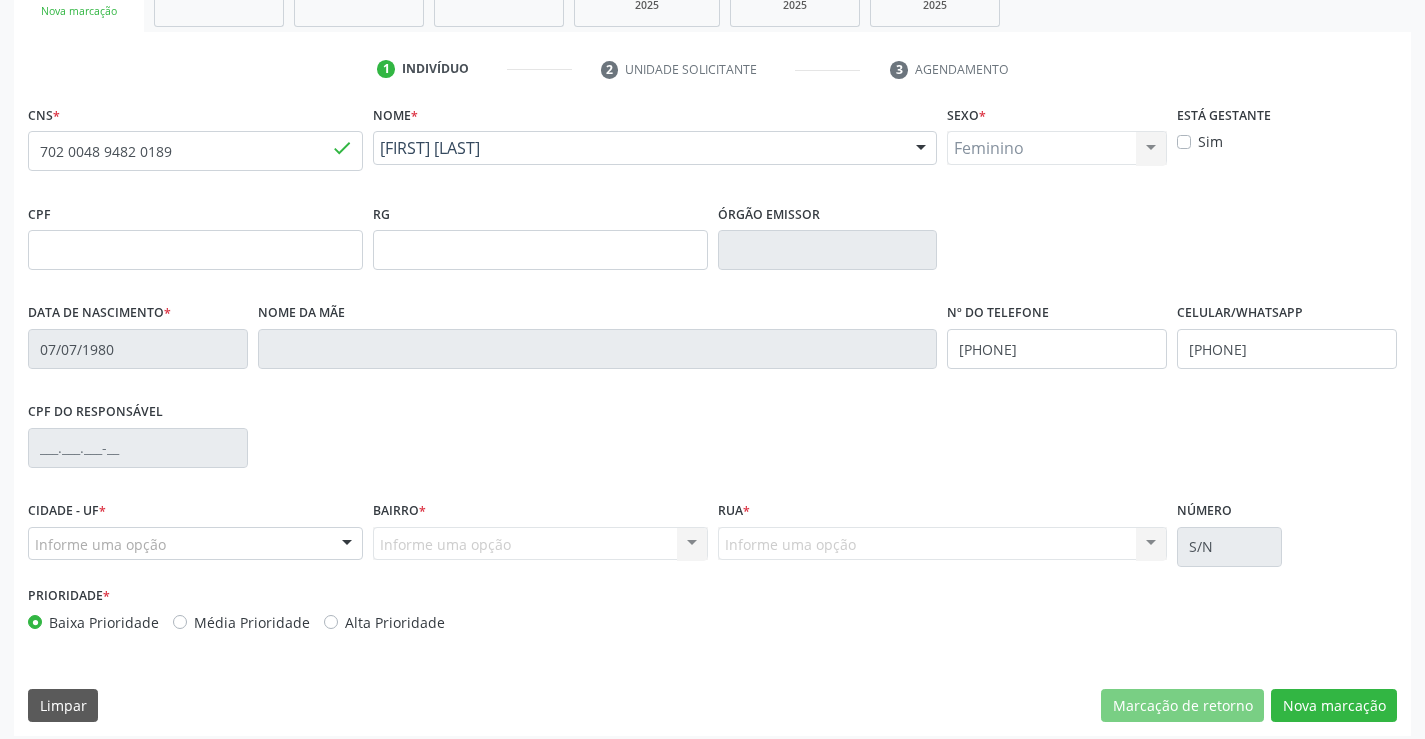scroll, scrollTop: 345, scrollLeft: 0, axis: vertical 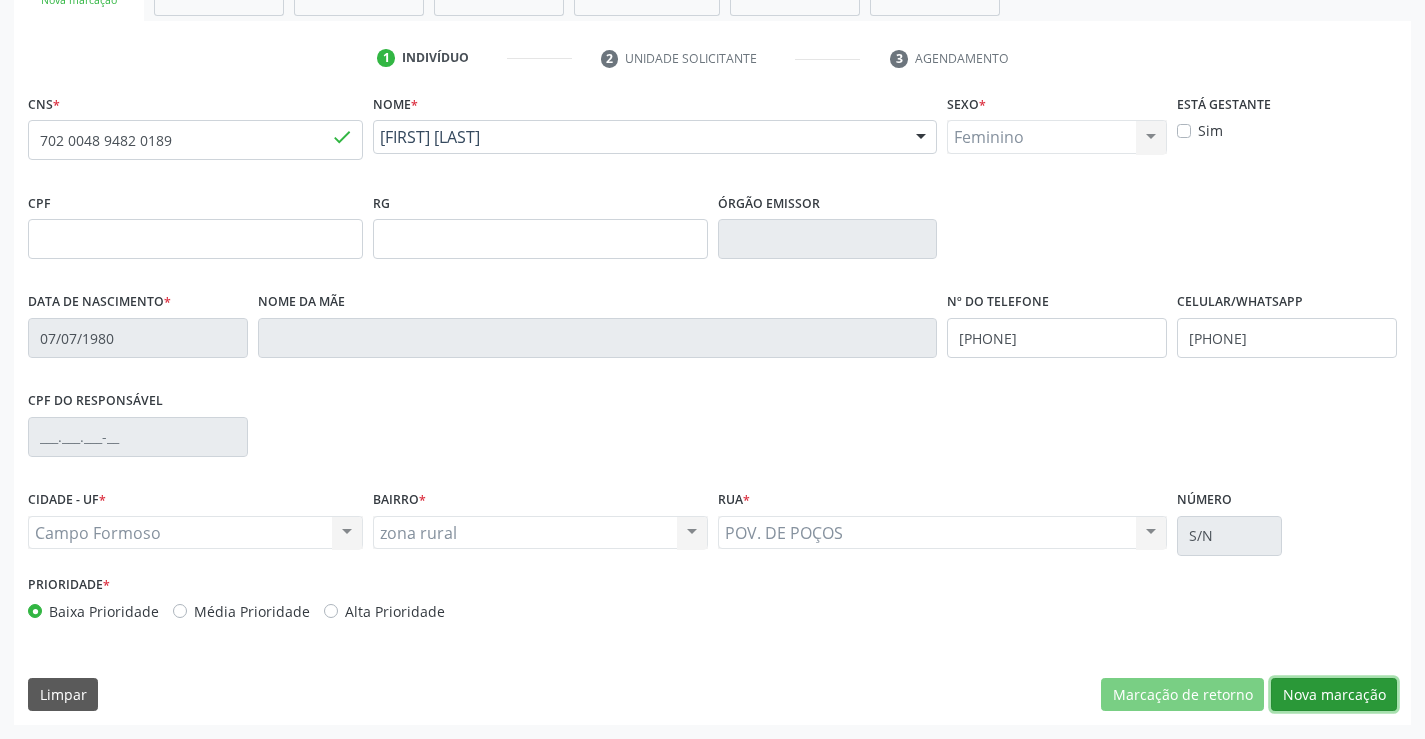 drag, startPoint x: 1336, startPoint y: 684, endPoint x: 992, endPoint y: 650, distance: 345.67615 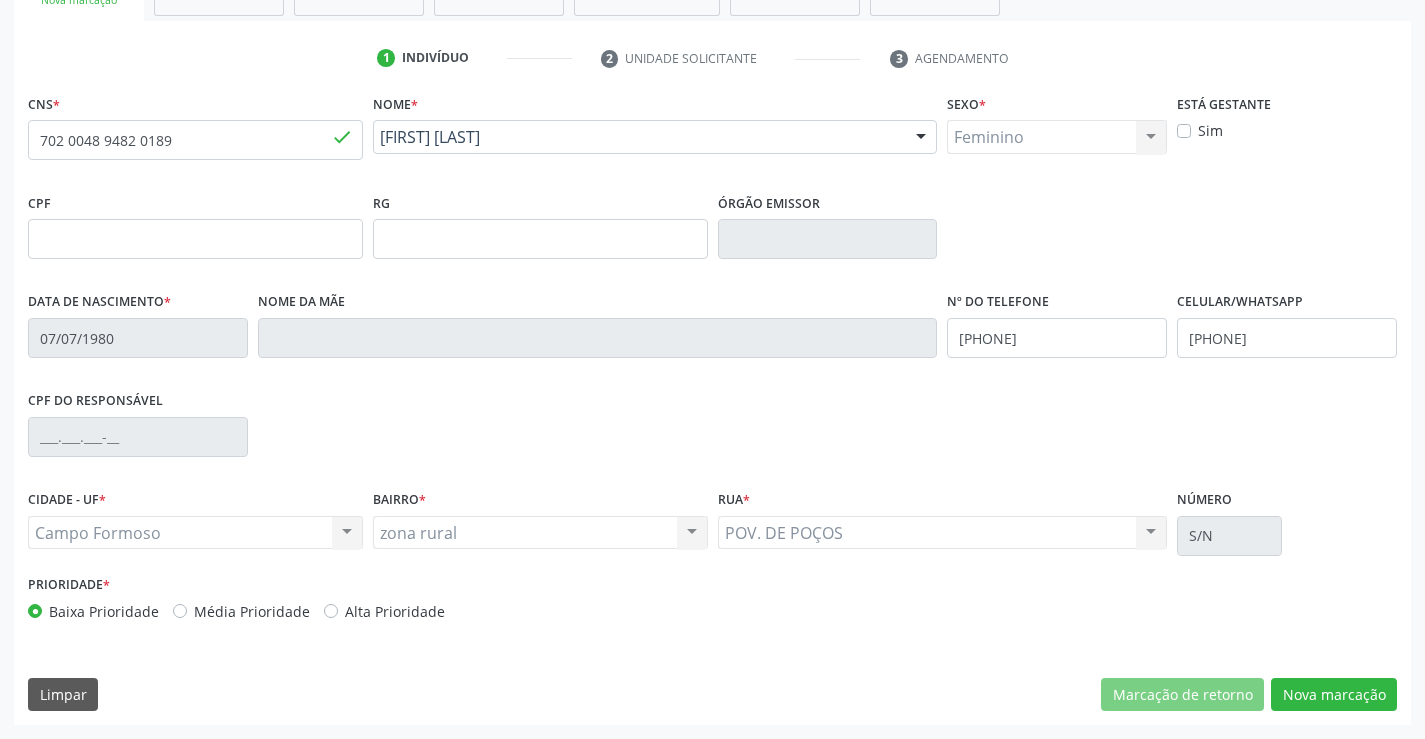 scroll, scrollTop: 167, scrollLeft: 0, axis: vertical 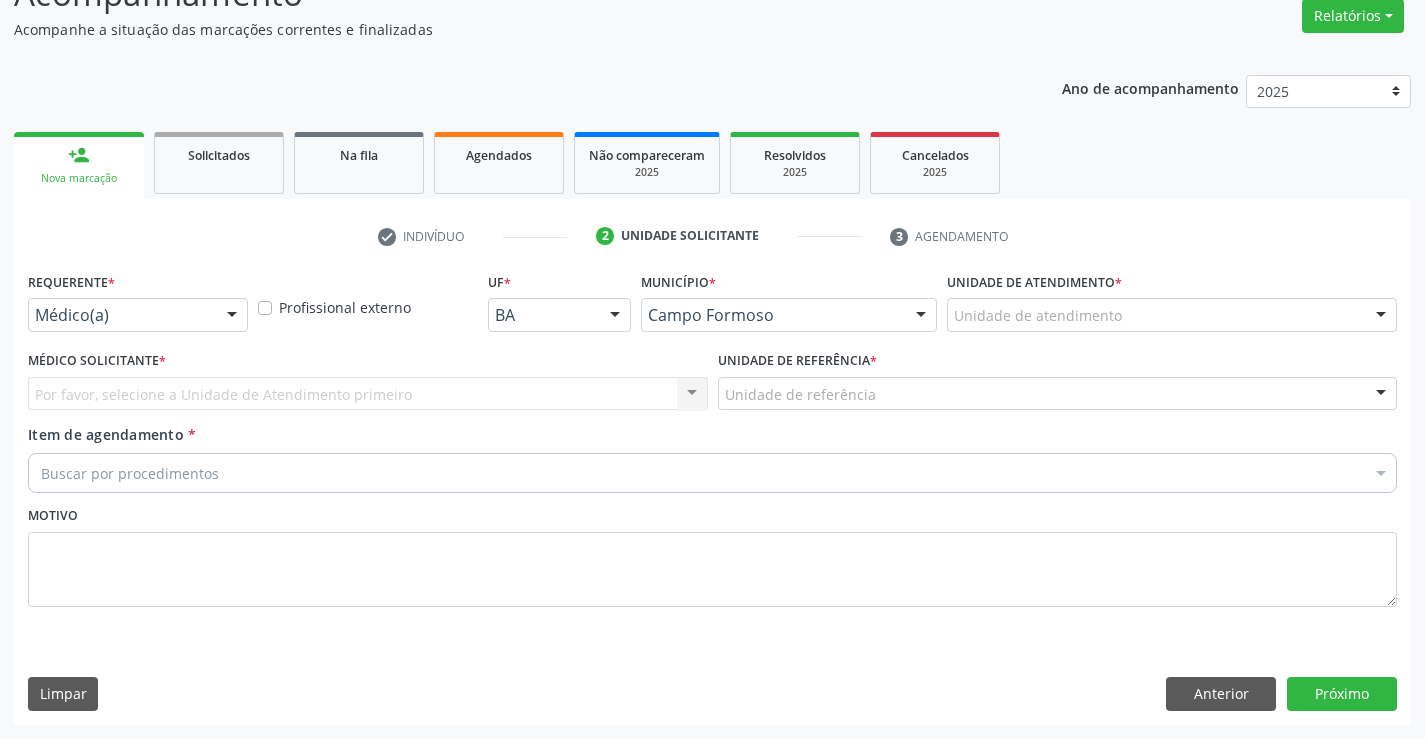 click at bounding box center [232, 316] 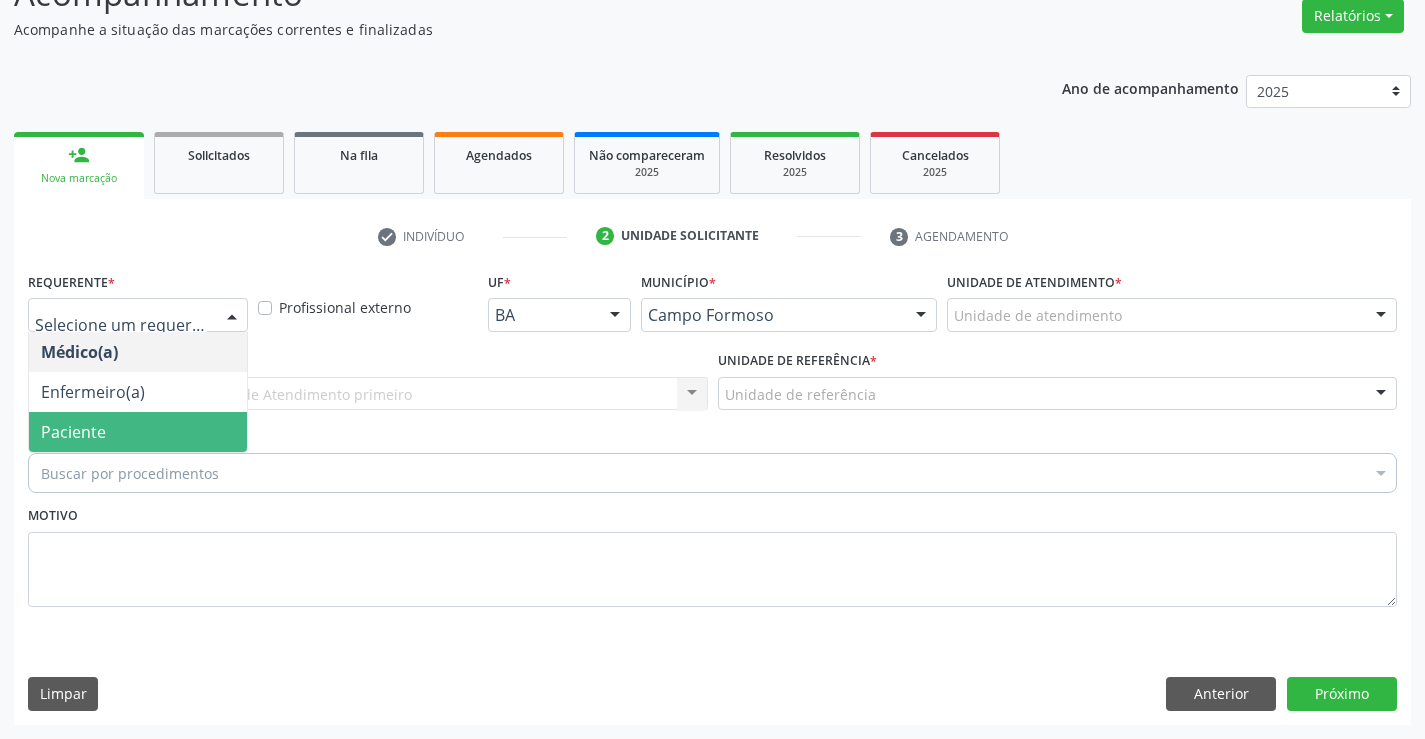 click on "Buscar por procedimentos
Selecionar todos
0202040089 - 3X Pesquisa de Larvas Nas Fezes
0604320140 - Abatacepte 125 Mg Injetável (Por Seringa Preenchida)
0604320124 - Abatacepte 250 Mg Injetável (Por Frasco Ampola).
0603050018 - Abciximabe
0406010013 - Abertura de Comunicacao Inter-Atrial
0406010021 - Abertura de Estenose Aortica Valvar
0406011265 - Abertura de Estenose Aortica Valvar (Criança e Adolescente)
0406010030 - Abertura de Estenose Pulmonar Valvar
0406011273 - Abertura de Estenose Pulmonar Valvar (Criança e Adolescente)
0301080011 - Abordagem Cognitiva Comportamental do Fumante (Por Atendimento / Paciente)
0307020010 - Acesso A Polpa Dentaria e Medicacao (Por Dente)
0604660030 - Acetazolamida 250 Mg (Por Comprimido)
0202010783 - Acidez Titulável no Leite Humano (Dornic)" at bounding box center (712, 470) 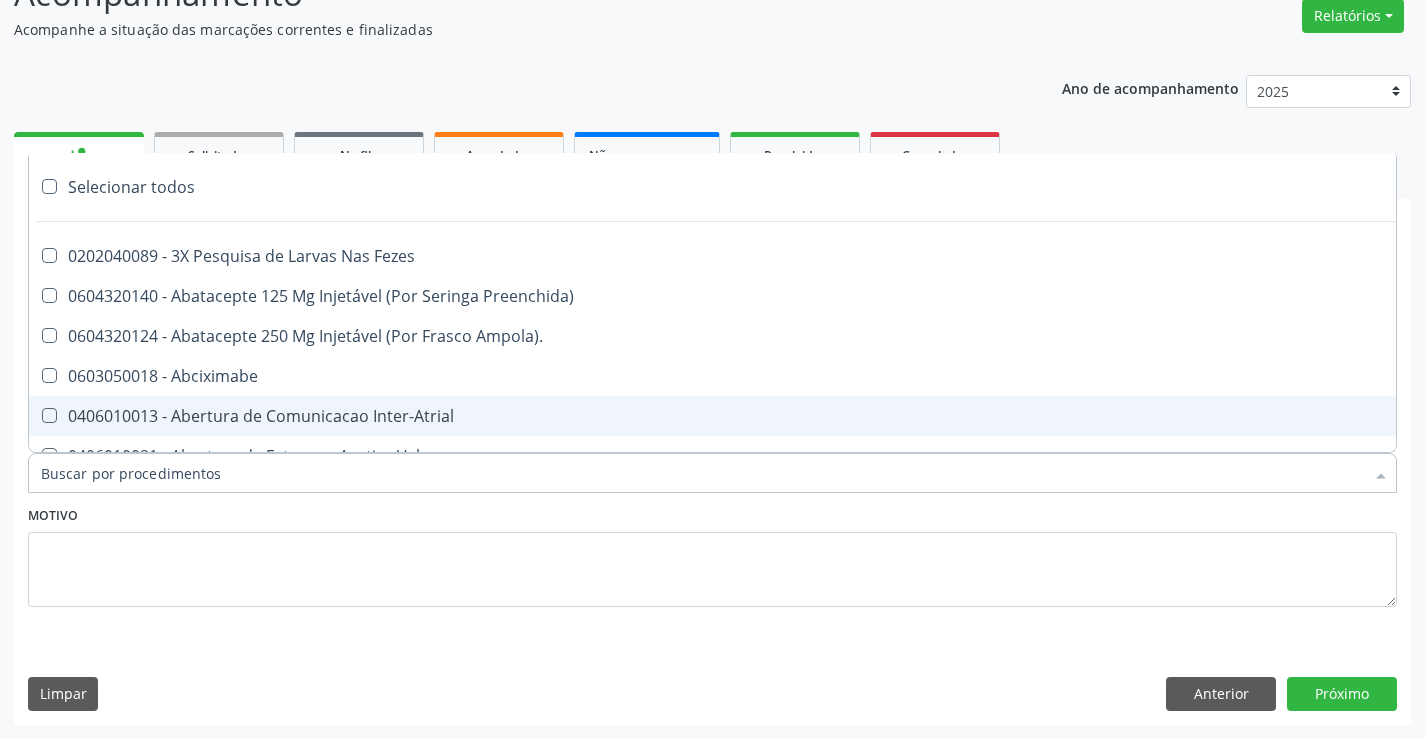 click on "Item de agendamento
*" at bounding box center [702, 473] 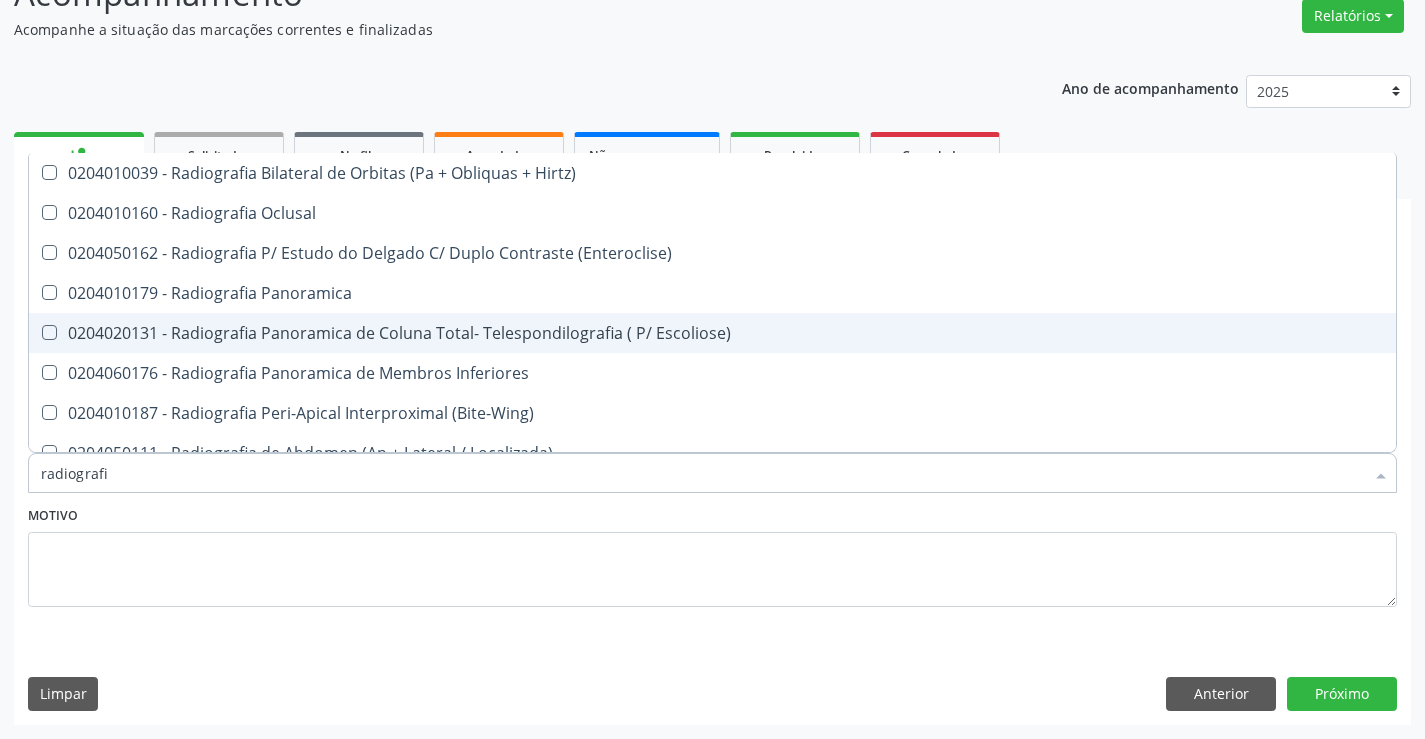 type on "radiografia" 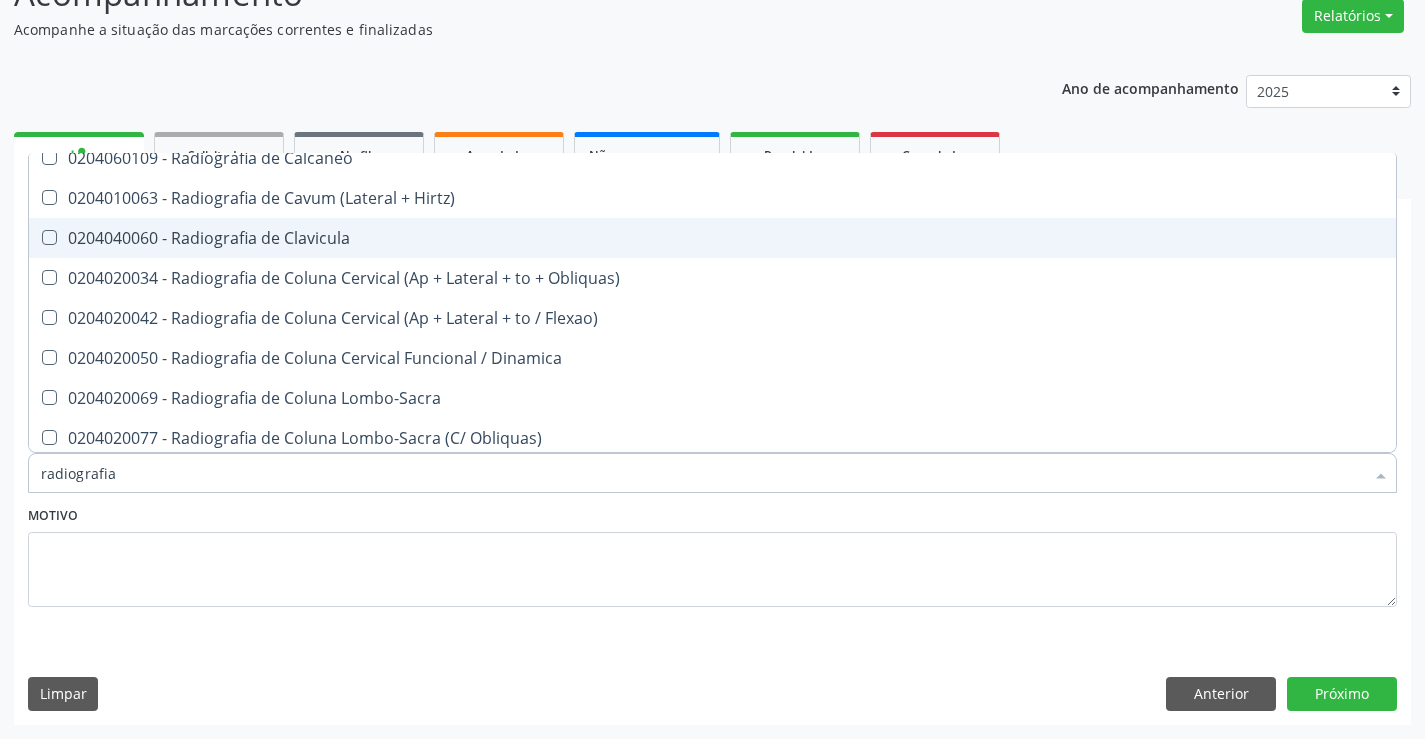 scroll, scrollTop: 900, scrollLeft: 0, axis: vertical 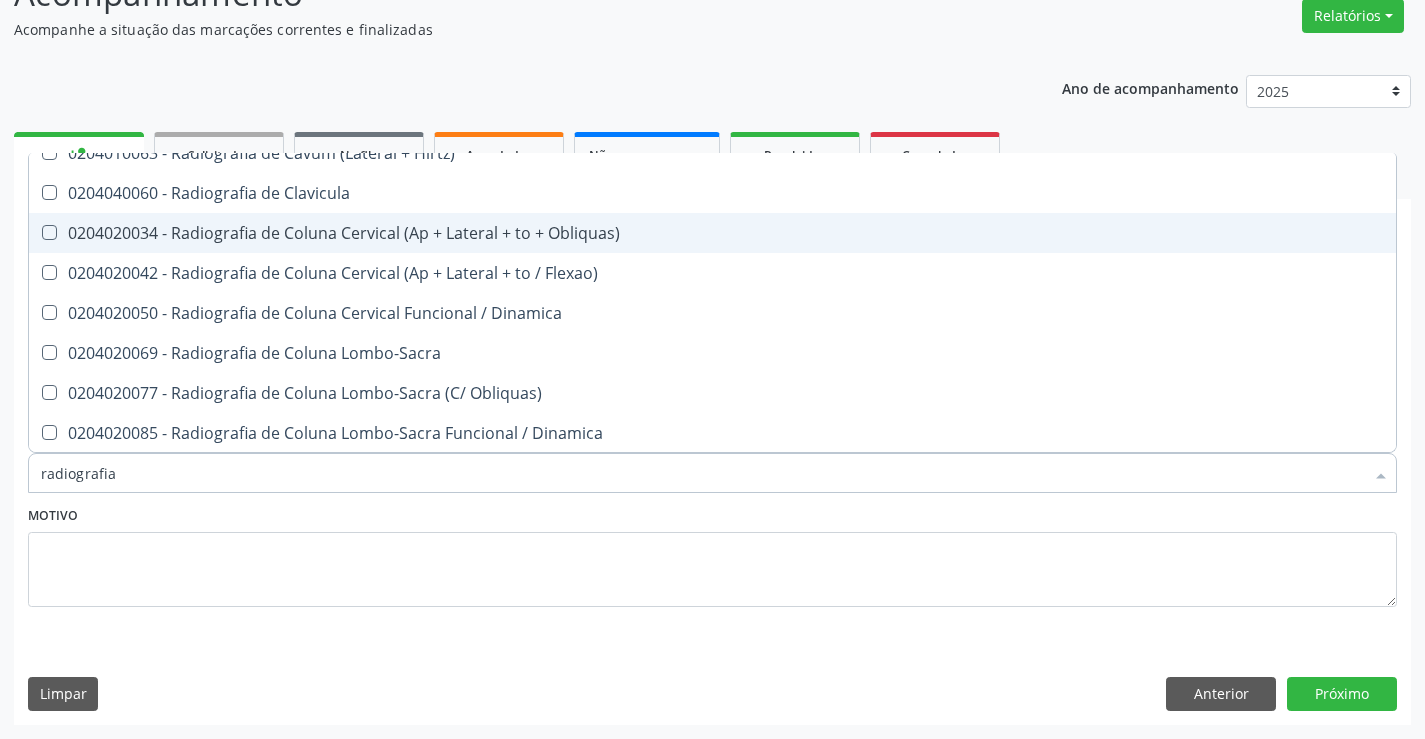 click on "0204020034 - Radiografia de Coluna Cervical (Ap + Lateral + to + Obliquas)" at bounding box center [712, 233] 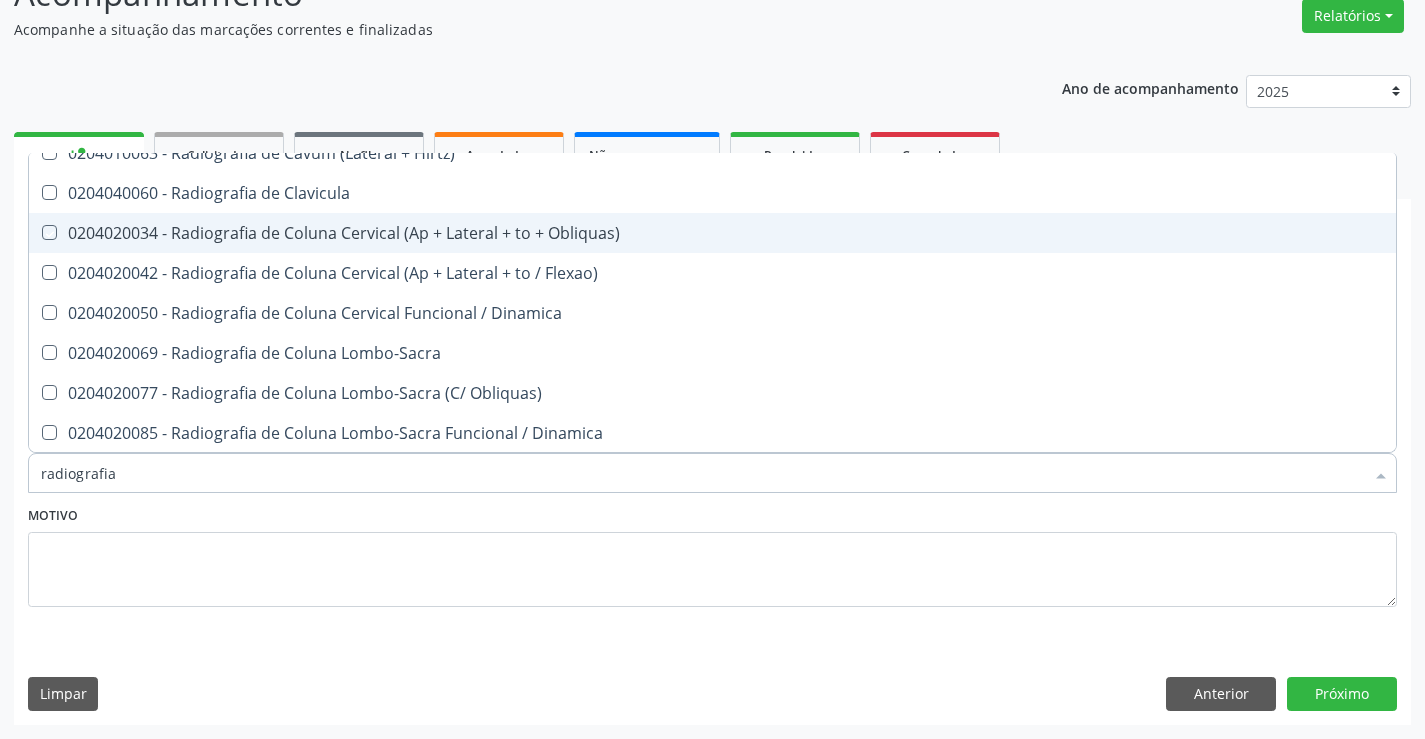 checkbox on "true" 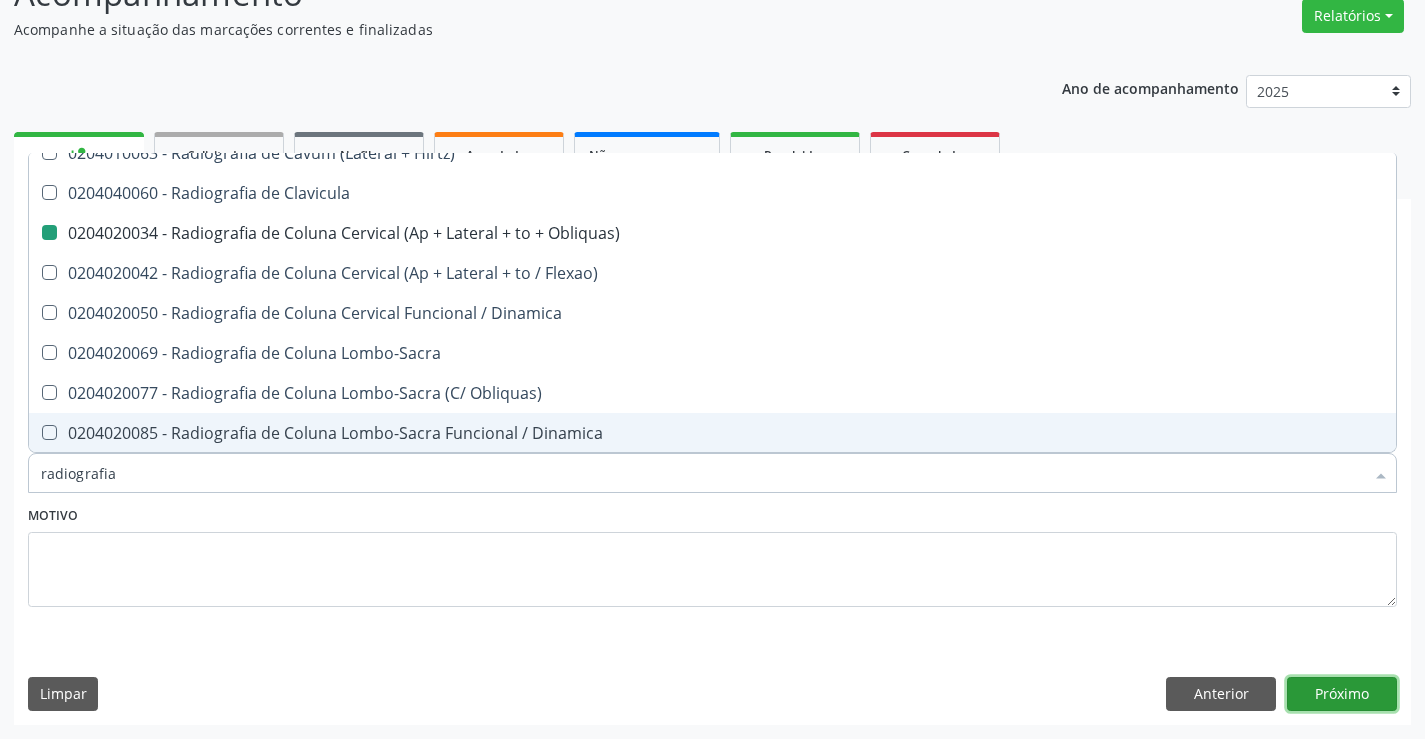 click on "Próximo" at bounding box center [1342, 694] 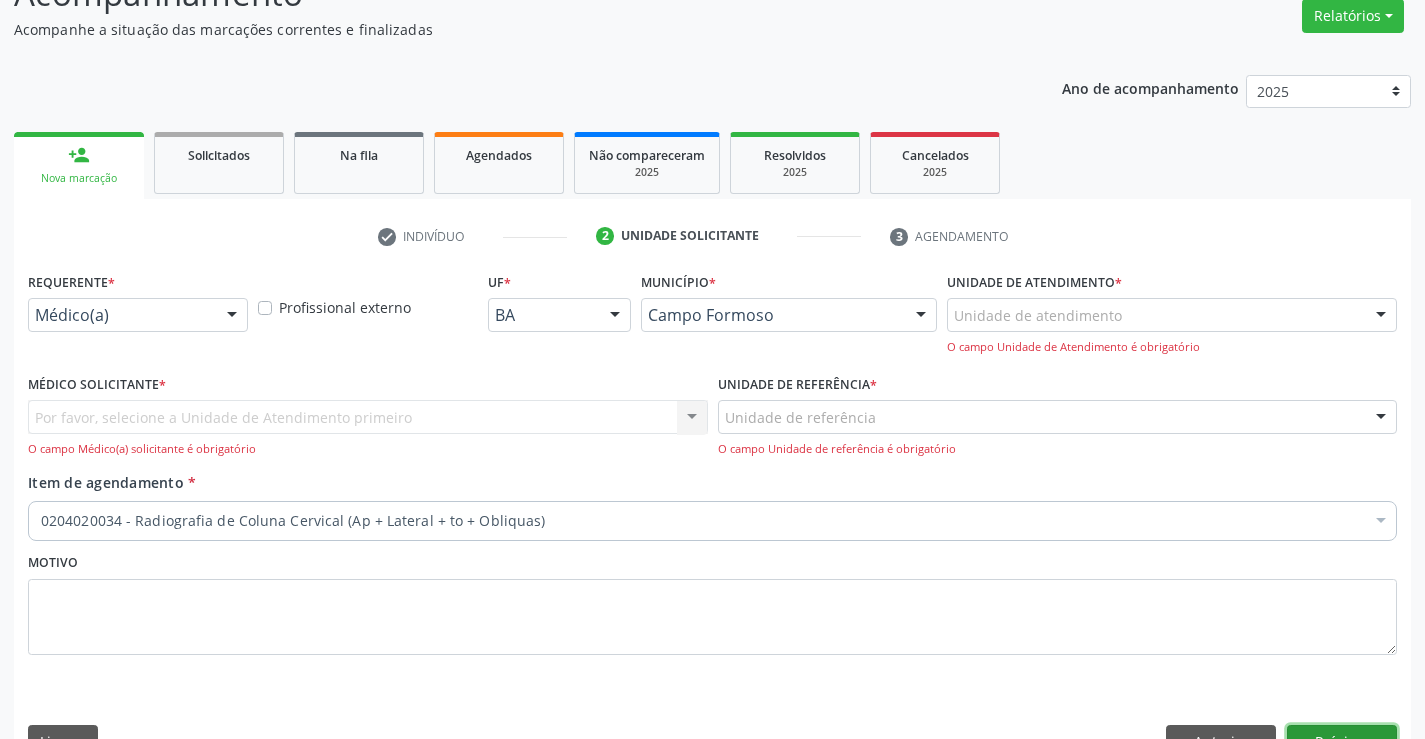 scroll, scrollTop: 0, scrollLeft: 0, axis: both 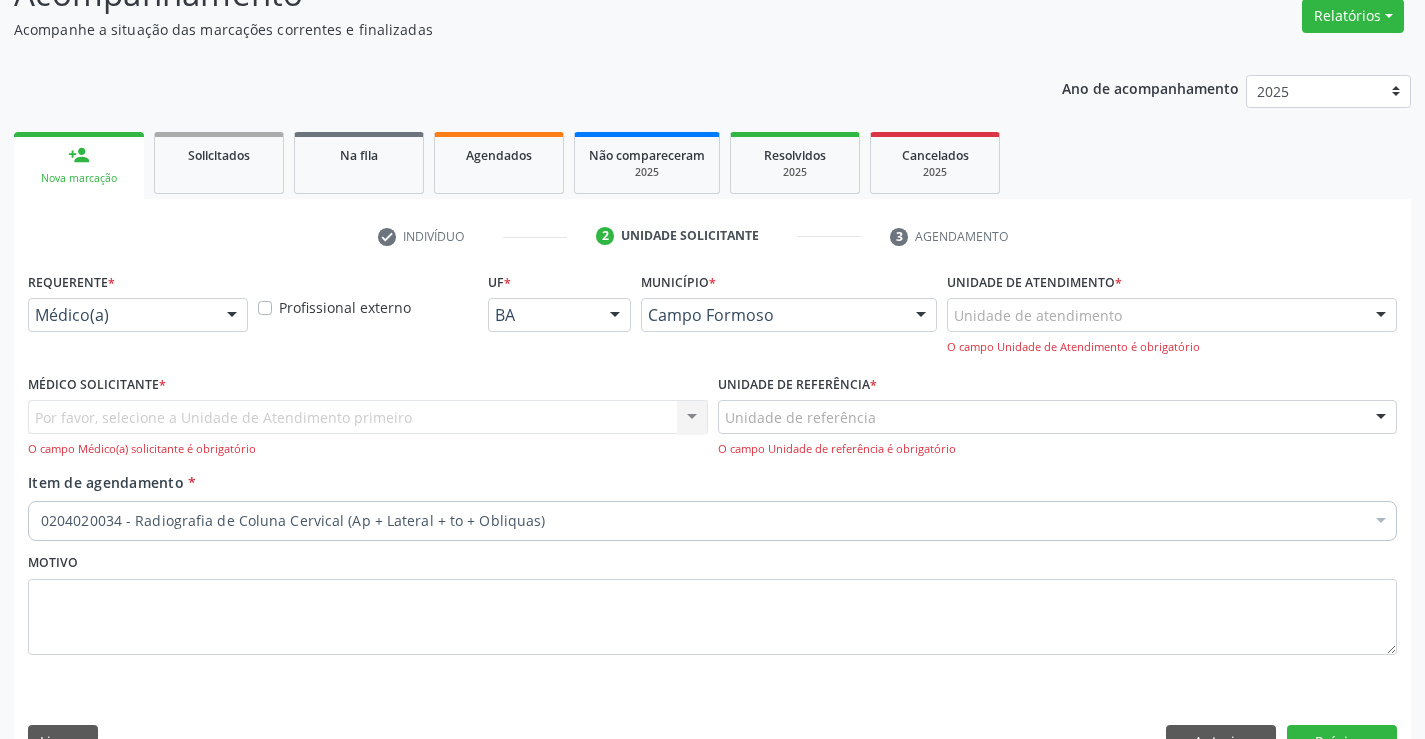 click at bounding box center (232, 316) 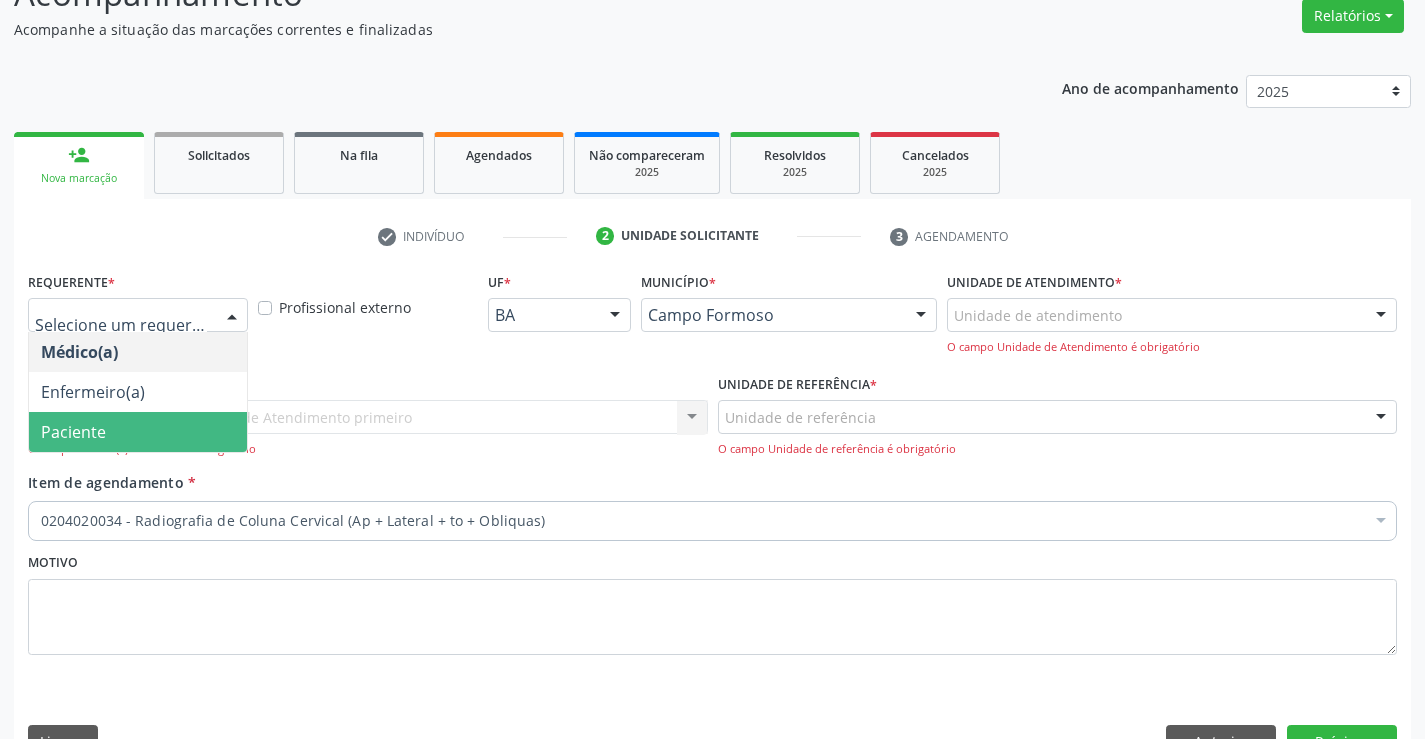 click on "Paciente" at bounding box center (138, 432) 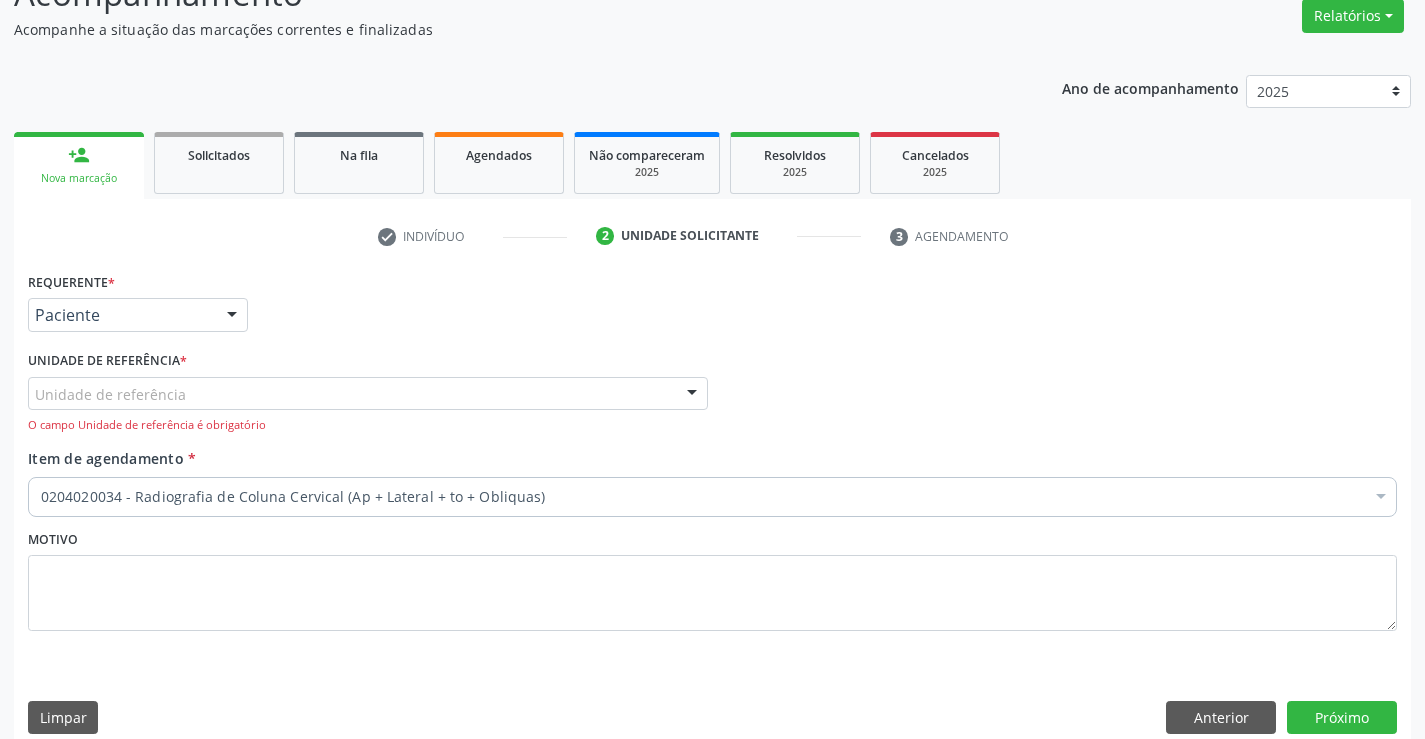 click on "O campo Unidade de referência é obrigatório" at bounding box center (368, 425) 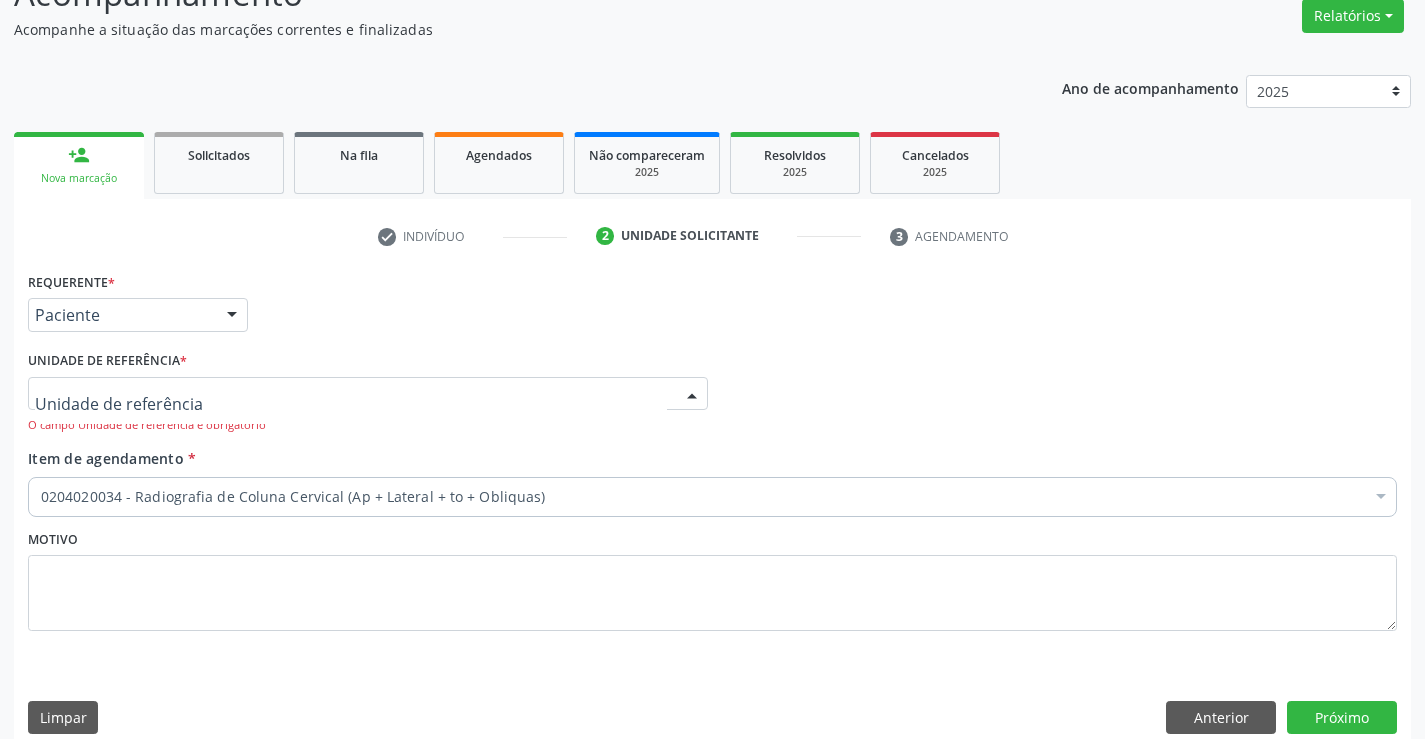 drag, startPoint x: 327, startPoint y: 403, endPoint x: 326, endPoint y: 472, distance: 69.00725 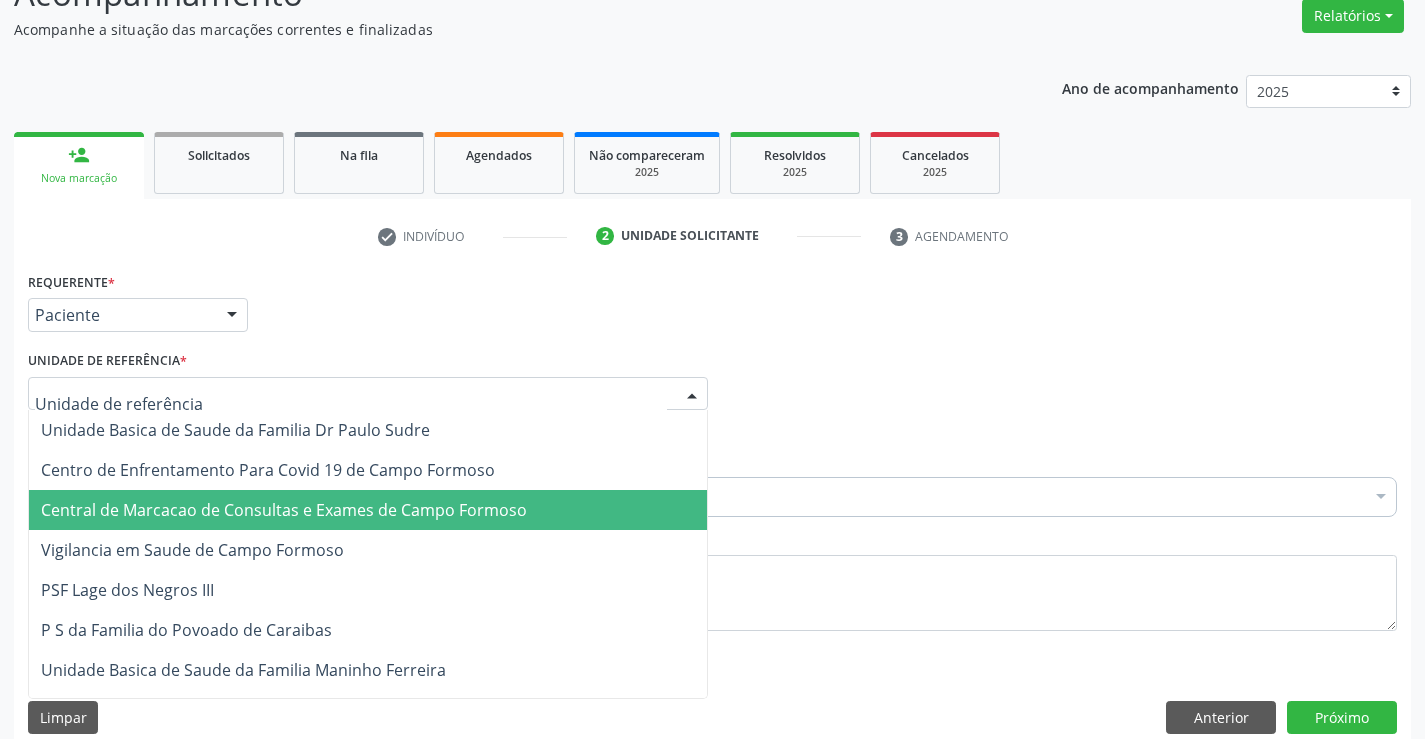 click on "Central de Marcacao de Consultas e Exames de Campo Formoso" at bounding box center [284, 510] 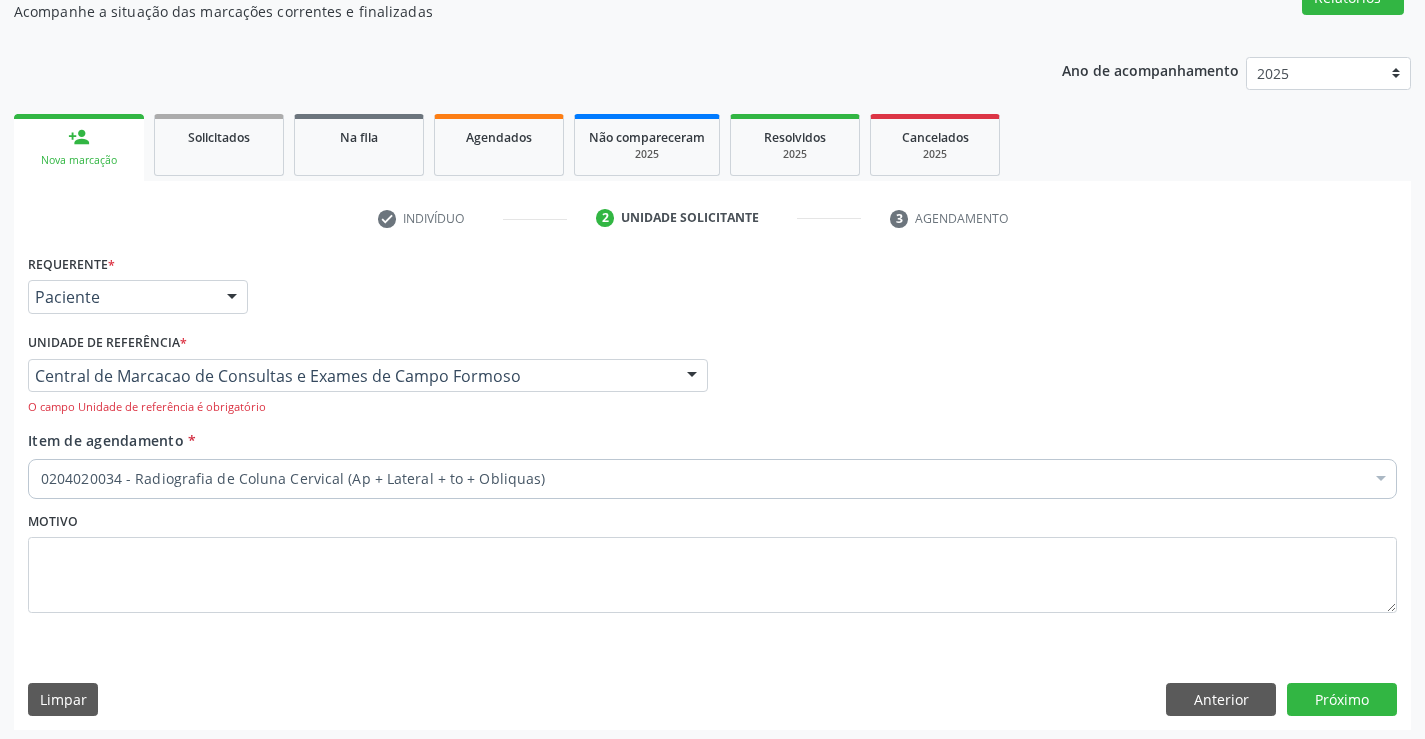 scroll, scrollTop: 190, scrollLeft: 0, axis: vertical 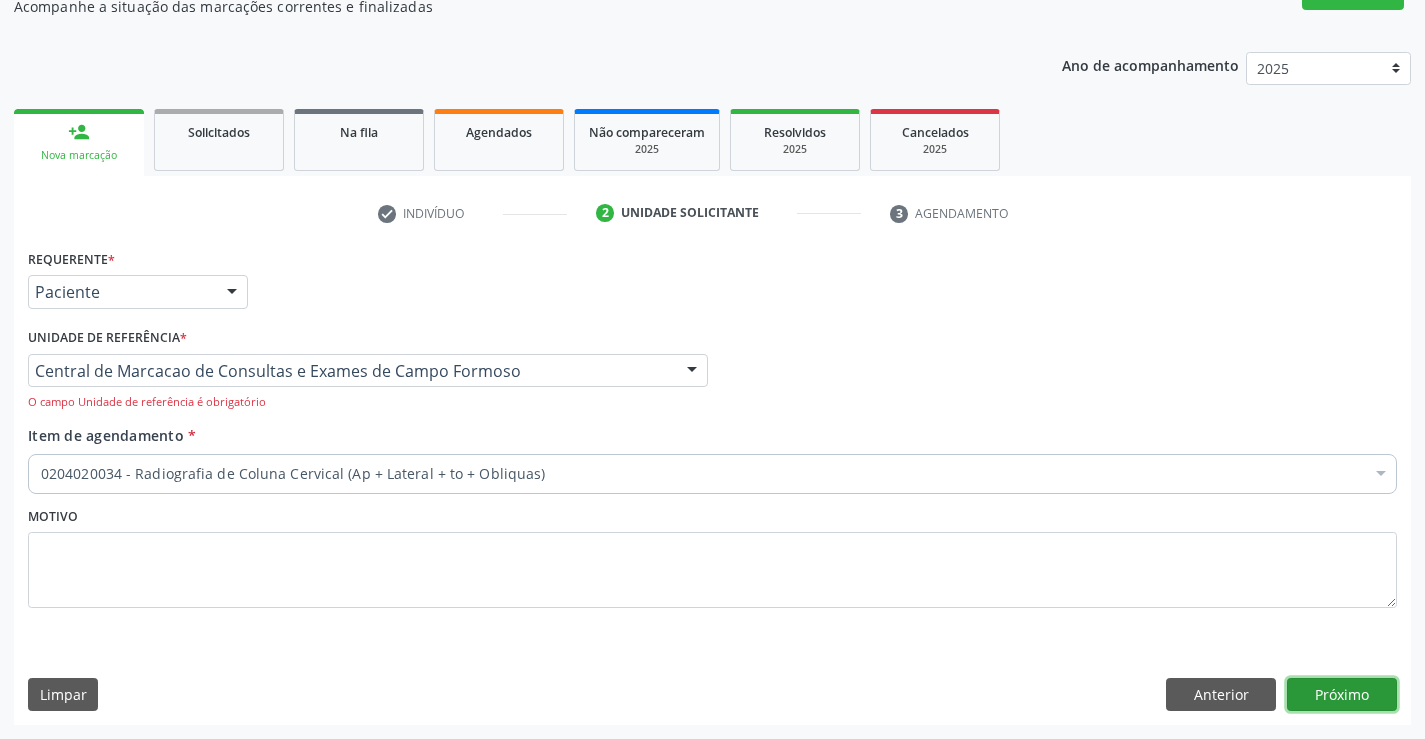 click on "Próximo" at bounding box center [1342, 695] 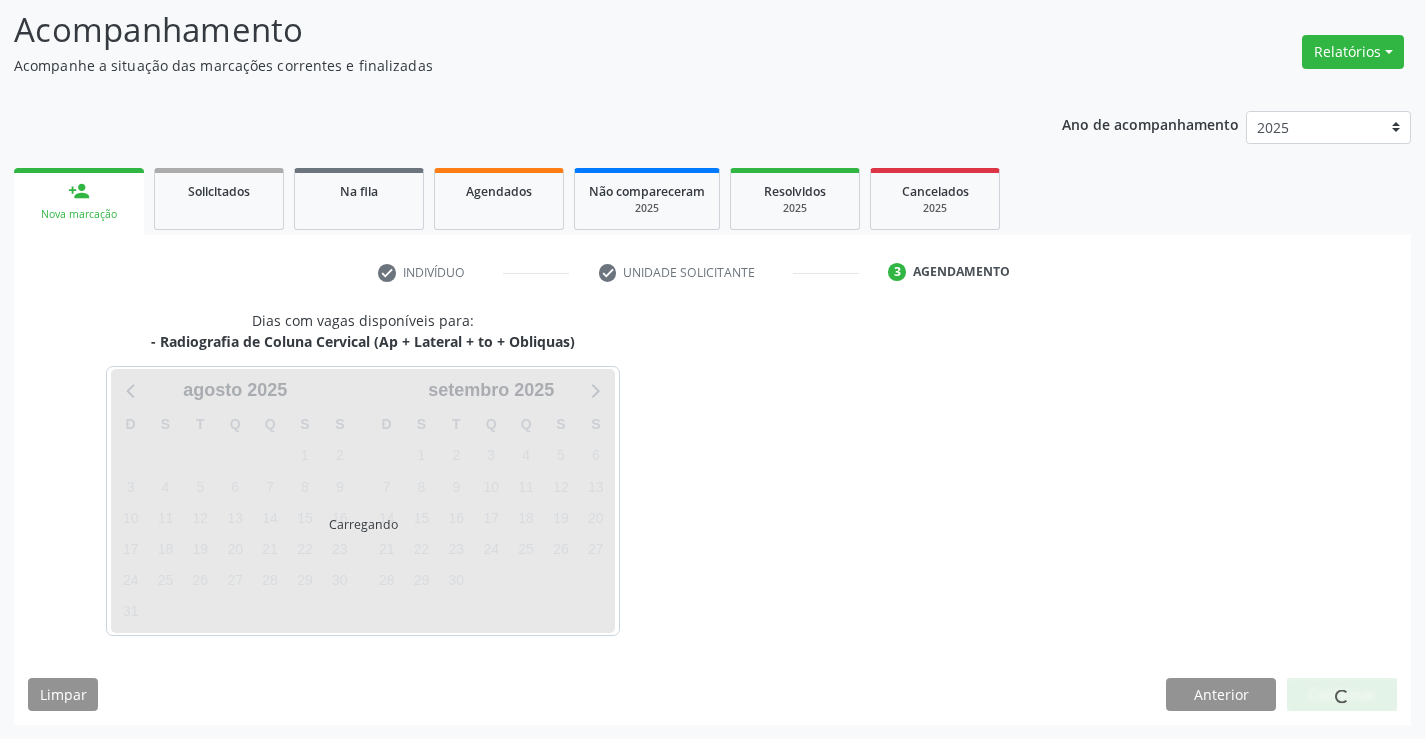 scroll, scrollTop: 131, scrollLeft: 0, axis: vertical 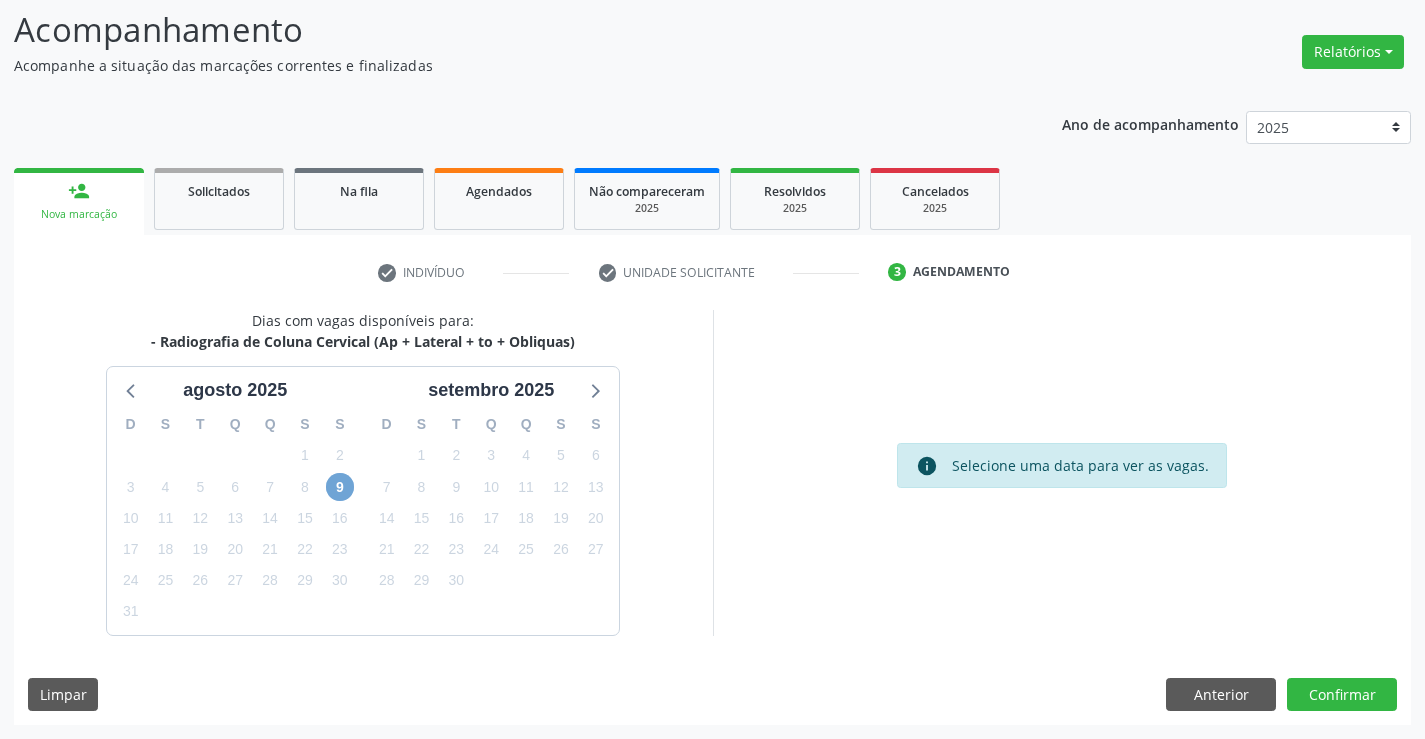 click on "9" at bounding box center [340, 487] 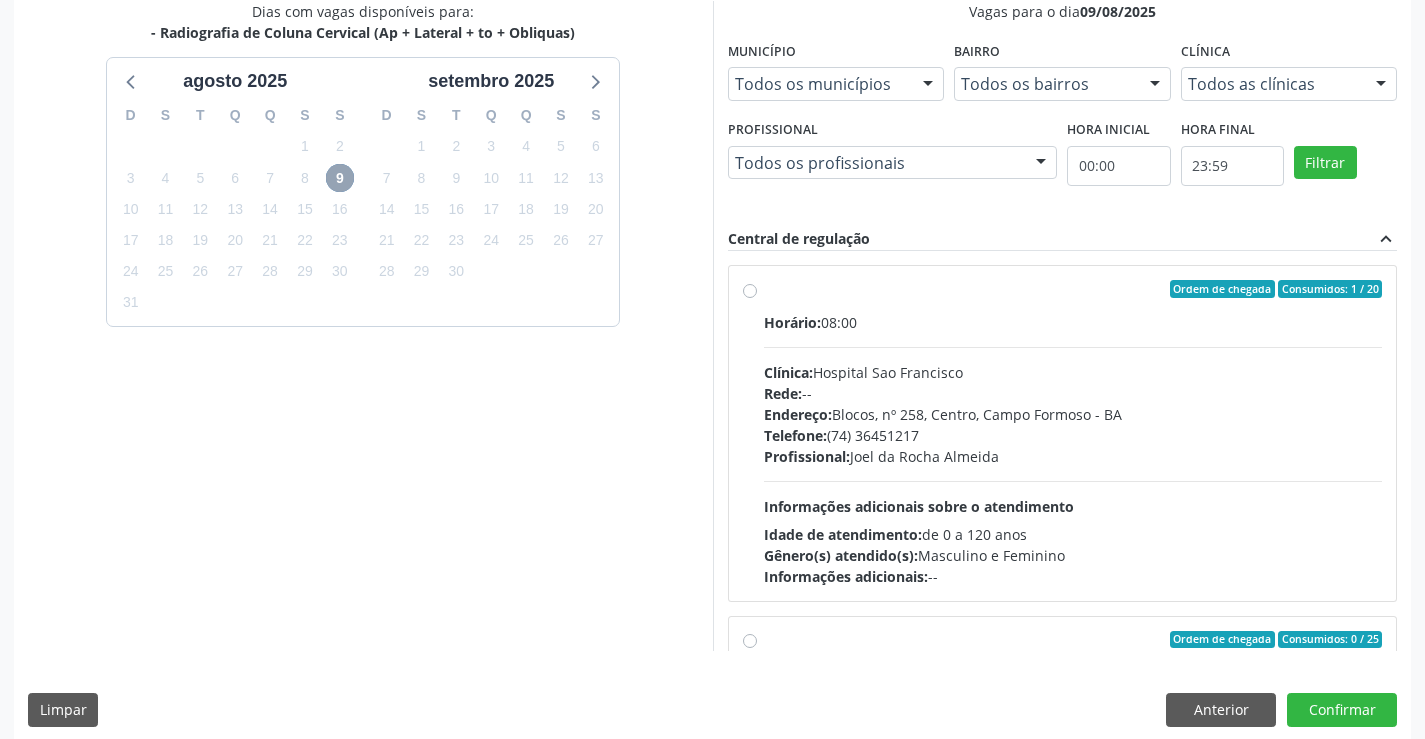 scroll, scrollTop: 456, scrollLeft: 0, axis: vertical 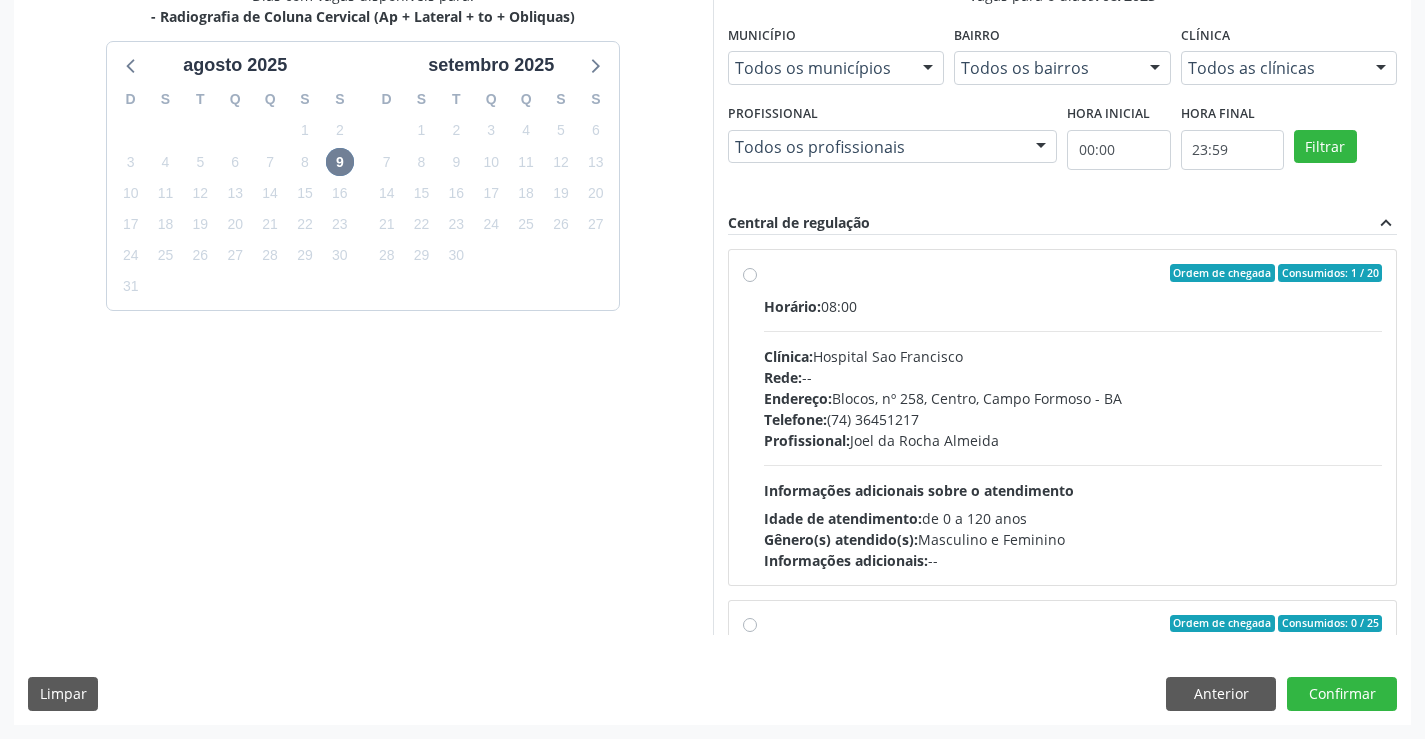 click on "Profissional:
Joel da Rocha Almeida" at bounding box center (1073, 440) 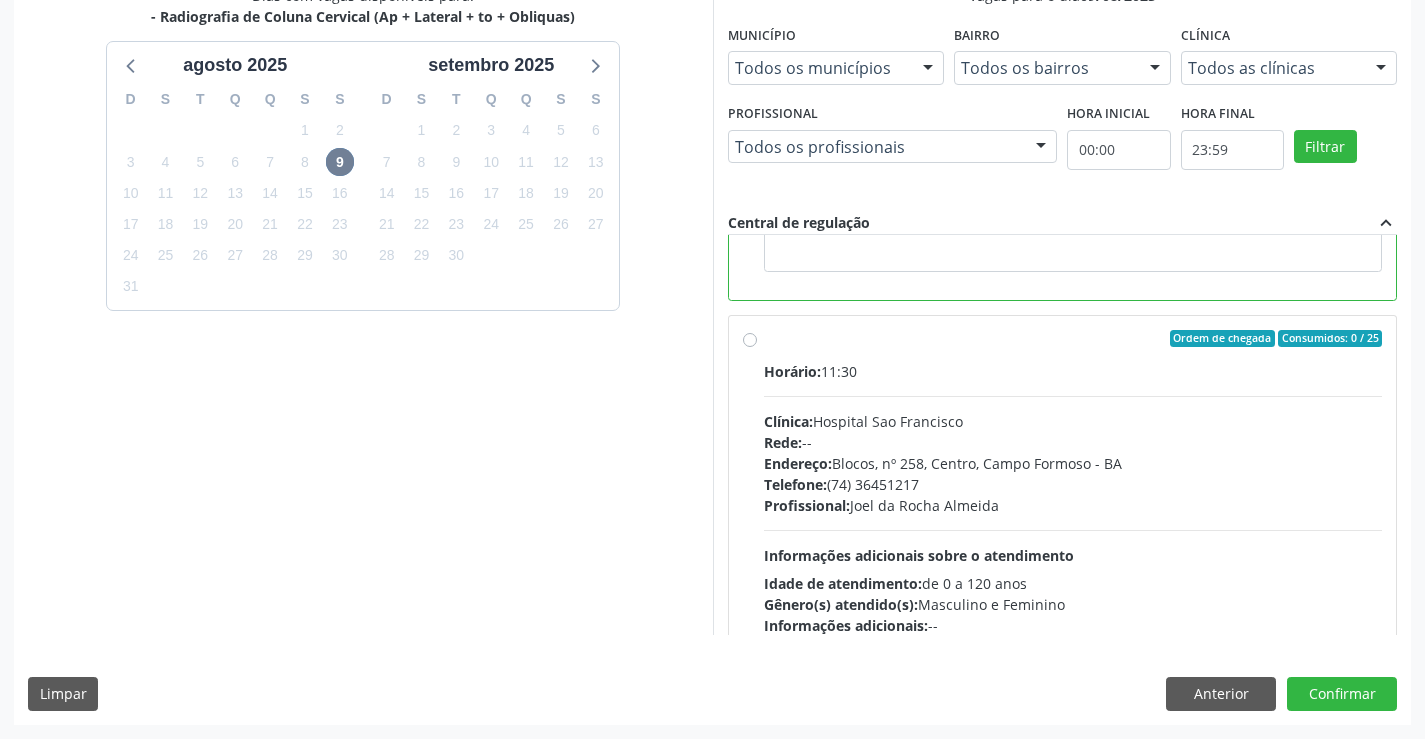scroll, scrollTop: 450, scrollLeft: 0, axis: vertical 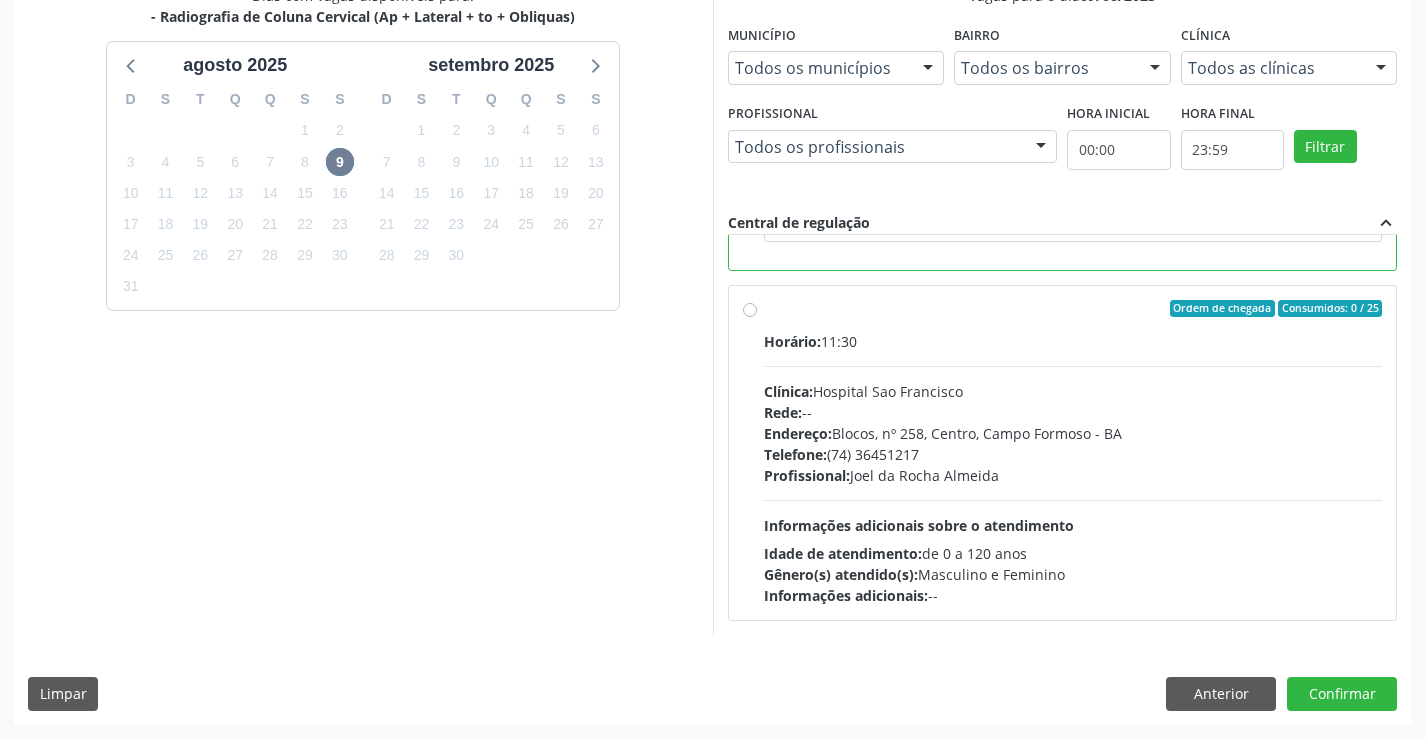 click on "Rede:
--" at bounding box center (1073, 412) 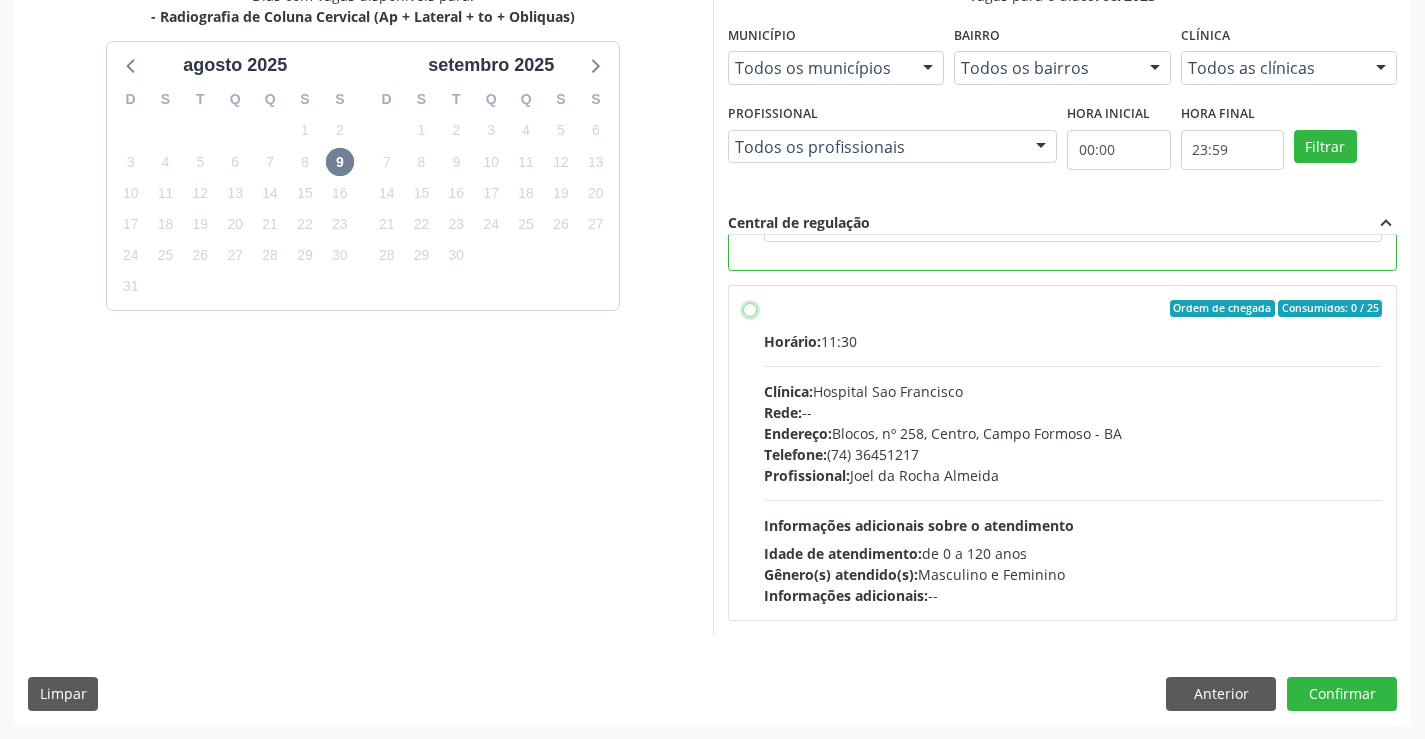 click on "Ordem de chegada
Consumidos: 0 / 25
Horário:   11:30
Clínica:  Hospital Sao Francisco
Rede:
--
Endereço:   Blocos, nº 258, Centro, Campo Formoso - BA
Telefone:   (74) 36451217
Profissional:
Joel da Rocha Almeida
Informações adicionais sobre o atendimento
Idade de atendimento:
de 0 a 120 anos
Gênero(s) atendido(s):
Masculino e Feminino
Informações adicionais:
--" at bounding box center [750, 309] 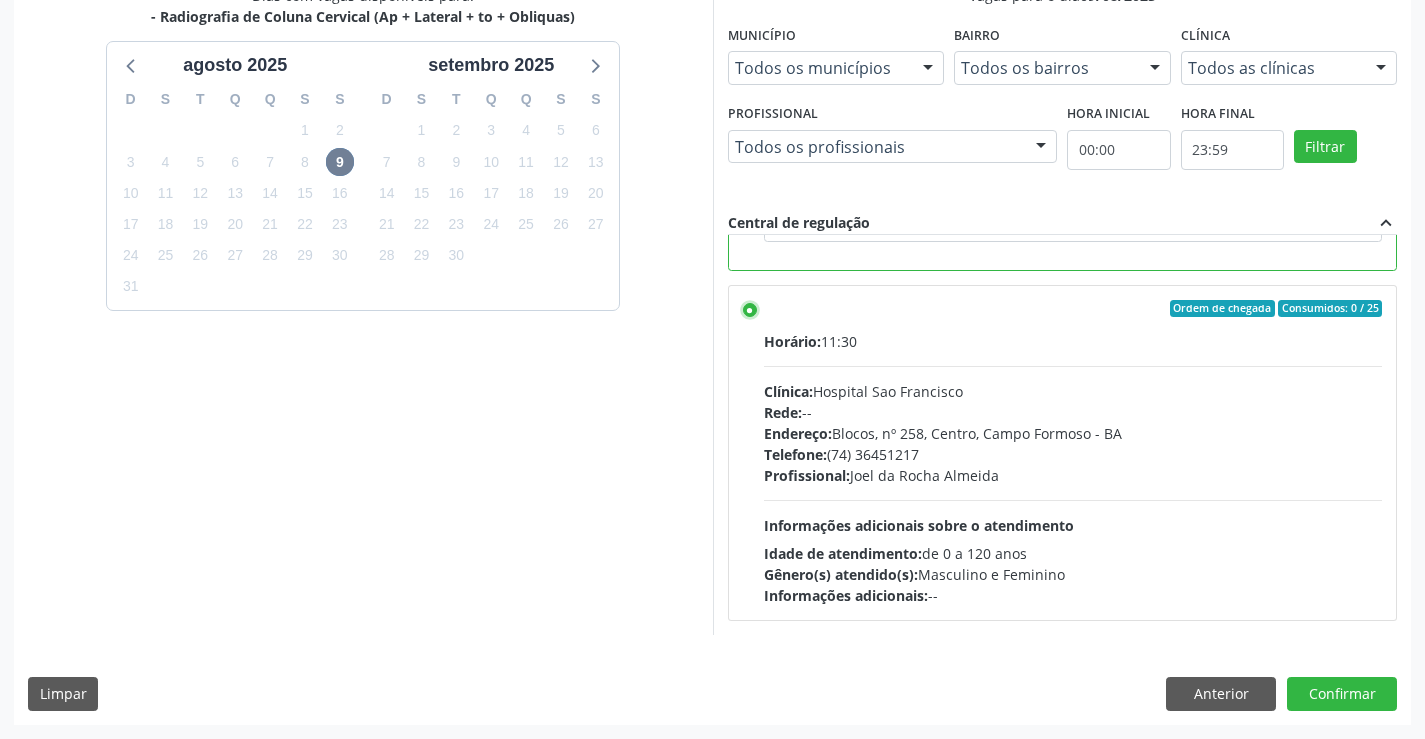 scroll, scrollTop: 188, scrollLeft: 0, axis: vertical 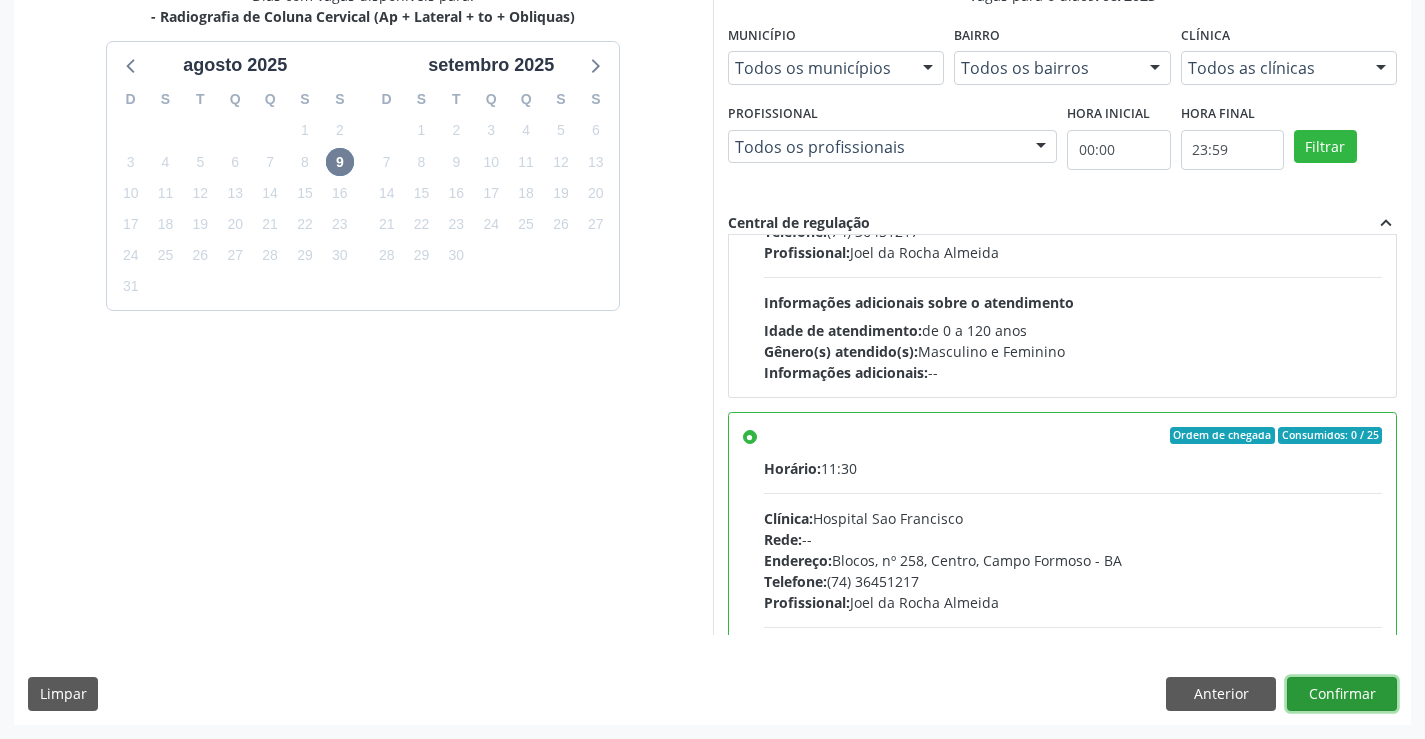 click on "Confirmar" at bounding box center (1342, 694) 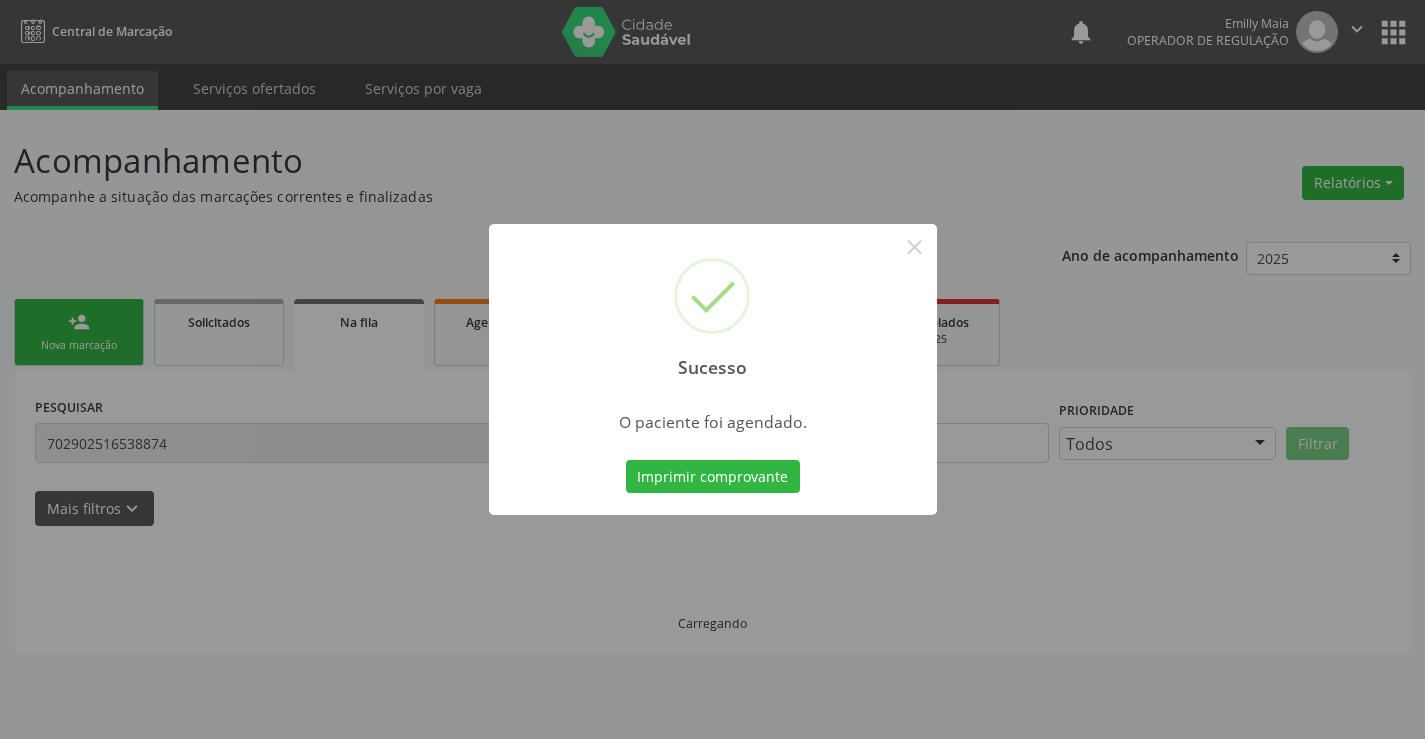scroll, scrollTop: 0, scrollLeft: 0, axis: both 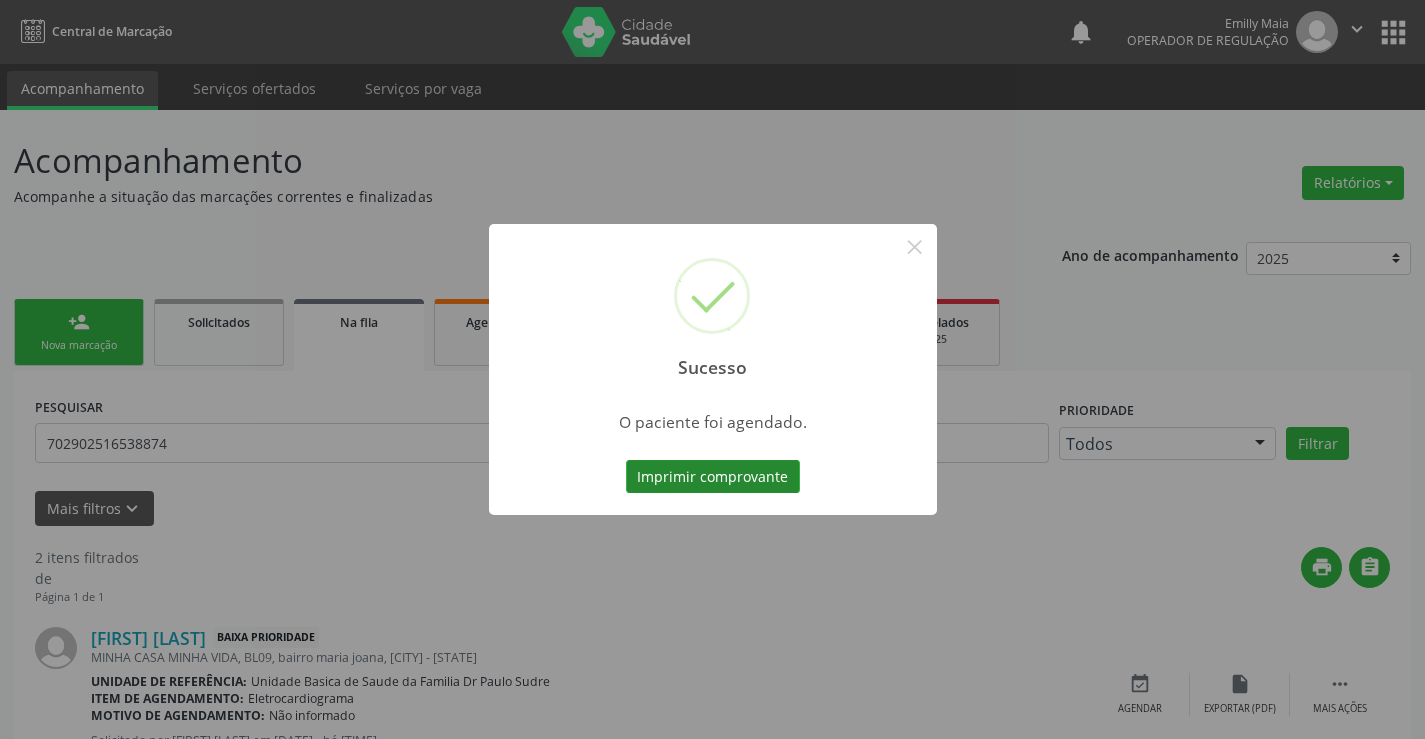 click on "Imprimir comprovante" at bounding box center (713, 477) 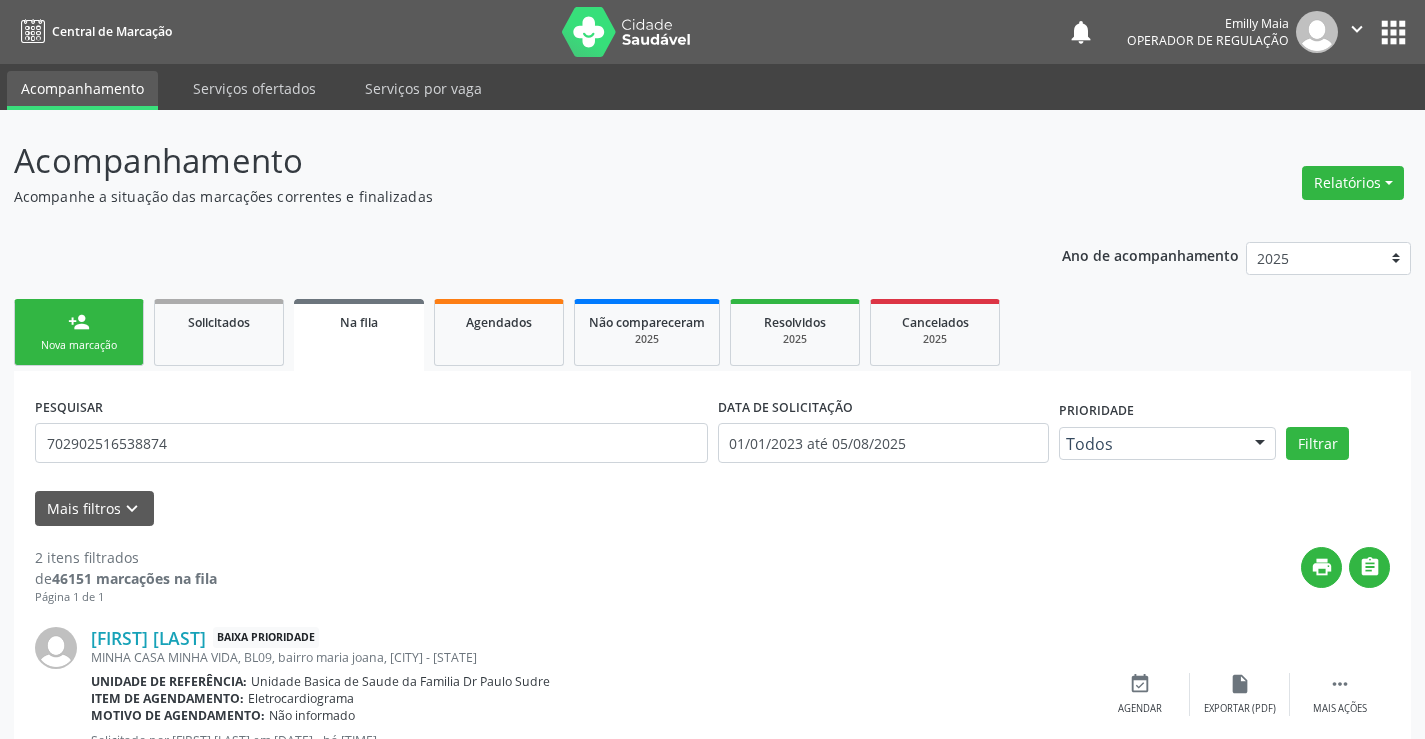 click on "person_add" at bounding box center (79, 322) 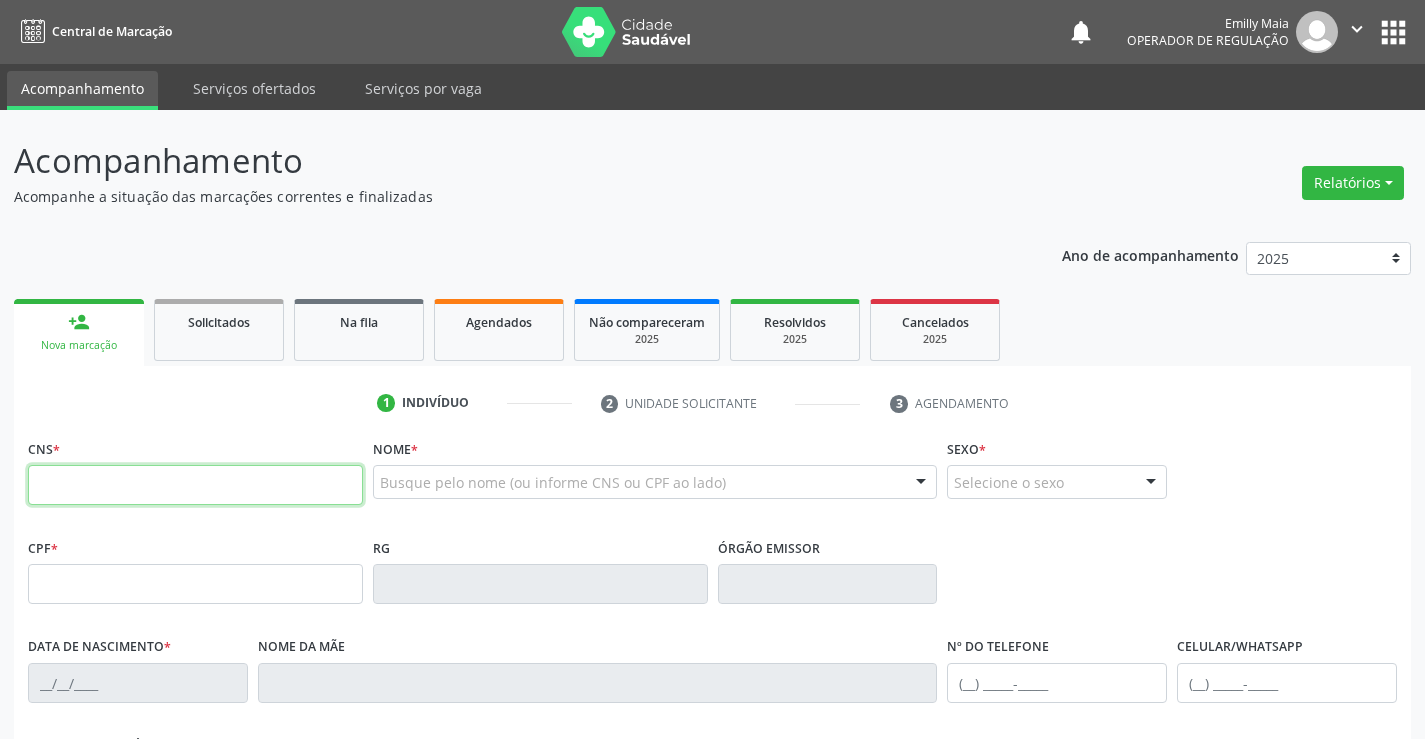 click at bounding box center (195, 485) 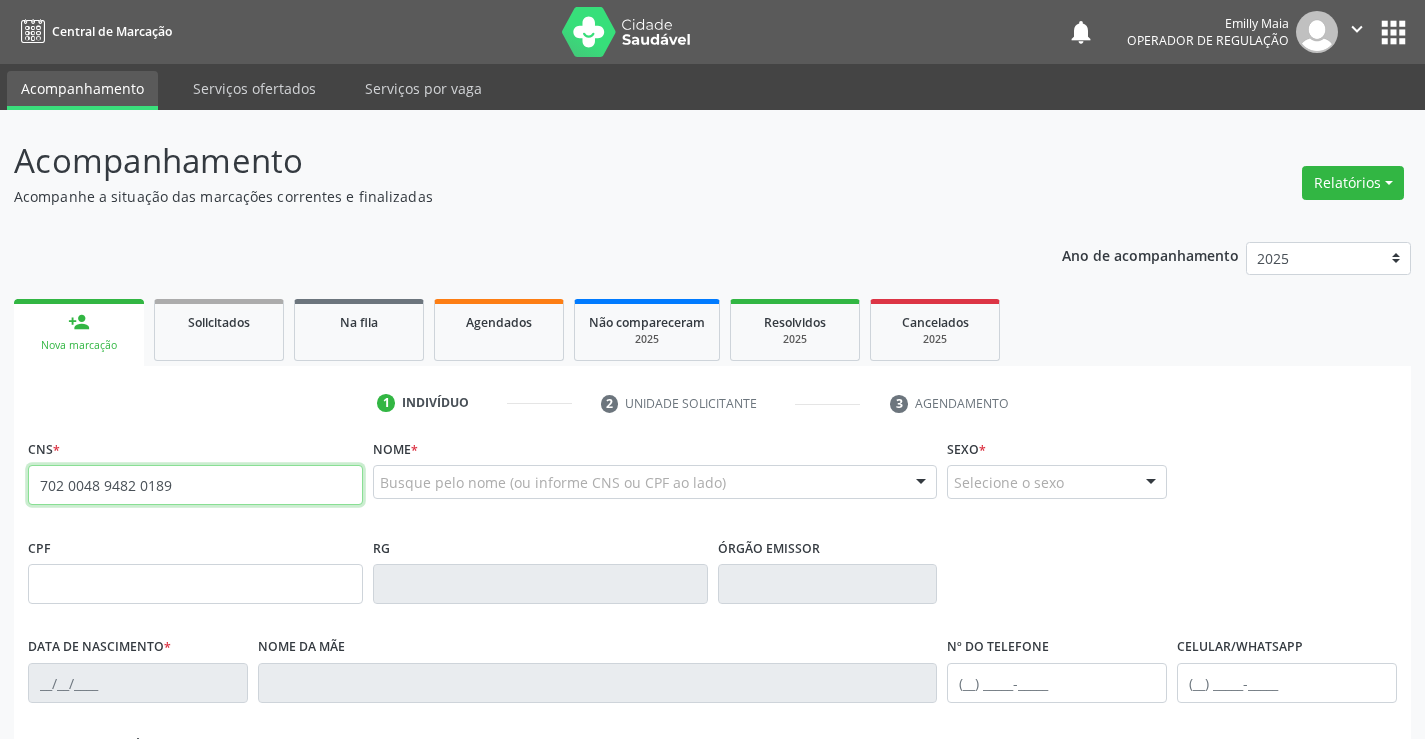 type on "702 0048 9482 0189" 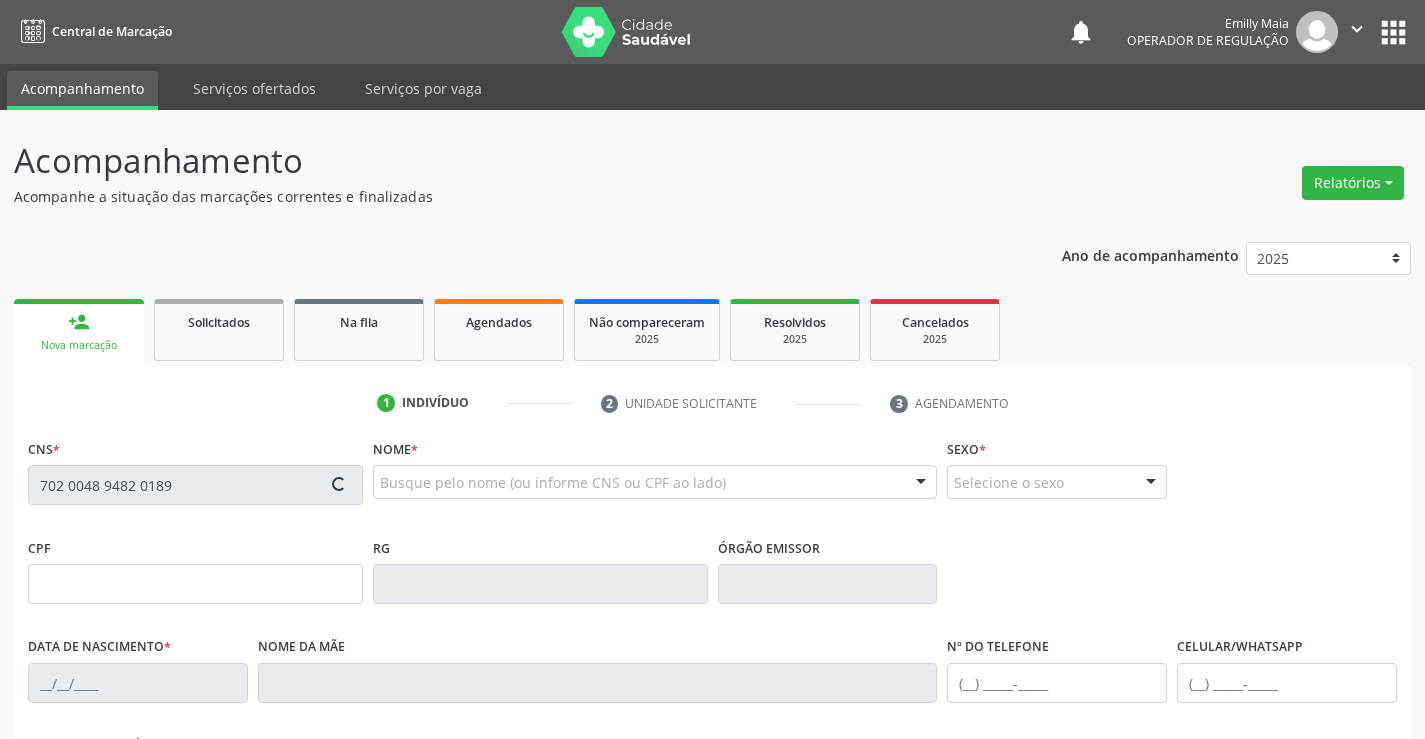 type on "07/07/1980" 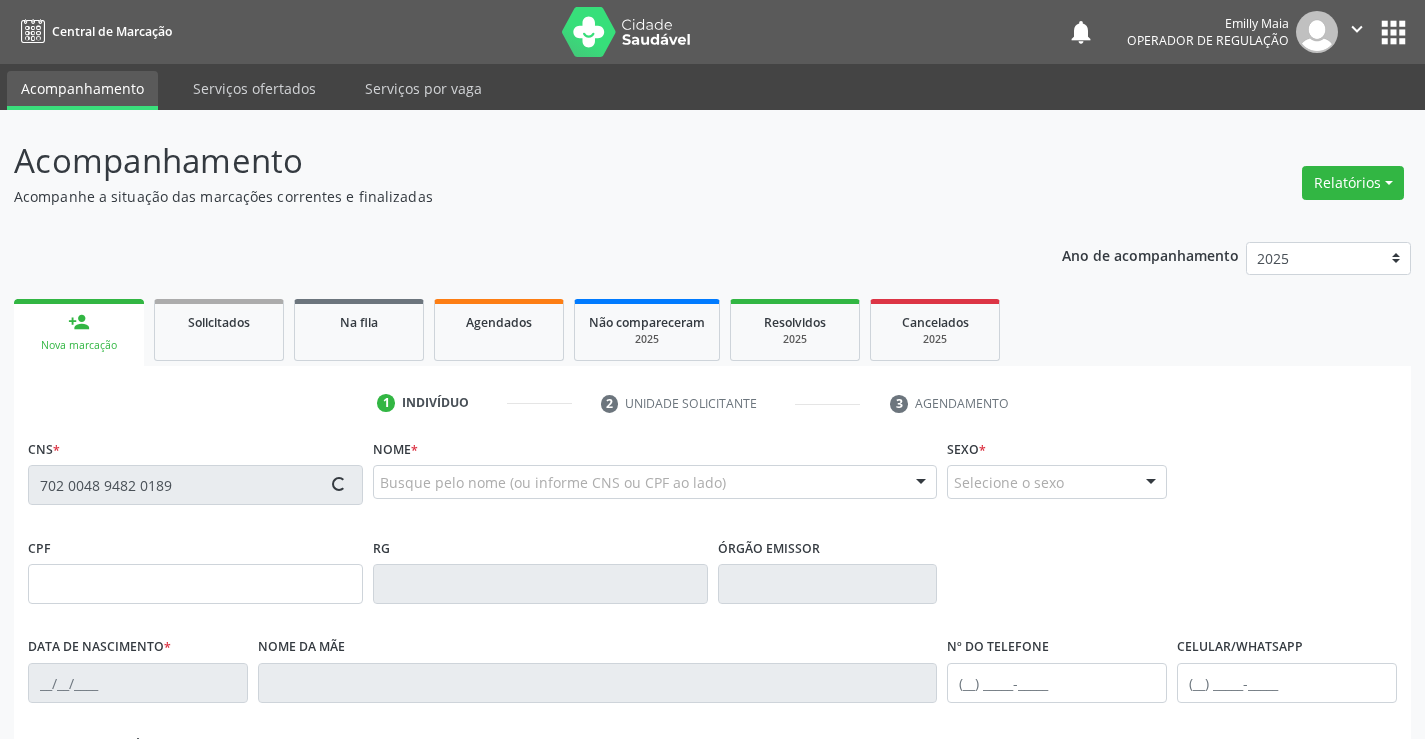 type on "[PHONE]" 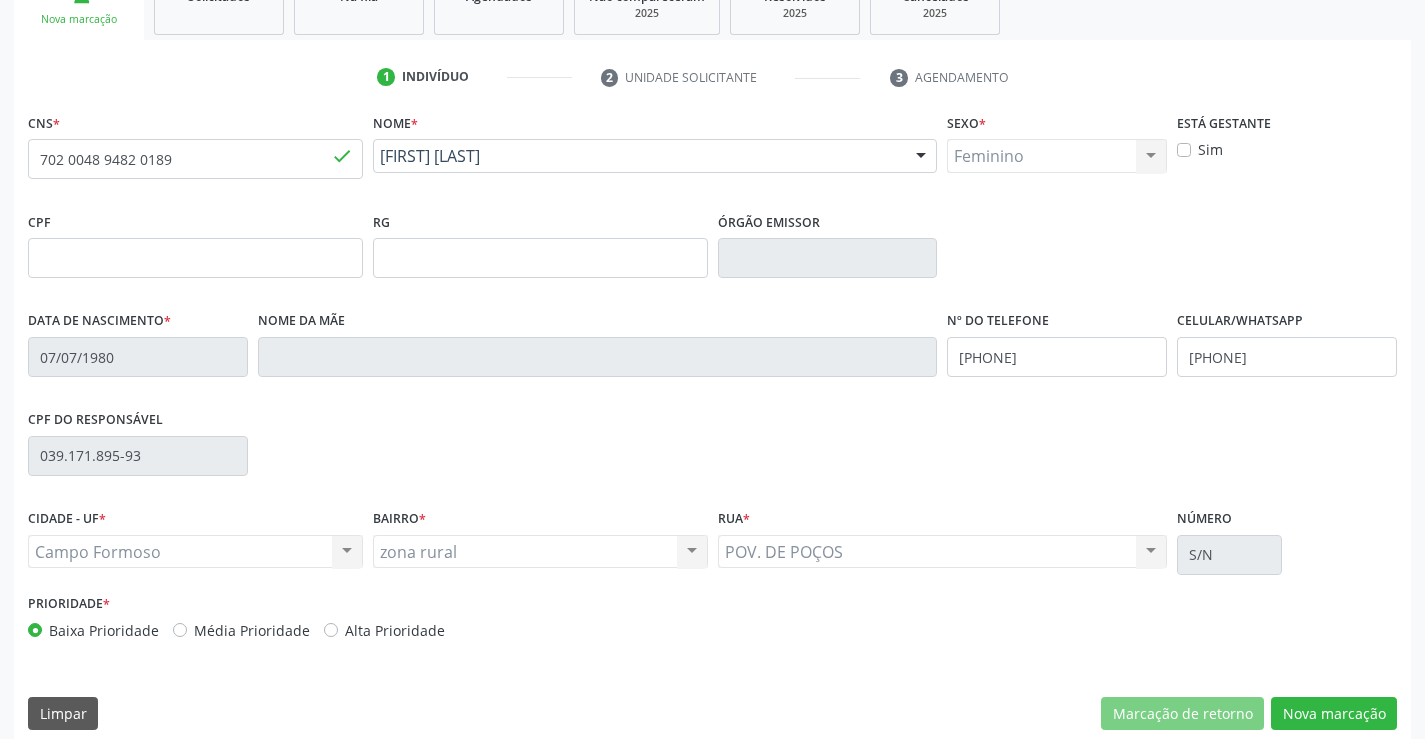scroll, scrollTop: 345, scrollLeft: 0, axis: vertical 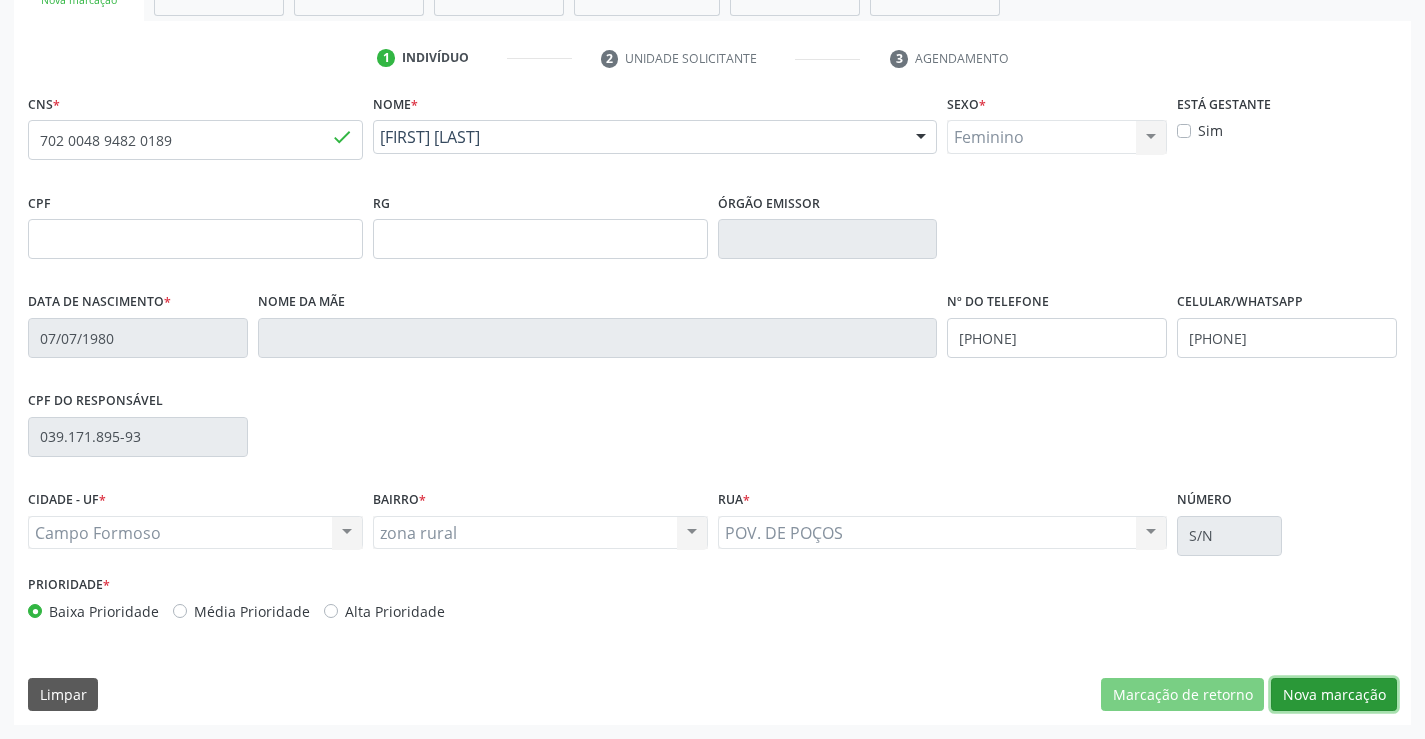 click on "Nova marcação" at bounding box center (1334, 695) 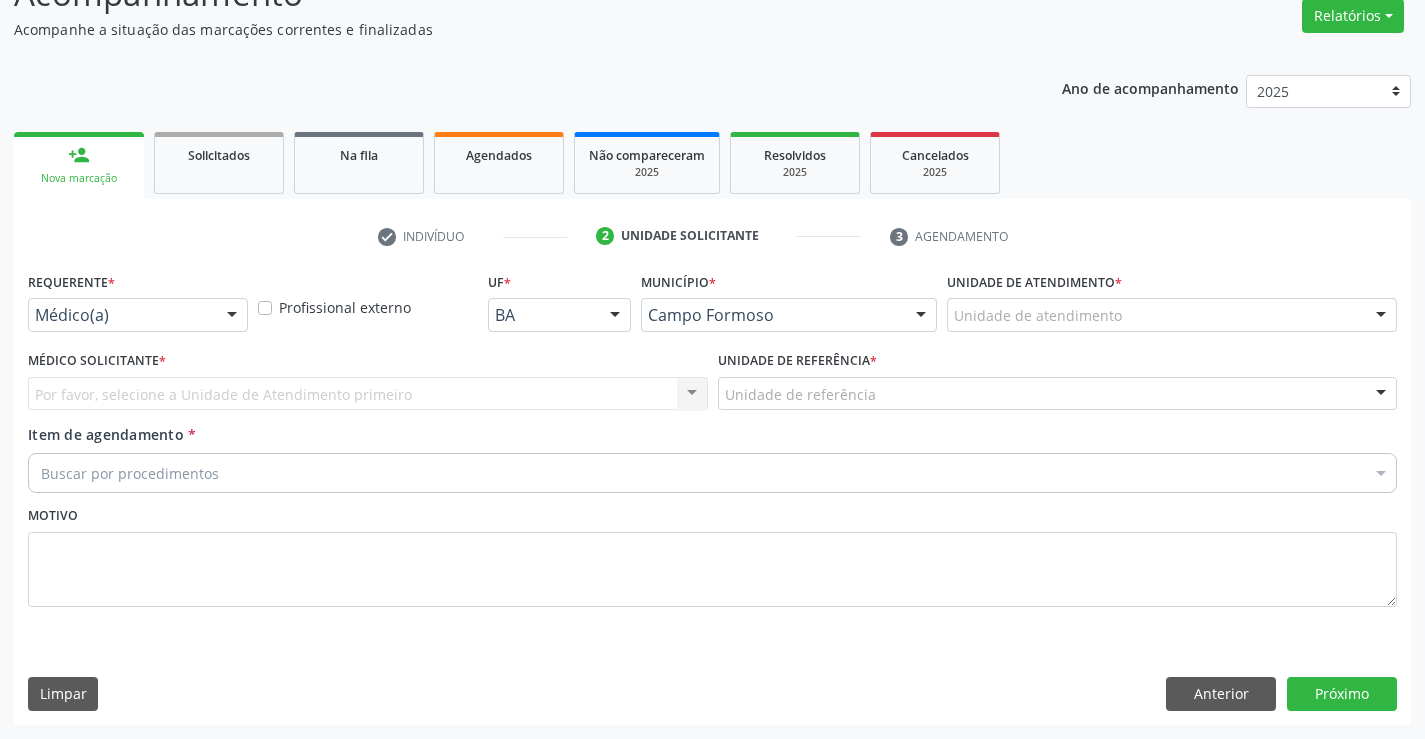 scroll, scrollTop: 167, scrollLeft: 0, axis: vertical 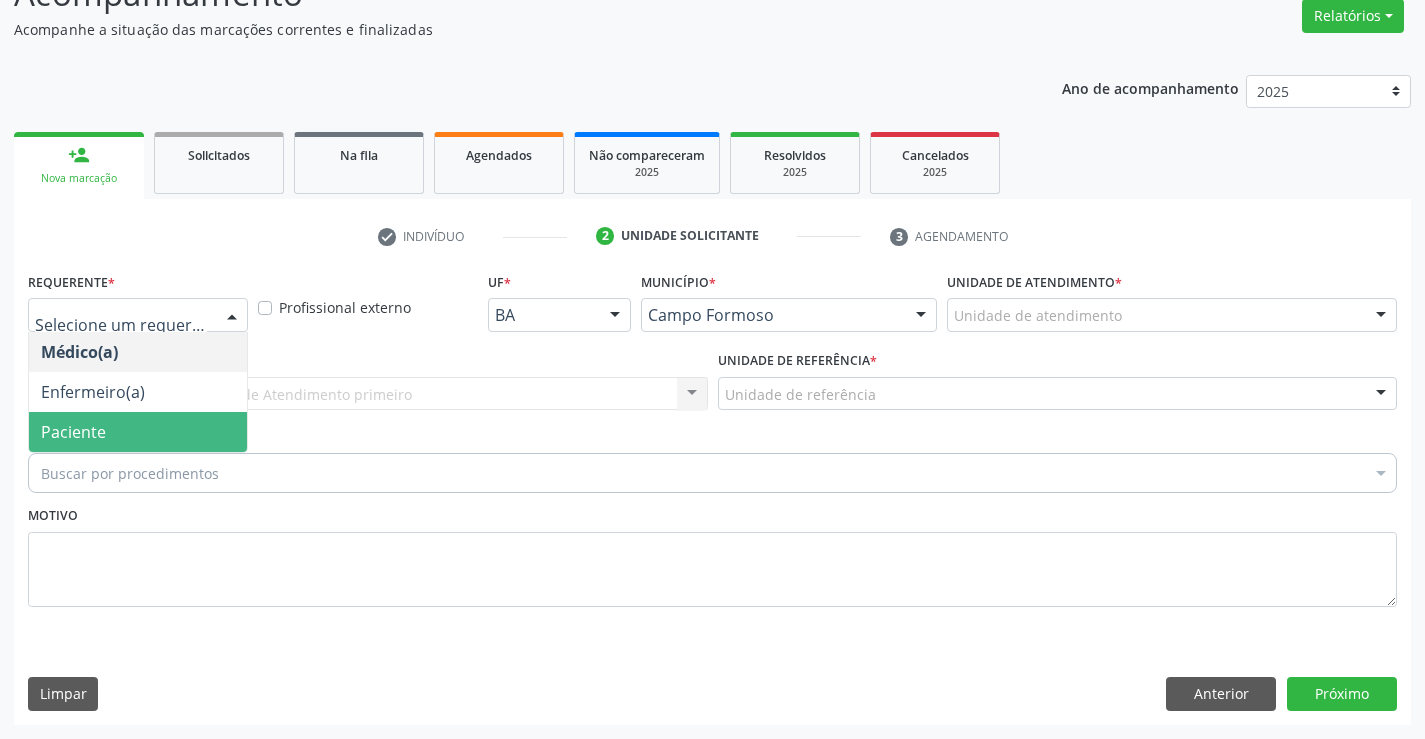 click on "Paciente" at bounding box center (138, 432) 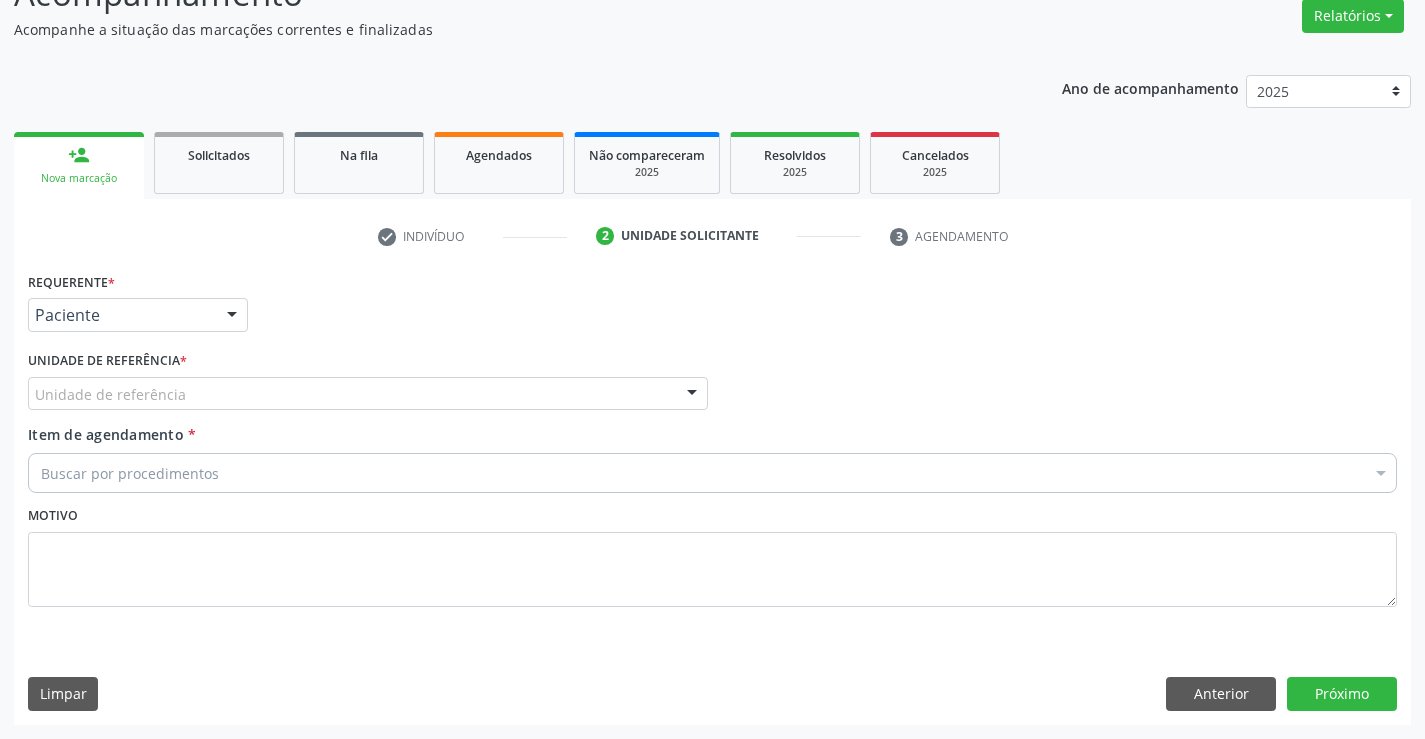 click on "Unidade de referência" at bounding box center [368, 394] 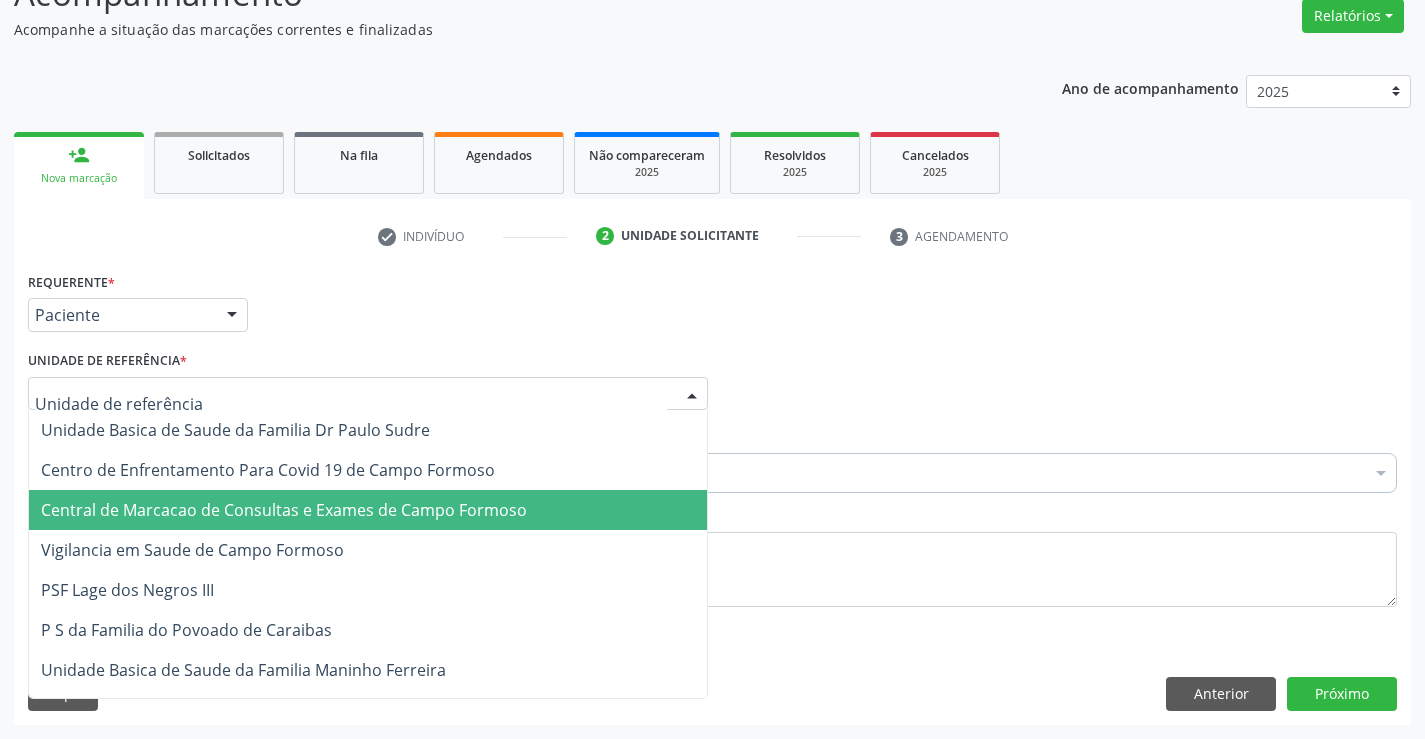 click on "Central de Marcacao de Consultas e Exames de Campo Formoso" at bounding box center (284, 510) 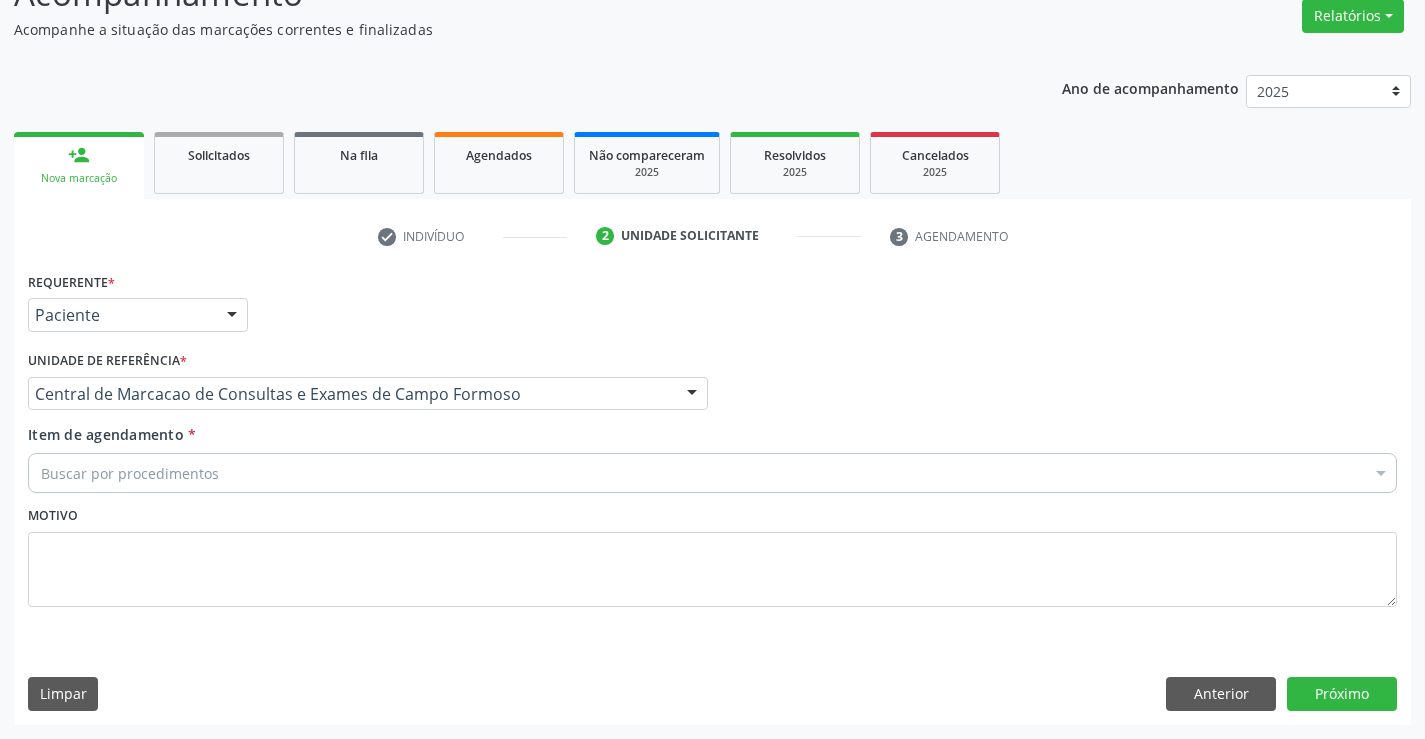 click on "Buscar por procedimentos" at bounding box center [712, 473] 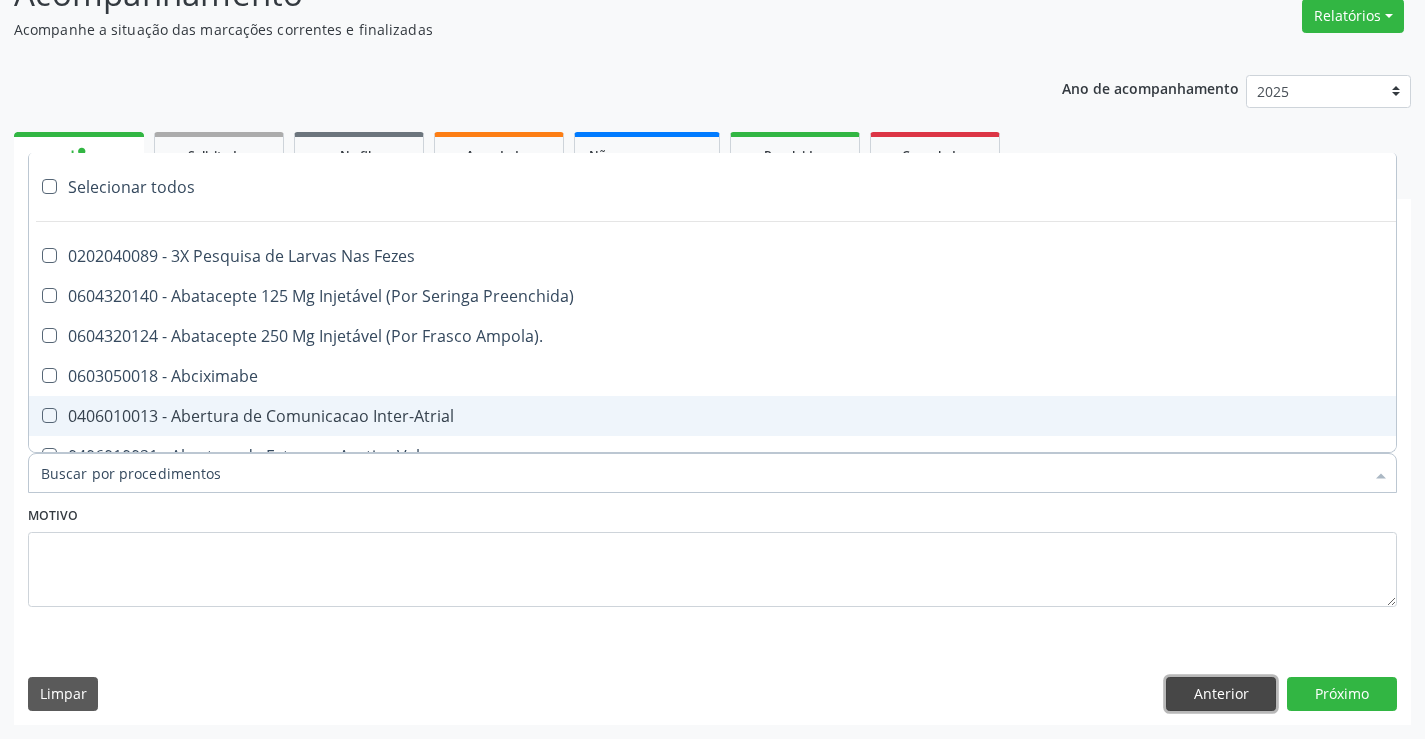 click on "Anterior" at bounding box center [1221, 694] 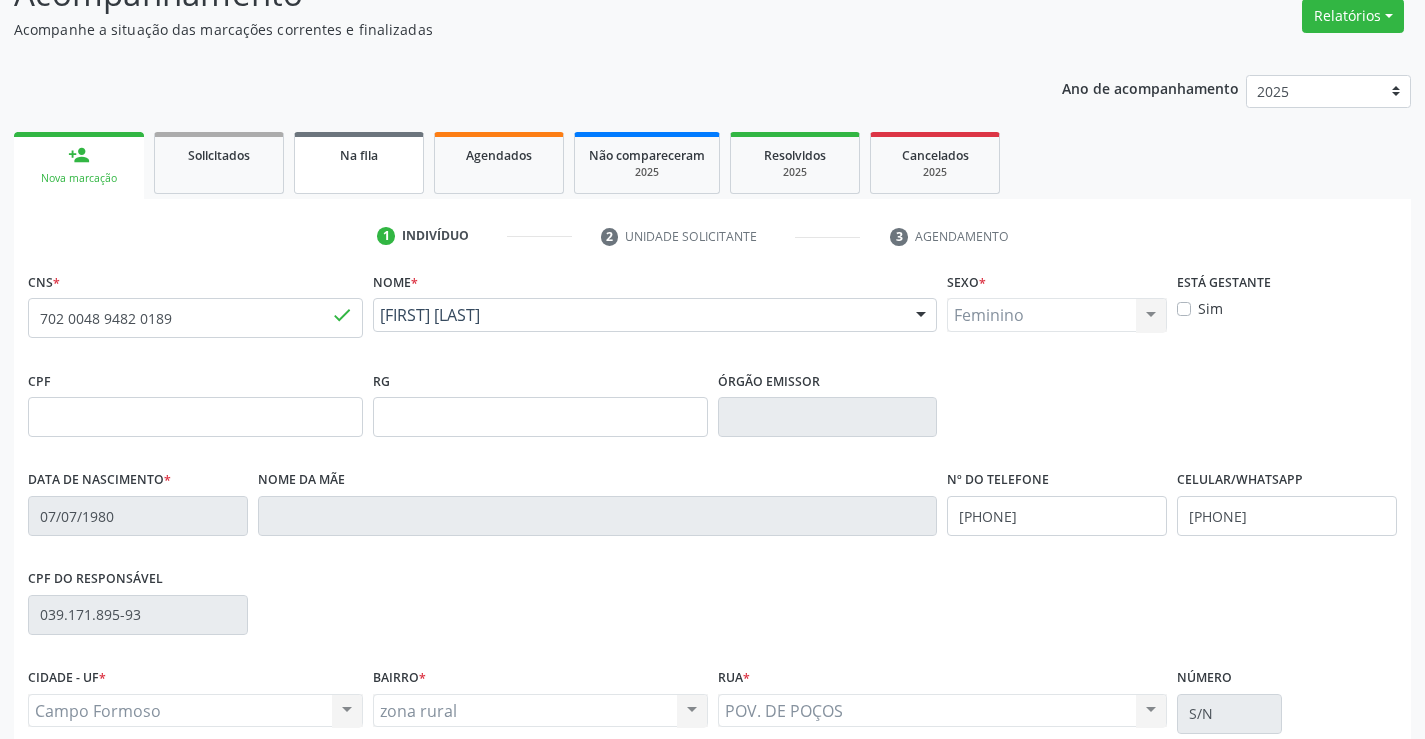click on "Na fila" at bounding box center [359, 154] 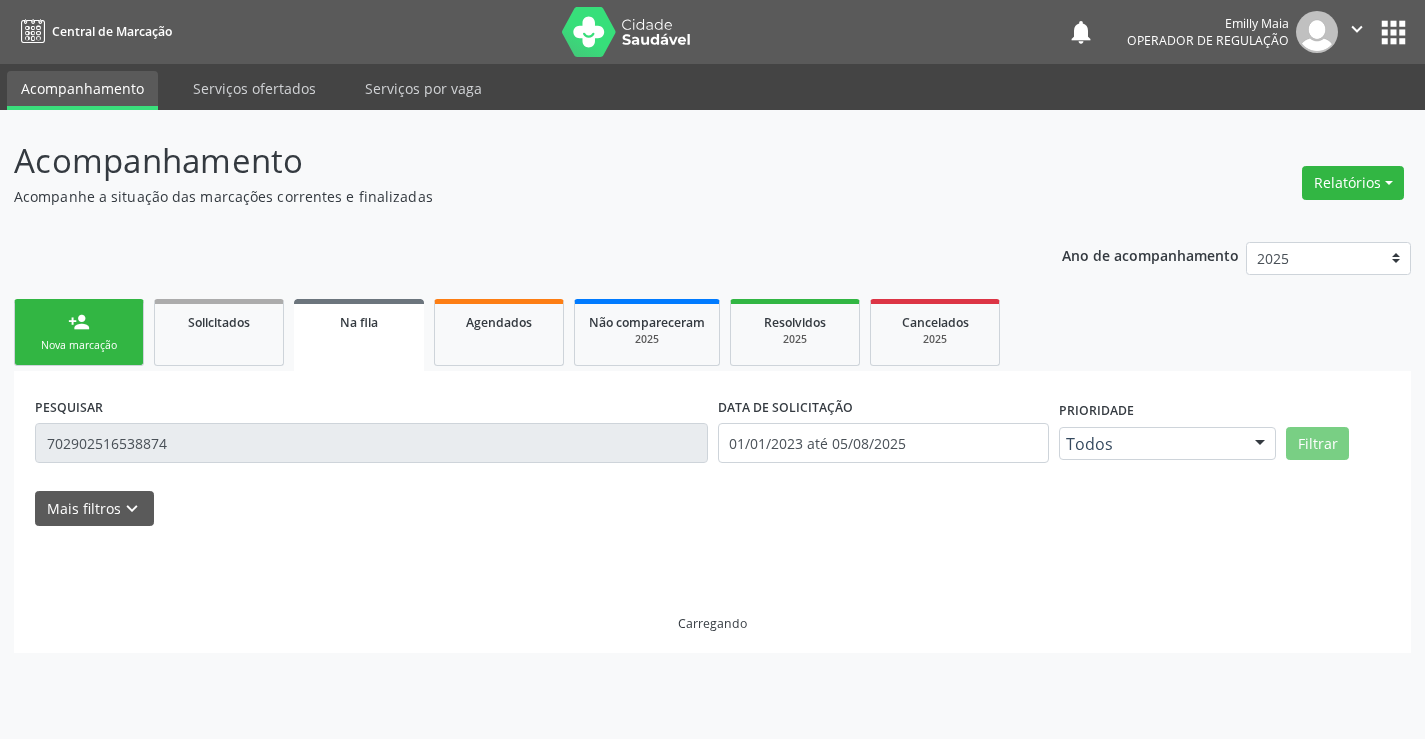 scroll, scrollTop: 0, scrollLeft: 0, axis: both 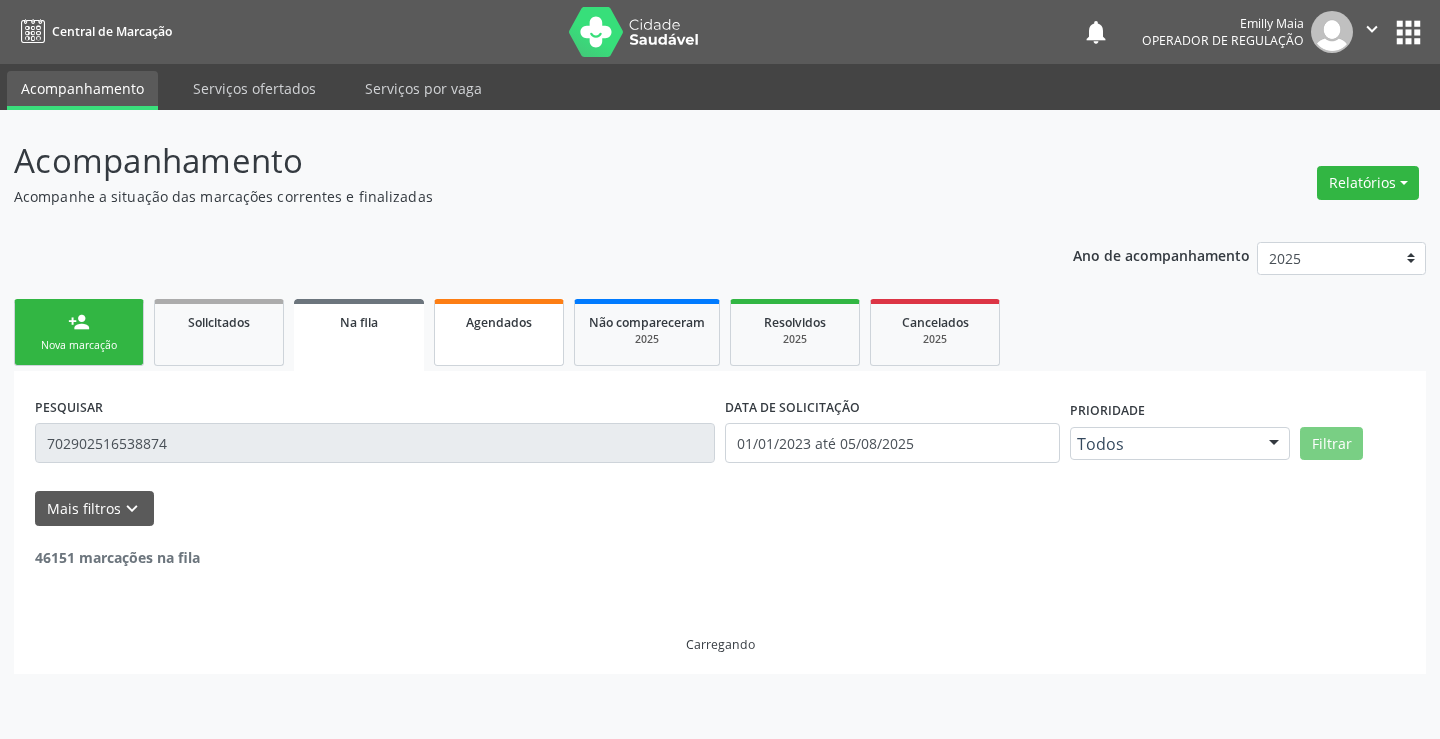 click on "Agendados" at bounding box center (499, 332) 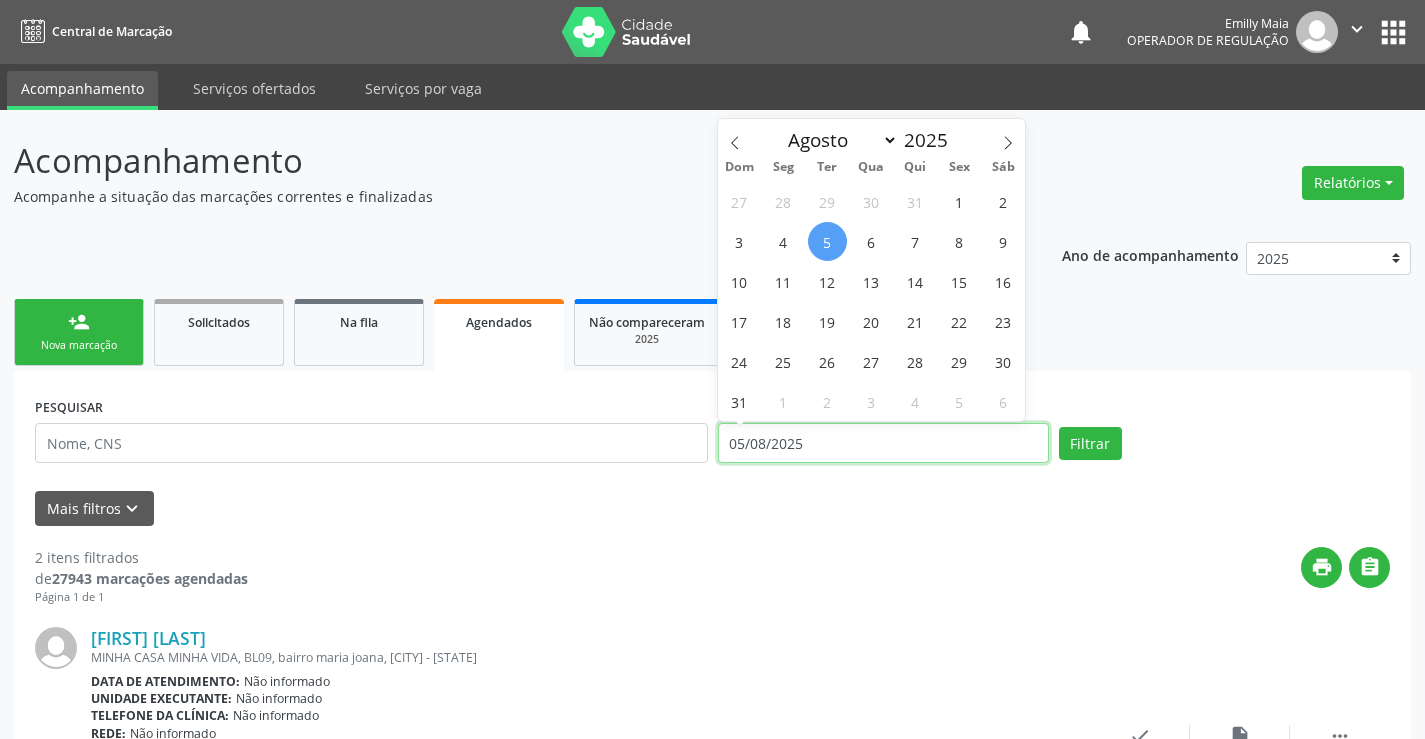 click on "05/08/2025" at bounding box center [883, 443] 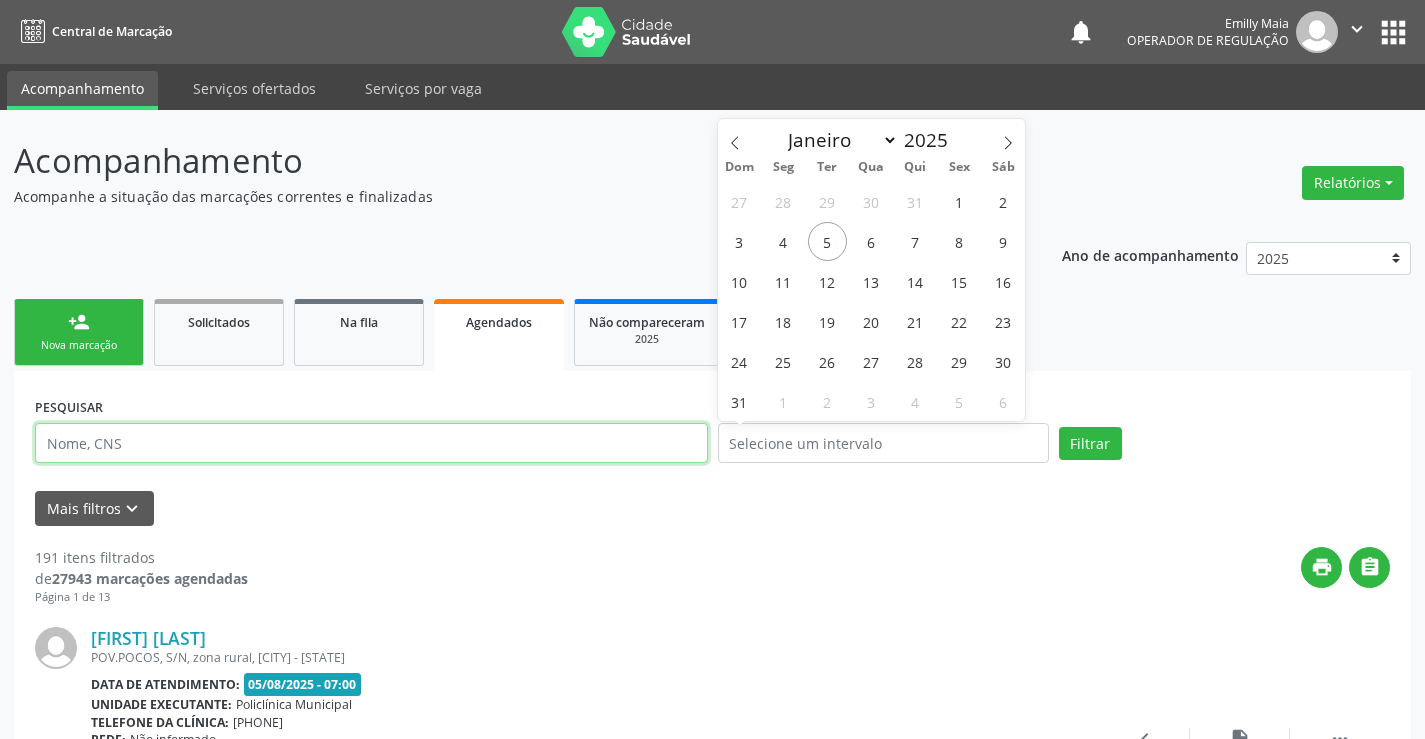 click at bounding box center [371, 443] 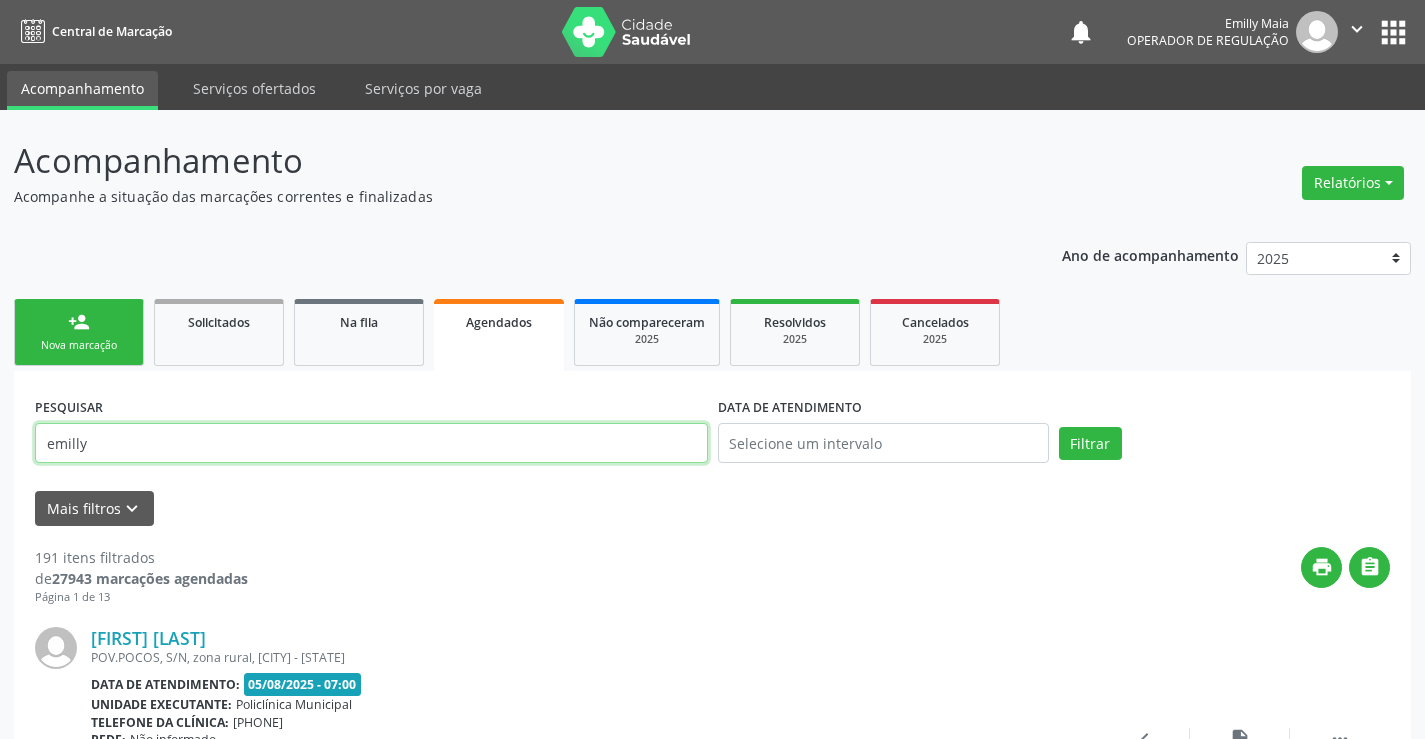 type on "emilly micaella maia" 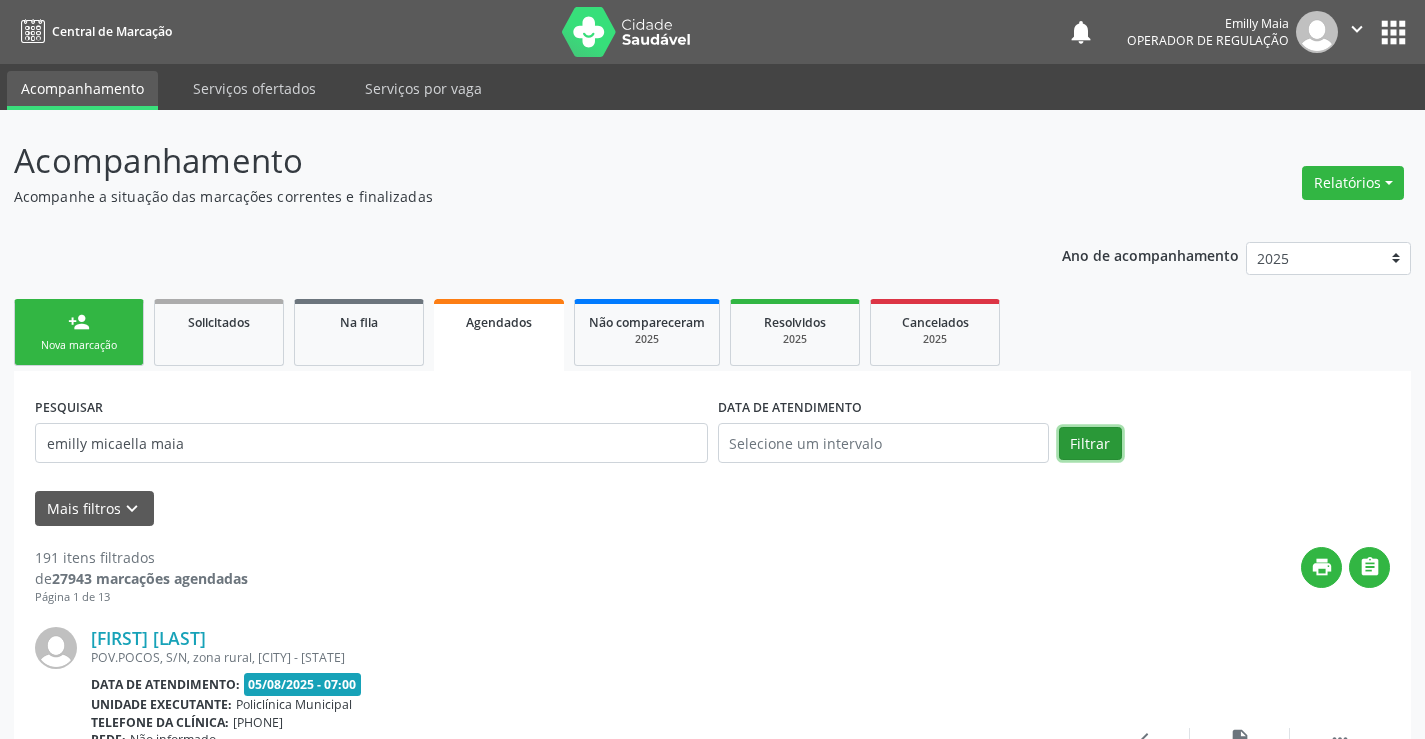 click on "Filtrar" at bounding box center [1090, 444] 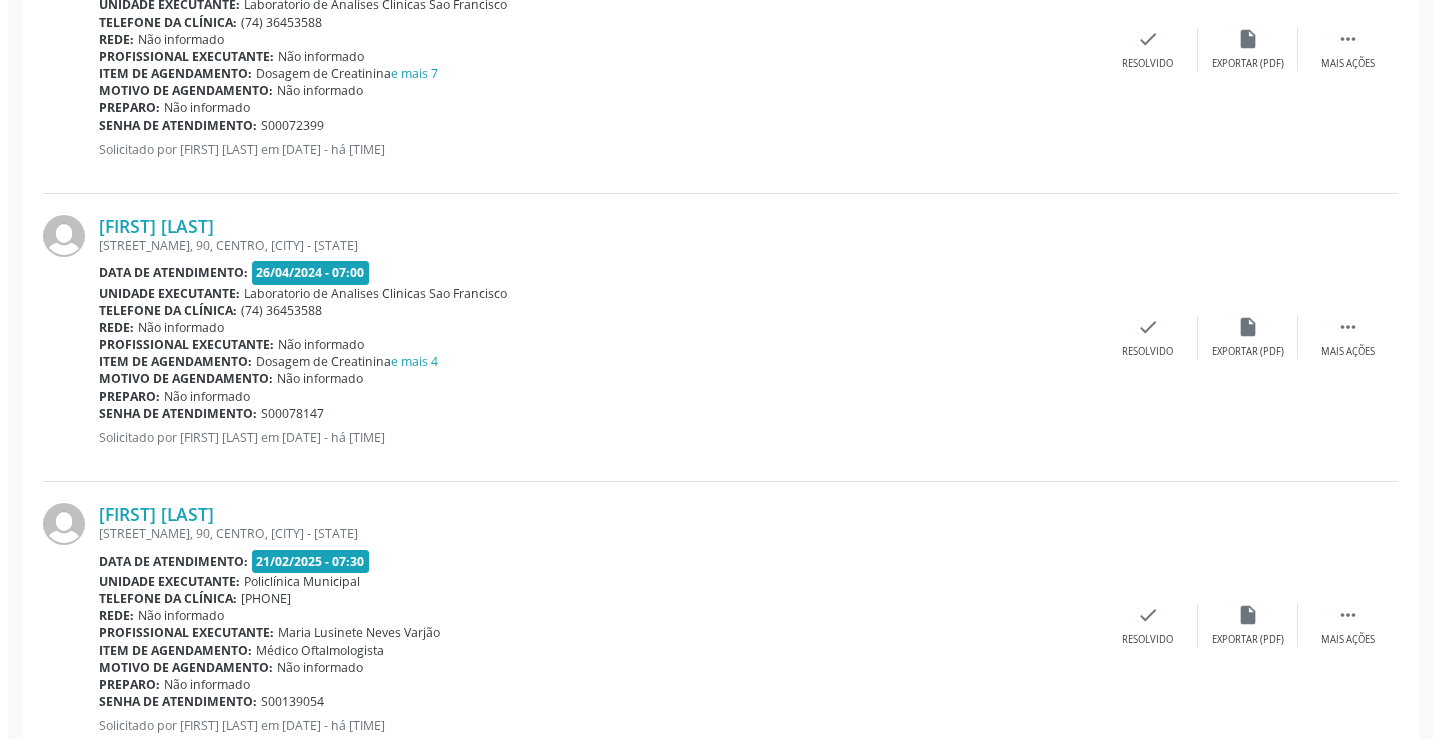 scroll, scrollTop: 1054, scrollLeft: 0, axis: vertical 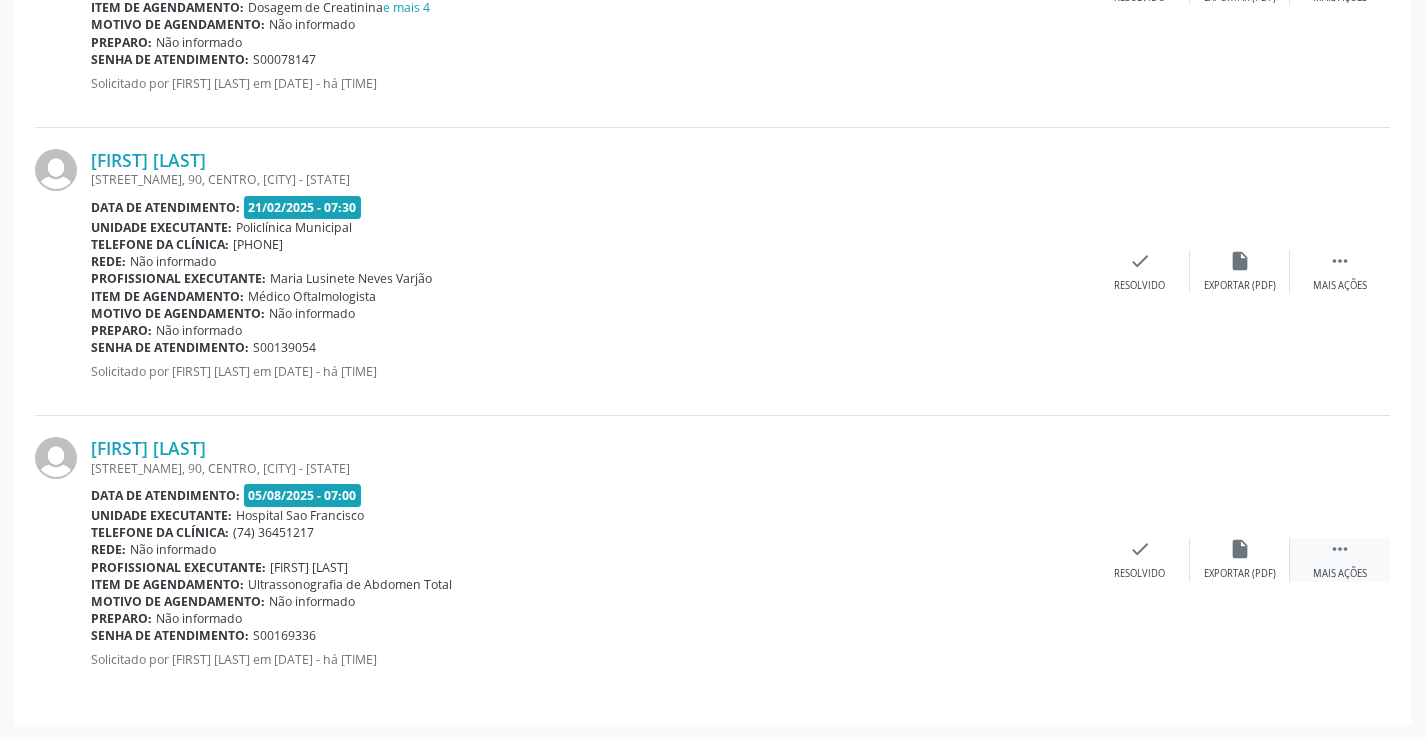 click on "
Mais ações" at bounding box center (1340, 559) 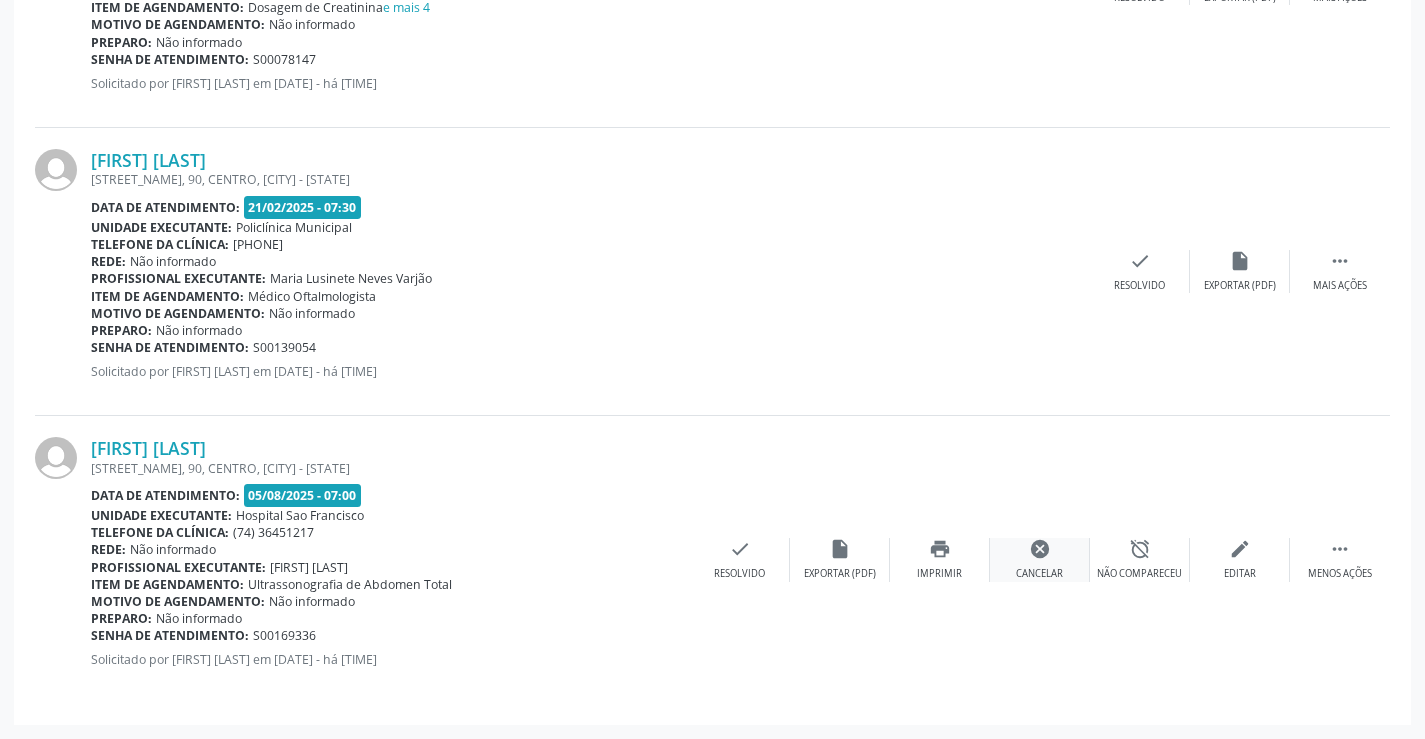 click on "cancel" at bounding box center (1040, 549) 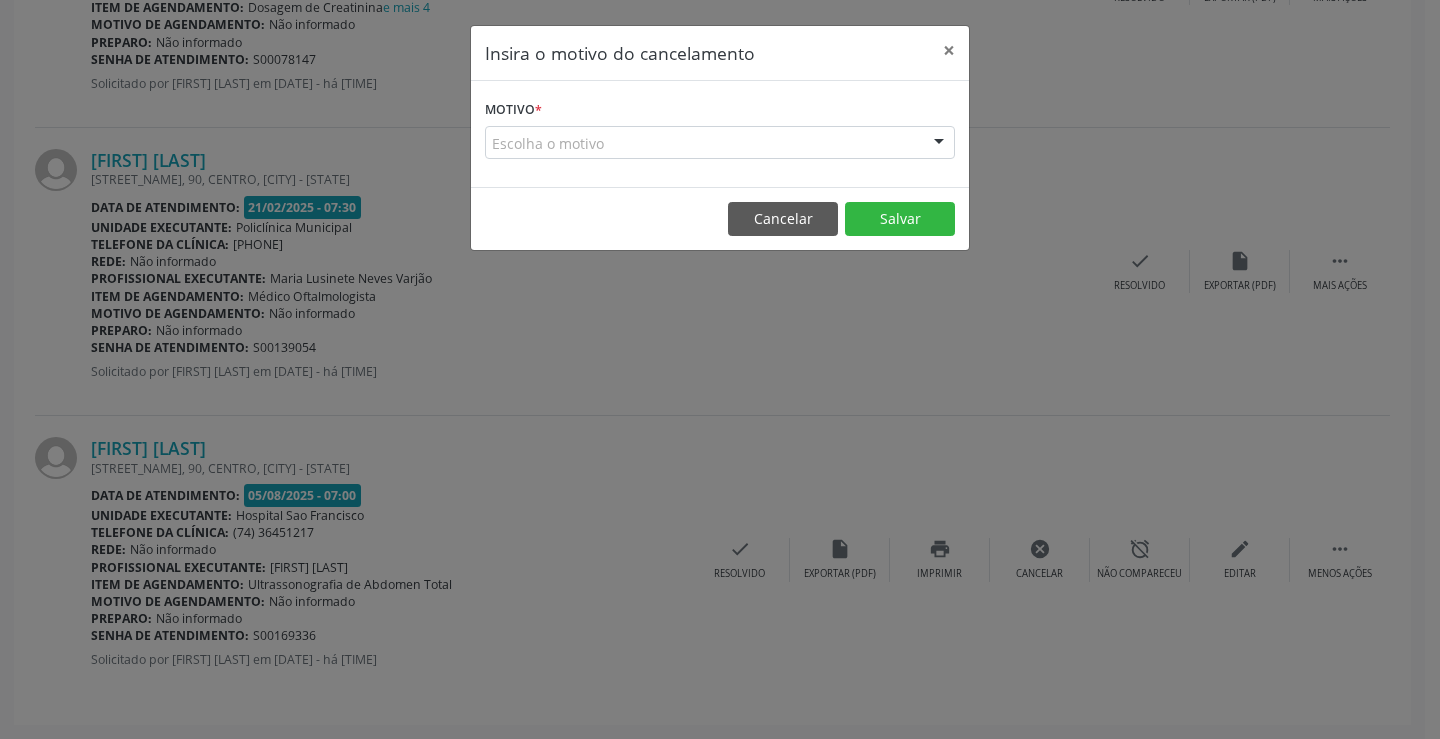 click on "Motivo
*
Escolha o motivo
Outro   Médico - Participação em eventos (ex: congresso)   Médico - Motivos pessoais   Médico - Reuniões extraordinárias   Médico - Atestado do profissional   Paciente - Não aceitou dia e horário do agendamento   Paciente - Atingiu o limite de marcações   Paciente - Não poderá comparecer à consulta   Paciente - Não aceitou médico ou especialidade   Médico - Sem vaga disponível
Nenhum resultado encontrado para: "   "
Não há nenhuma opção para ser exibida." at bounding box center (720, 127) 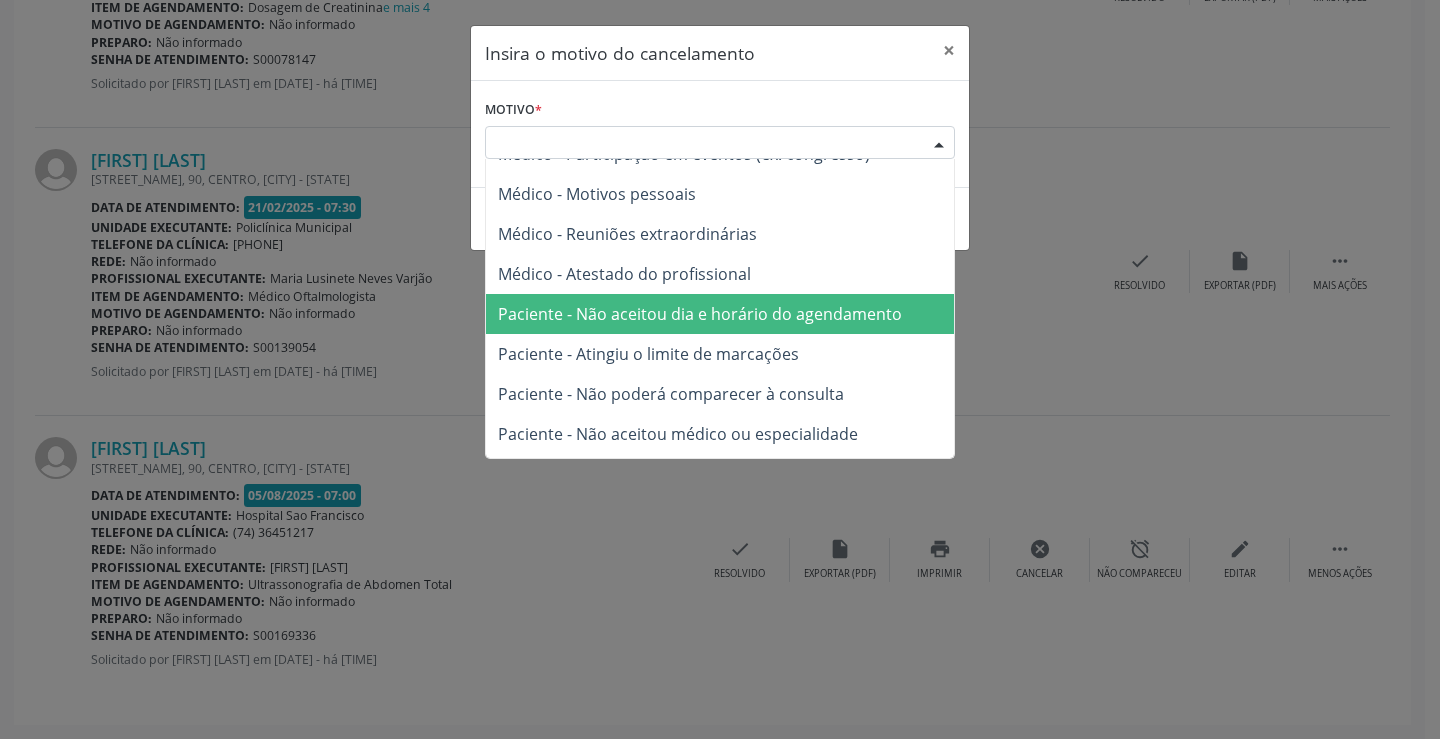 scroll, scrollTop: 100, scrollLeft: 0, axis: vertical 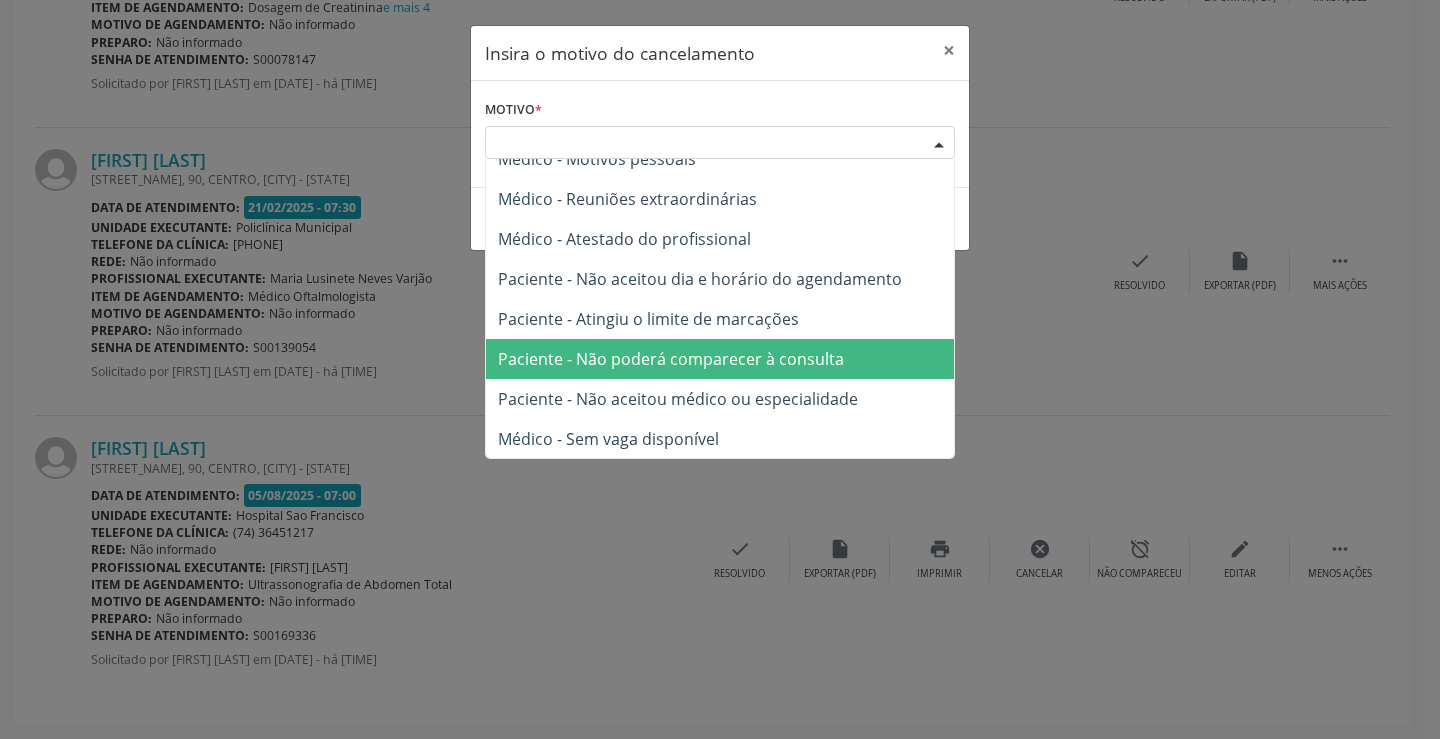 click on "Paciente - Não poderá comparecer à consulta" at bounding box center [671, 359] 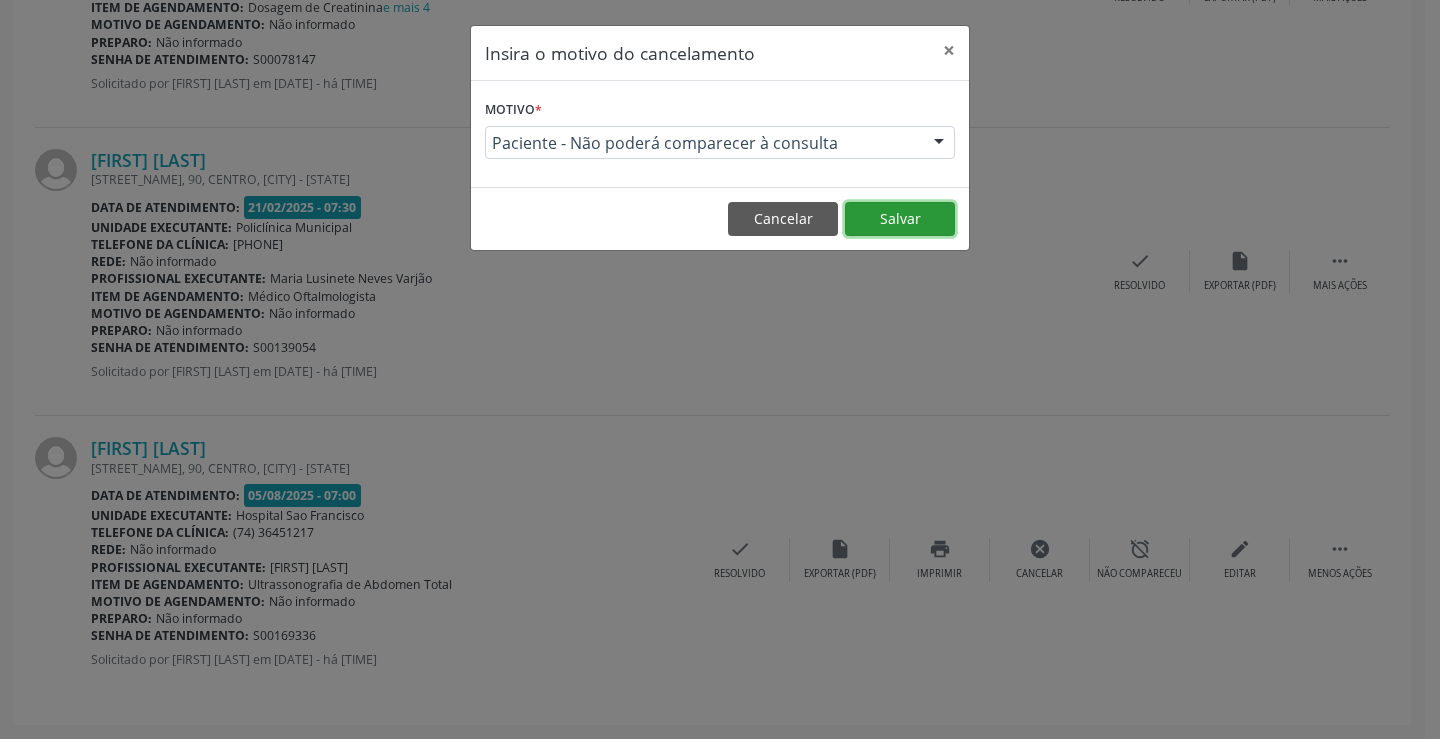 click on "Salvar" at bounding box center [900, 219] 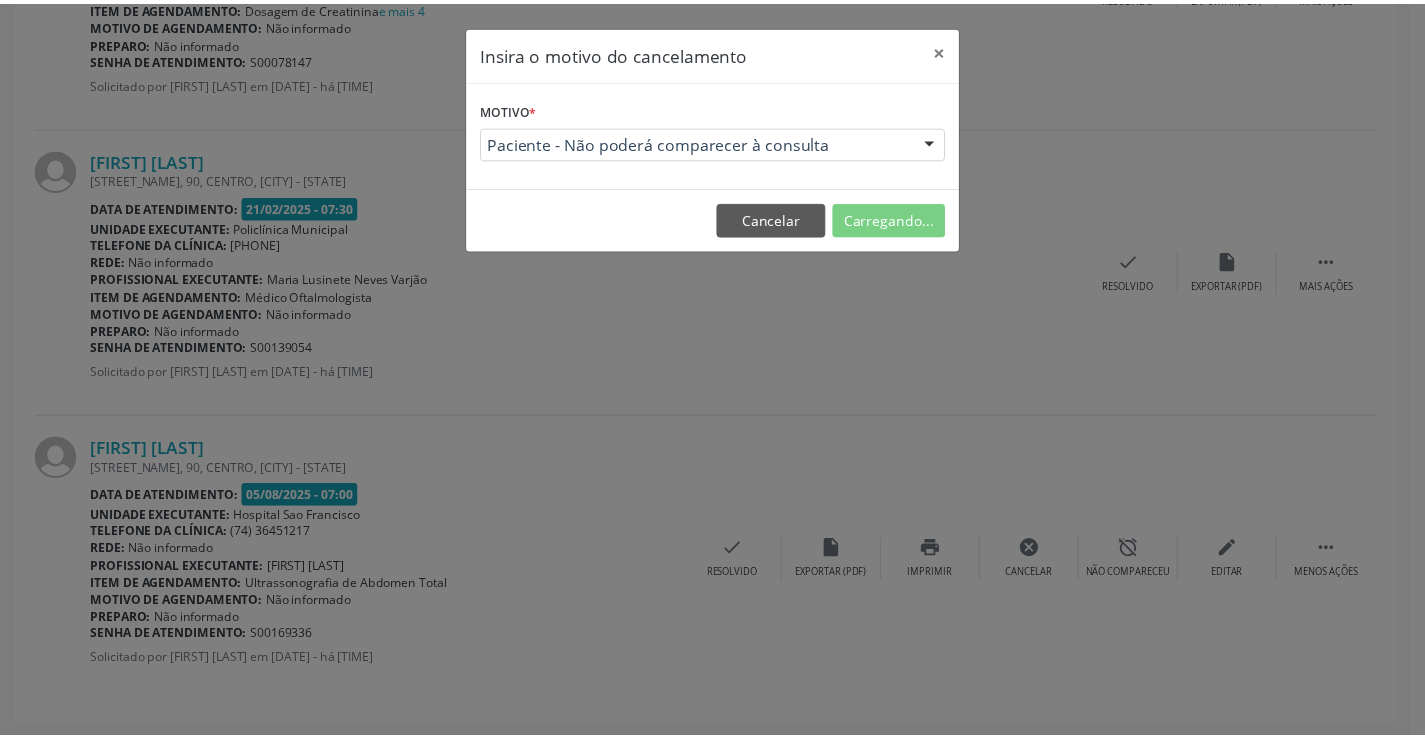 scroll, scrollTop: 0, scrollLeft: 0, axis: both 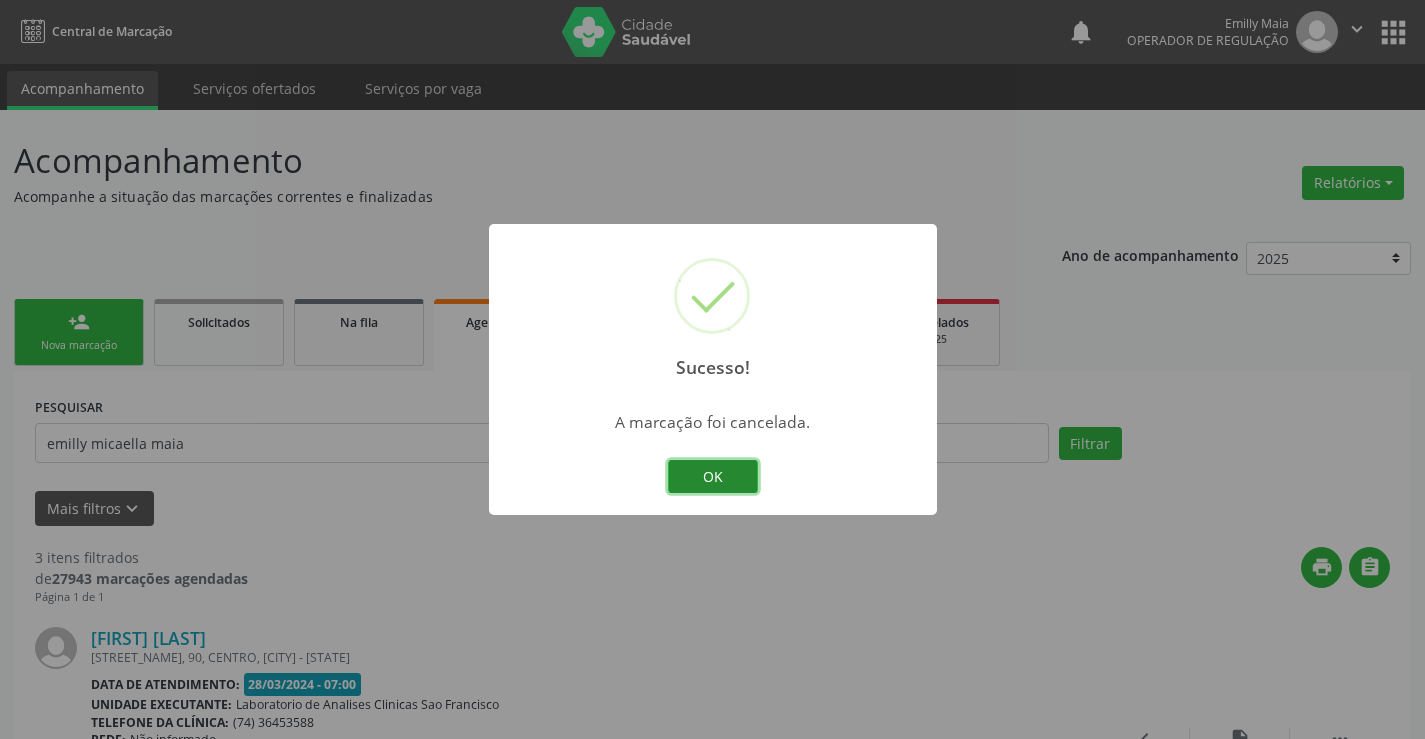 click on "OK" at bounding box center [713, 477] 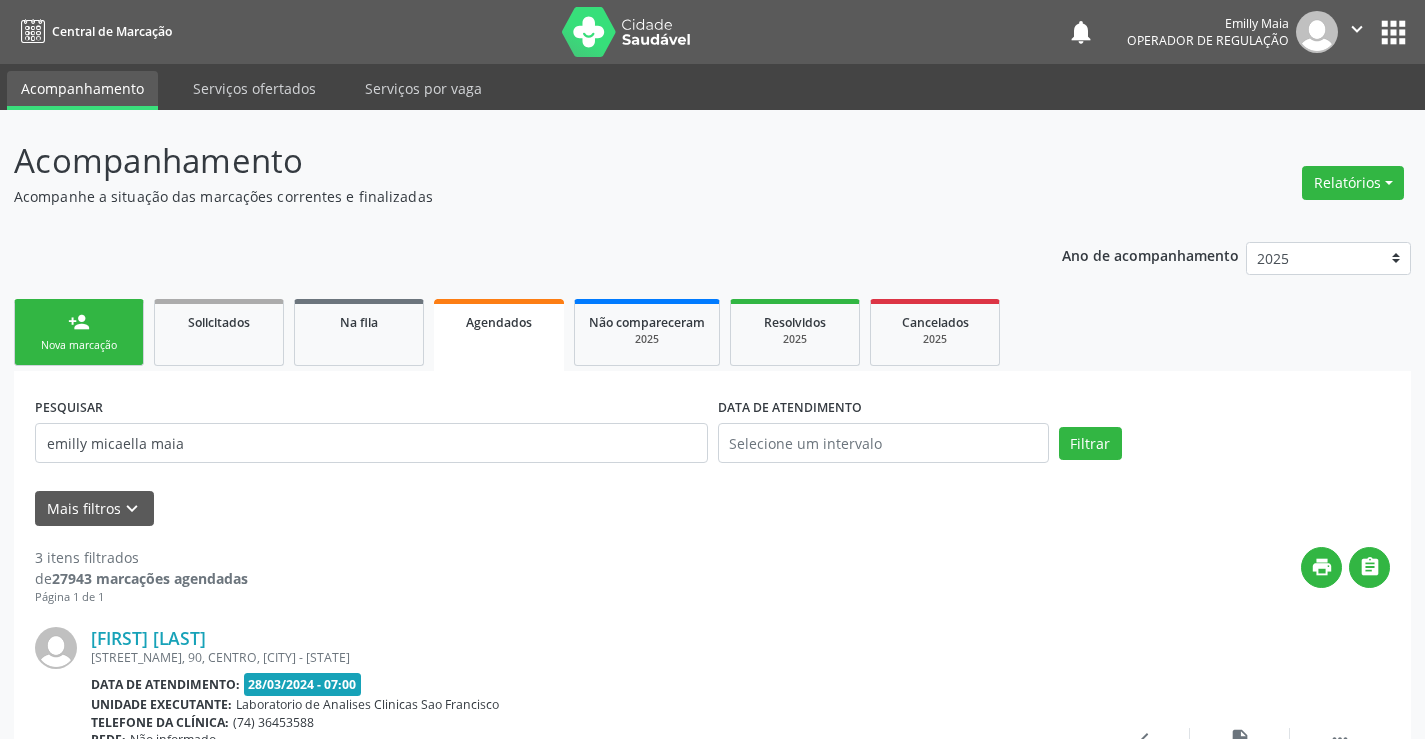click on "person_add
Nova marcação" at bounding box center (79, 332) 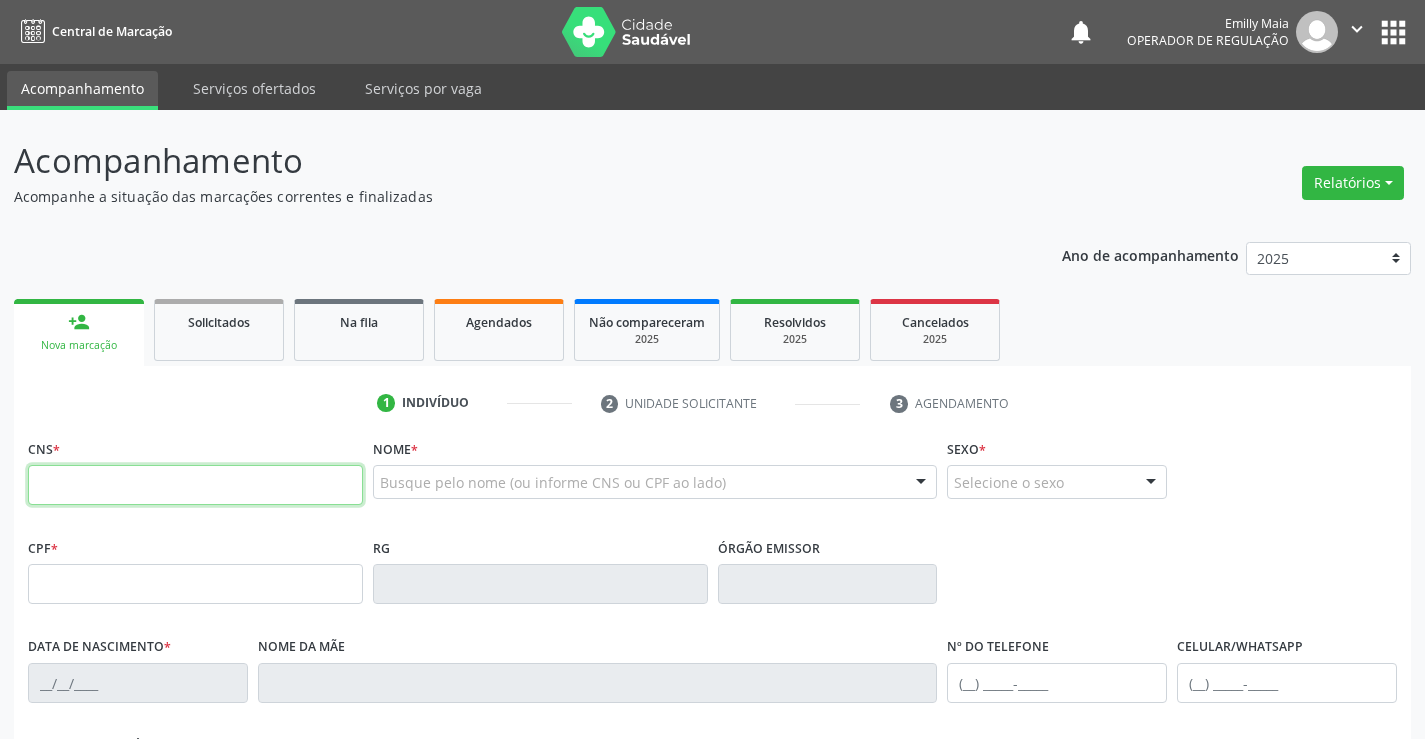 click at bounding box center (195, 485) 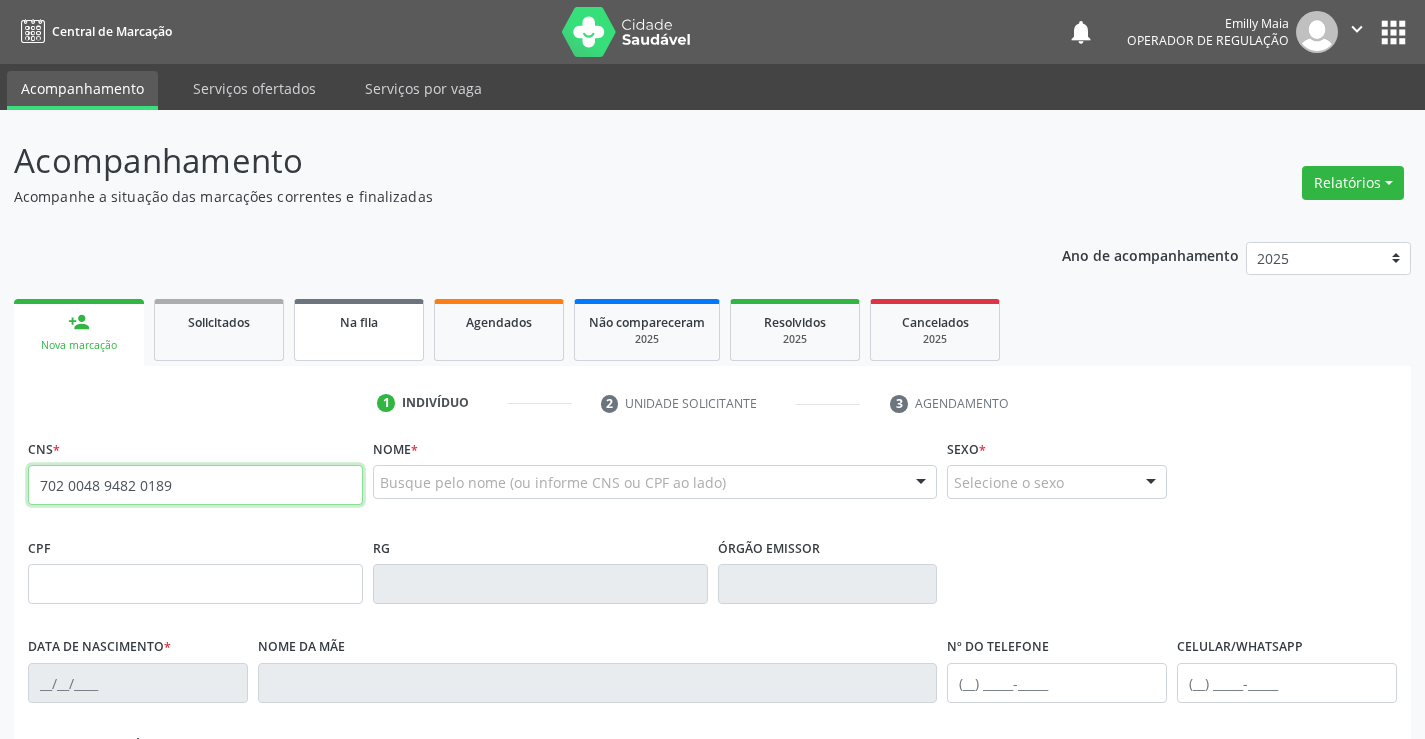 type on "702 0048 9482 0189" 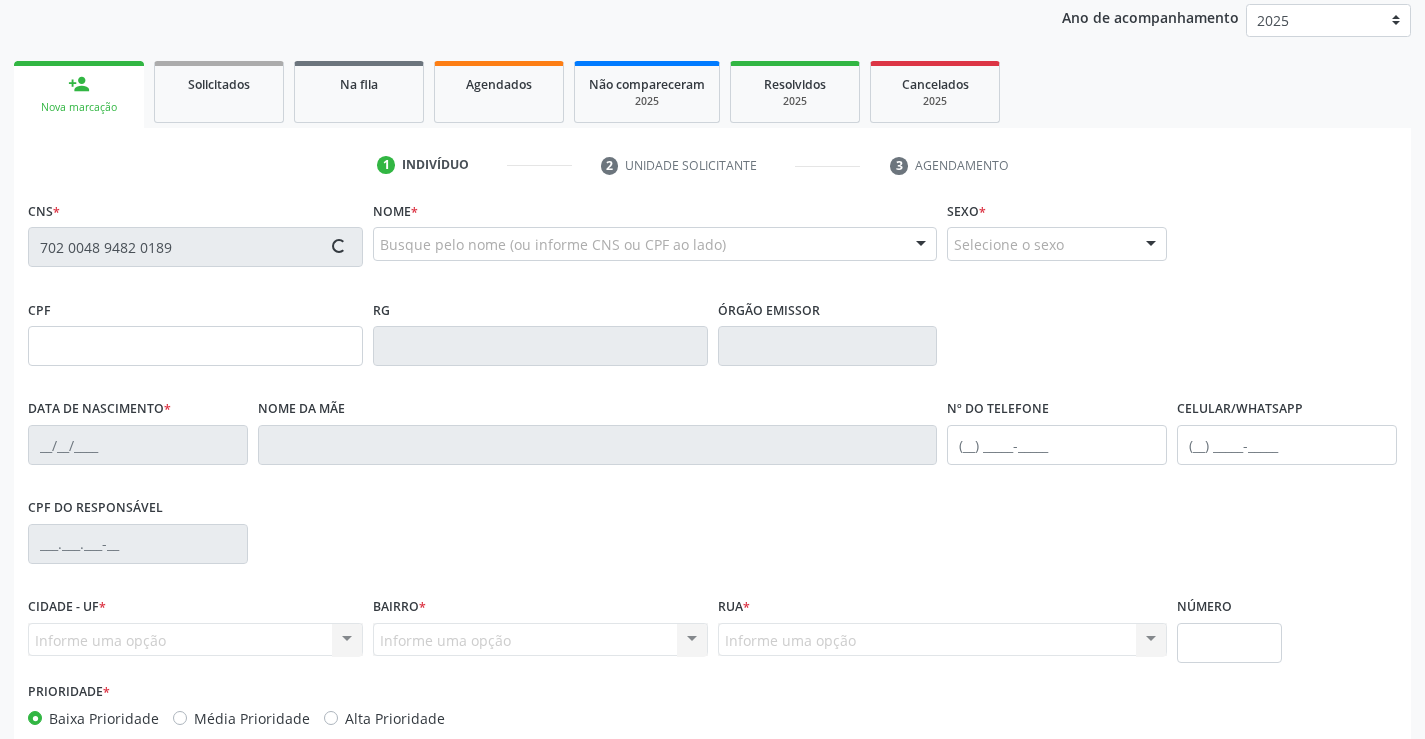 type on "07/07/1980" 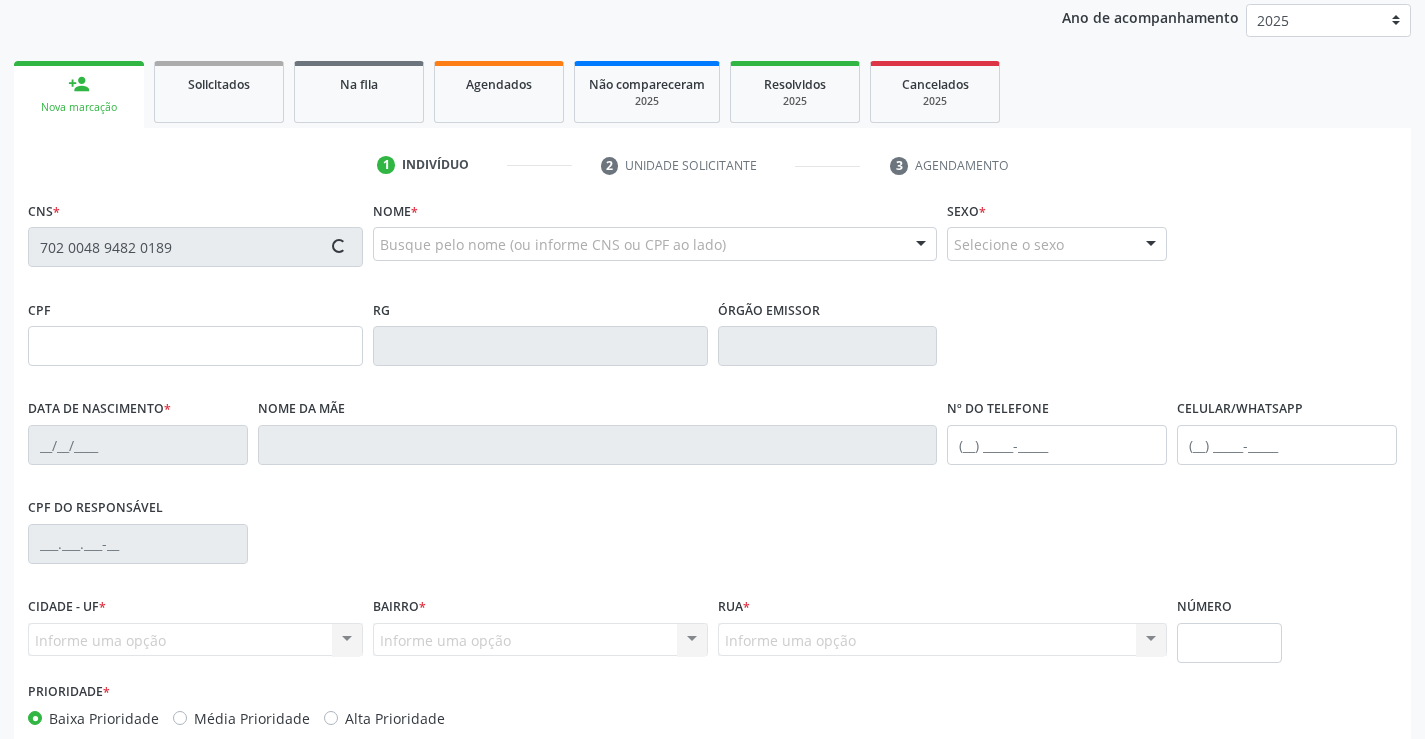 type on "[PHONE]" 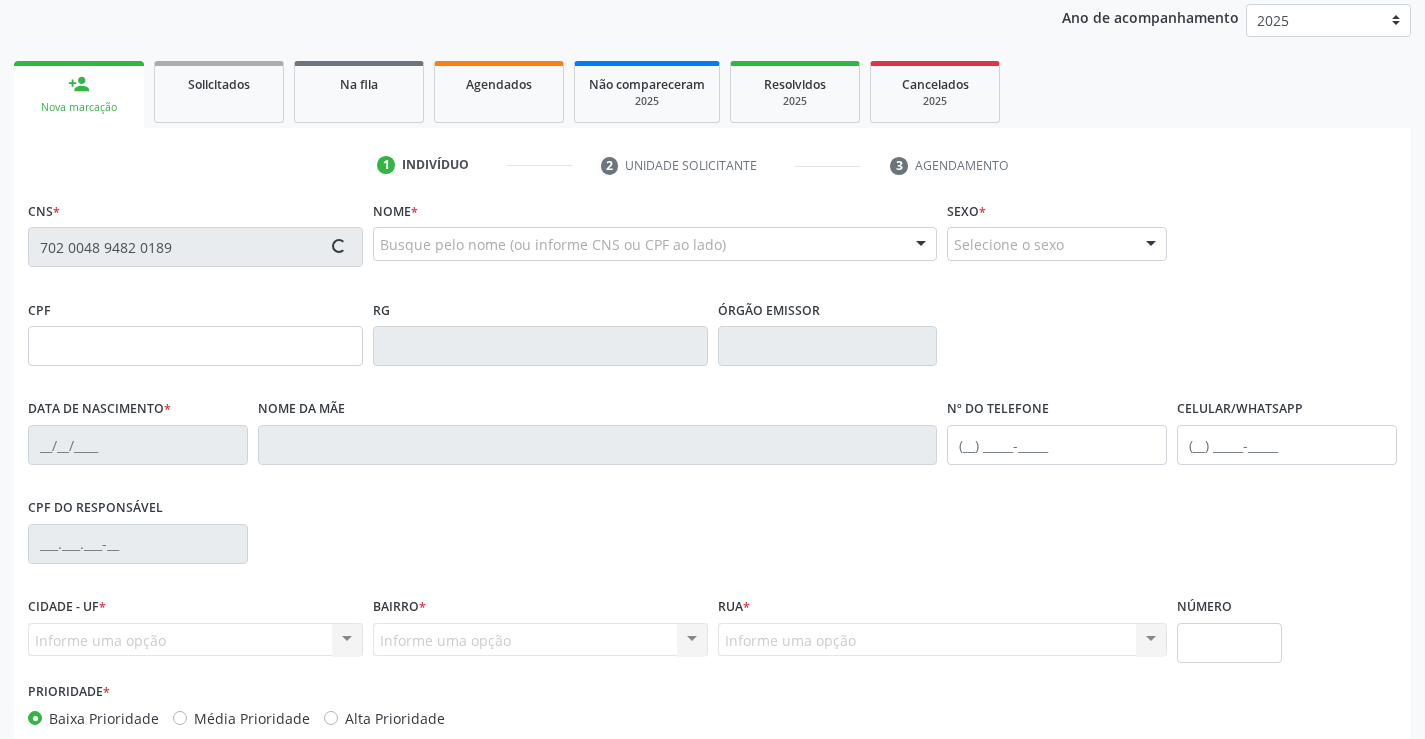 type on "[PHONE]" 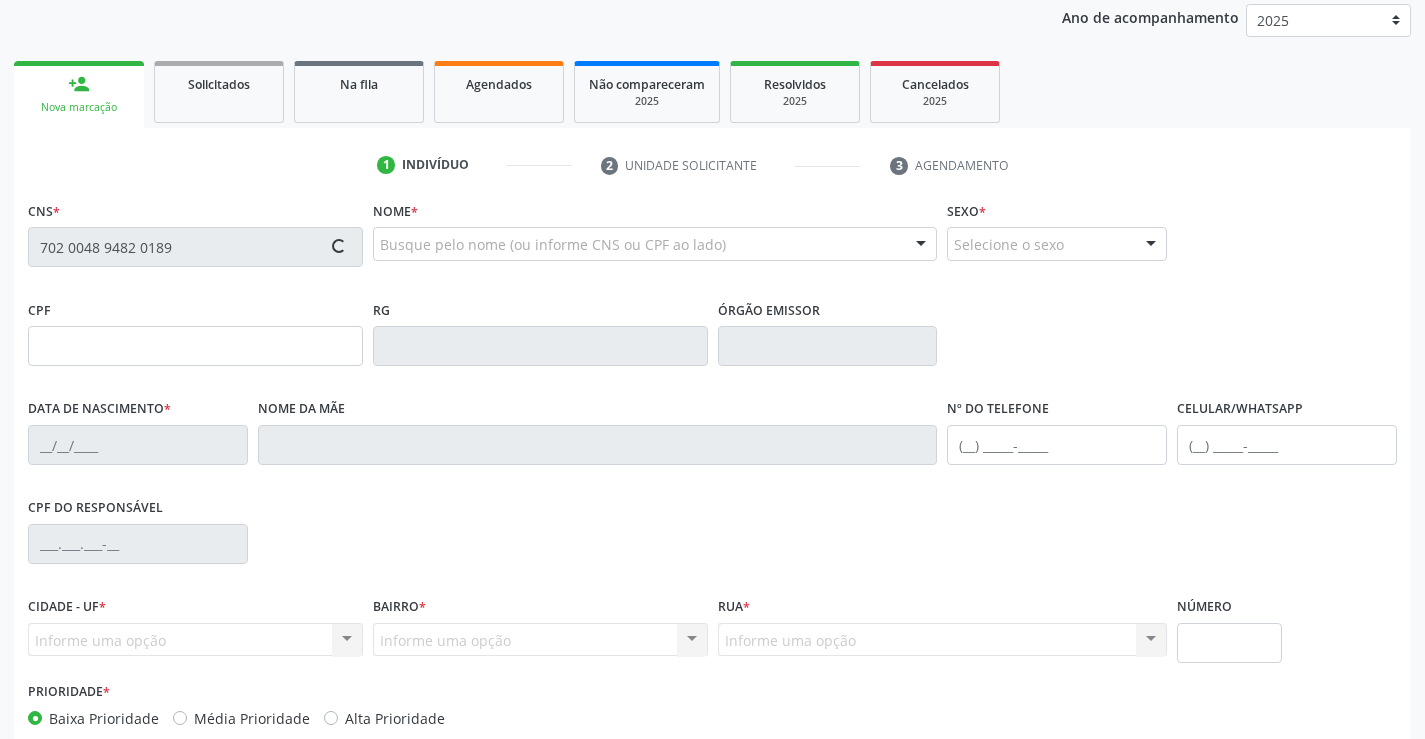 type on "039.171.895-93" 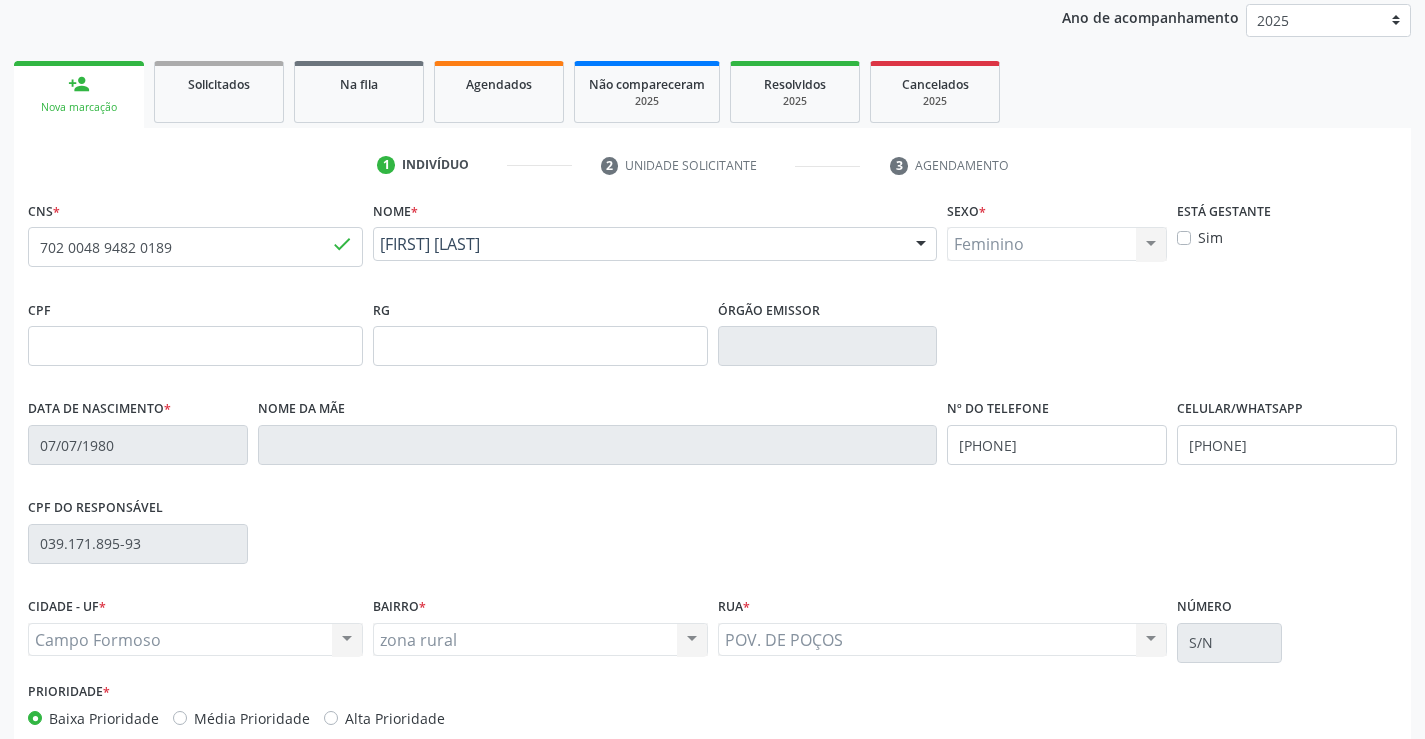 scroll, scrollTop: 345, scrollLeft: 0, axis: vertical 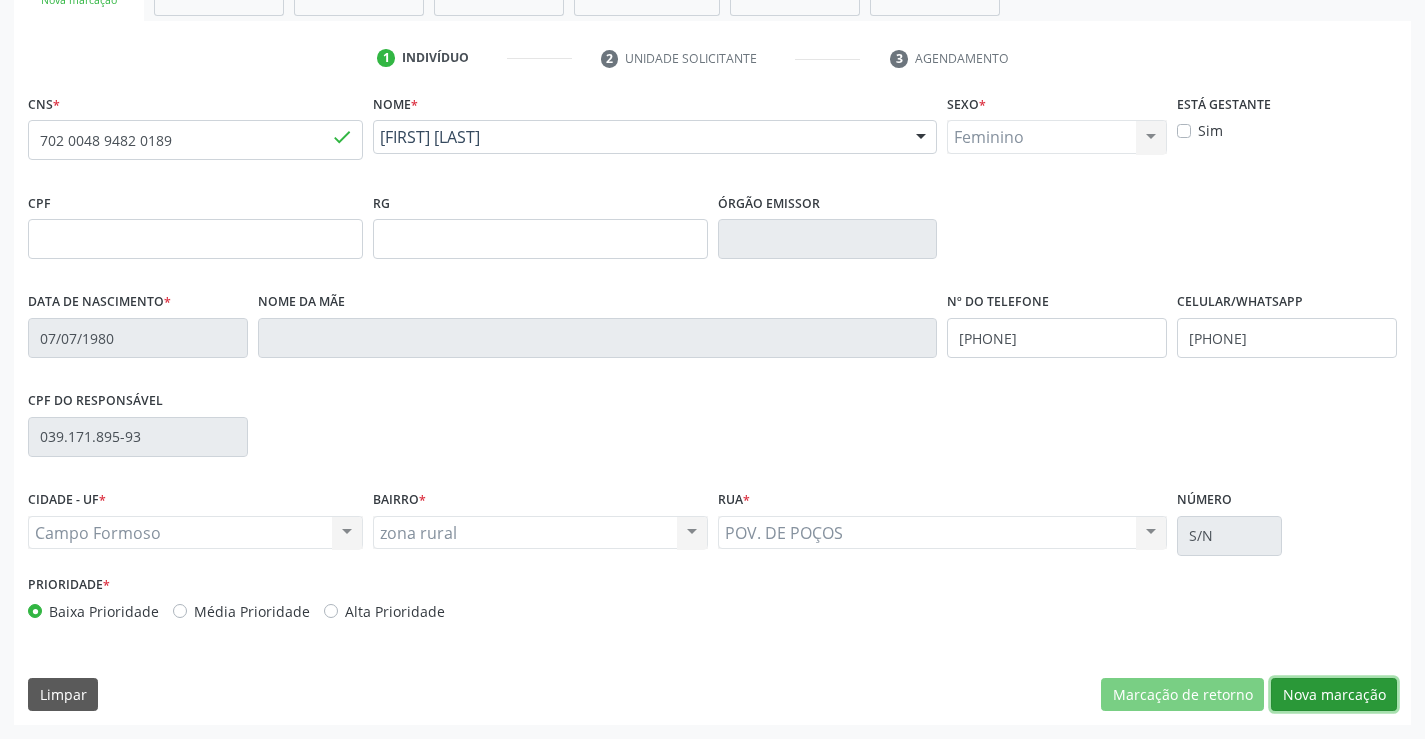 click on "Nova marcação" at bounding box center (1334, 695) 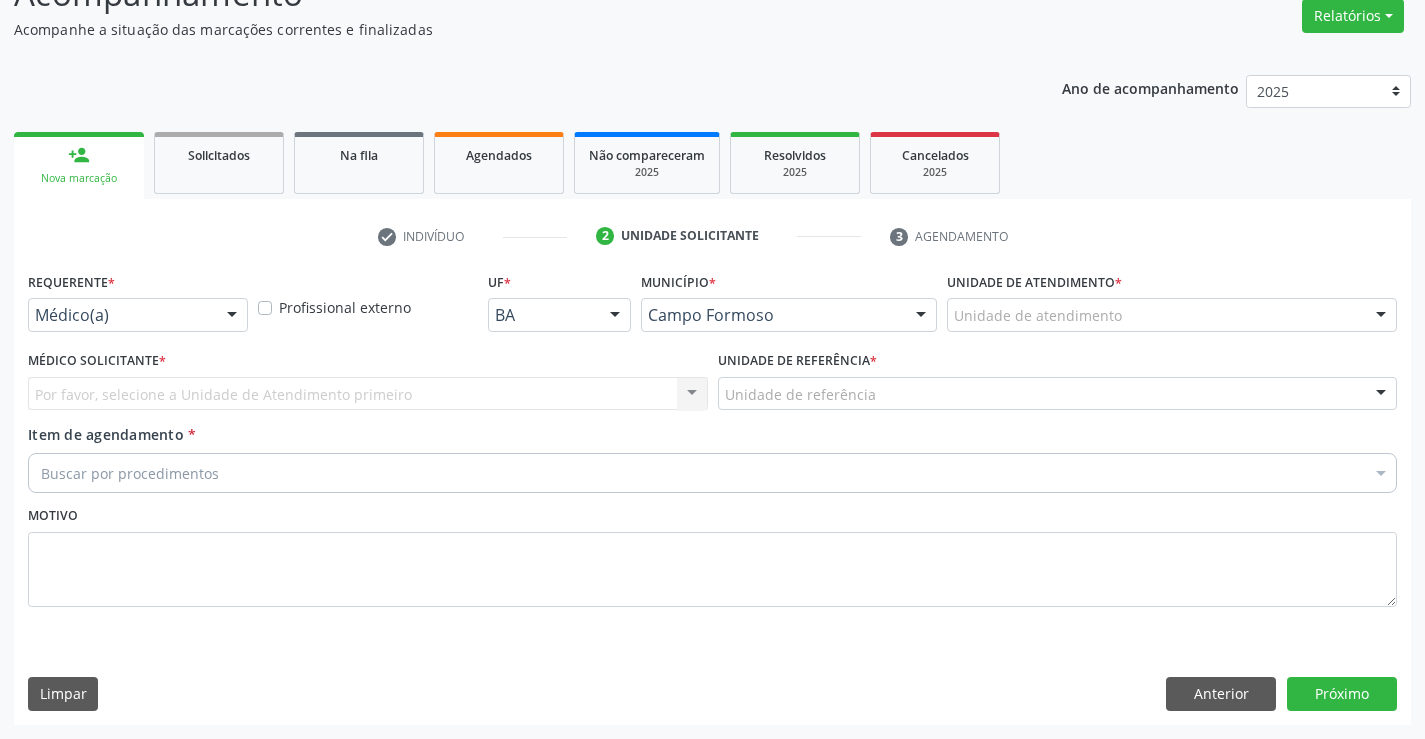 scroll, scrollTop: 167, scrollLeft: 0, axis: vertical 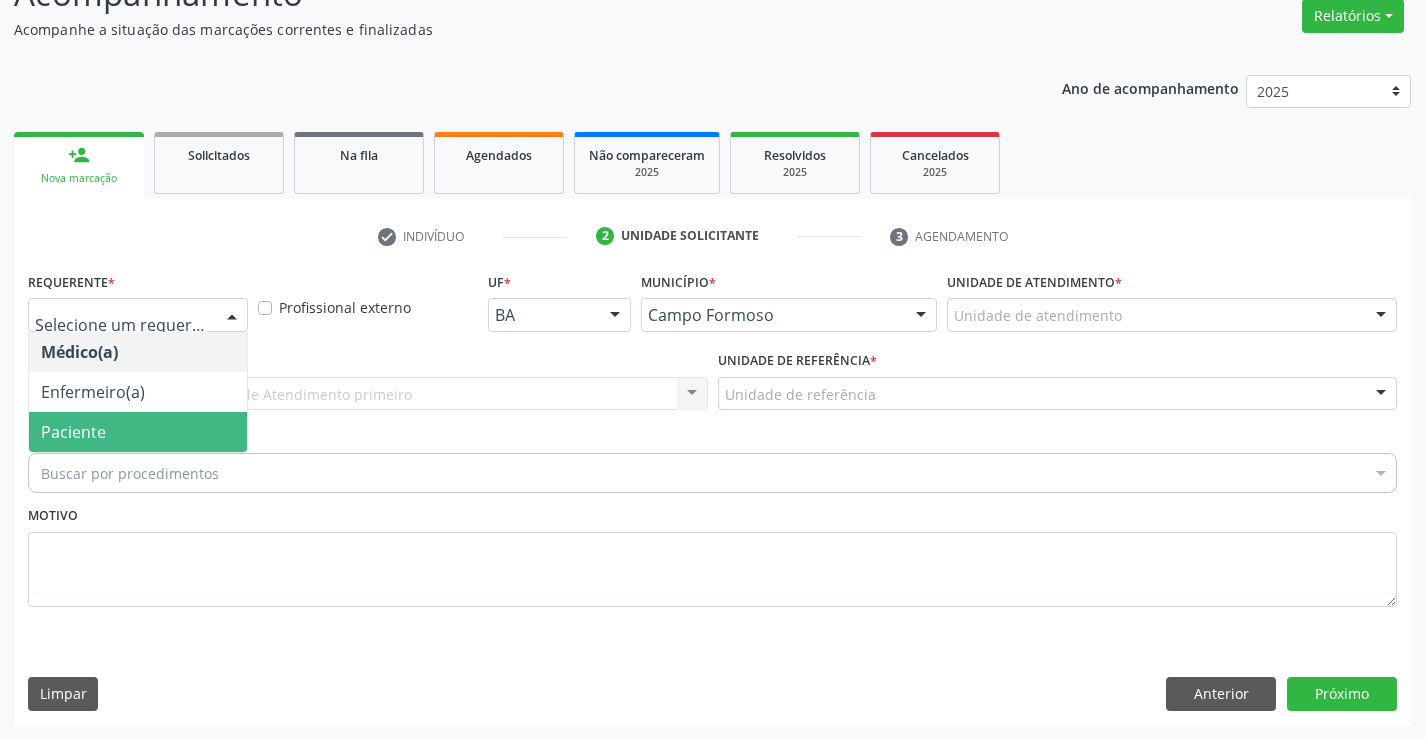 click on "Paciente" at bounding box center (138, 432) 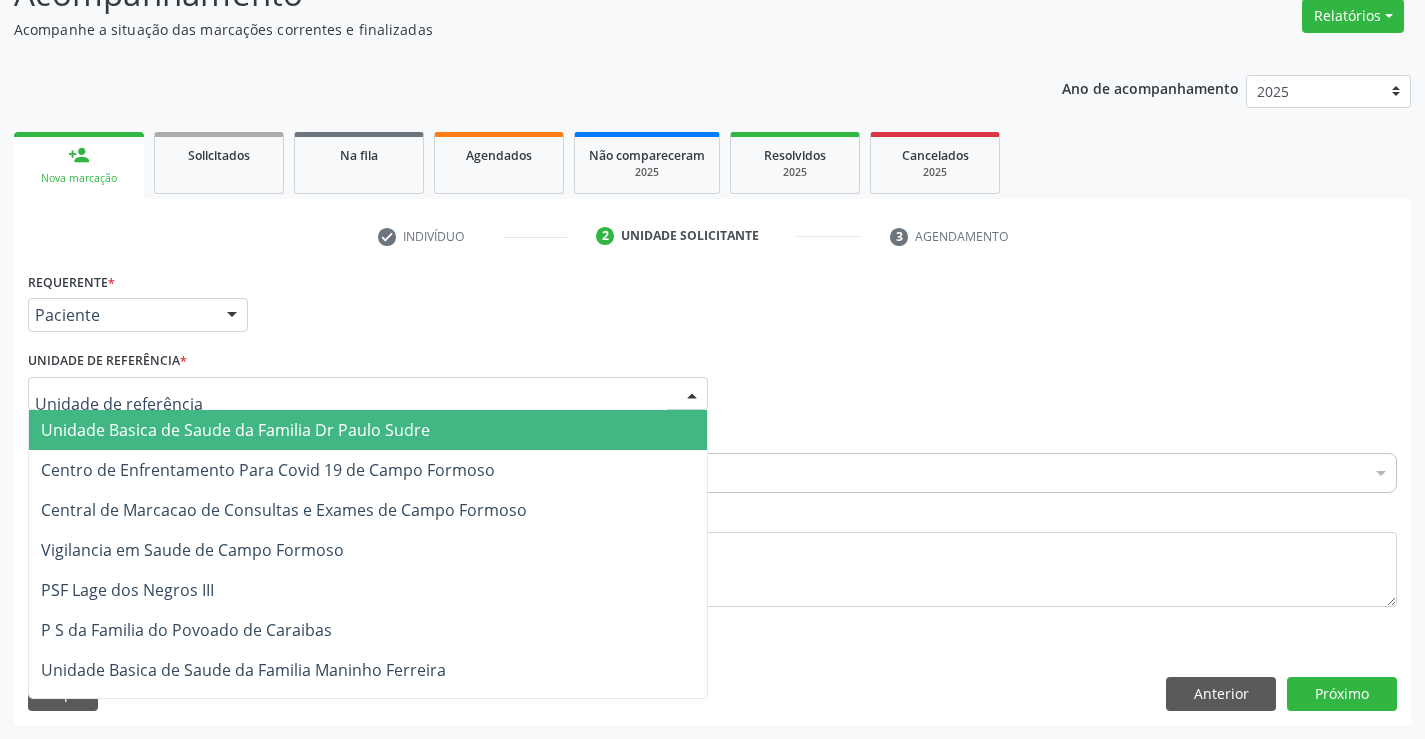 click at bounding box center [368, 394] 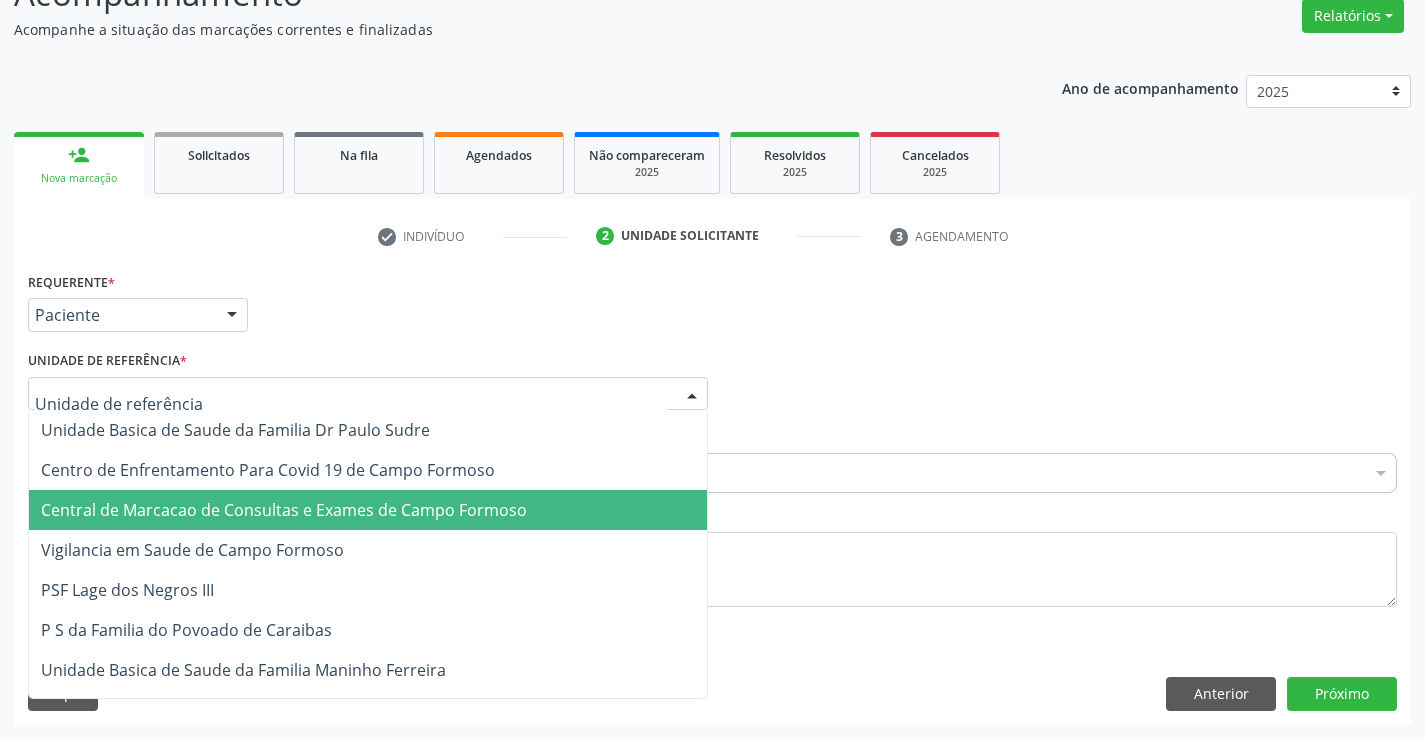 click on "Central de Marcacao de Consultas e Exames de Campo Formoso" at bounding box center [284, 510] 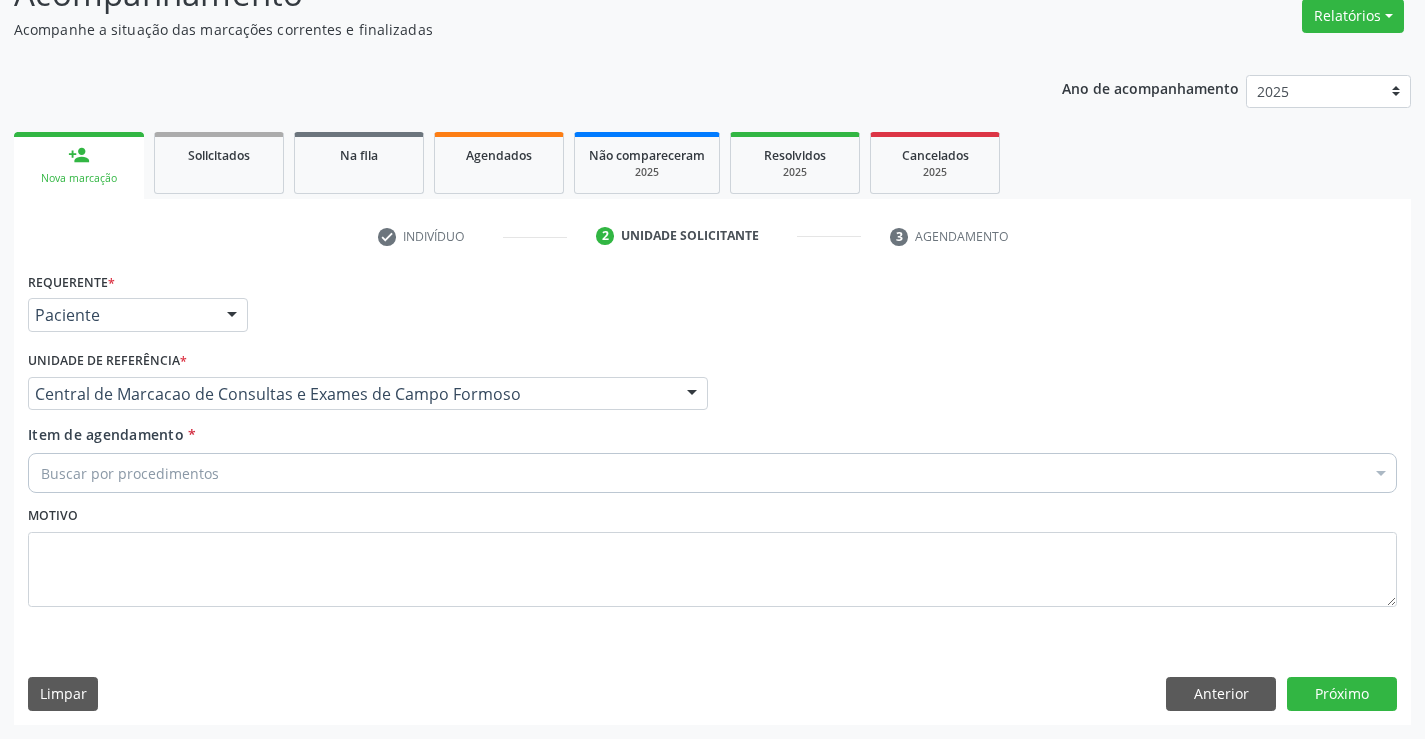 click on "Buscar por procedimentos" at bounding box center (712, 473) 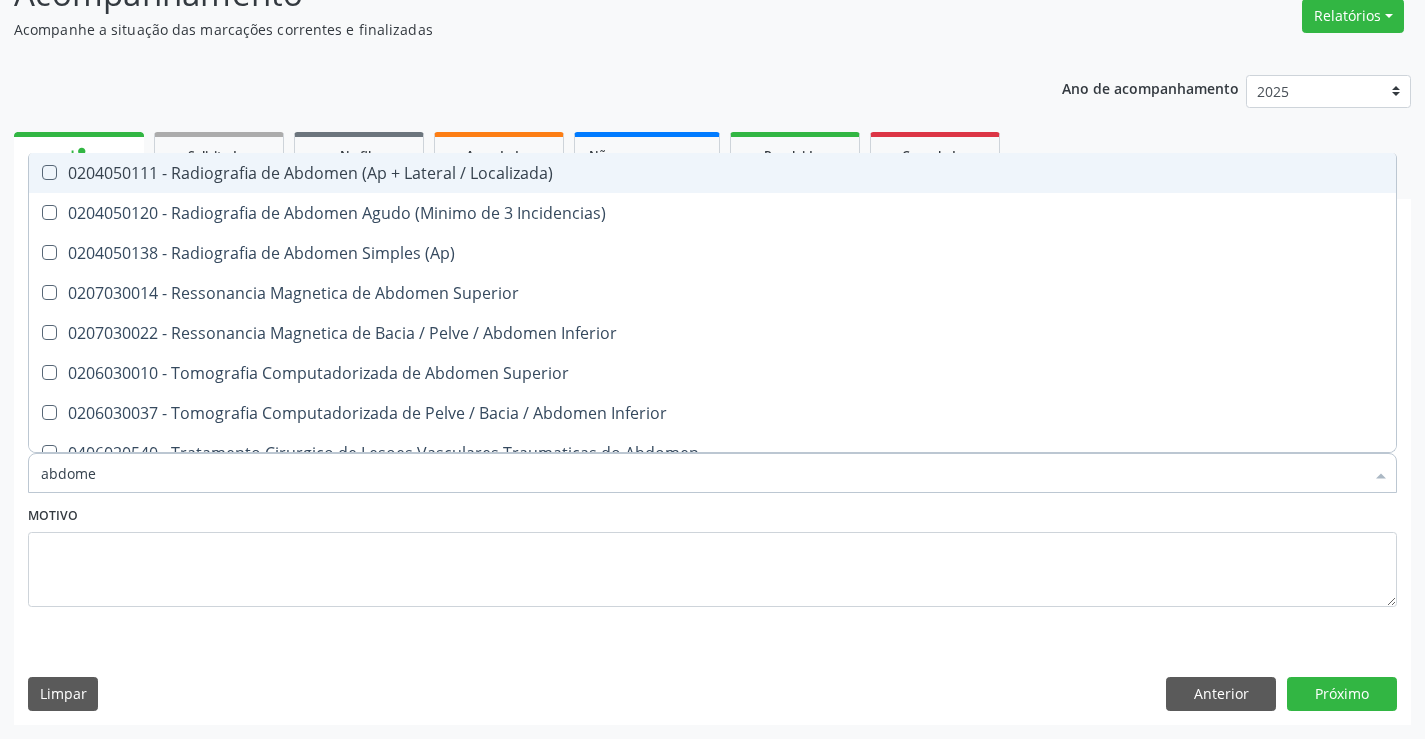 type on "abdomen" 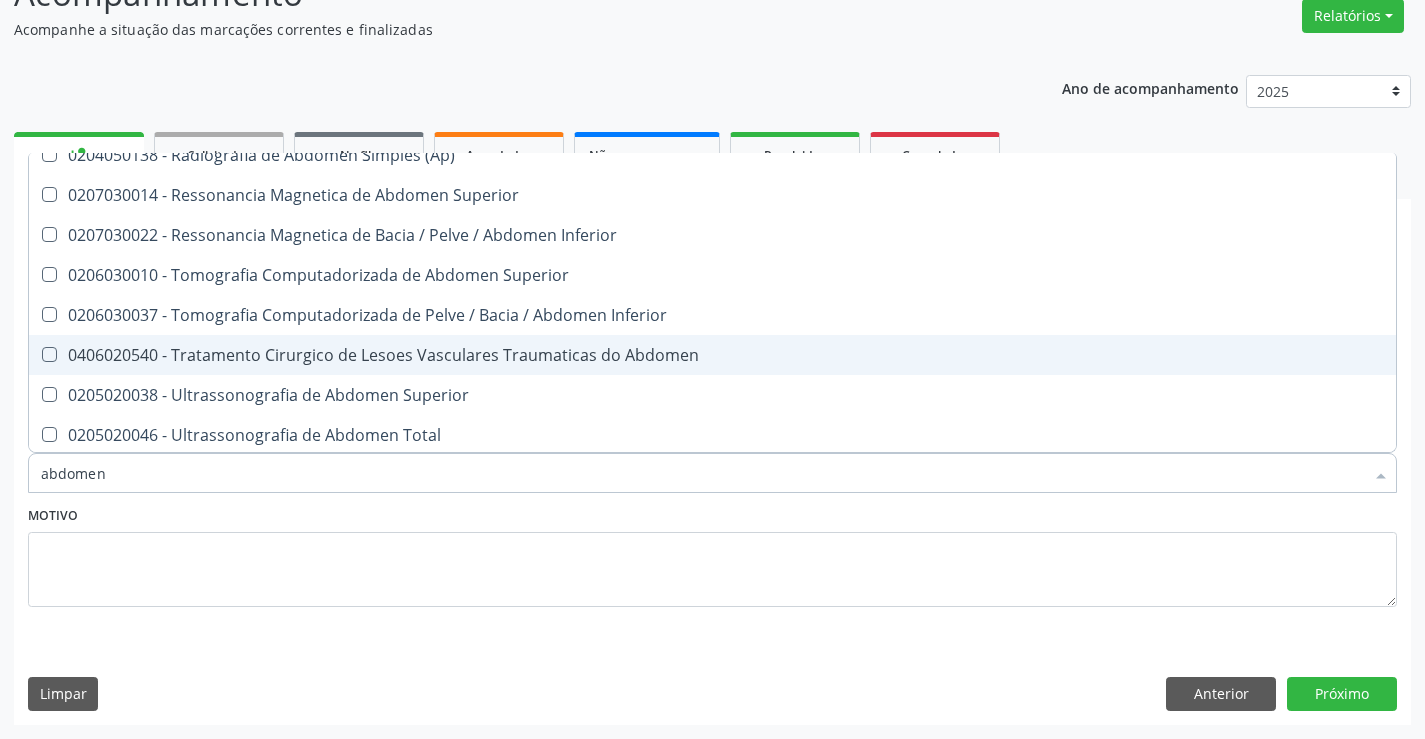scroll, scrollTop: 101, scrollLeft: 0, axis: vertical 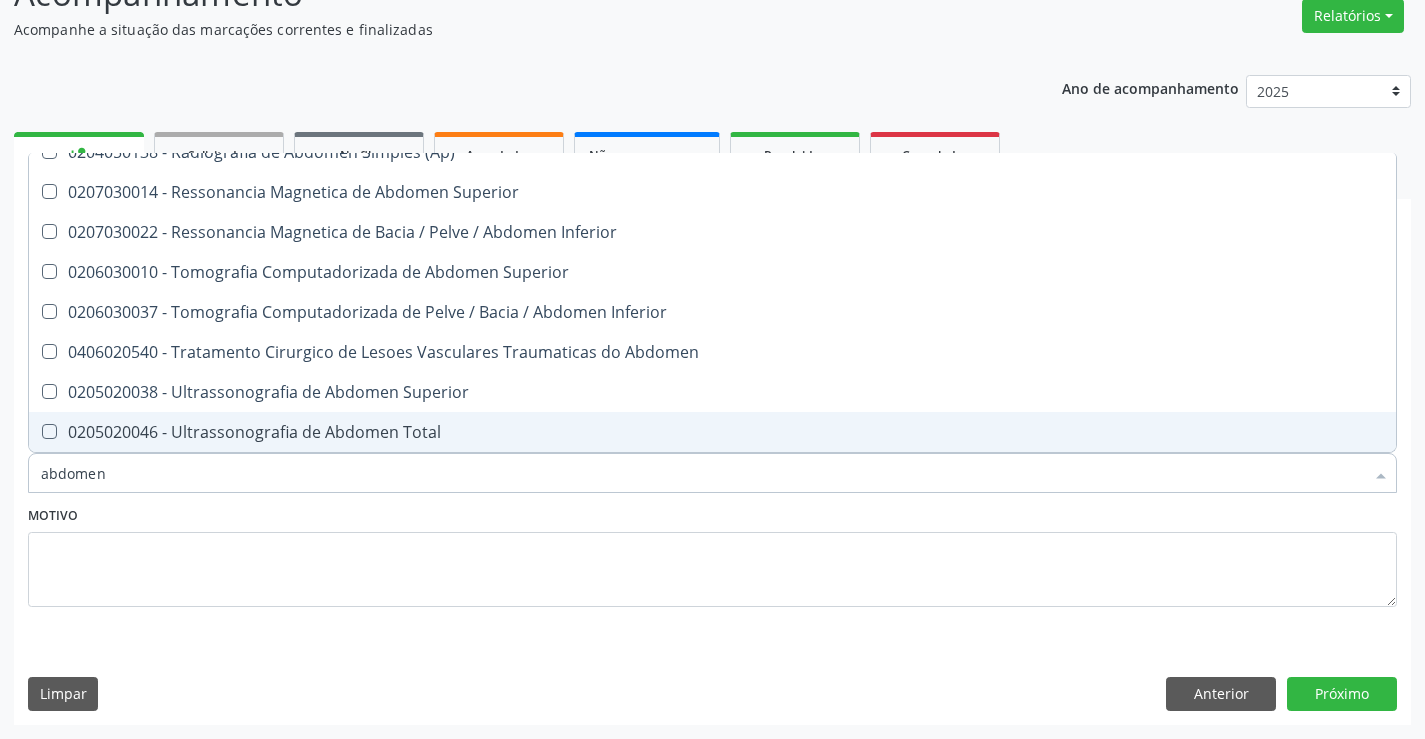 click on "0205020046 - Ultrassonografia de Abdomen Total" at bounding box center (712, 432) 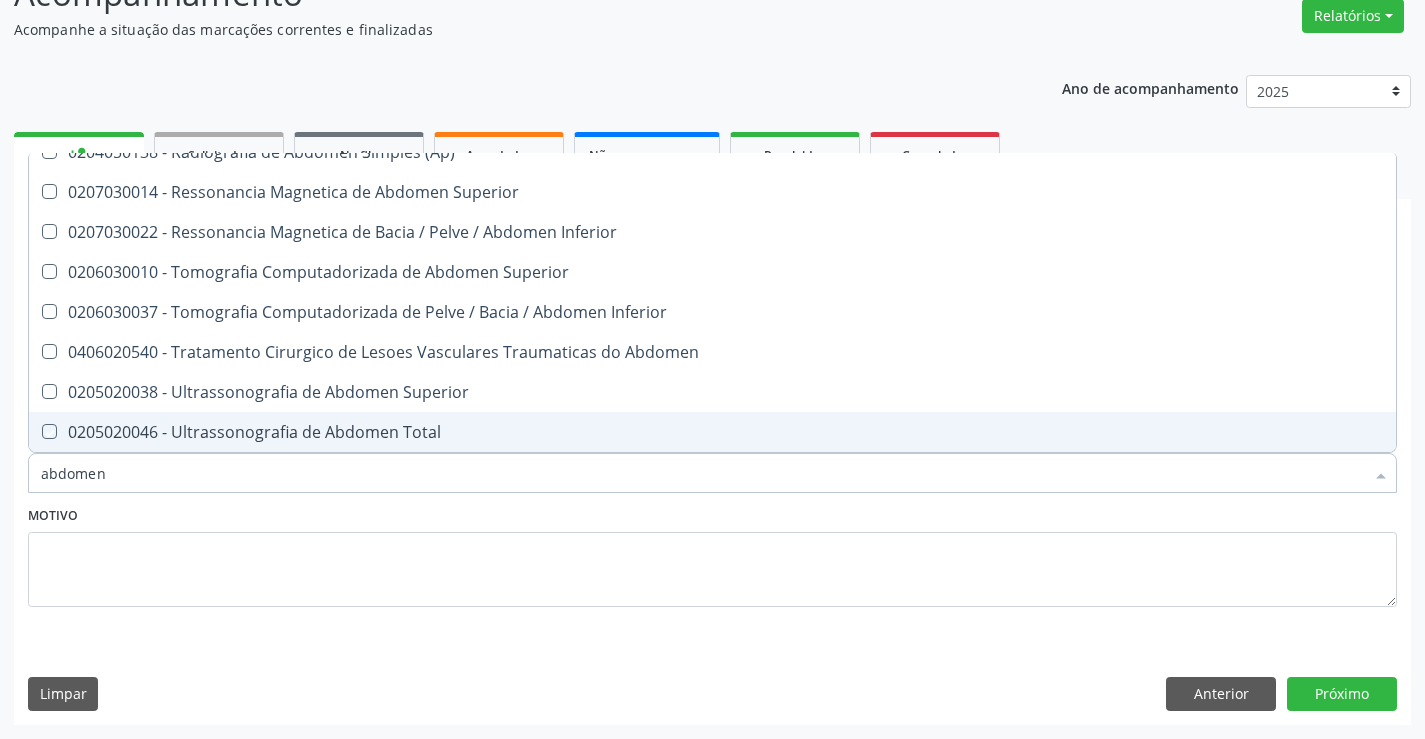 checkbox on "true" 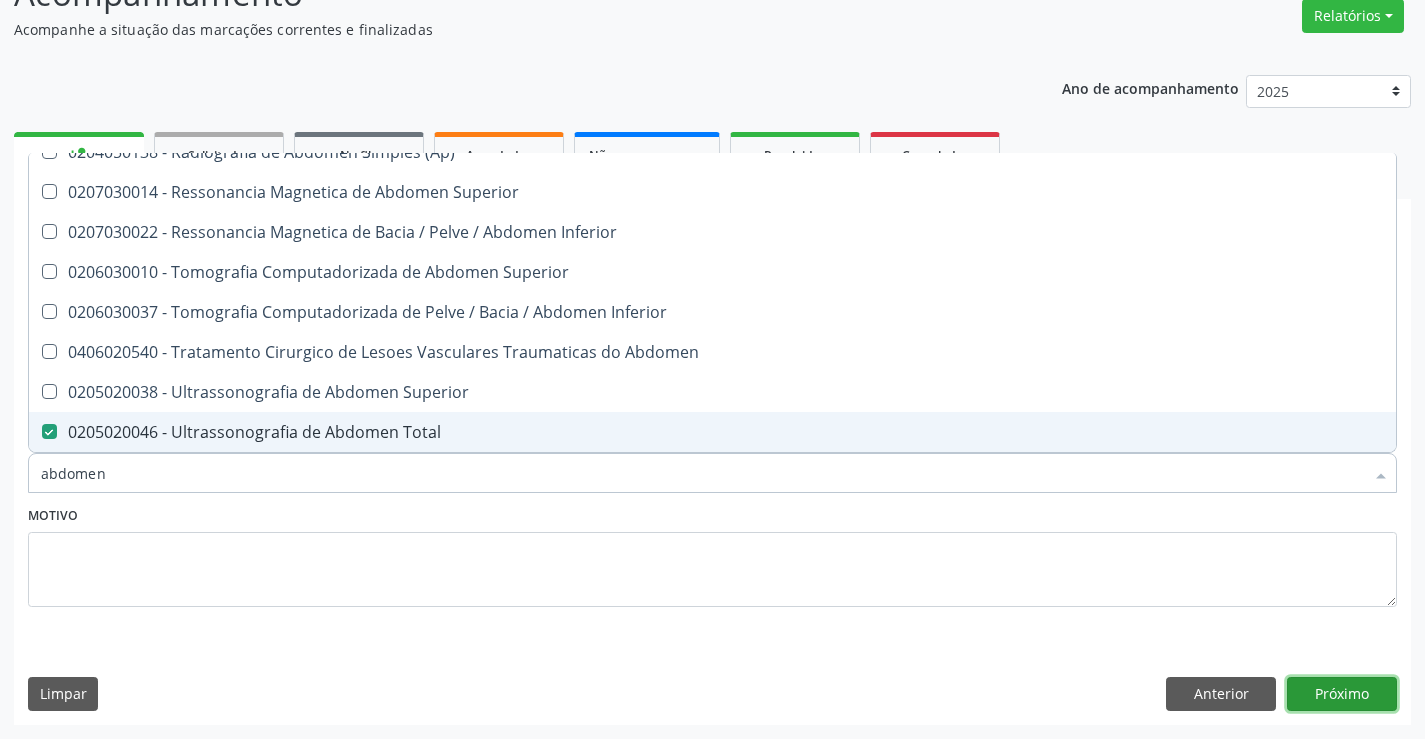 click on "Próximo" at bounding box center (1342, 694) 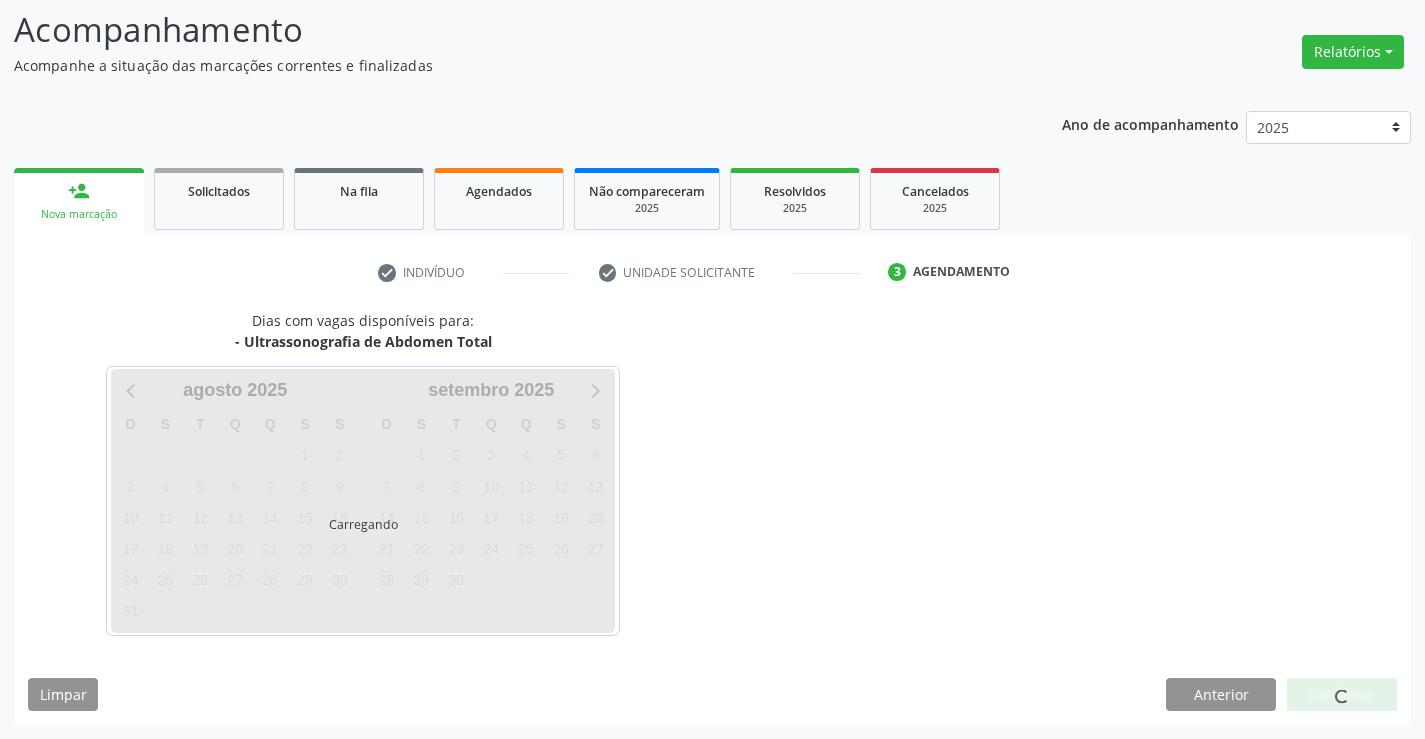scroll, scrollTop: 131, scrollLeft: 0, axis: vertical 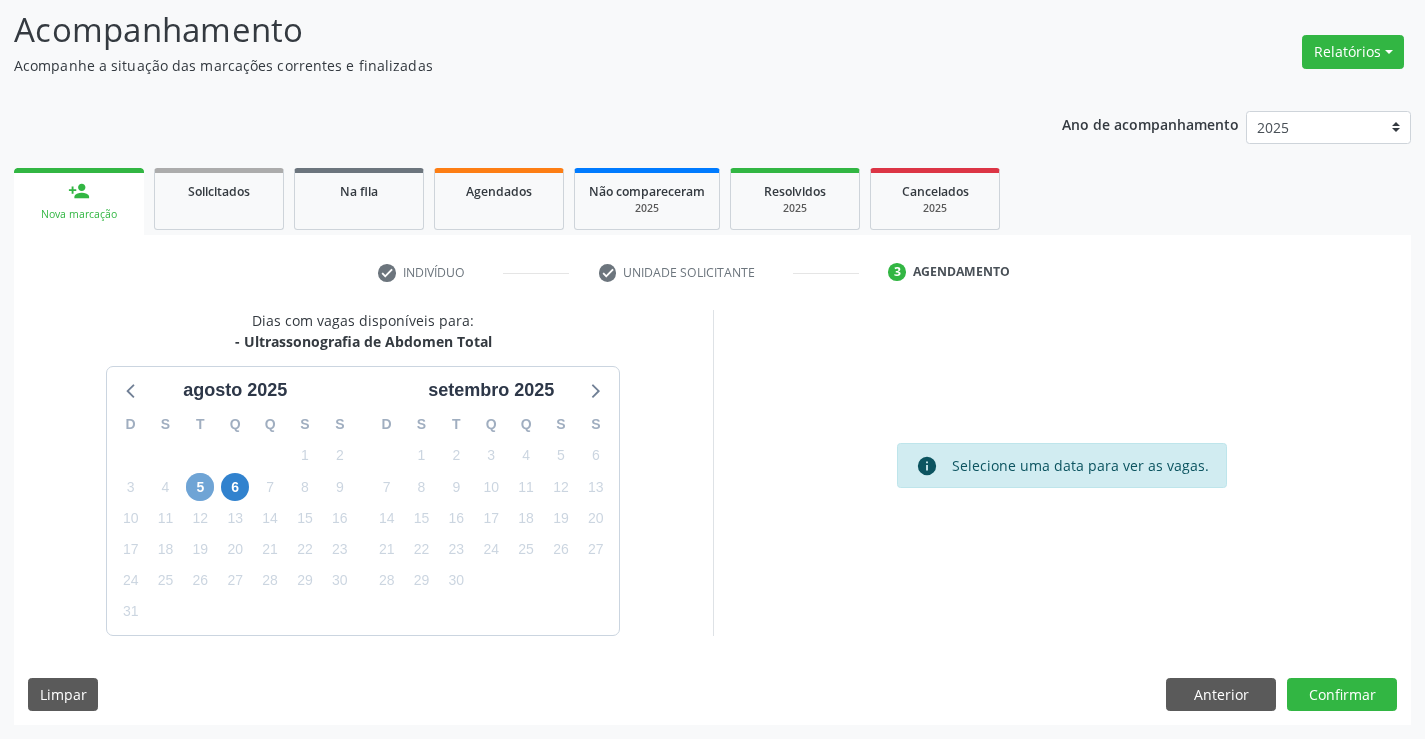 click on "5" at bounding box center (200, 487) 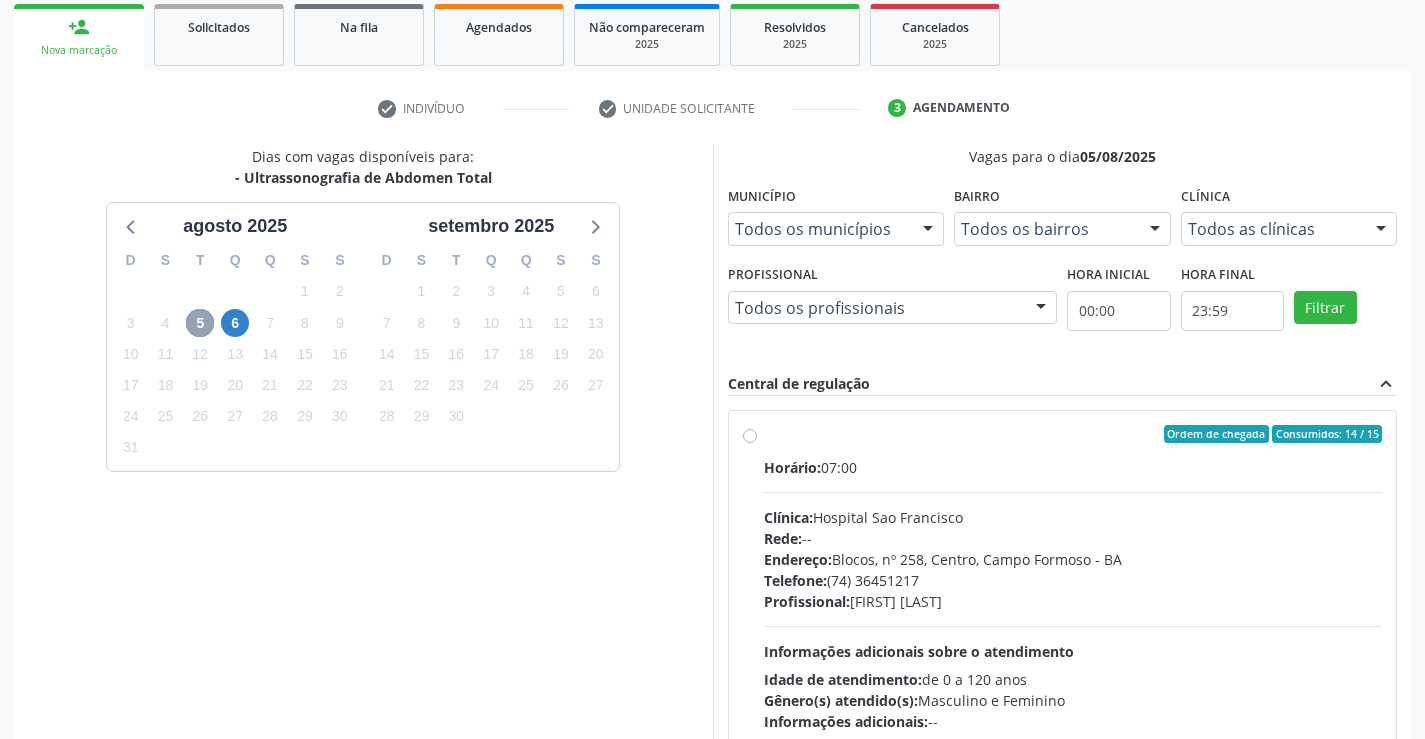 scroll, scrollTop: 331, scrollLeft: 0, axis: vertical 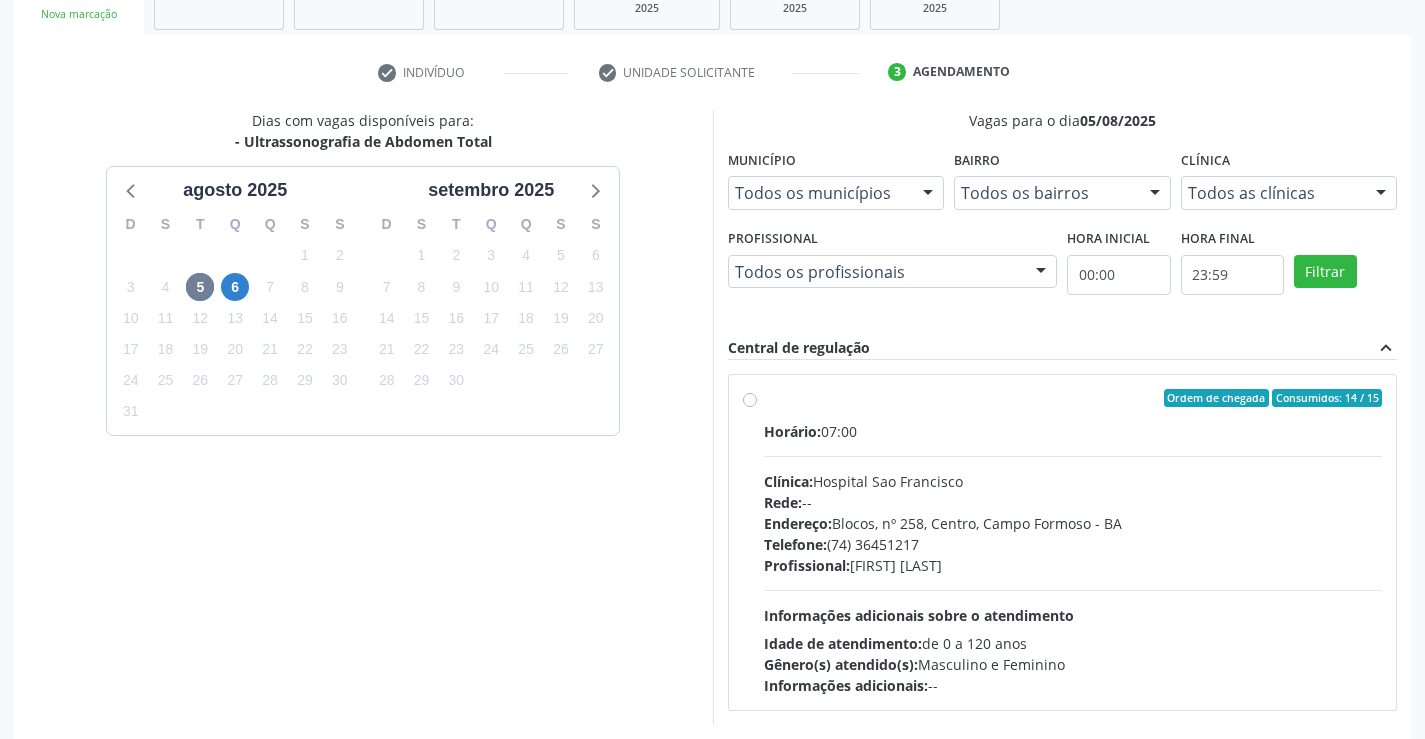 click at bounding box center [1073, 456] 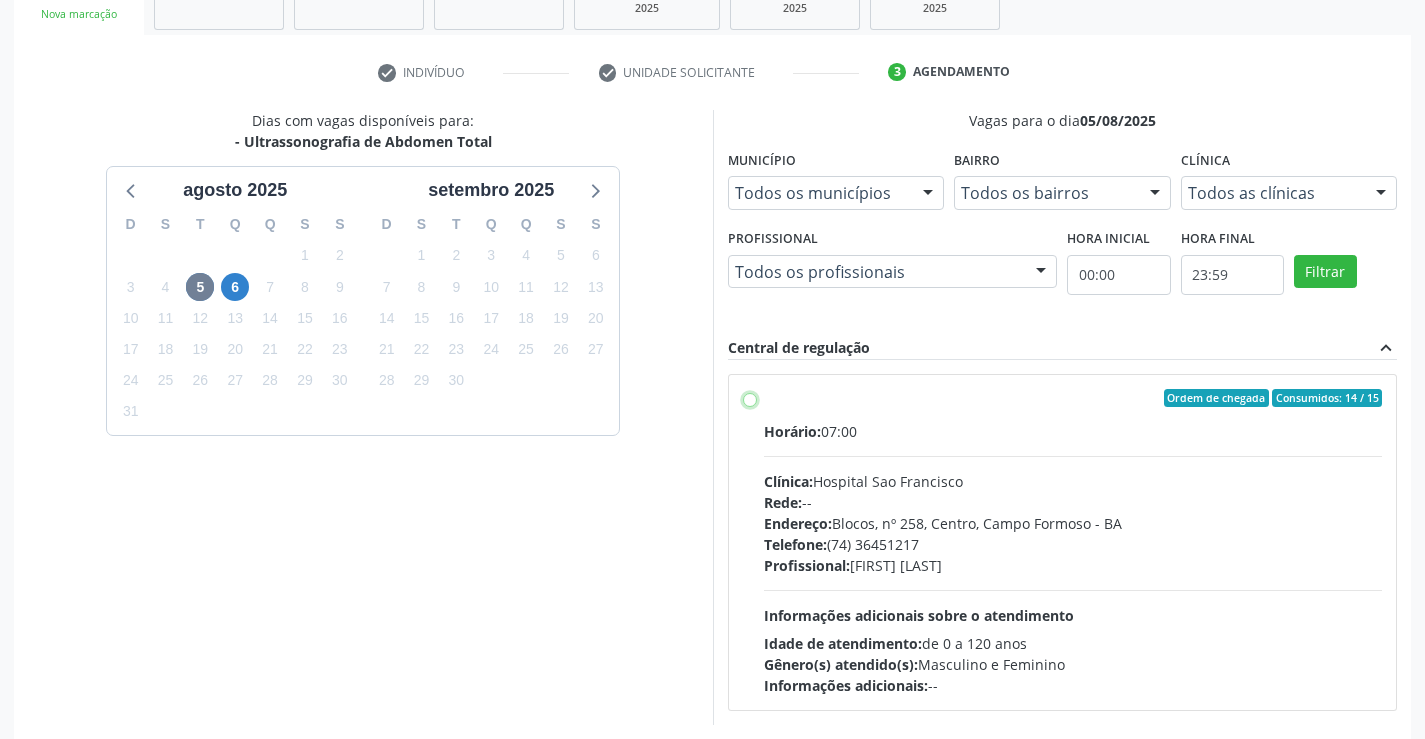 click on "Ordem de chegada
Consumidos: 14 / 15
Horário:   07:00
Clínica:  Hospital Sao Francisco
Rede:
--
Endereço:   Blocos, nº 258, Centro, Campo Formoso - BA
Telefone:   (74) 36451217
Profissional:
Renato Jaime Almeida Souza
Informações adicionais sobre o atendimento
Idade de atendimento:
de 0 a 120 anos
Gênero(s) atendido(s):
Masculino e Feminino
Informações adicionais:
--" at bounding box center (750, 398) 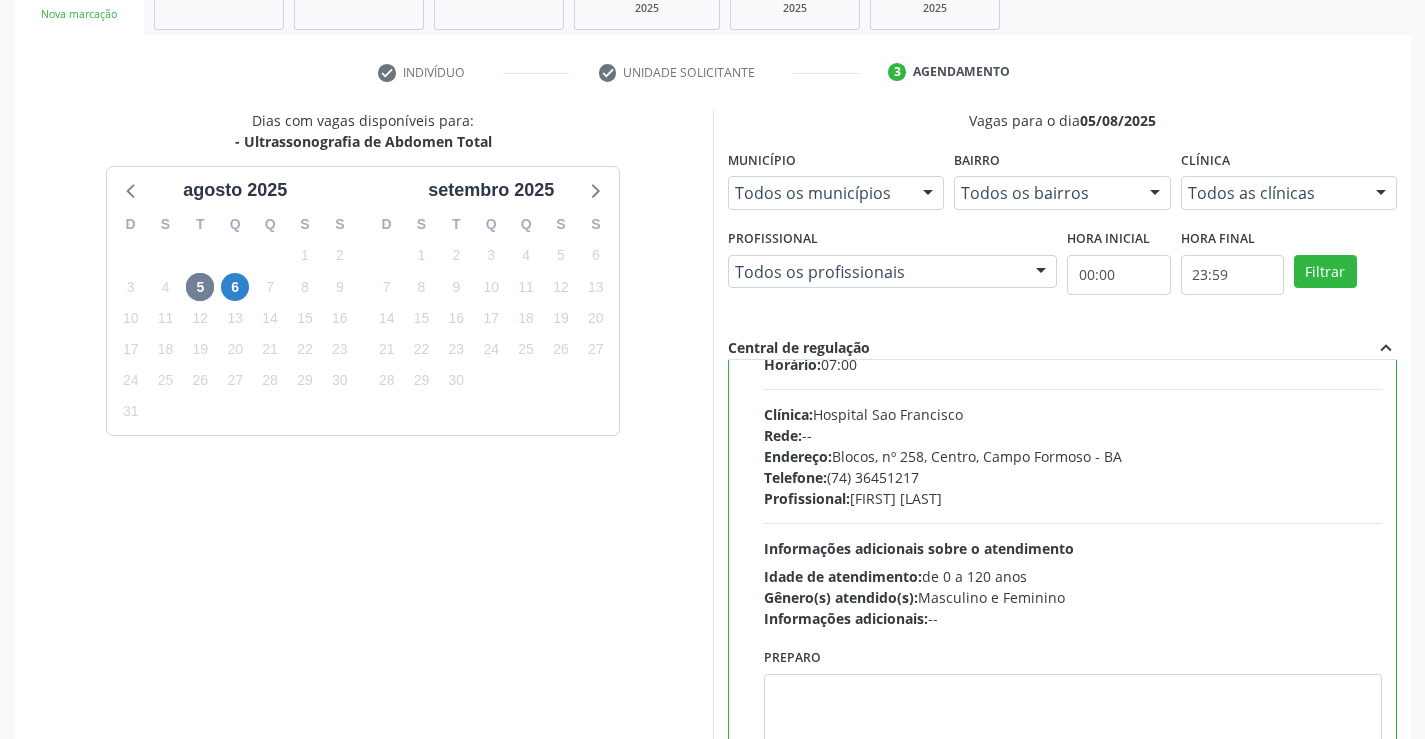 scroll, scrollTop: 99, scrollLeft: 0, axis: vertical 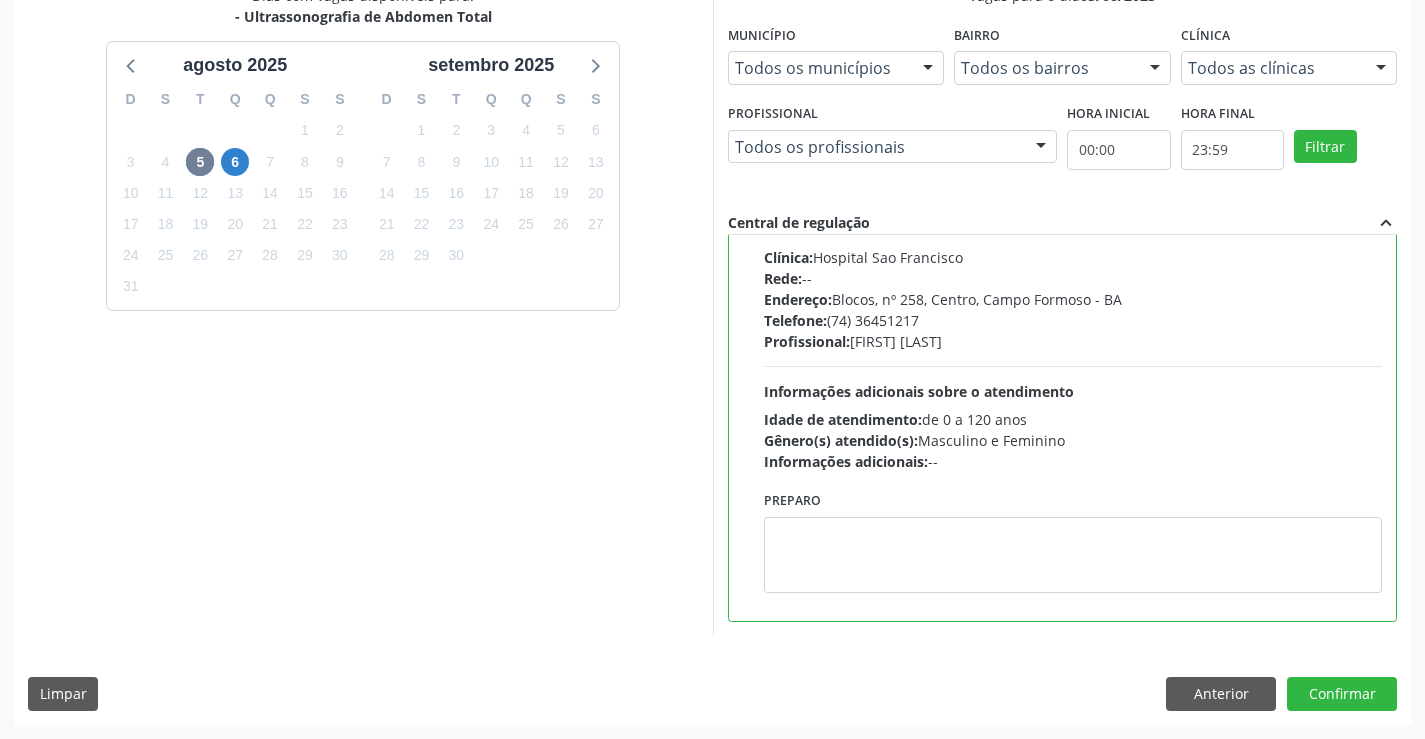 click on "Dias com vagas disponíveis para:
- Ultrassonografia de Abdomen Total
agosto 2025 D S T Q Q S S 27 28 29 30 31 1 2 3 4 5 6 7 8 9 10 11 12 13 14 15 16 17 18 19 20 21 22 23 24 25 26 27 28 29 30 31 1 2 3 4 5 6 setembro 2025 D S T Q Q S S 31 1 2 3 4 5 6 7 8 9 10 11 12 13 14 15 16 17 18 19 20 21 22 23 24 25 26 27 28 29 30 1 2 3 4 5 6 7 8 9 10 11
Vagas para o dia
05/08/2025
Município
Todos os municípios         Todos os municípios   Campo Formoso - BA
Nenhum resultado encontrado para: "   "
Não há nenhuma opção para ser exibida.
Bairro
Todos os bairros         Todos os bairros   Centro
Nenhum resultado encontrado para: "   "
Não há nenhuma opção para ser exibida.
Clínica
Todos as clínicas         Todos as clínicas   Hospital Sao Francisco
Nenhum resultado encontrado para: "   "" at bounding box center [712, 354] 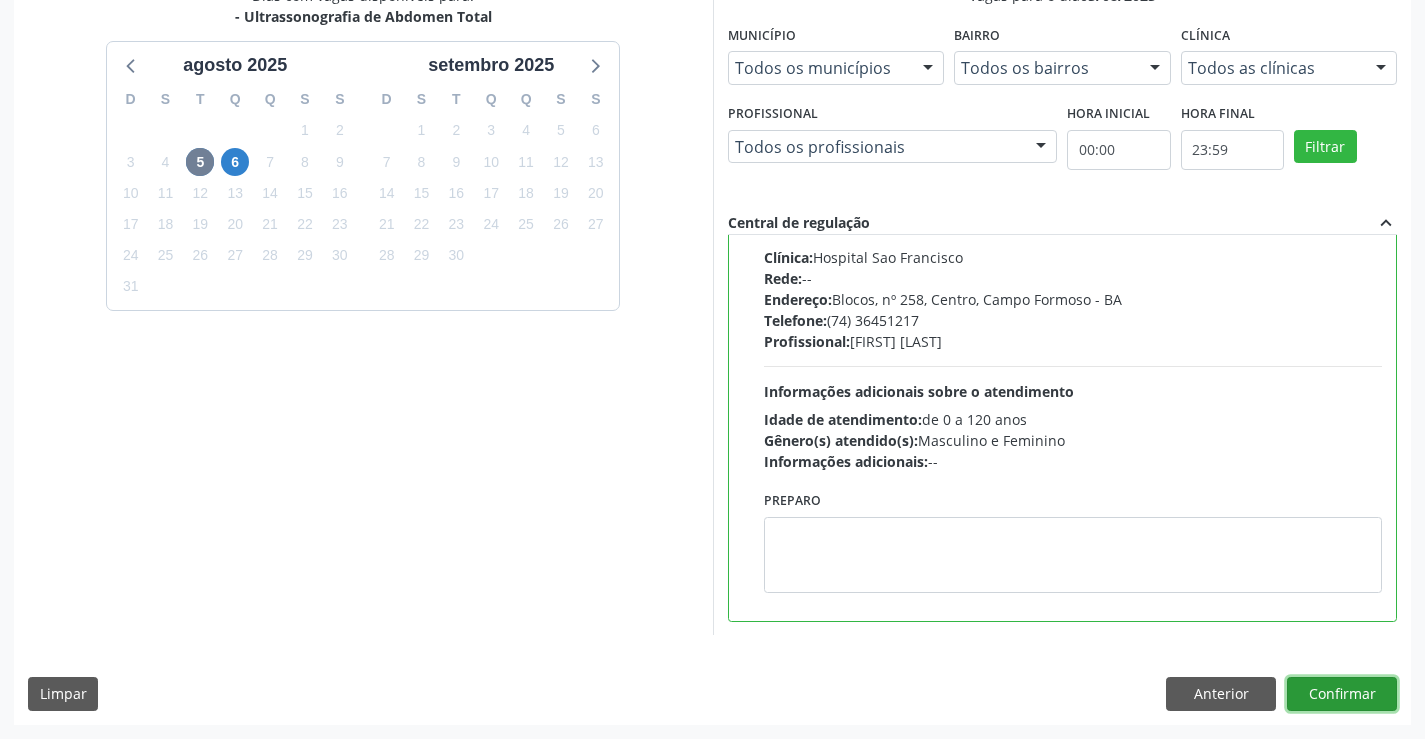click on "Confirmar" at bounding box center (1342, 694) 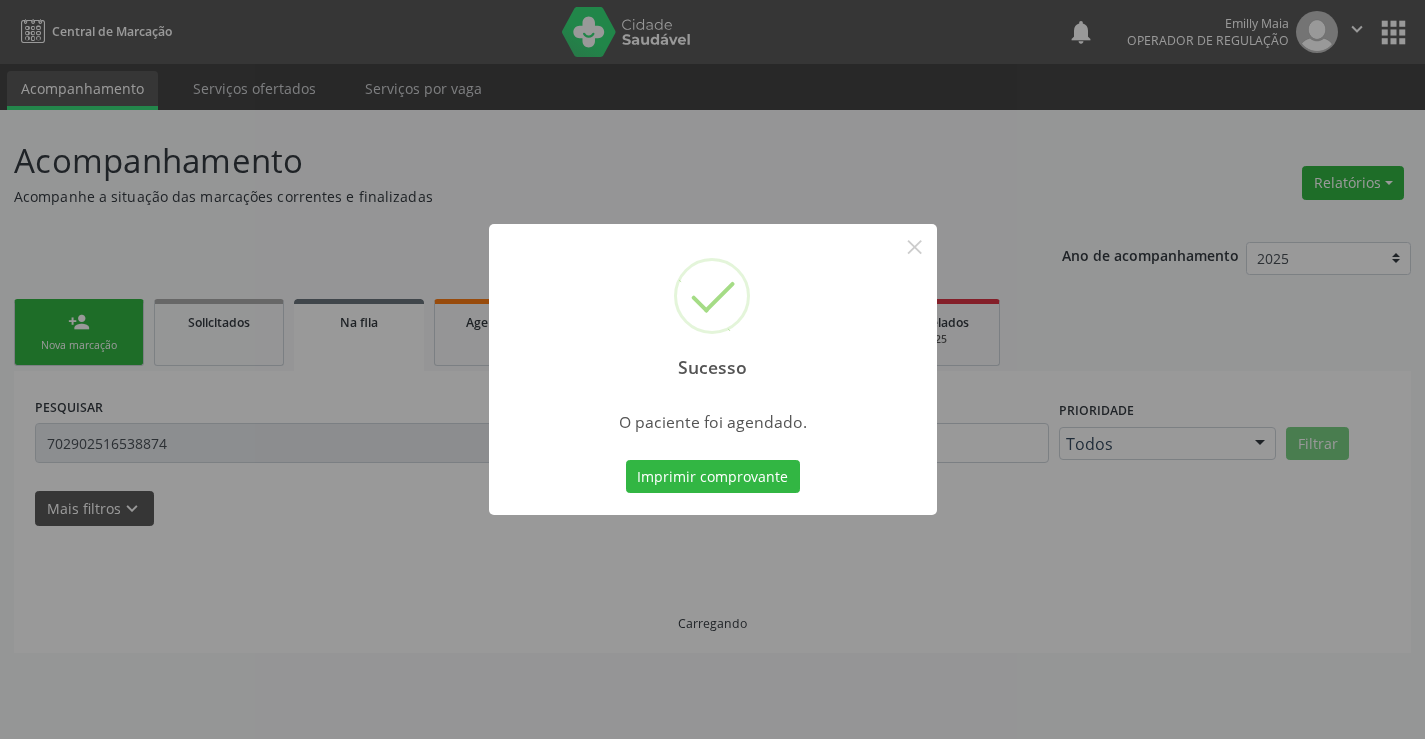 scroll, scrollTop: 0, scrollLeft: 0, axis: both 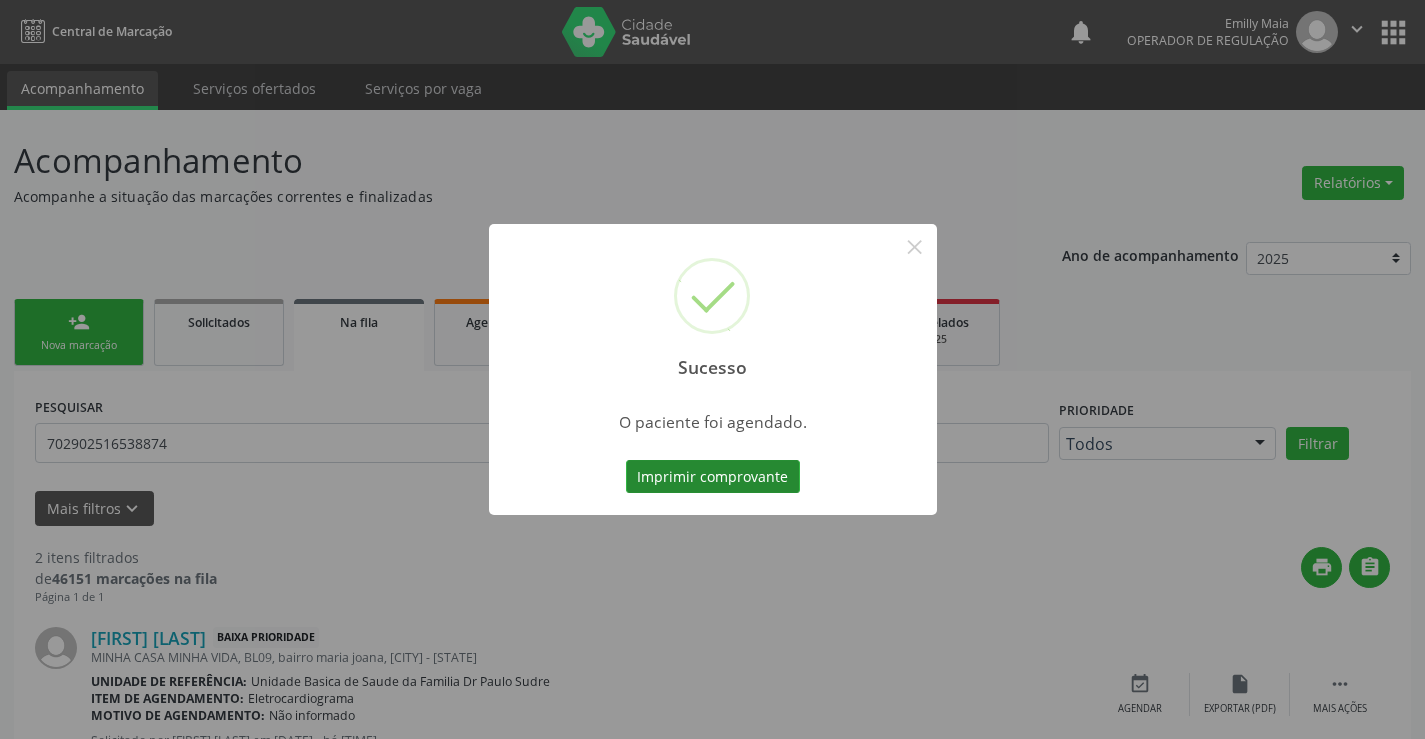click on "Imprimir comprovante" at bounding box center (713, 477) 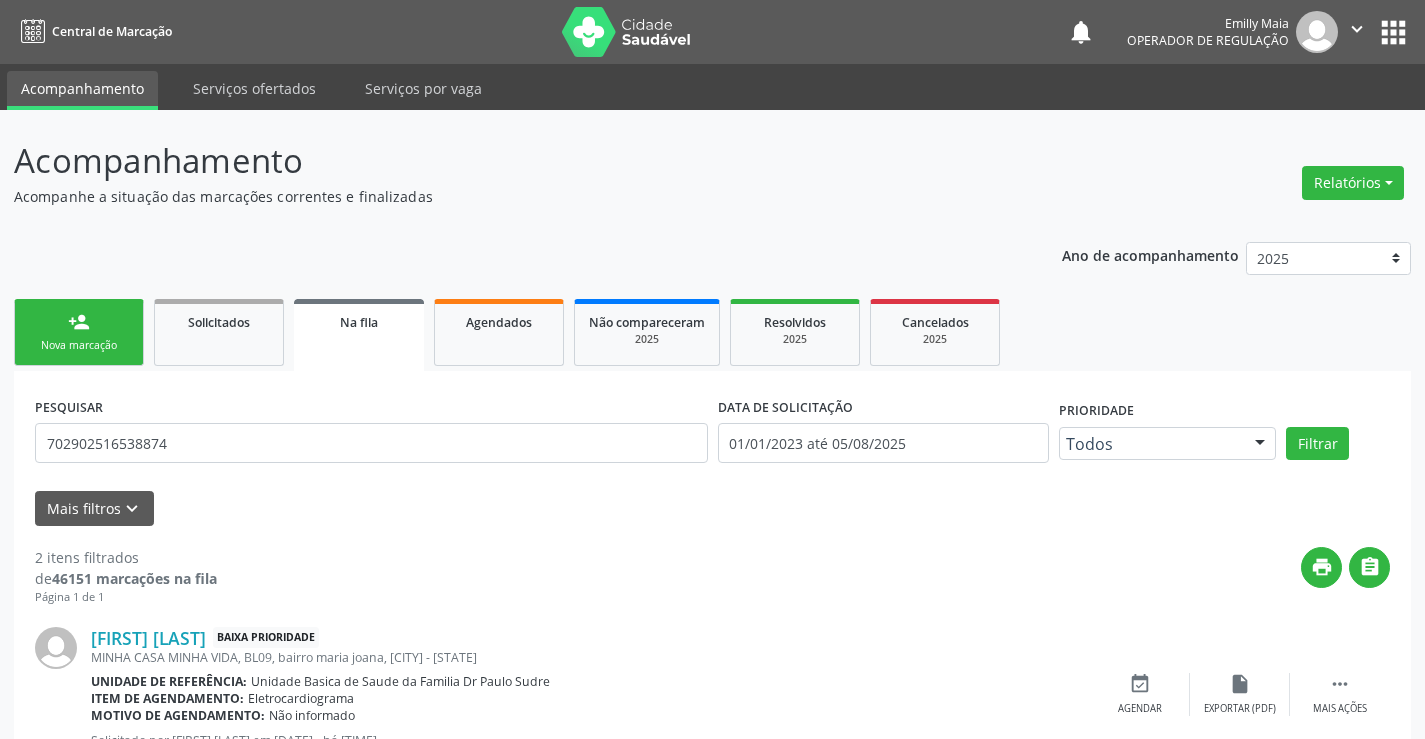 click on "person_add
Nova marcação" at bounding box center [79, 332] 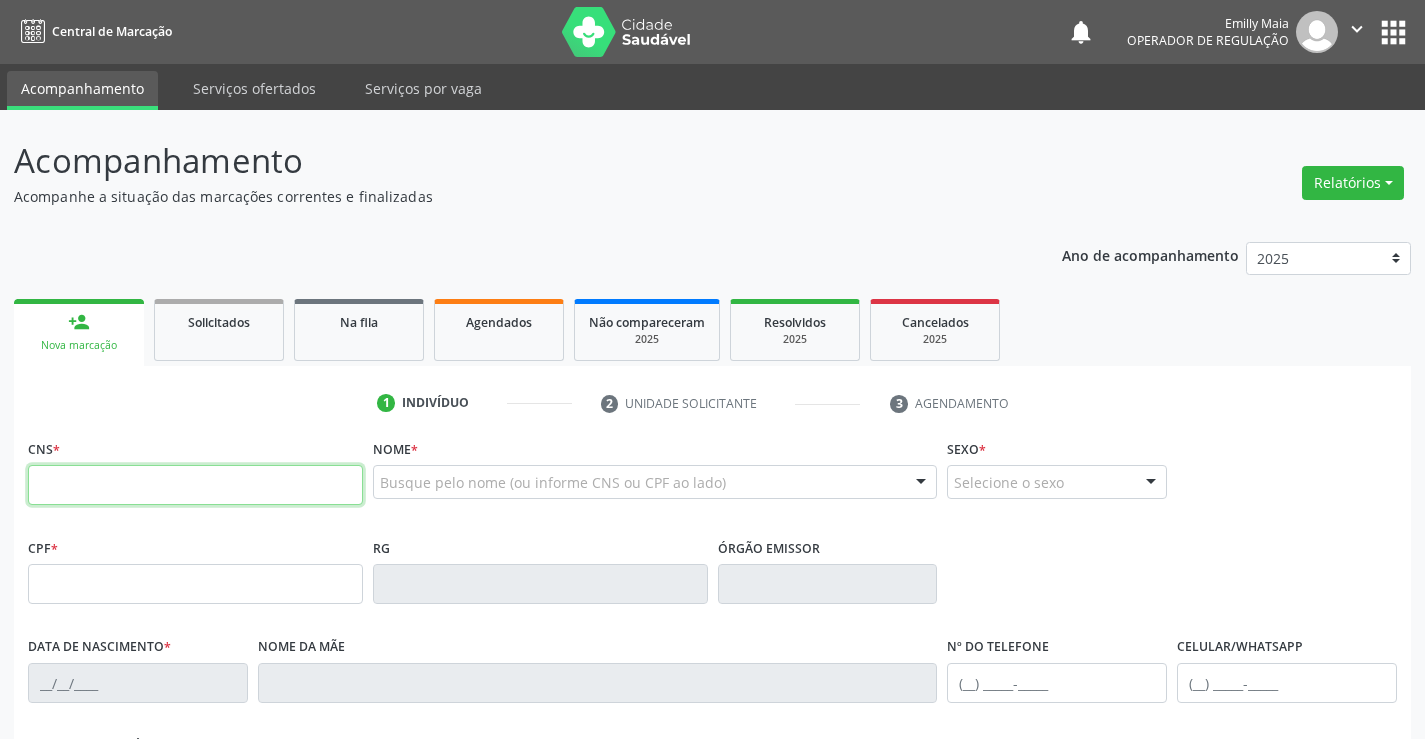 click at bounding box center [195, 485] 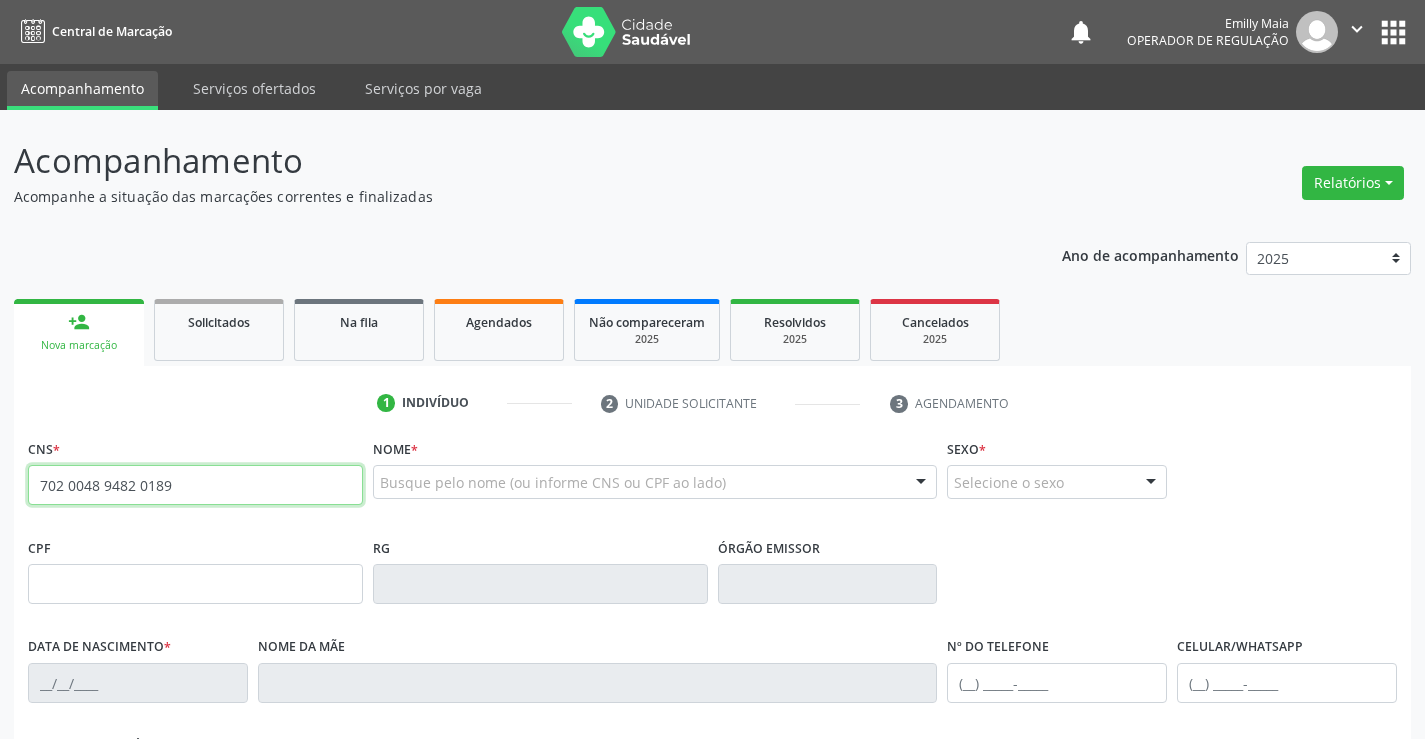 type on "702 0048 9482 0189" 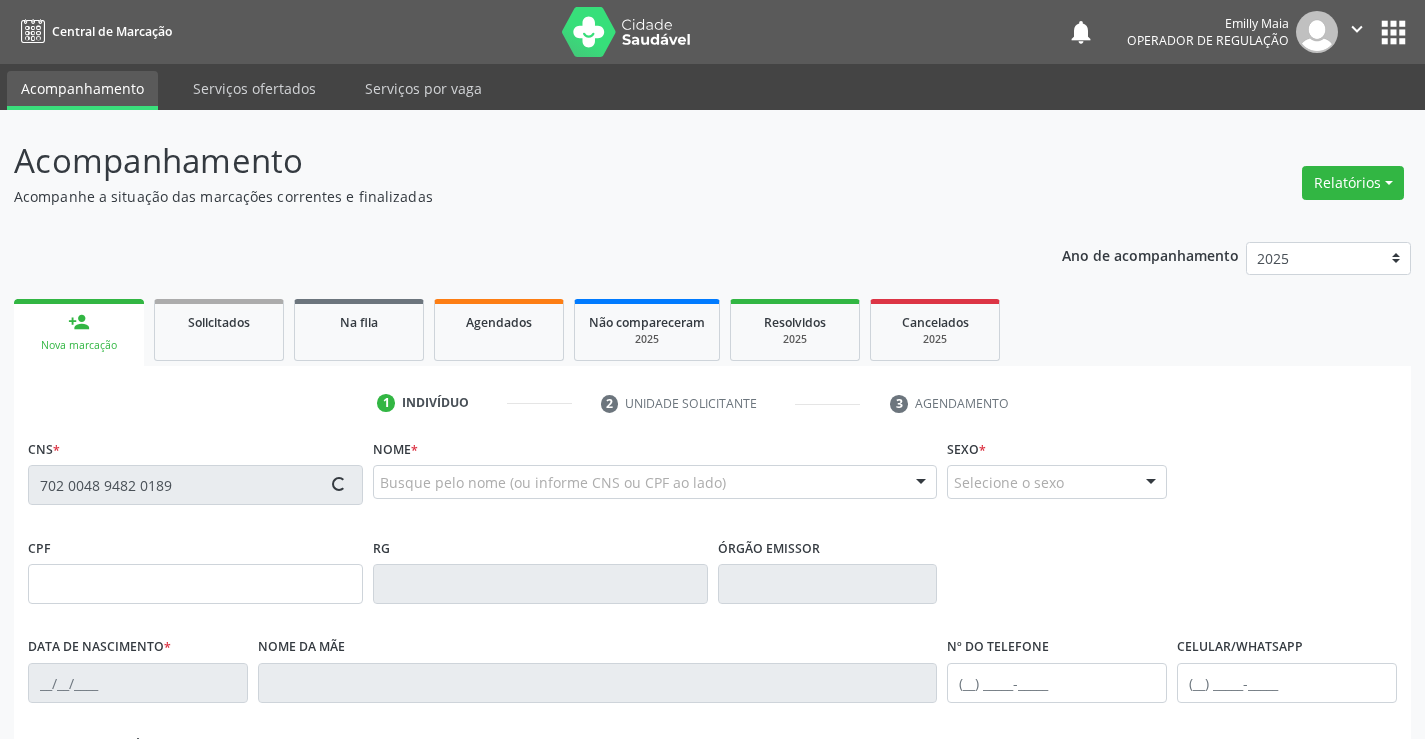 type on "07/07/1980" 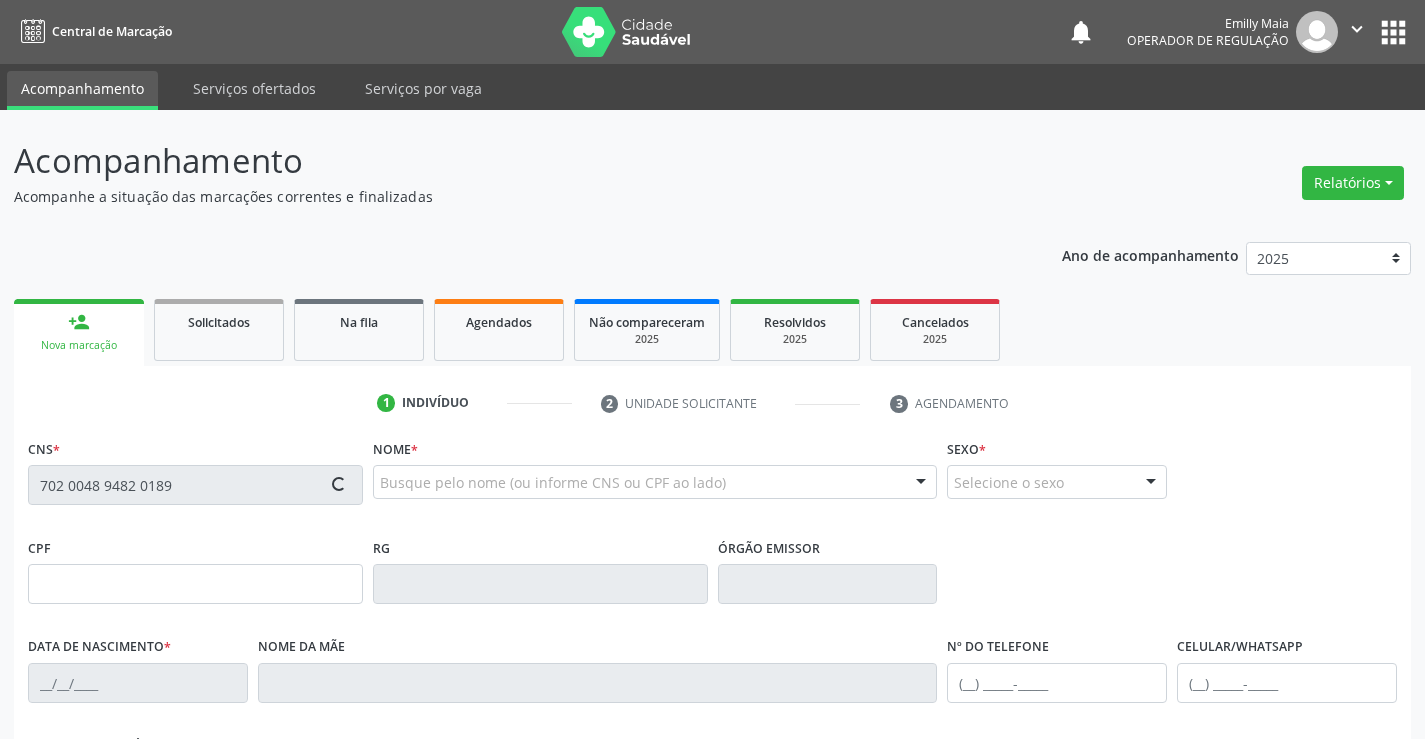 type on "[PHONE]" 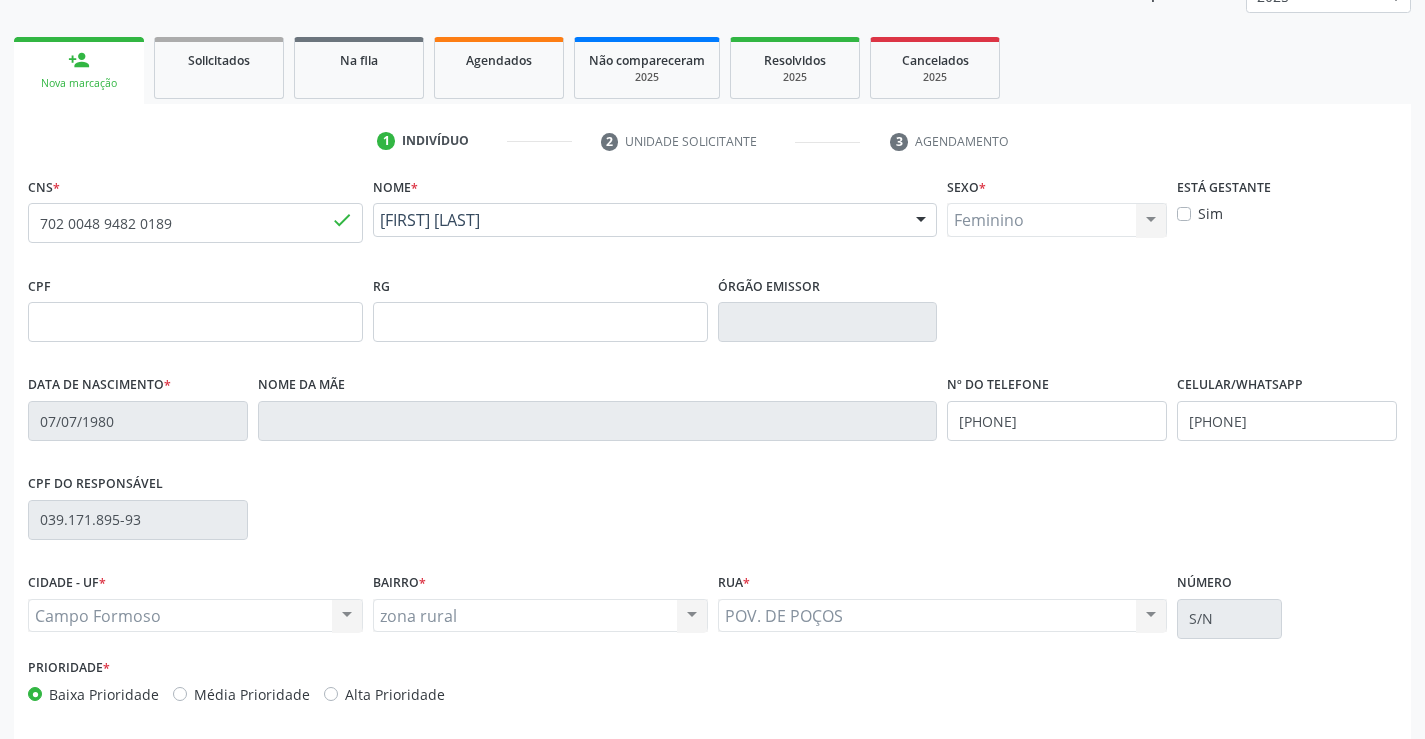 scroll, scrollTop: 345, scrollLeft: 0, axis: vertical 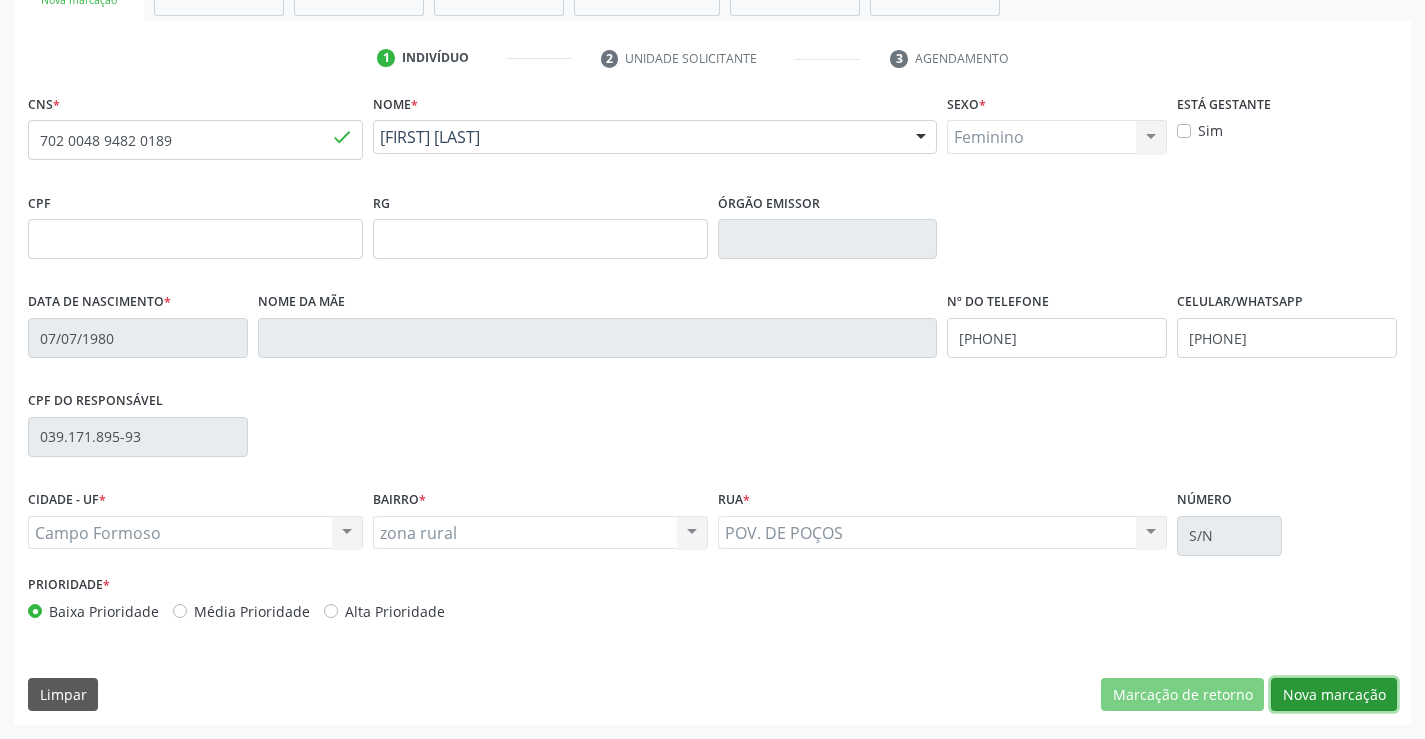 click on "Nova marcação" at bounding box center [1334, 695] 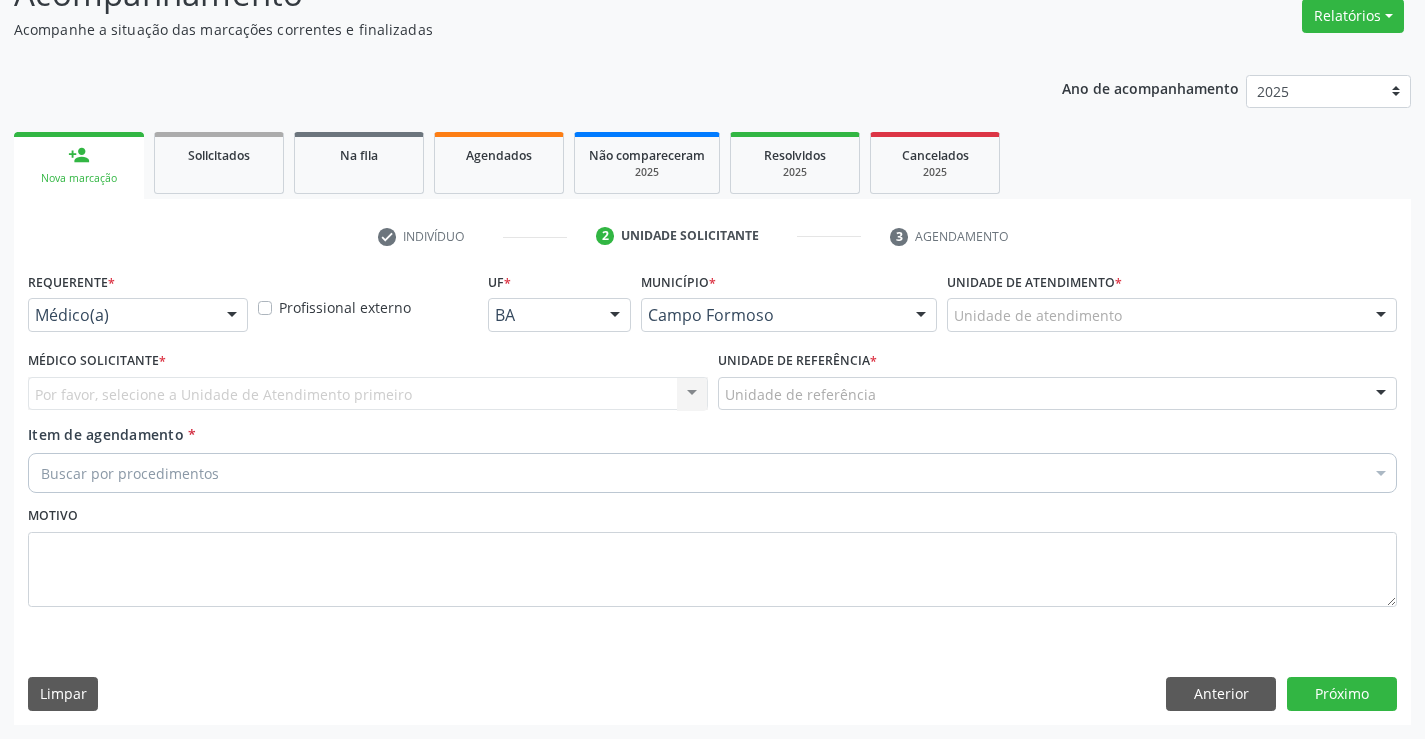 scroll, scrollTop: 167, scrollLeft: 0, axis: vertical 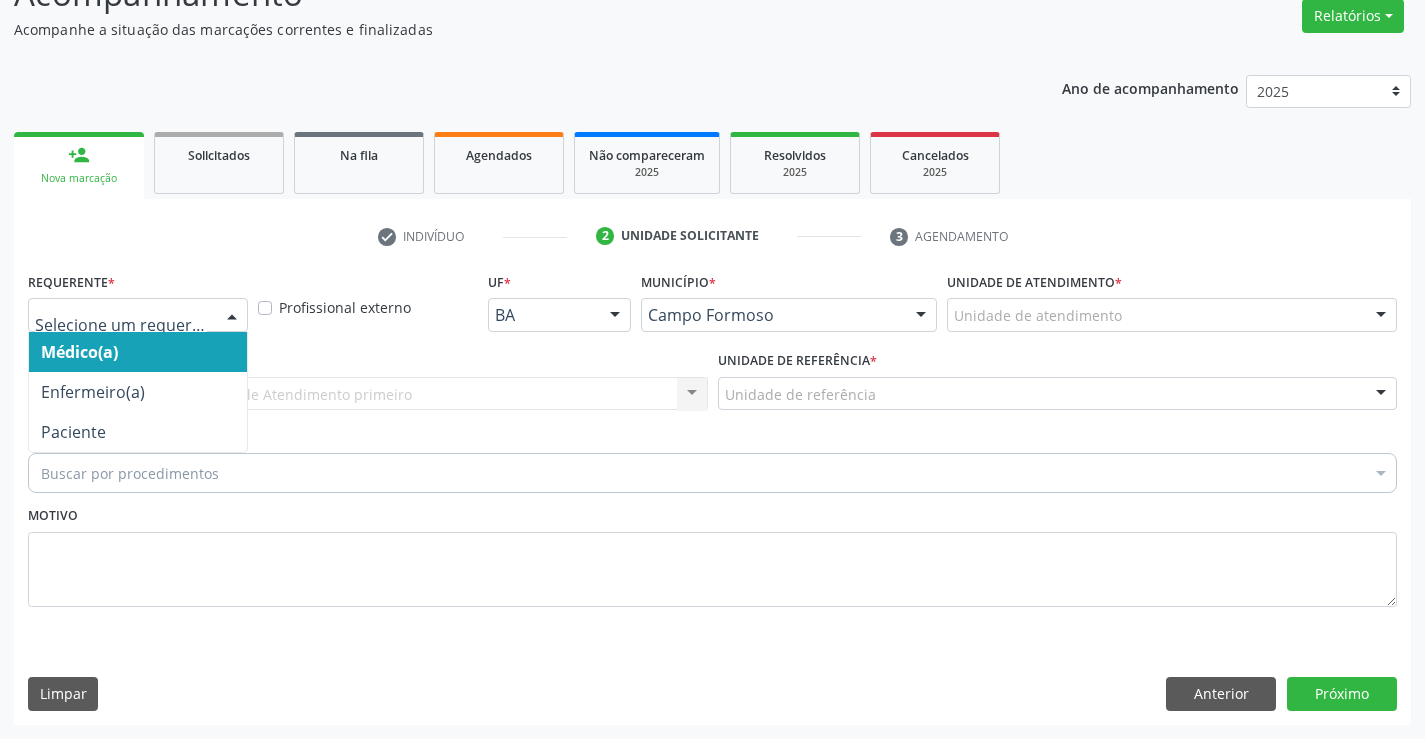 click at bounding box center (232, 316) 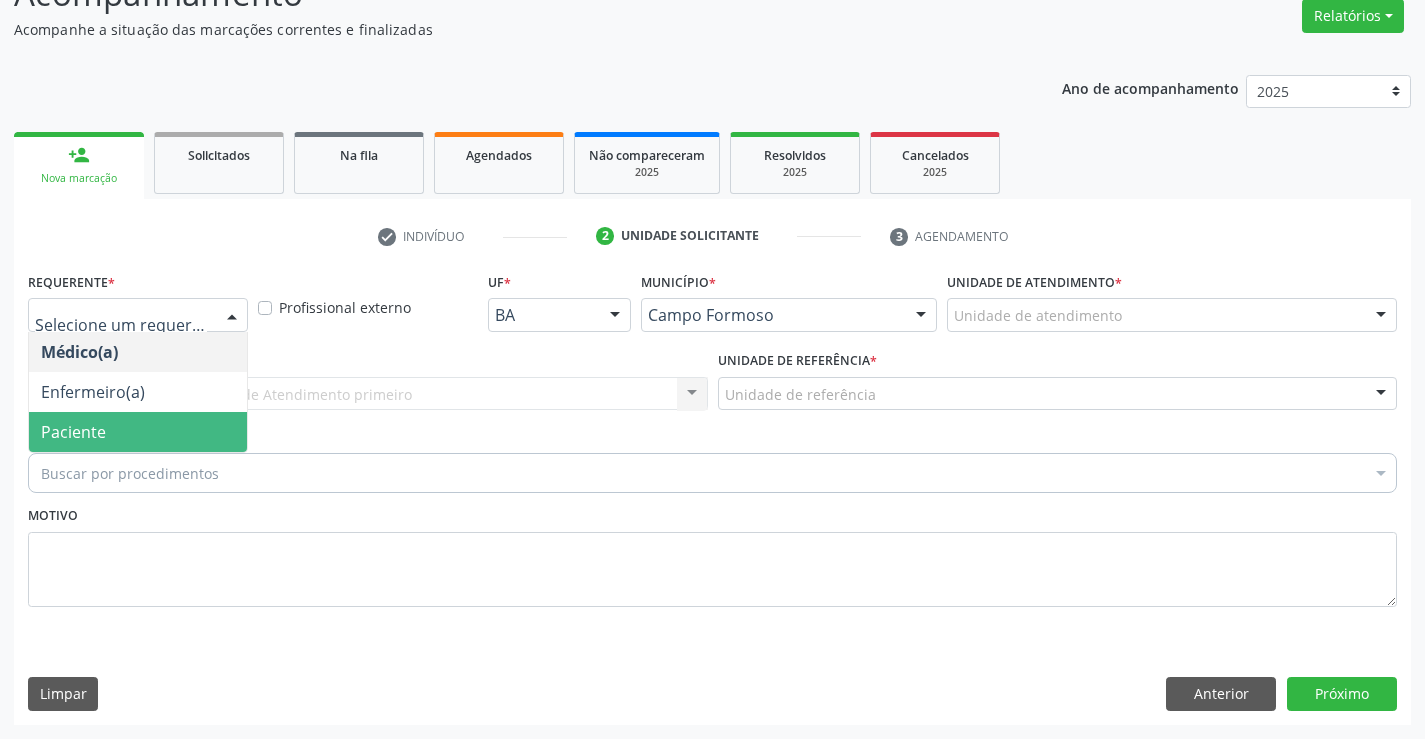 click on "Paciente" at bounding box center [138, 432] 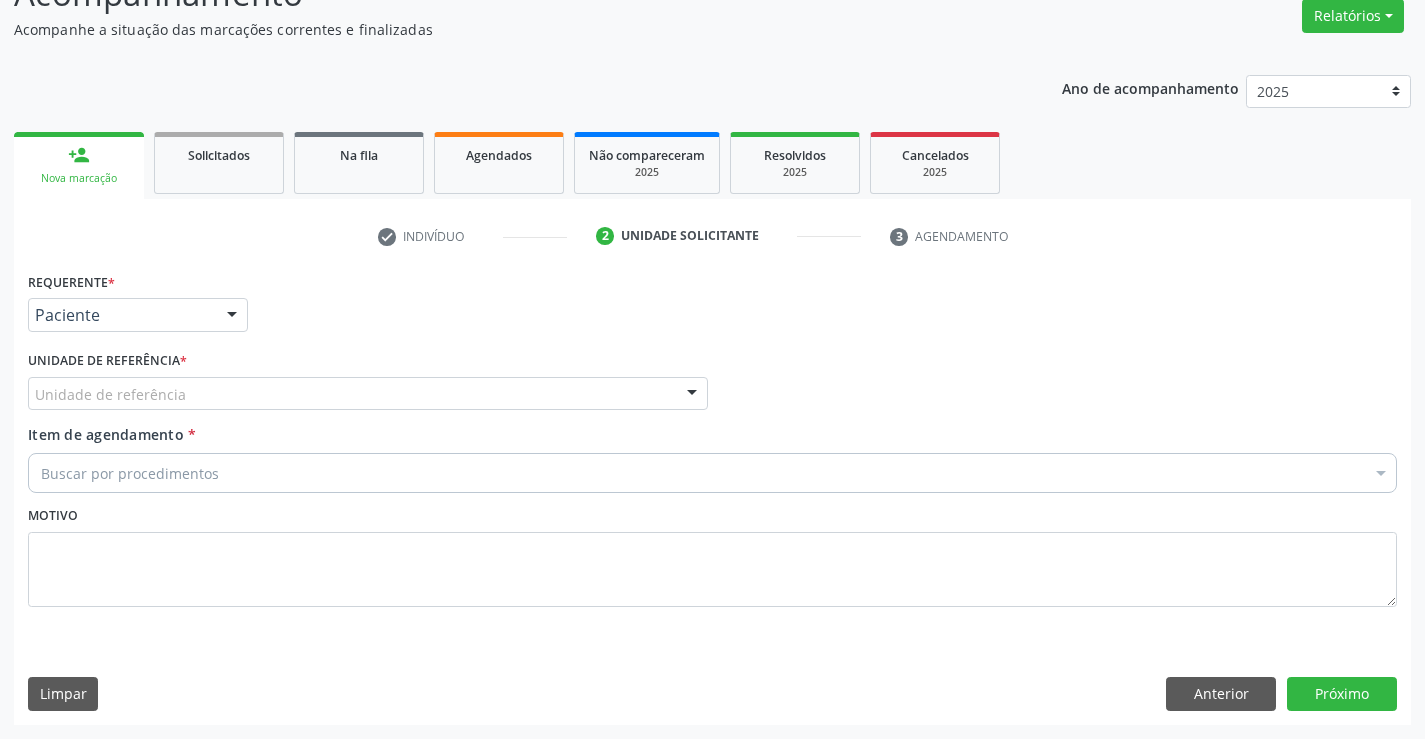 click on "Unidade de referência" at bounding box center [368, 394] 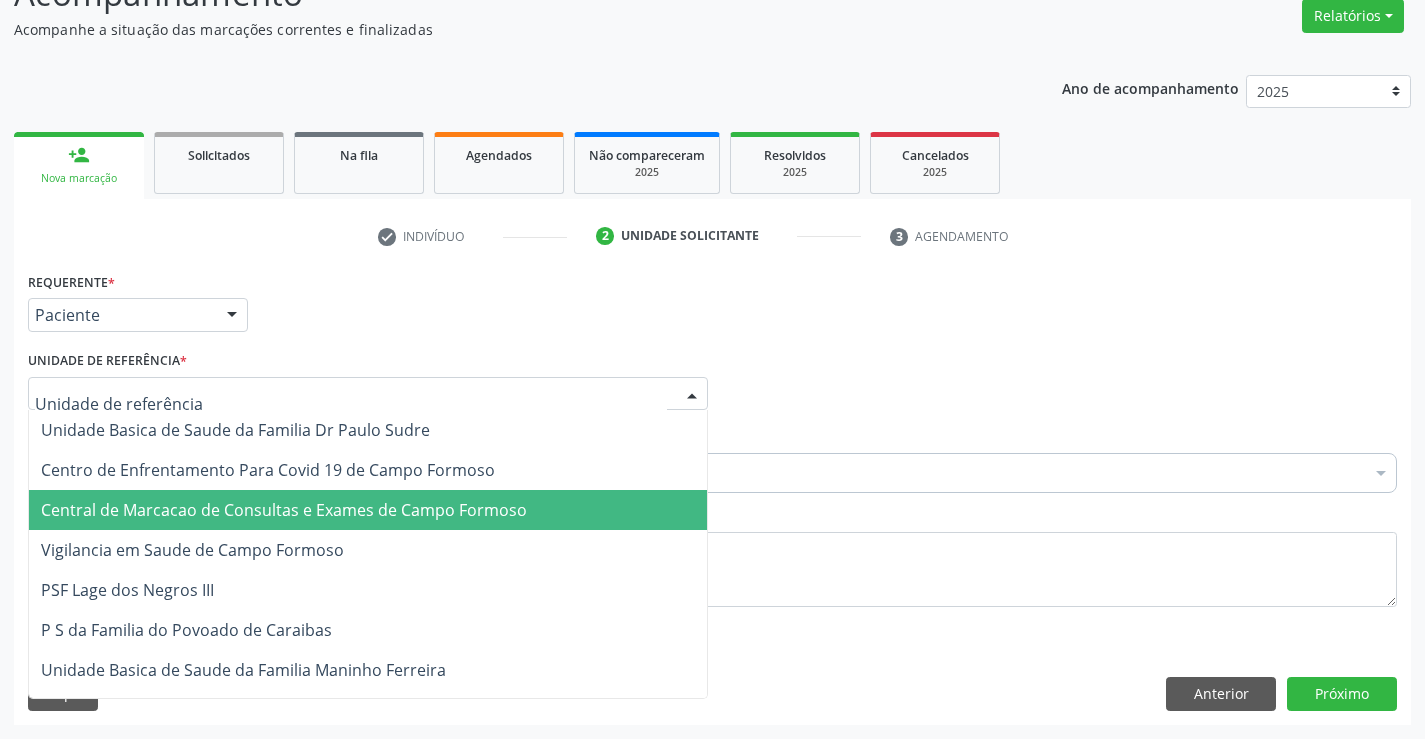 click on "Central de Marcacao de Consultas e Exames de Campo Formoso" at bounding box center [284, 510] 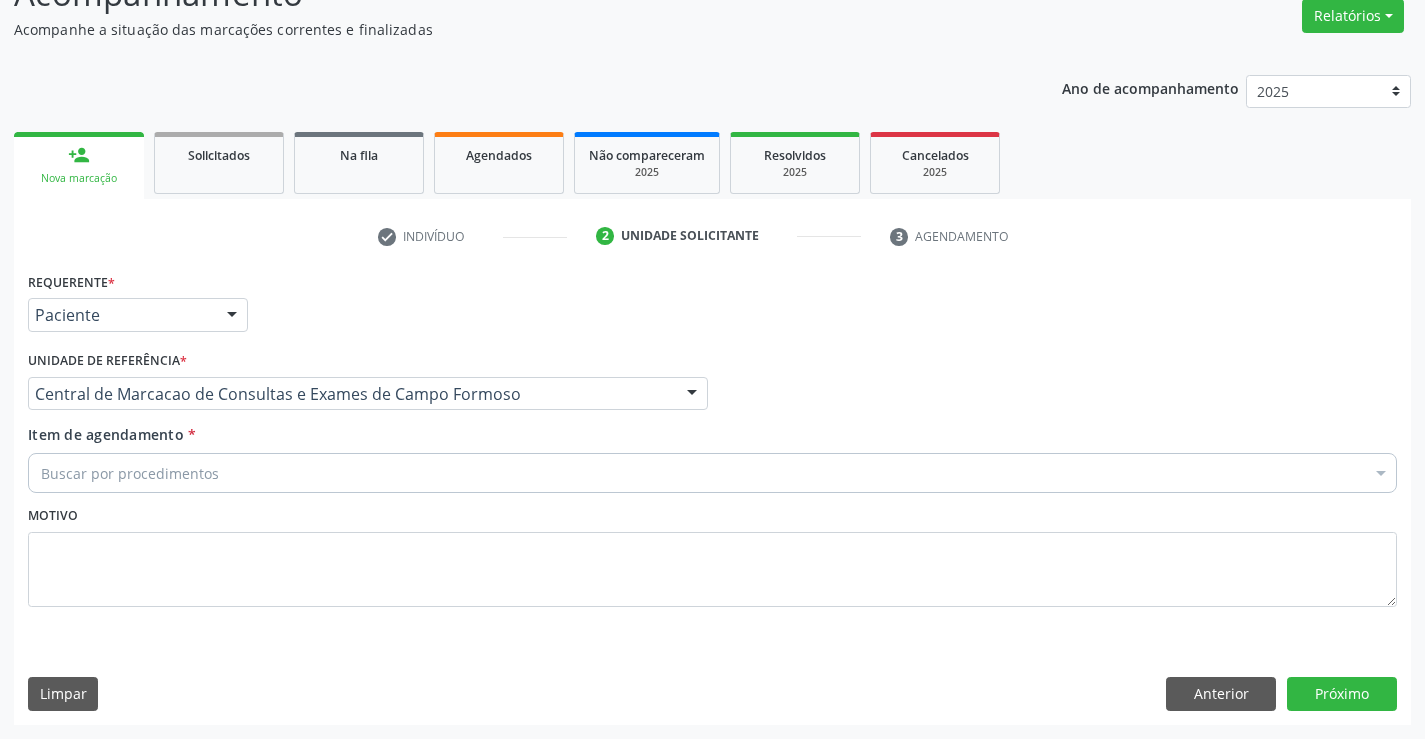 click on "Buscar por procedimentos" at bounding box center (712, 473) 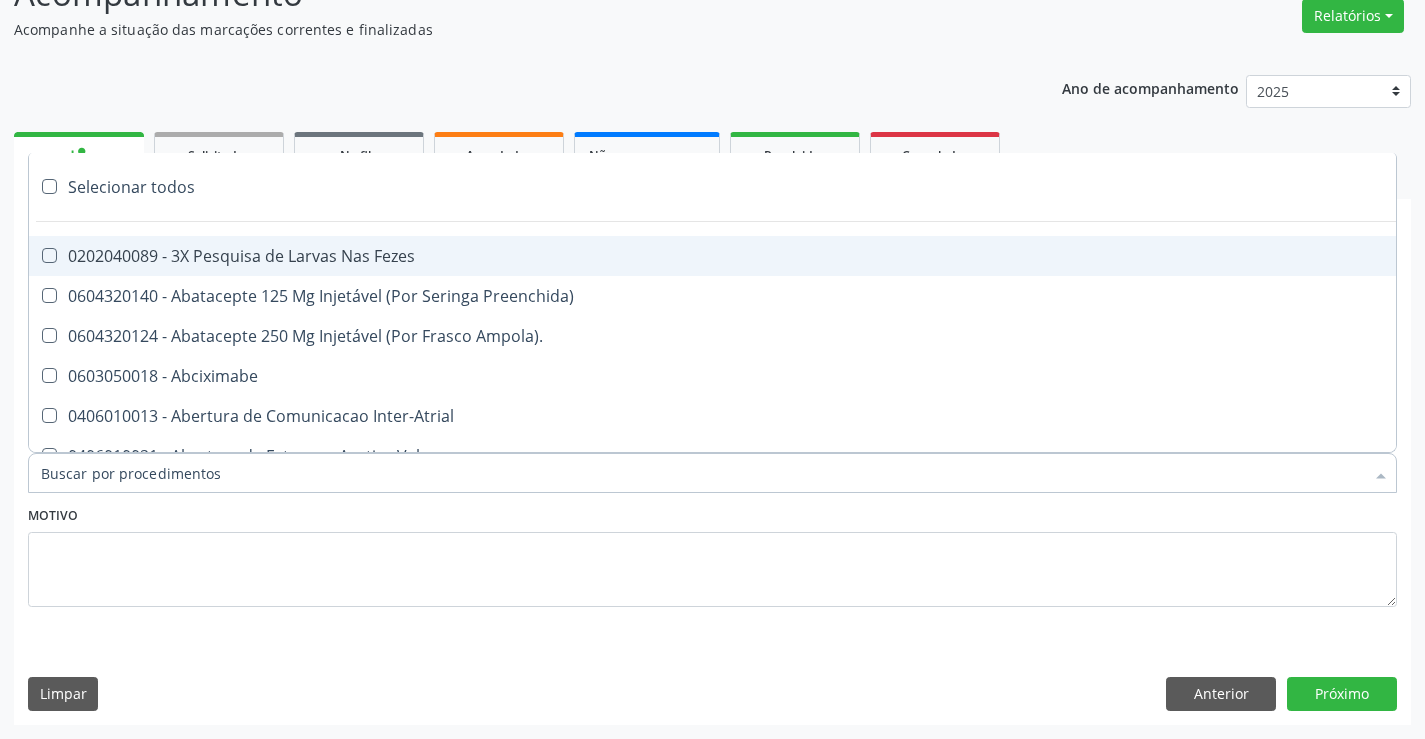 type on "t" 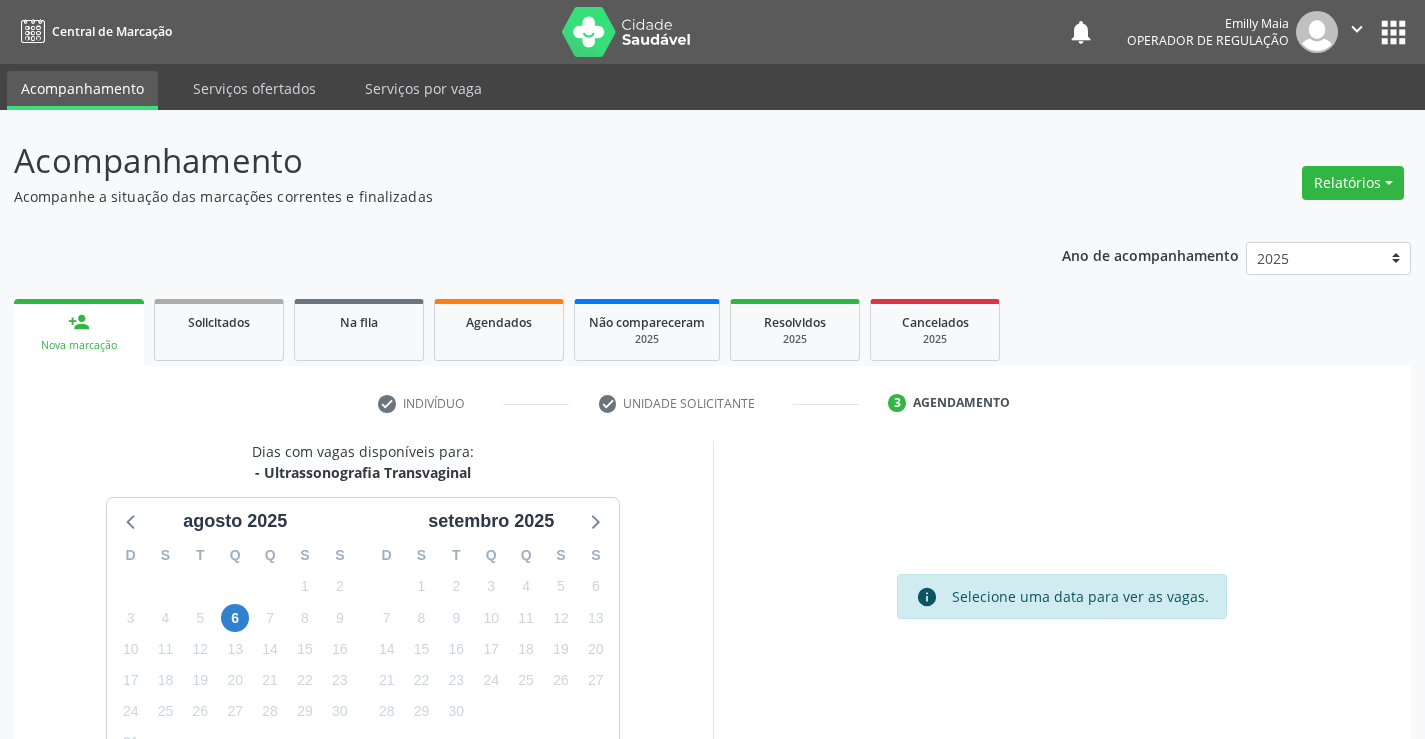 scroll, scrollTop: 0, scrollLeft: 0, axis: both 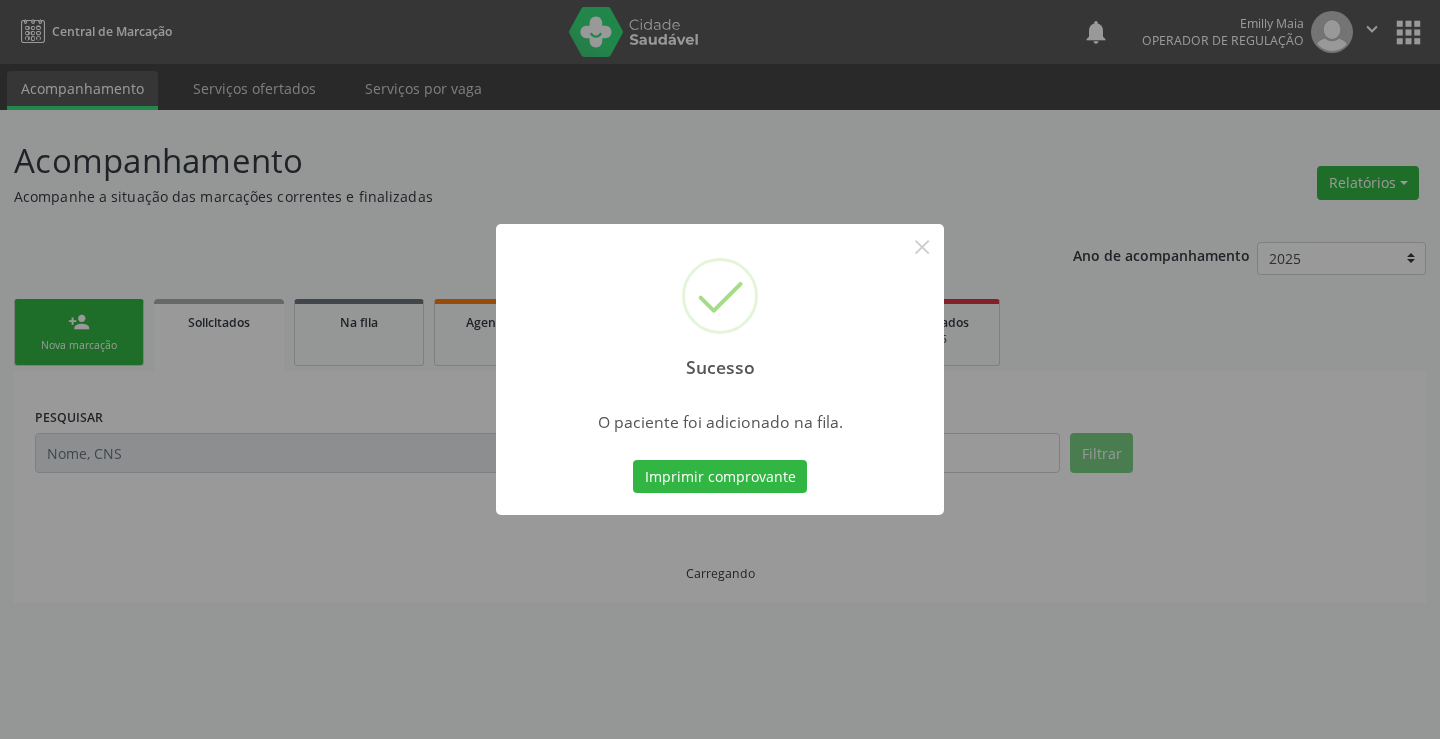 click on "Imprimir comprovante" at bounding box center [720, 477] 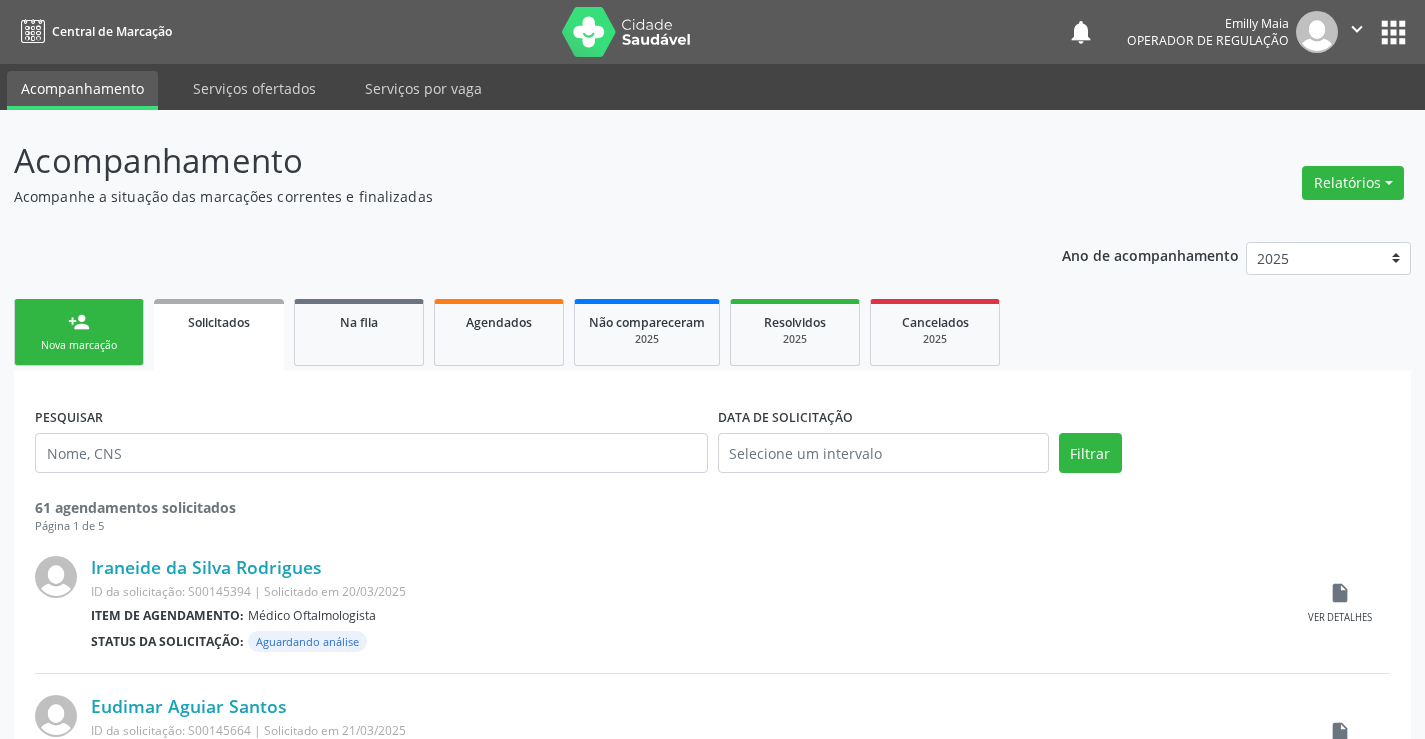 click on "person_add
Nova marcação" at bounding box center (79, 332) 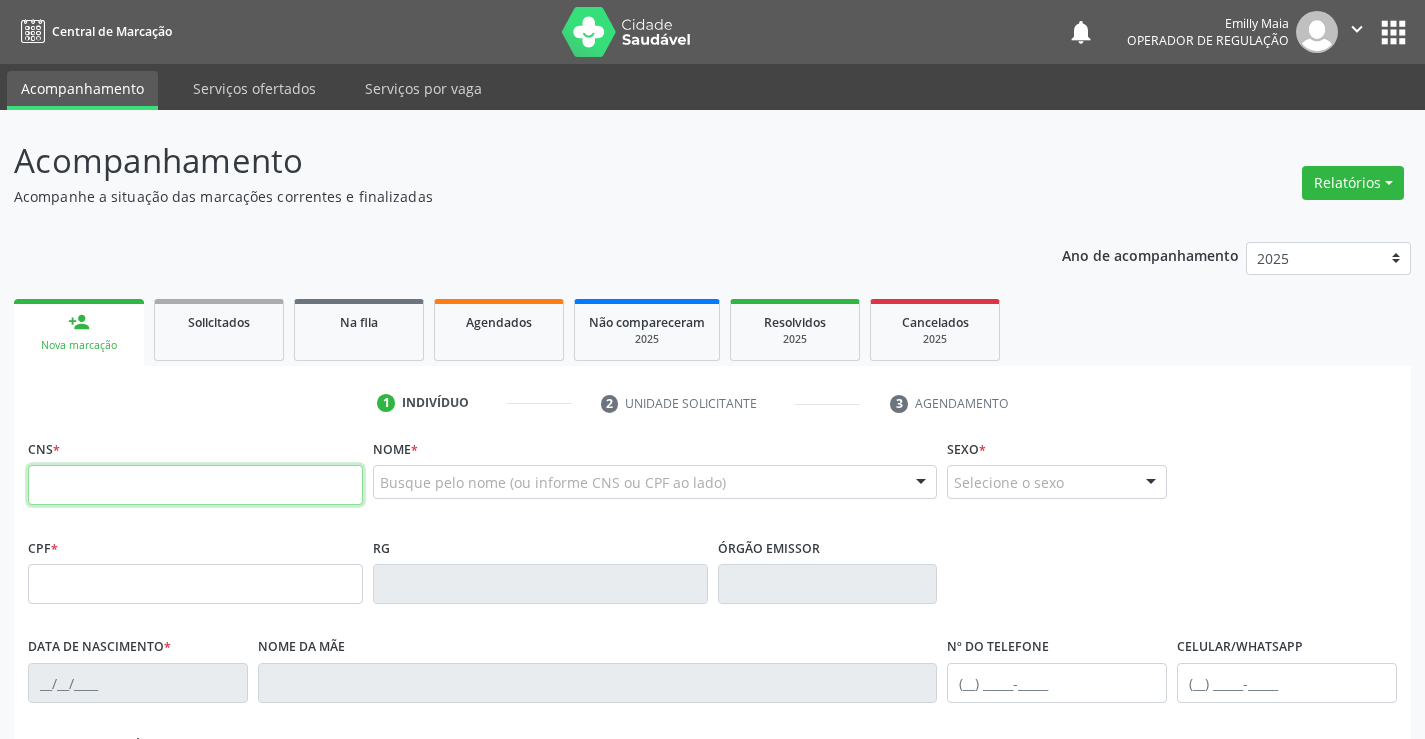 click at bounding box center (195, 485) 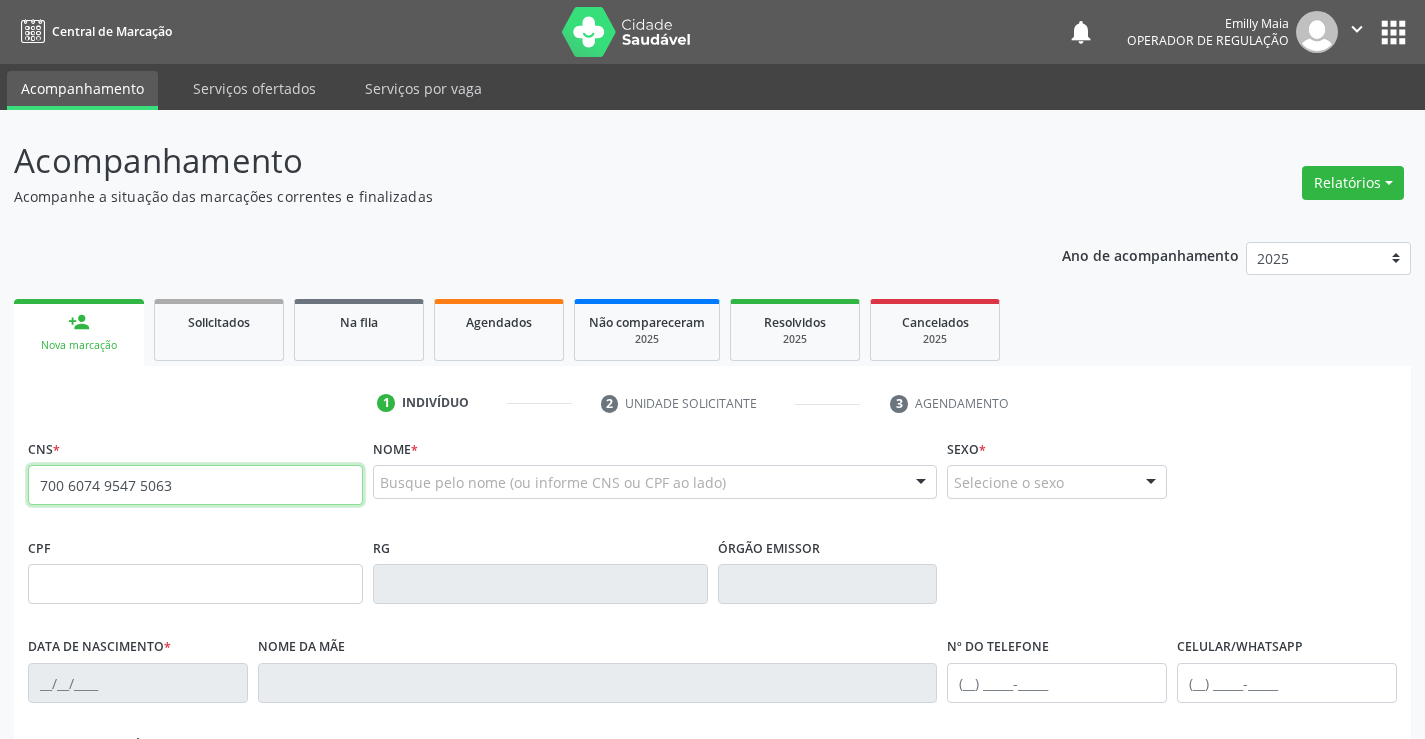 type on "700 6074 9547 5063" 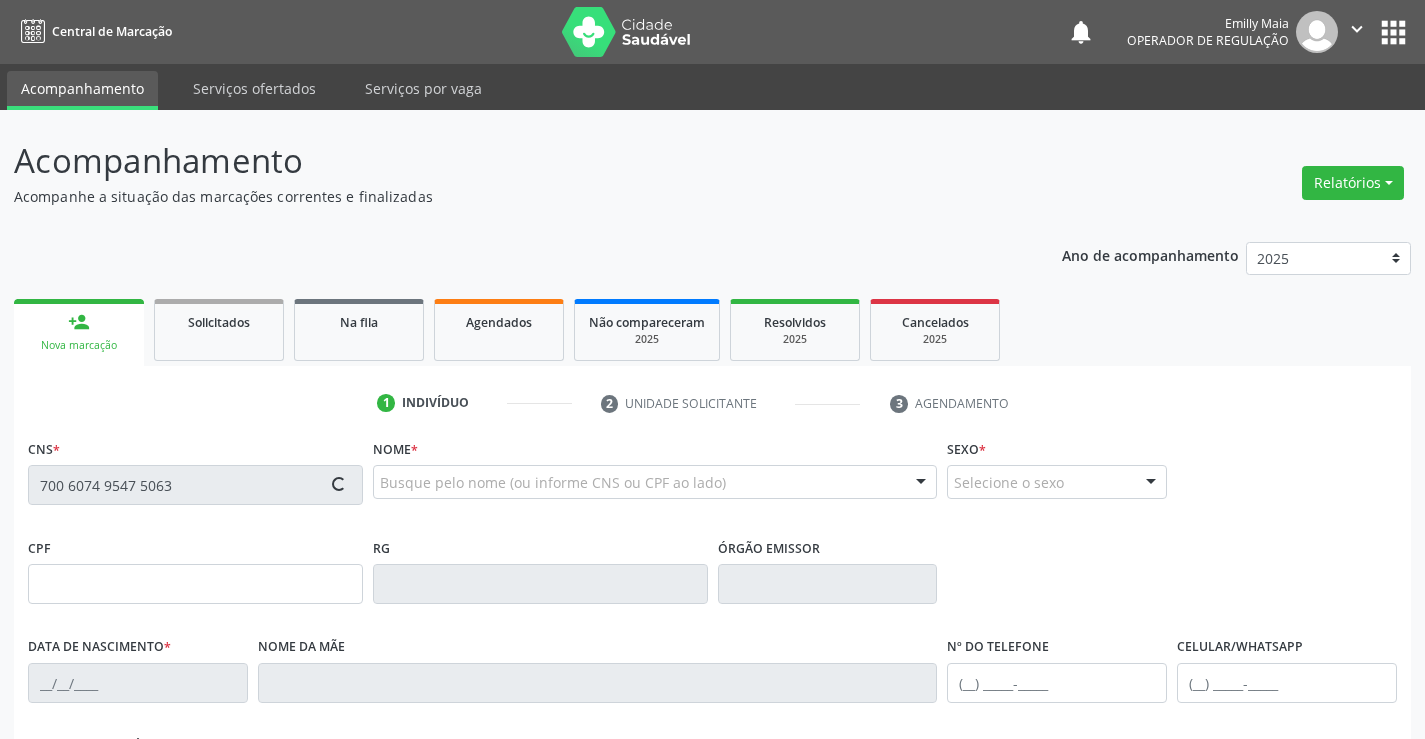 type on "2101944642" 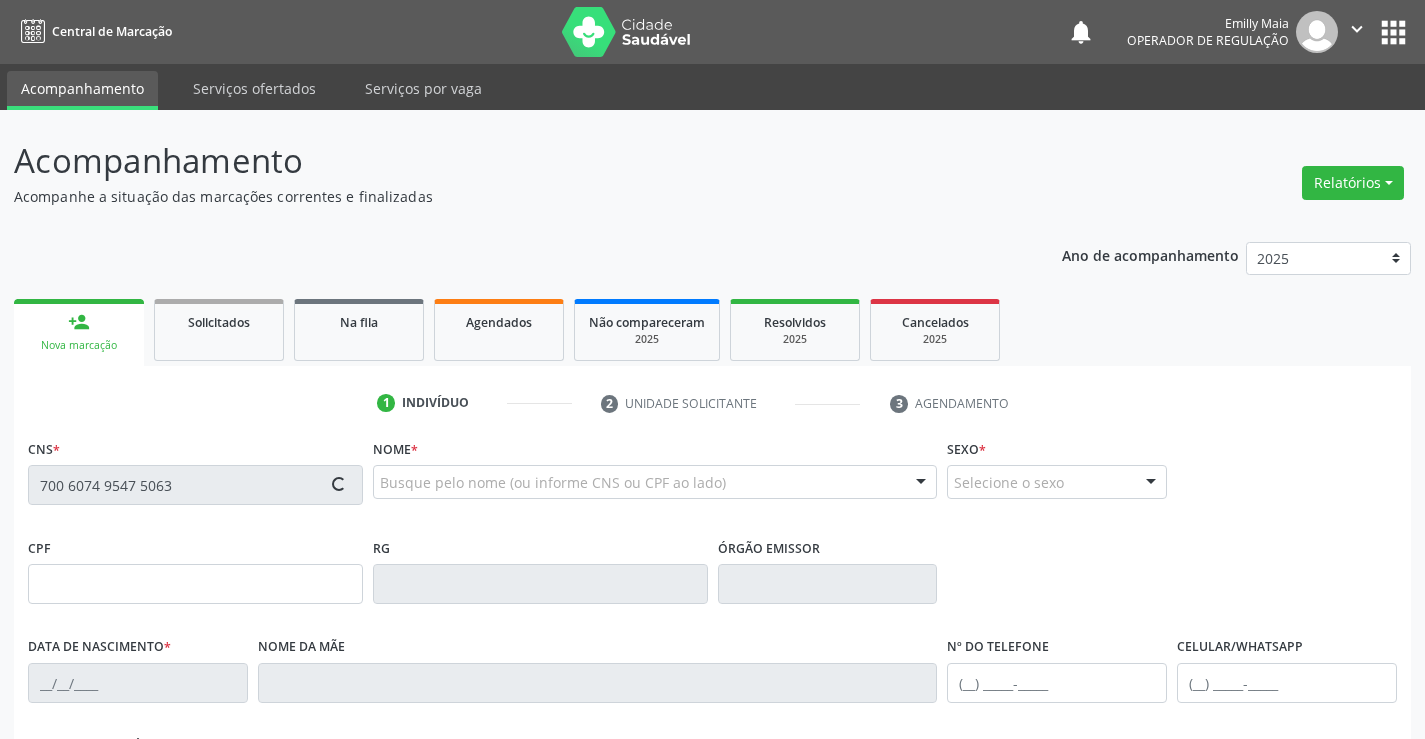 type on "[DATE]" 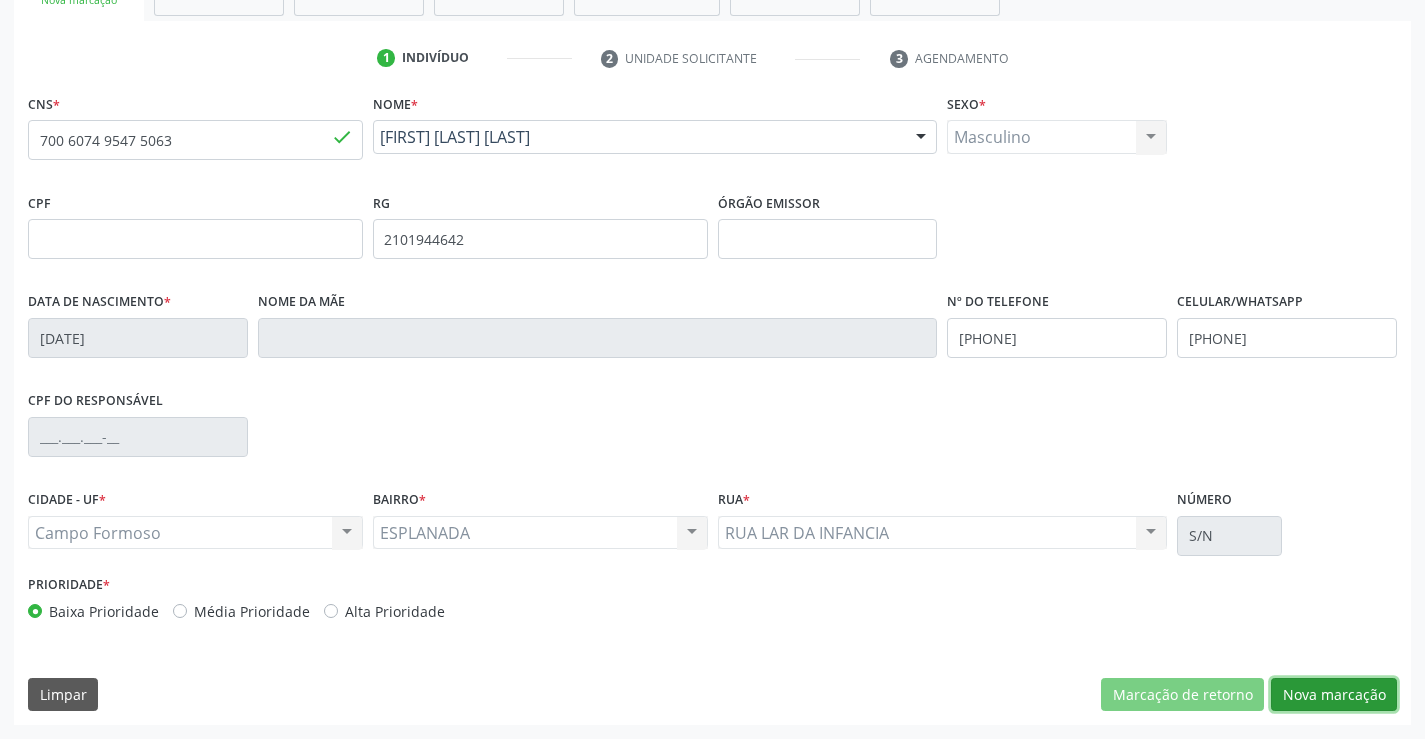 click on "Nova marcação" at bounding box center (1334, 695) 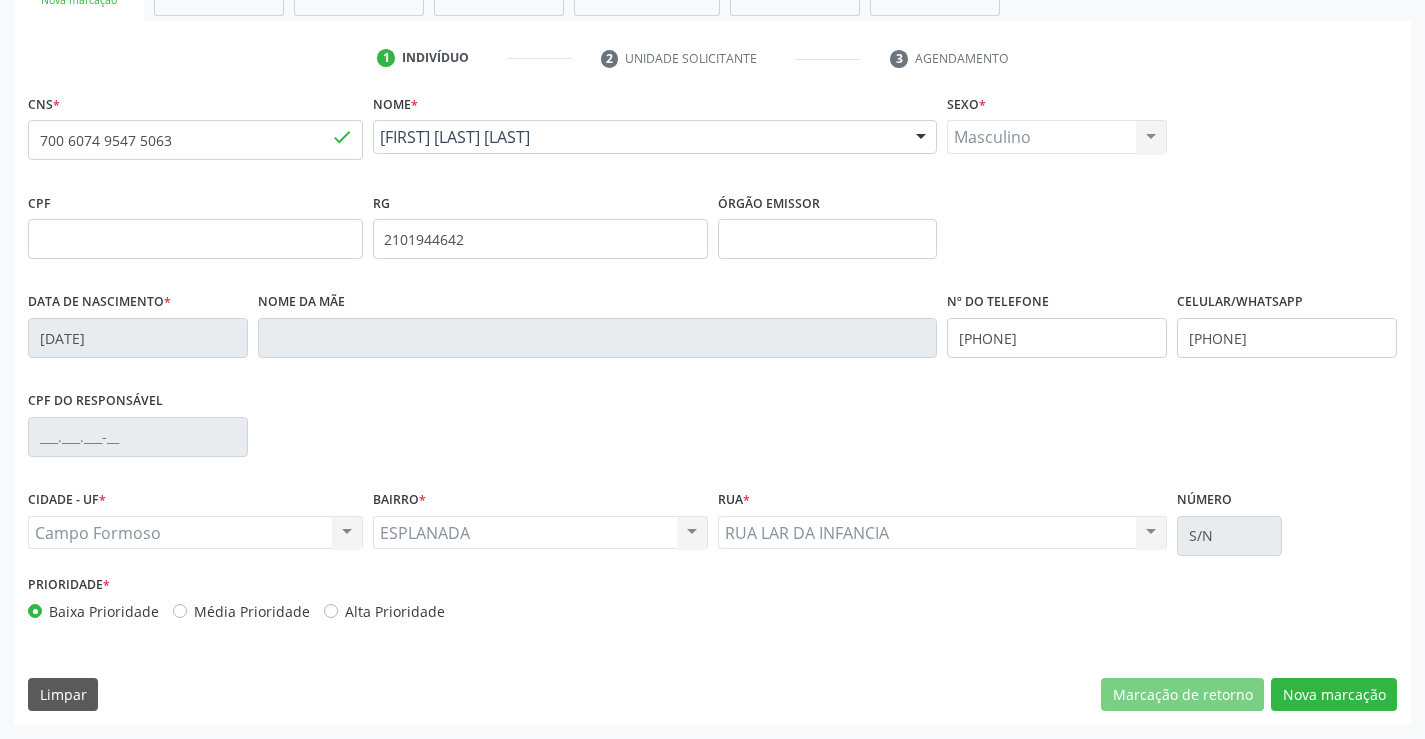 scroll, scrollTop: 167, scrollLeft: 0, axis: vertical 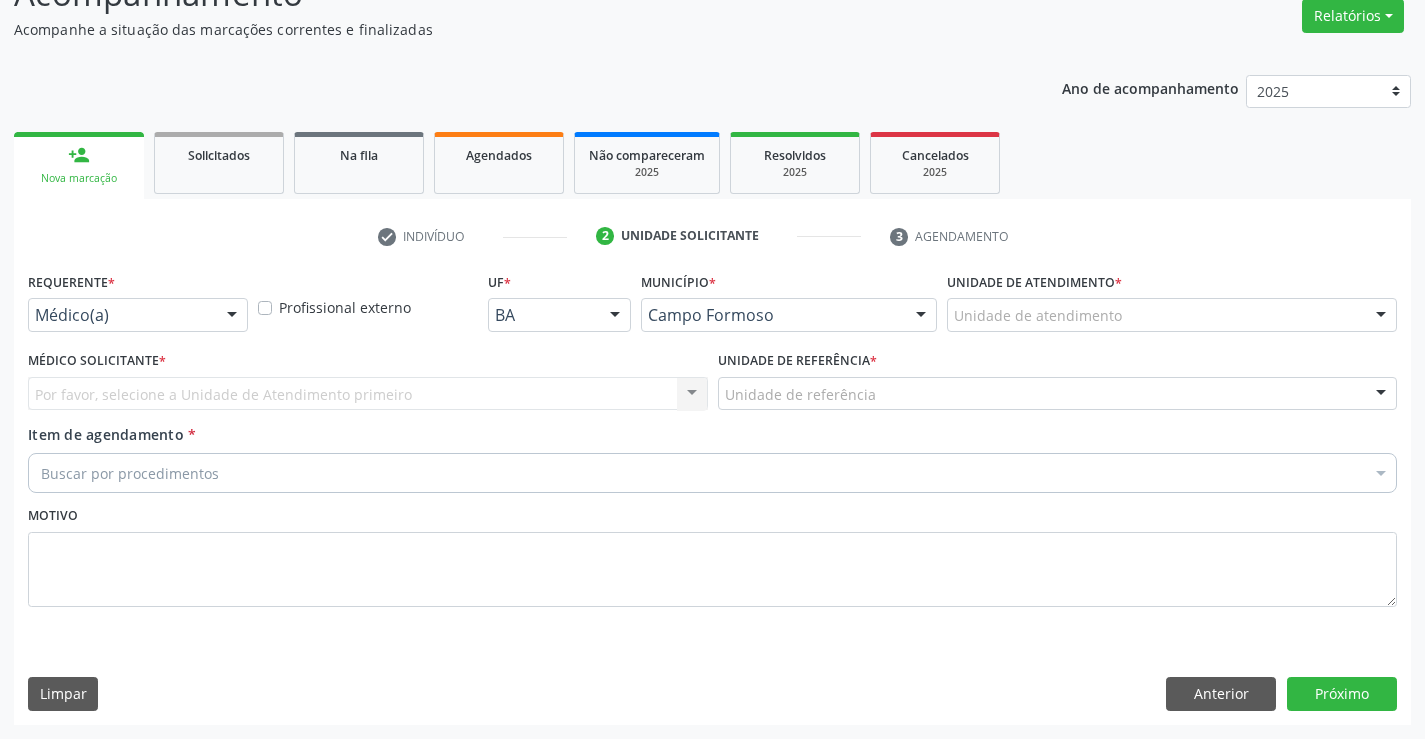 drag, startPoint x: 177, startPoint y: 321, endPoint x: 144, endPoint y: 374, distance: 62.433964 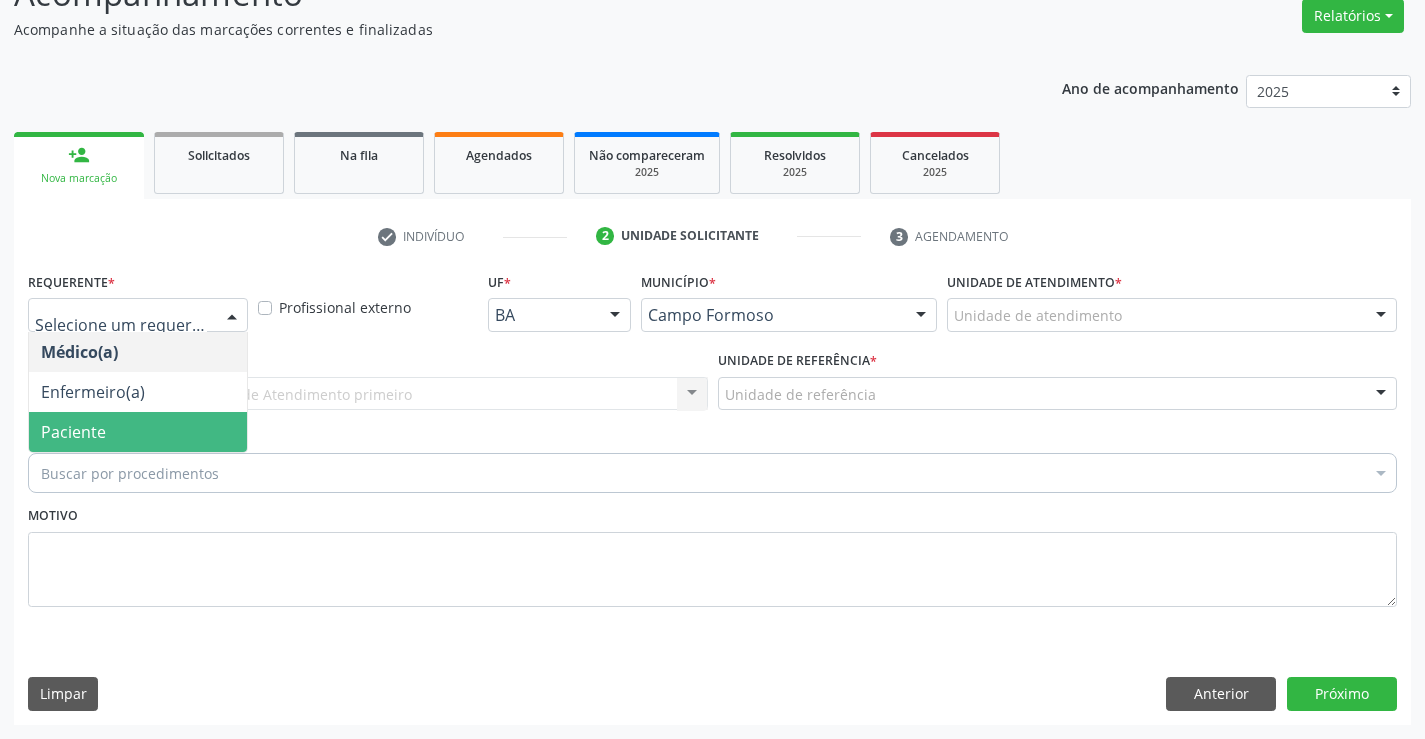 click on "Paciente" at bounding box center (138, 432) 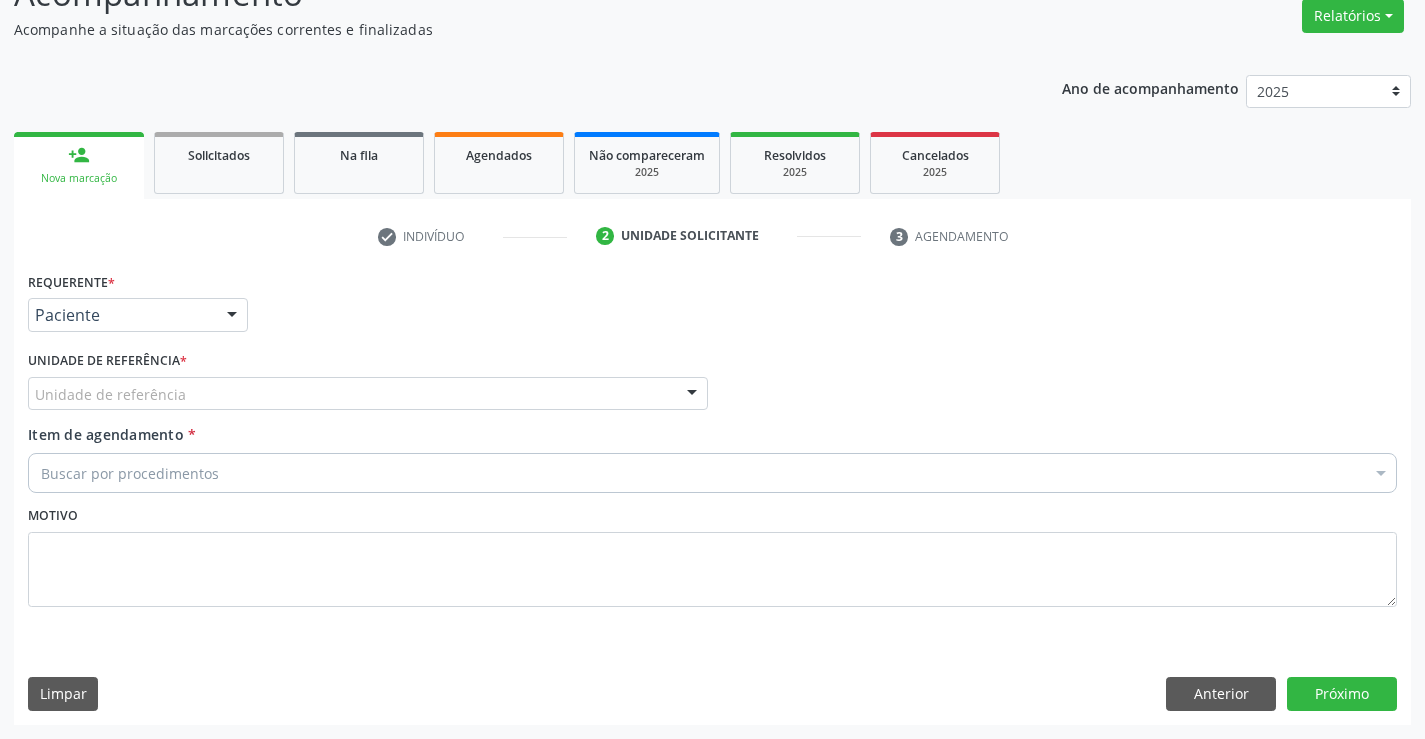 drag, startPoint x: 244, startPoint y: 398, endPoint x: 244, endPoint y: 415, distance: 17 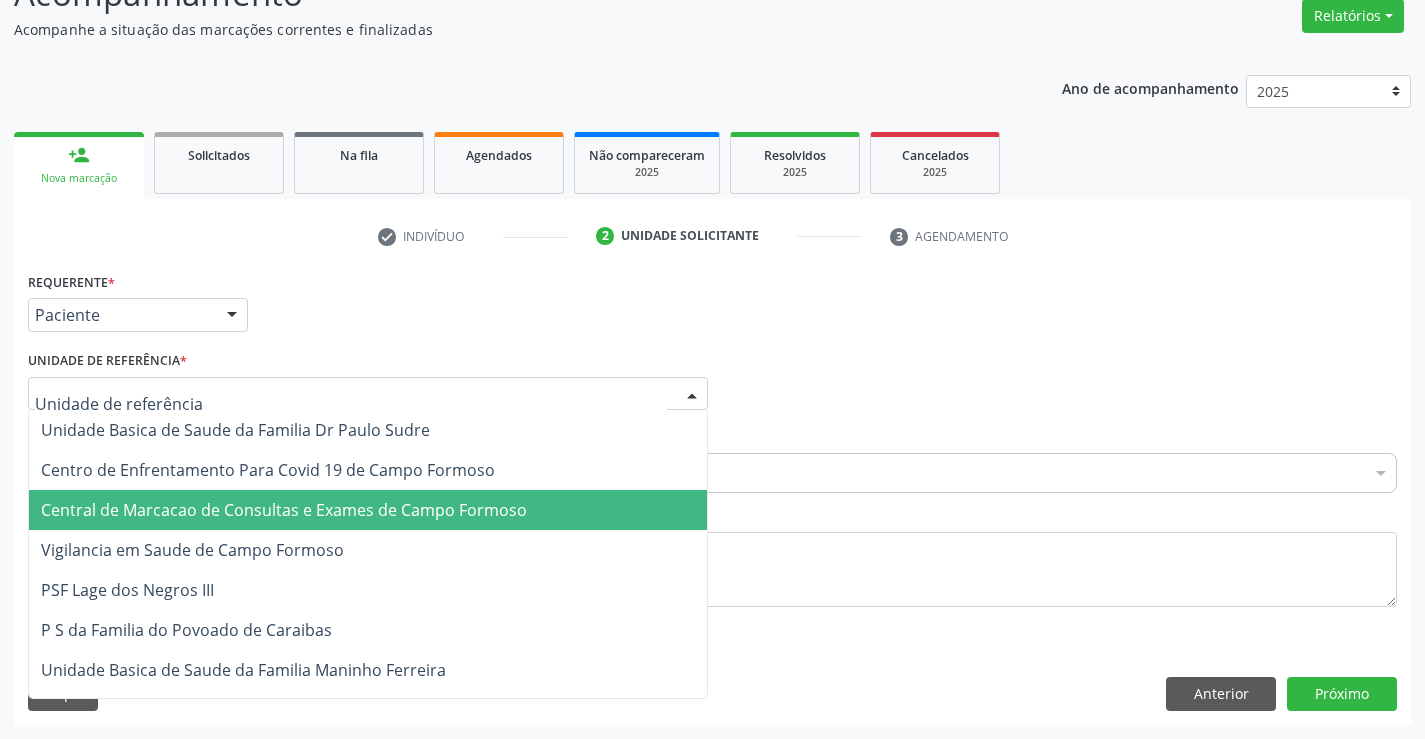 click on "Central de Marcacao de Consultas e Exames de Campo Formoso" at bounding box center (284, 510) 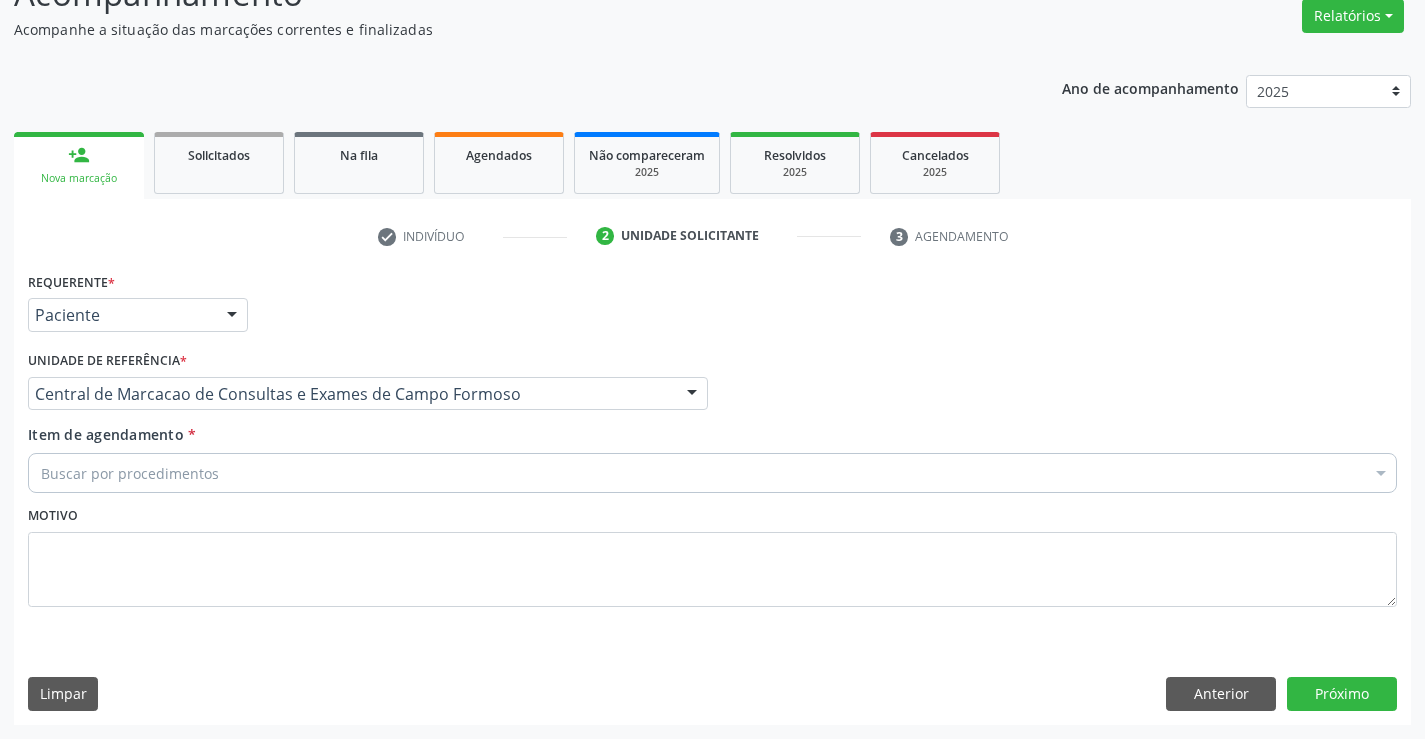 click on "Buscar por procedimentos" at bounding box center [712, 473] 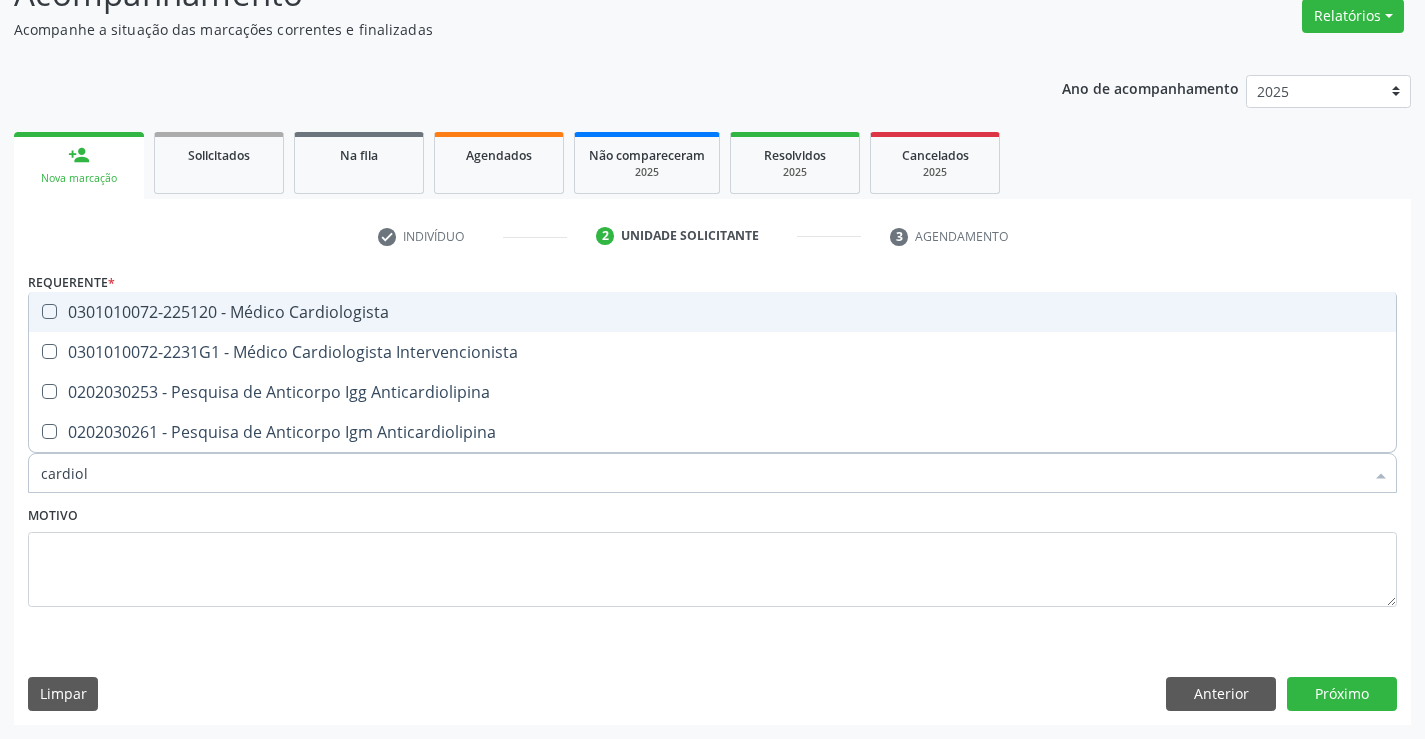 type on "cardiolo" 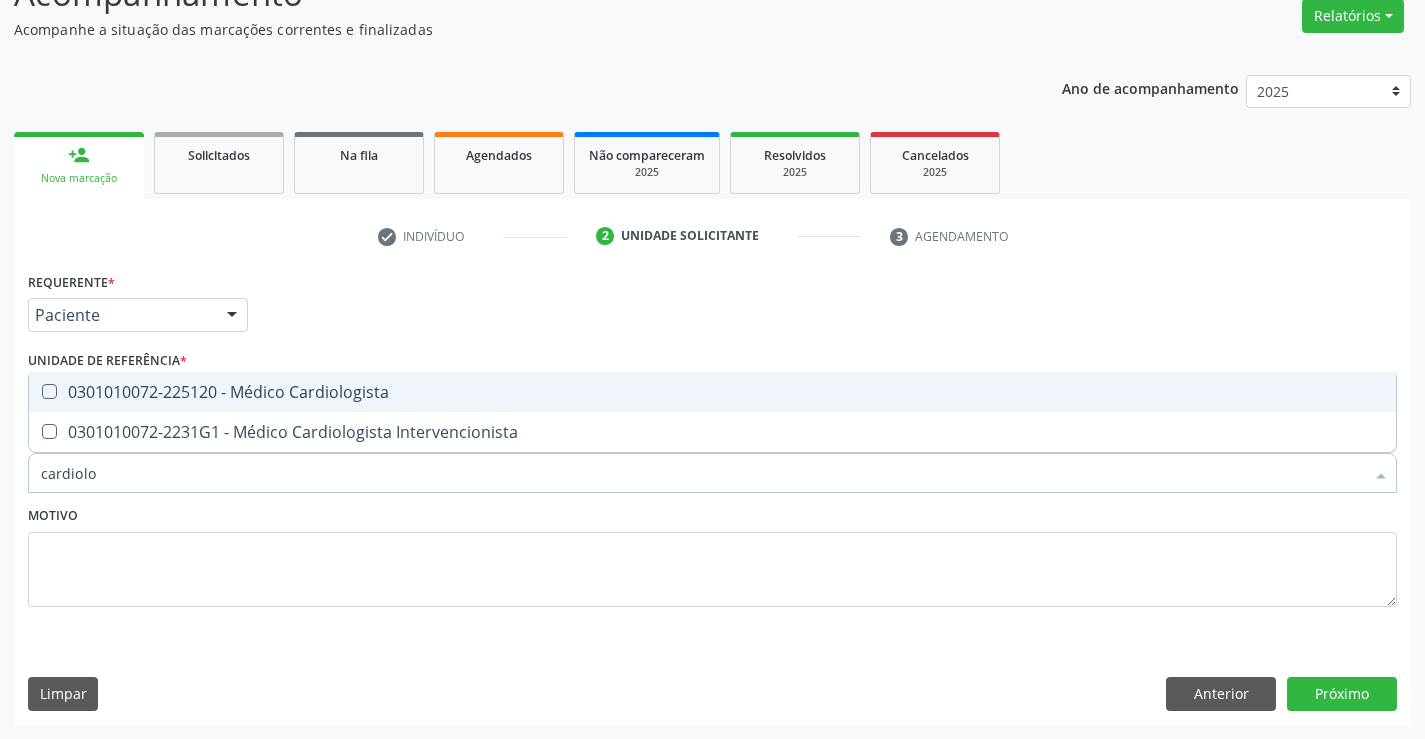 drag, startPoint x: 250, startPoint y: 387, endPoint x: 218, endPoint y: 485, distance: 103.09219 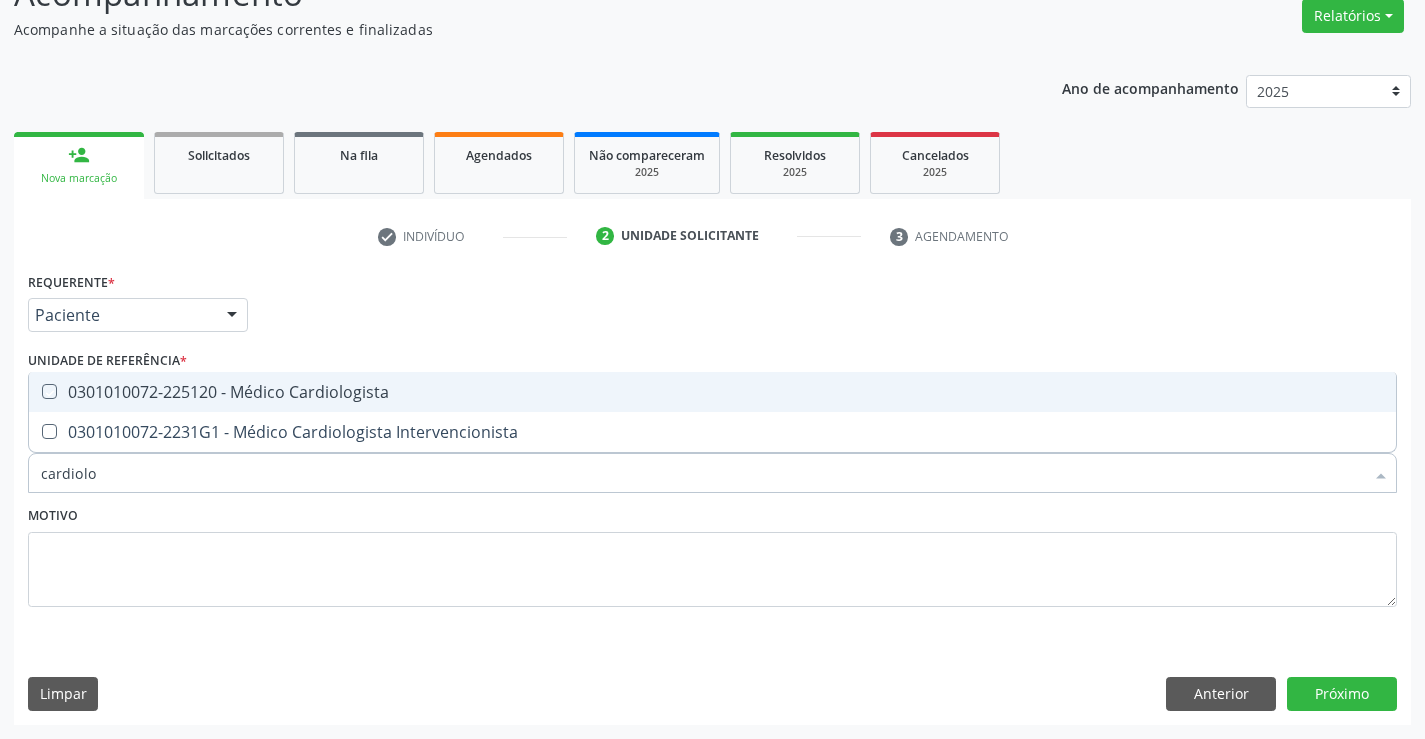 checkbox on "true" 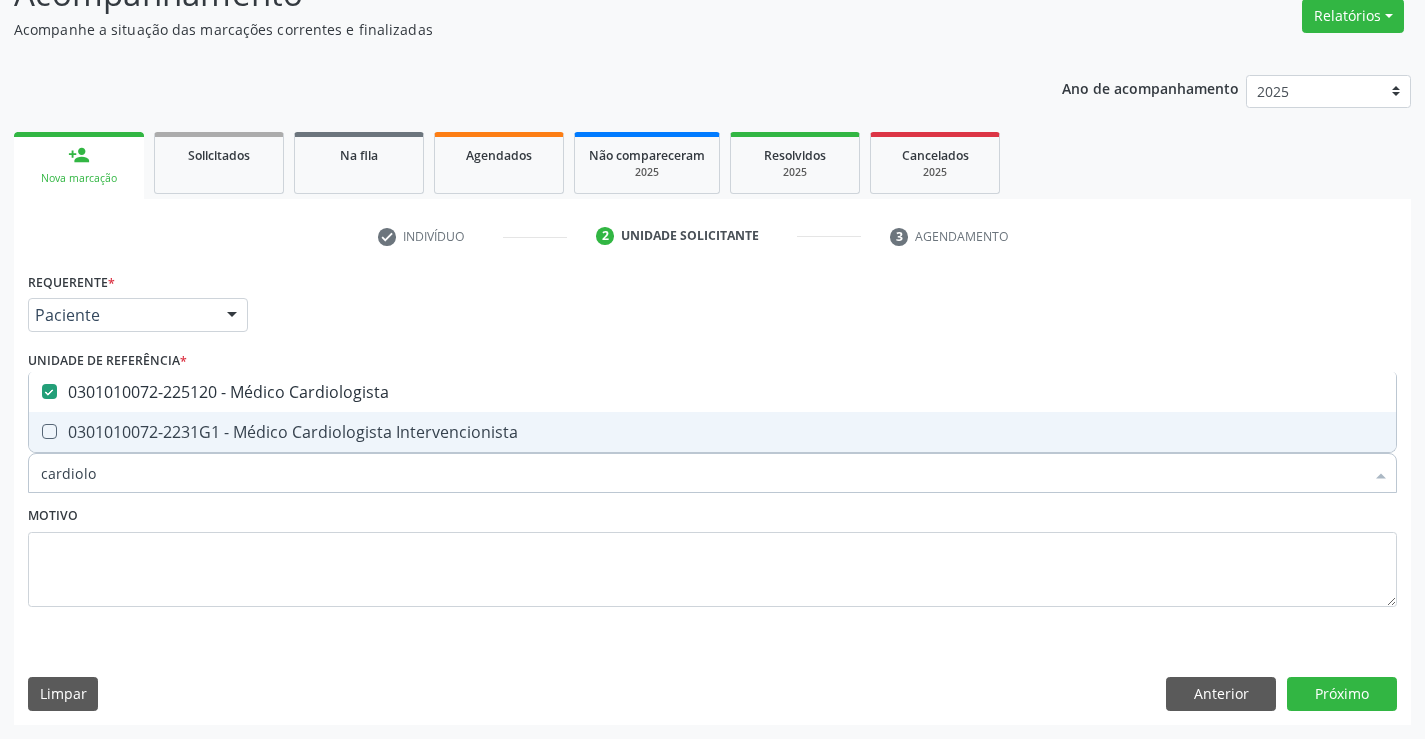 click on "cardiolo" at bounding box center [702, 473] 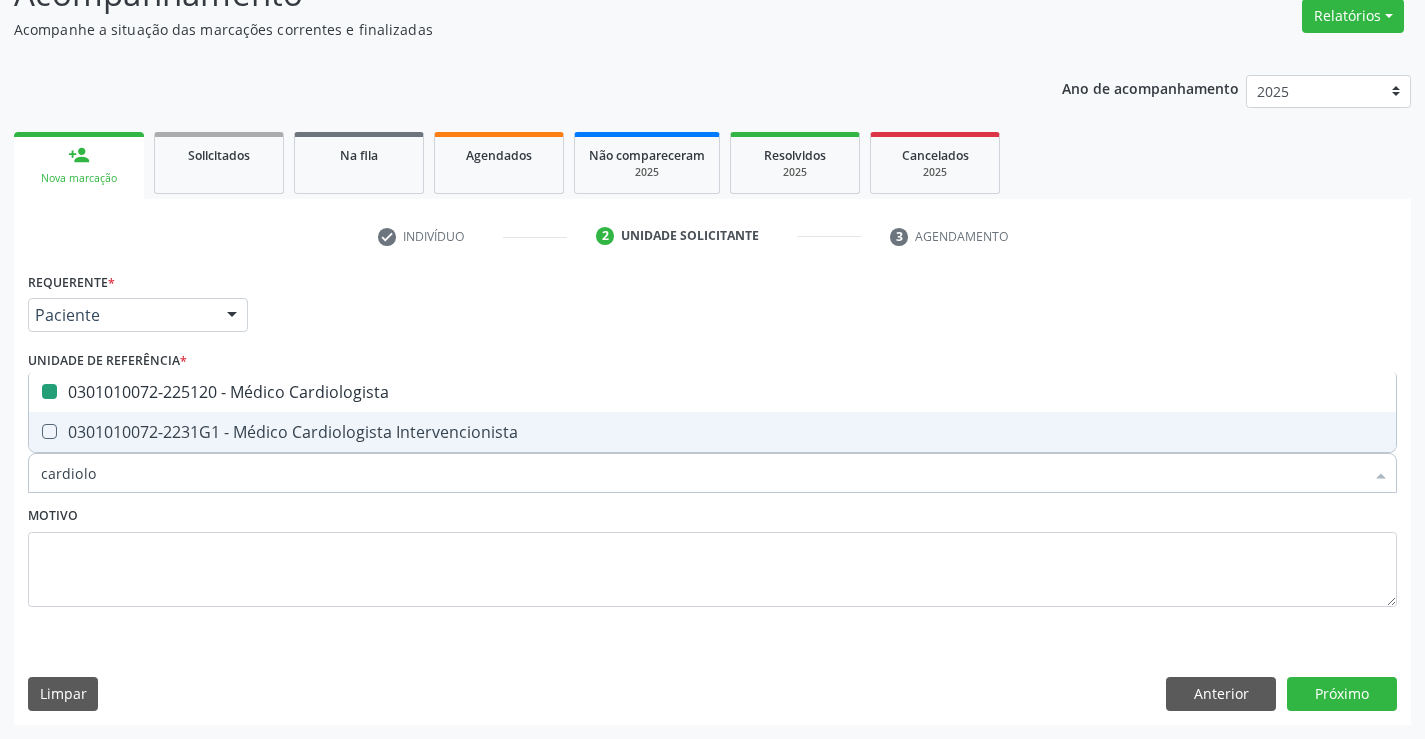 type on "e" 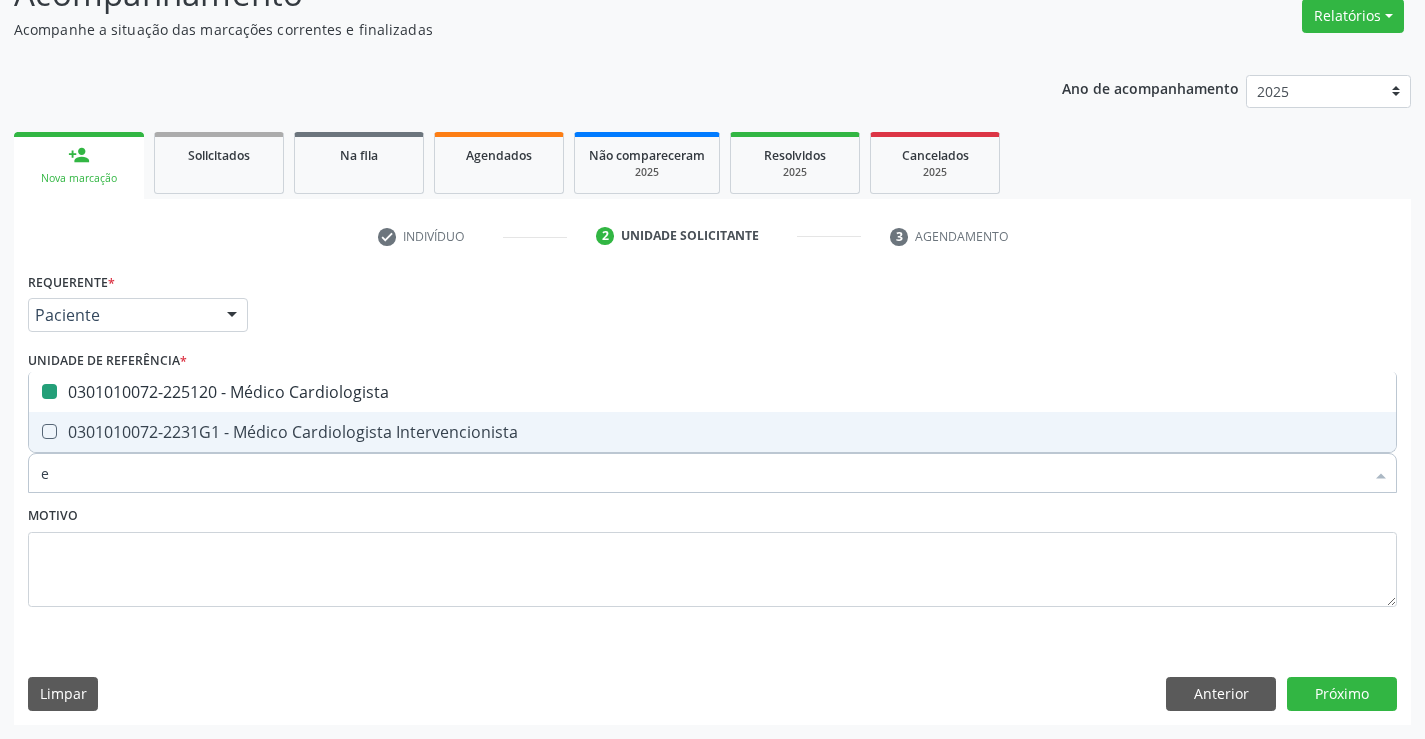 checkbox on "false" 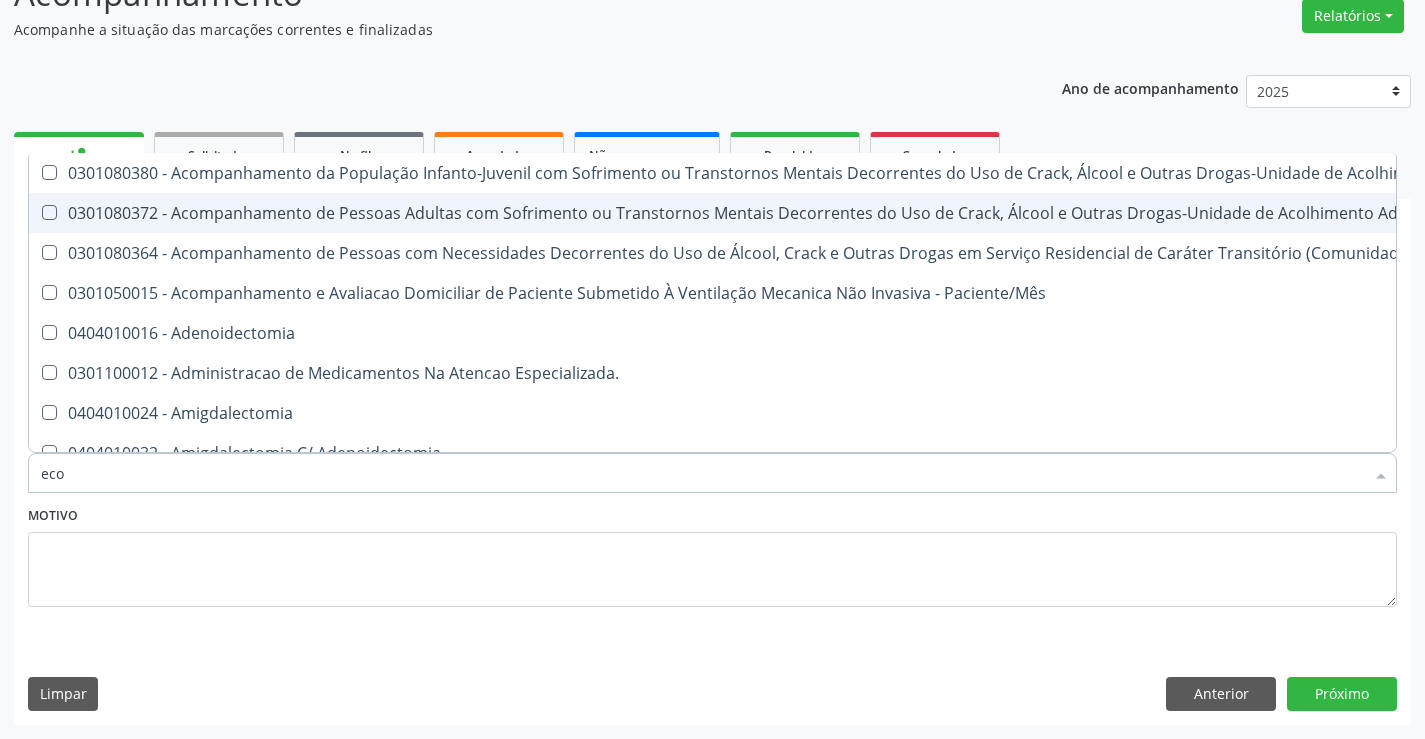 type on "ecoc" 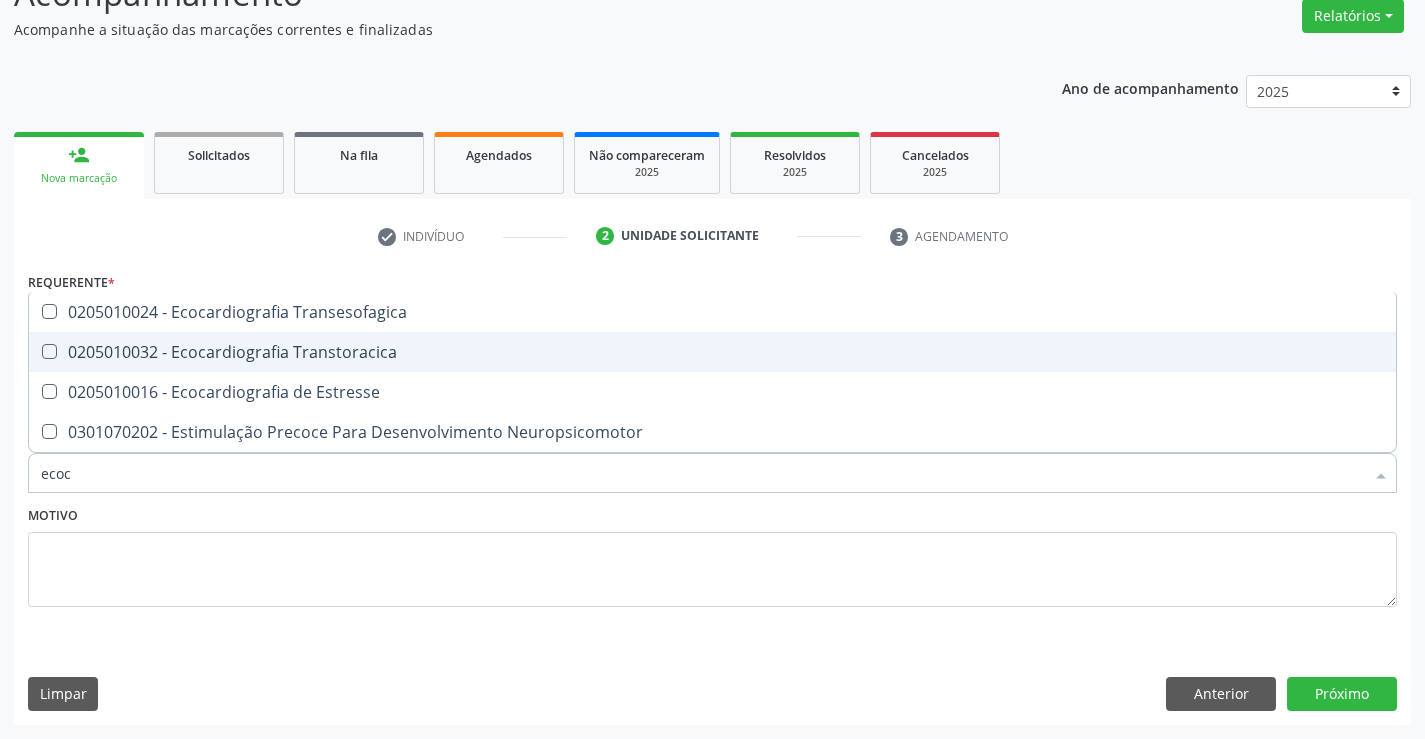 click on "0205010032 - Ecocardiografia Transtoracica" at bounding box center (712, 352) 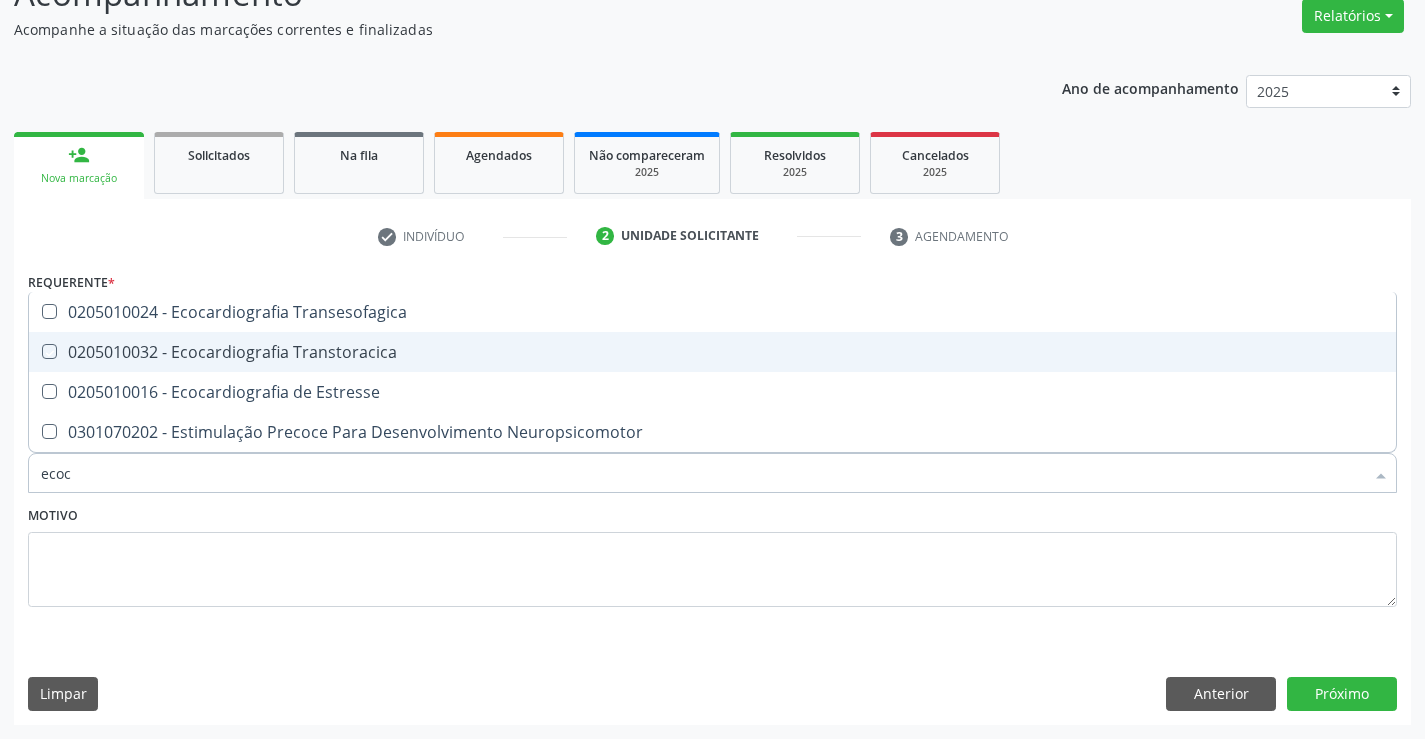 checkbox on "true" 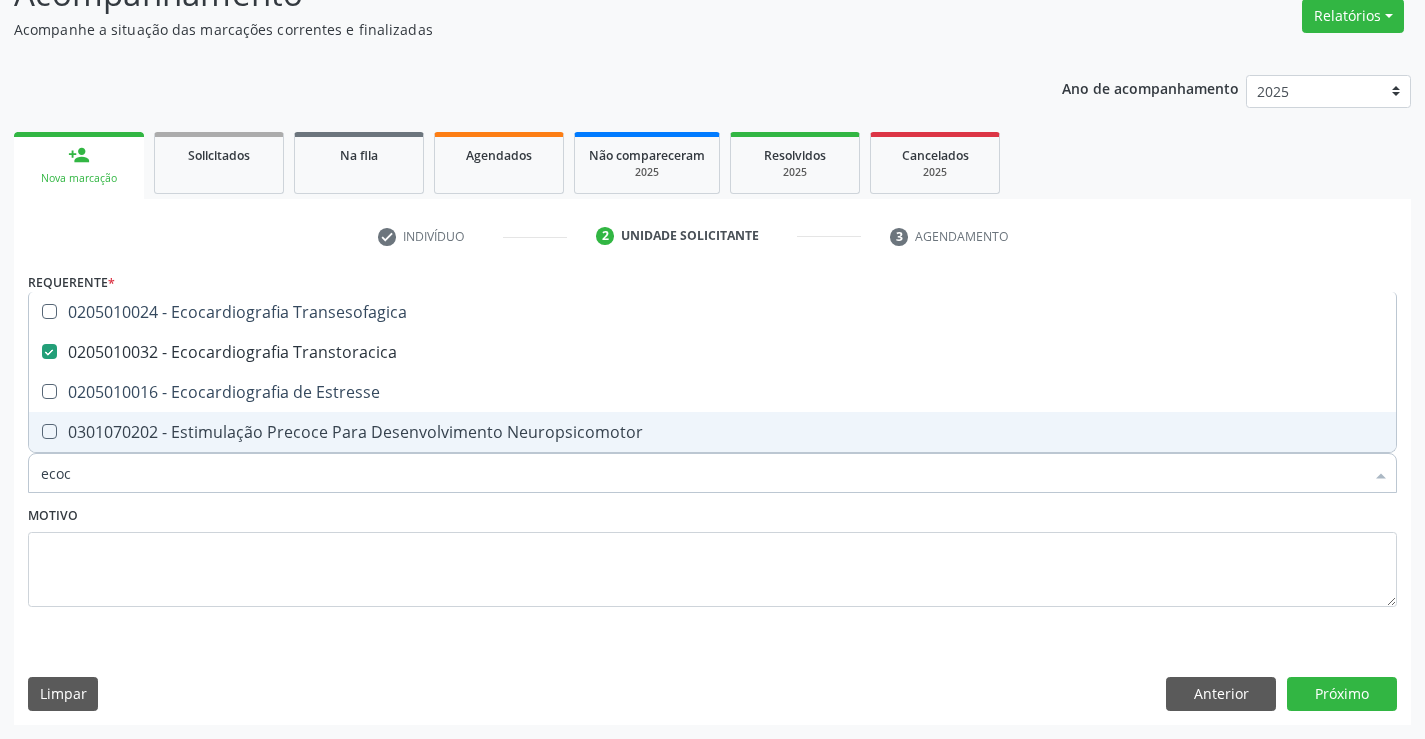 click on "ecoc" at bounding box center (702, 473) 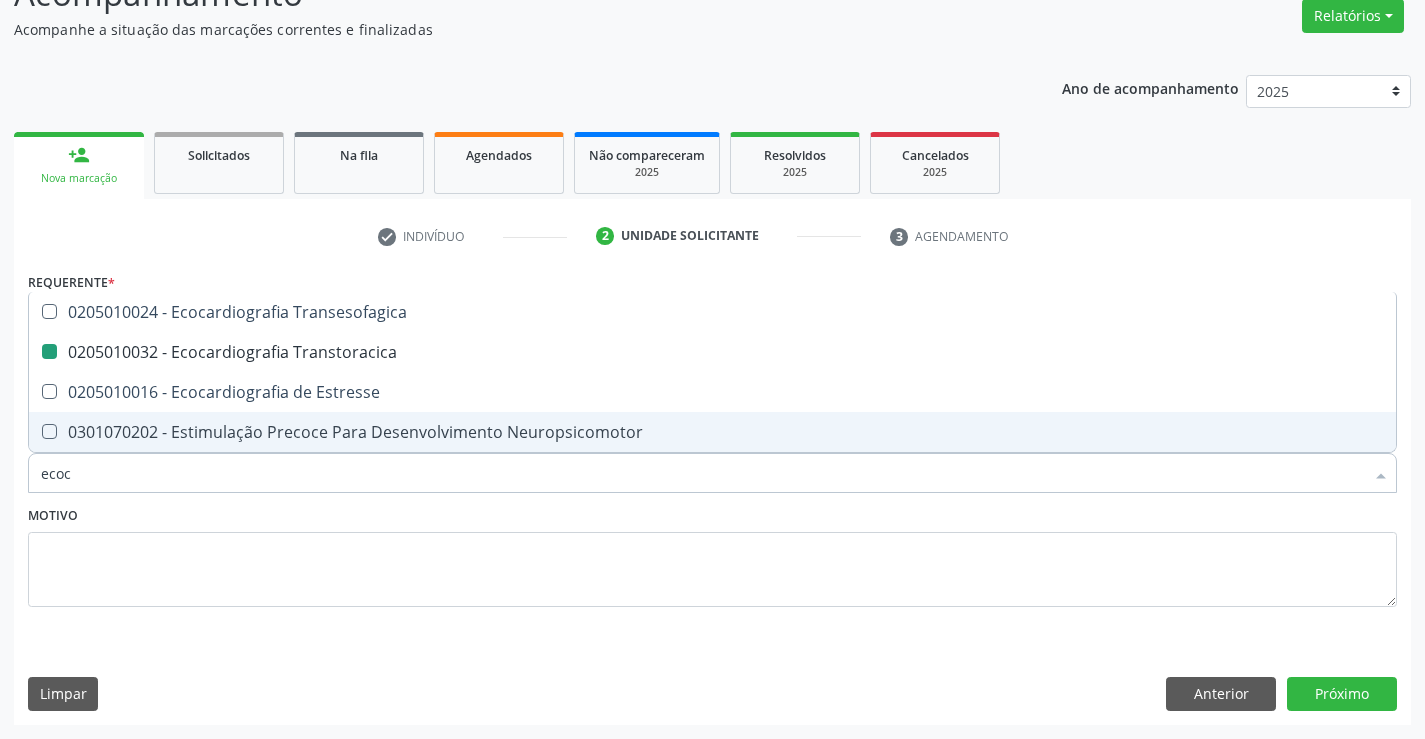 type on "h" 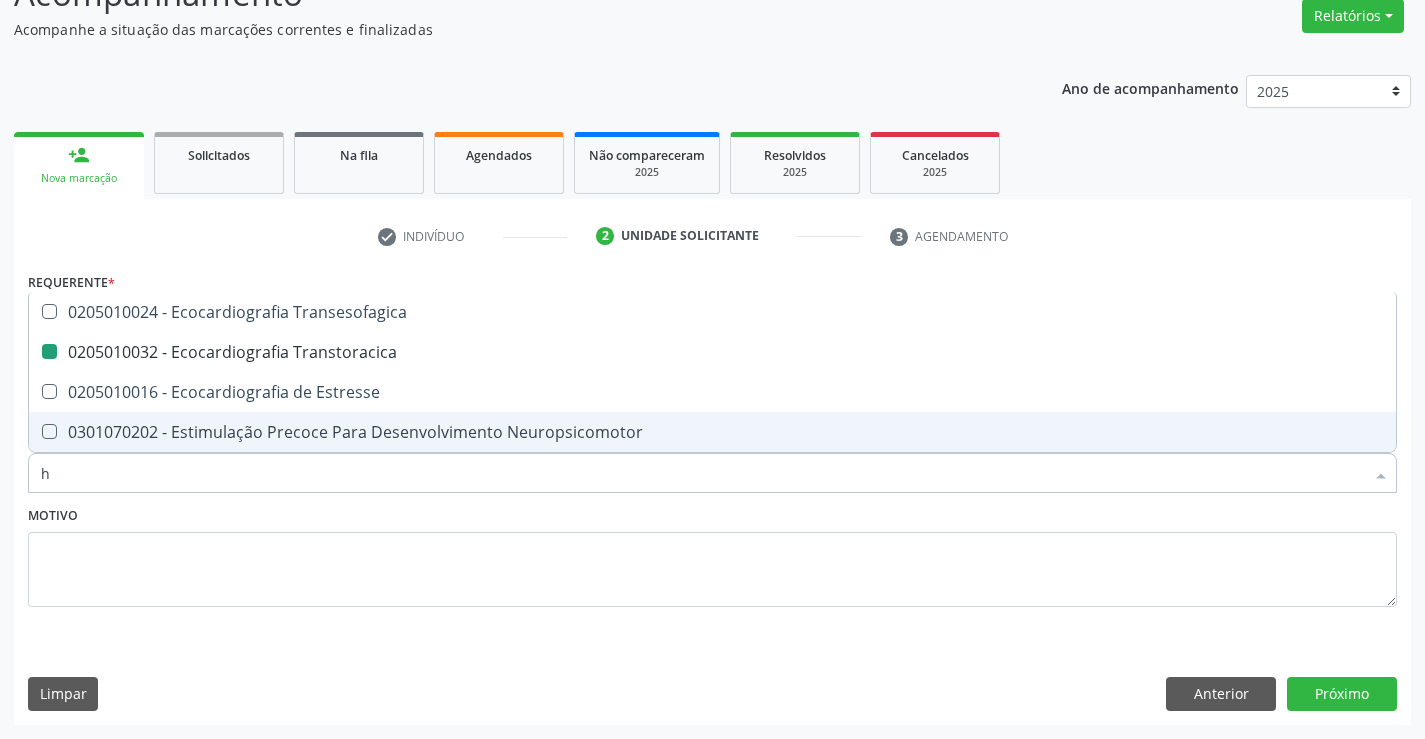 checkbox on "false" 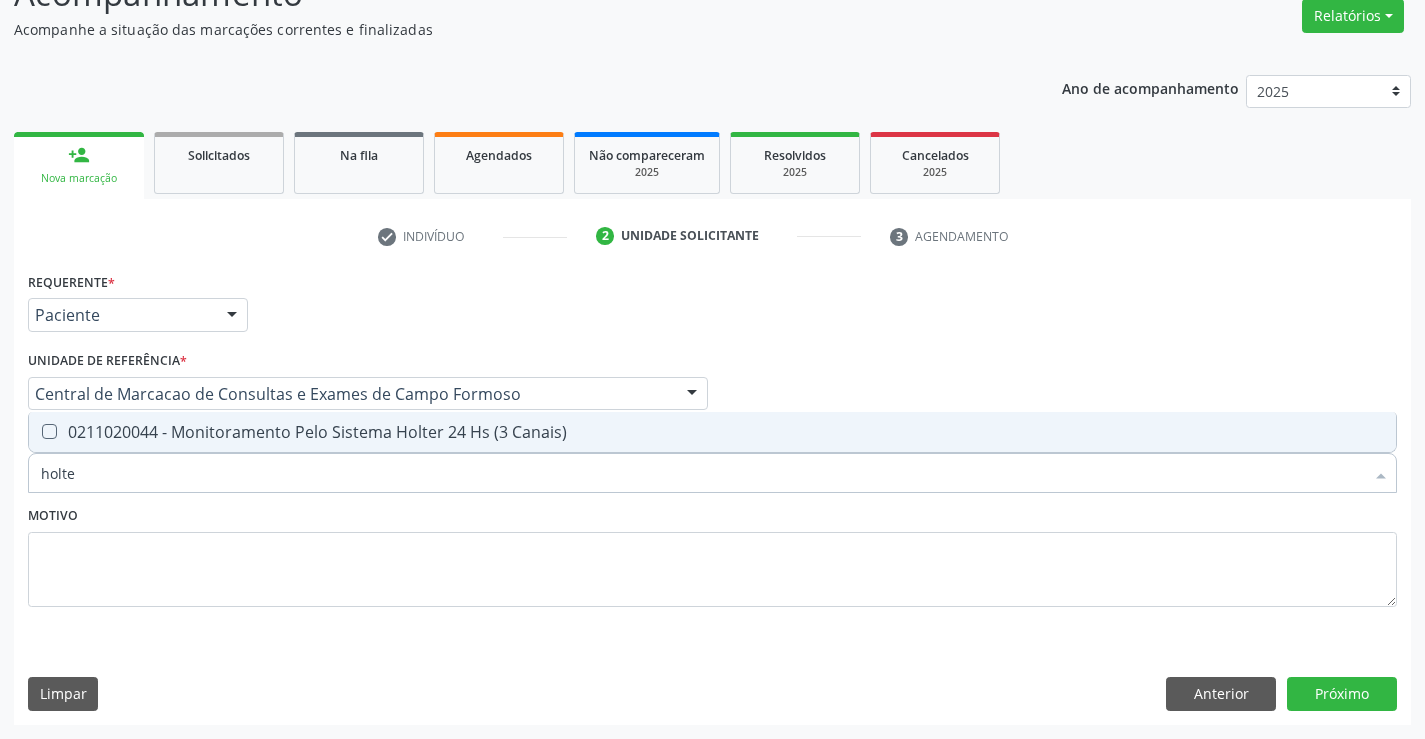 type on "holter" 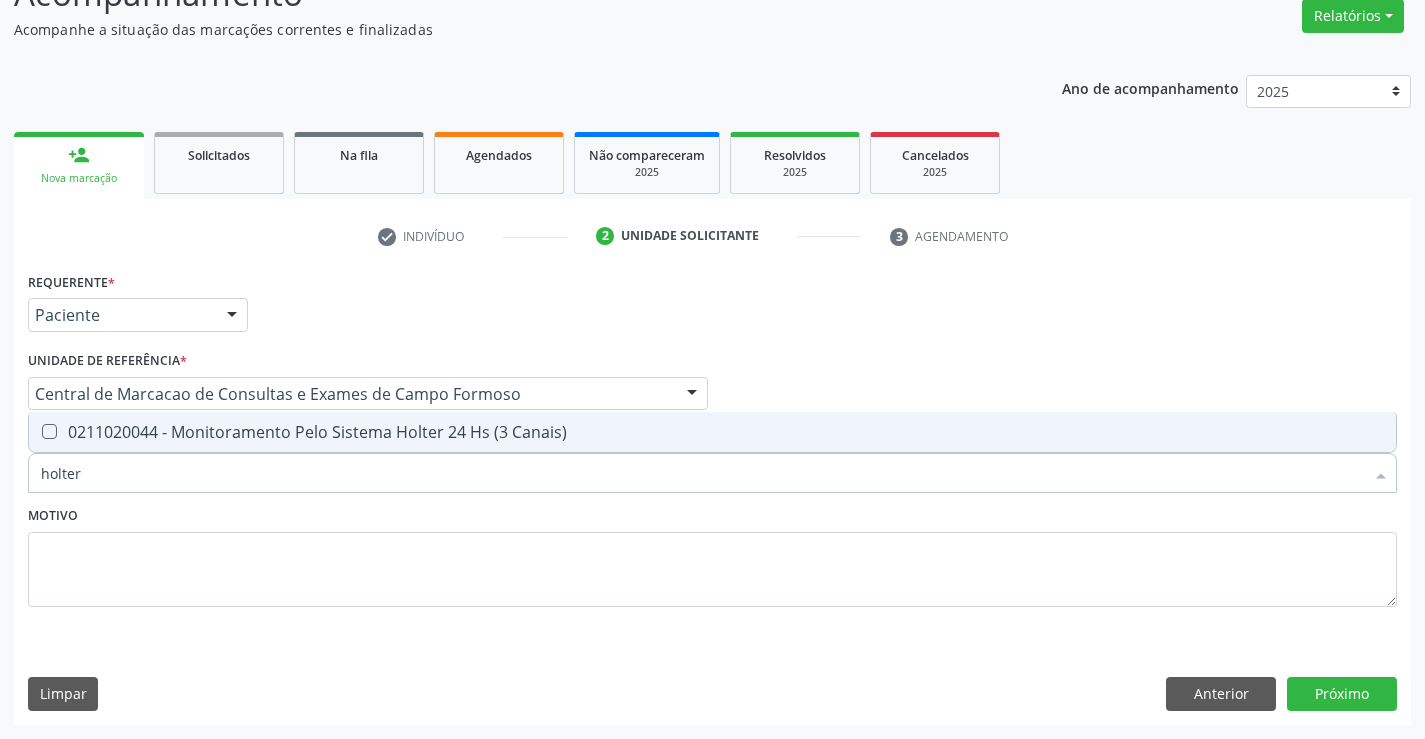 click on "0211020044 - Monitoramento Pelo Sistema Holter 24 Hs (3 Canais)" at bounding box center (712, 432) 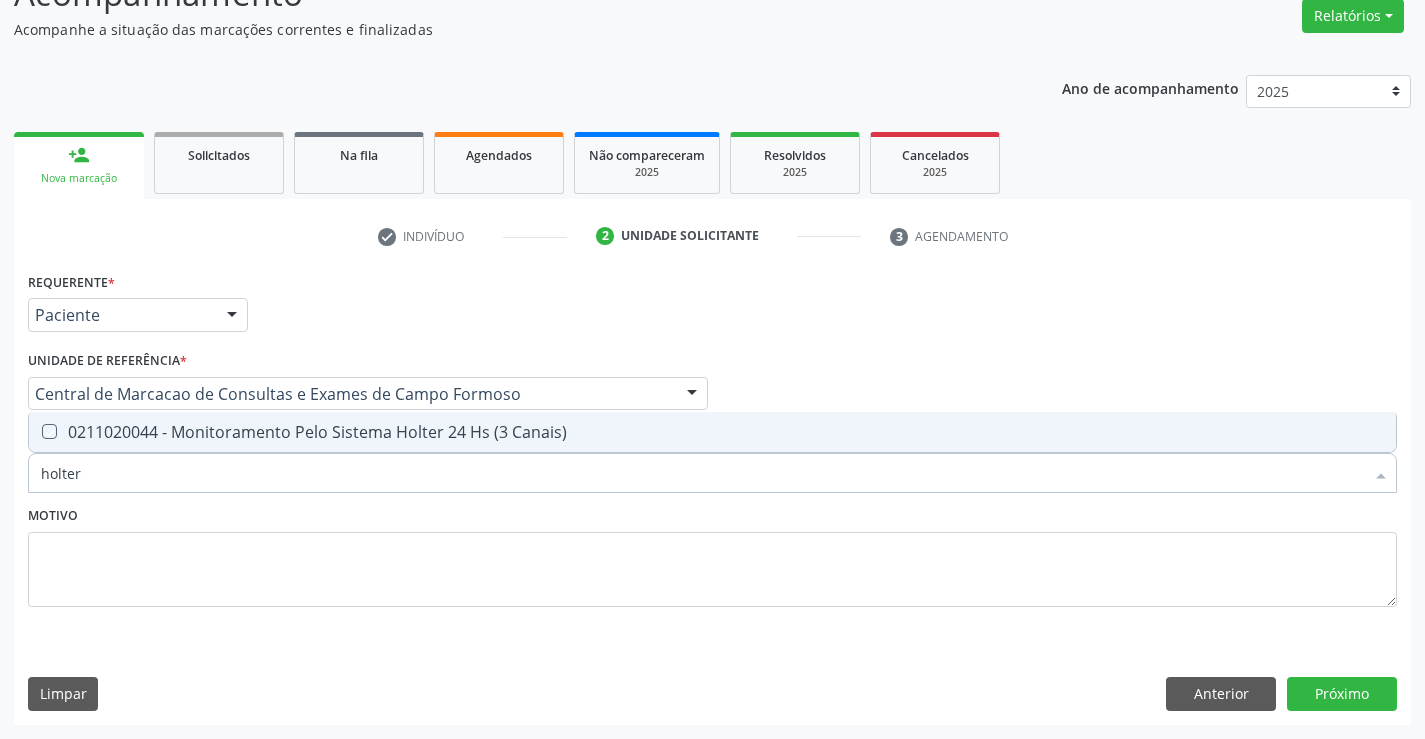 checkbox on "true" 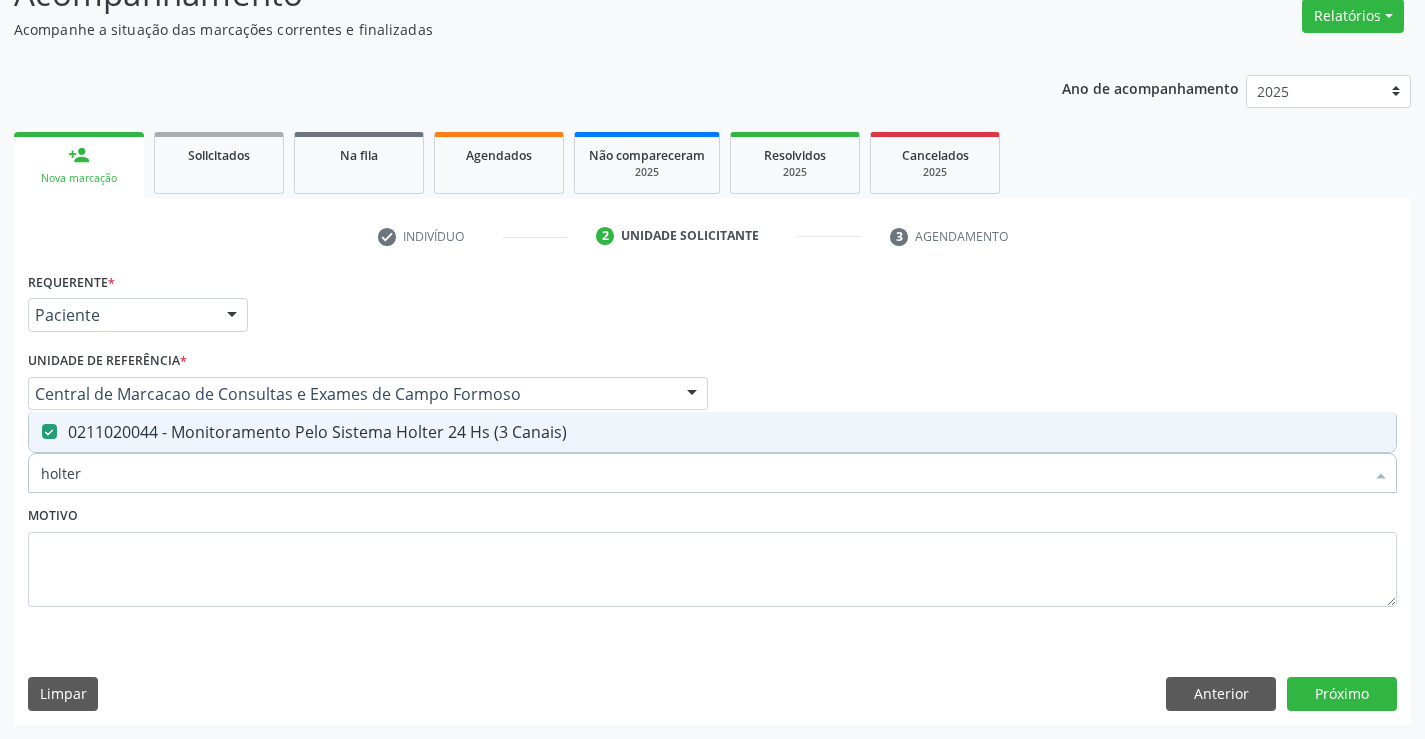 click on "holter" at bounding box center (702, 473) 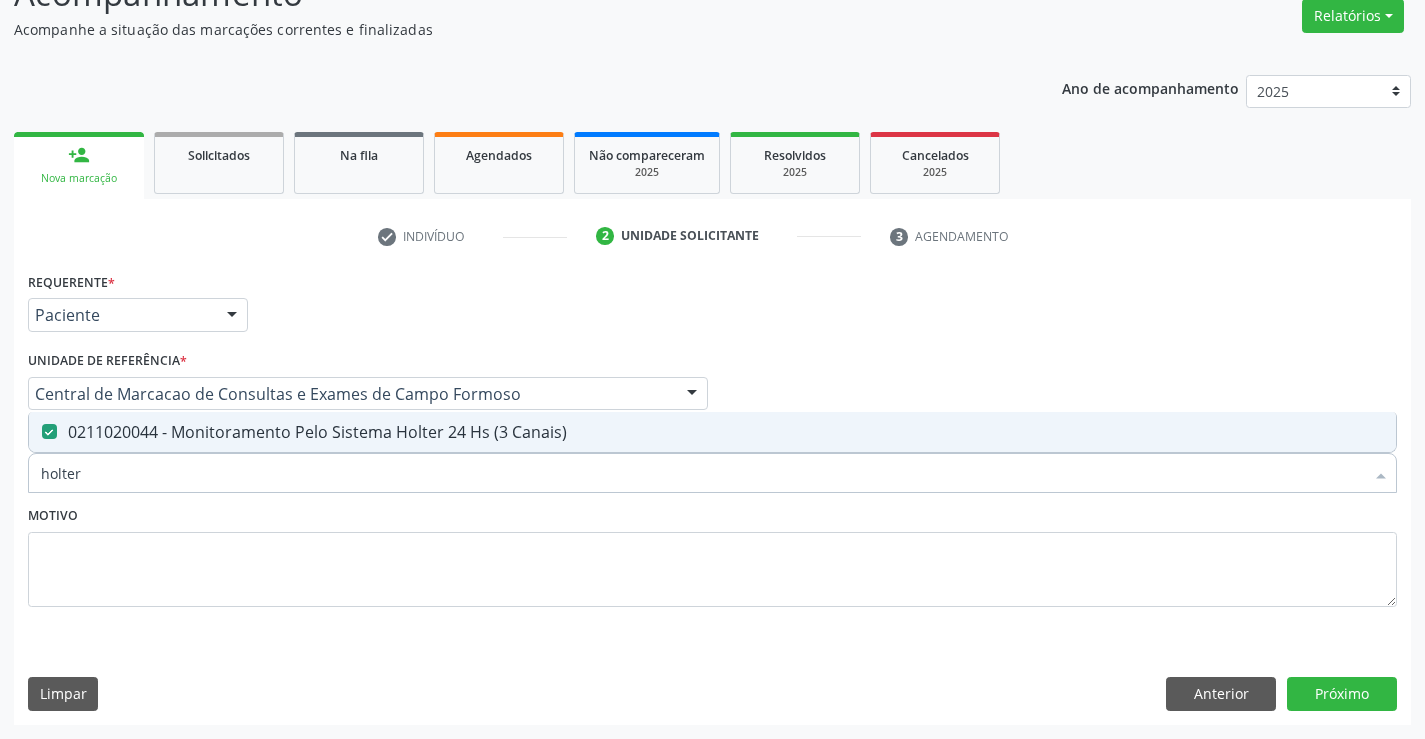 click on "holter" at bounding box center (702, 473) 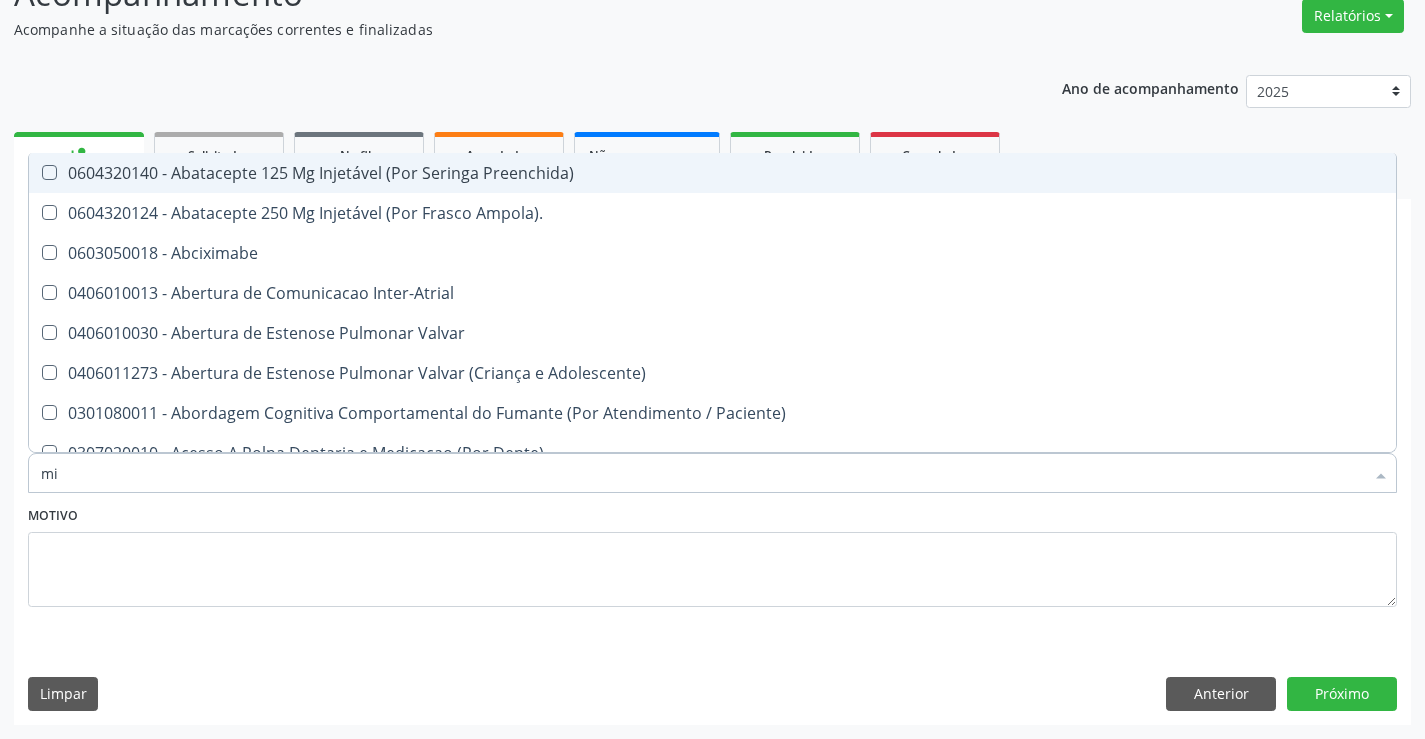 type on "mio" 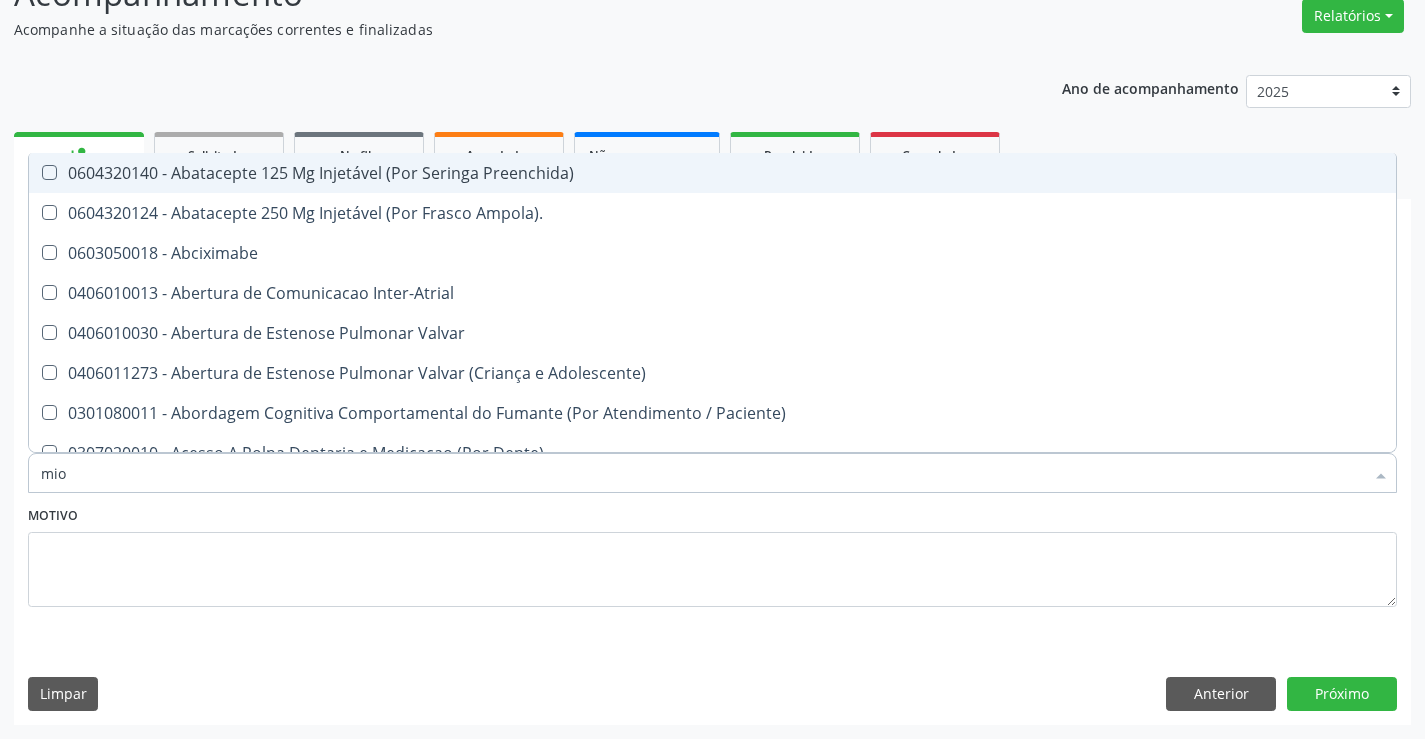 checkbox on "false" 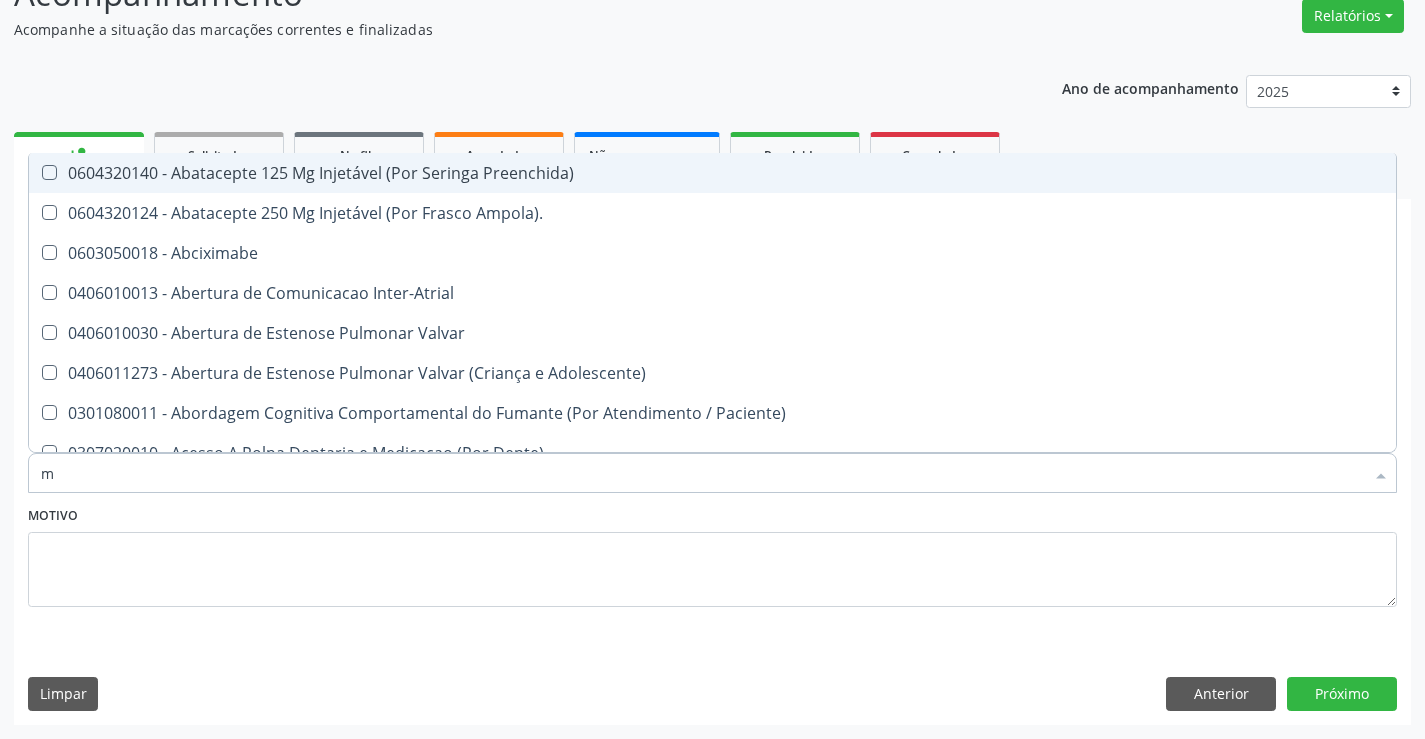 type on "mo" 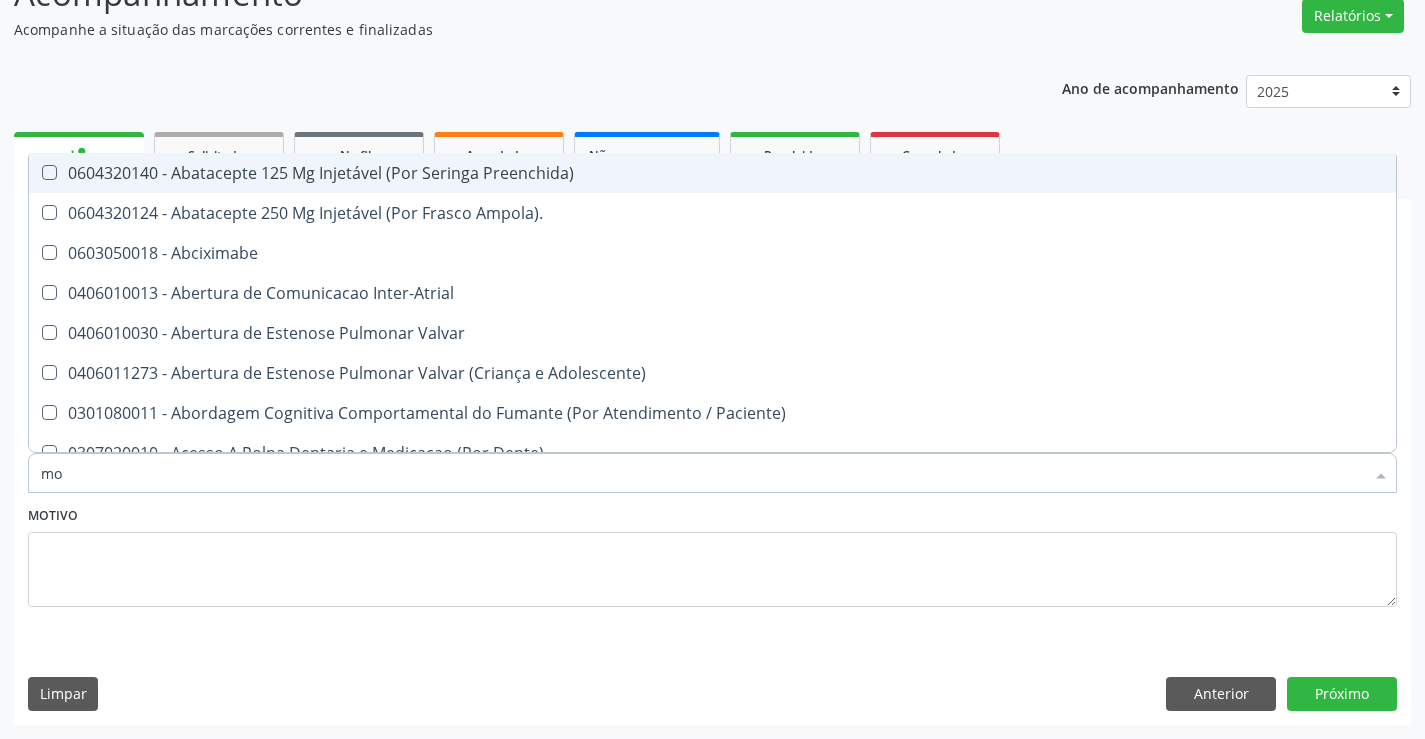 checkbox on "true" 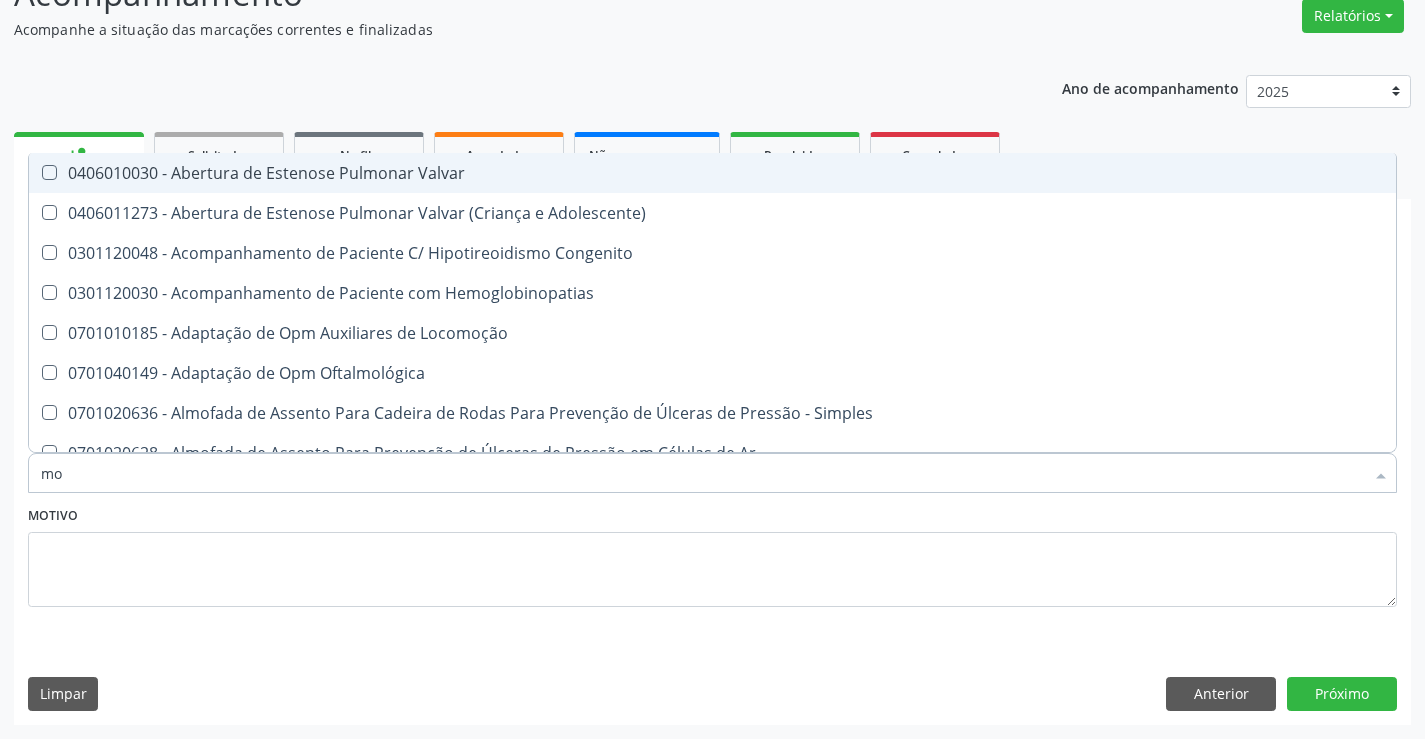 type on "mon" 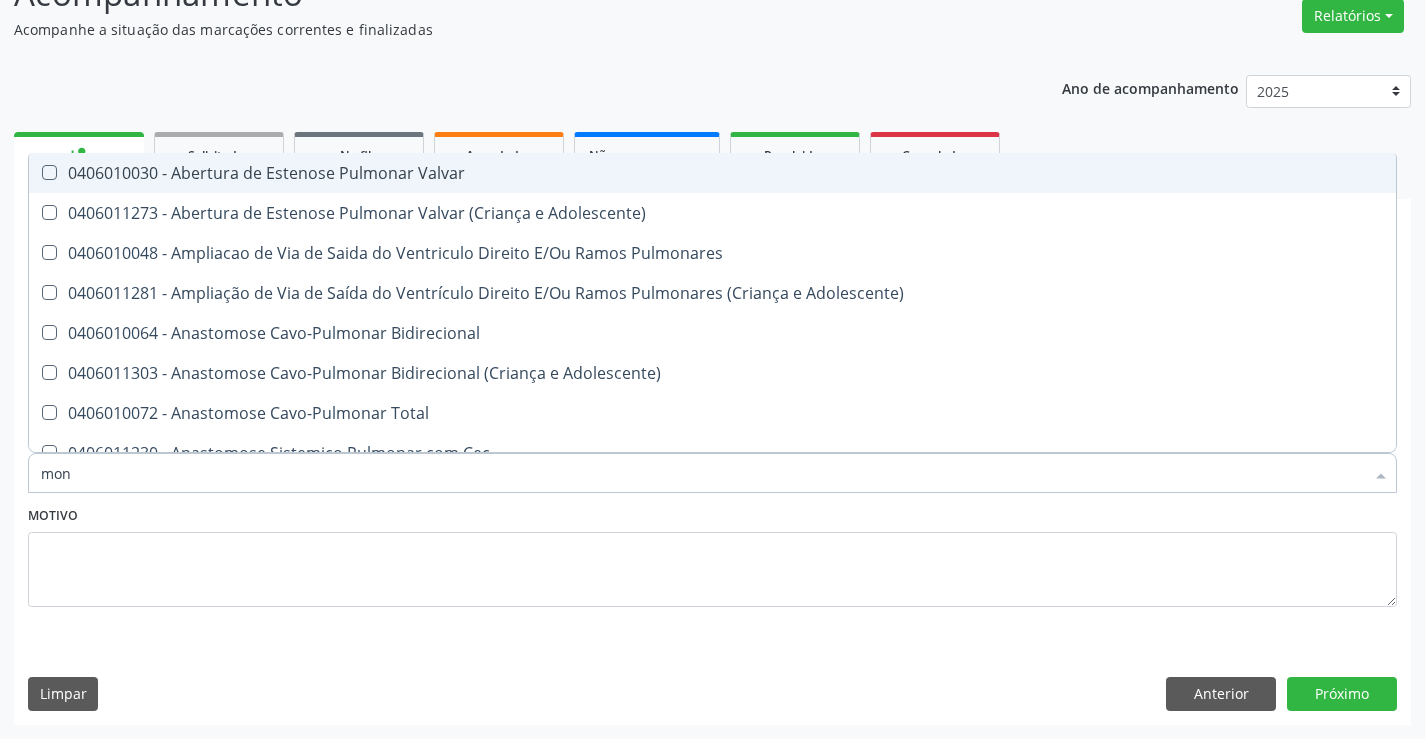 type on "moni" 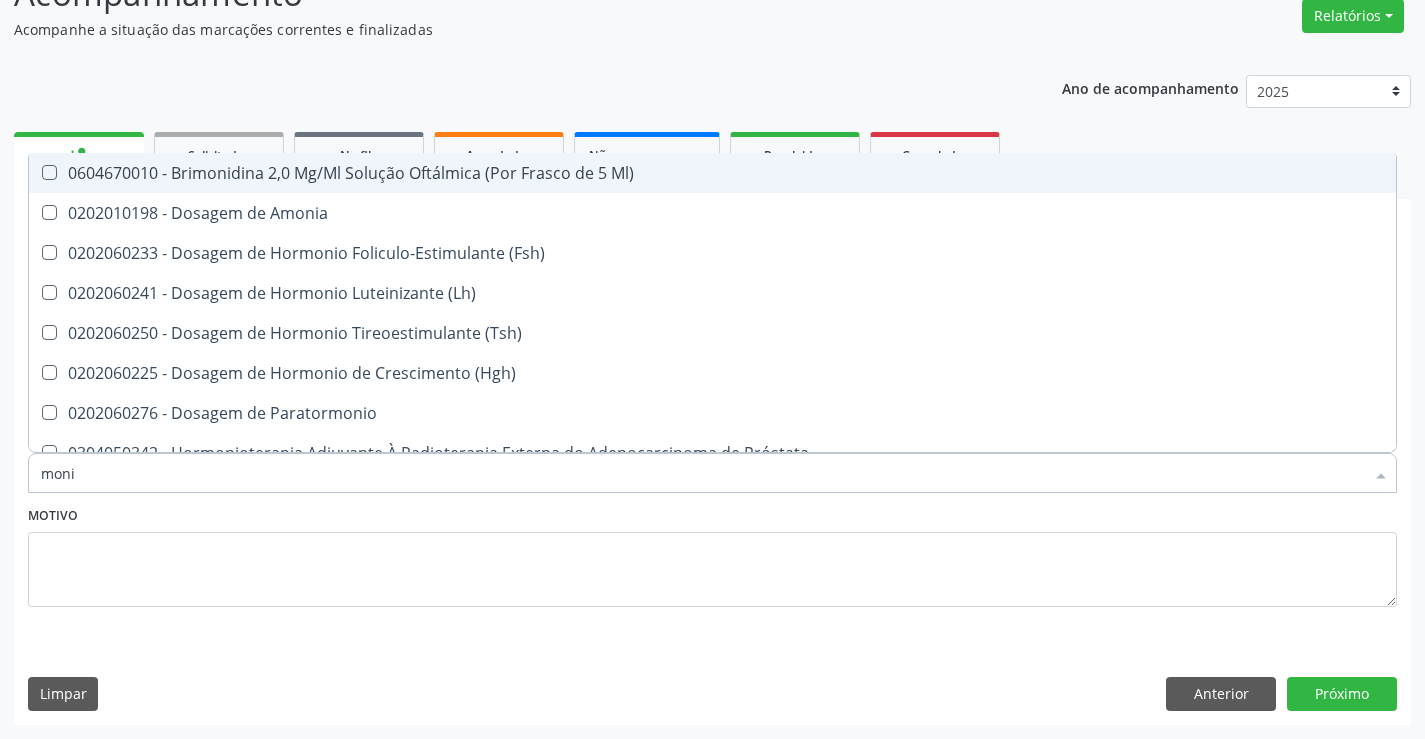 type on "monit" 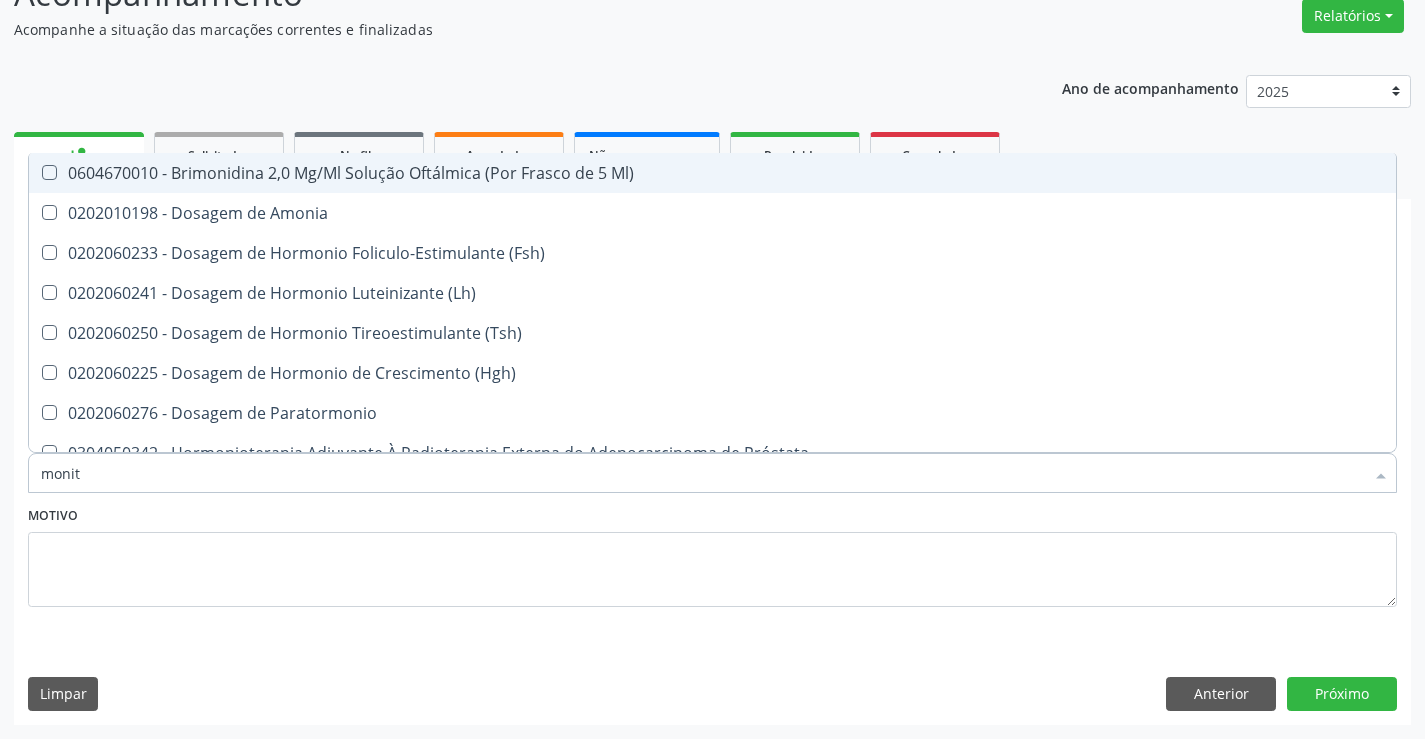 type on "monito" 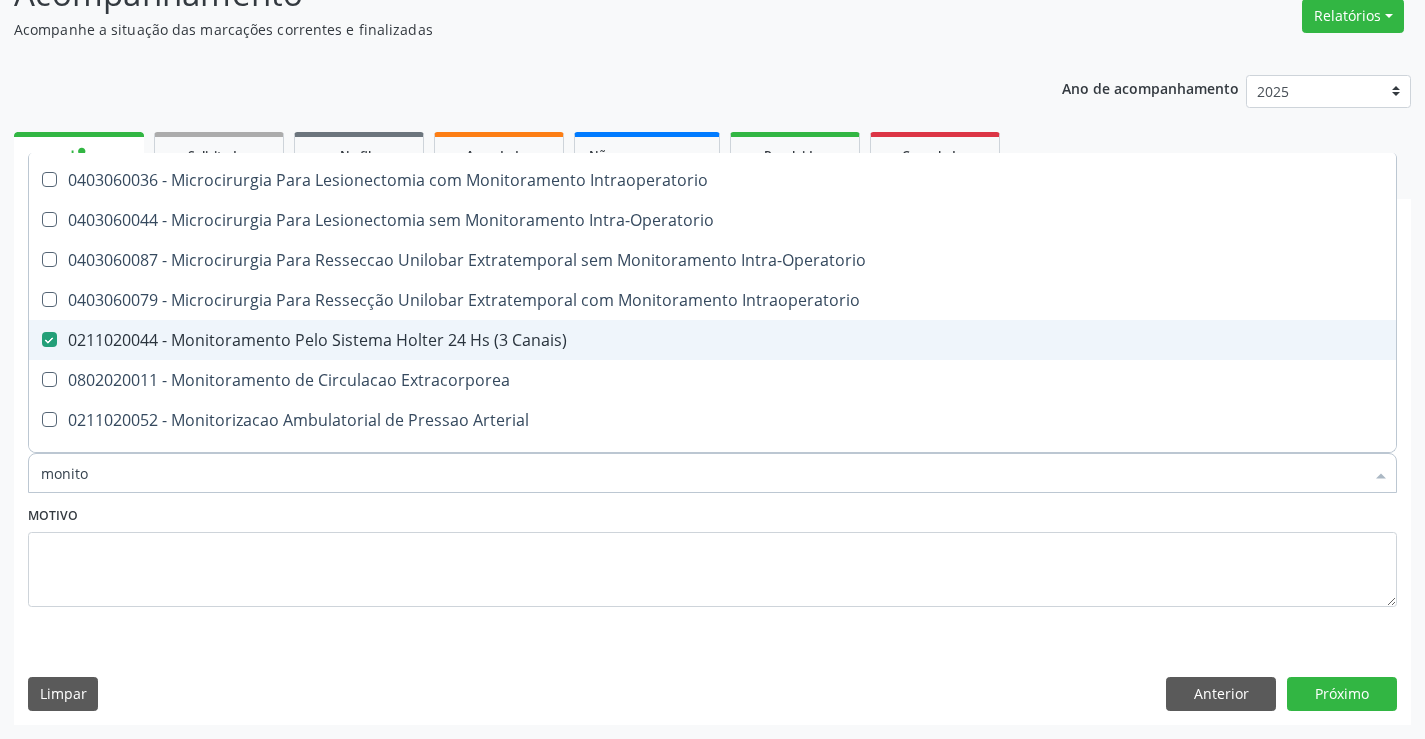 scroll, scrollTop: 61, scrollLeft: 0, axis: vertical 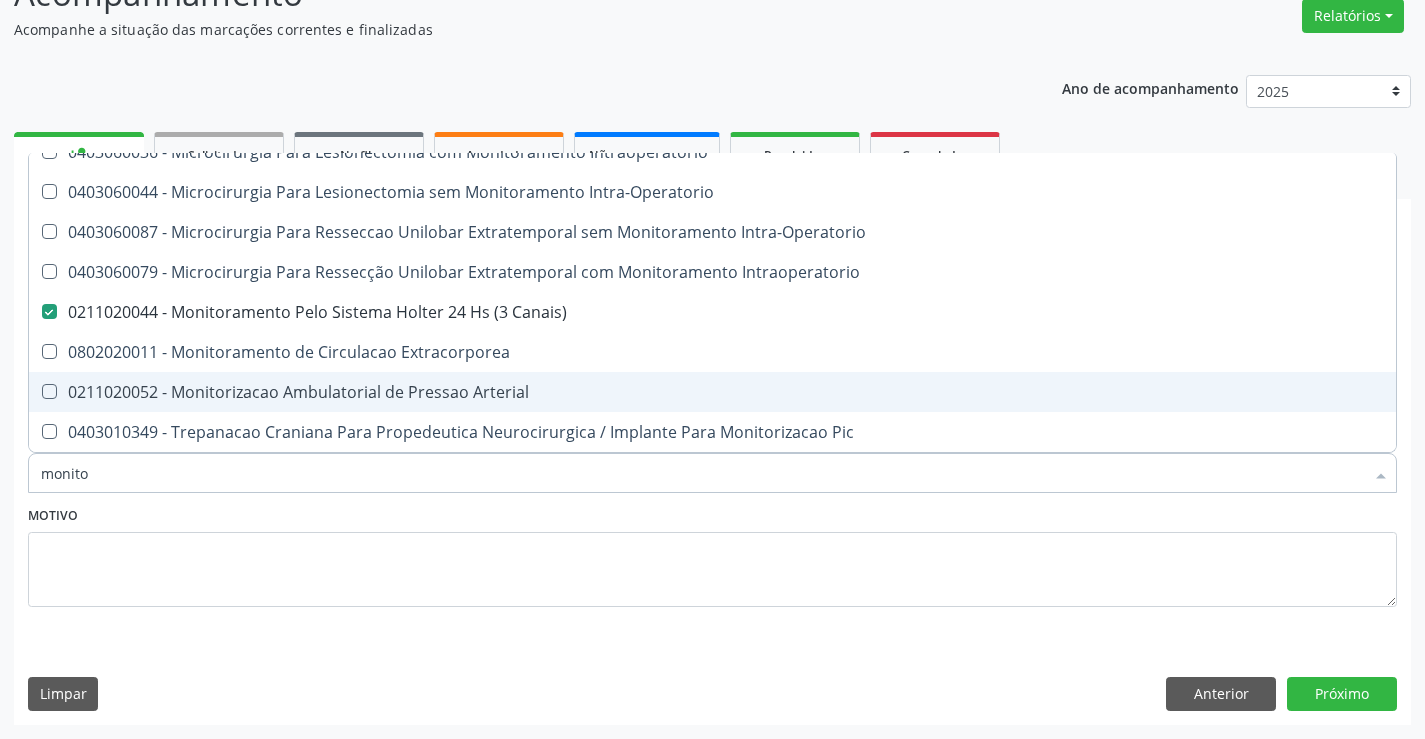 drag, startPoint x: 335, startPoint y: 384, endPoint x: 396, endPoint y: 192, distance: 201.4572 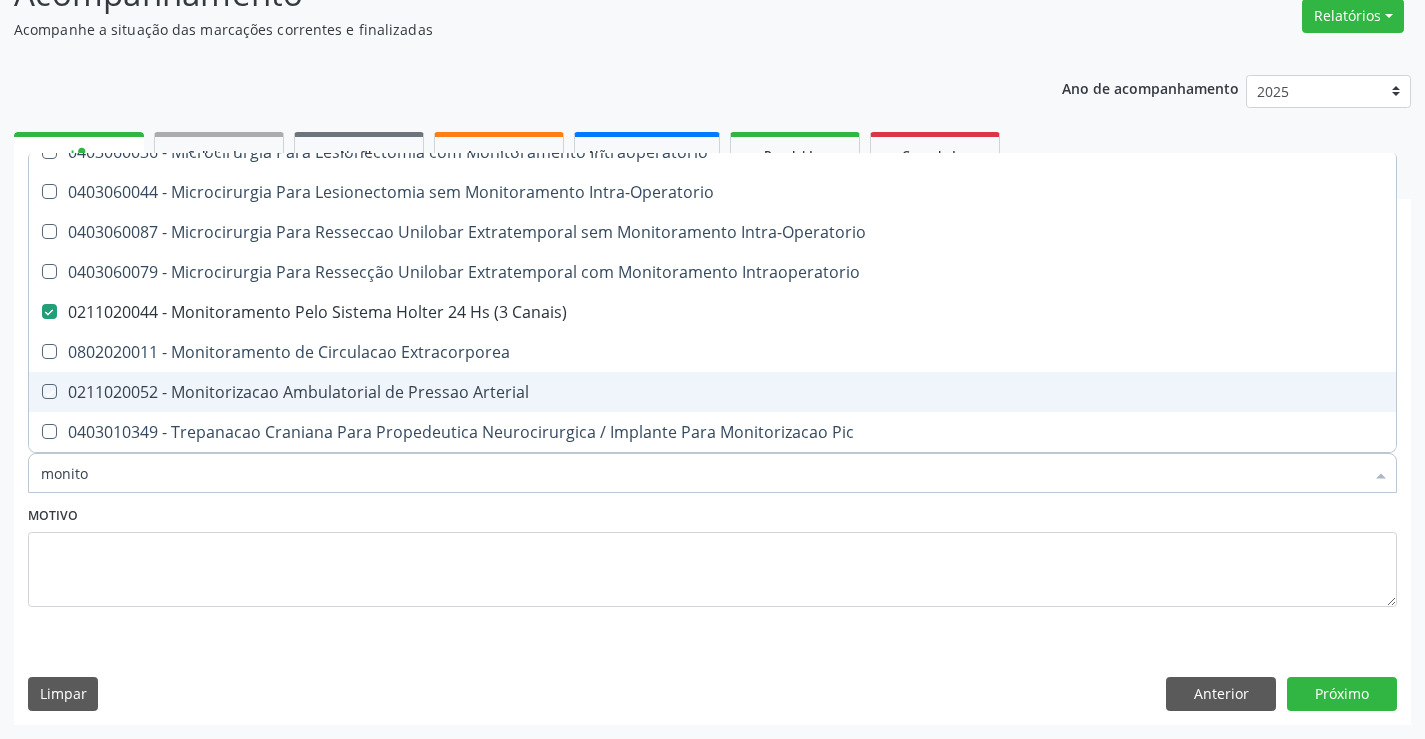 checkbox on "true" 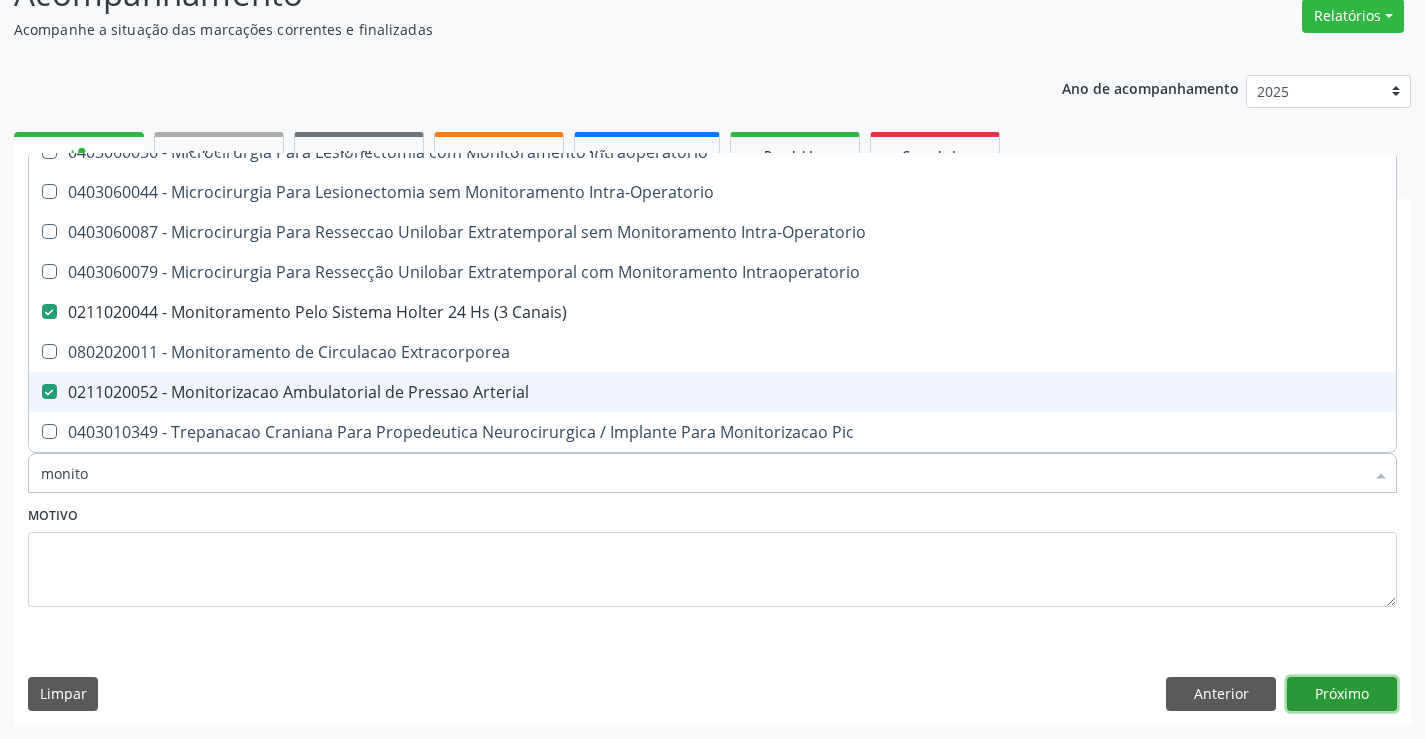 click on "Próximo" at bounding box center [1342, 694] 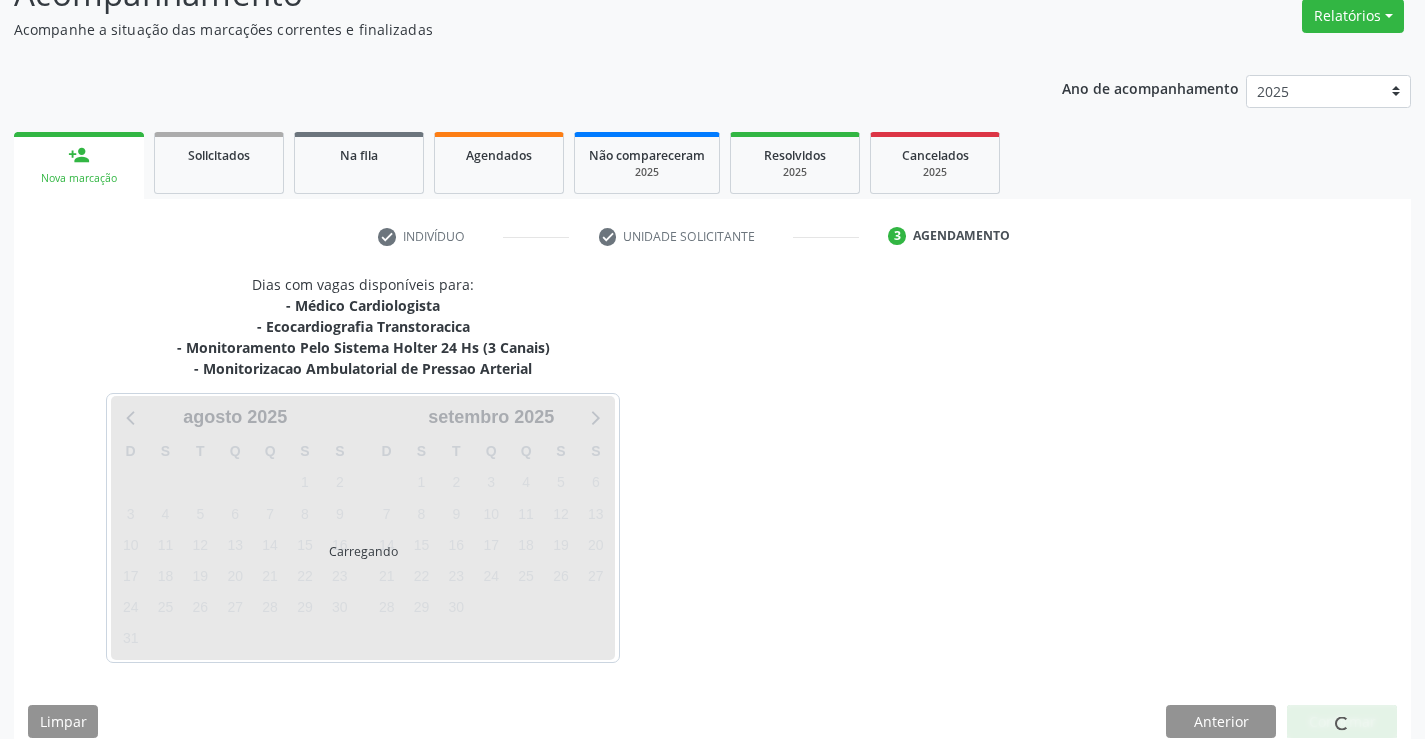 scroll, scrollTop: 0, scrollLeft: 0, axis: both 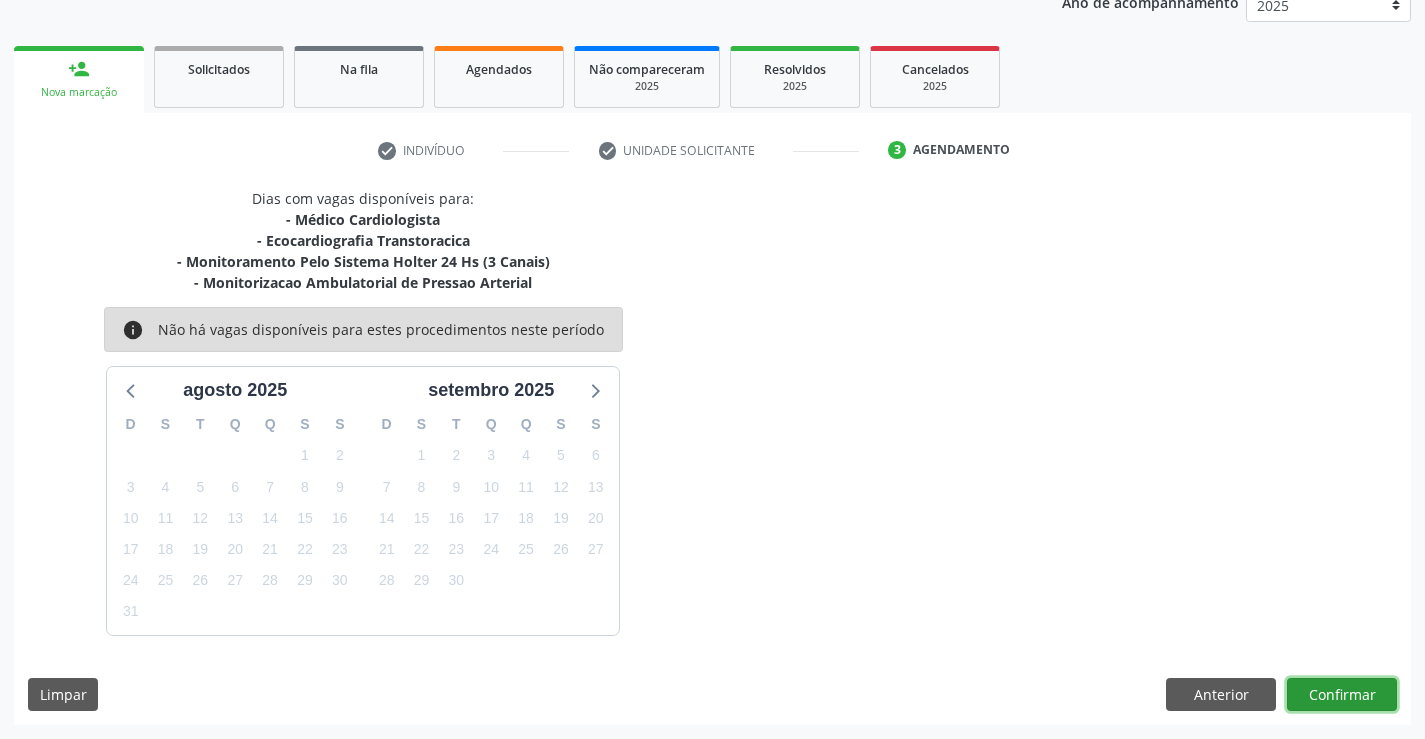 click on "Confirmar" at bounding box center (1342, 695) 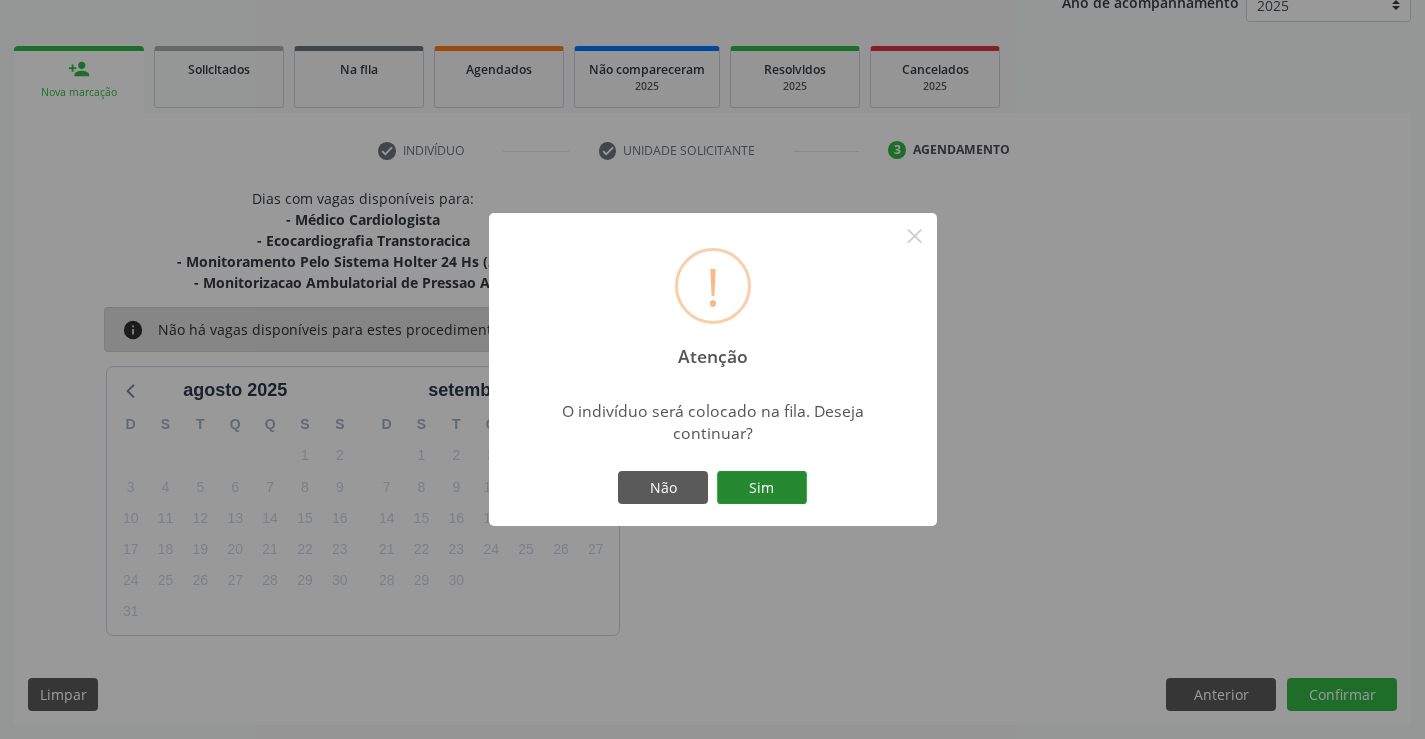 click on "Sim" at bounding box center [762, 488] 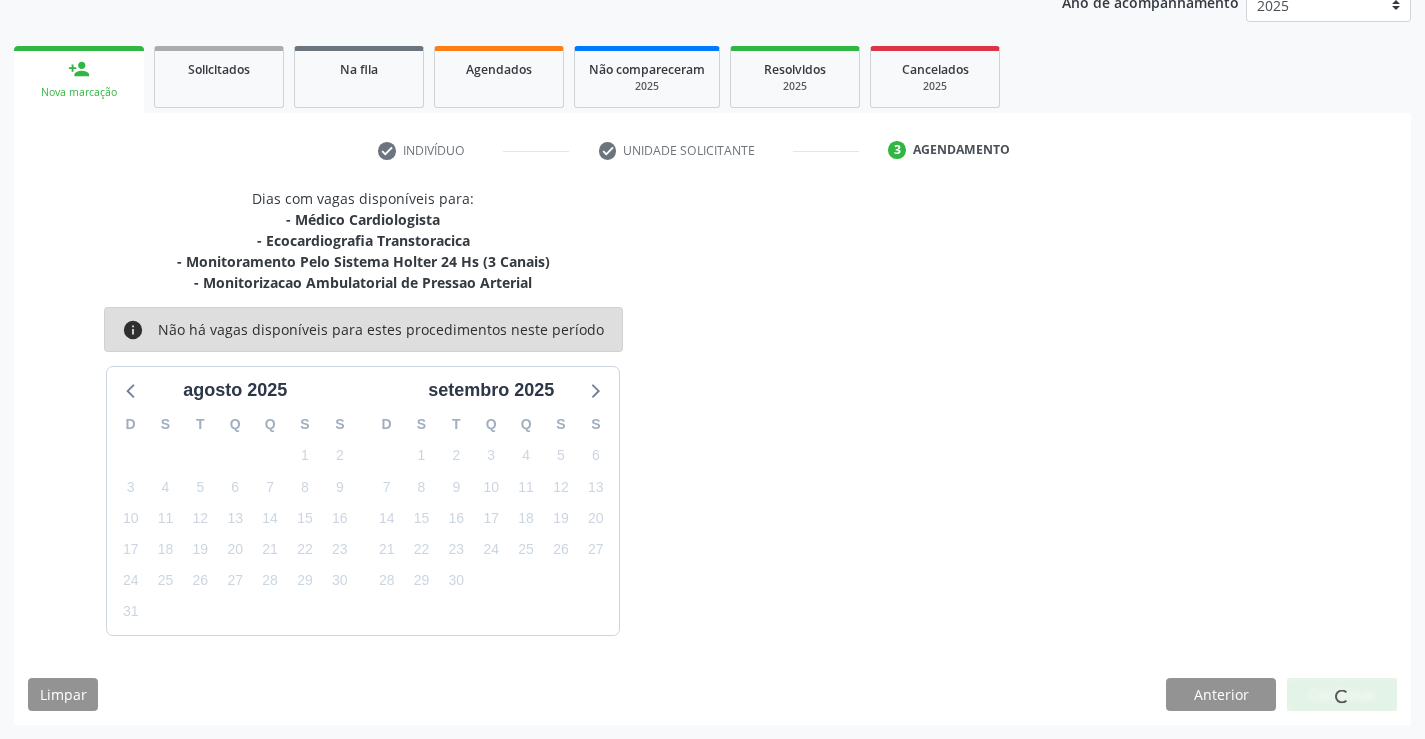 scroll, scrollTop: 0, scrollLeft: 0, axis: both 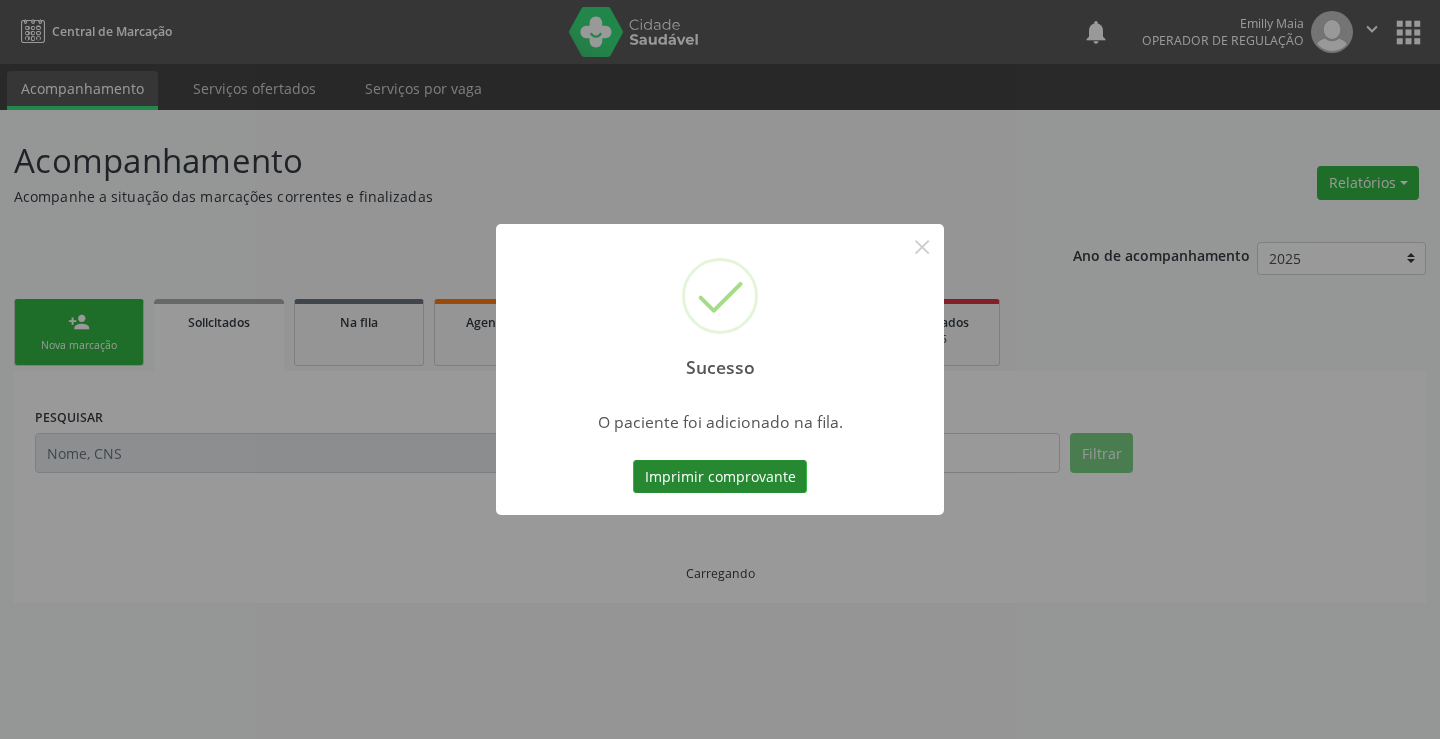 click on "Imprimir comprovante" at bounding box center (720, 477) 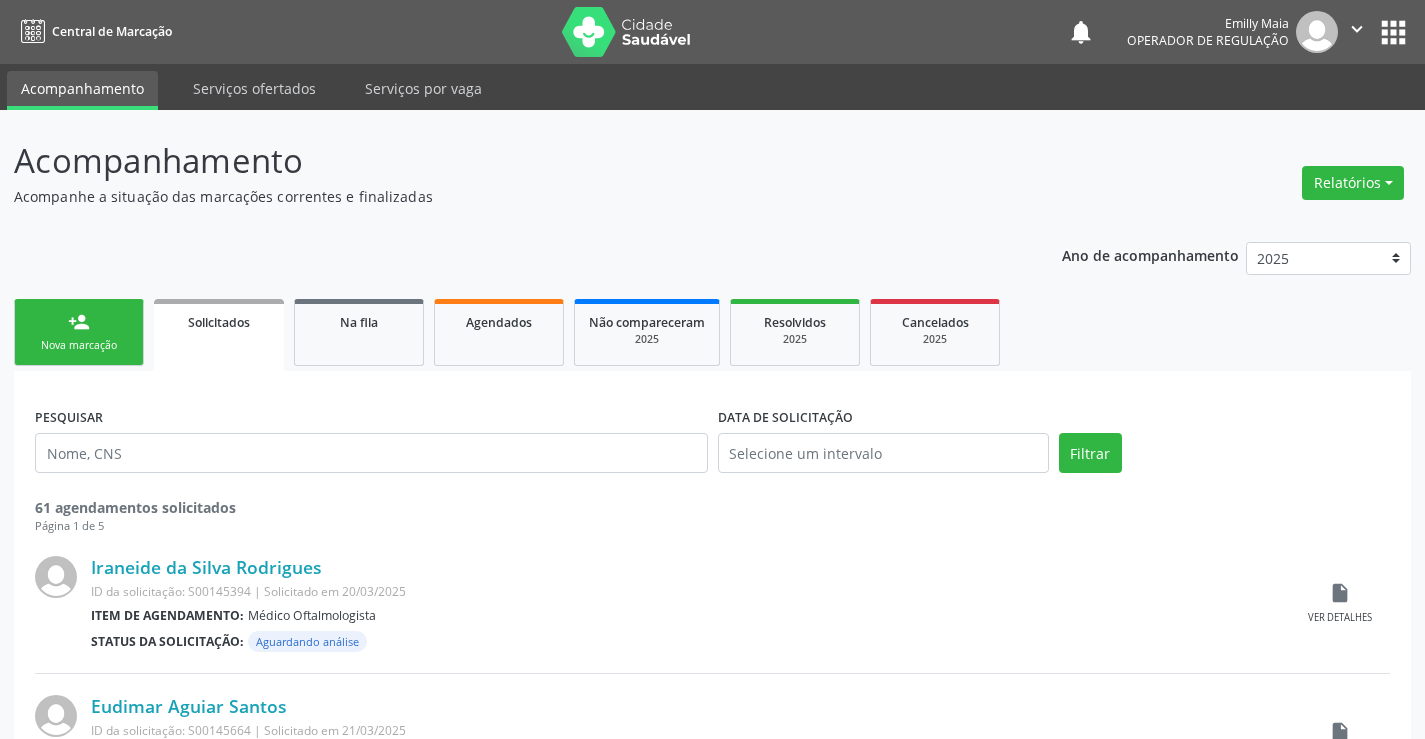click on "Nova marcação" at bounding box center [79, 345] 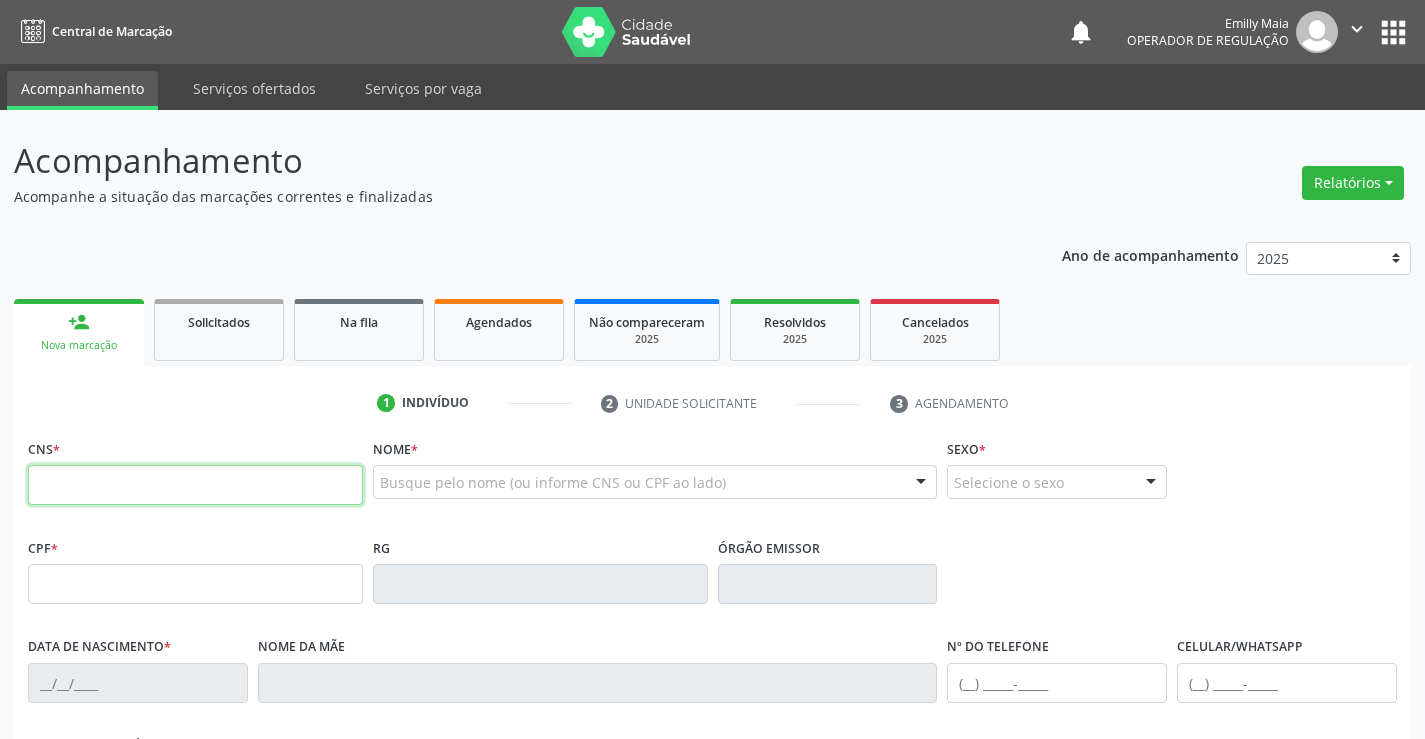 click at bounding box center [195, 485] 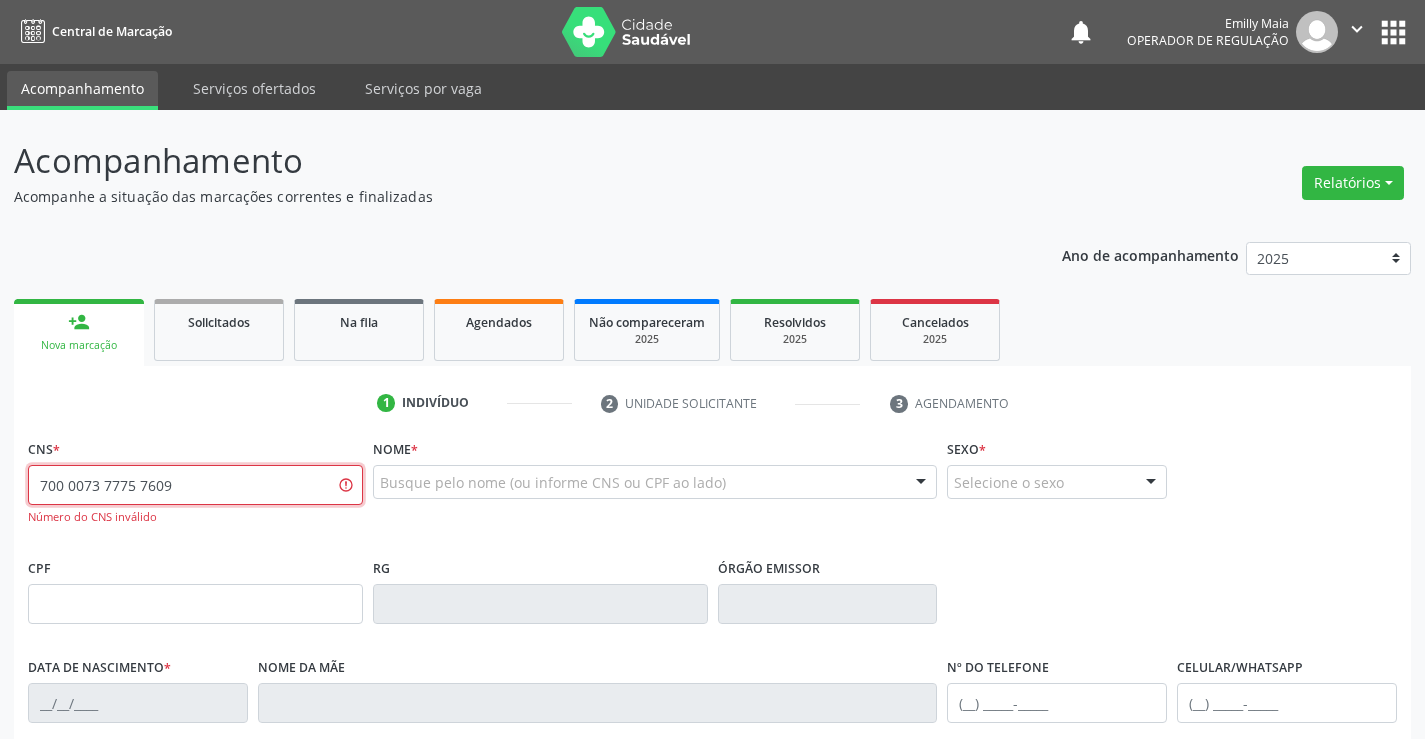 type on "700 0073 7775 7609" 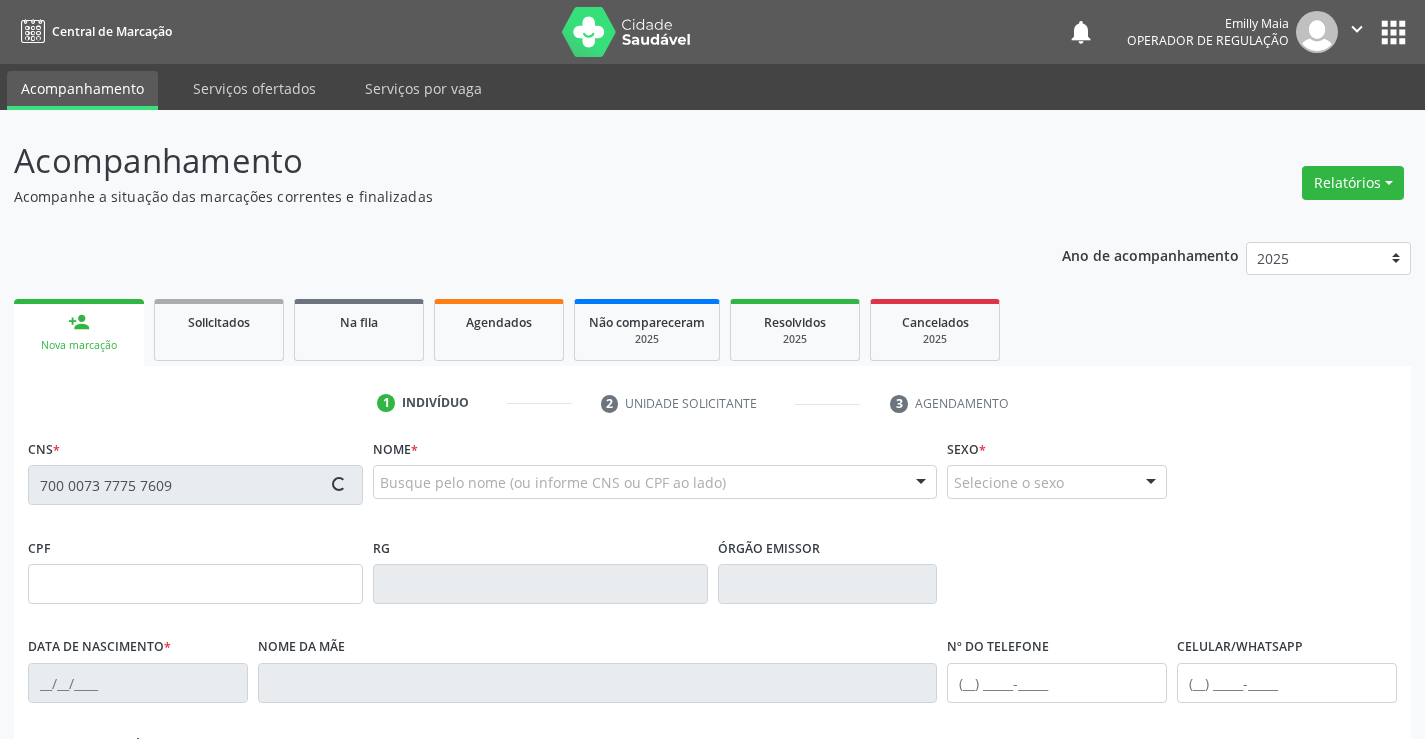 type on "[DATE]" 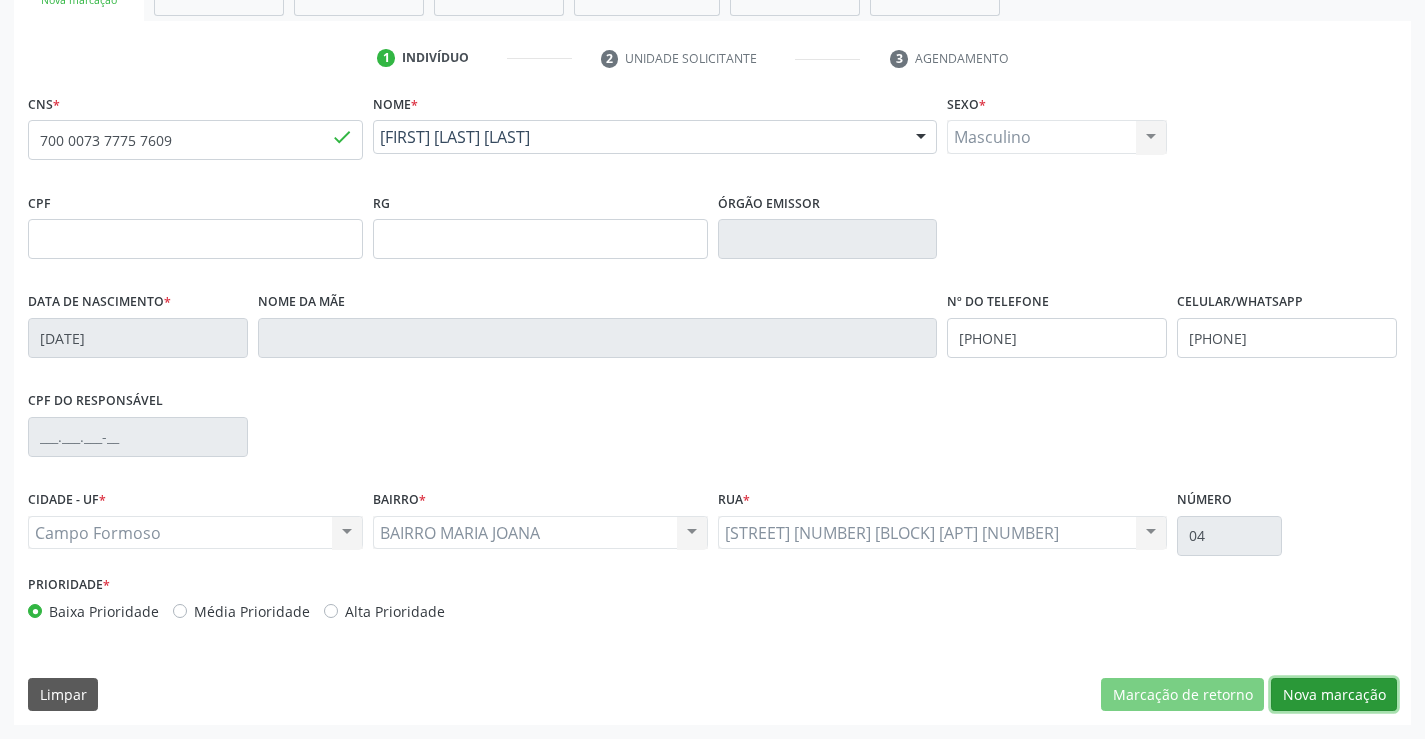 click on "Nova marcação" at bounding box center [1334, 695] 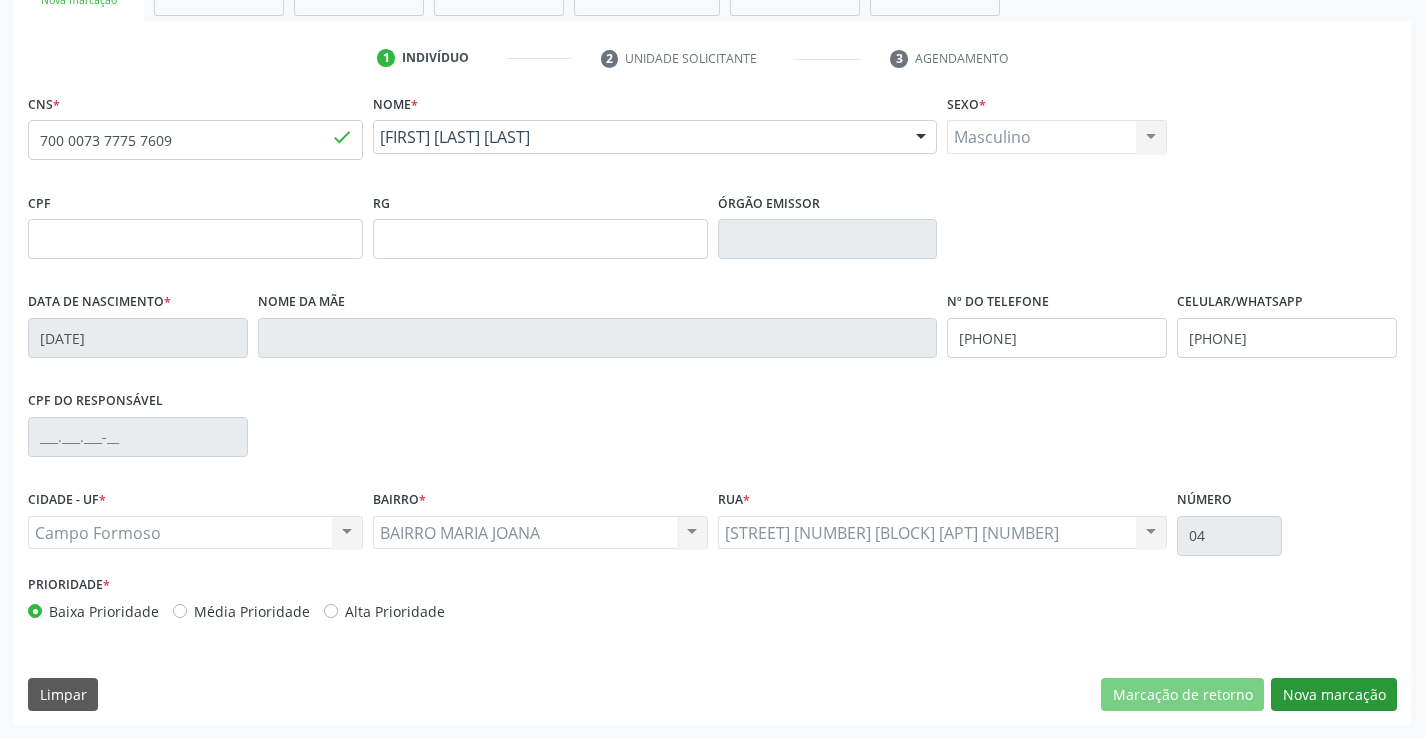 scroll, scrollTop: 167, scrollLeft: 0, axis: vertical 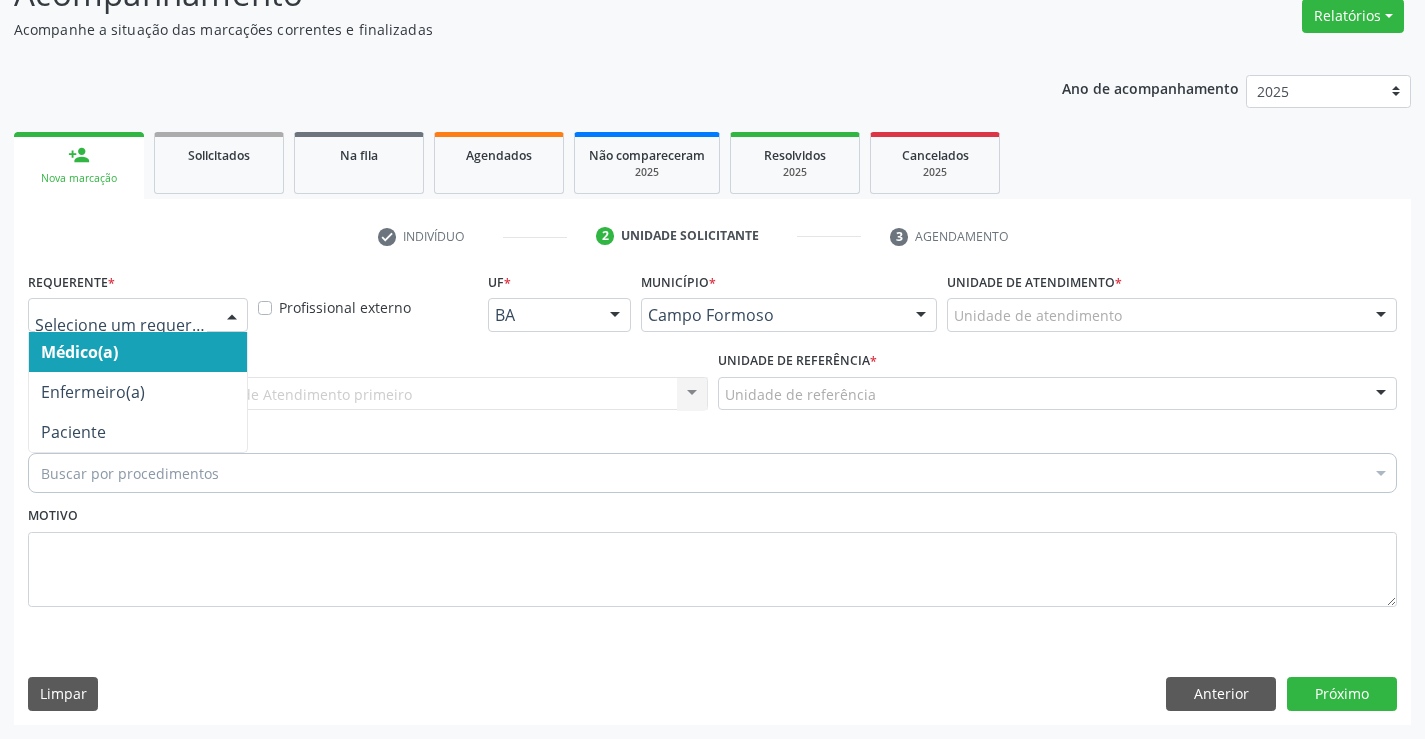drag, startPoint x: 232, startPoint y: 314, endPoint x: 147, endPoint y: 394, distance: 116.72617 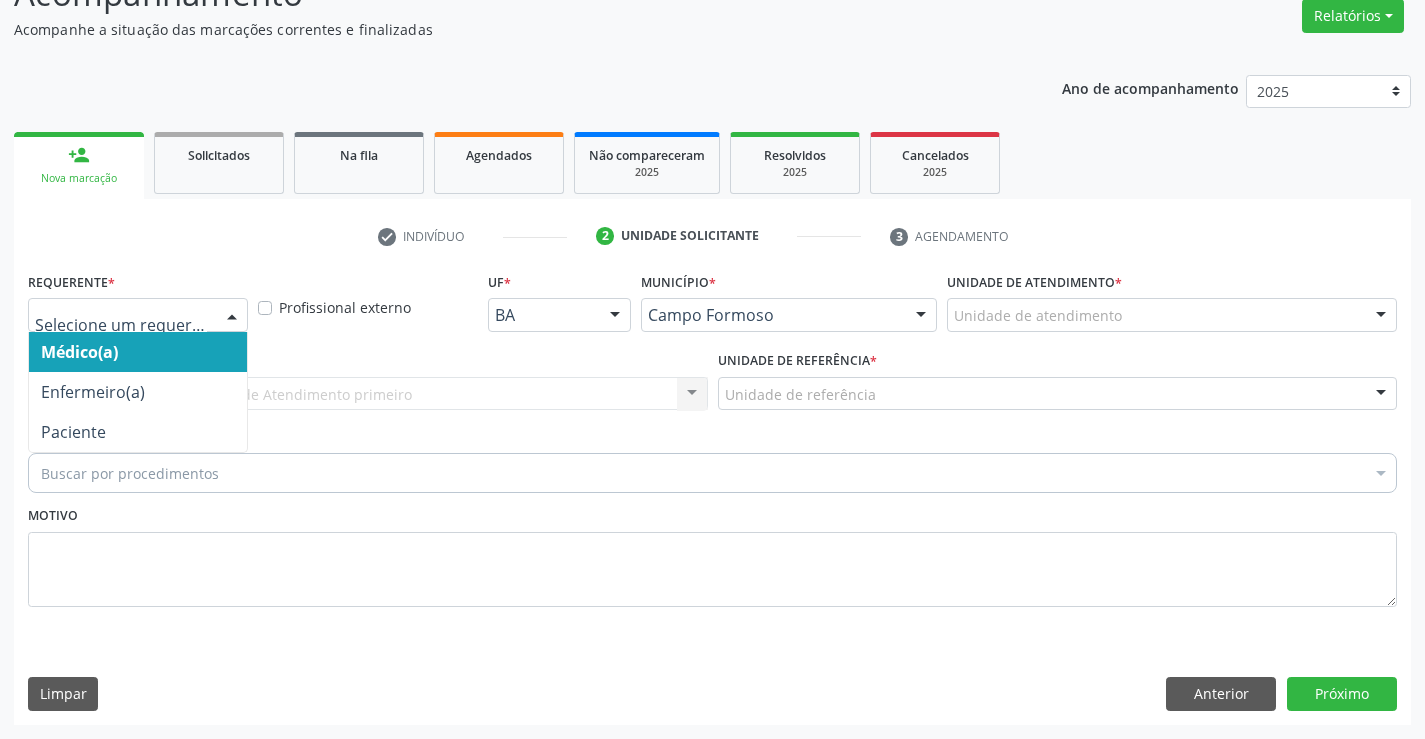 click at bounding box center [232, 316] 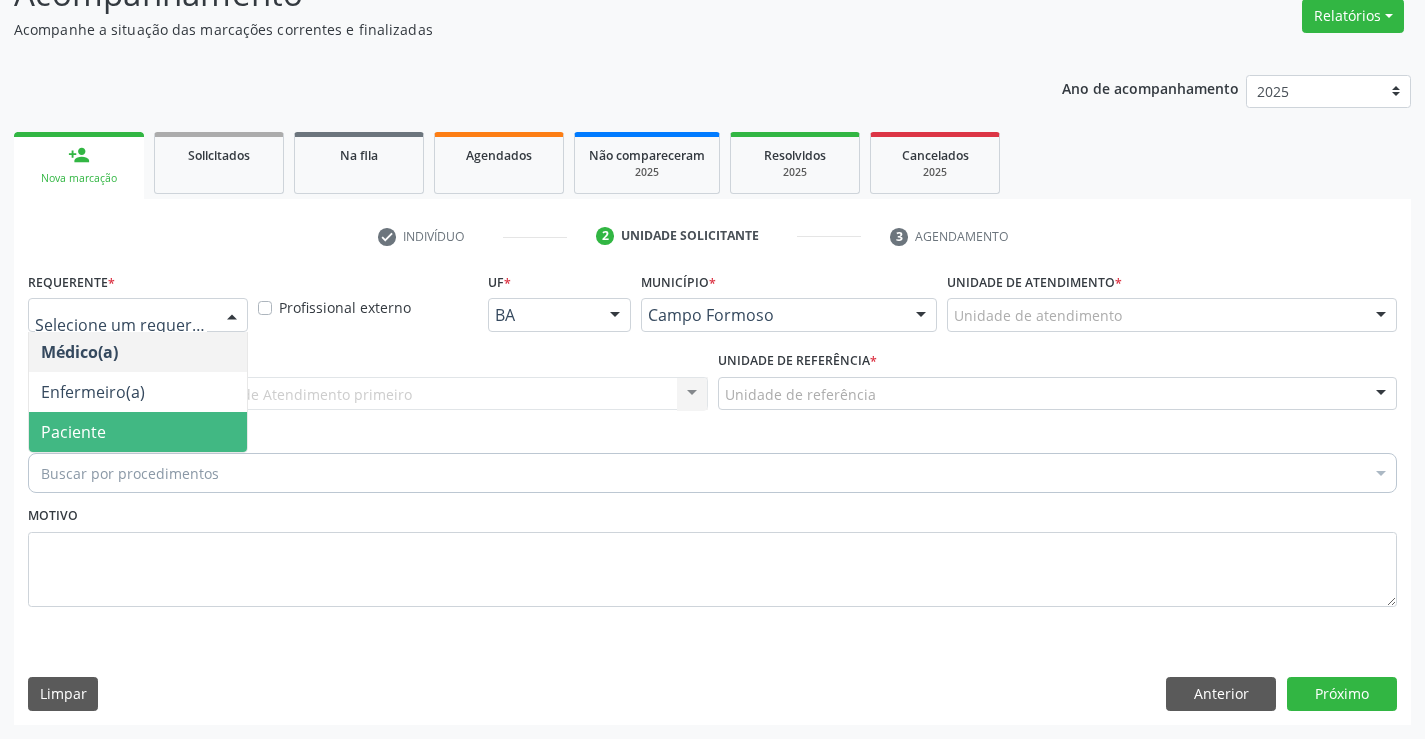 click on "Paciente" at bounding box center (73, 432) 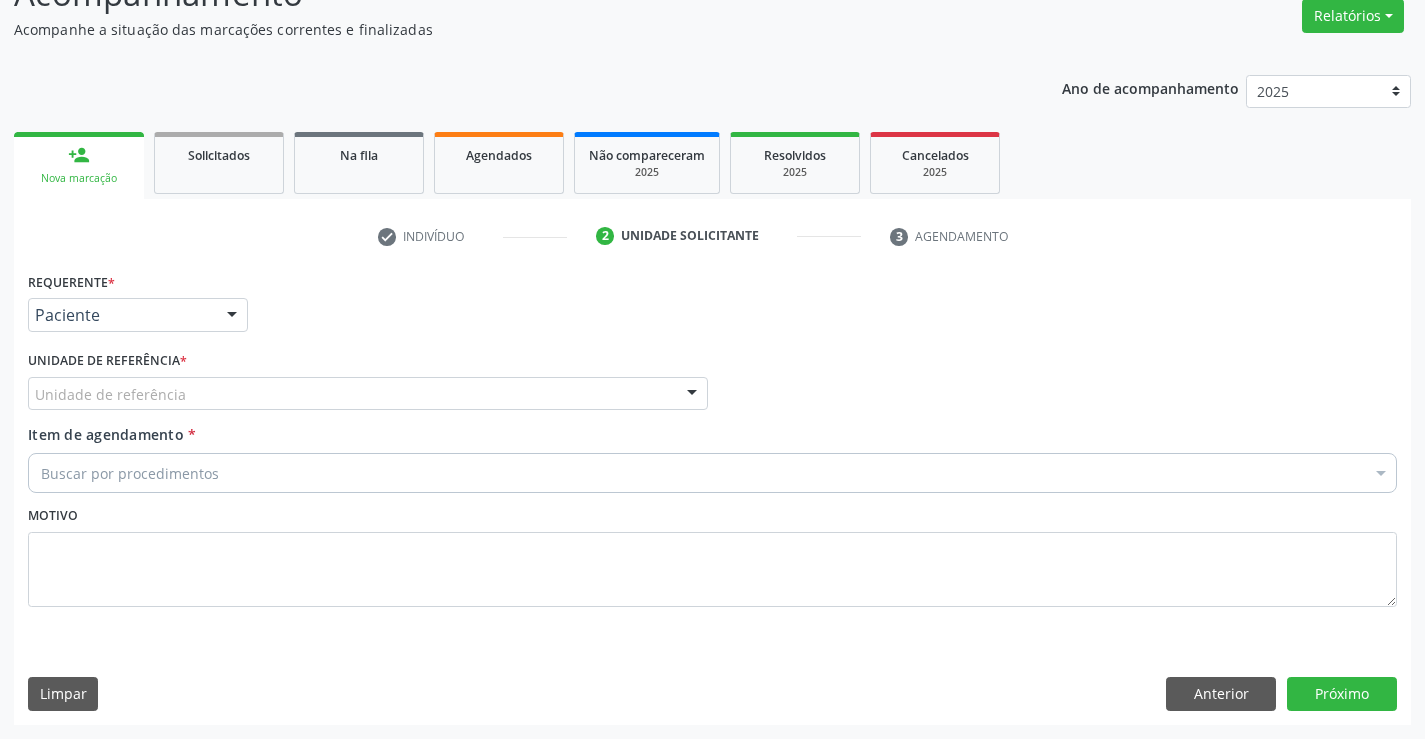 click on "Unidade de referência" at bounding box center [368, 394] 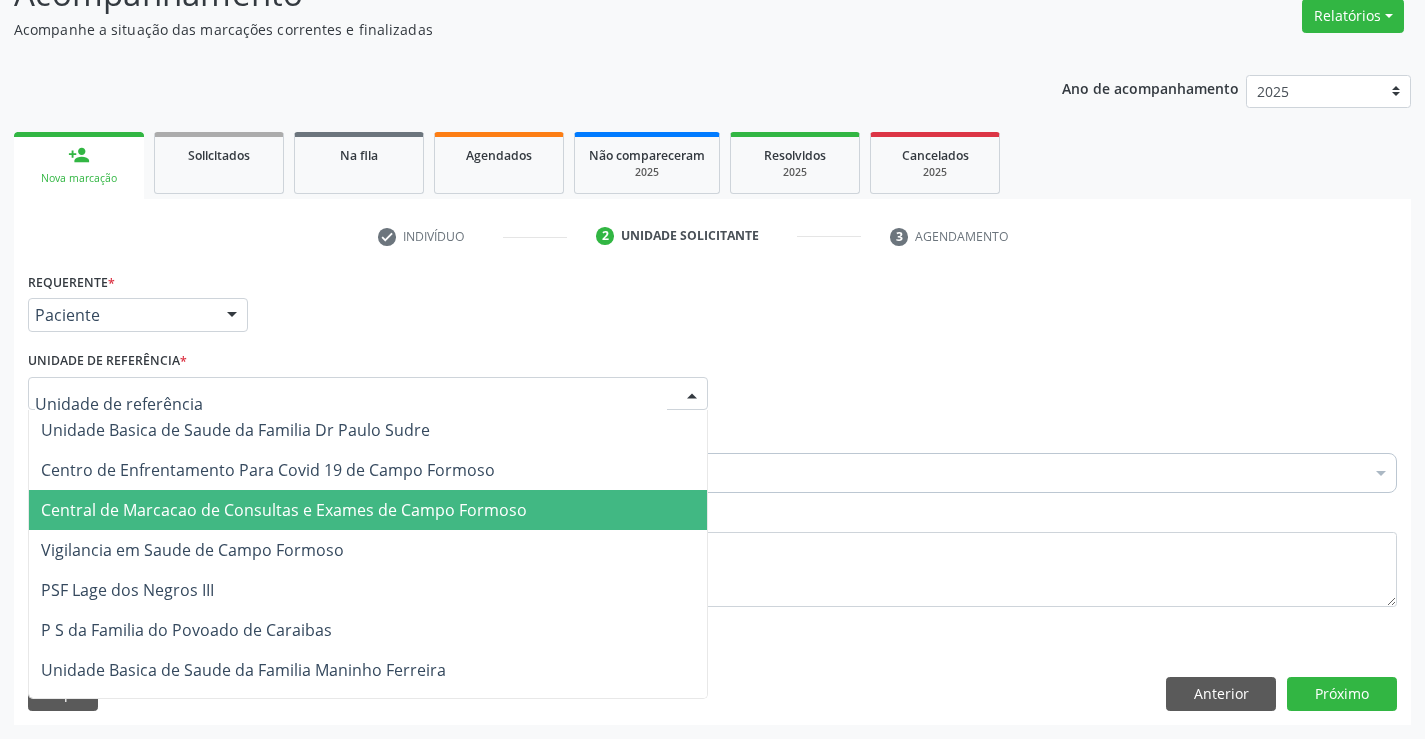 click on "Central de Marcacao de Consultas e Exames de Campo Formoso" at bounding box center (284, 510) 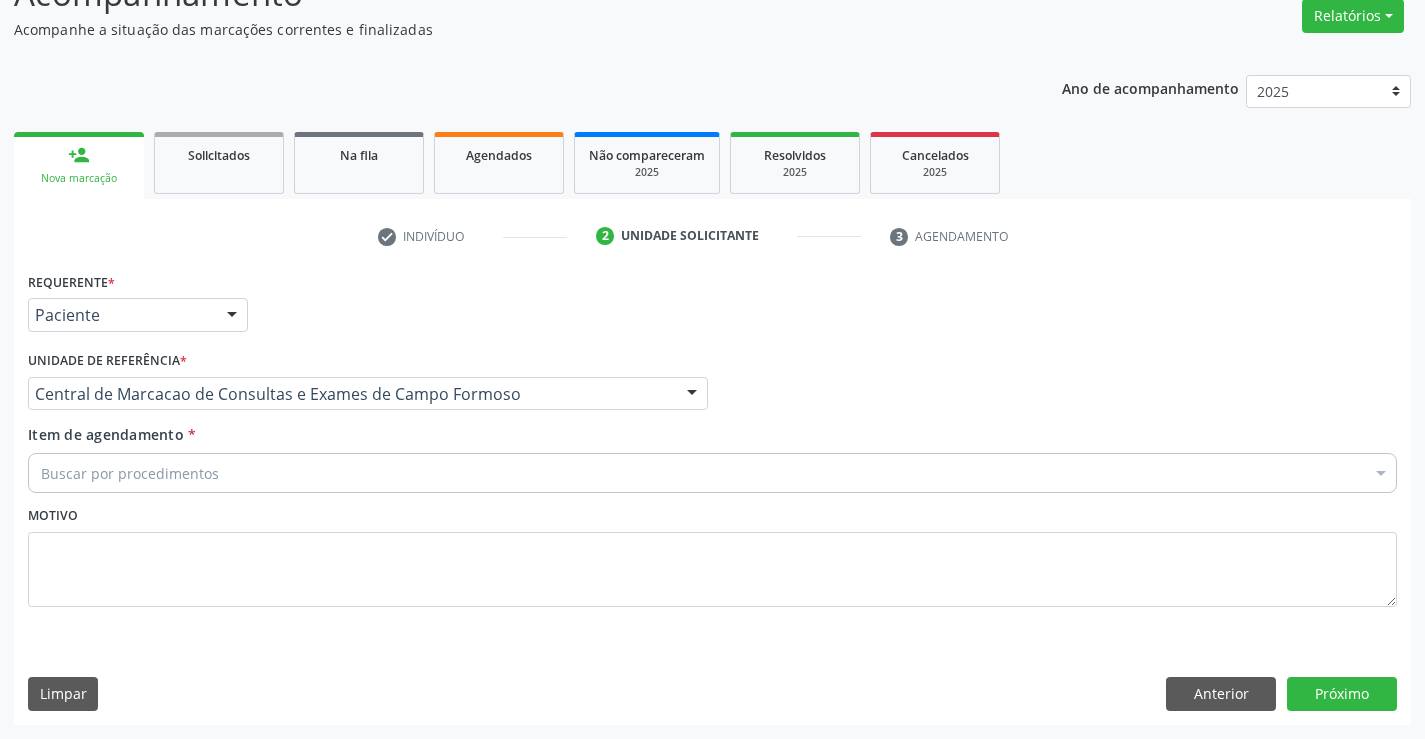 click on "Buscar por procedimentos" at bounding box center (712, 473) 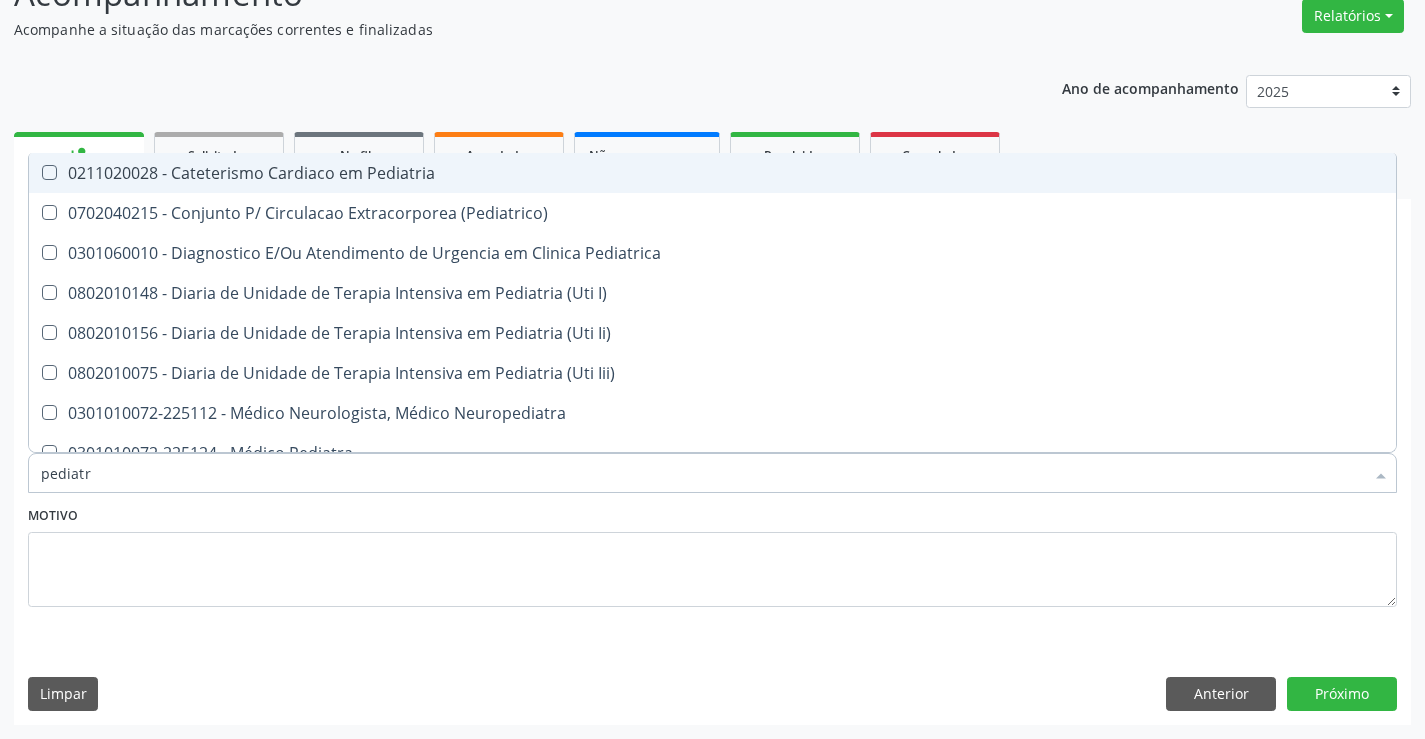 type on "pediatra" 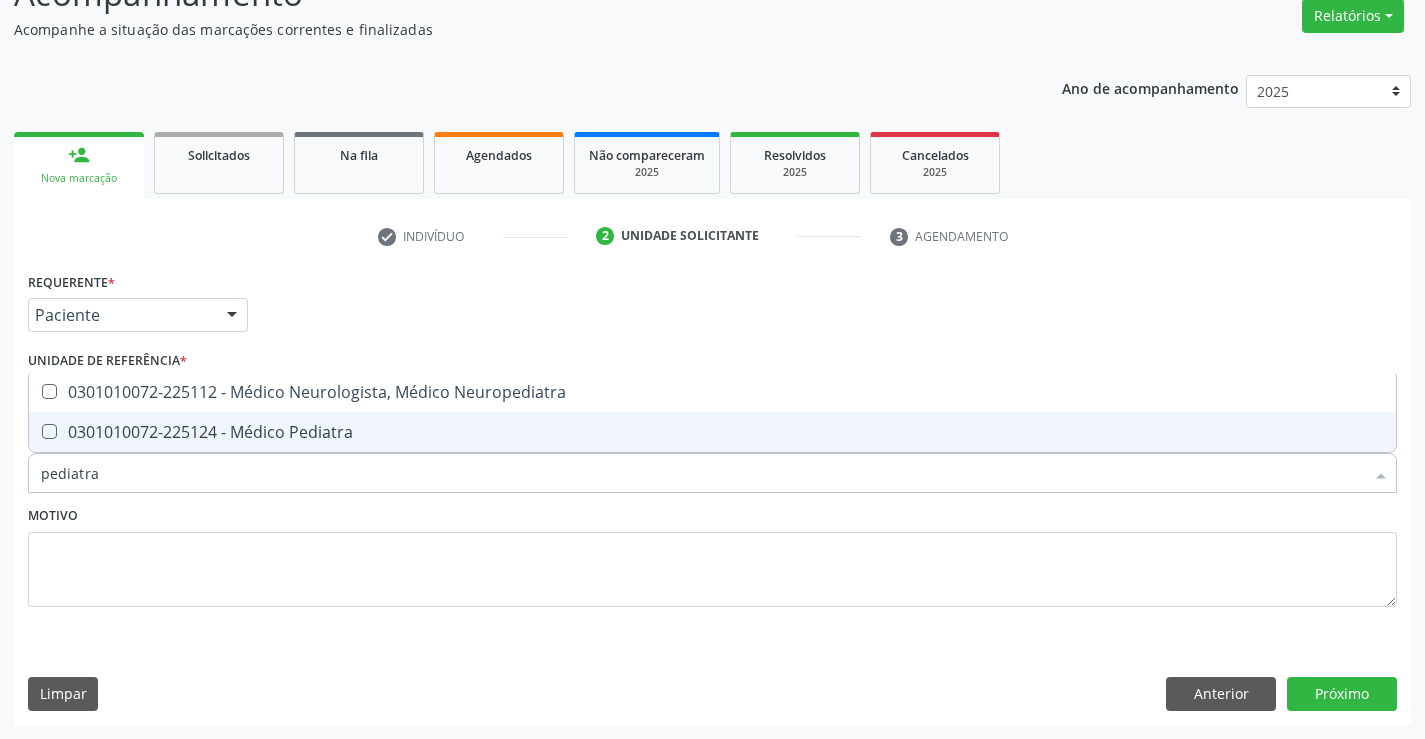 click on "0301010072-225124 - Médico Pediatra" at bounding box center [712, 432] 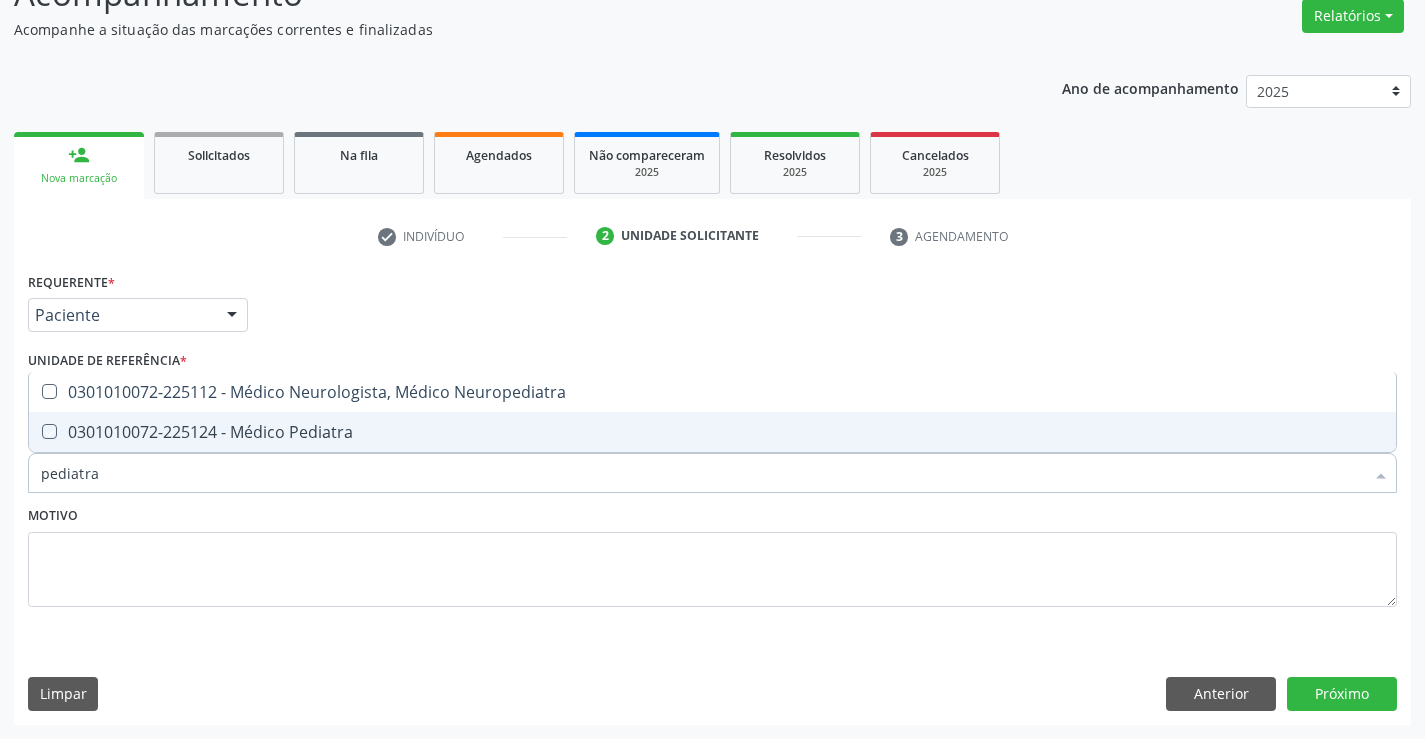 checkbox on "true" 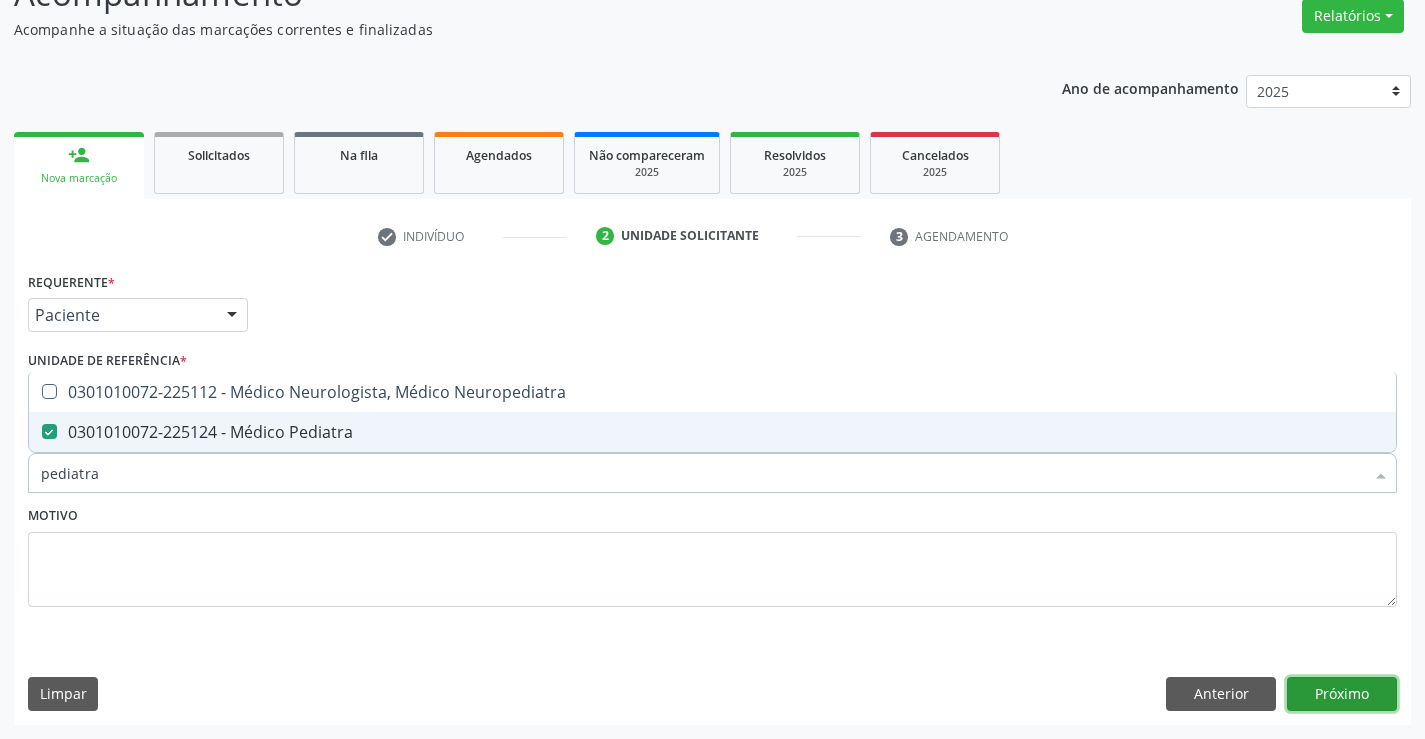 click on "Próximo" at bounding box center (1342, 694) 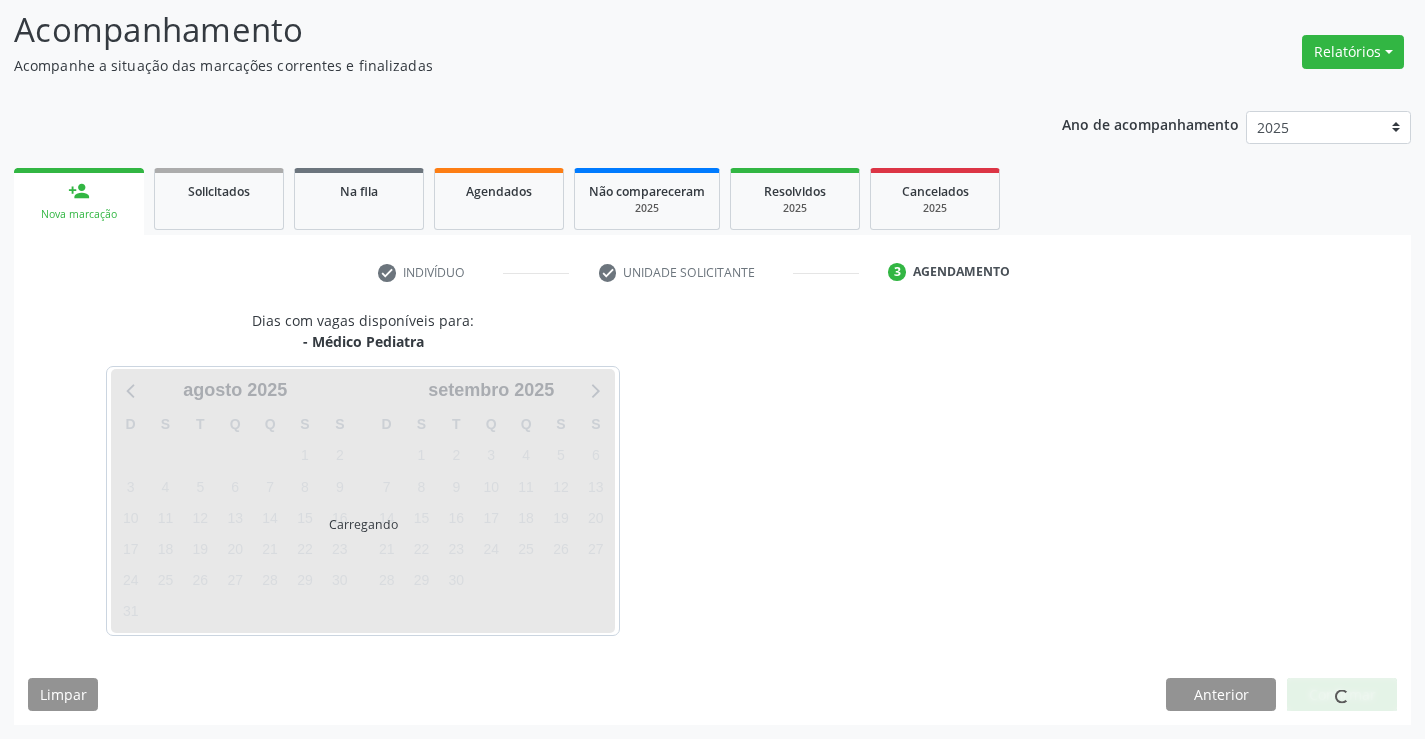 scroll, scrollTop: 131, scrollLeft: 0, axis: vertical 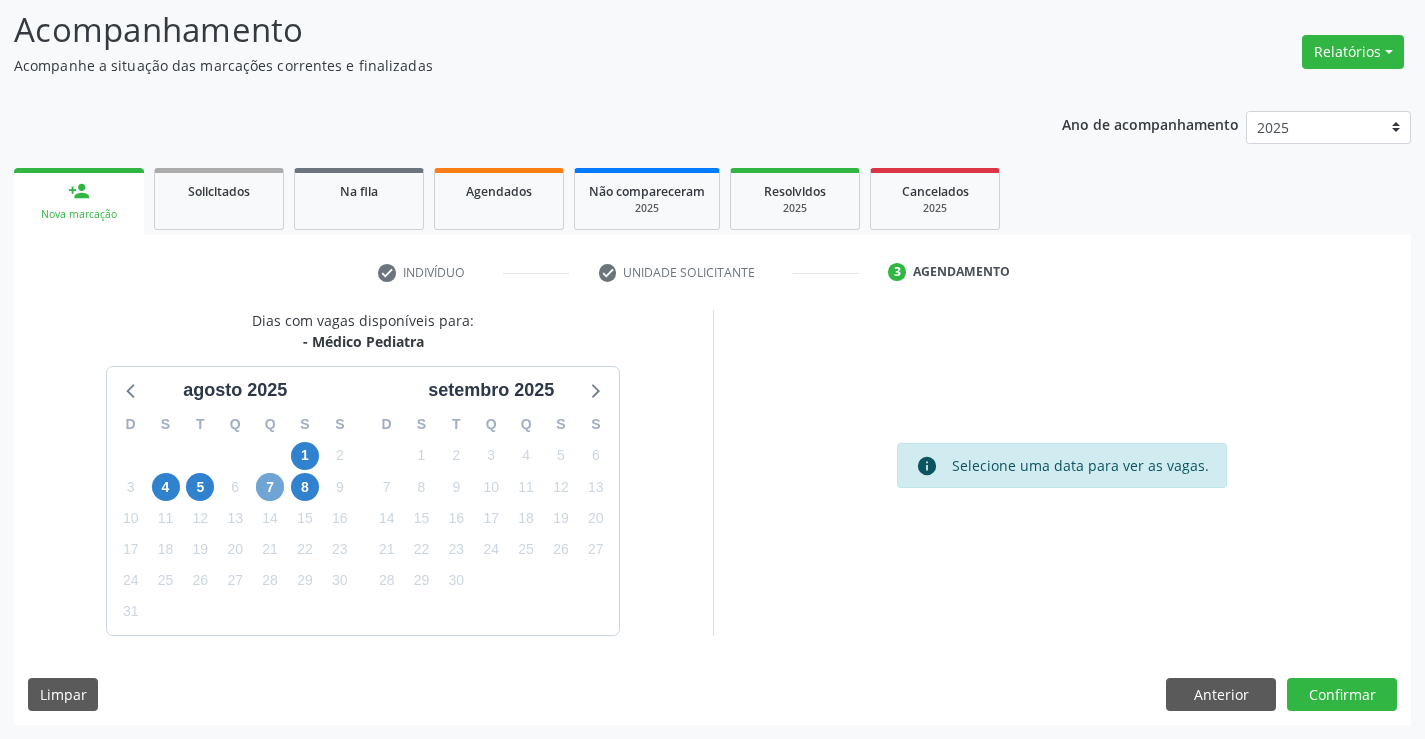 click on "7" at bounding box center (270, 487) 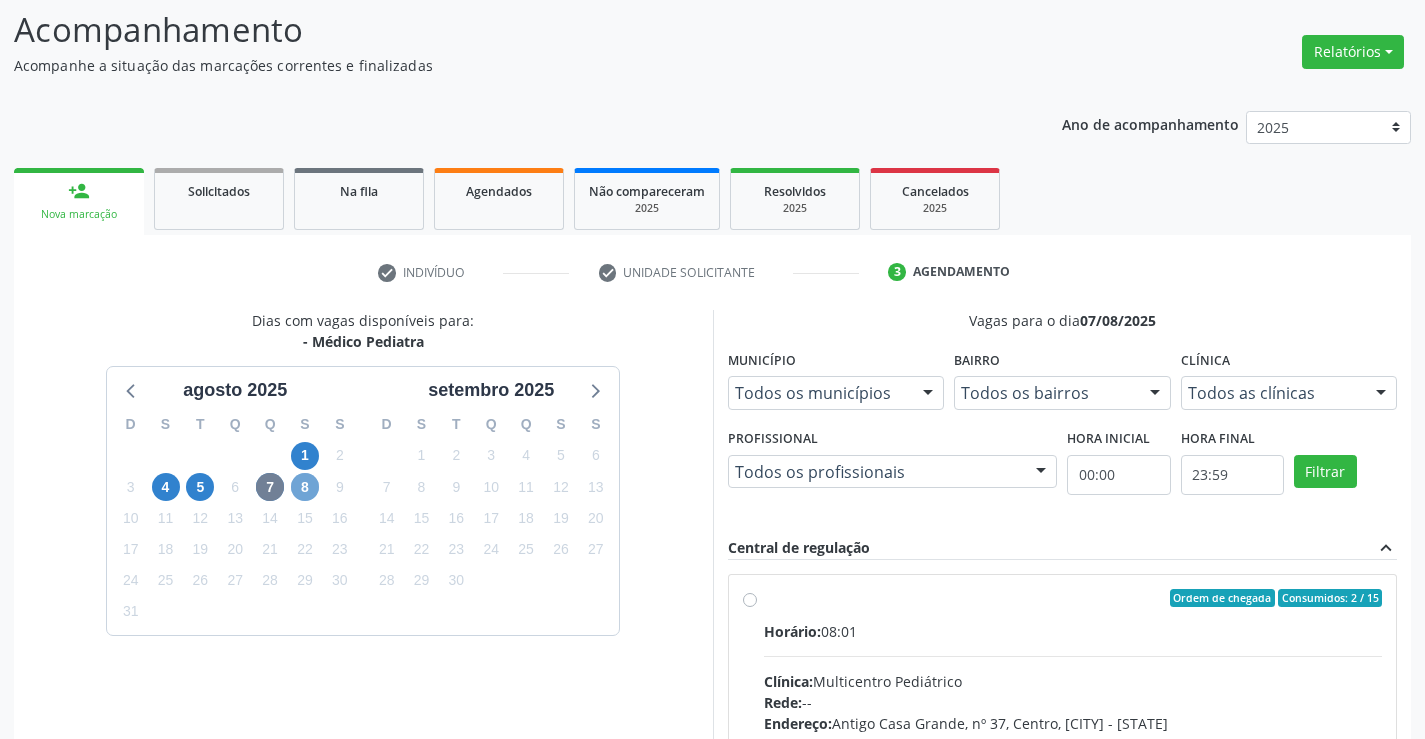 click on "8" at bounding box center [305, 487] 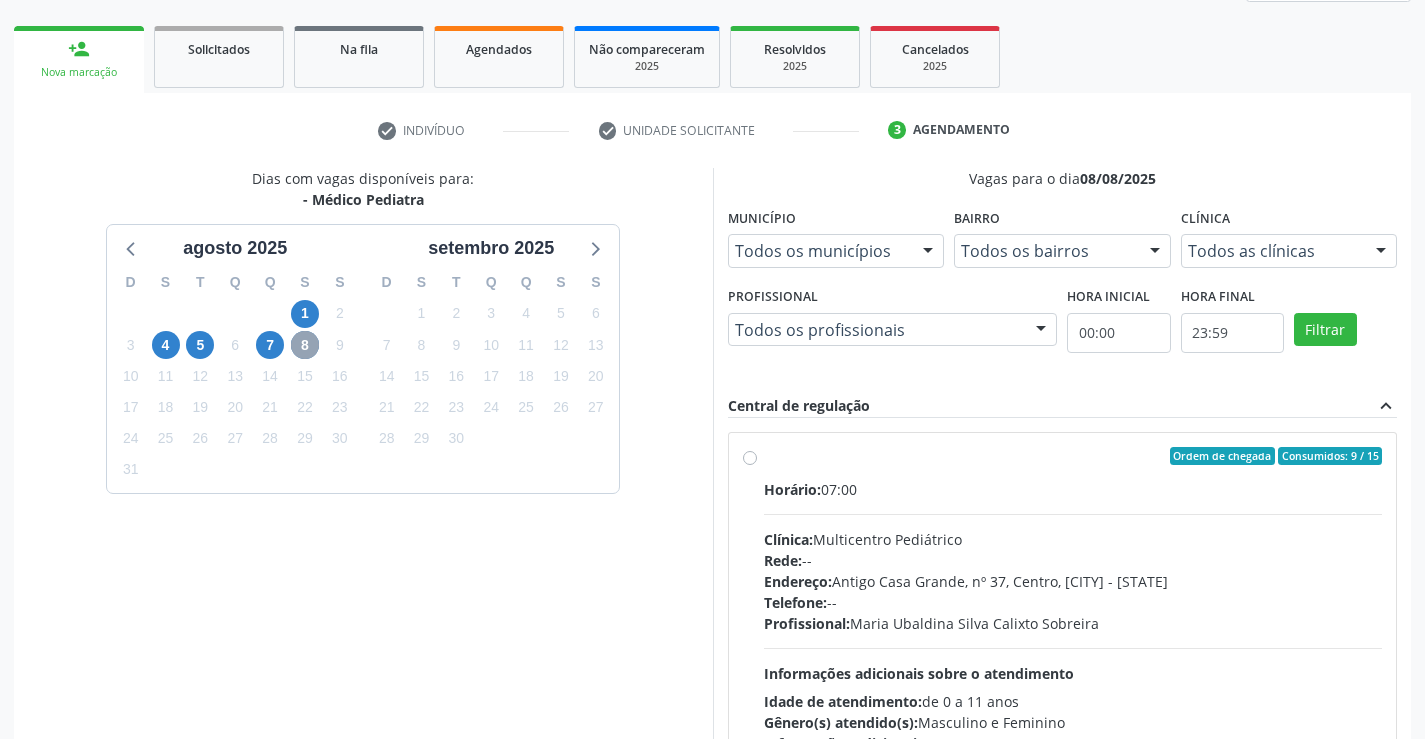 scroll, scrollTop: 420, scrollLeft: 0, axis: vertical 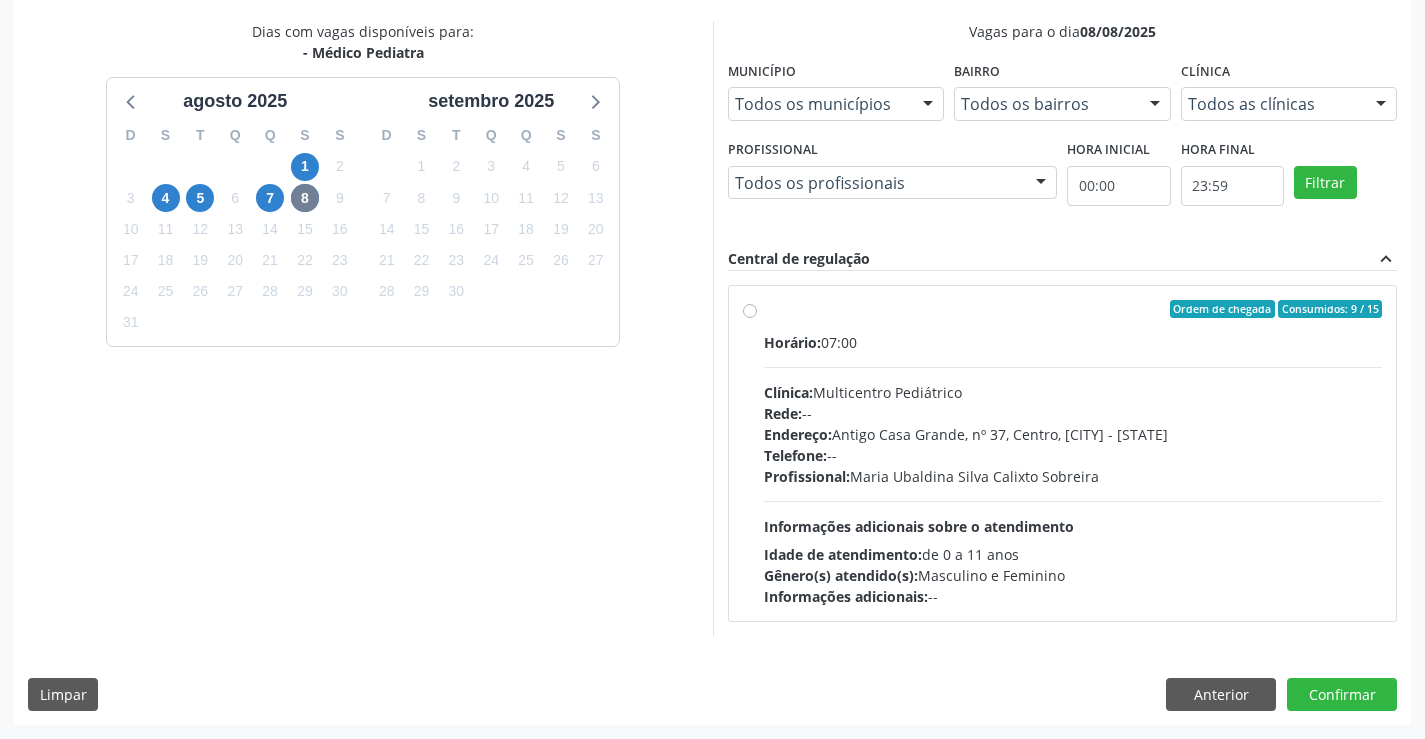 click on "14" at bounding box center (270, 229) 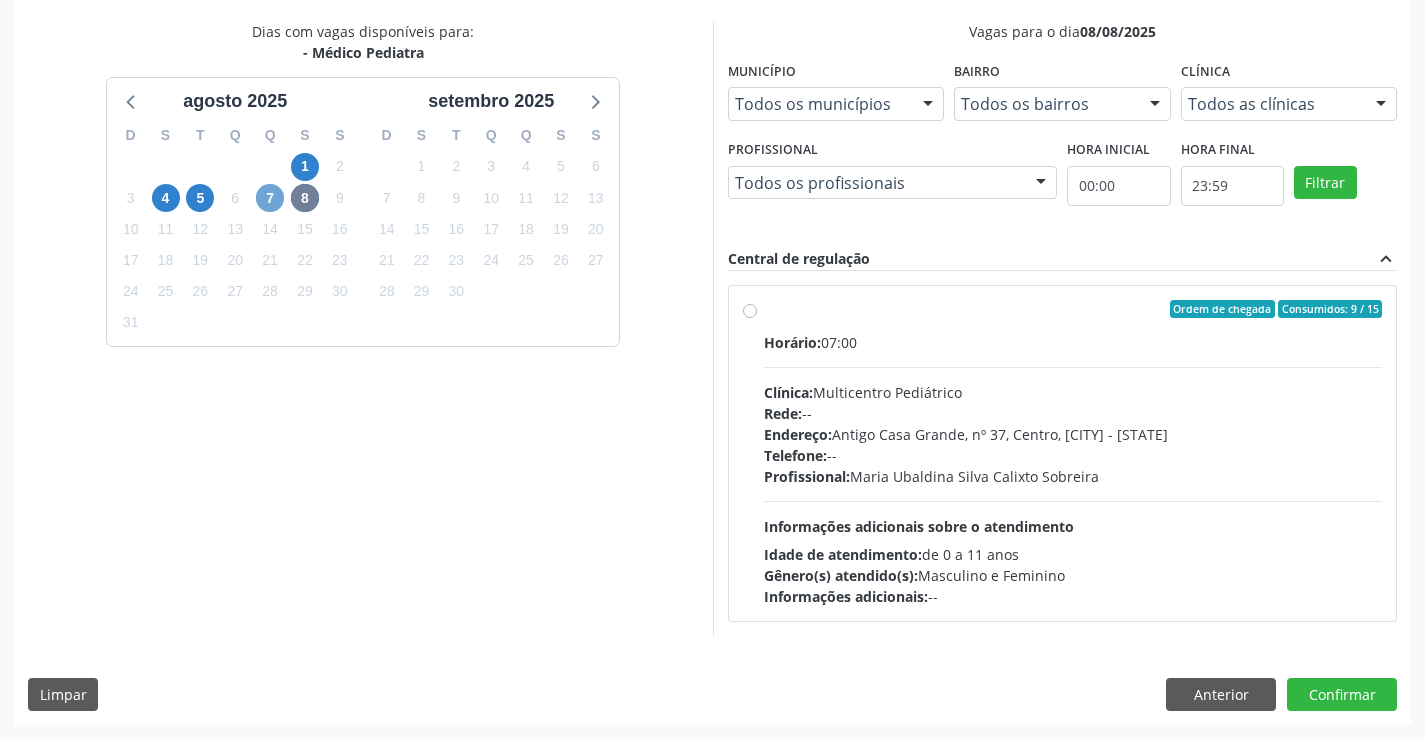 click on "7" at bounding box center [270, 198] 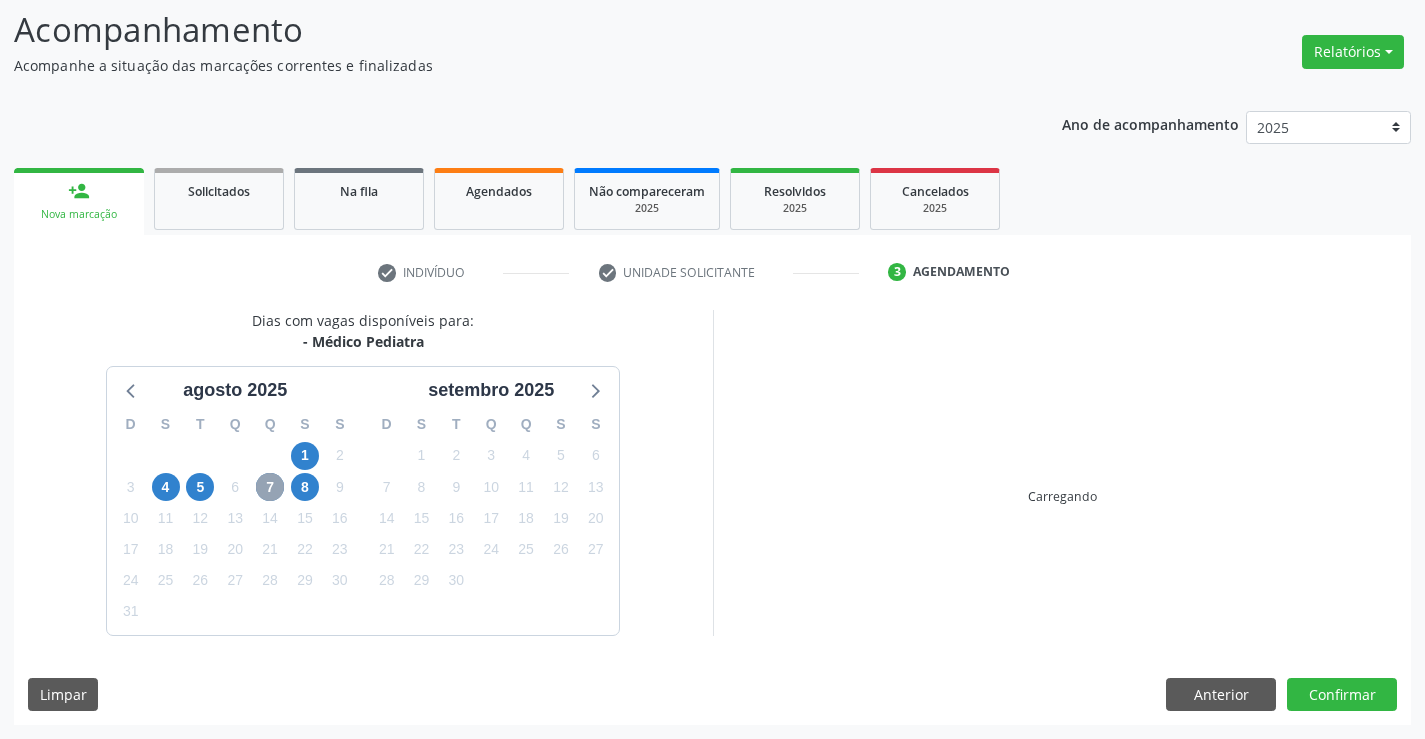 scroll, scrollTop: 420, scrollLeft: 0, axis: vertical 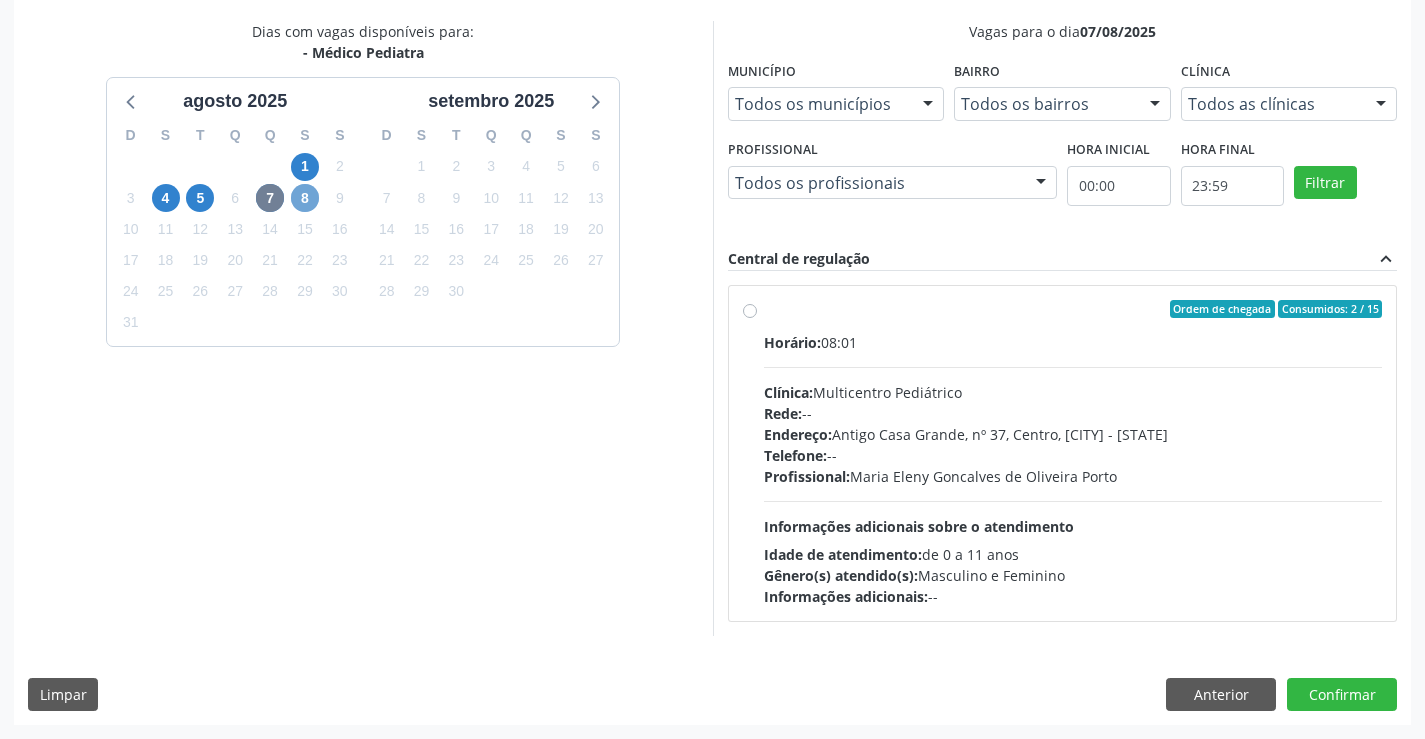 click on "8" at bounding box center (305, 198) 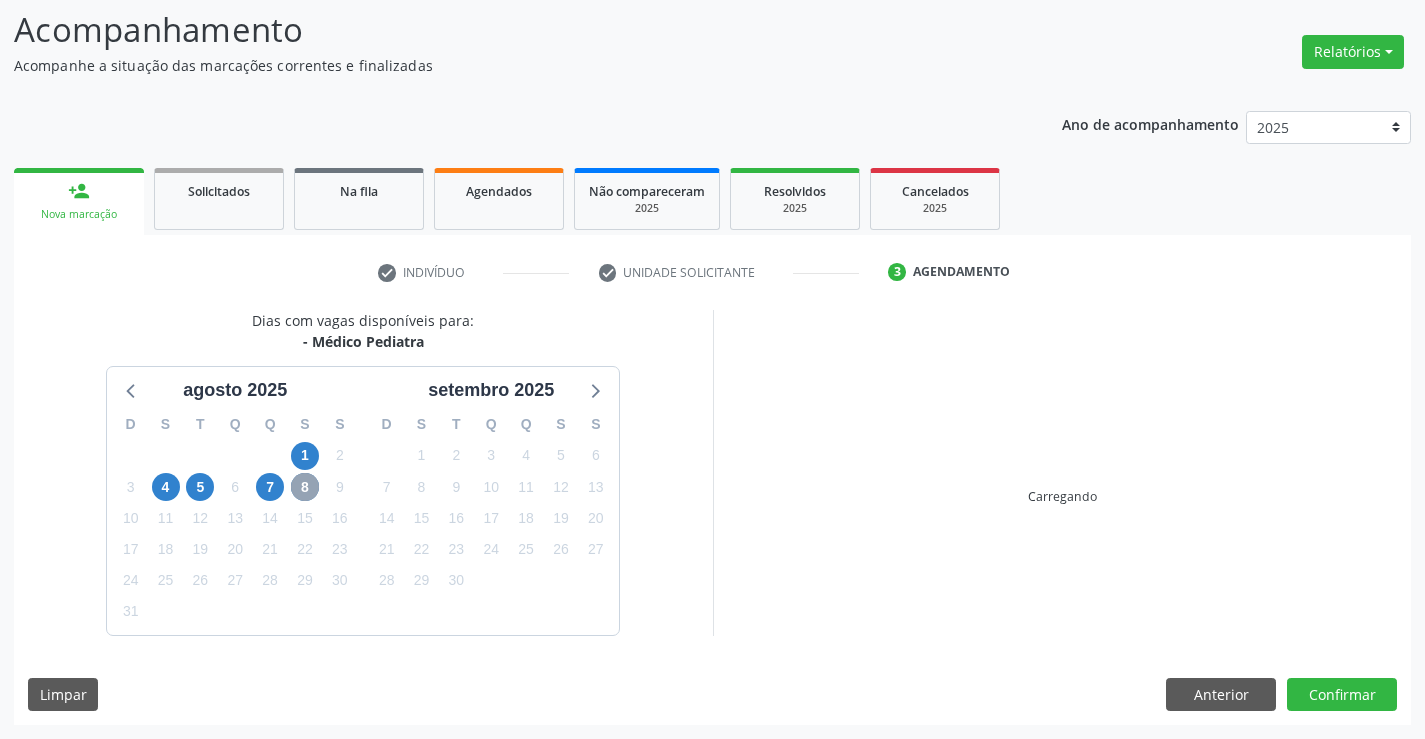 scroll, scrollTop: 420, scrollLeft: 0, axis: vertical 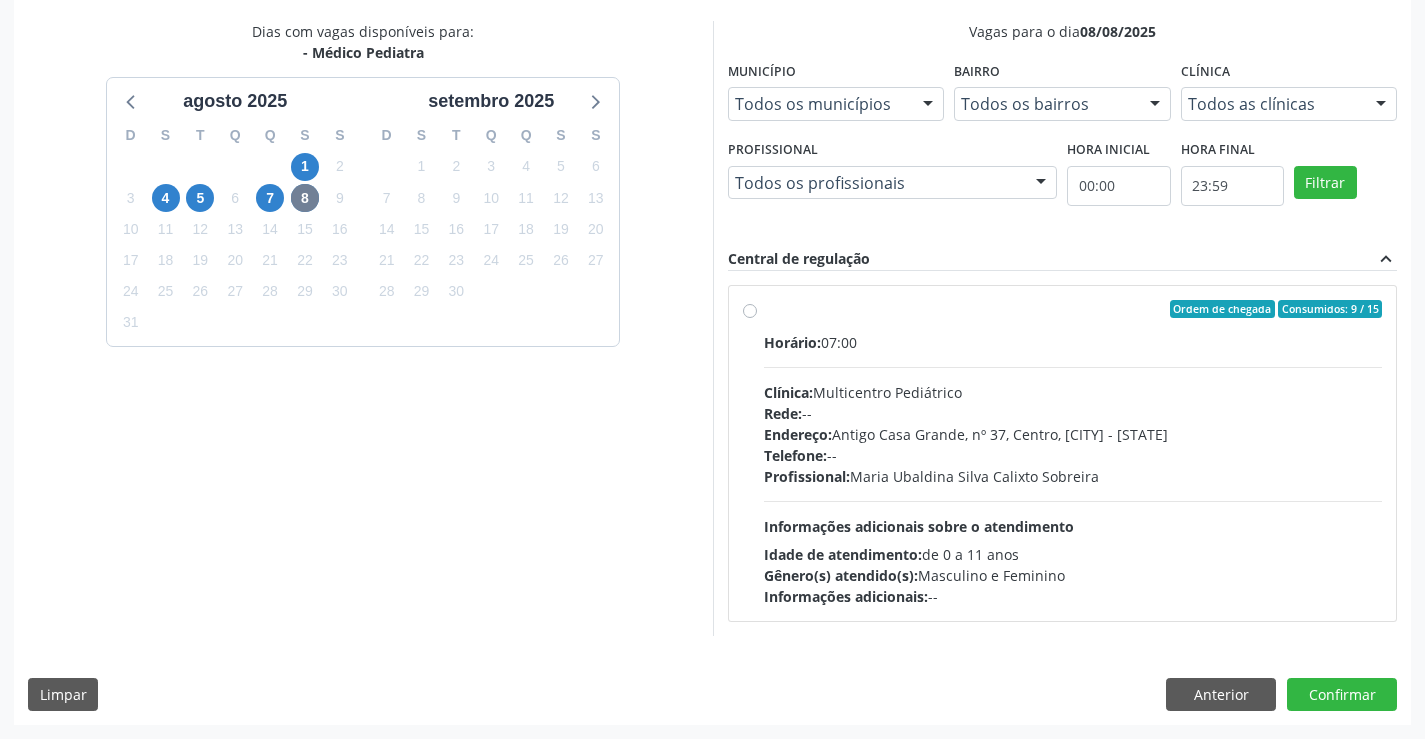click on "Rede:
--" at bounding box center (1073, 413) 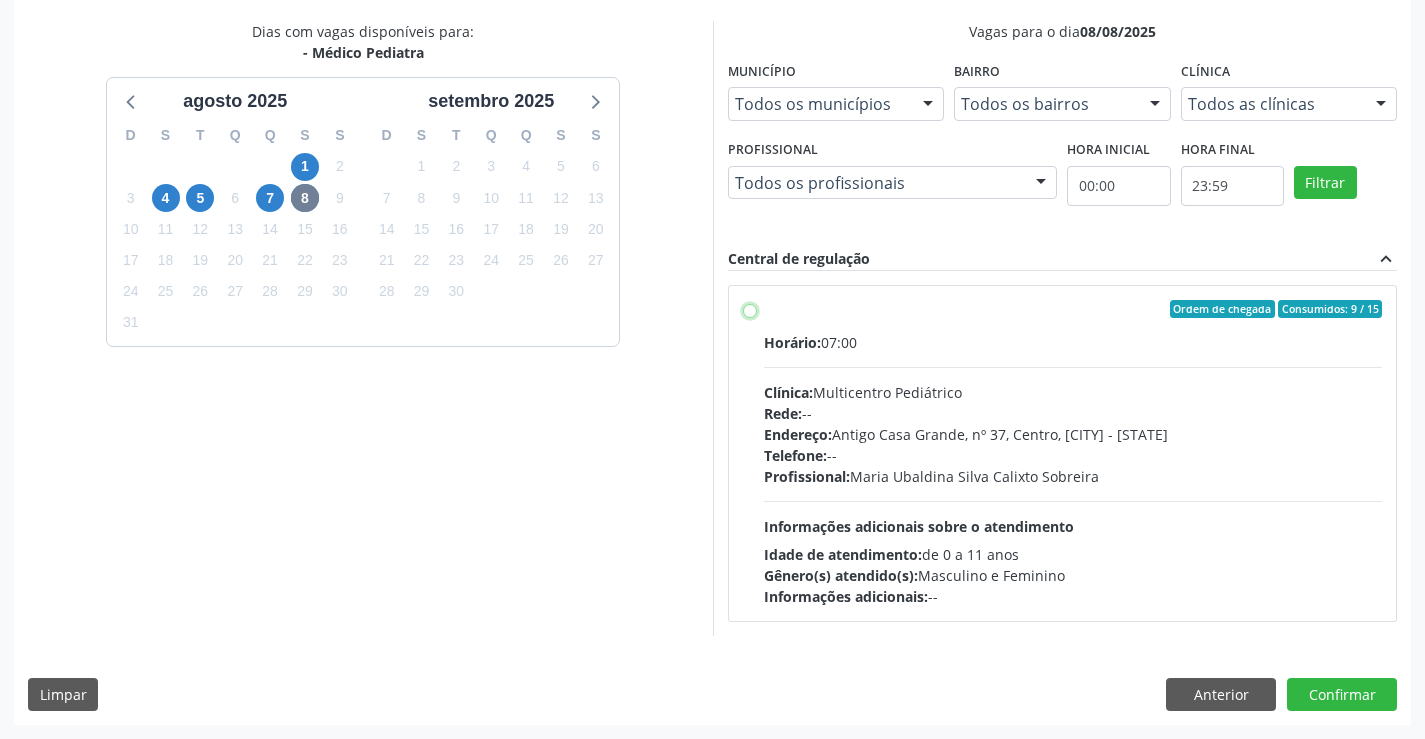 radio on "true" 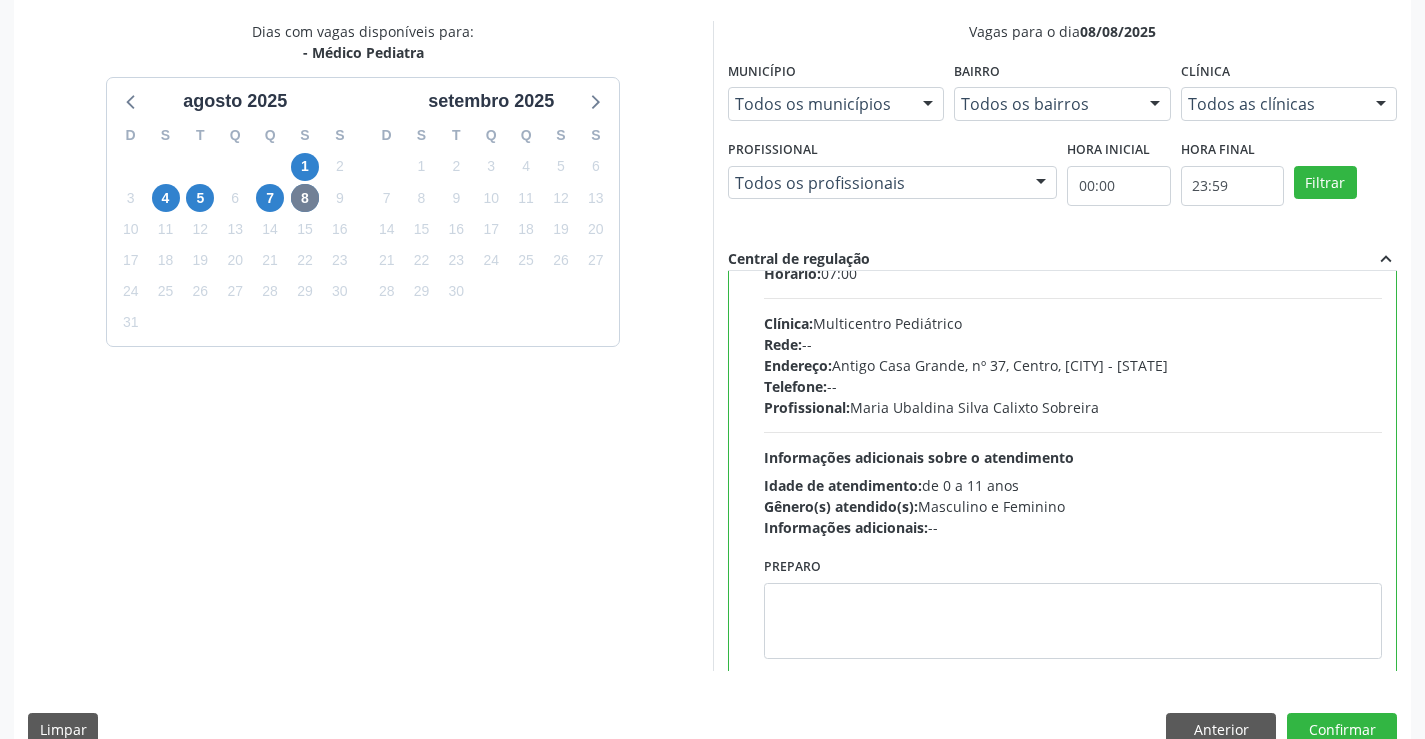 scroll, scrollTop: 99, scrollLeft: 0, axis: vertical 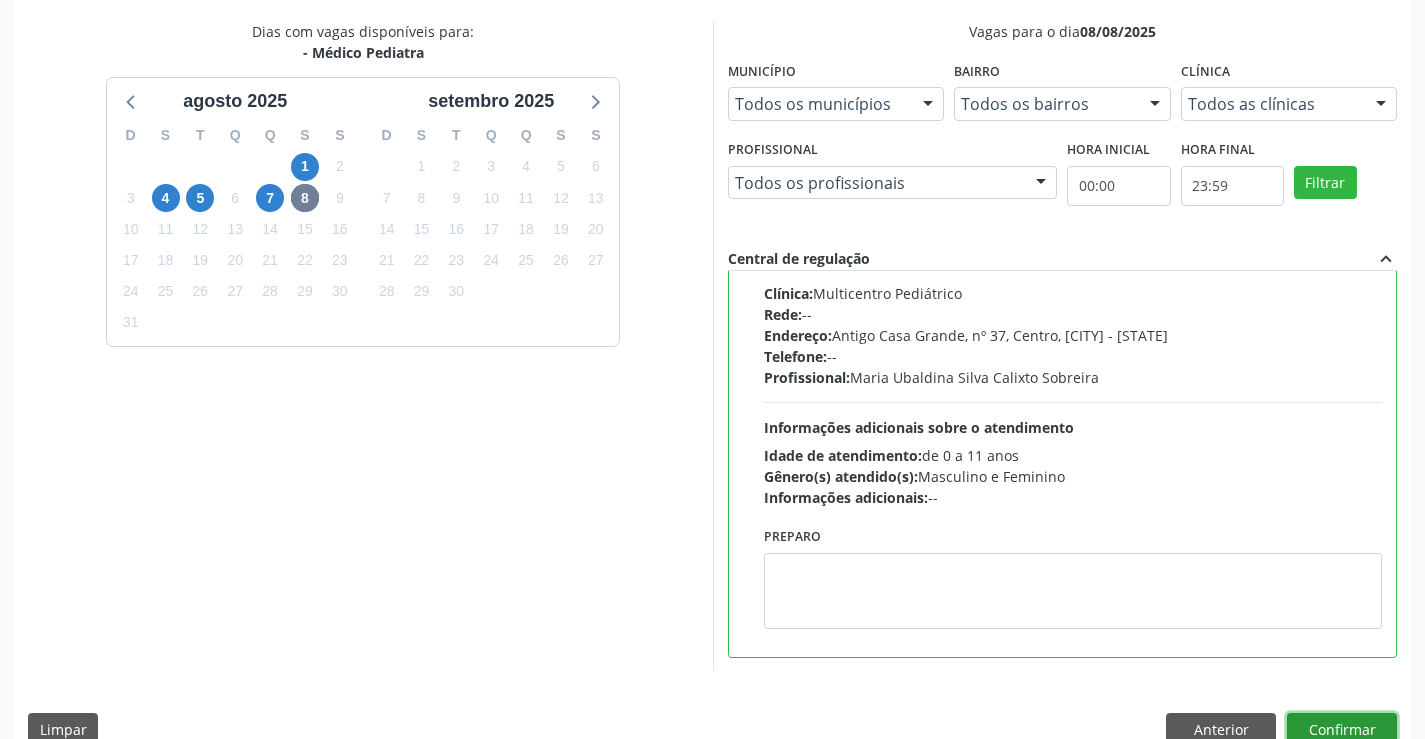 click on "Confirmar" at bounding box center [1342, 730] 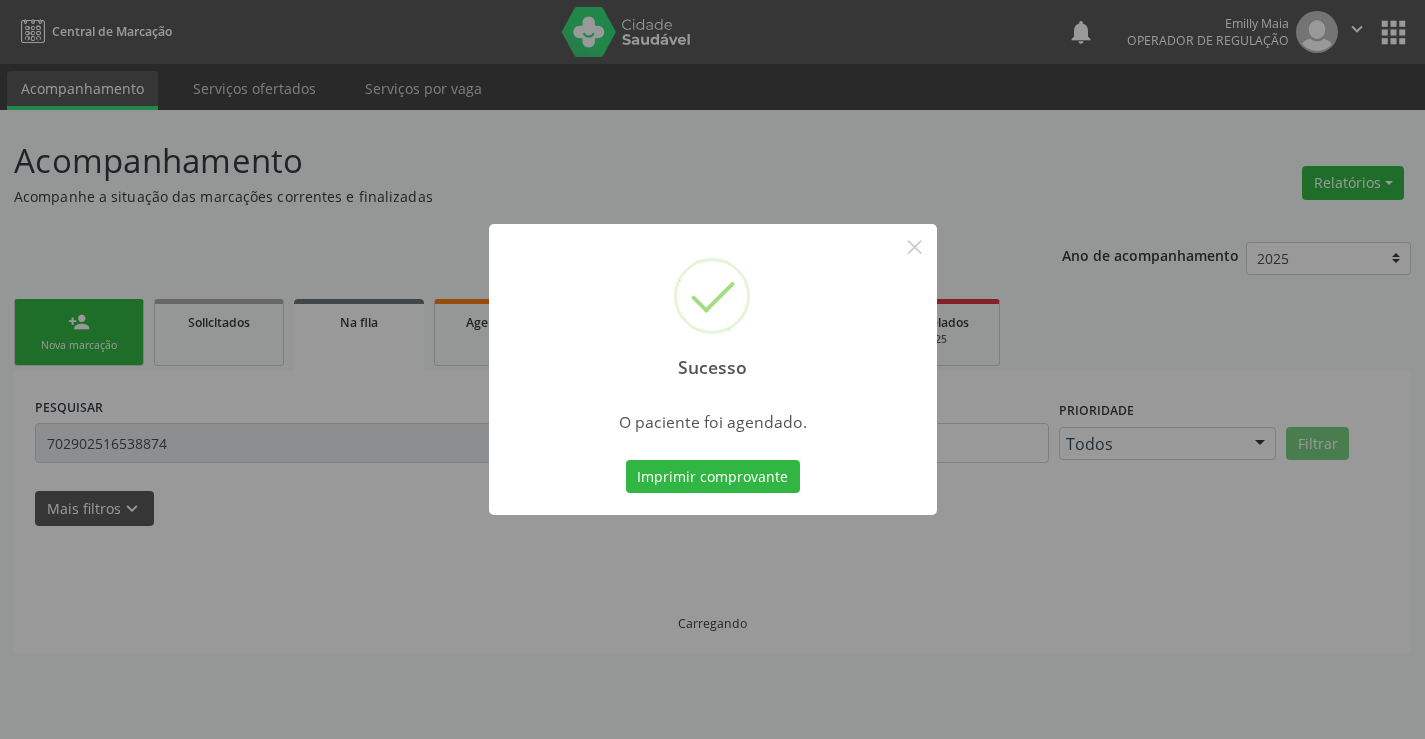 scroll, scrollTop: 0, scrollLeft: 0, axis: both 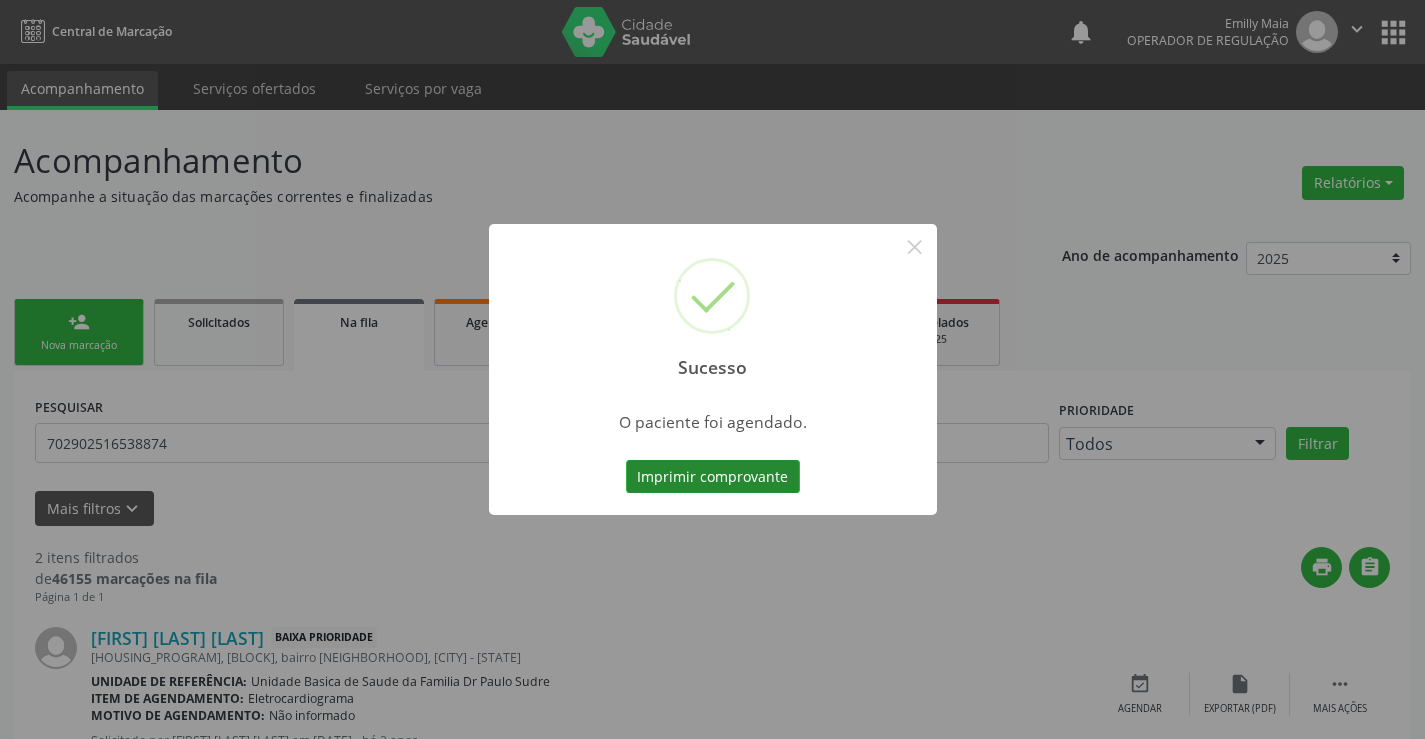 click on "Imprimir comprovante" at bounding box center (713, 477) 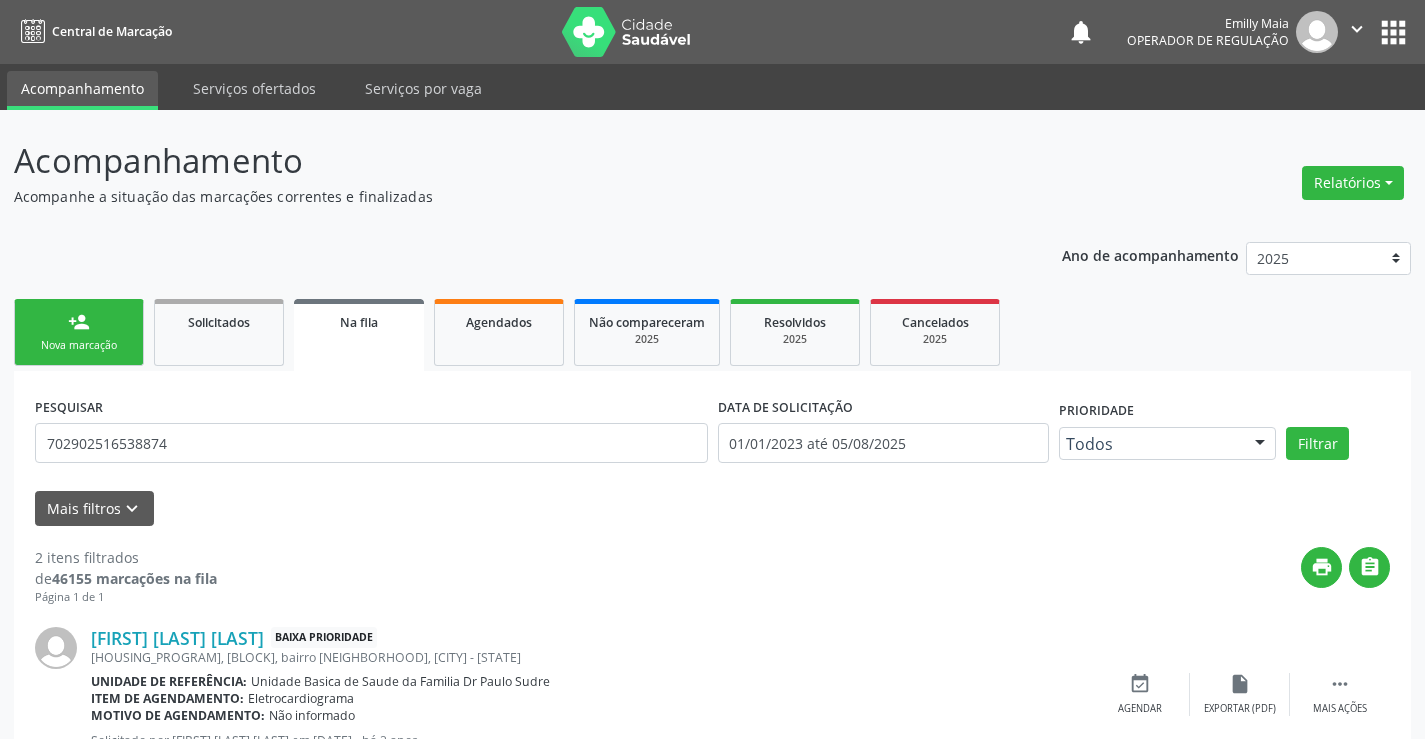 click on "person_add
Nova marcação" at bounding box center (79, 332) 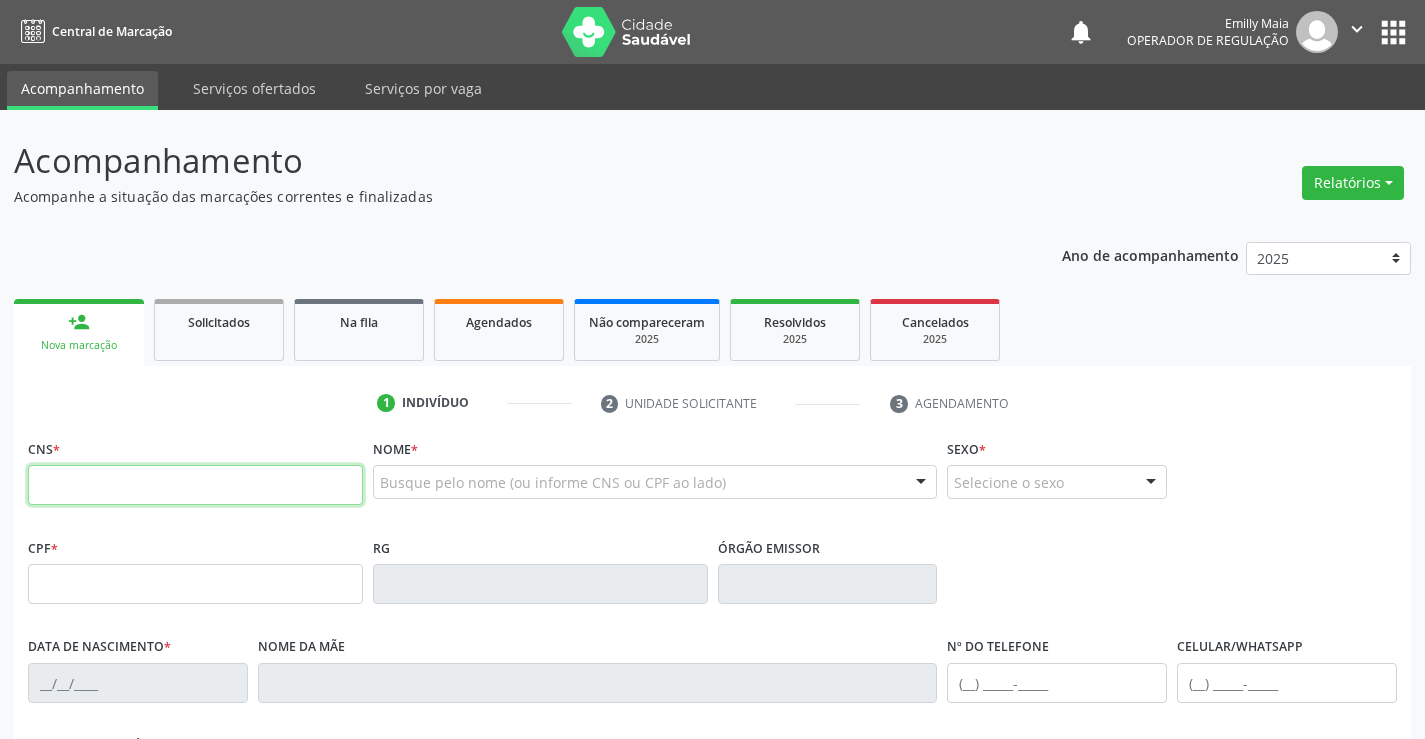 click at bounding box center [195, 485] 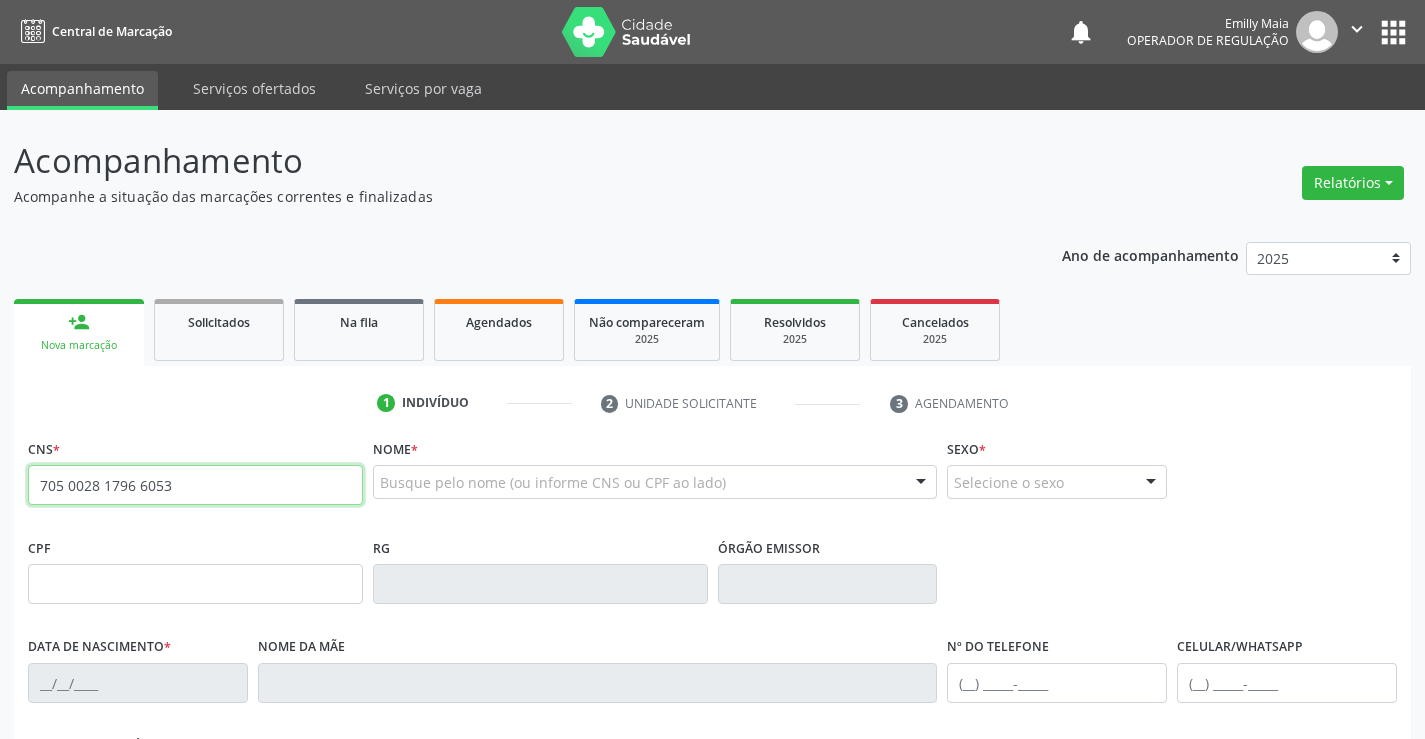 type on "705 0028 1796 6053" 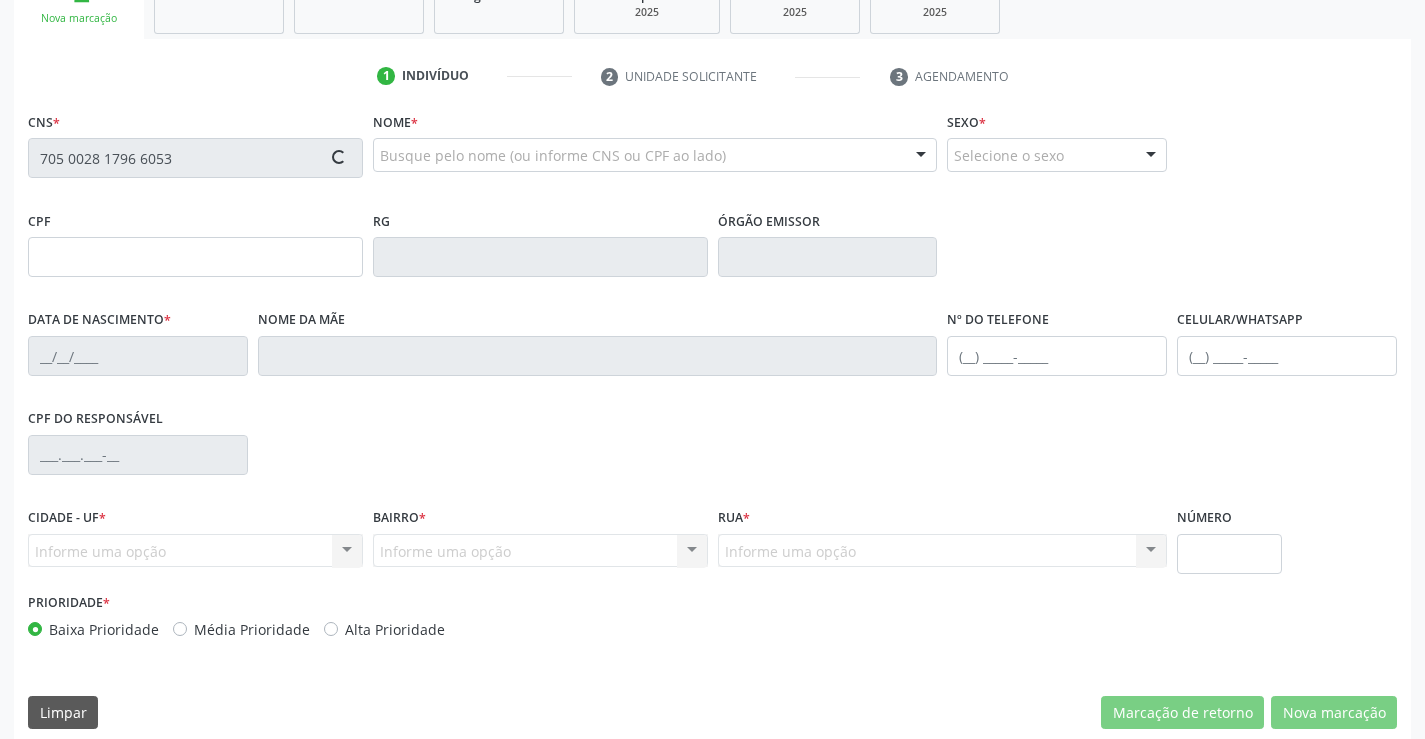 scroll, scrollTop: 345, scrollLeft: 0, axis: vertical 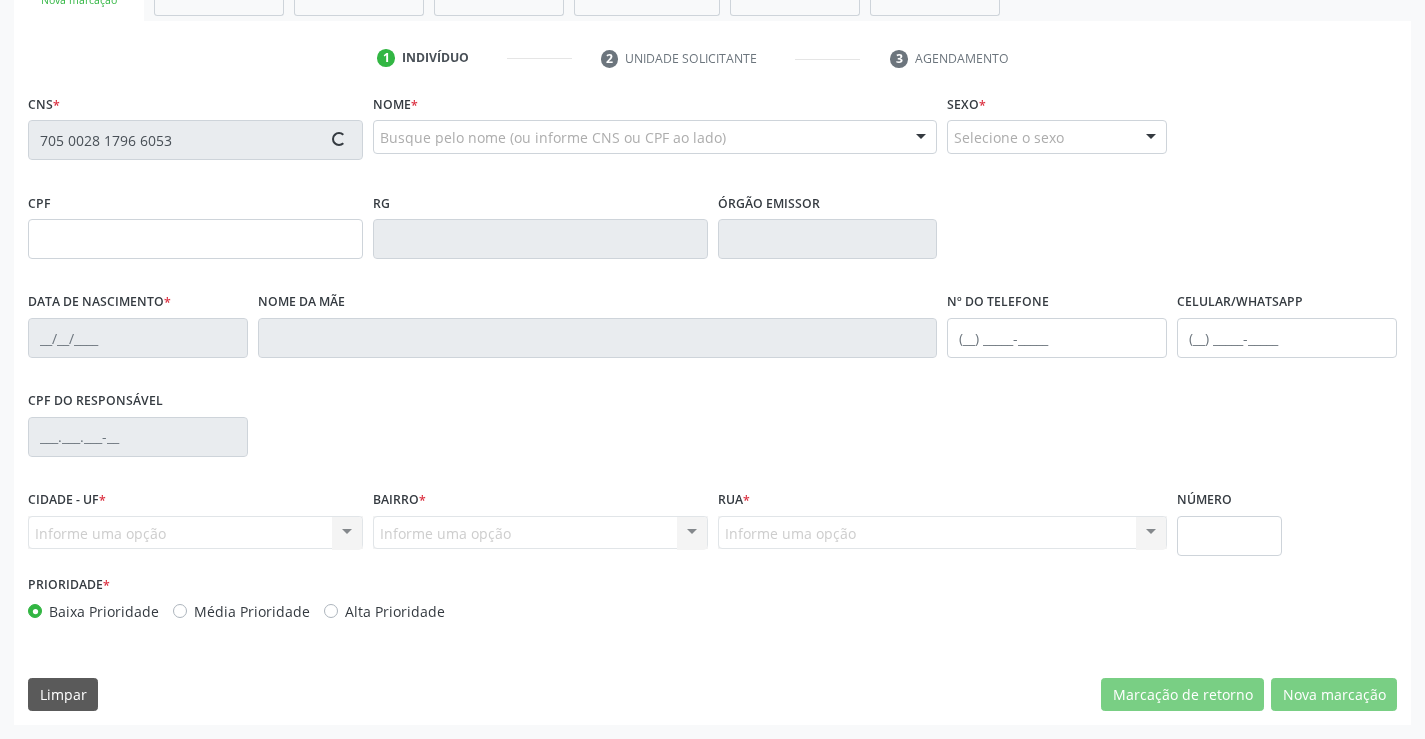 type on "[DATE]" 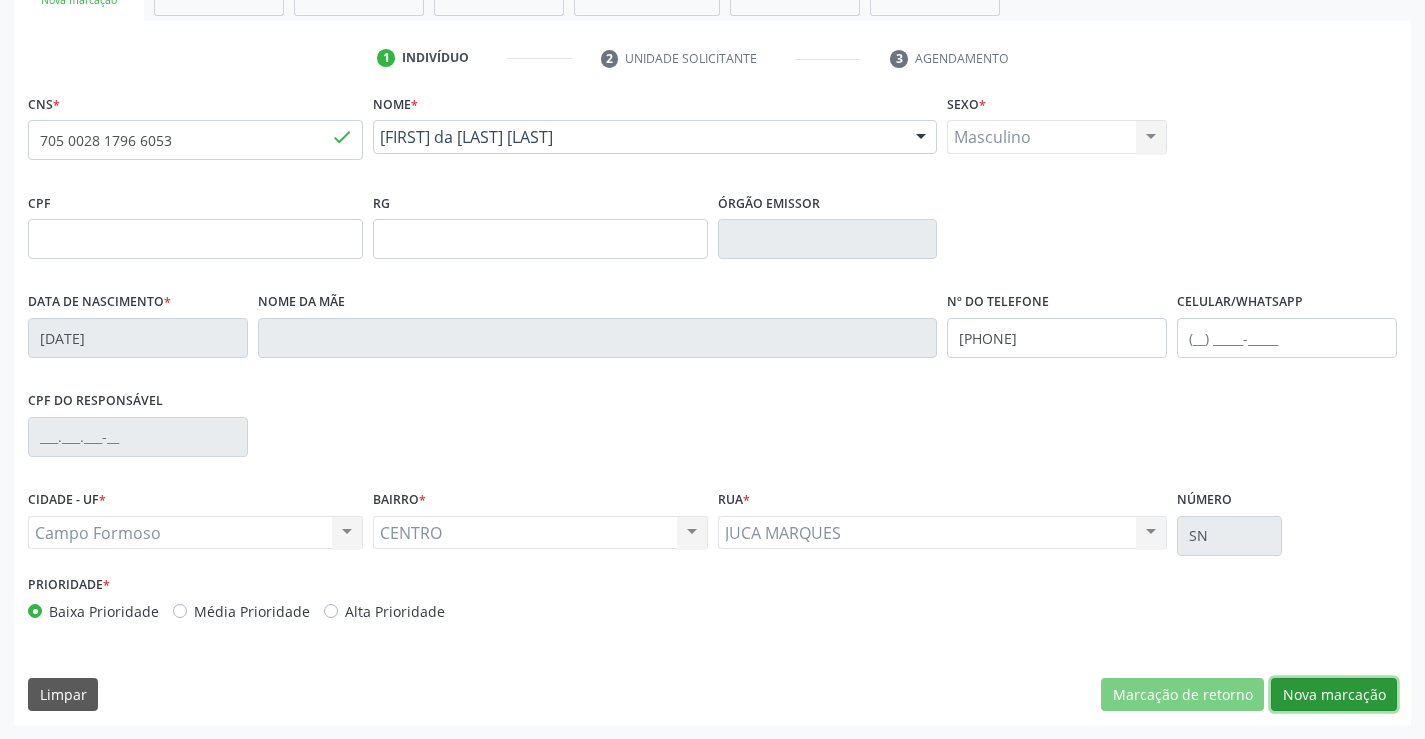 drag, startPoint x: 1372, startPoint y: 696, endPoint x: 613, endPoint y: 564, distance: 770.39276 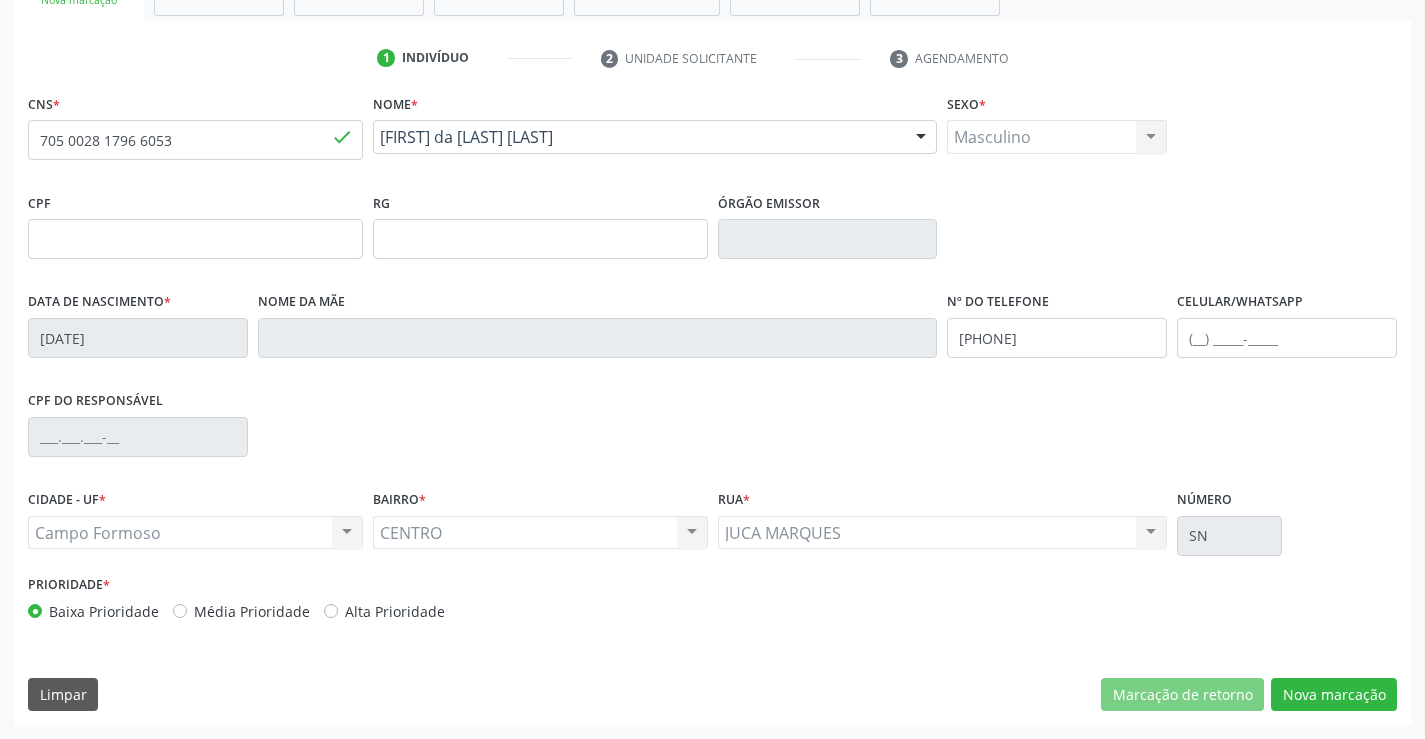 scroll, scrollTop: 167, scrollLeft: 0, axis: vertical 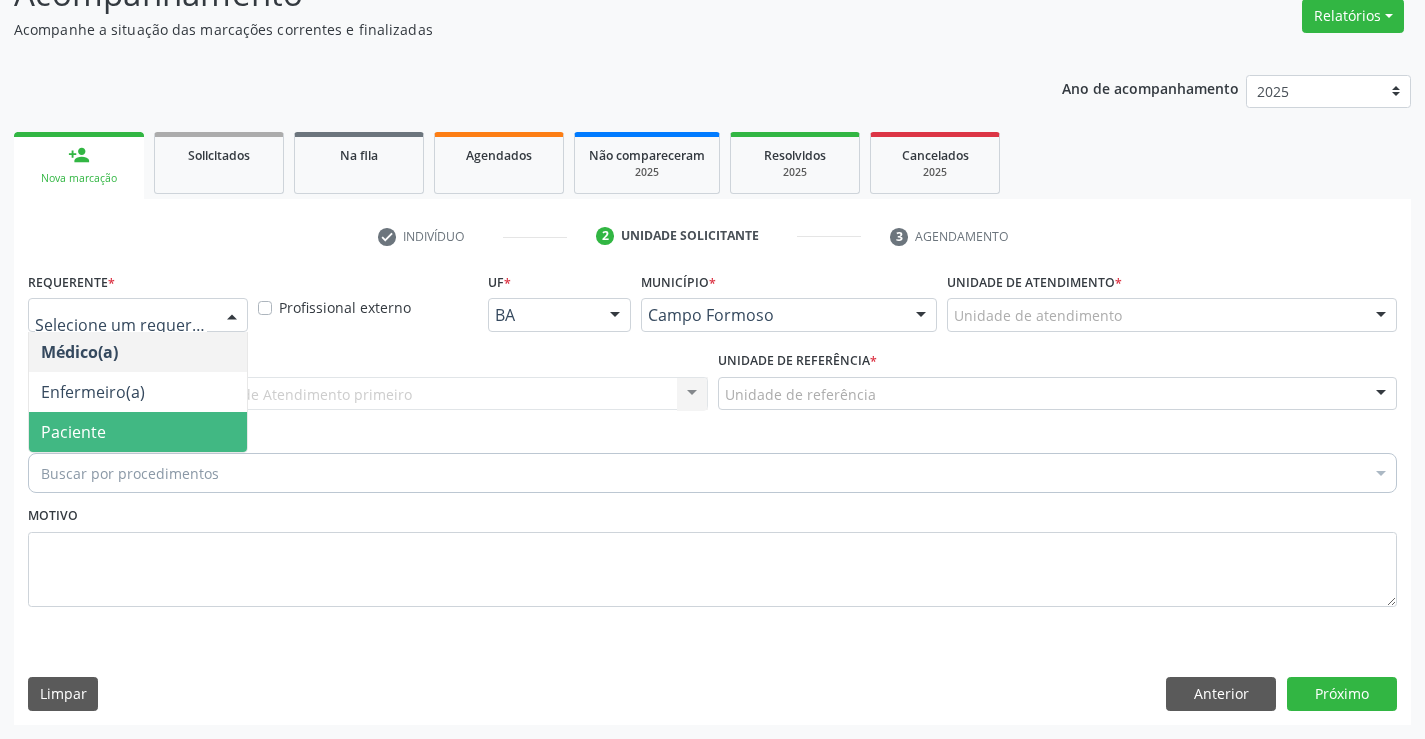 click on "Paciente" at bounding box center [73, 432] 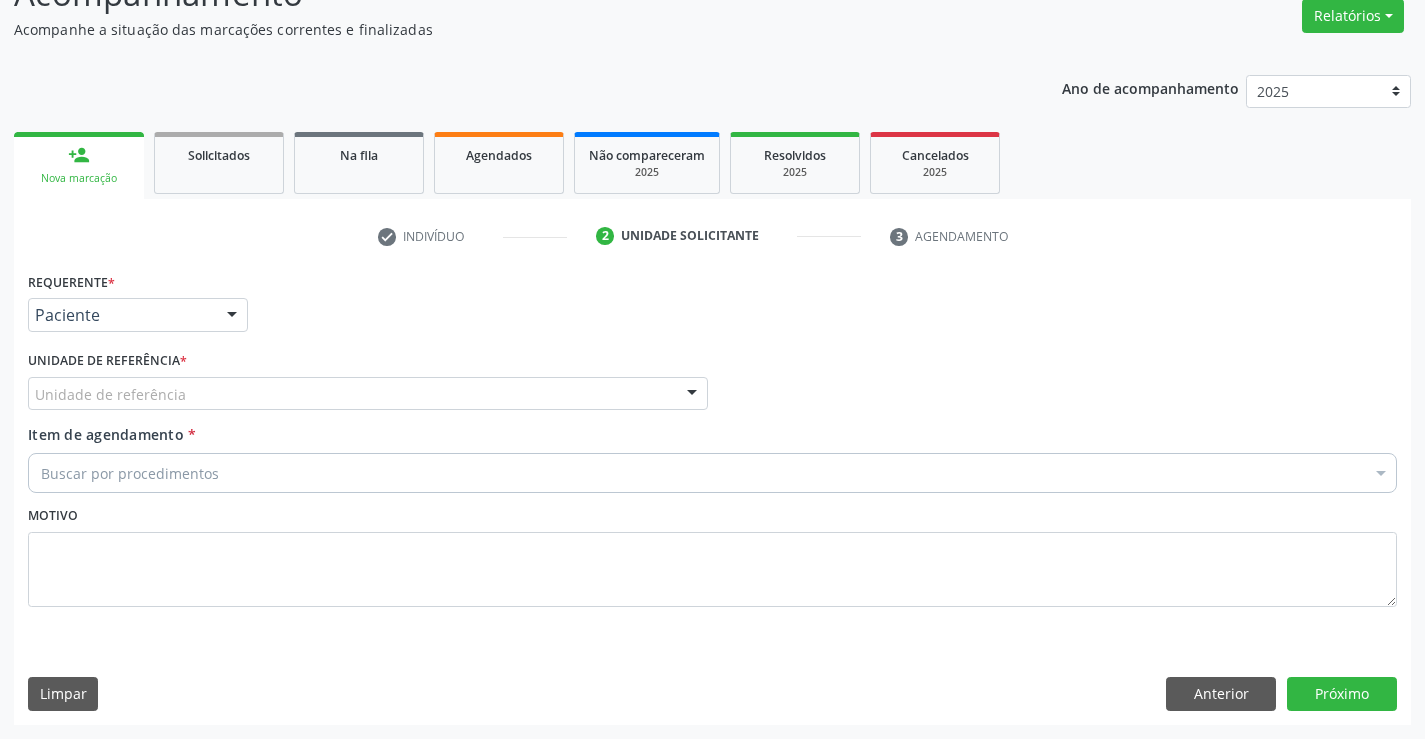 click on "Unidade de referência" at bounding box center [368, 394] 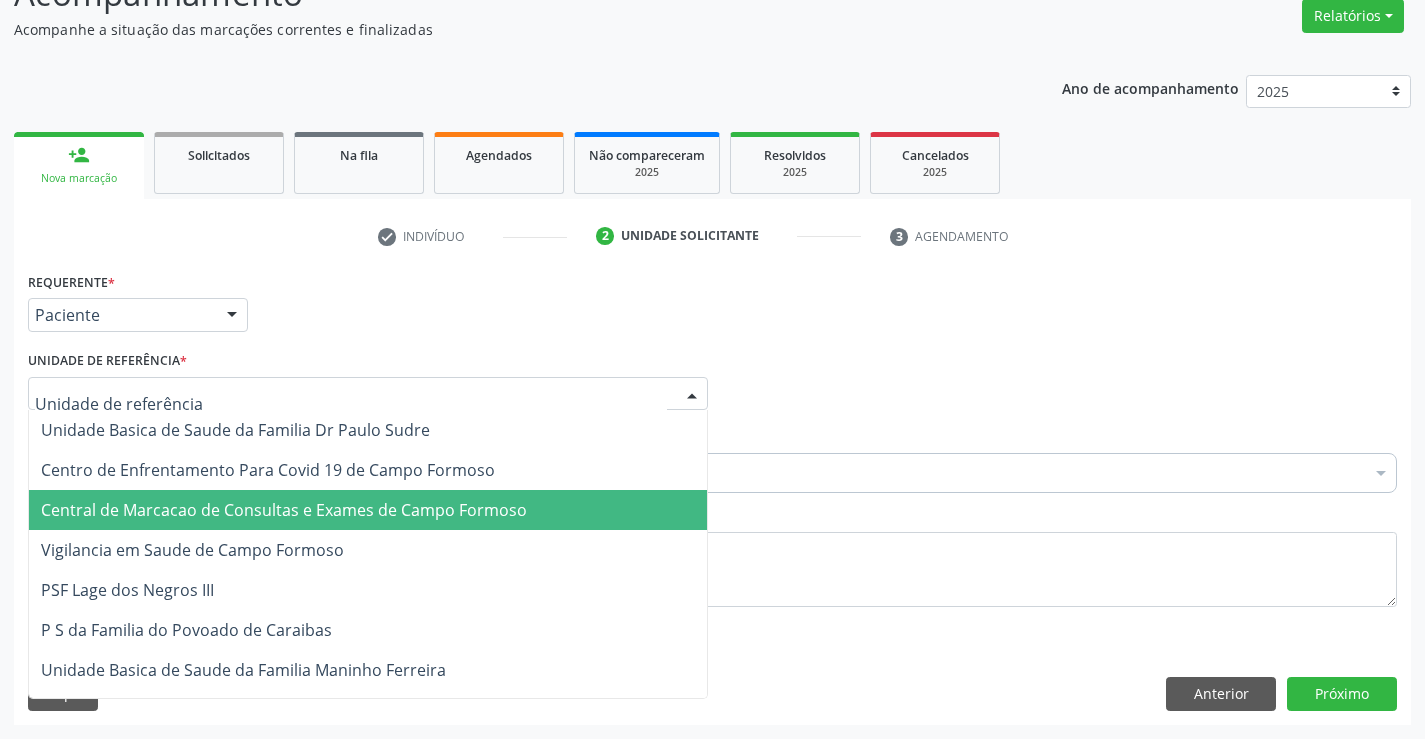 click on "Central de Marcacao de Consultas e Exames de Campo Formoso" at bounding box center (284, 510) 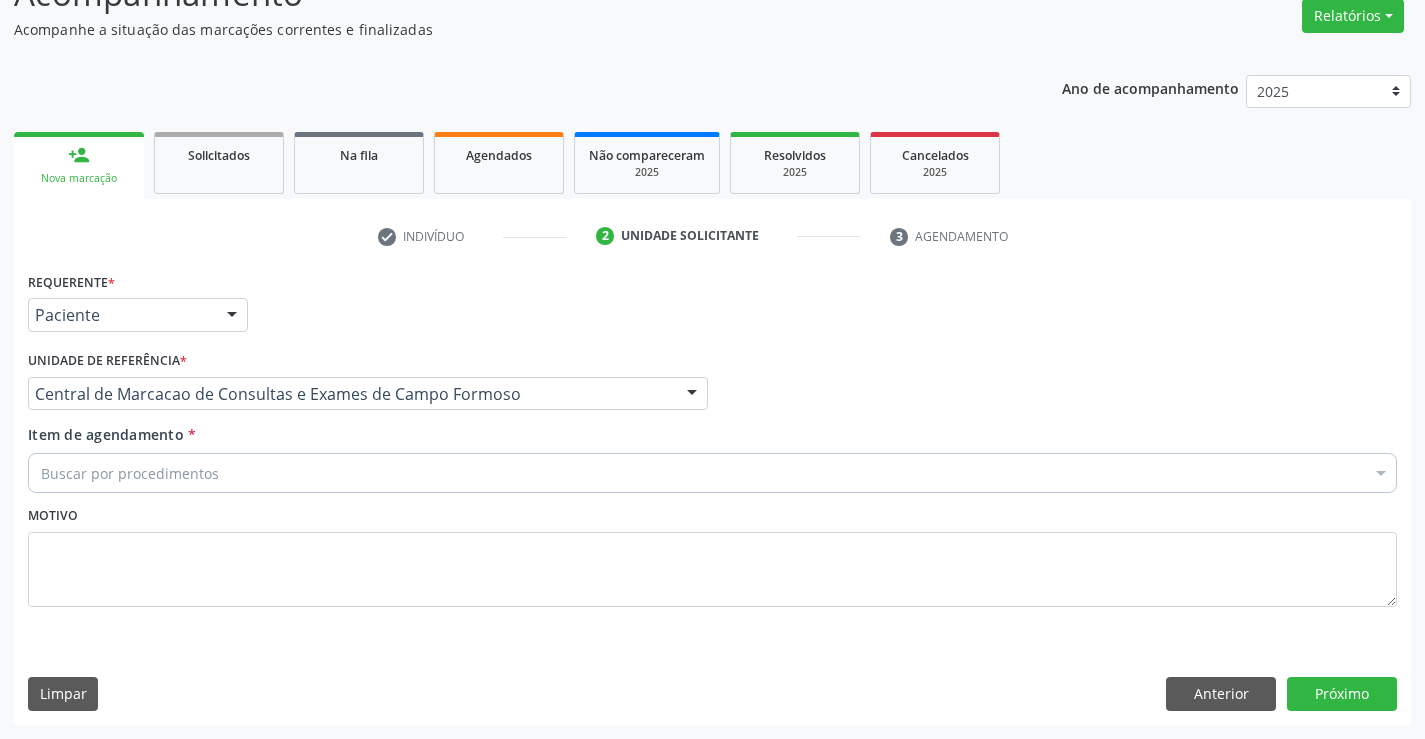 click on "Buscar por procedimentos" at bounding box center [712, 473] 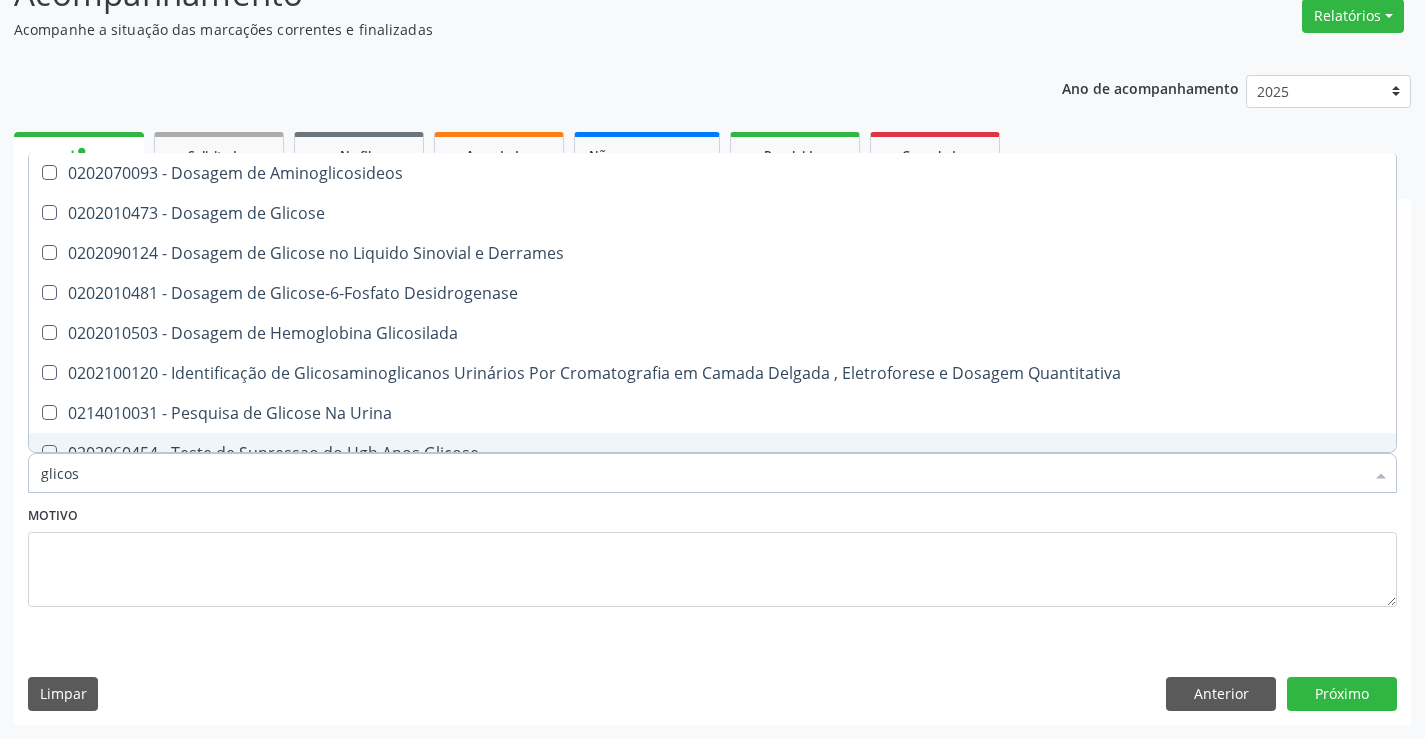type on "glicose" 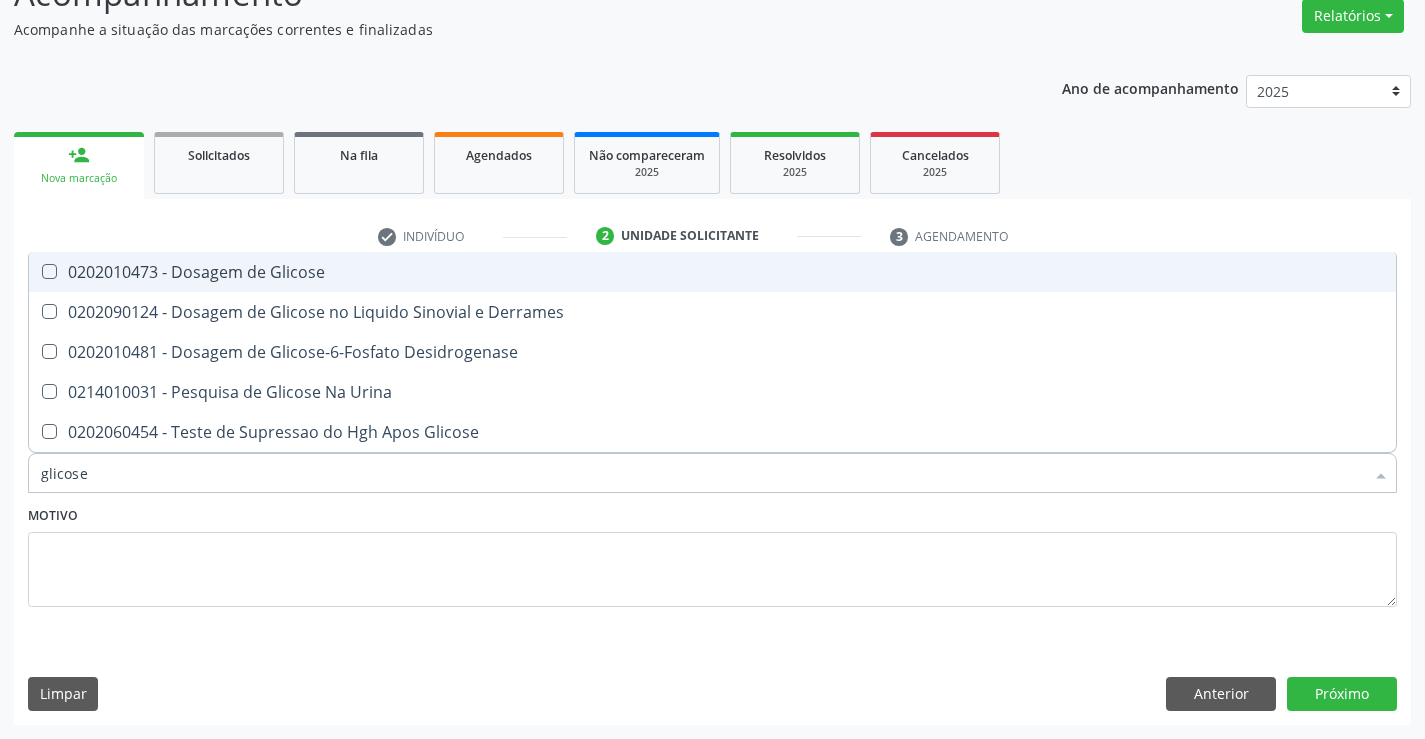 click on "0202010473 - Dosagem de Glicose" at bounding box center (712, 272) 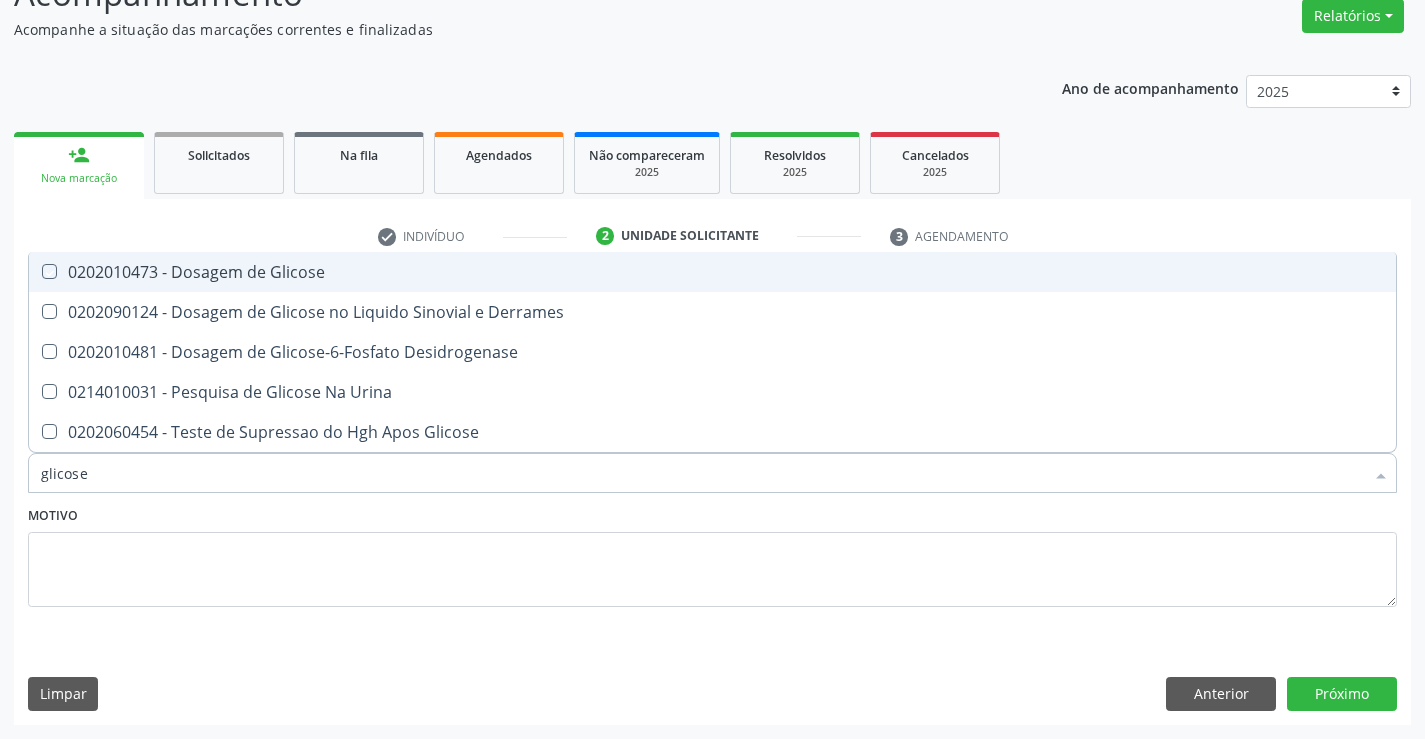 checkbox on "true" 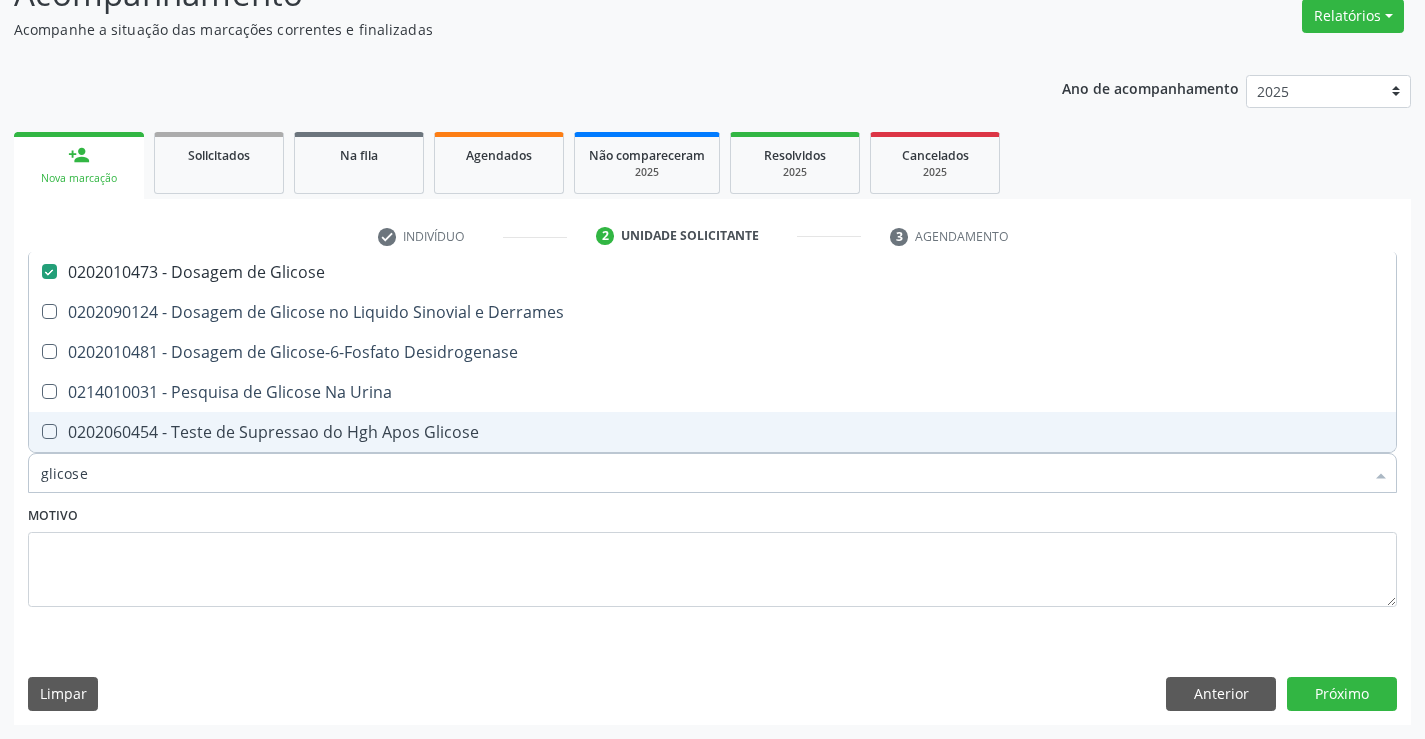 click on "glicose" at bounding box center [702, 473] 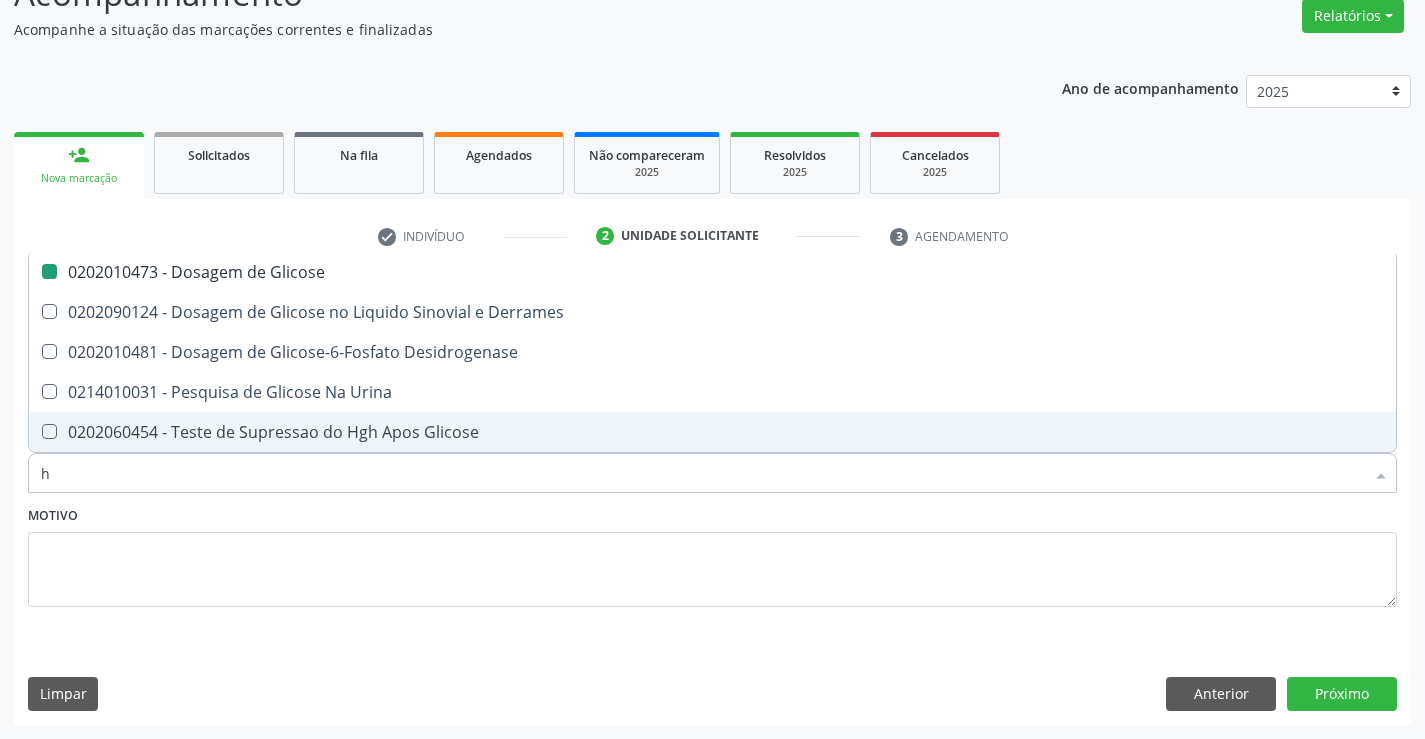 type on "he" 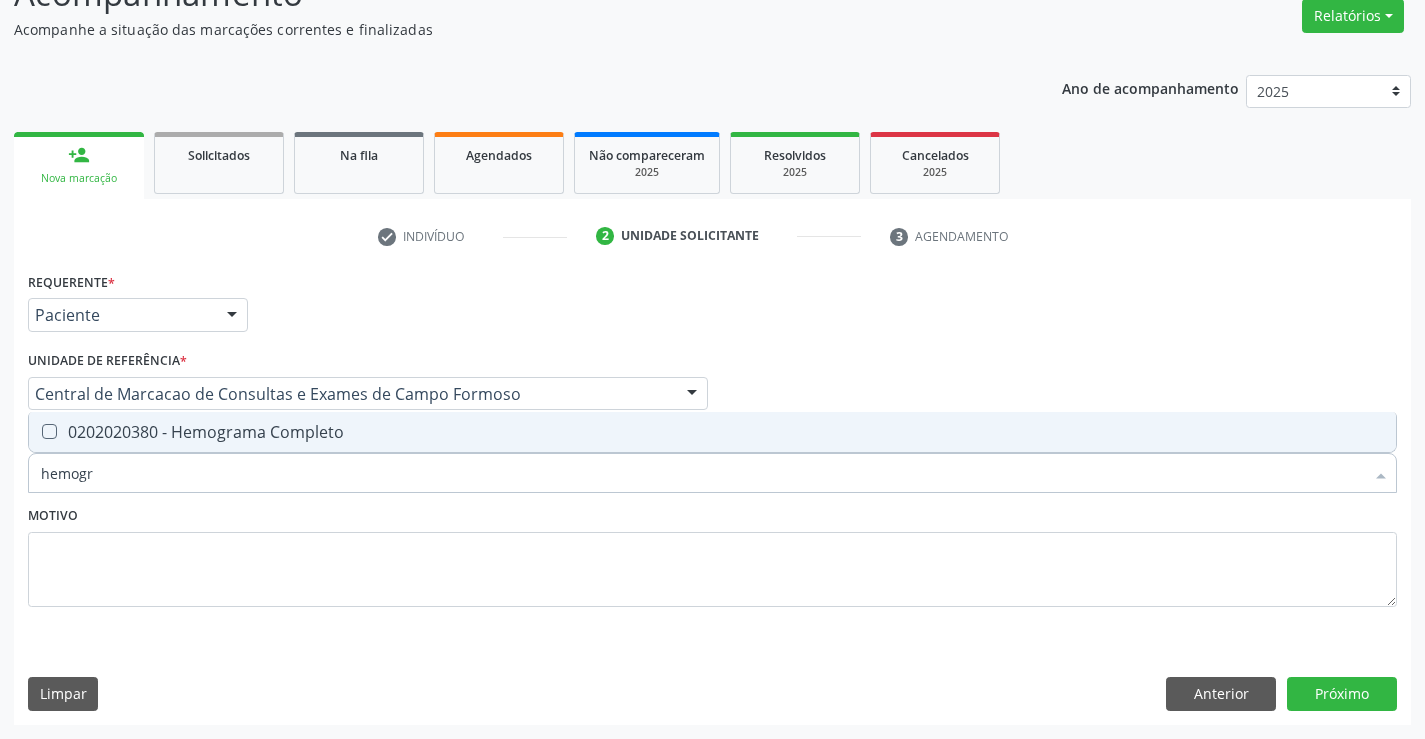 type on "hemogra" 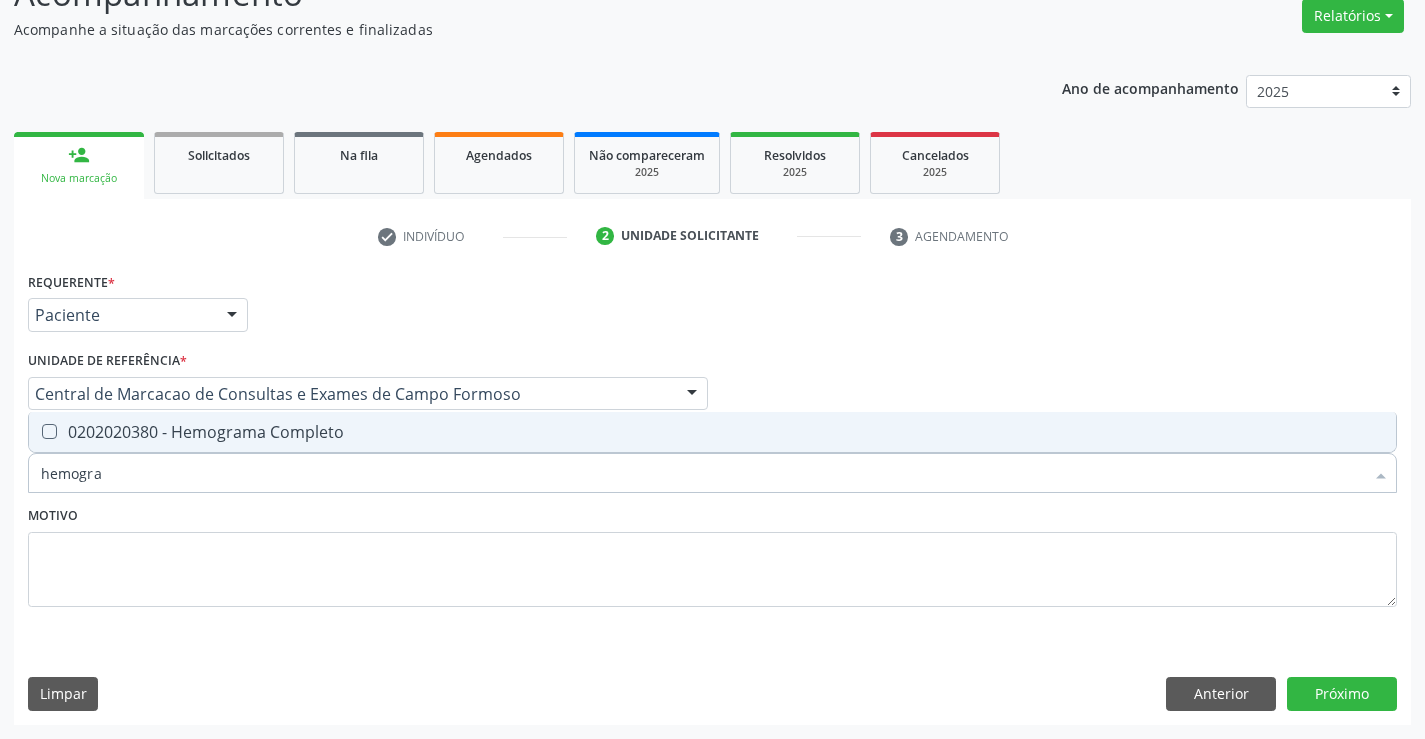 click on "0202020380 - Hemograma Completo" at bounding box center (712, 432) 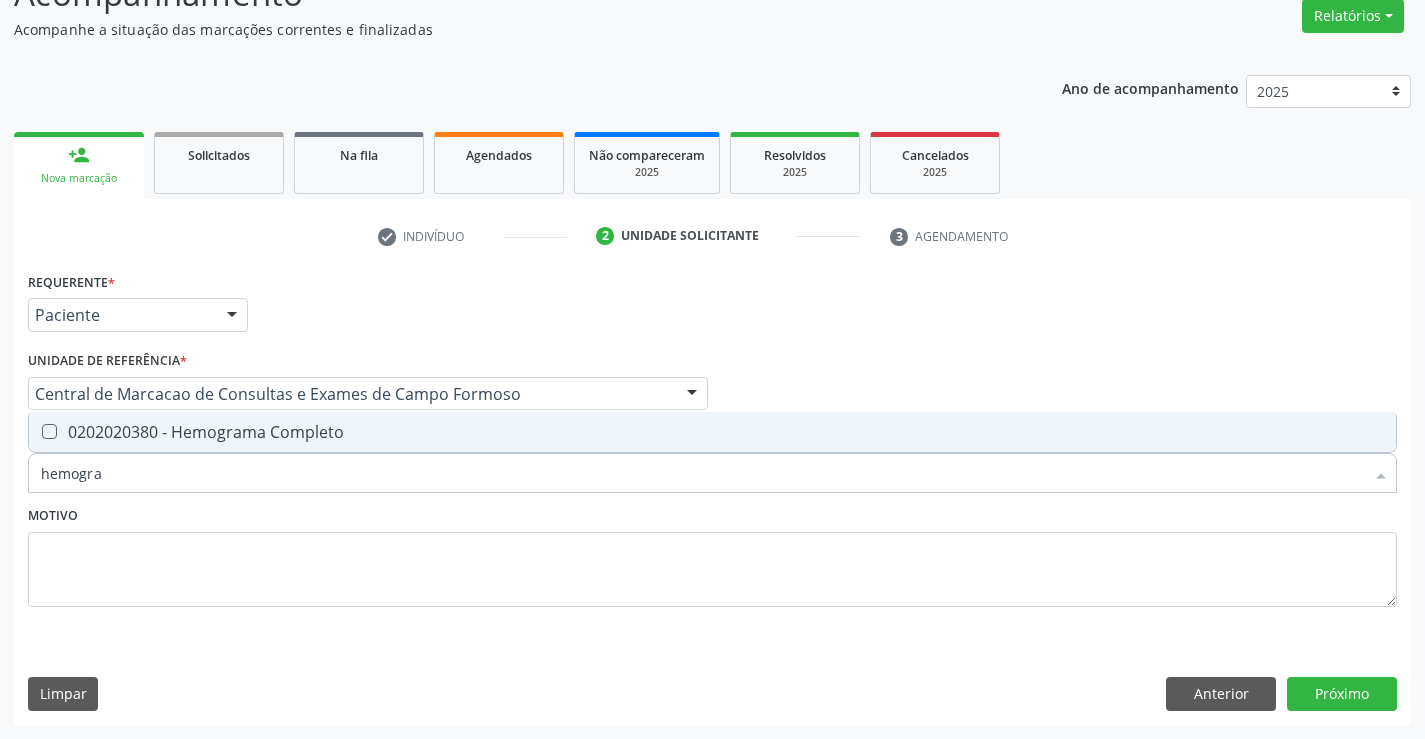 checkbox on "true" 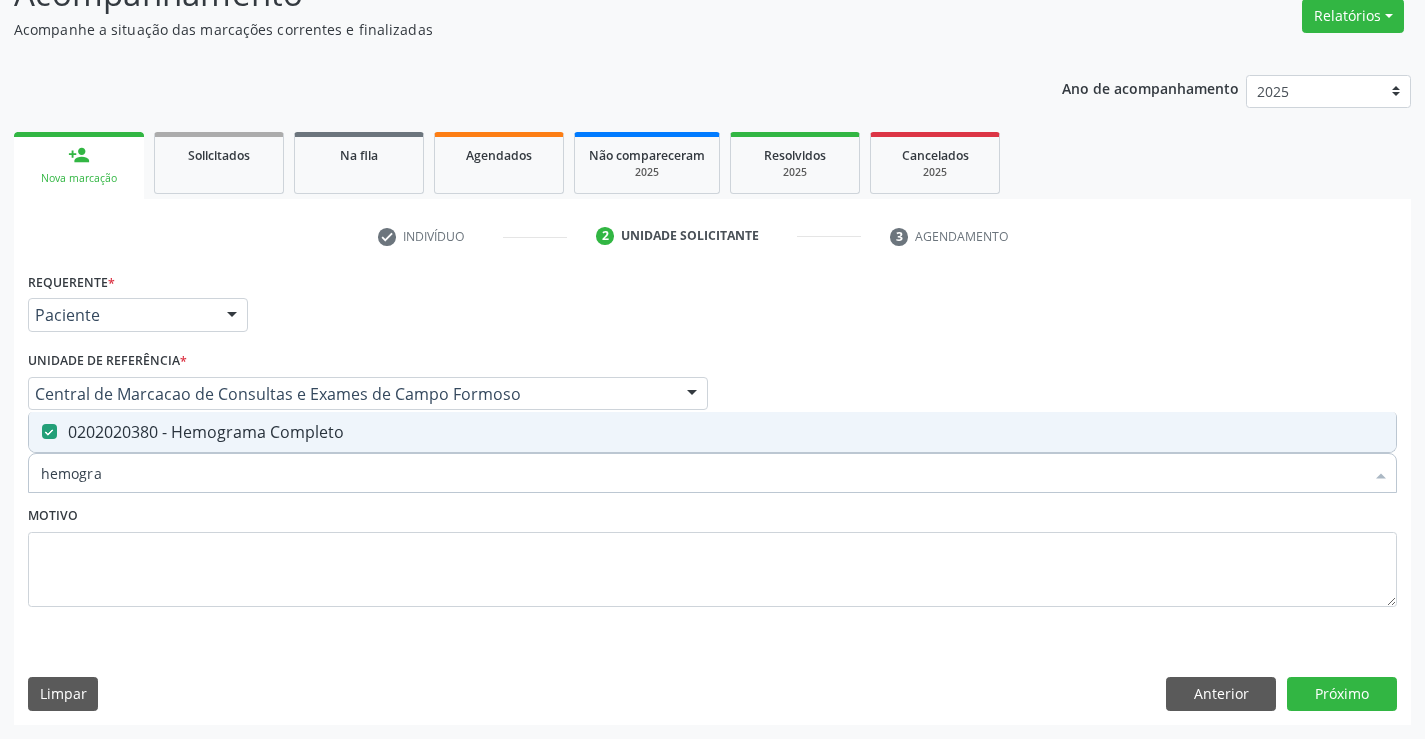 click on "hemogra" at bounding box center (702, 473) 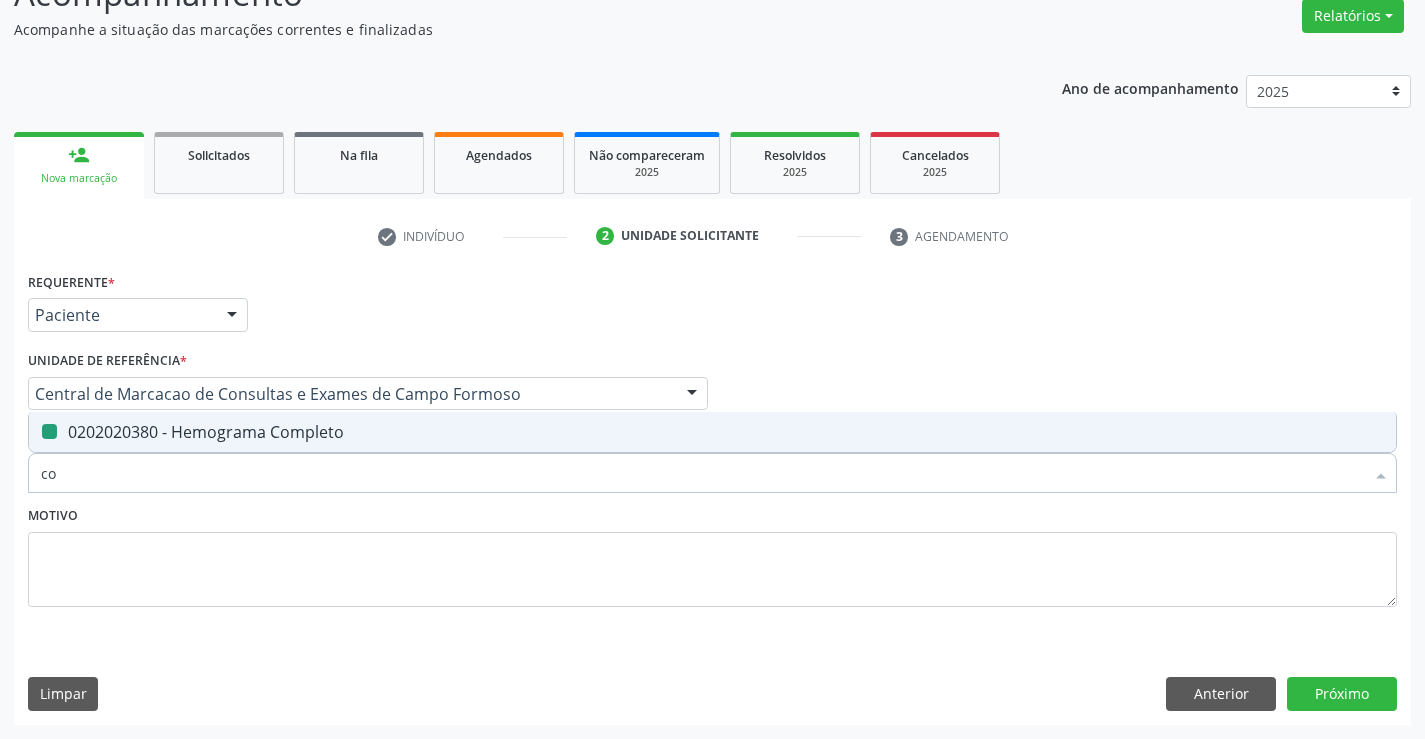 type on "coa" 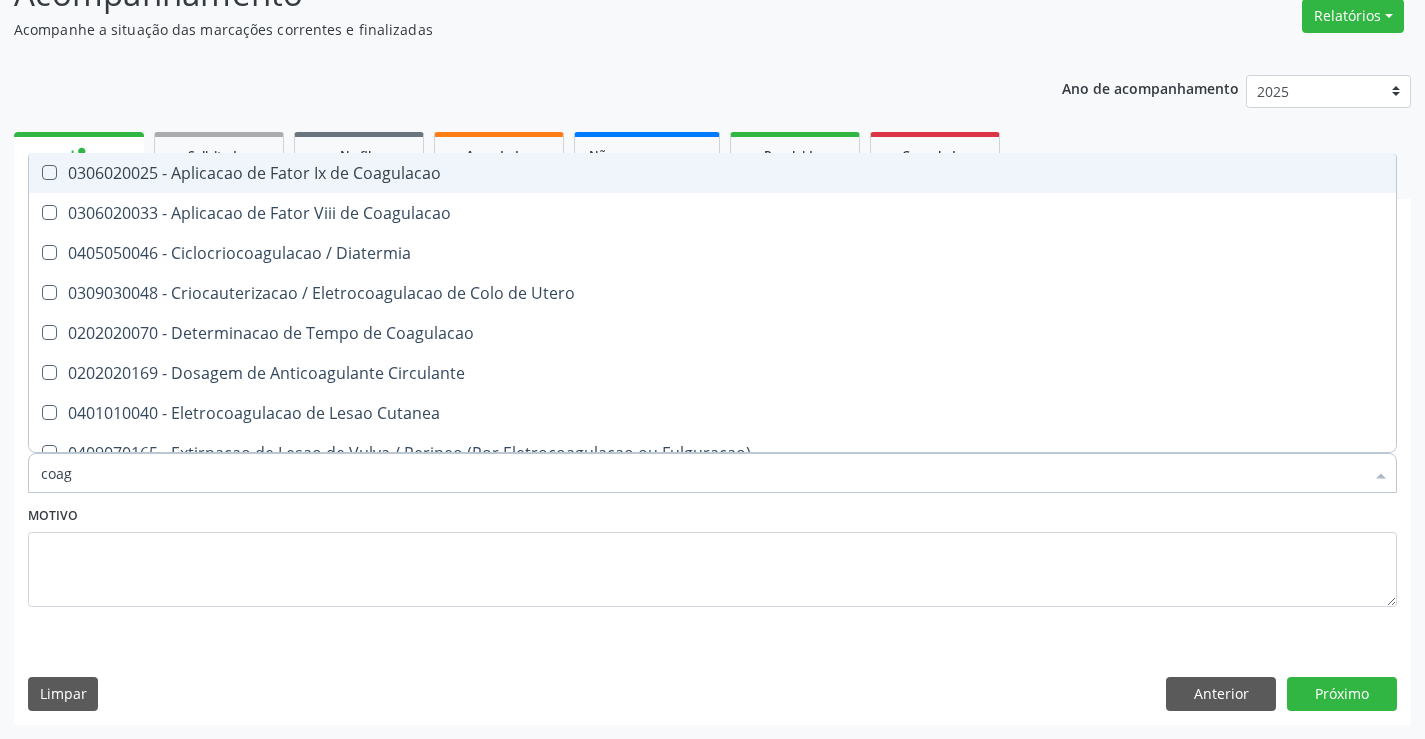 type on "coagu" 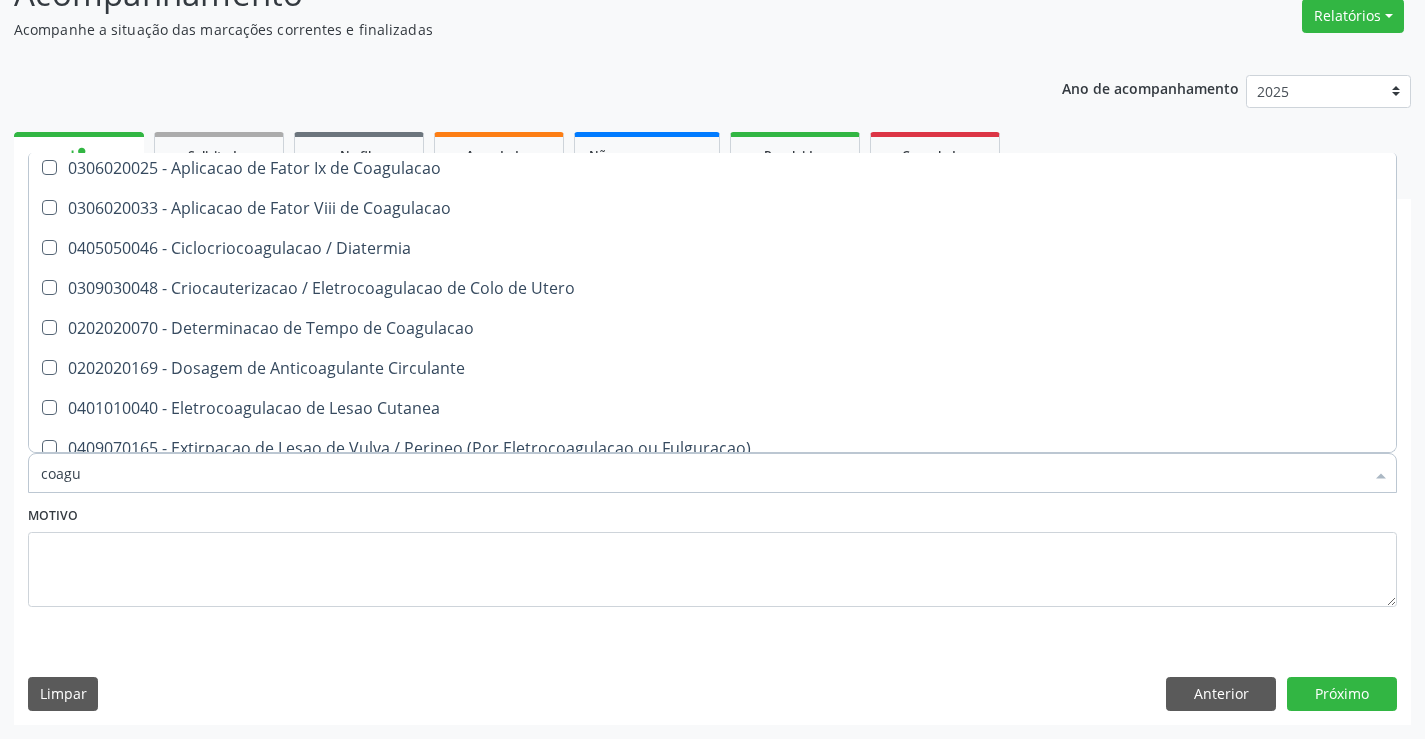 scroll, scrollTop: 0, scrollLeft: 0, axis: both 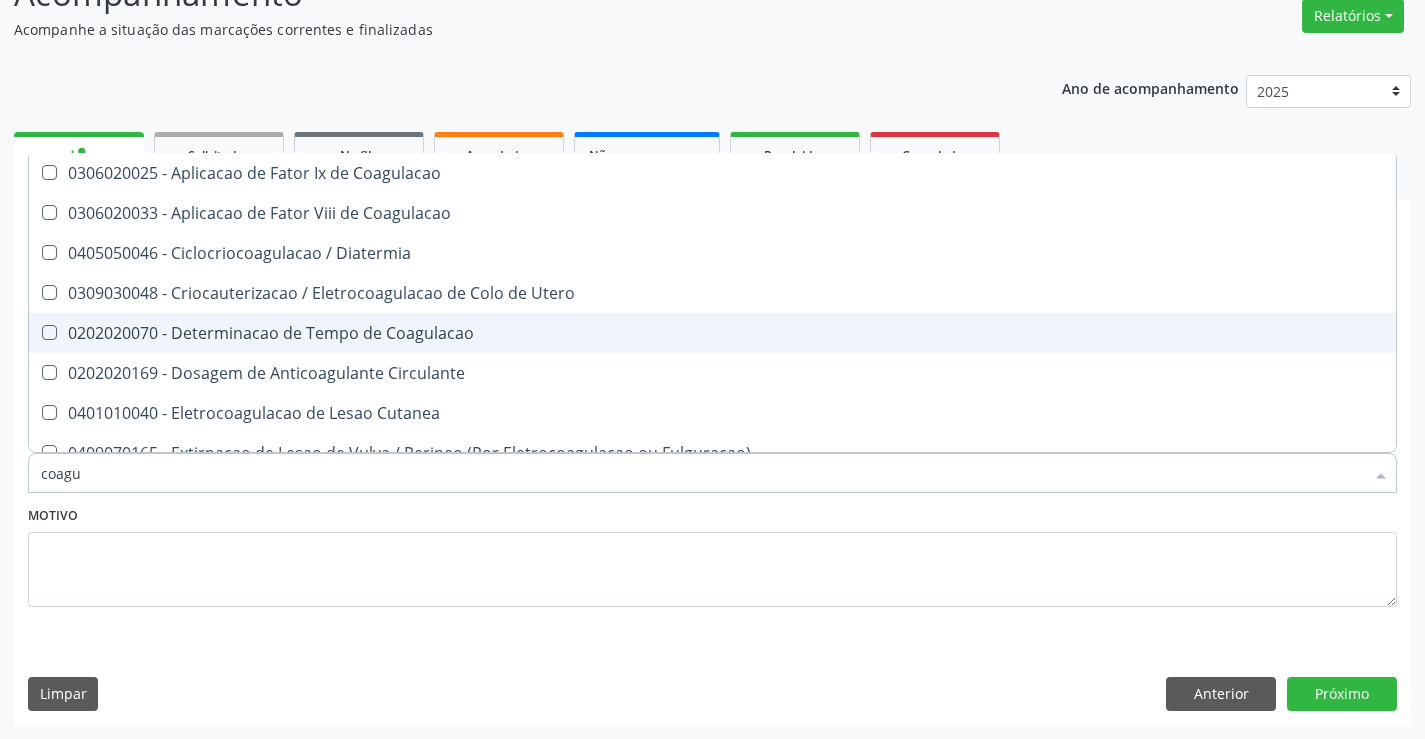 click on "0202020070 - Determinacao de Tempo de Coagulacao" at bounding box center (712, 333) 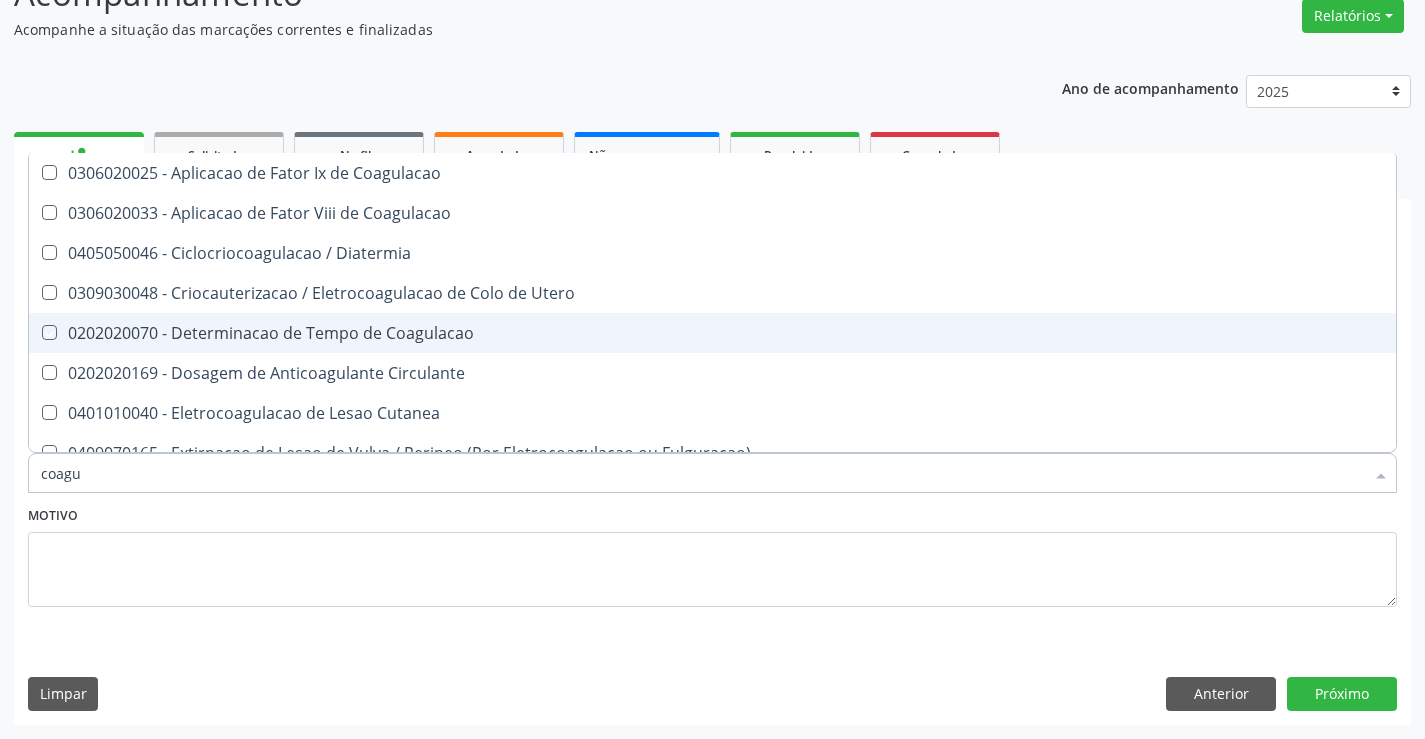 checkbox on "true" 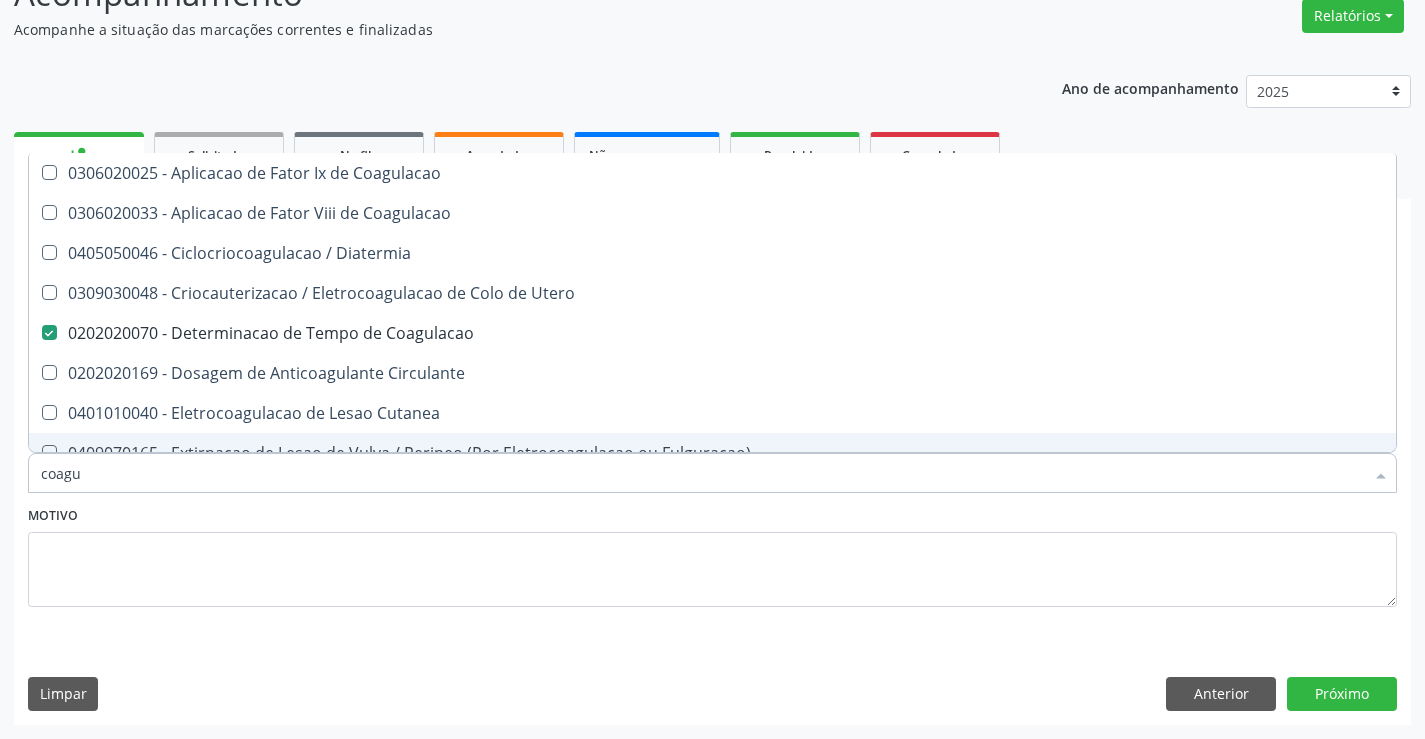 click on "coagu" at bounding box center [702, 473] 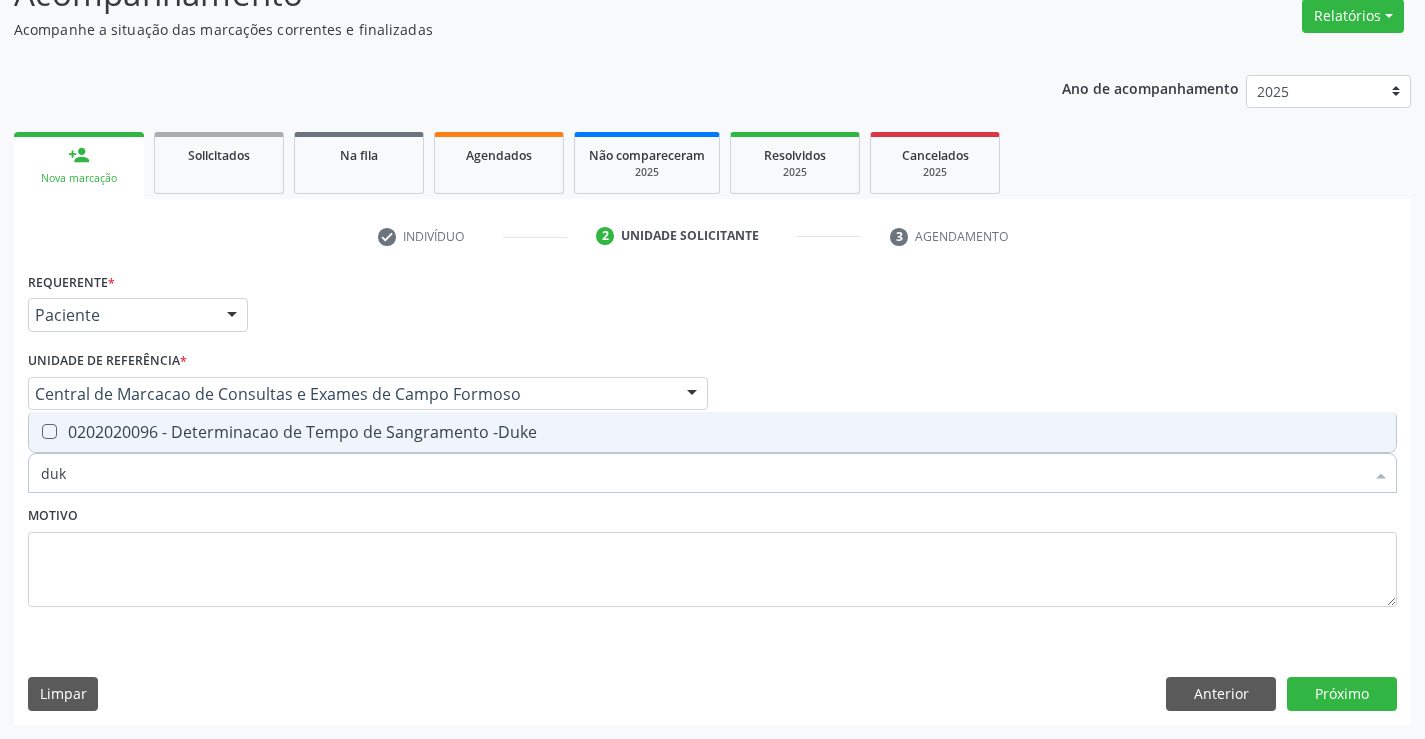 type on "duke" 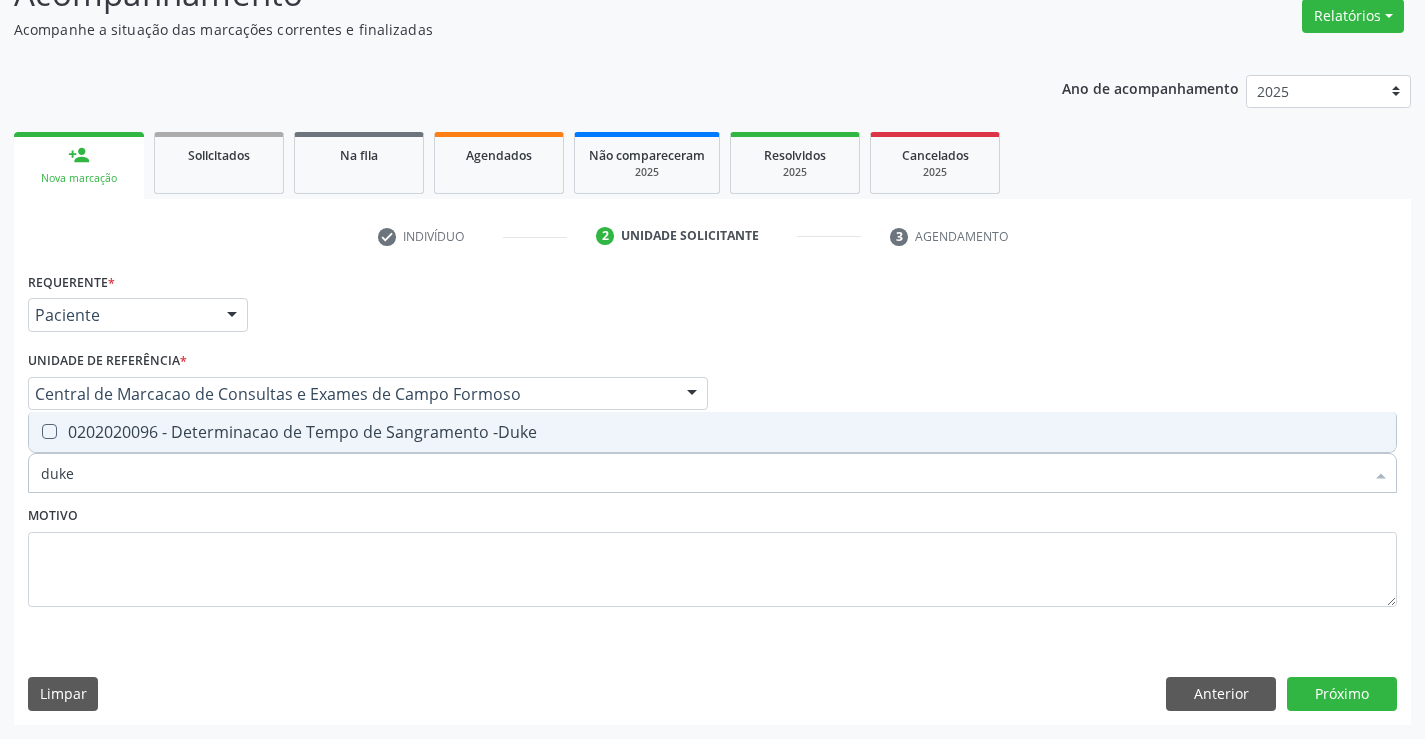click on "0202020096 - Determinacao de Tempo de Sangramento -Duke" at bounding box center [712, 432] 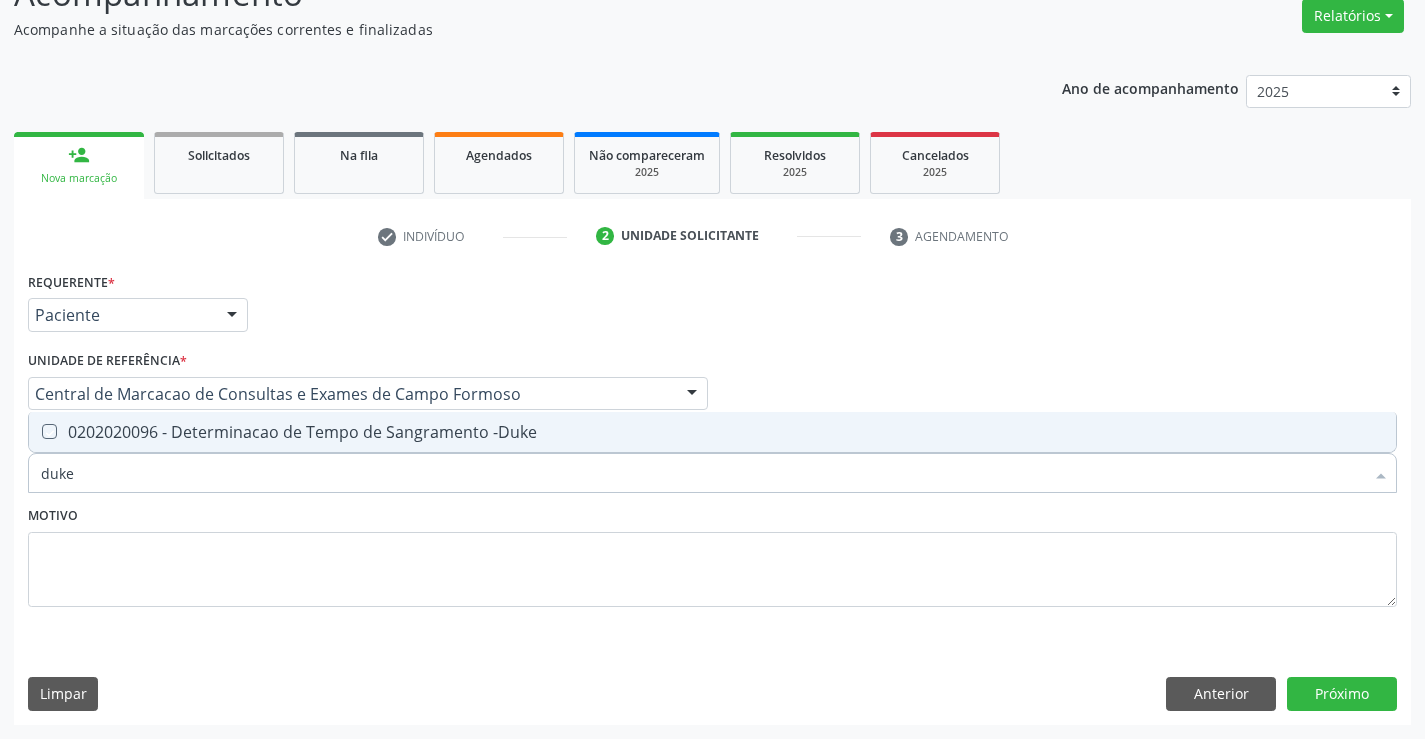 checkbox on "true" 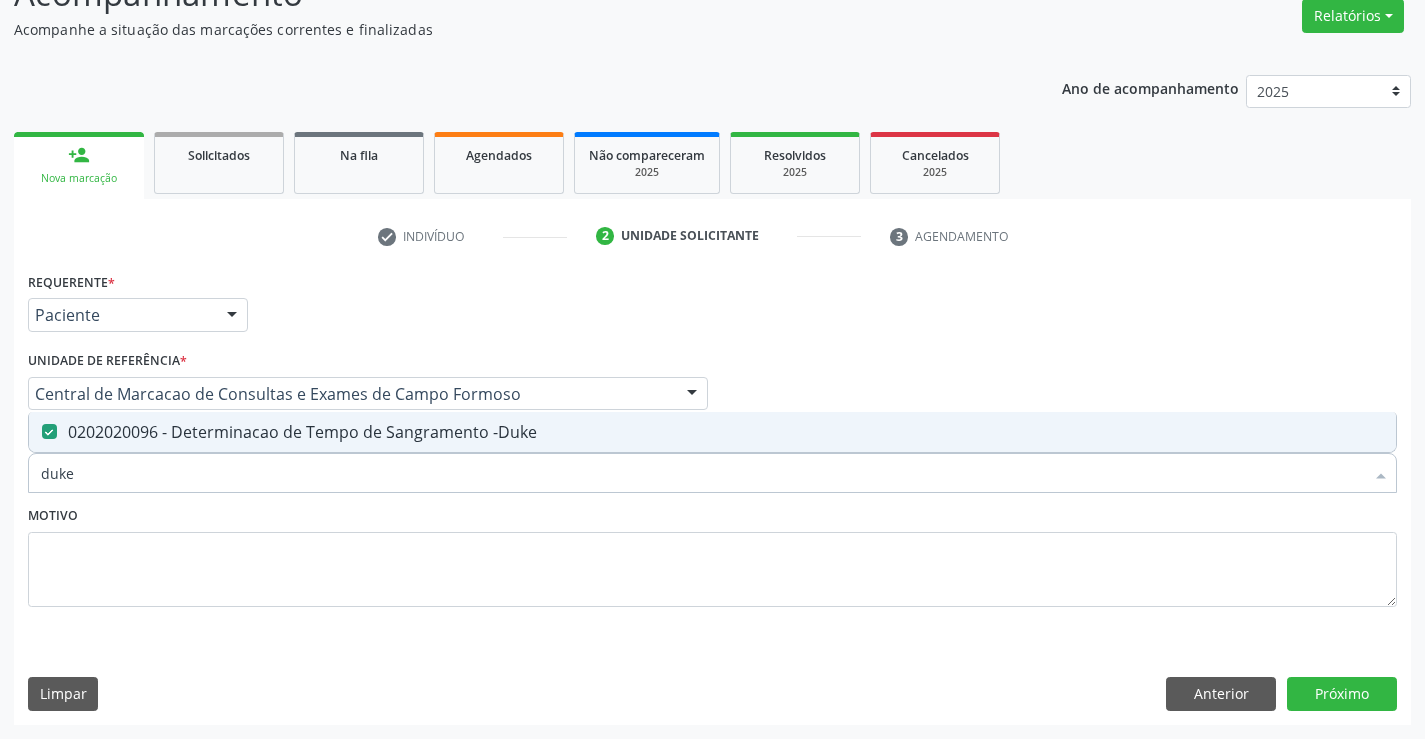 click on "duke" at bounding box center (702, 473) 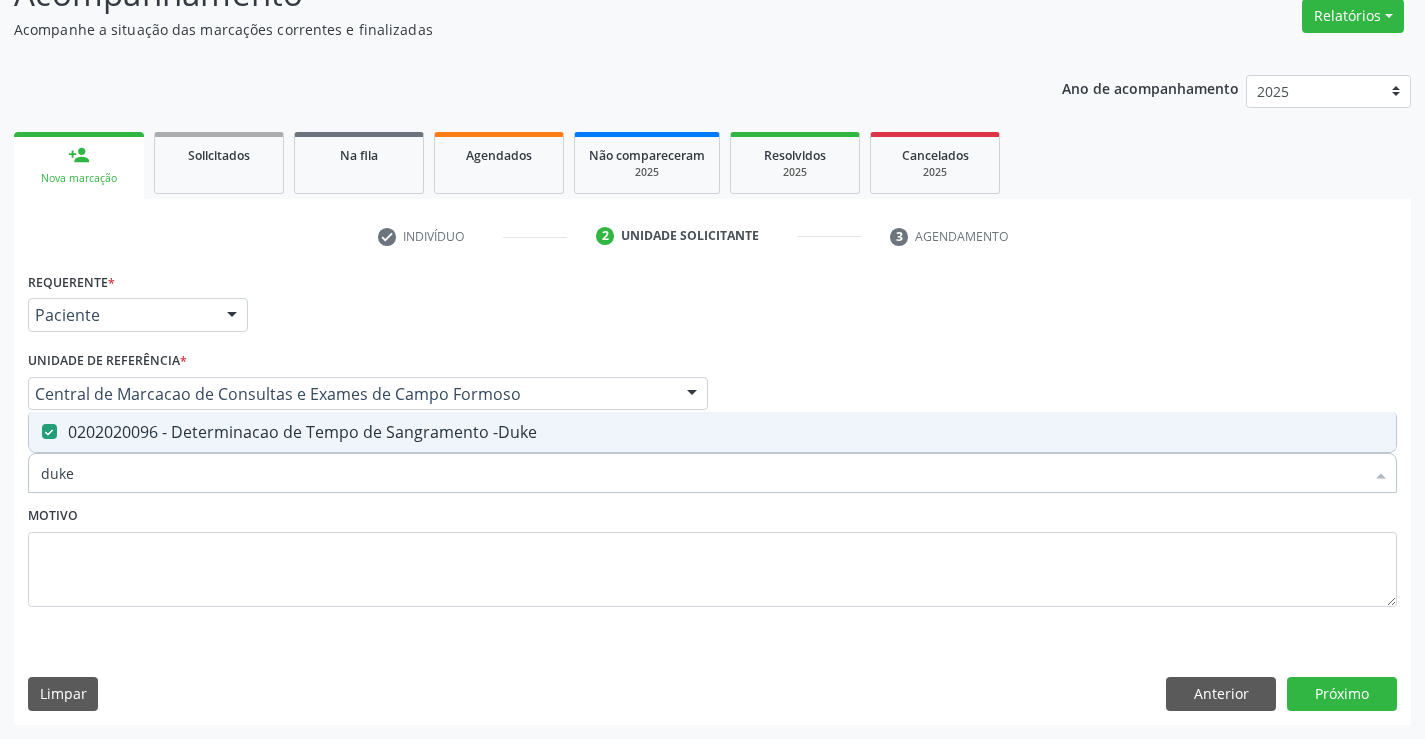 click on "duke" at bounding box center (702, 473) 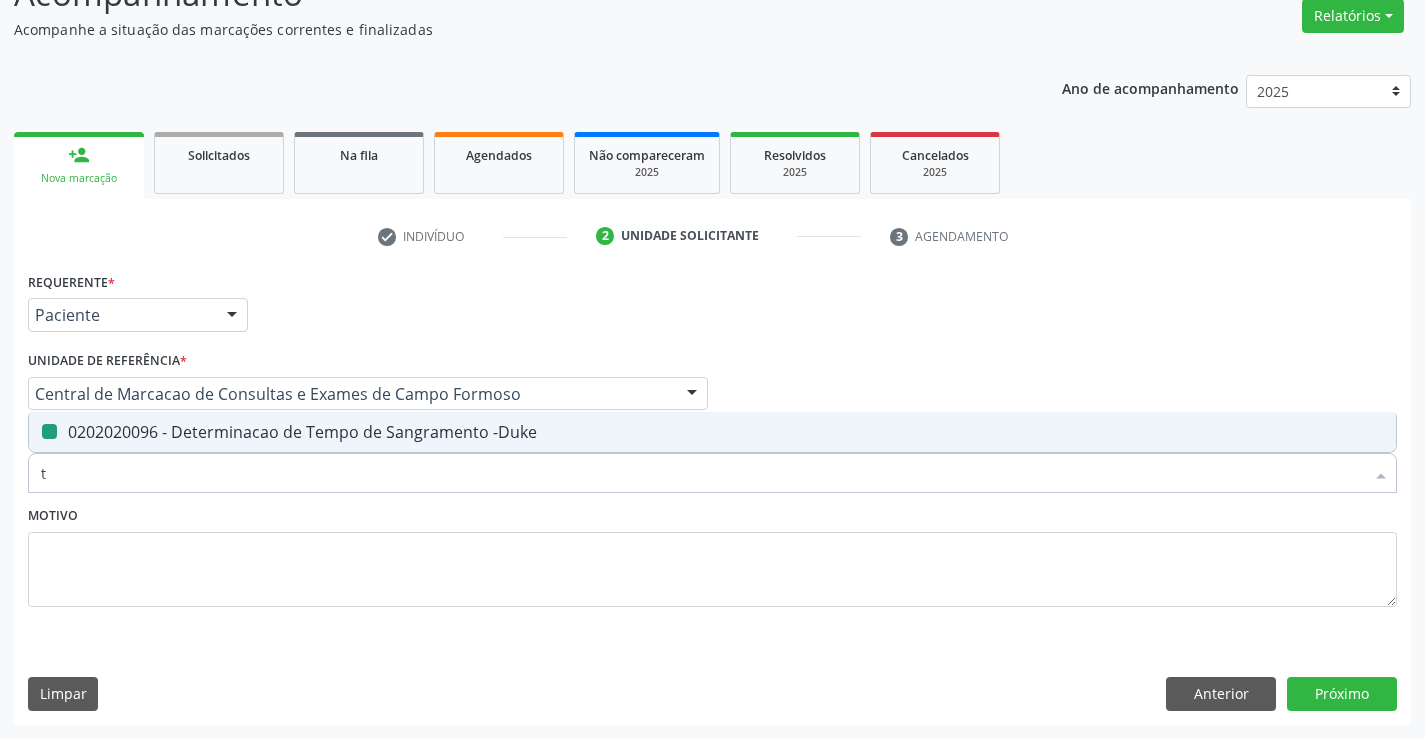 type on "tt" 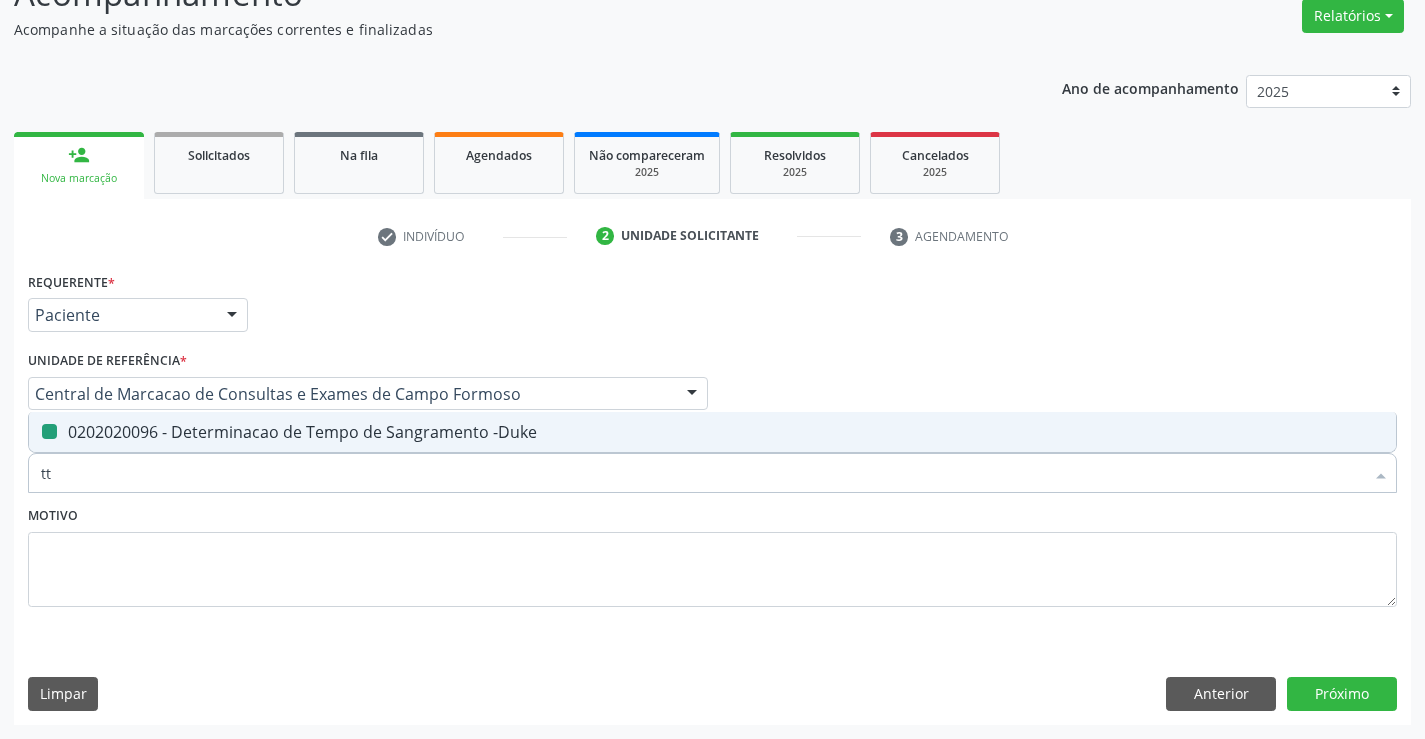 checkbox on "false" 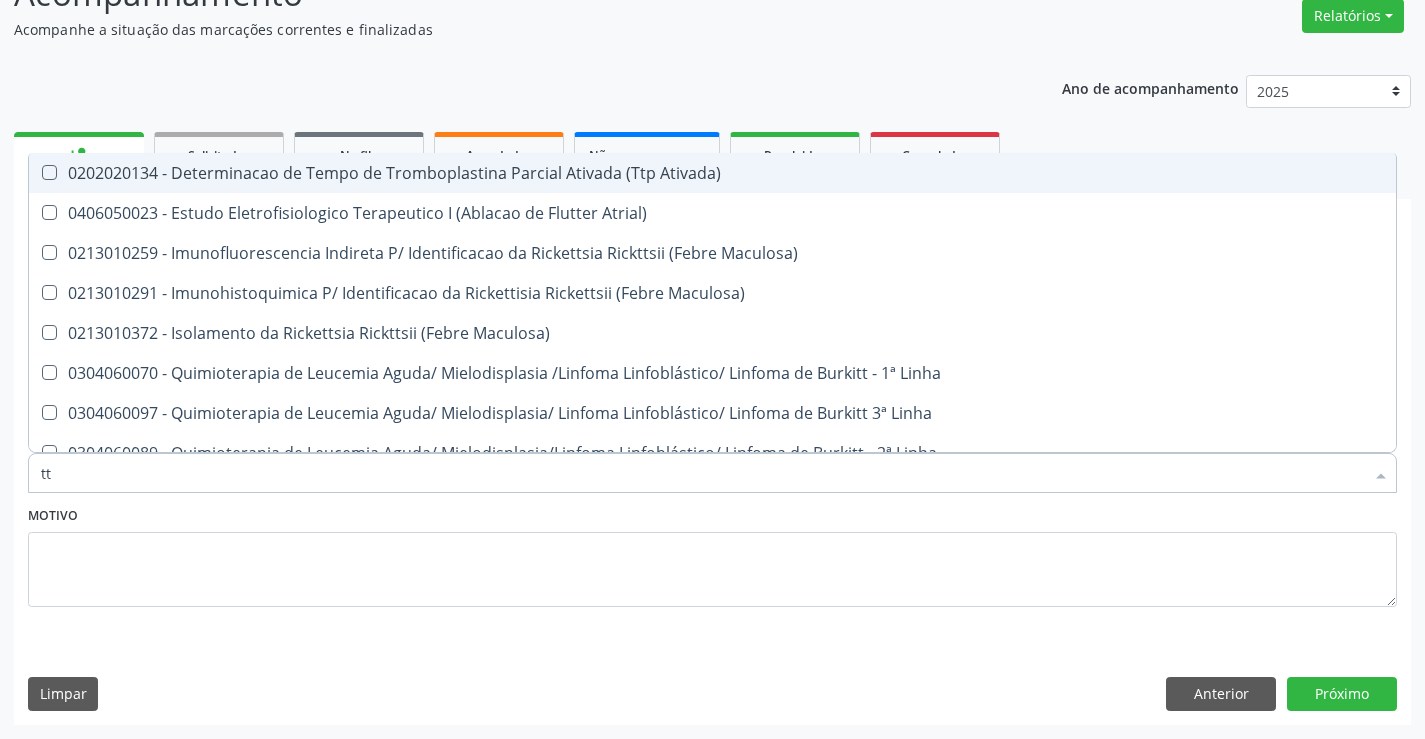 type on "ttp" 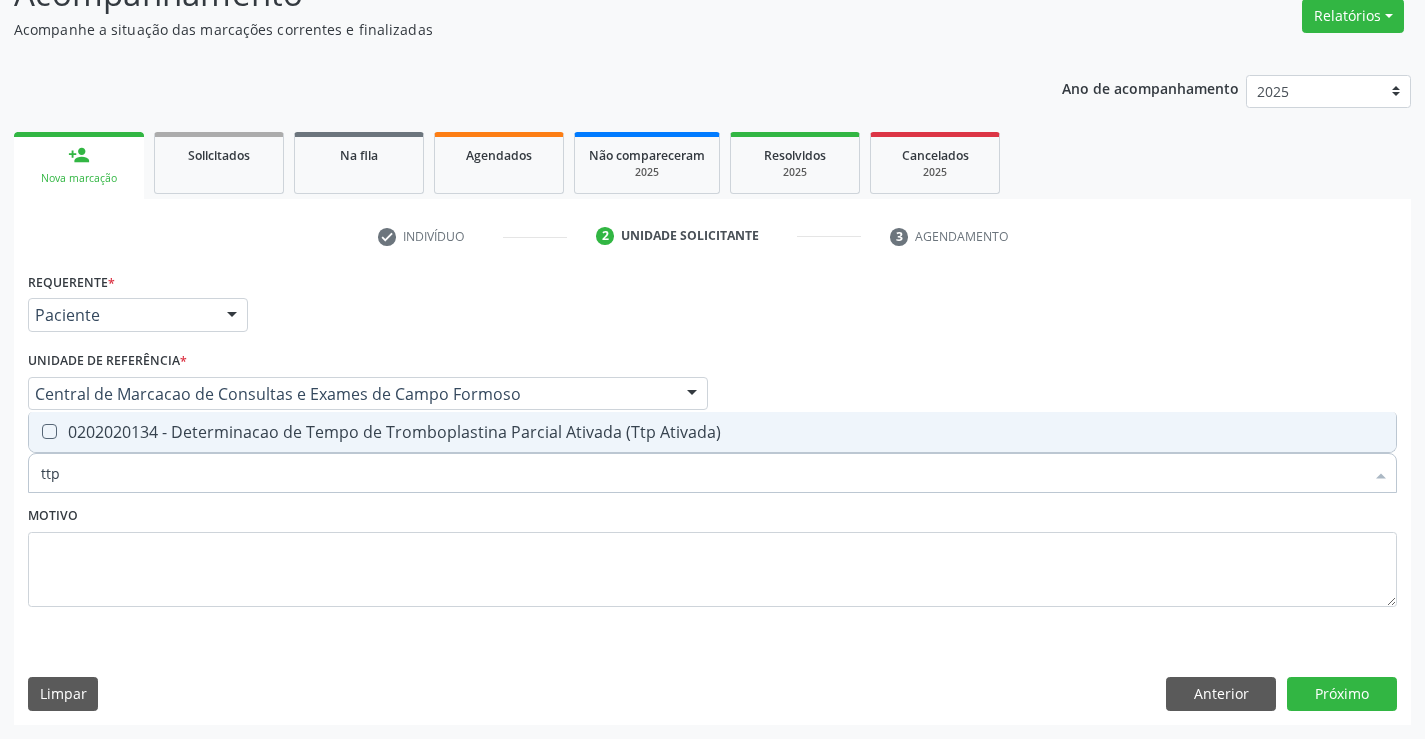 click on "0202020134 - Determinacao de Tempo de Tromboplastina Parcial Ativada (Ttp Ativada)" at bounding box center (712, 432) 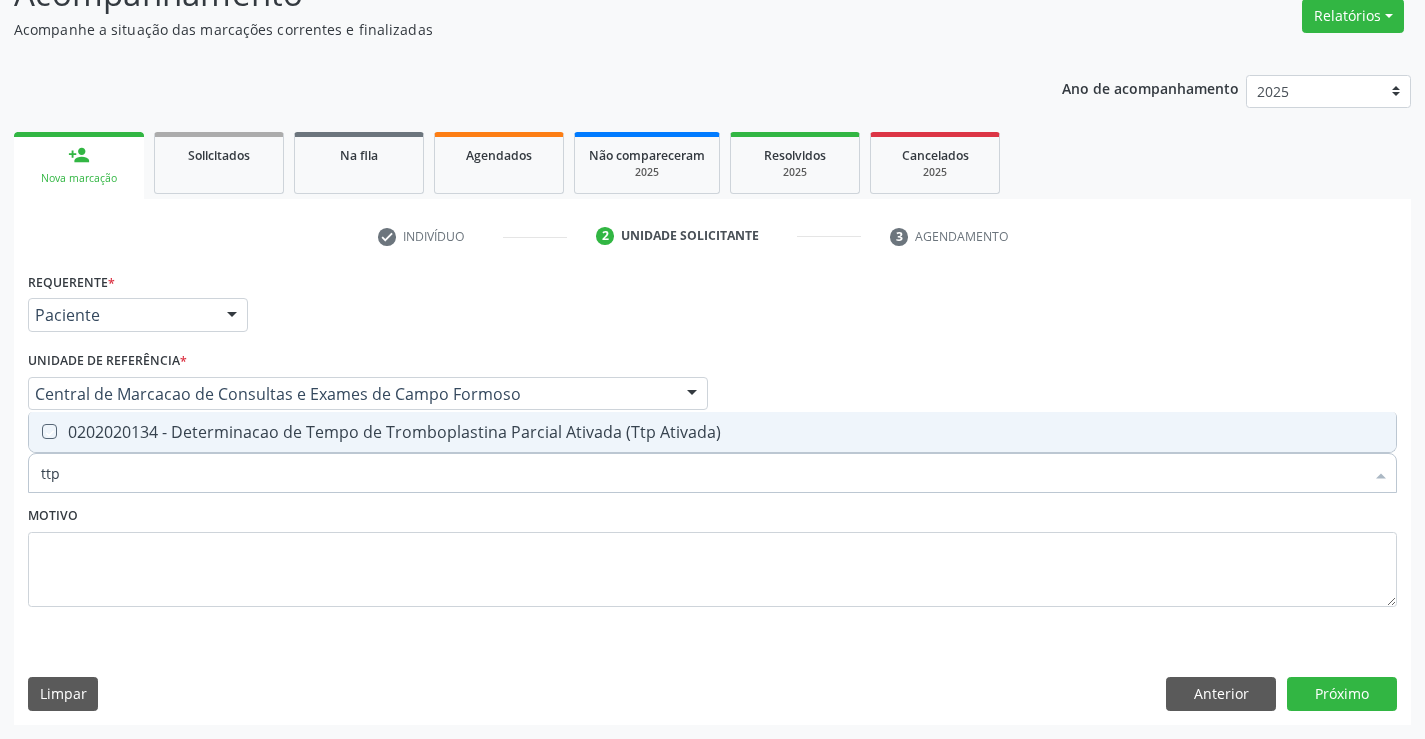 checkbox on "true" 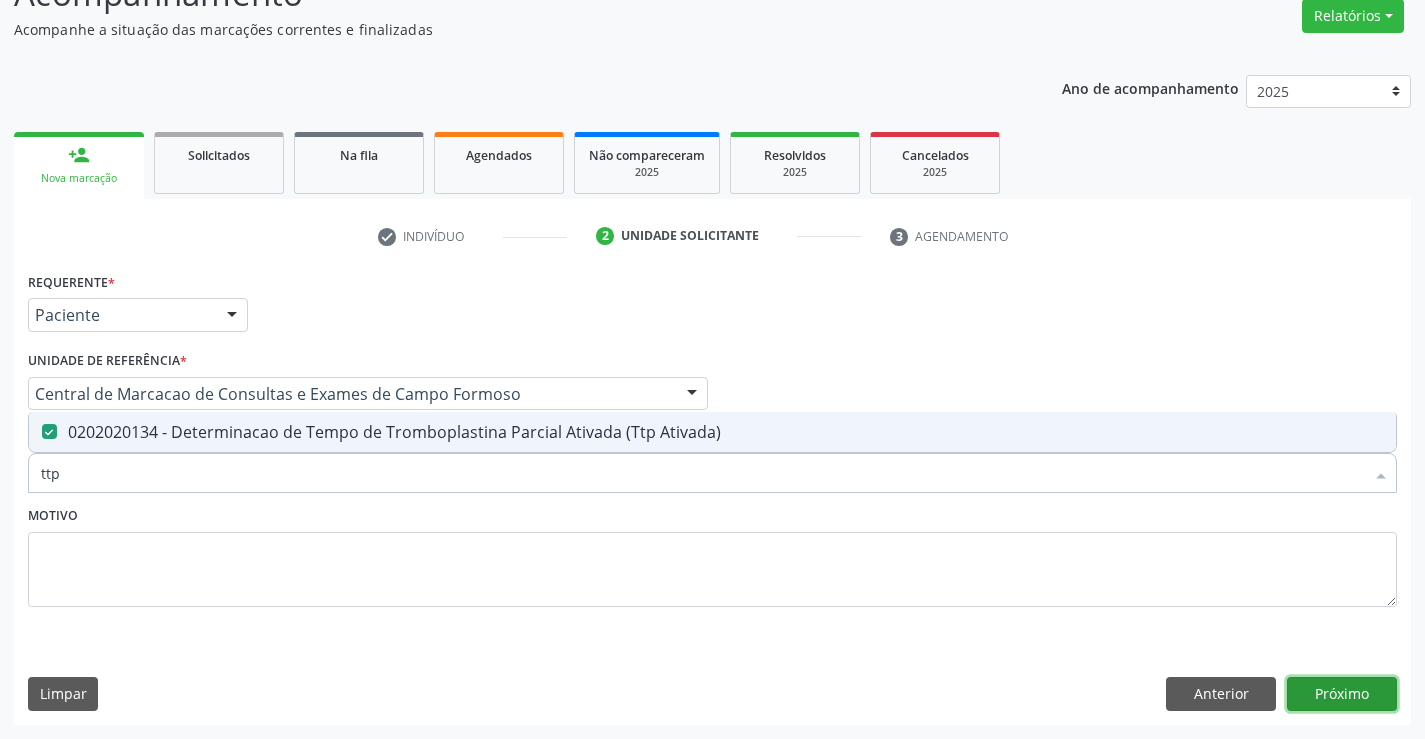 click on "Próximo" at bounding box center (1342, 694) 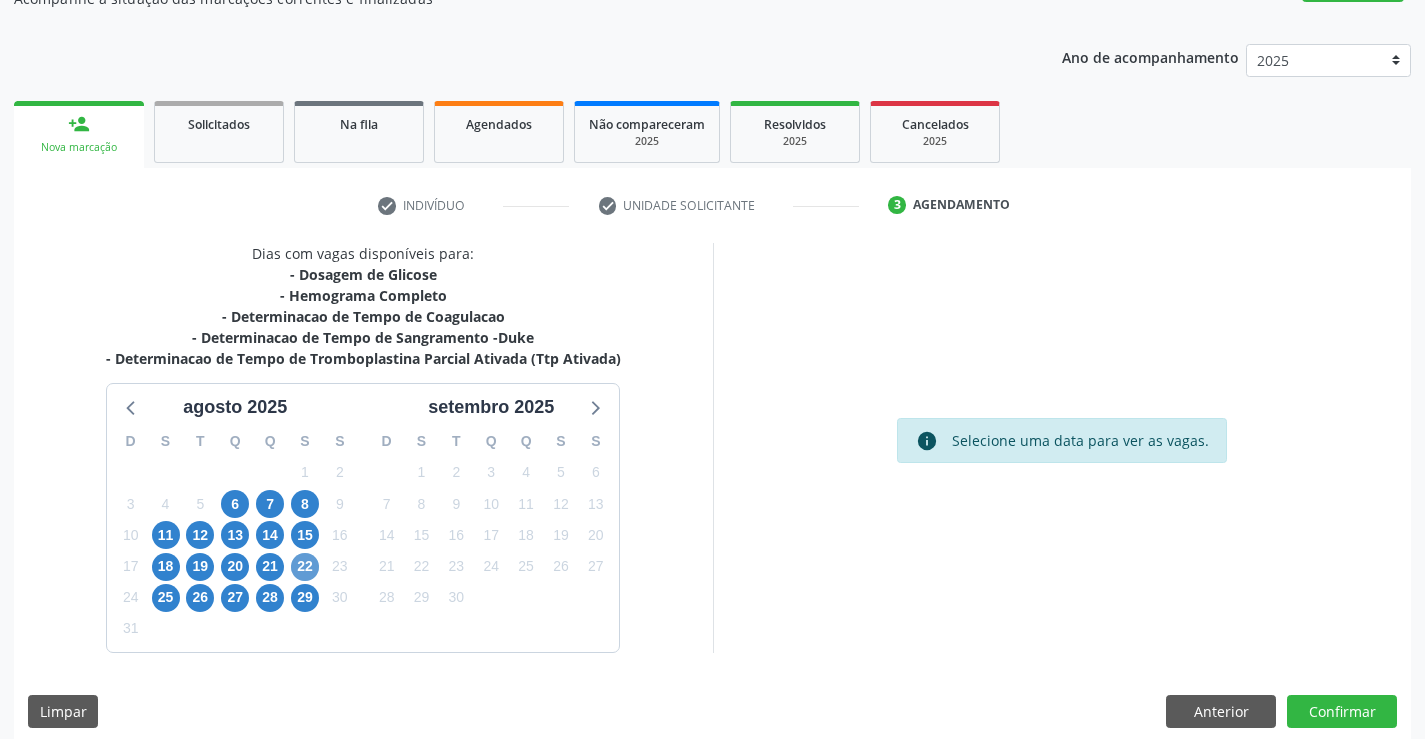 scroll, scrollTop: 215, scrollLeft: 0, axis: vertical 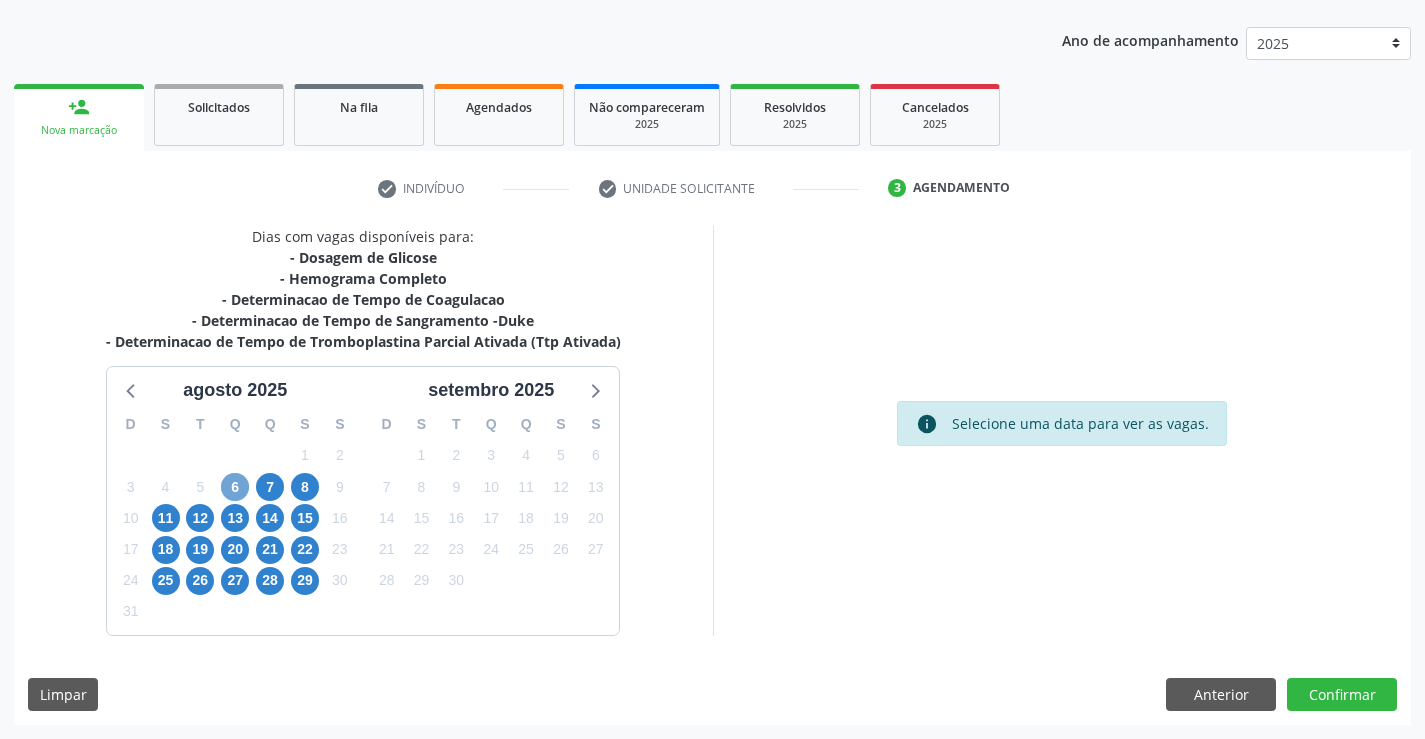 click on "6" at bounding box center (235, 487) 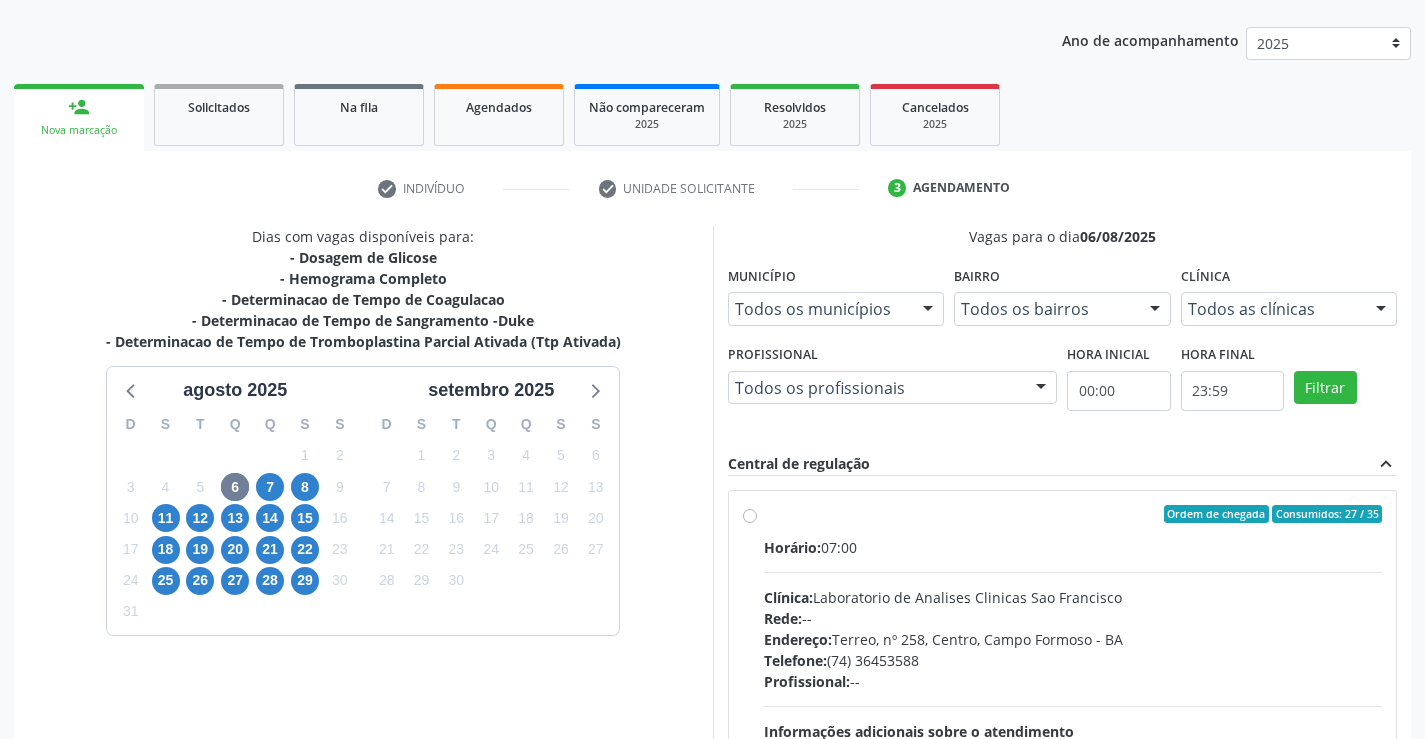 click on "Horário:   07:00
Clínica:  Laboratorio de Analises Clinicas Sao Francisco
Rede:
--
Endereço:   Terreo, nº 258, Centro, Campo Formoso - BA
Telefone:   (74) 36453588
Profissional:
--
Informações adicionais sobre o atendimento
Idade de atendimento:
Sem restrição
Gênero(s) atendido(s):
Sem restrição
Informações adicionais:
--" at bounding box center (1073, 674) 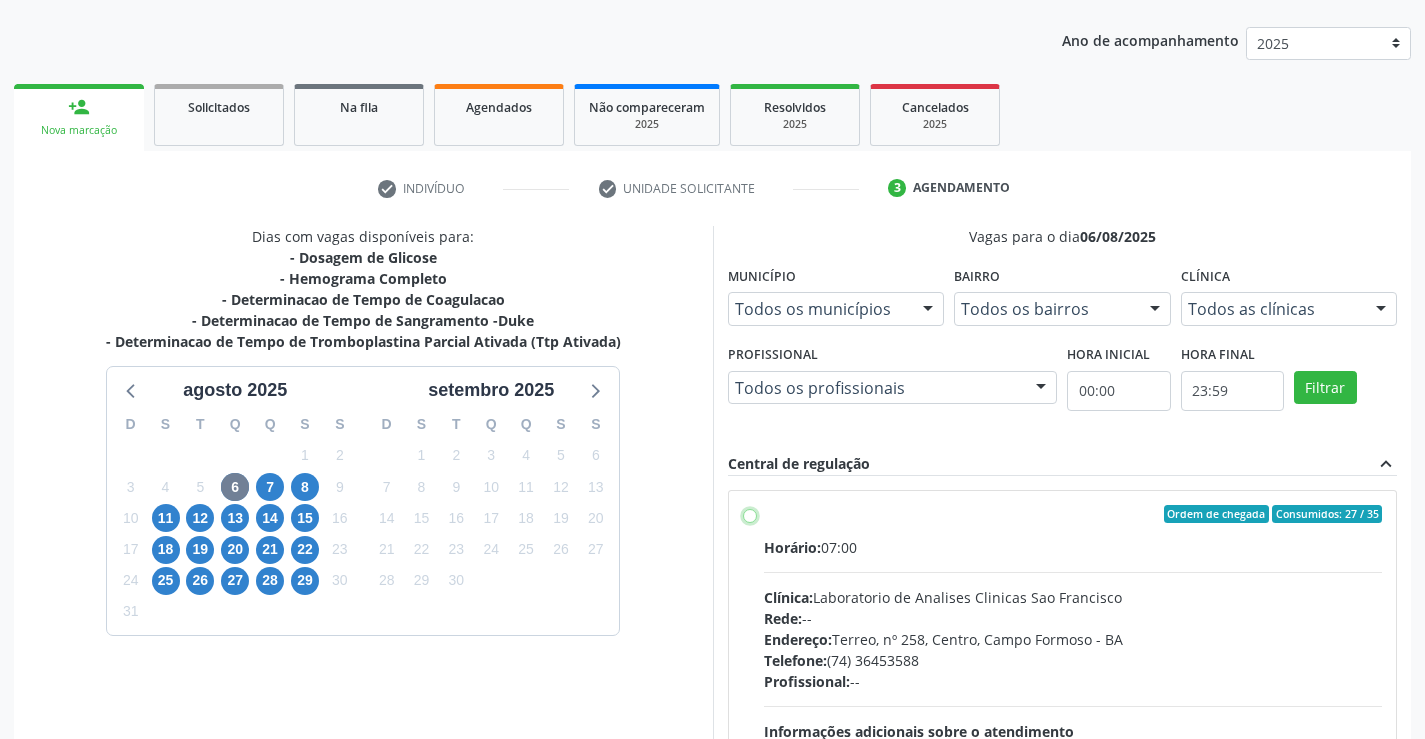 click on "Ordem de chegada
Consumidos: 27 / 35
Horário:   07:00
Clínica:  Laboratorio de Analises Clinicas Sao Francisco
Rede:
--
Endereço:   Terreo, nº 258, Centro, [CITY] - [STATE]
Telefone:   [PHONE]
Profissional:
--
Informações adicionais sobre o atendimento
Idade de atendimento:
Sem restrição
Gênero(s) atendido(s):
Sem restrição
Informações adicionais:
--" at bounding box center [750, 514] 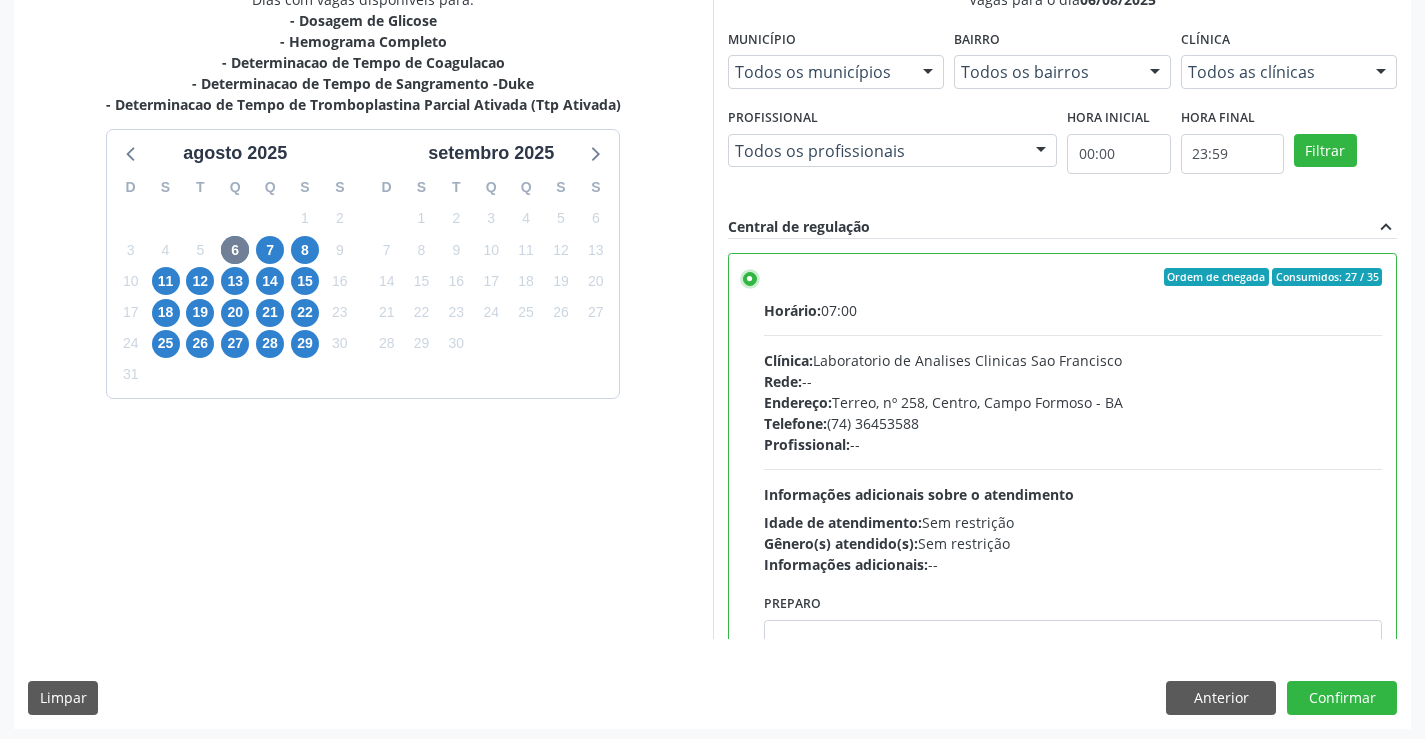 scroll, scrollTop: 456, scrollLeft: 0, axis: vertical 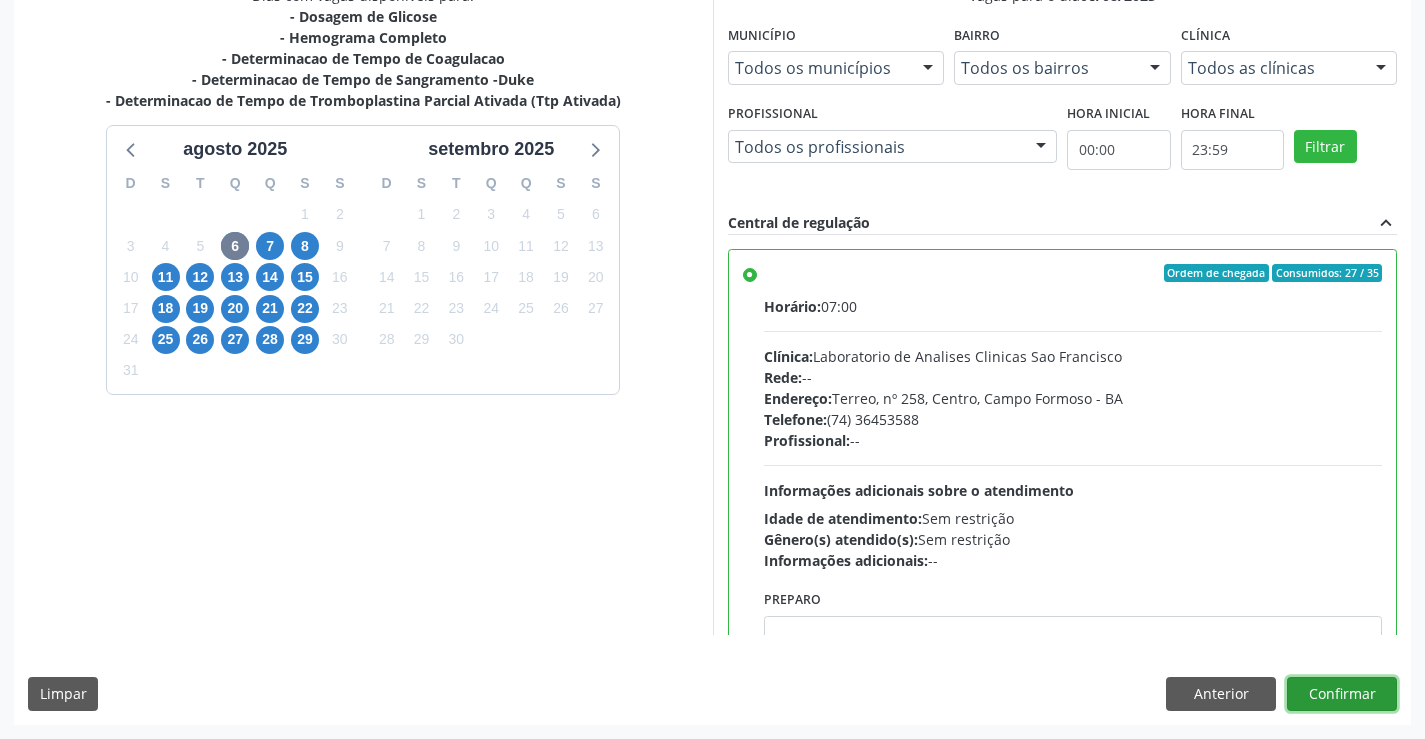click on "Confirmar" at bounding box center (1342, 694) 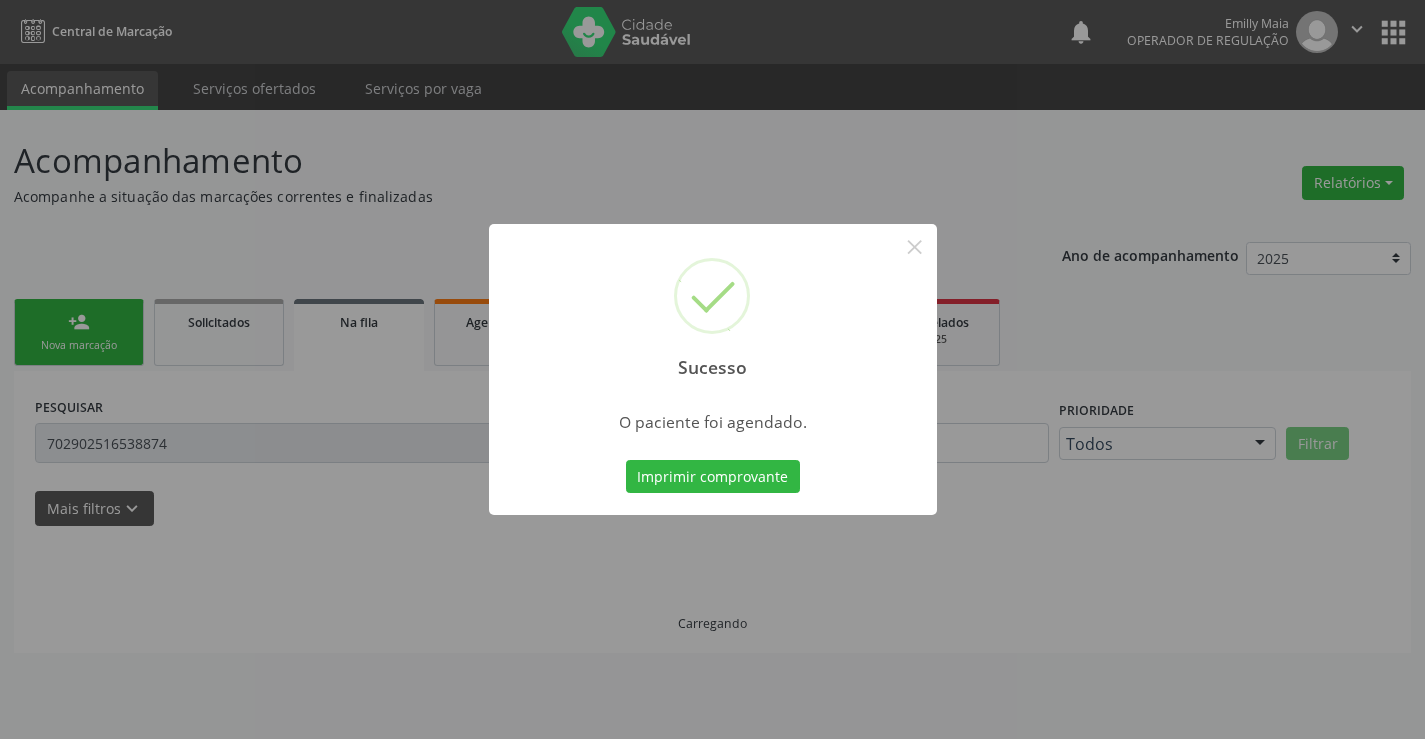 scroll, scrollTop: 0, scrollLeft: 0, axis: both 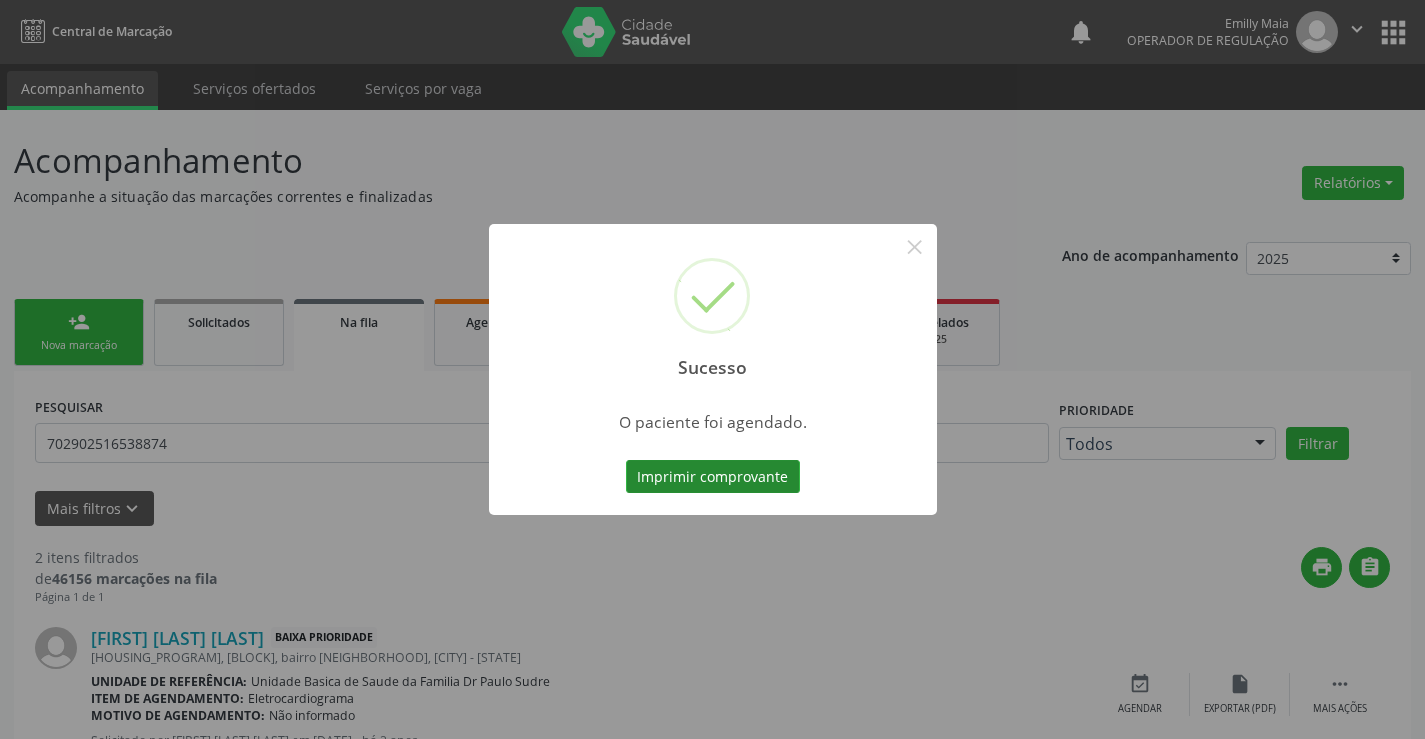 click on "Imprimir comprovante" at bounding box center (713, 477) 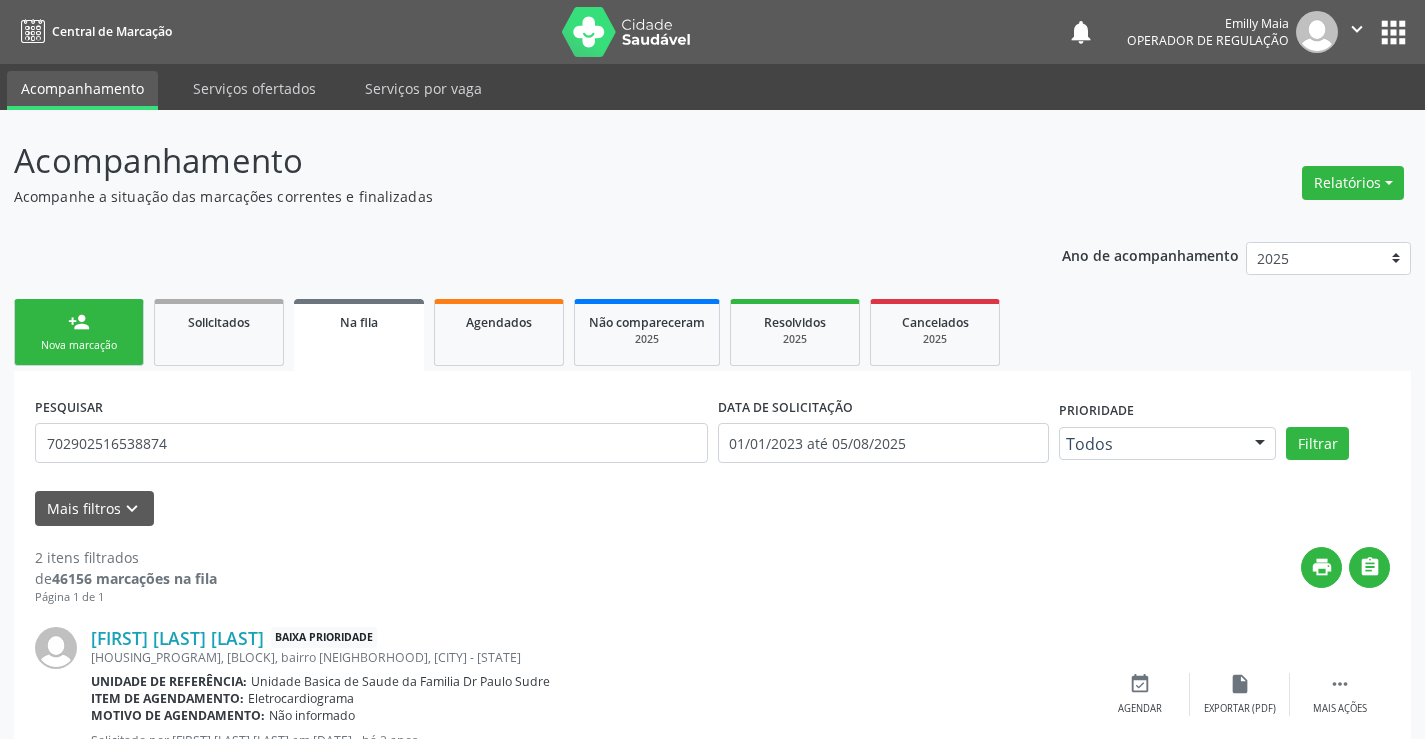 click on "person_add
Nova marcação" at bounding box center [79, 332] 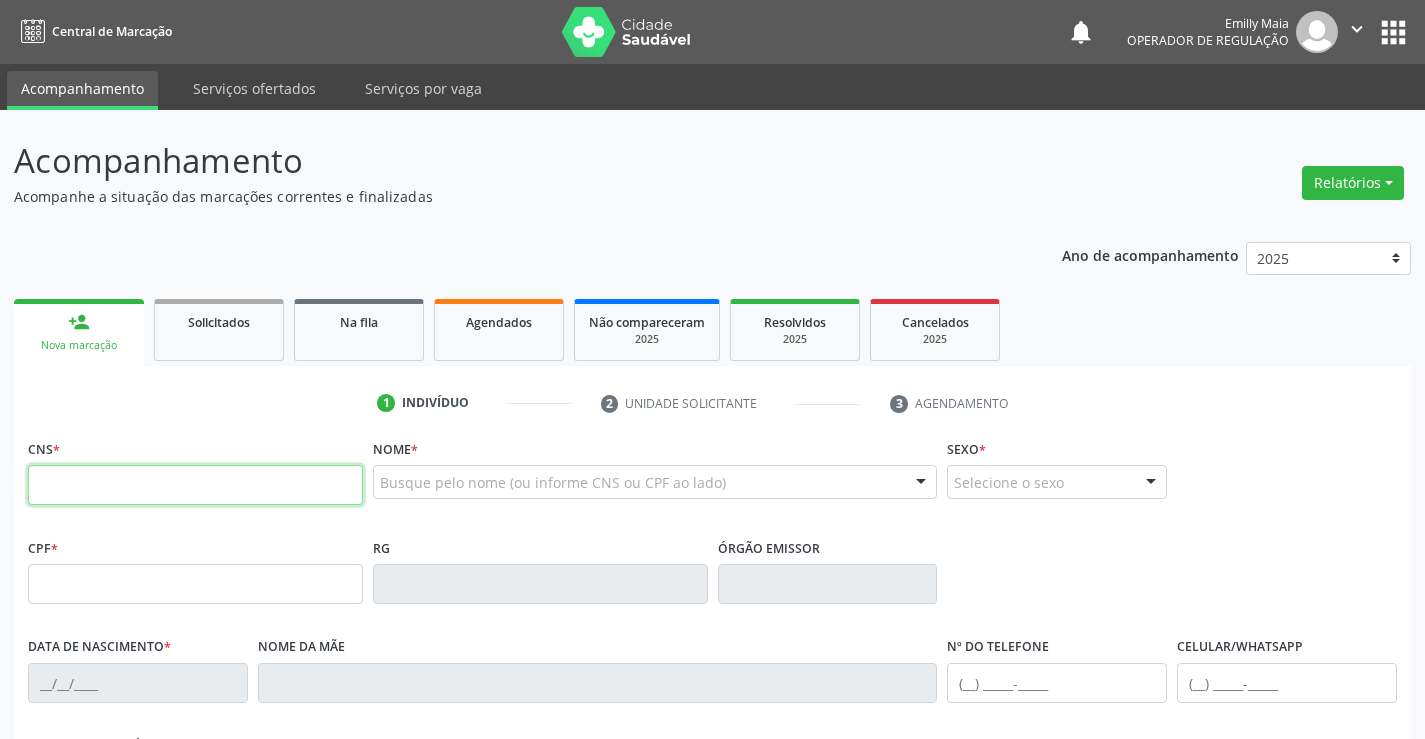 click at bounding box center (195, 485) 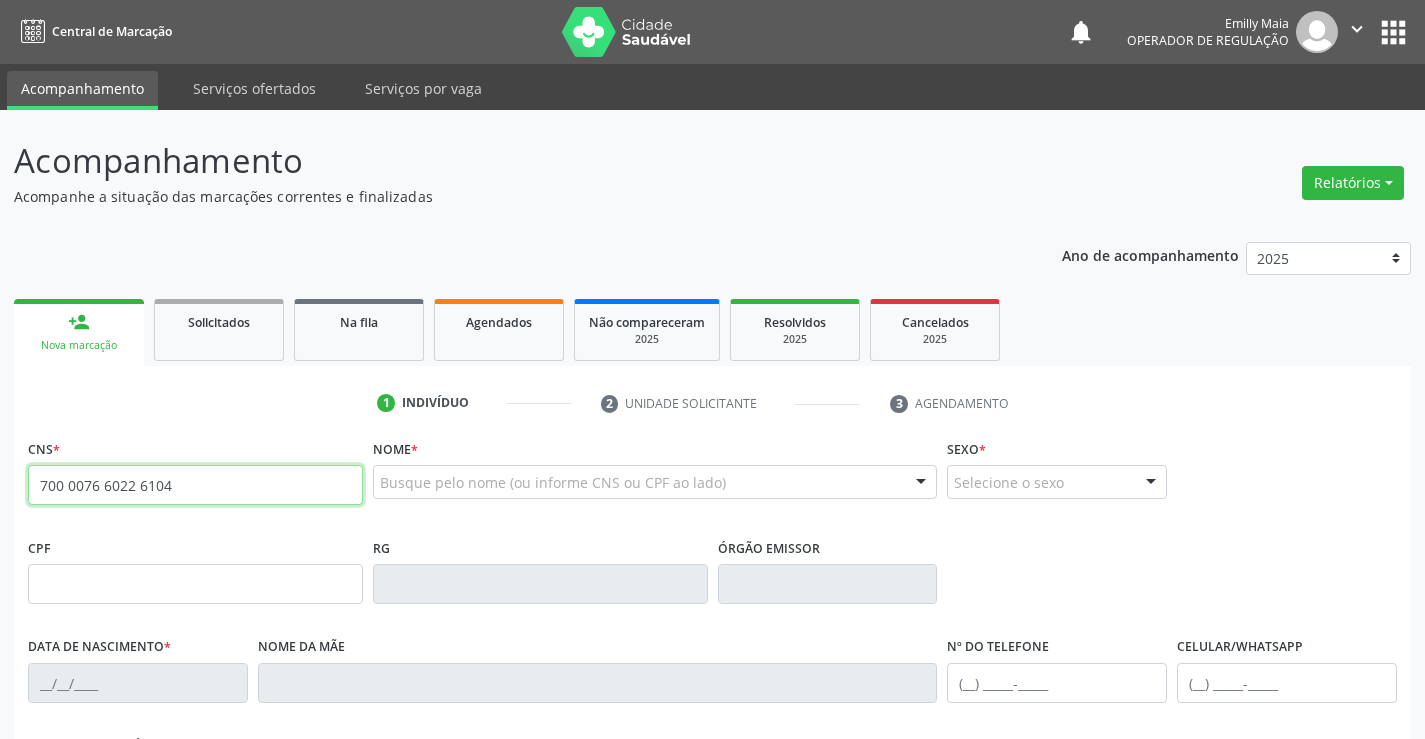 type on "700 0076 6022 6104" 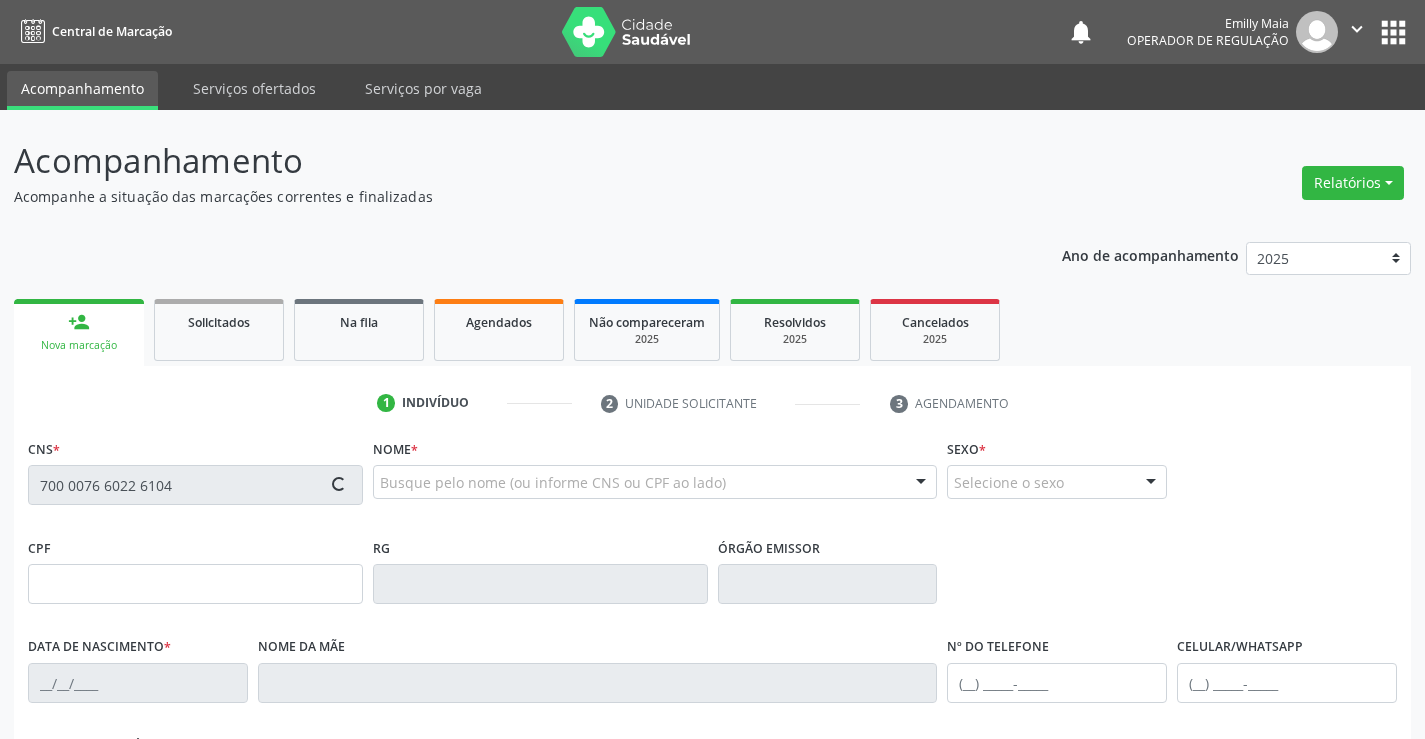 type on "007759583" 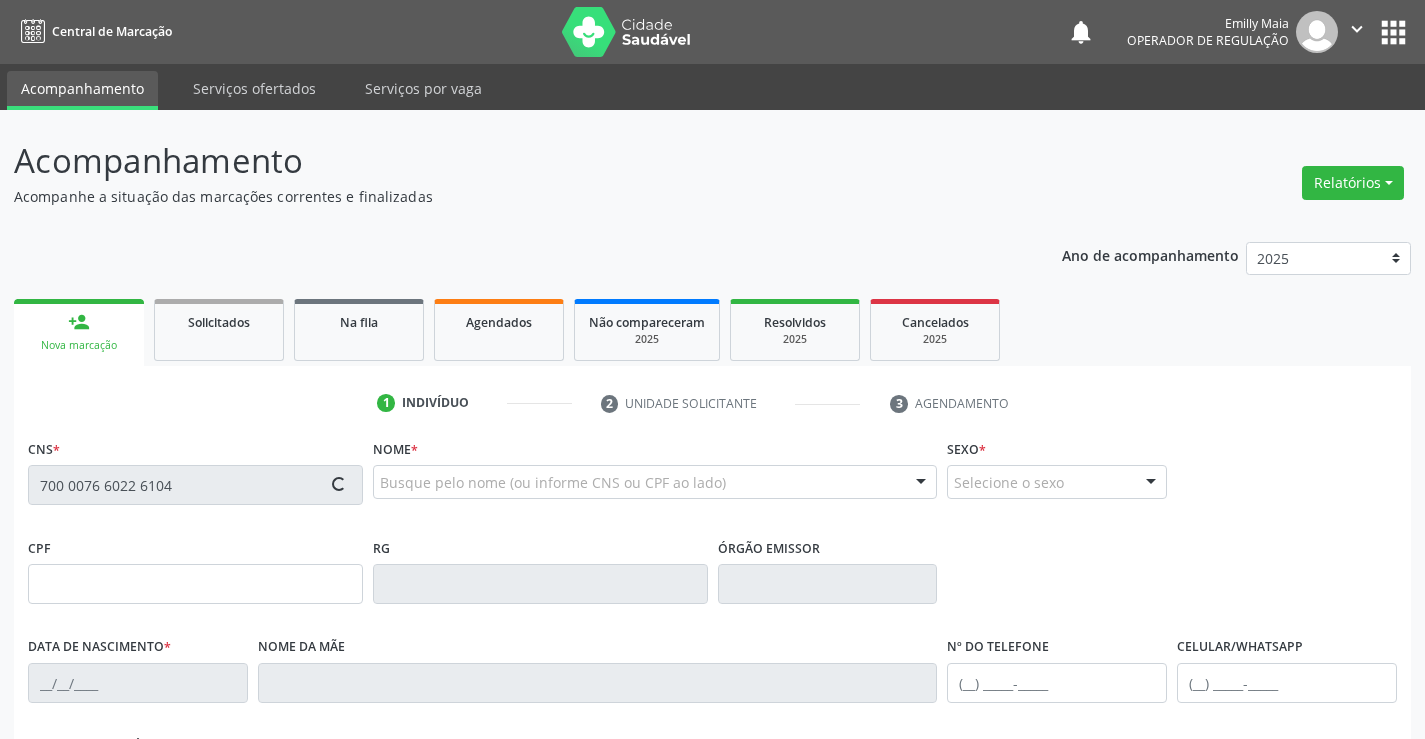 type on "[DATE]" 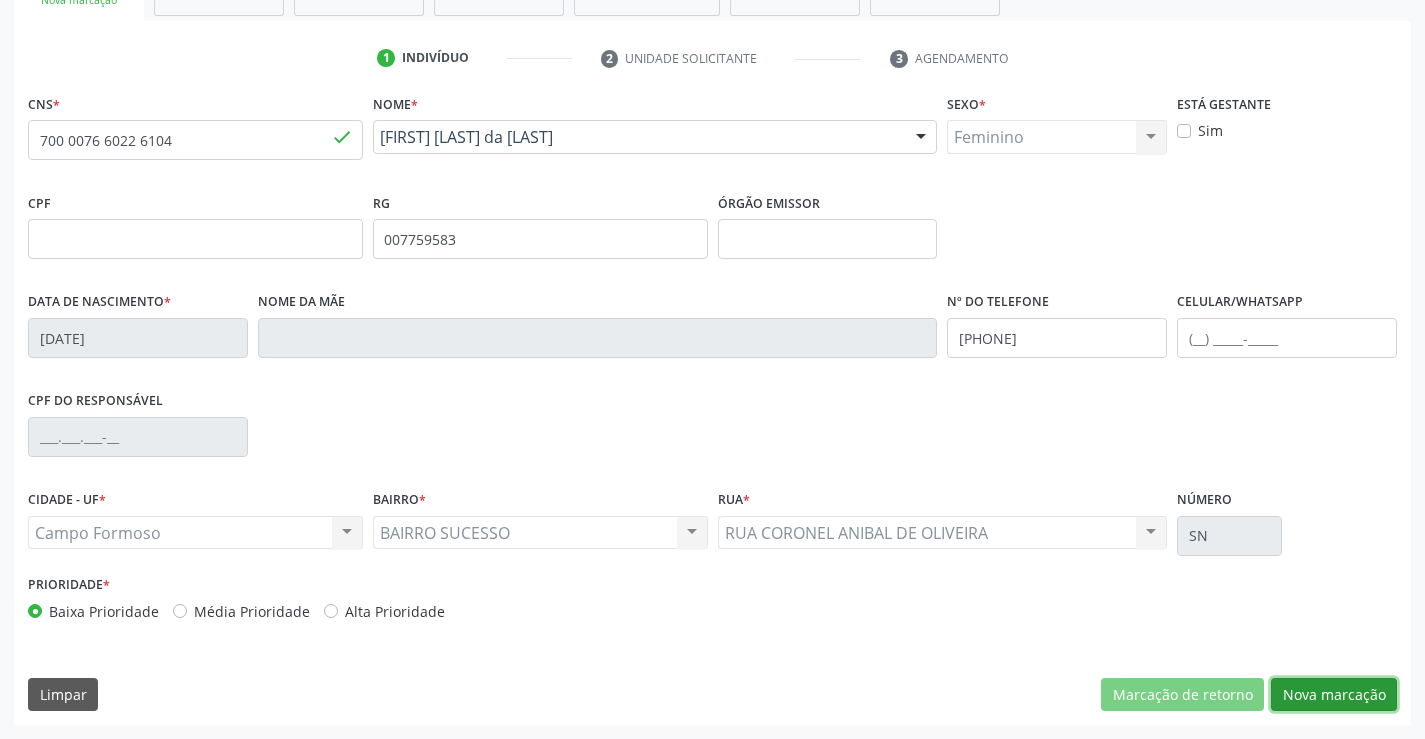 click on "Nova marcação" at bounding box center [1334, 695] 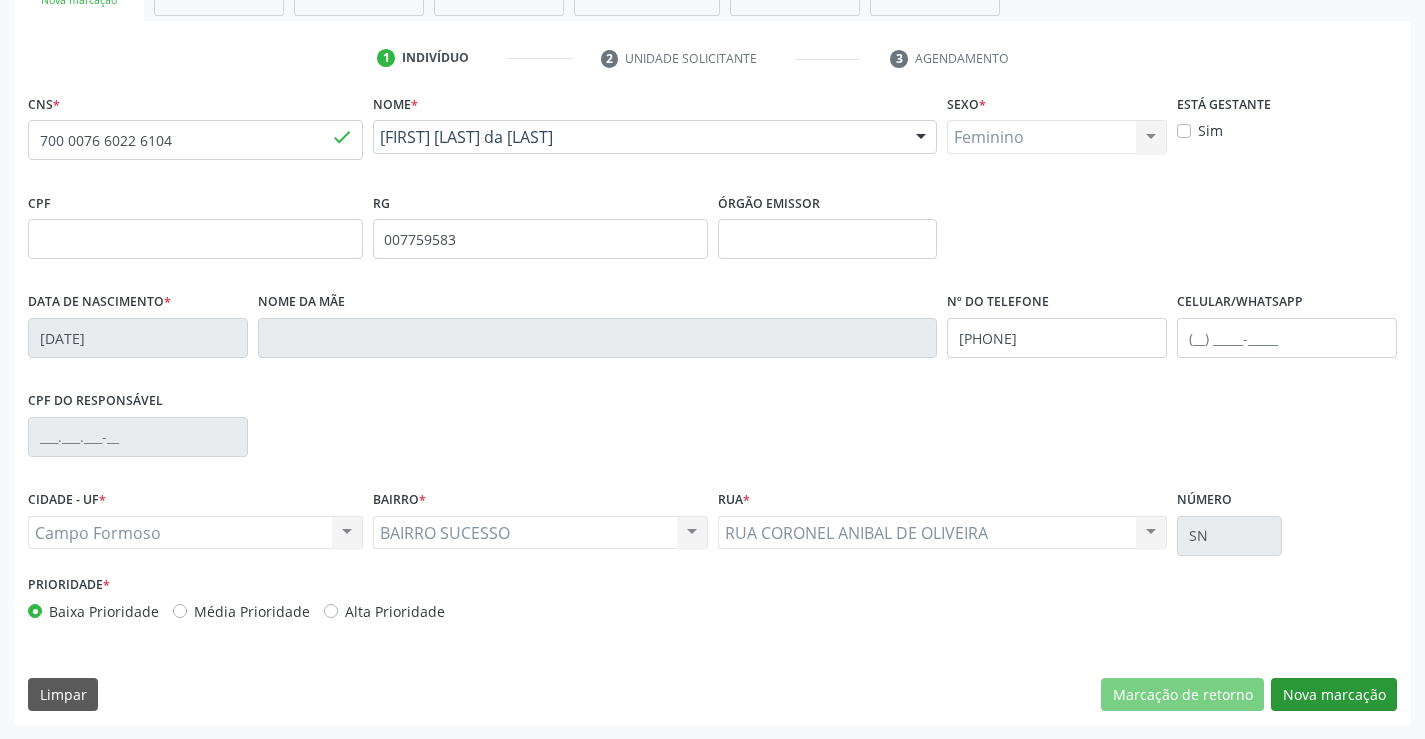 scroll, scrollTop: 167, scrollLeft: 0, axis: vertical 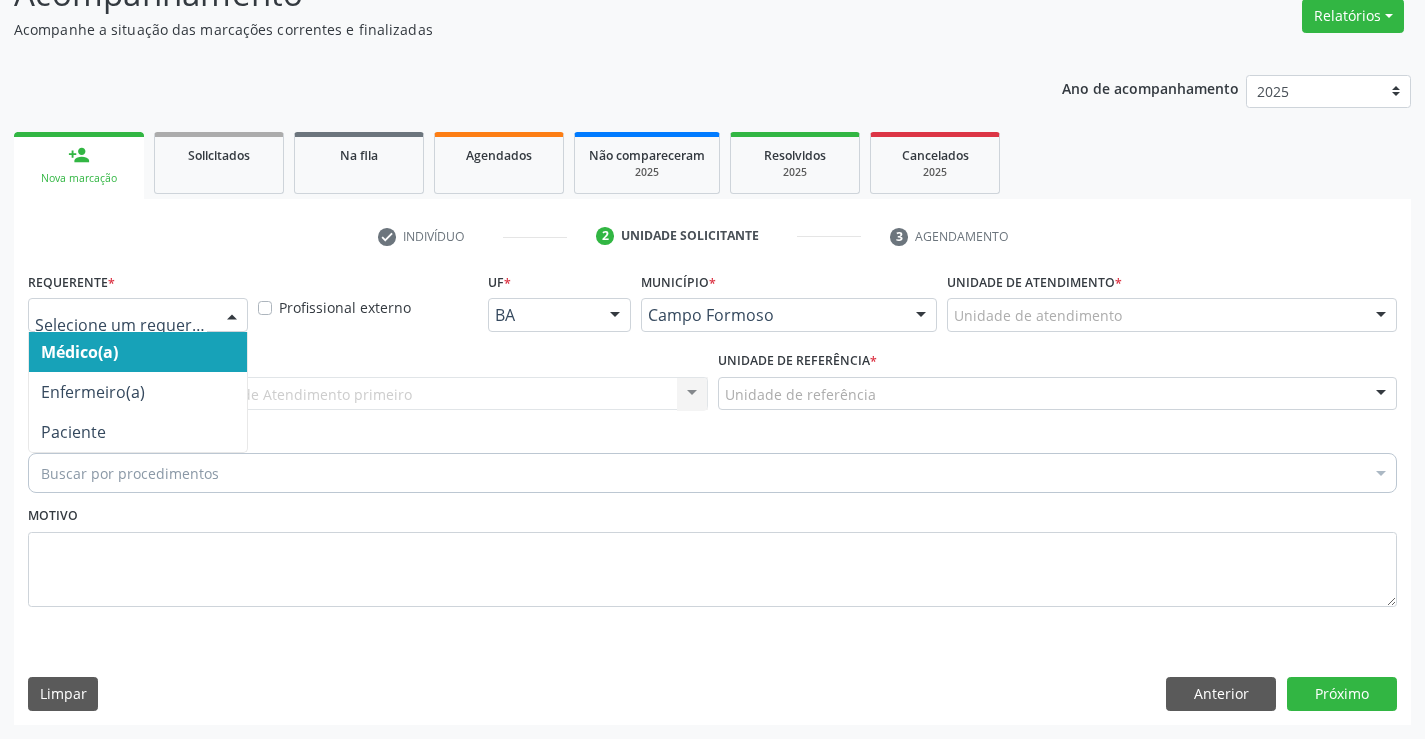 click at bounding box center (138, 315) 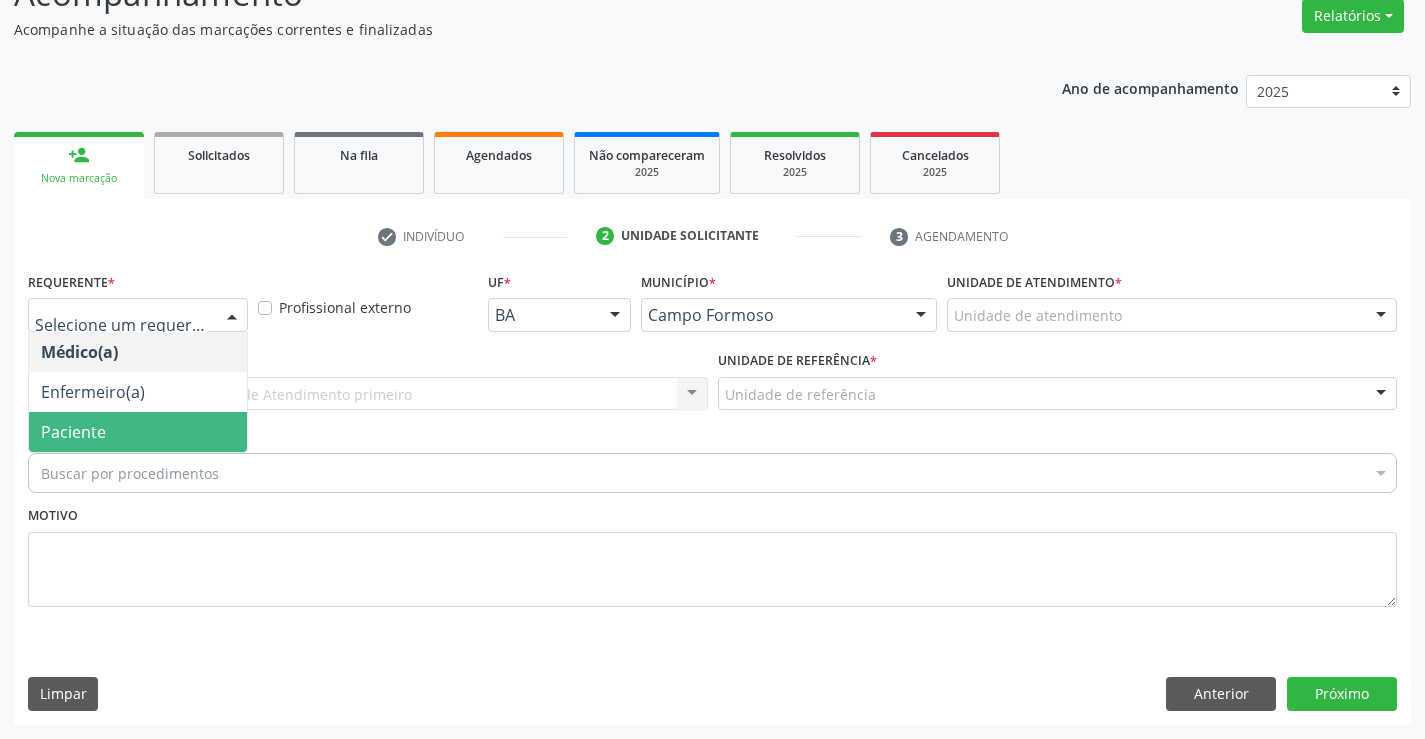 click on "Paciente" at bounding box center (138, 432) 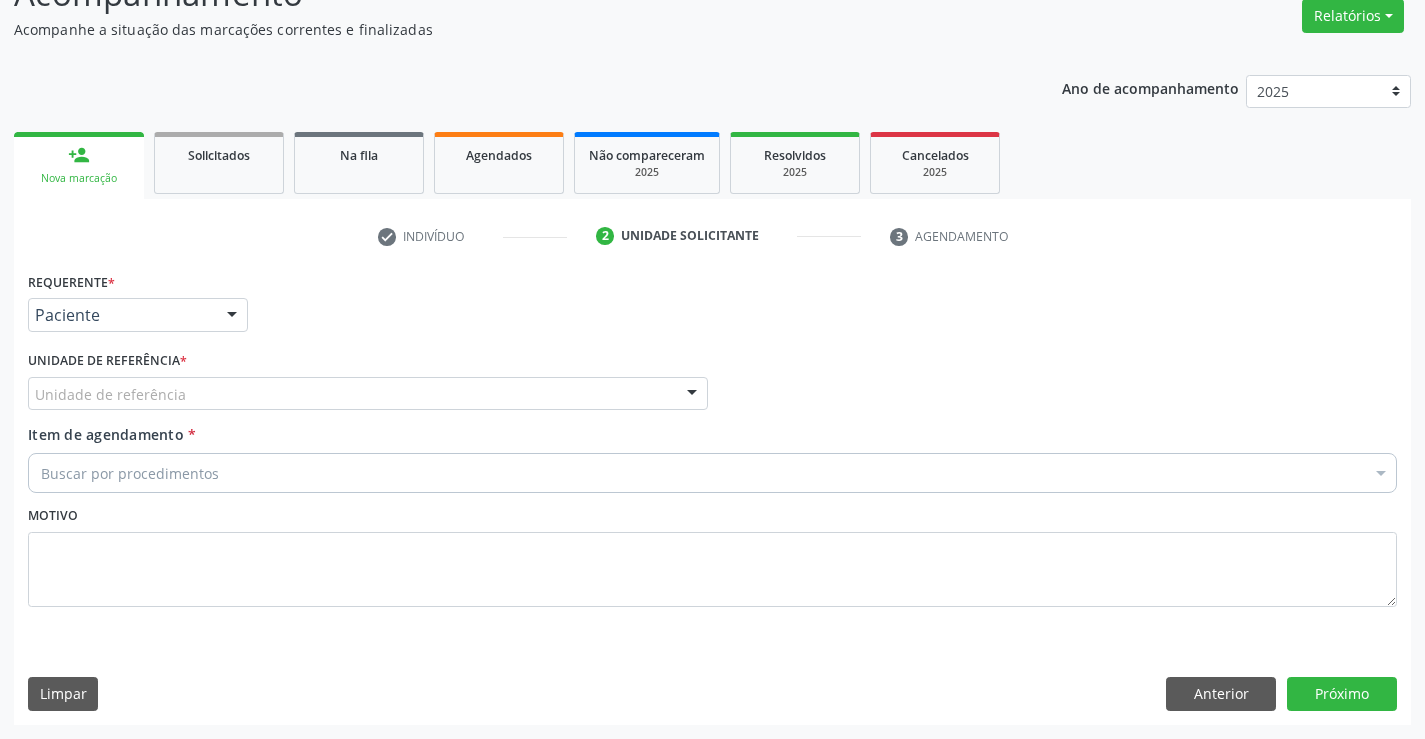 click on "Unidade de referência" at bounding box center (368, 394) 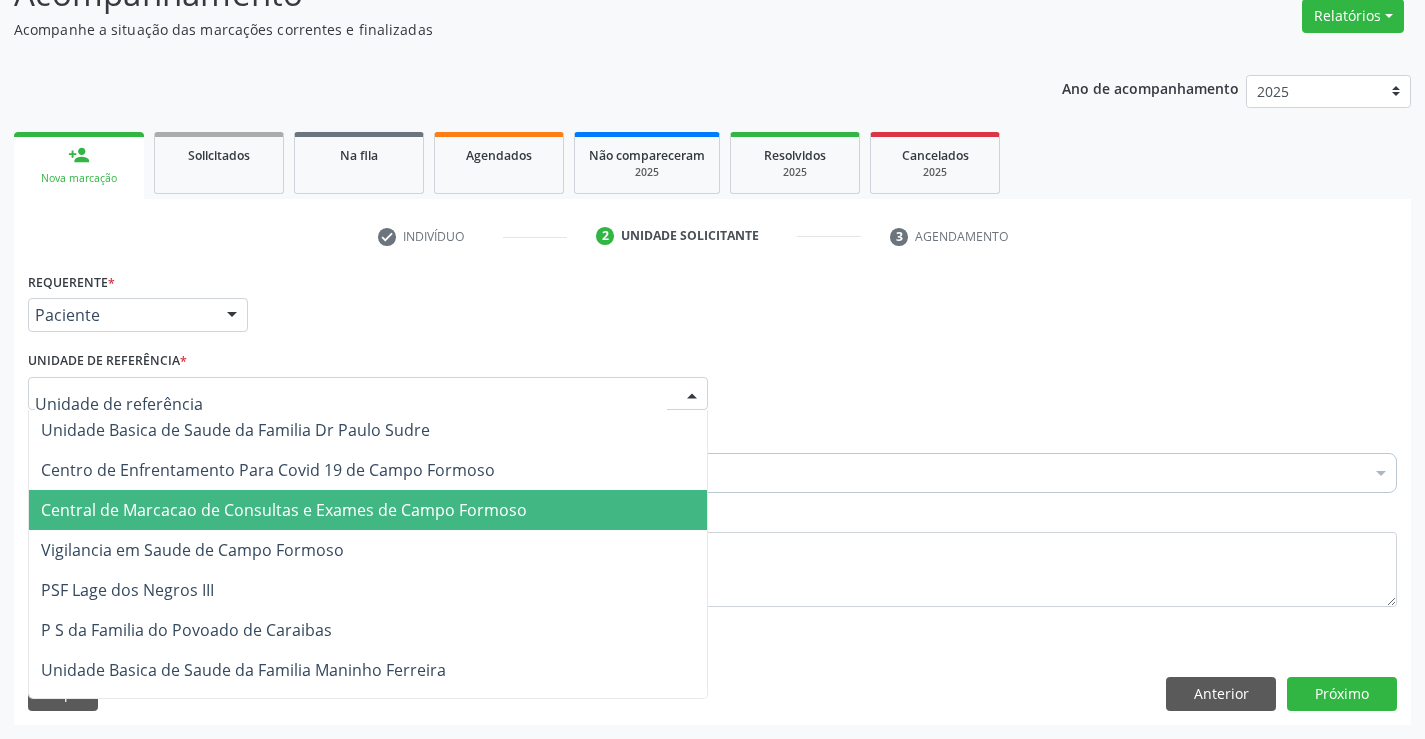 click on "Central de Marcacao de Consultas e Exames de Campo Formoso" at bounding box center [284, 510] 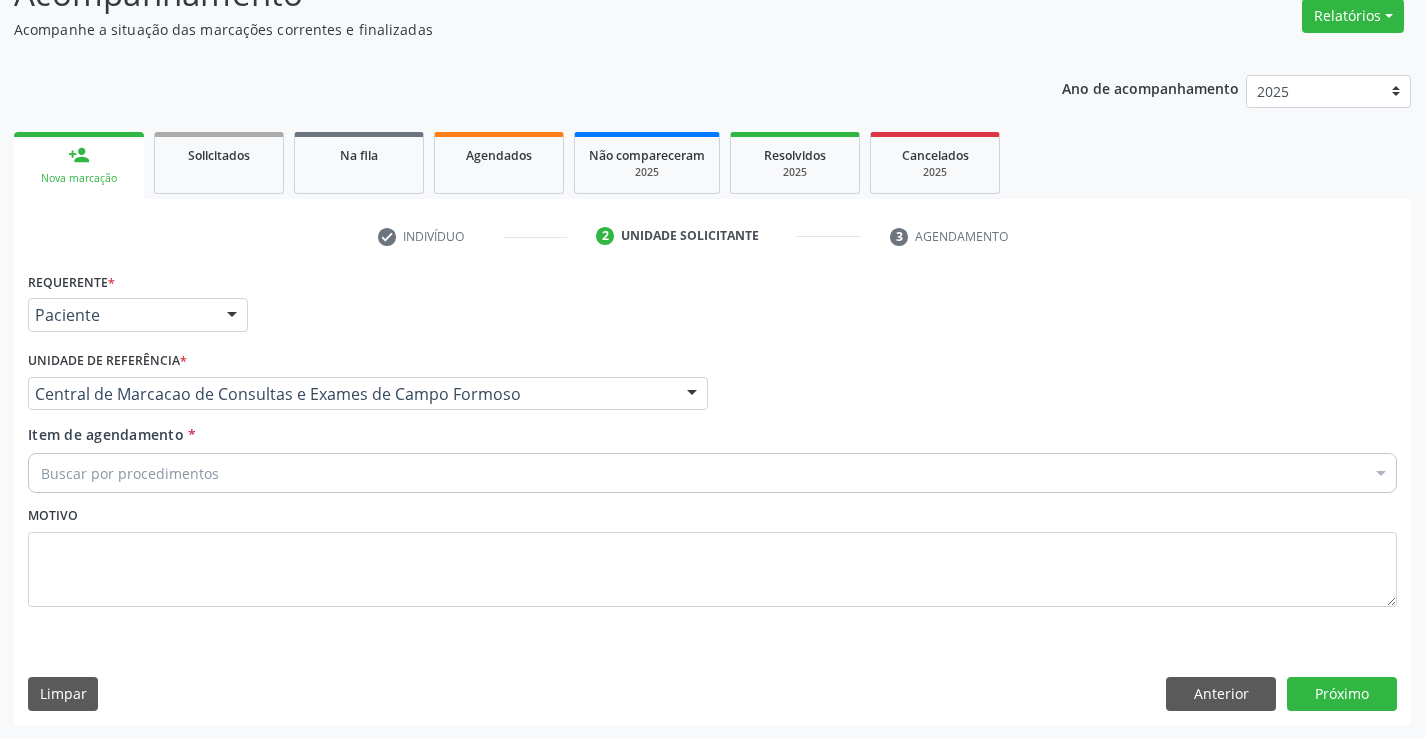 click on "Buscar por procedimentos" at bounding box center [712, 473] 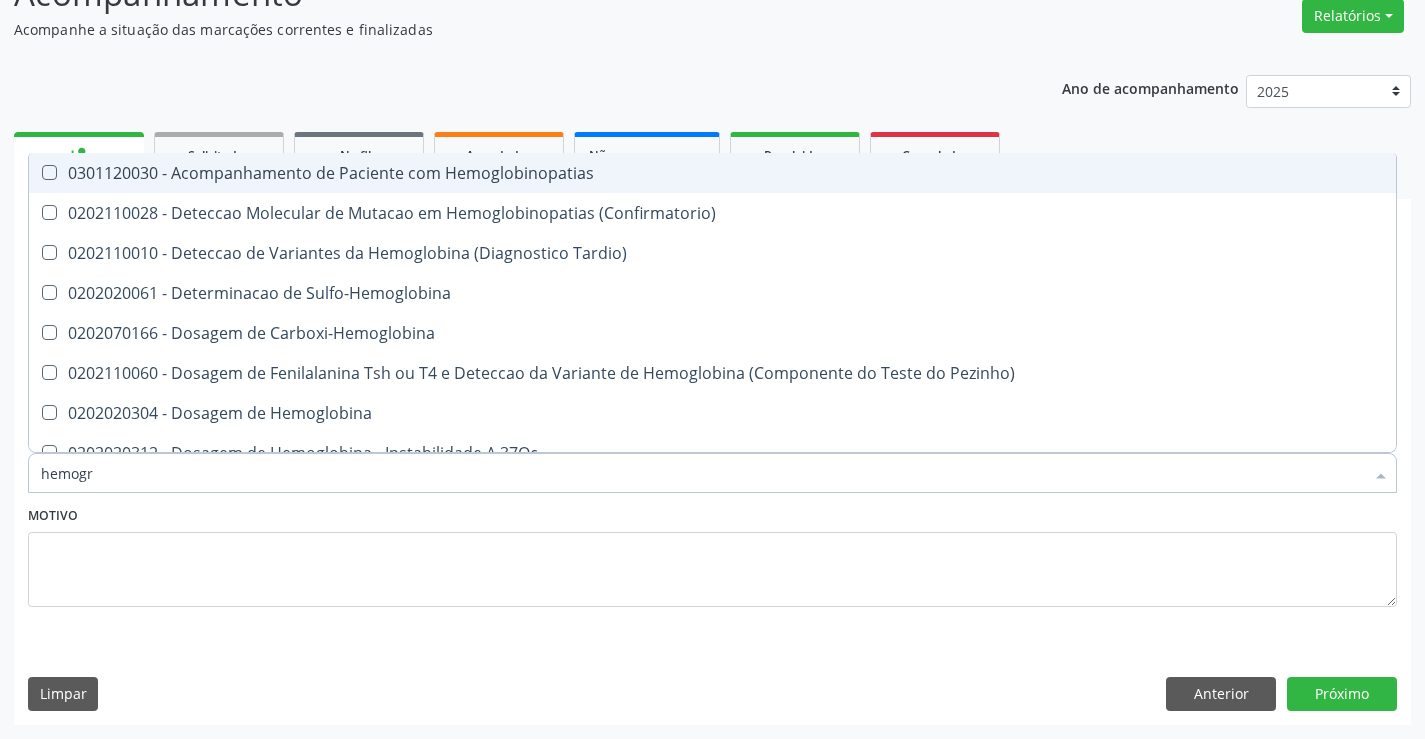 type on "hemogra" 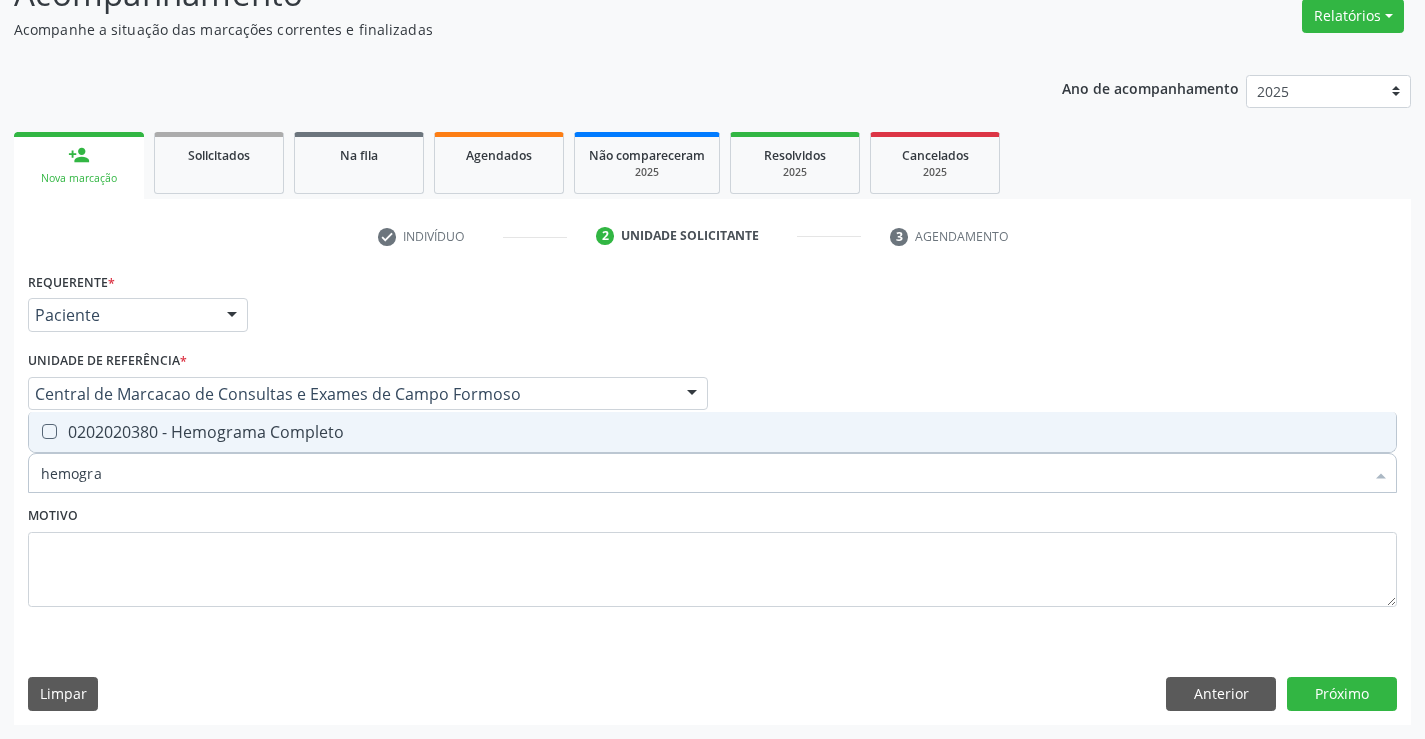 drag, startPoint x: 307, startPoint y: 415, endPoint x: 282, endPoint y: 460, distance: 51.47815 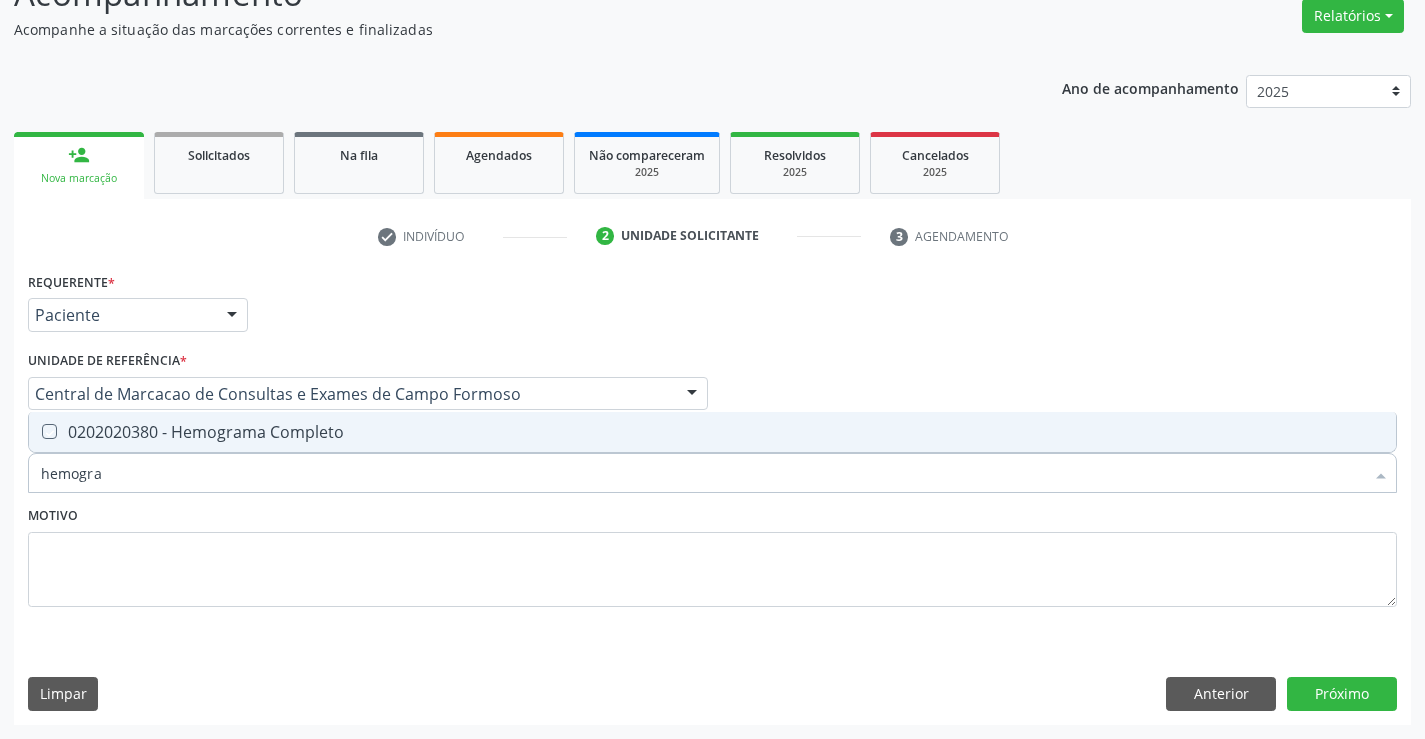 checkbox on "true" 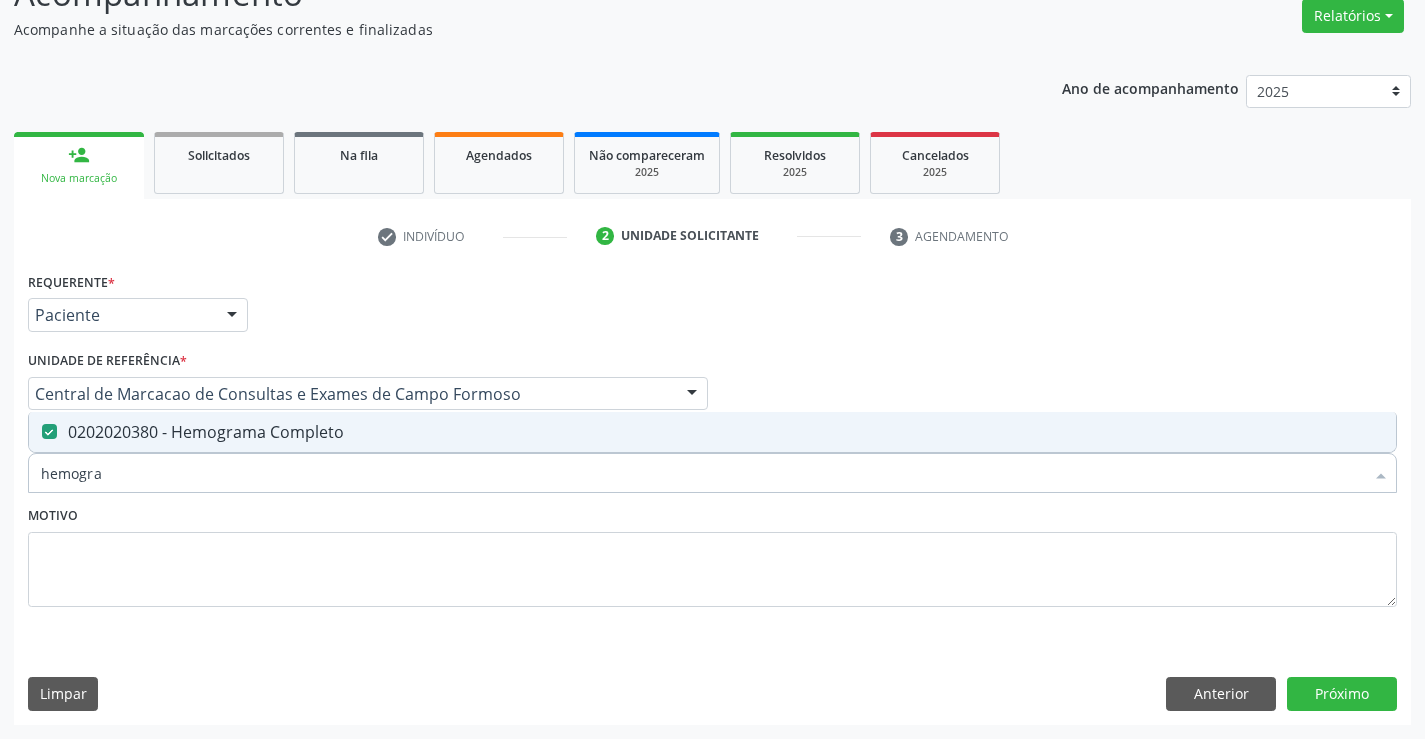 click on "hemogra" at bounding box center (702, 473) 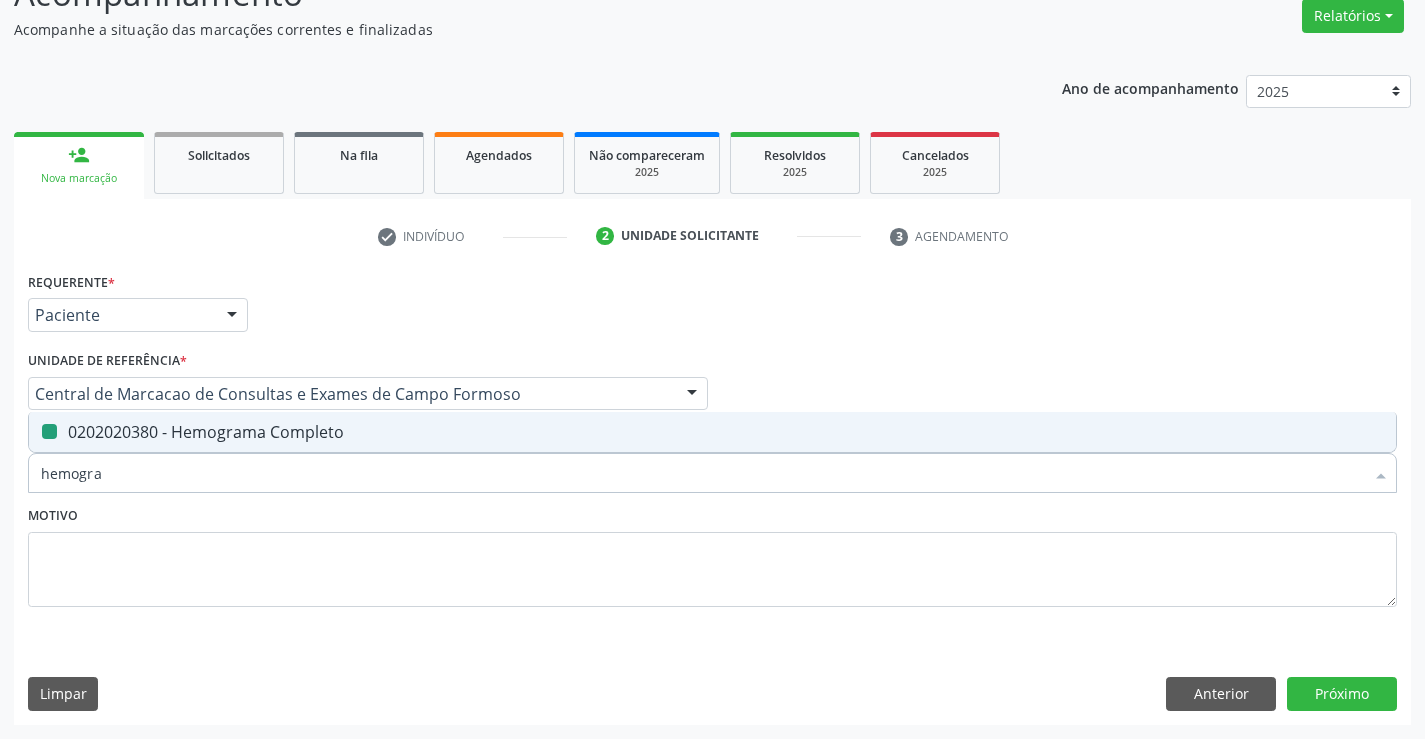 type on "c" 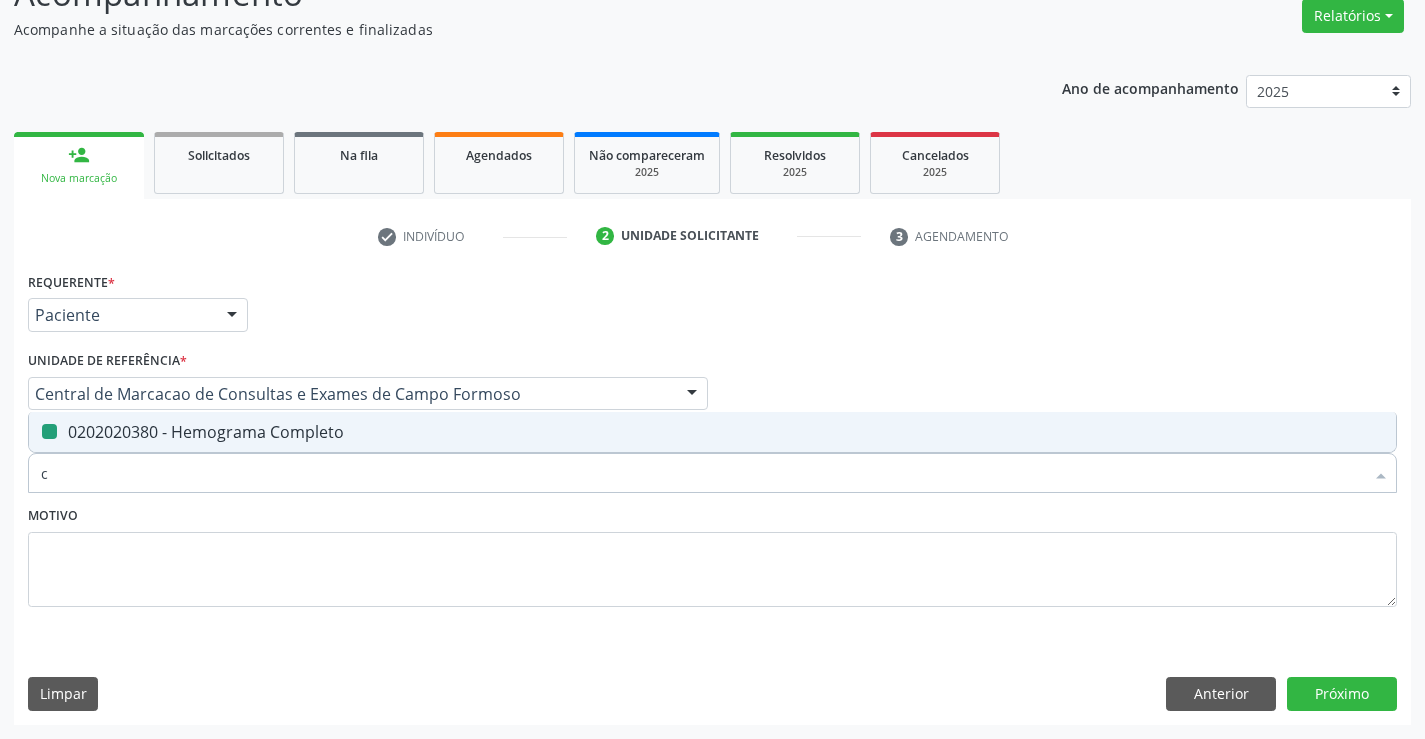 checkbox on "false" 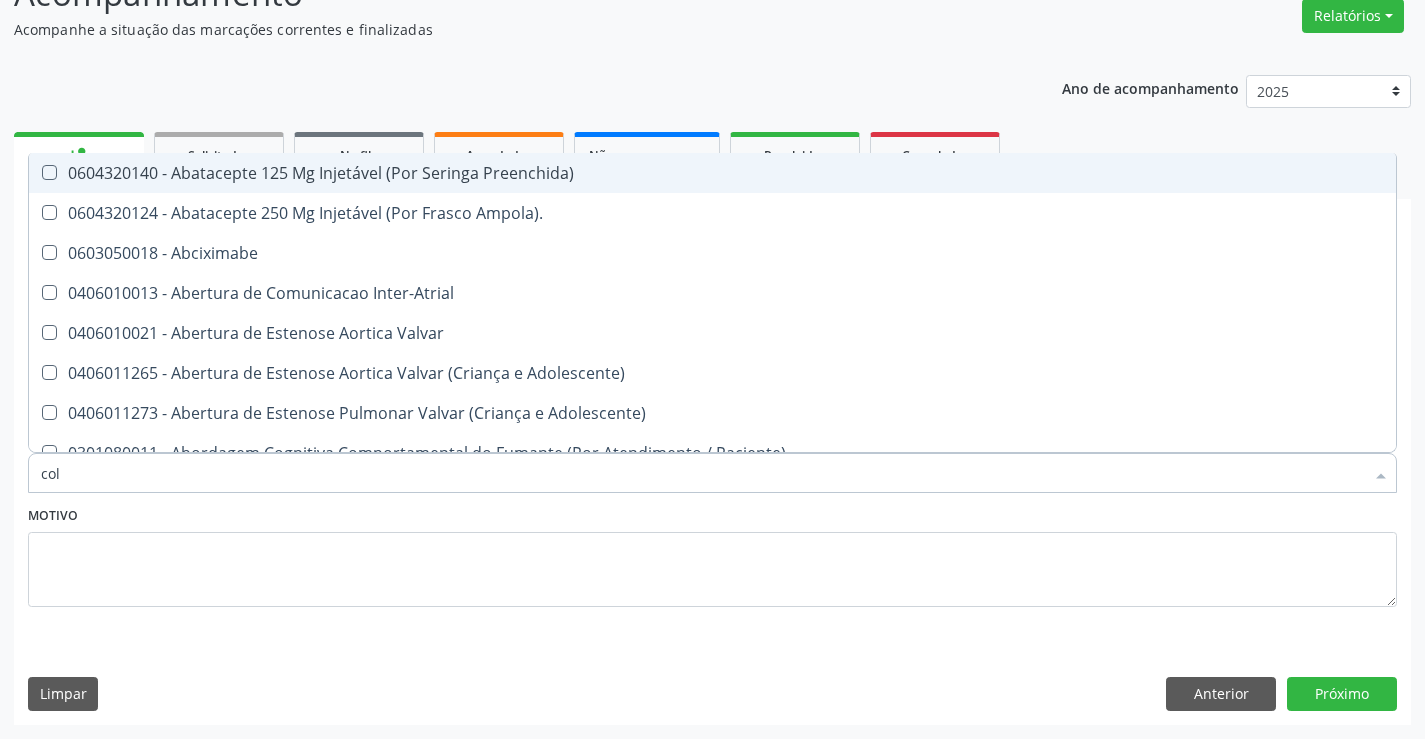 type on "cole" 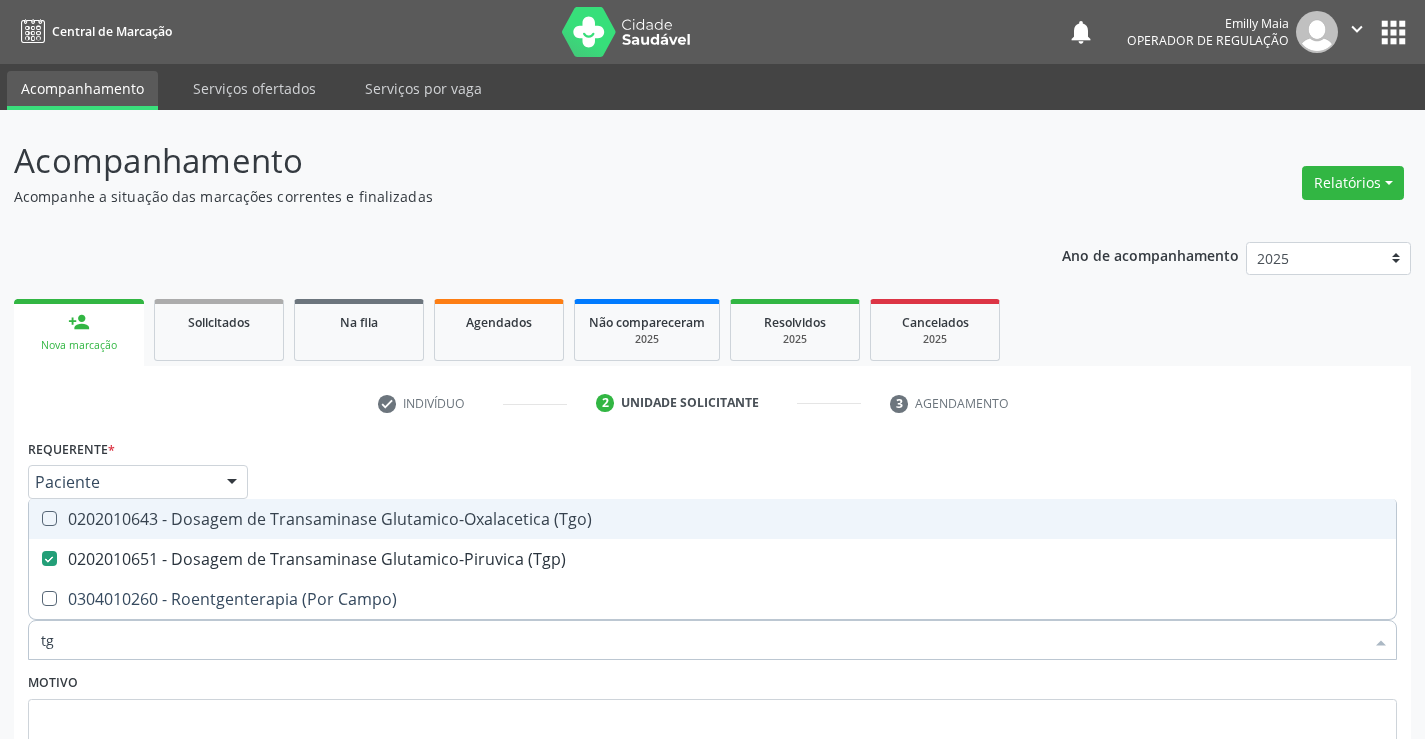 scroll, scrollTop: 167, scrollLeft: 0, axis: vertical 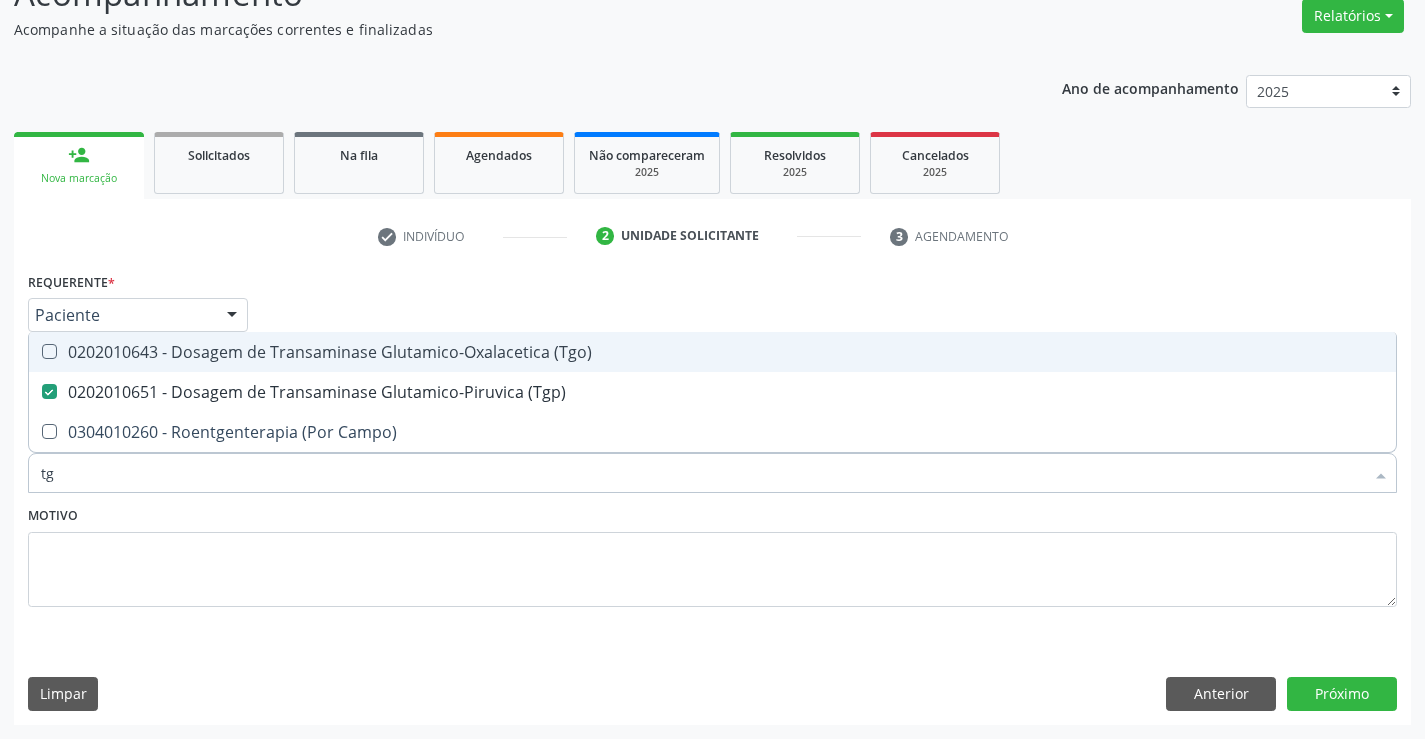 click on "0202010643 - Dosagem de Transaminase Glutamico-Oxalacetica (Tgo)" at bounding box center [712, 352] 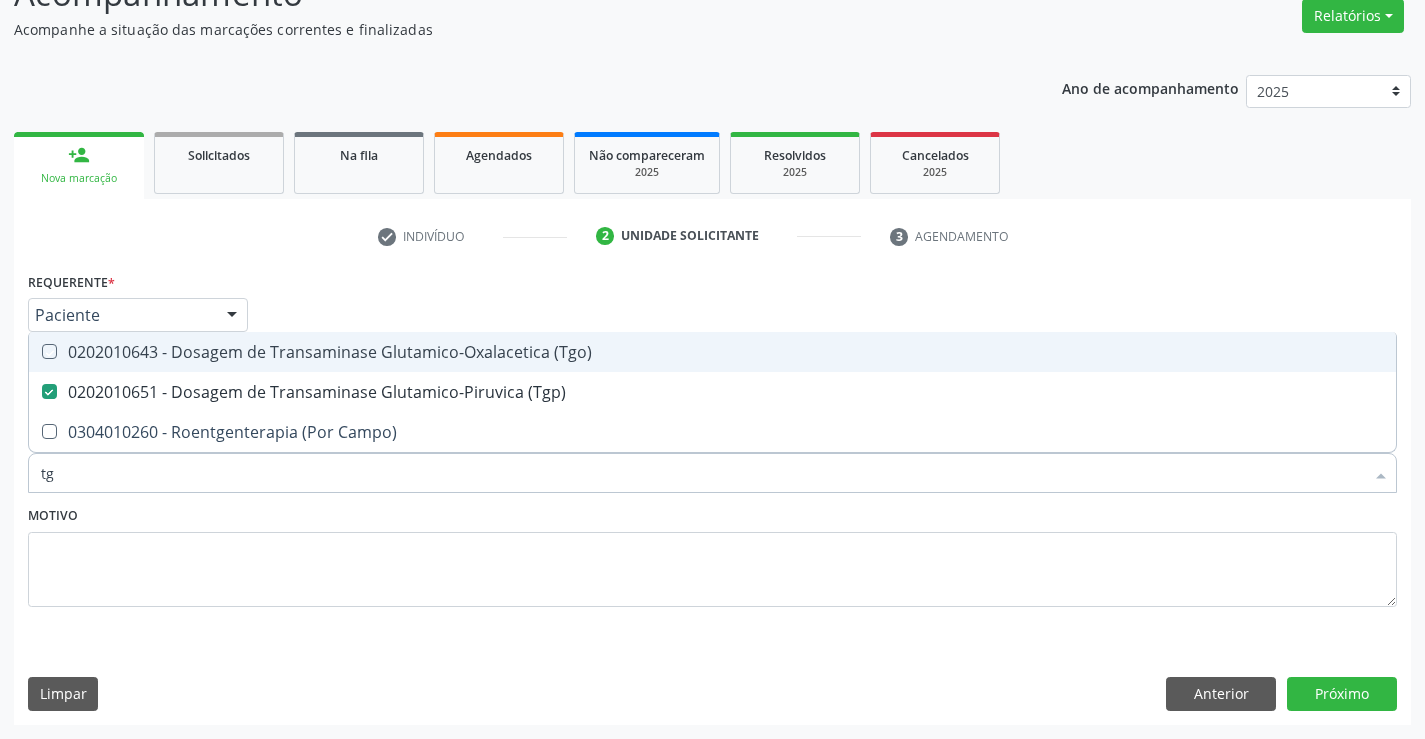 checkbox on "true" 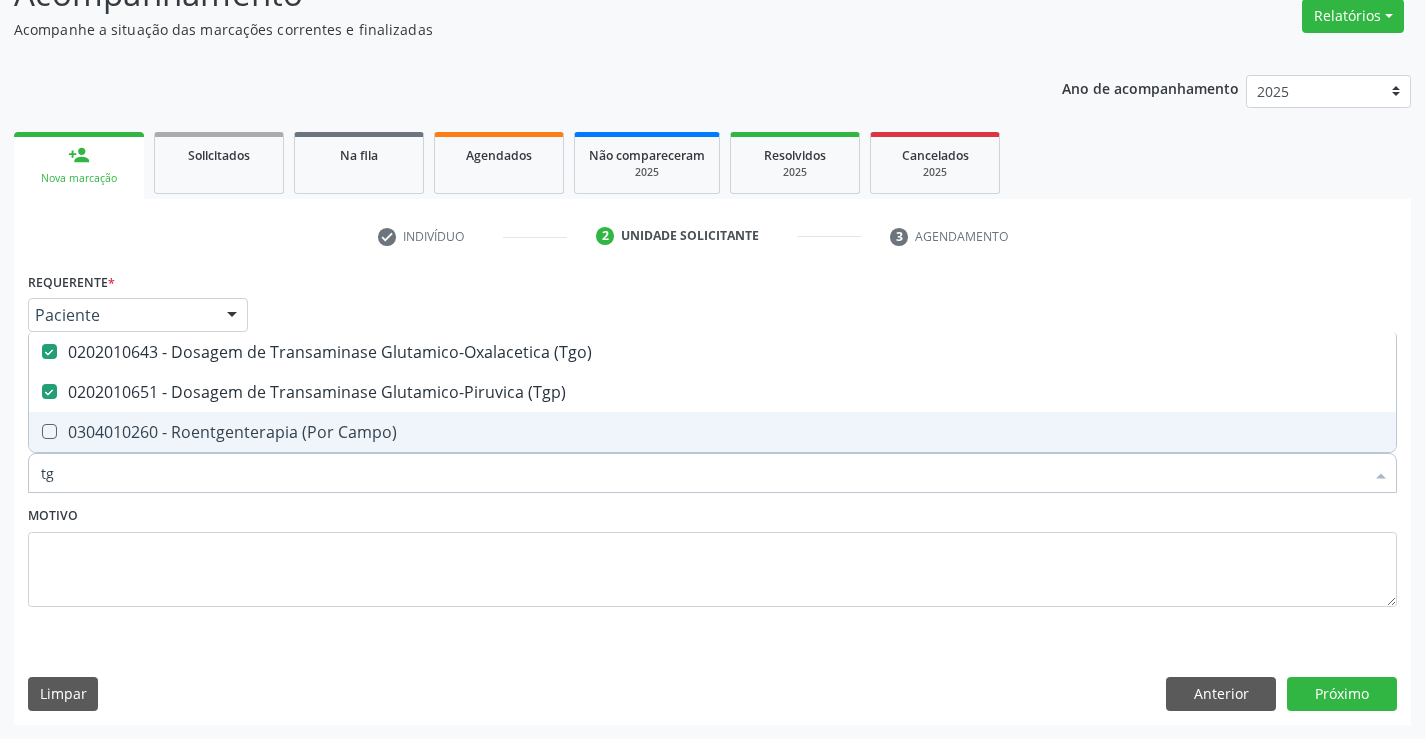 click on "tg" at bounding box center (702, 473) 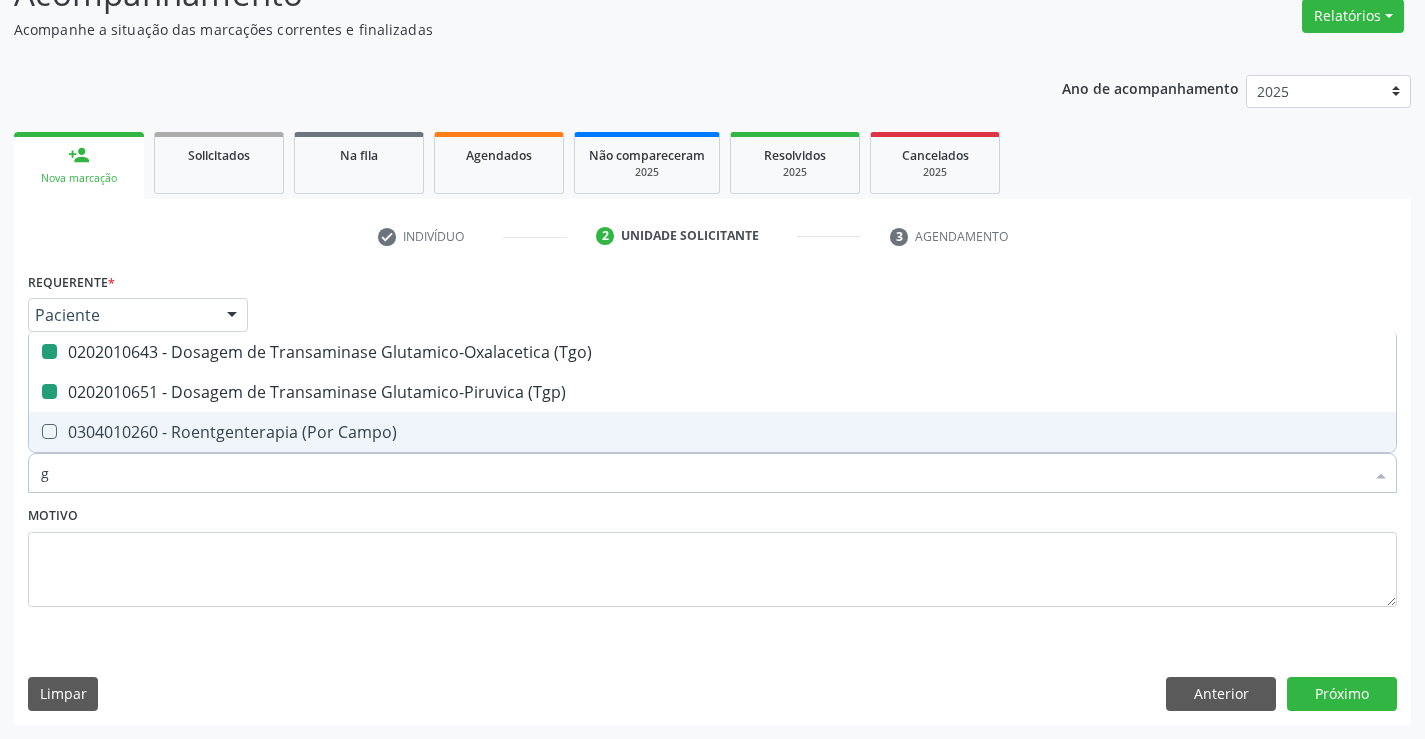 type on "gl" 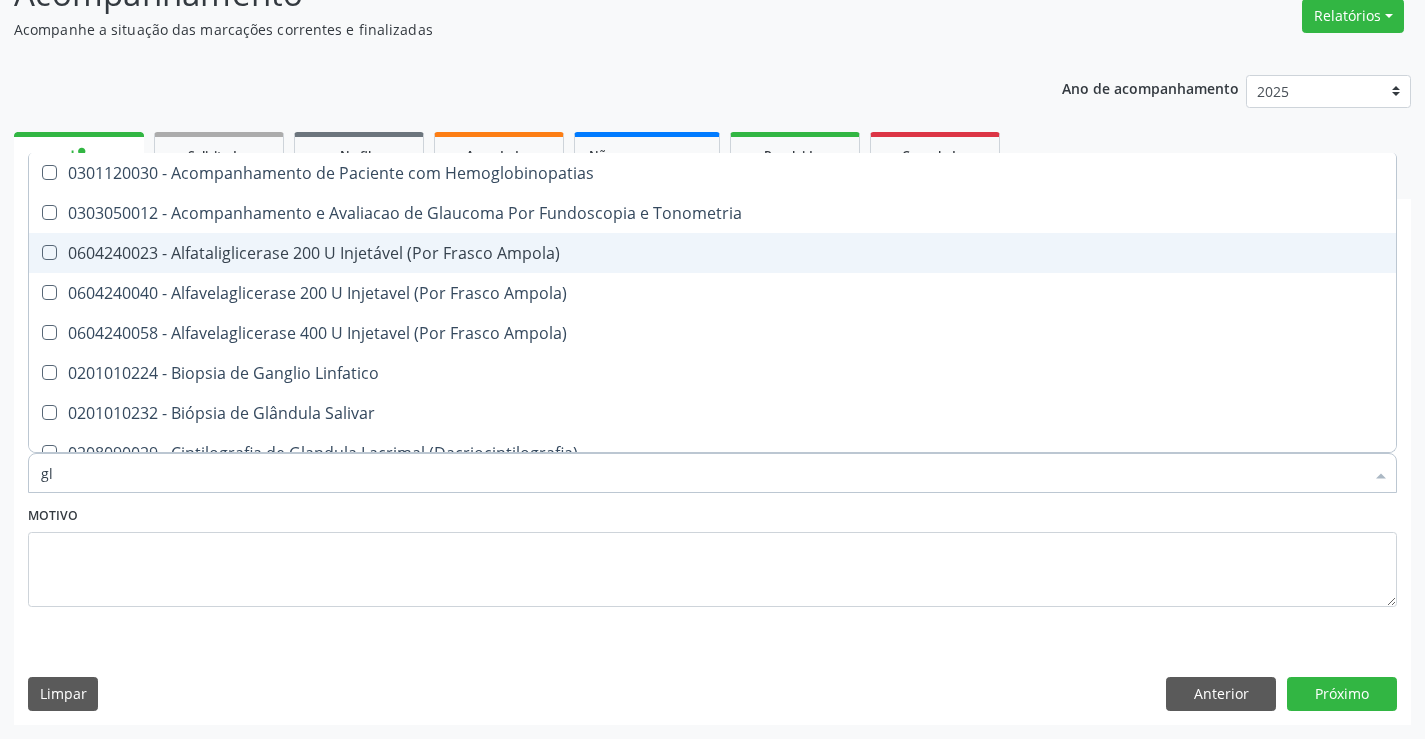 type on "gli" 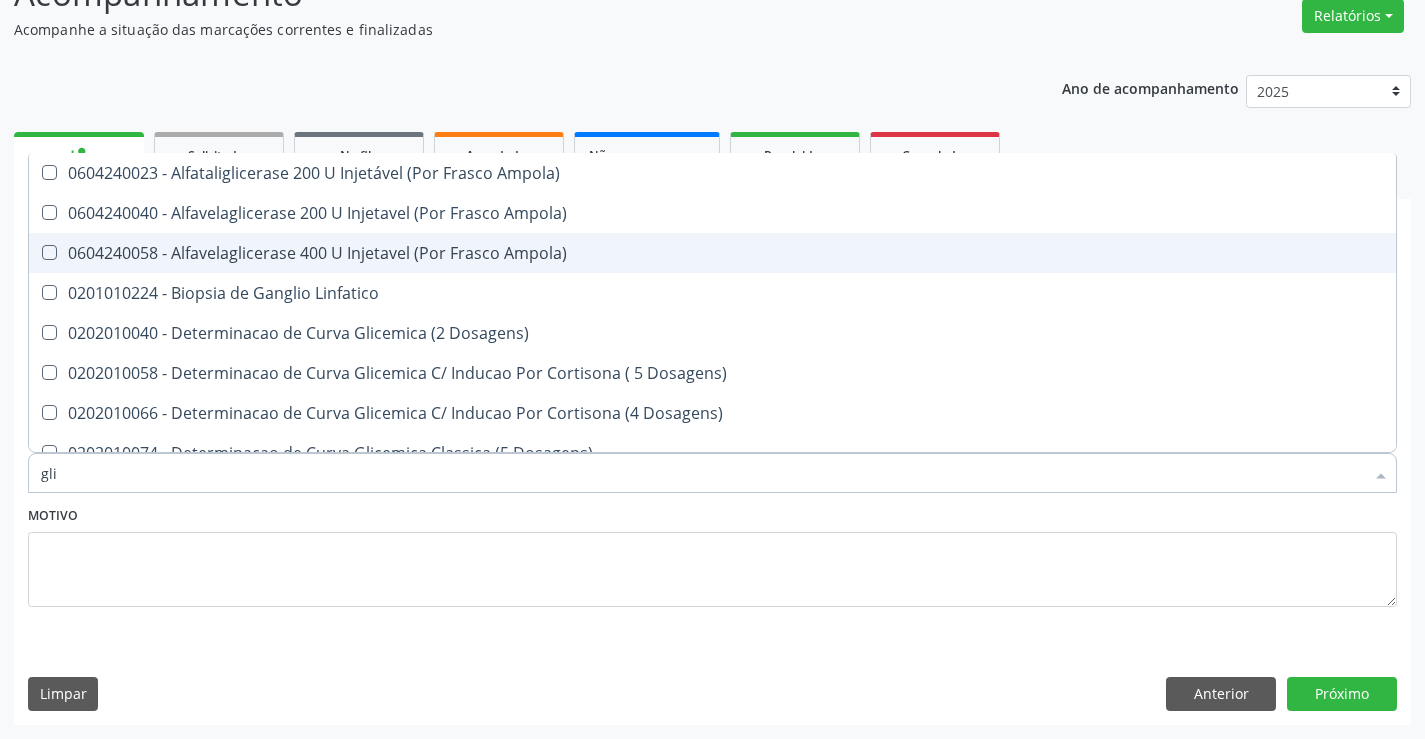 type on "glic" 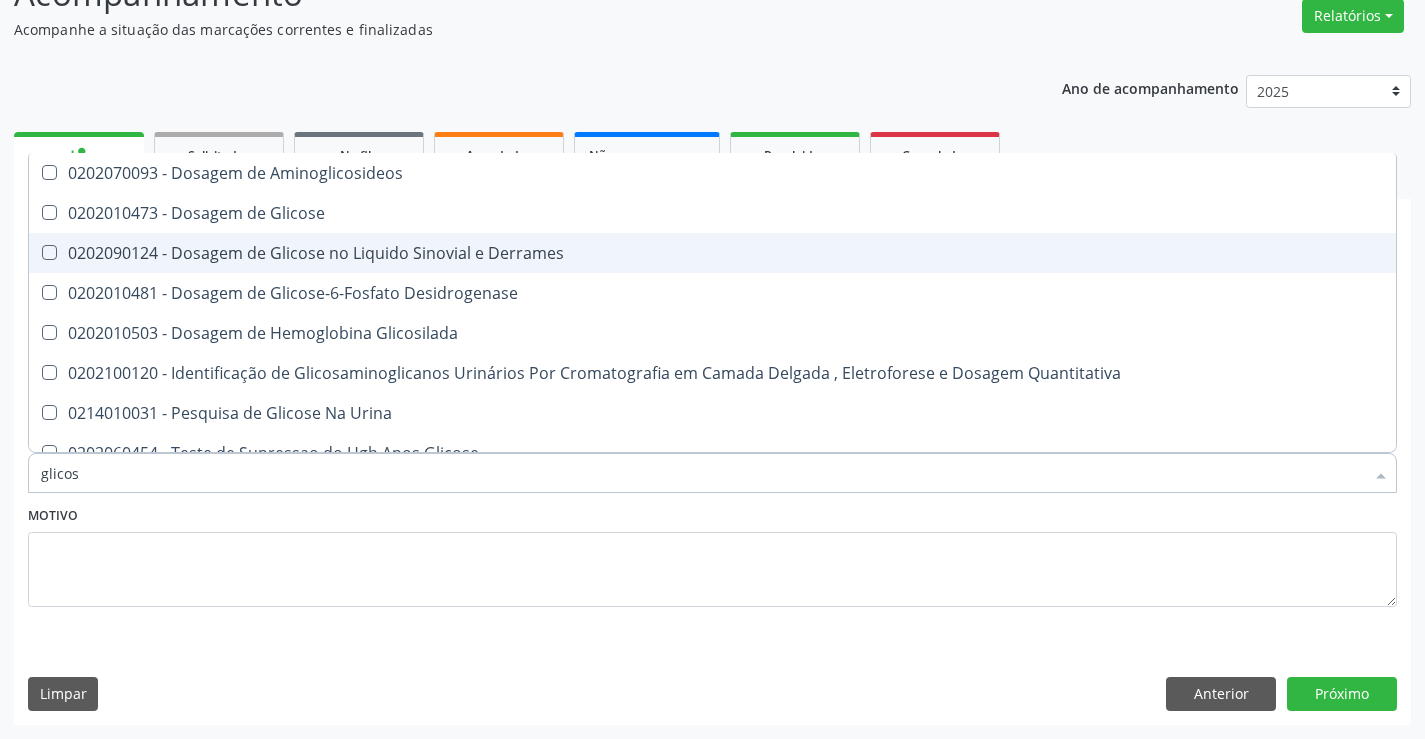 type on "glicose" 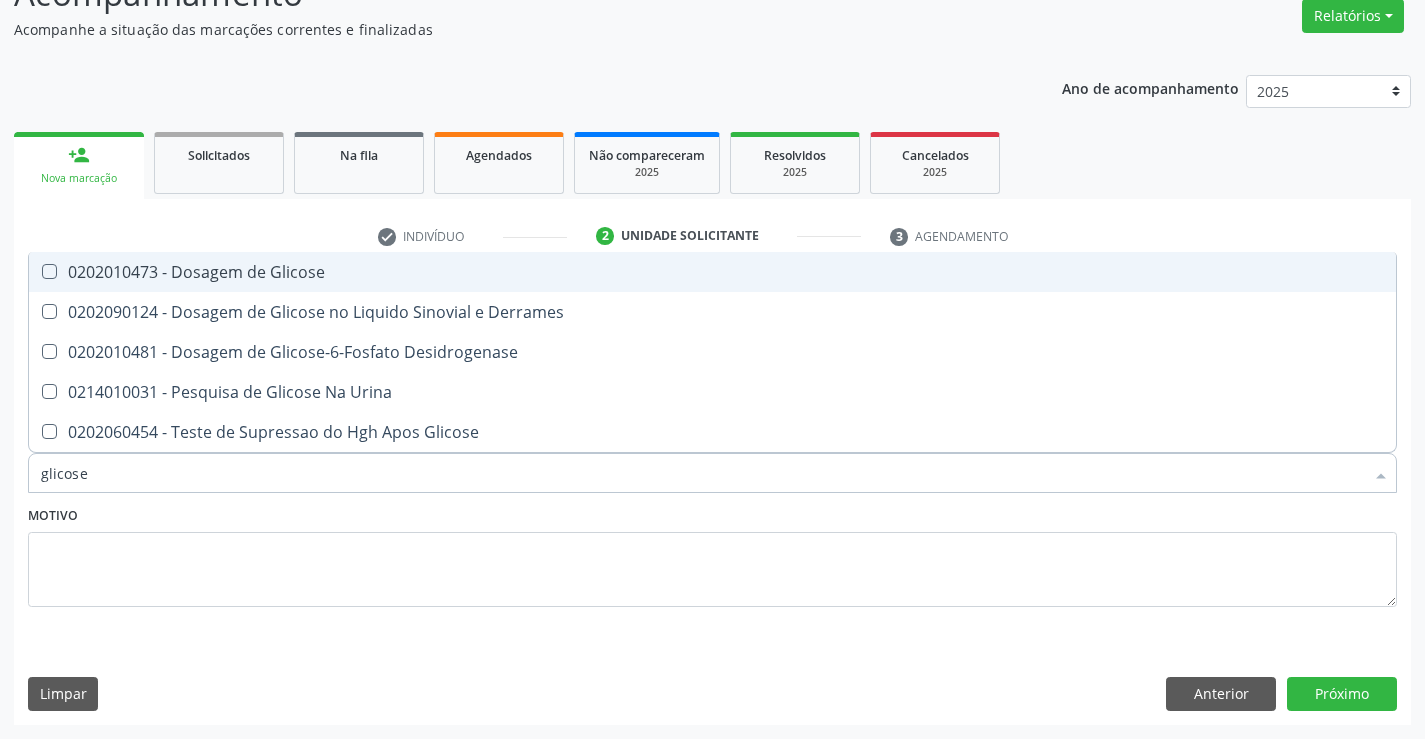 drag, startPoint x: 270, startPoint y: 258, endPoint x: 253, endPoint y: 345, distance: 88.64536 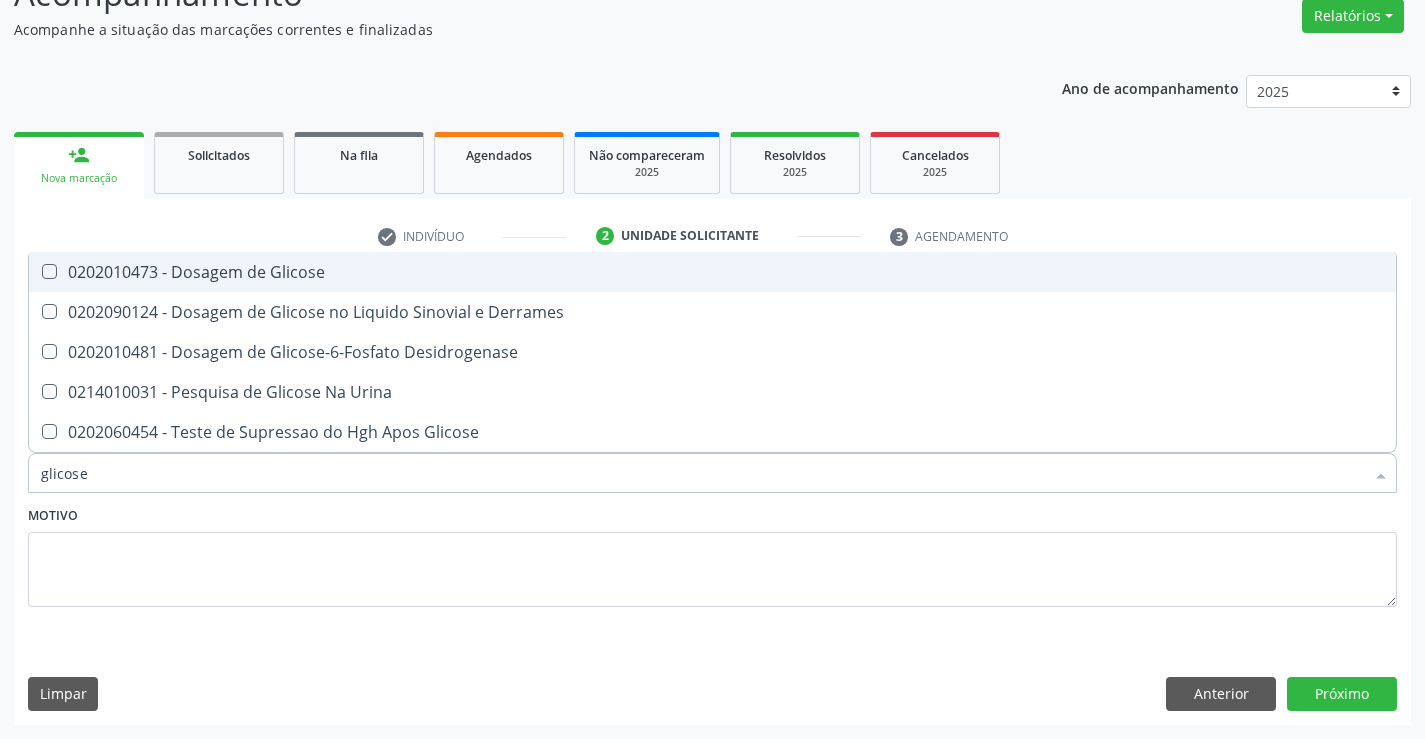 checkbox on "true" 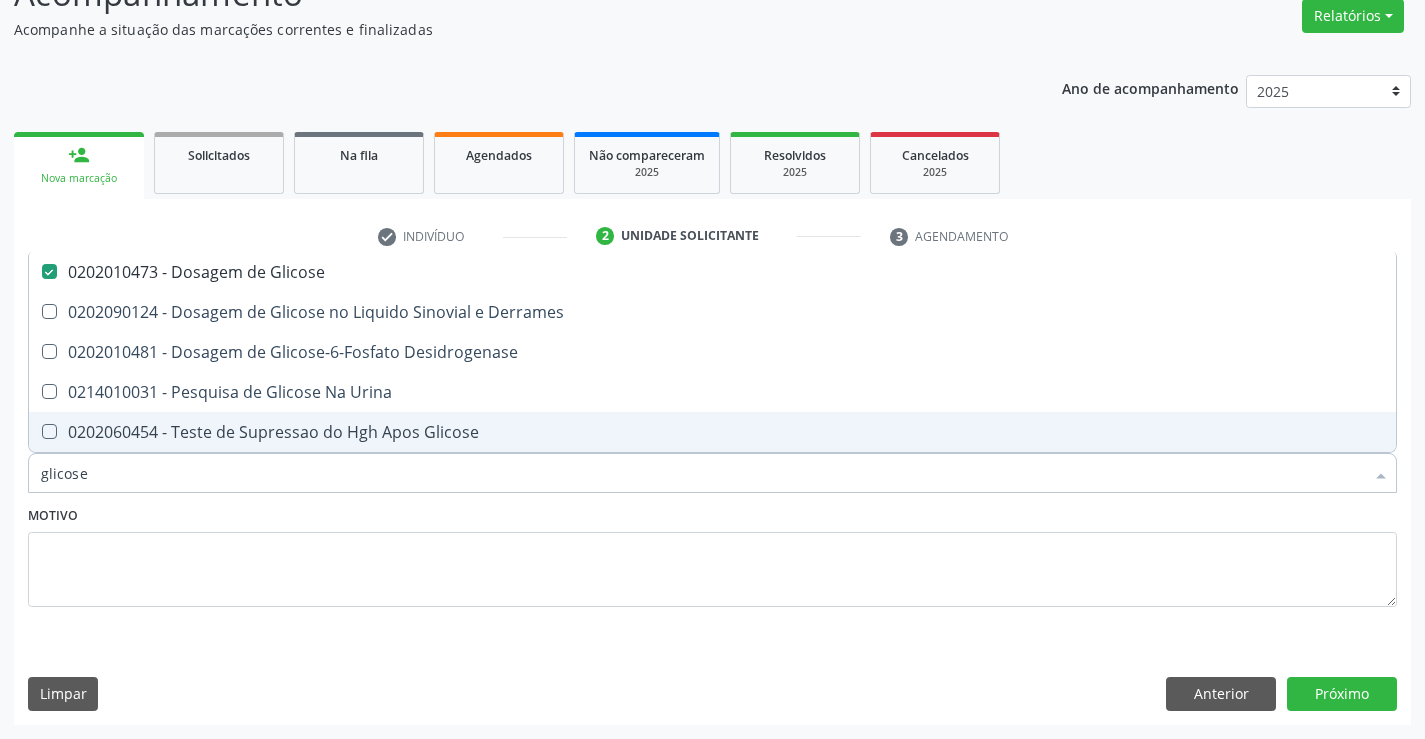 click on "glicose" at bounding box center (702, 473) 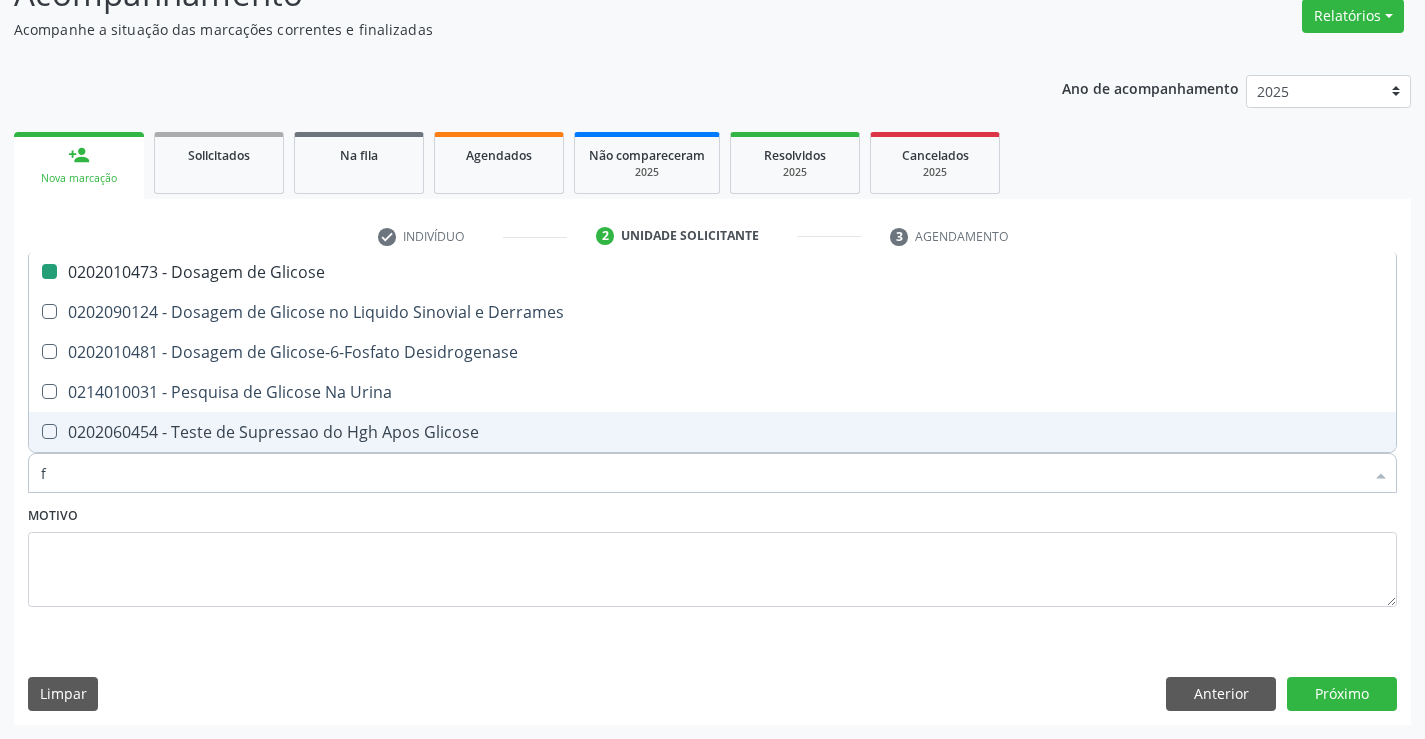 type on "fe" 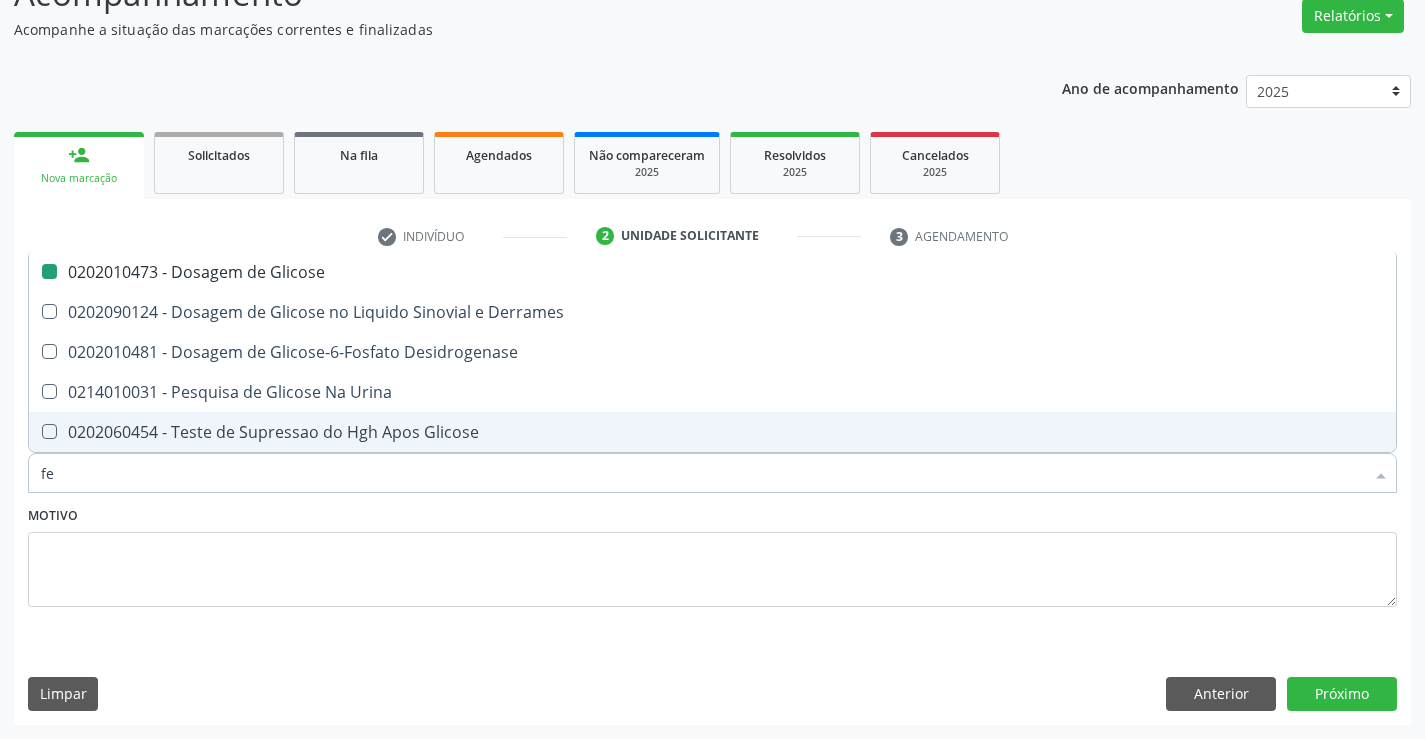 checkbox on "false" 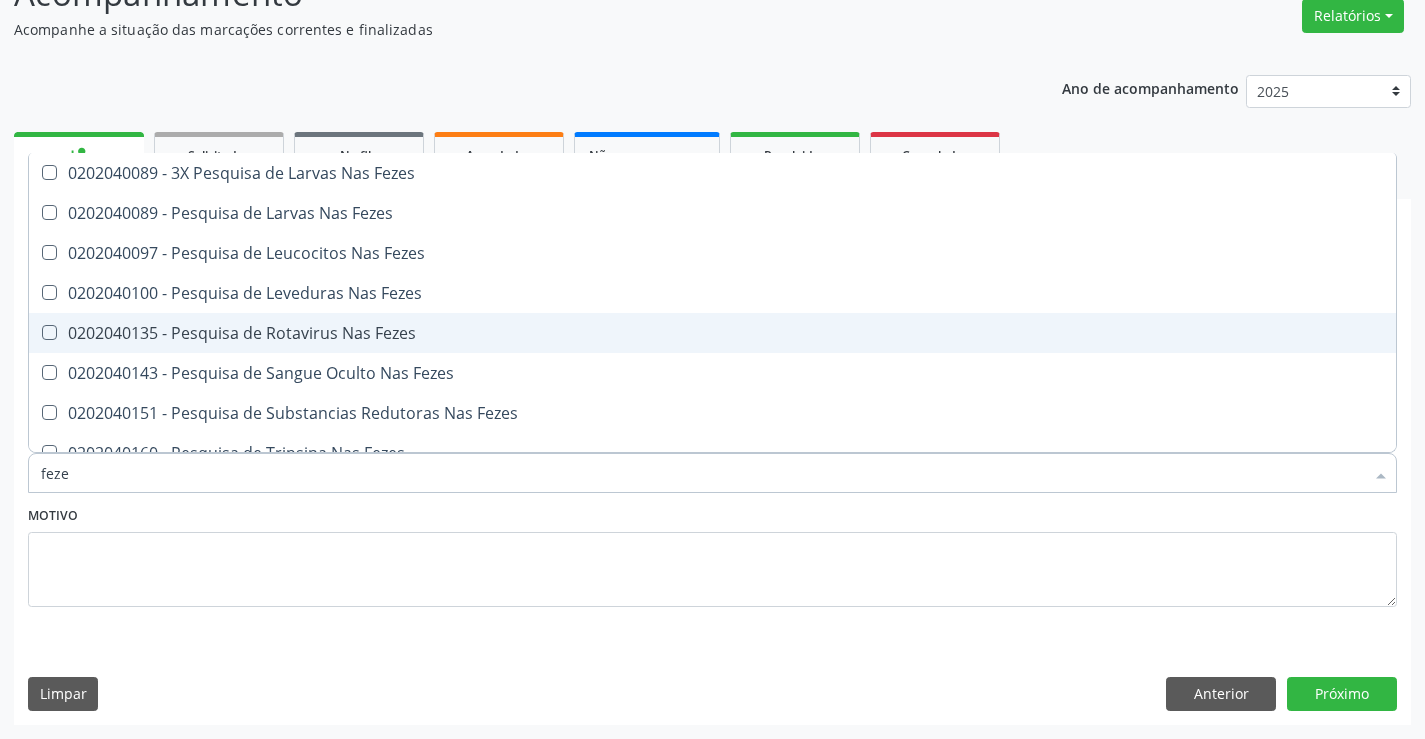 type on "fezes" 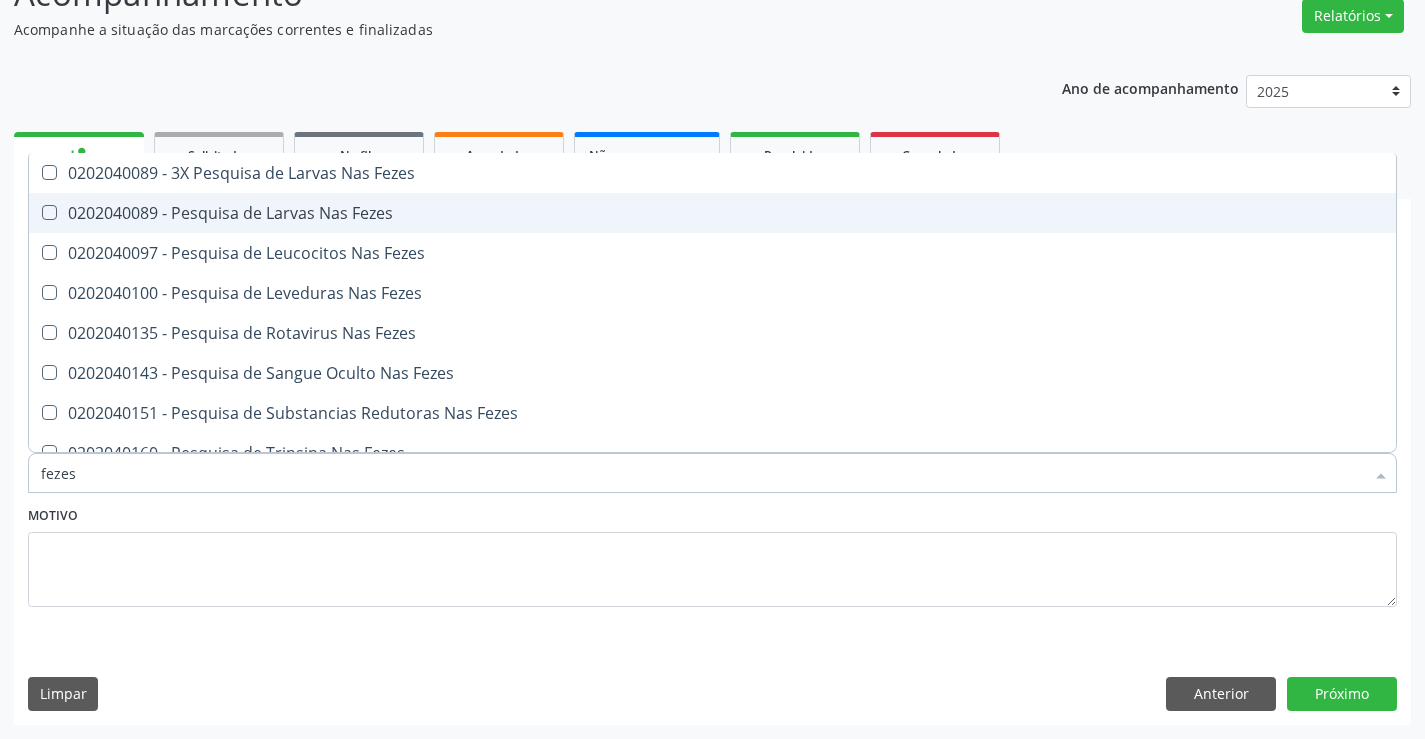 click on "0202040089 - Pesquisa de Larvas Nas Fezes" at bounding box center (712, 213) 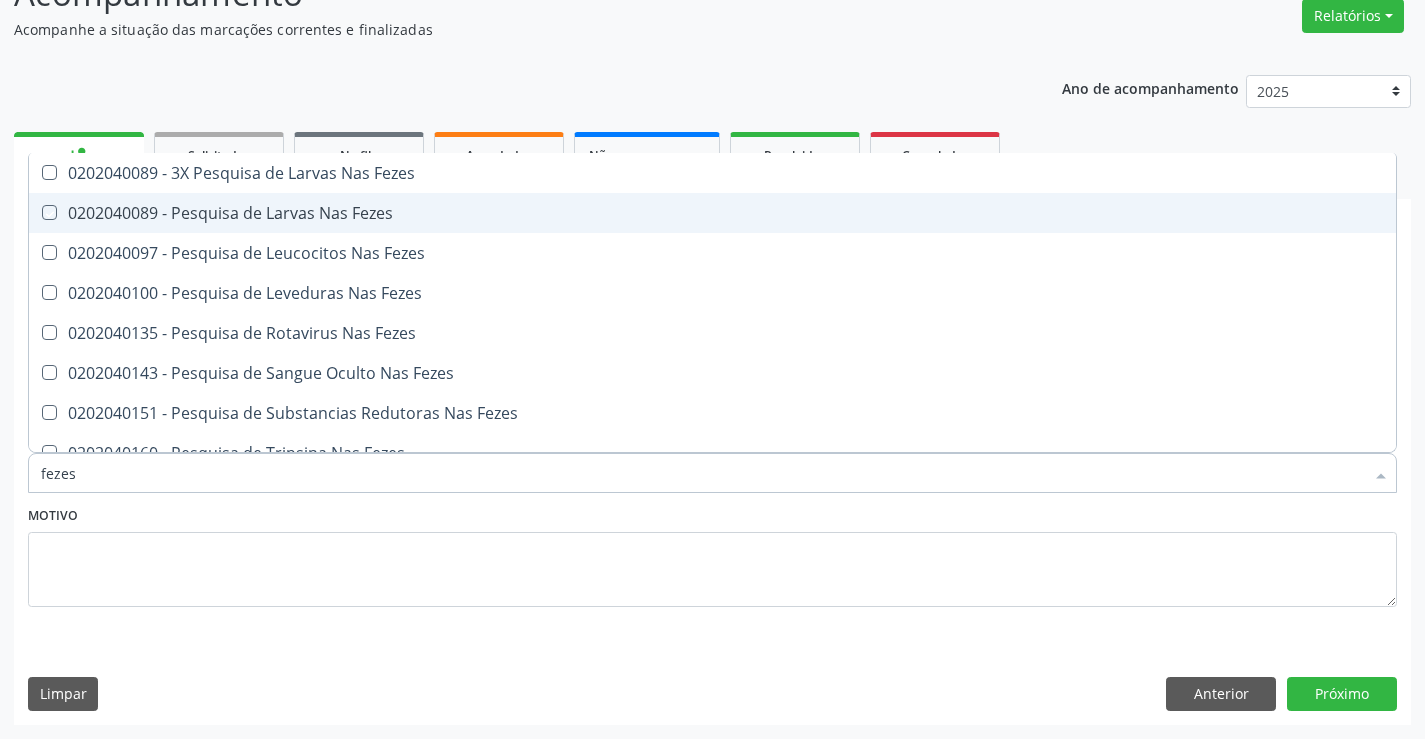 checkbox on "true" 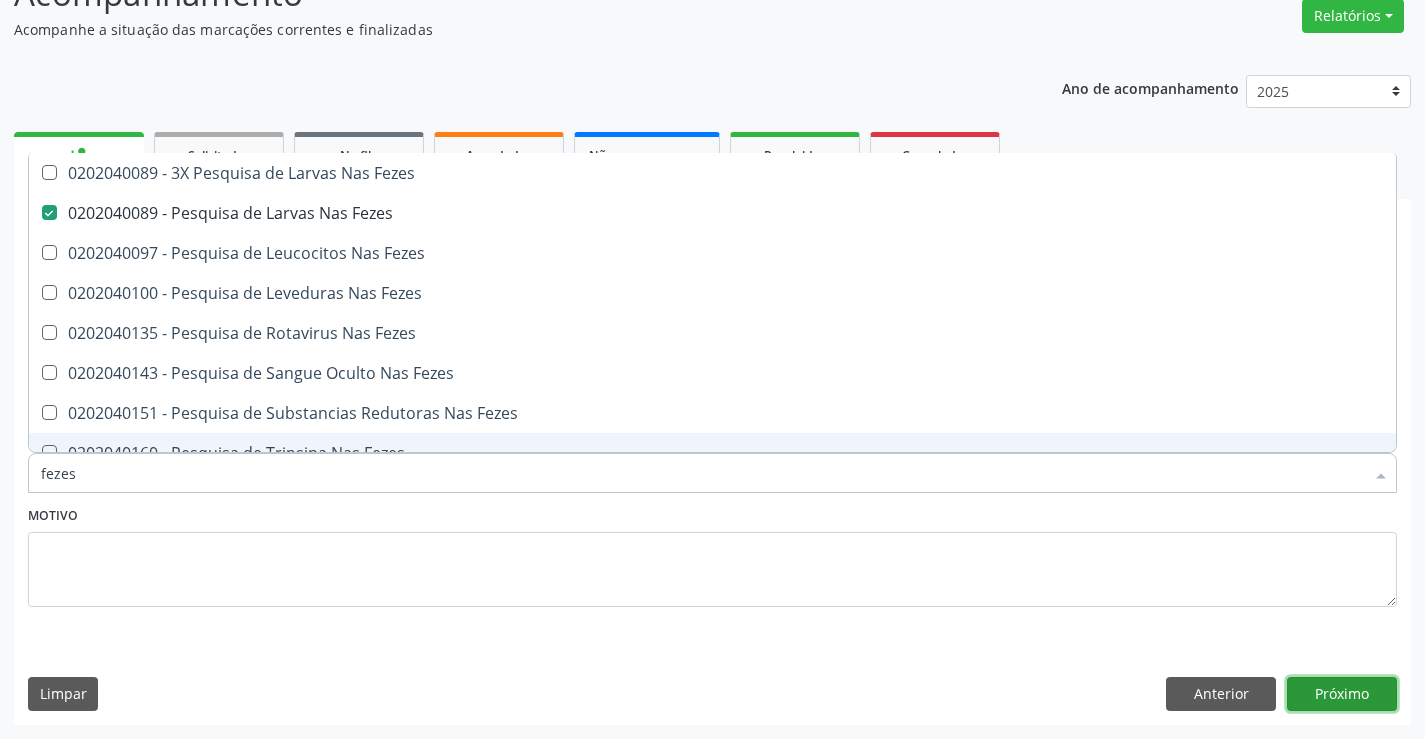 click on "Próximo" at bounding box center (1342, 694) 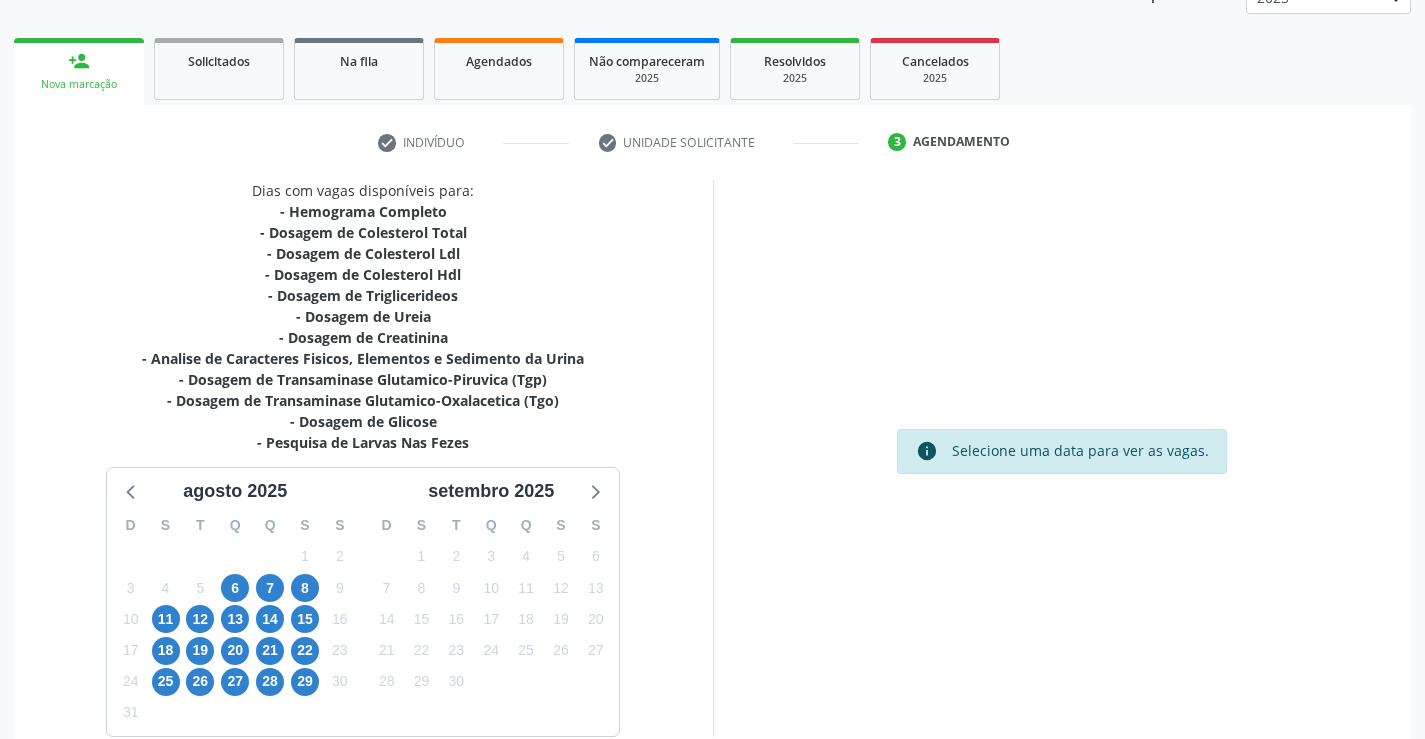 scroll, scrollTop: 362, scrollLeft: 0, axis: vertical 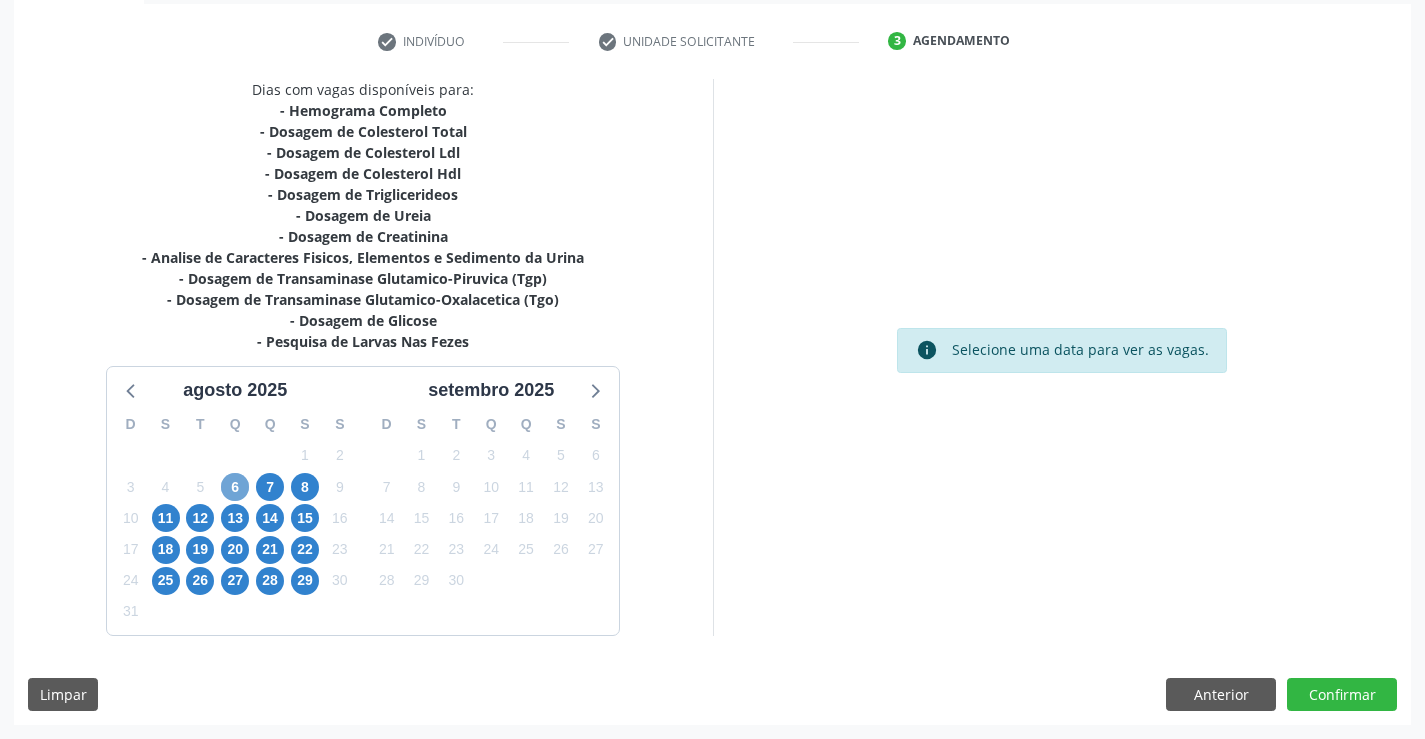 click on "6" at bounding box center [235, 487] 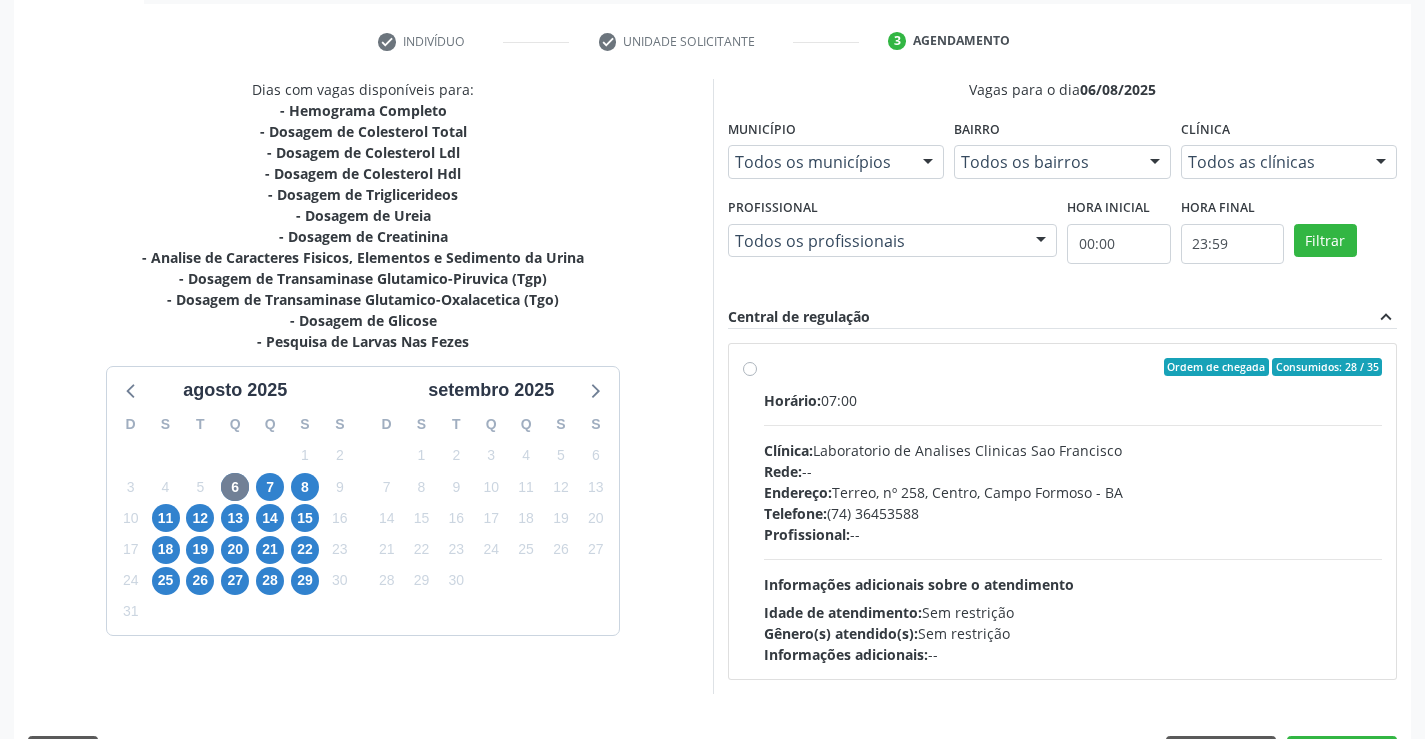 click on "Horário:   07:00
Clínica:  Laboratorio de Analises Clinicas Sao Francisco
Rede:
--
Endereço:   Terreo, nº 258, Centro, Campo Formoso - BA
Telefone:   (74) 36453588
Profissional:
--
Informações adicionais sobre o atendimento
Idade de atendimento:
Sem restrição
Gênero(s) atendido(s):
Sem restrição
Informações adicionais:
--" at bounding box center [1073, 527] 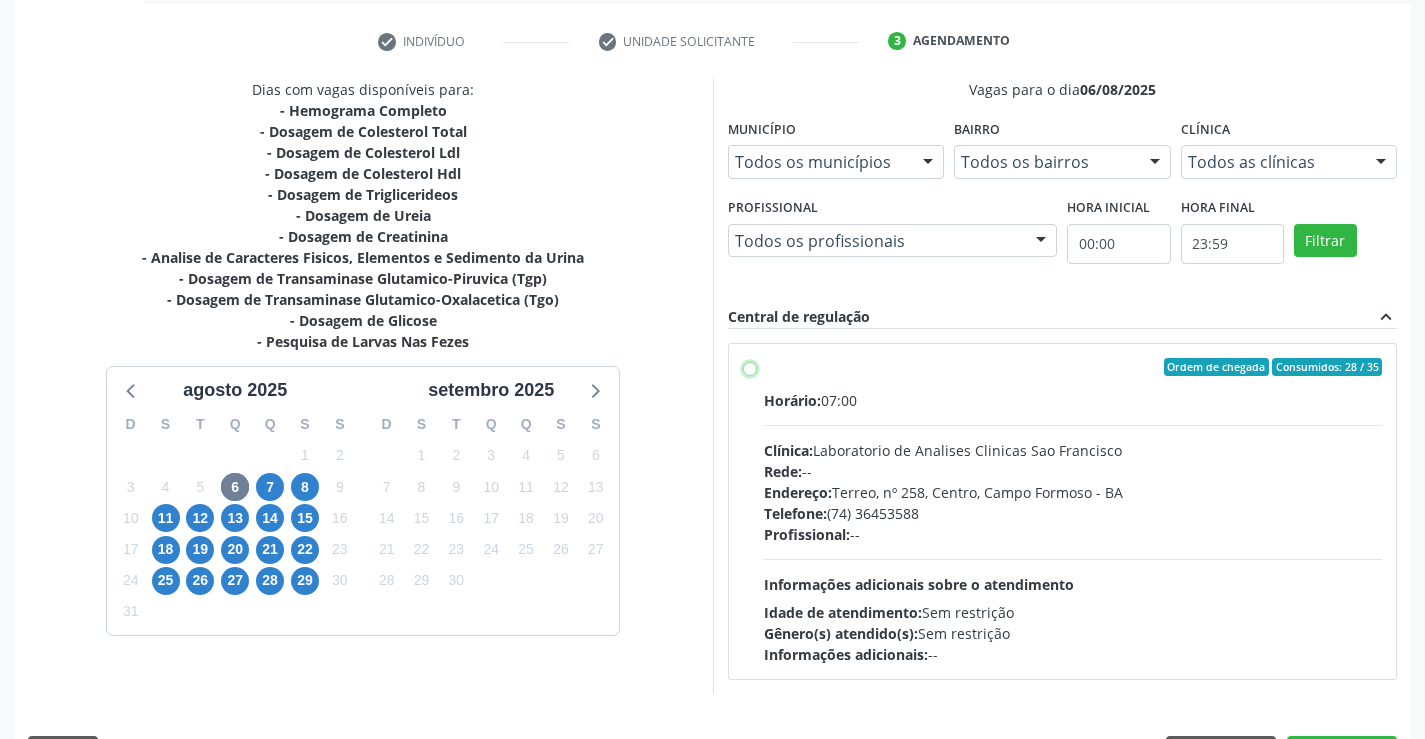 radio on "true" 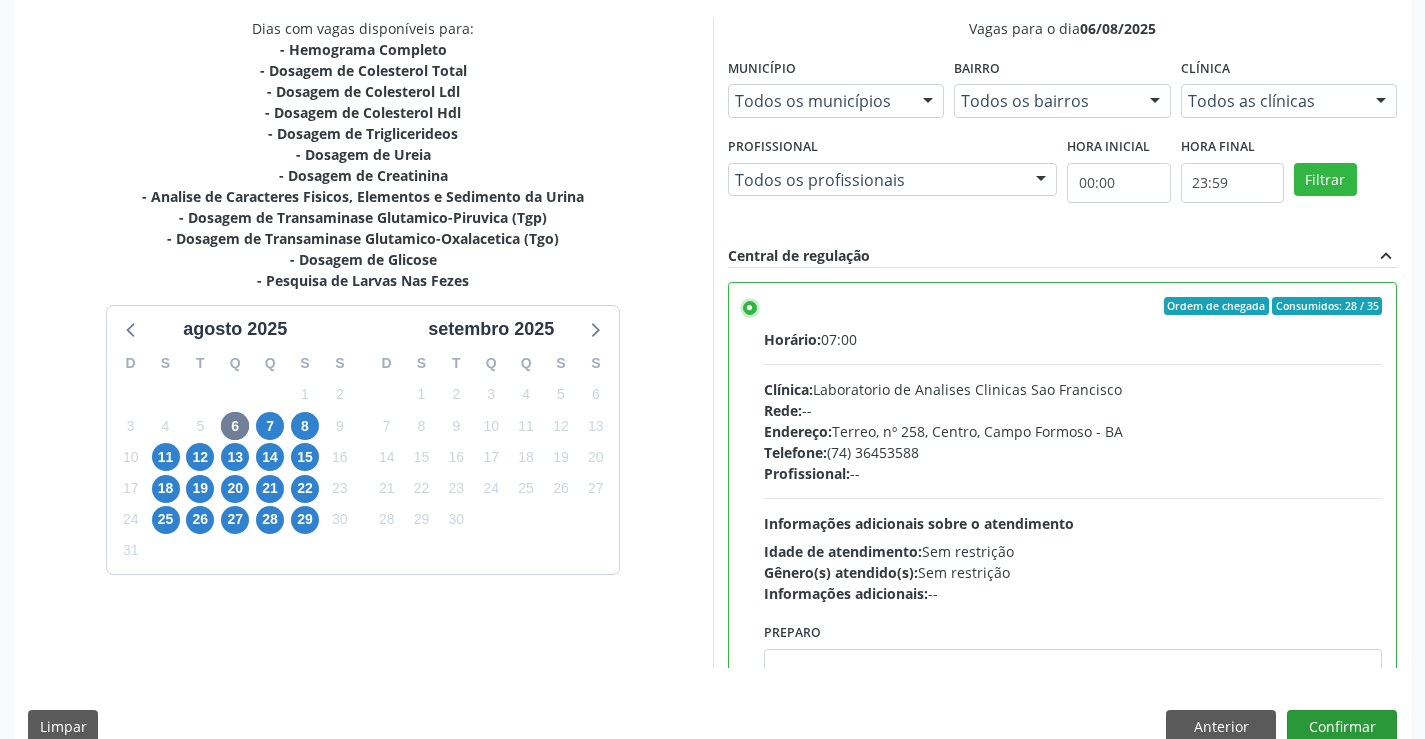 scroll, scrollTop: 456, scrollLeft: 0, axis: vertical 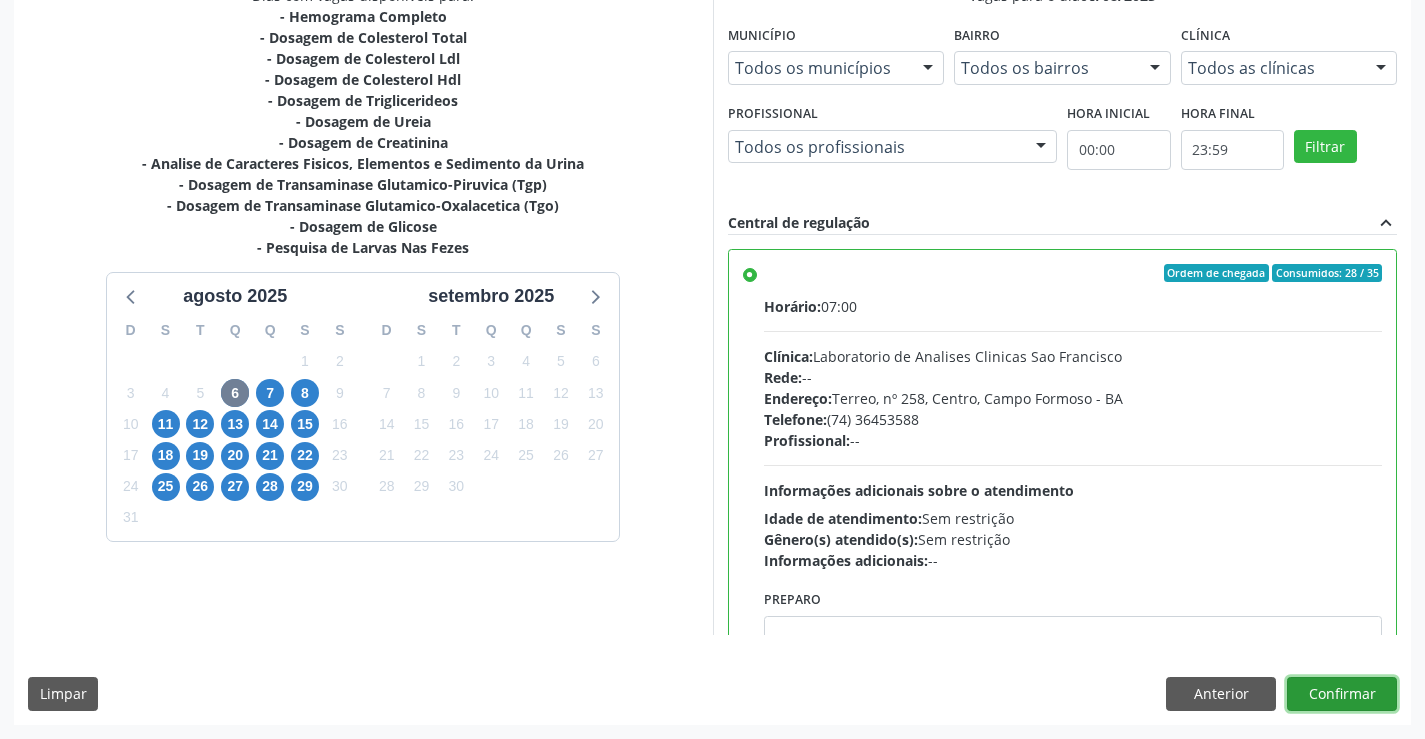click on "Confirmar" at bounding box center [1342, 694] 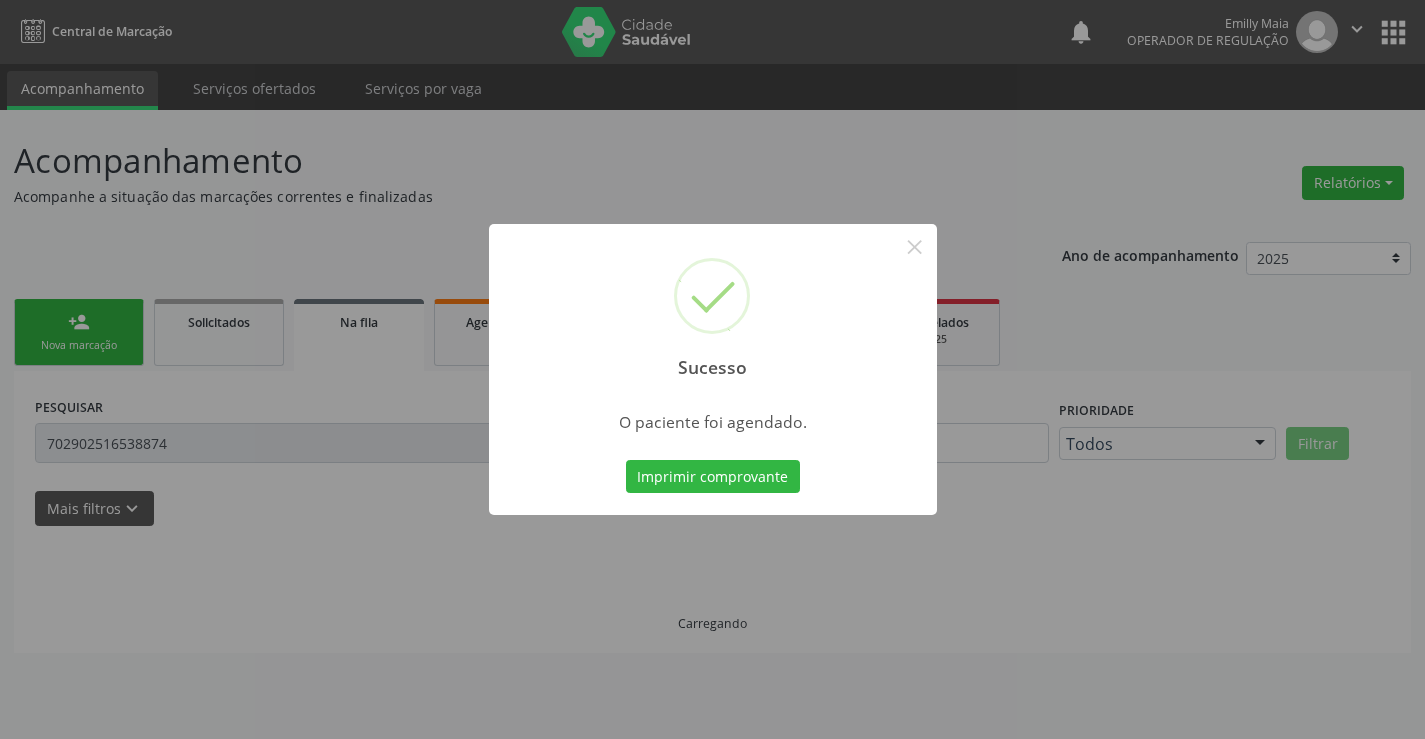 scroll, scrollTop: 0, scrollLeft: 0, axis: both 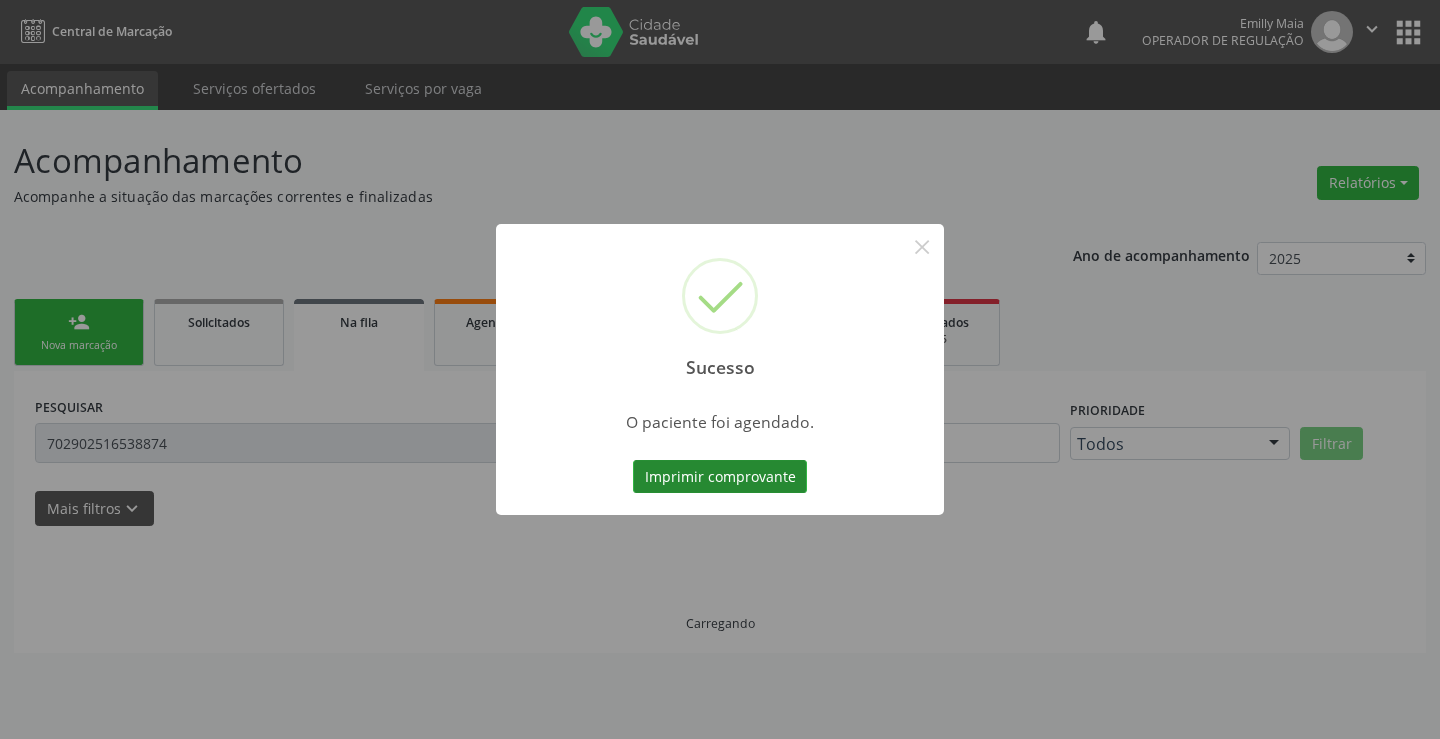 click on "Imprimir comprovante" at bounding box center (720, 477) 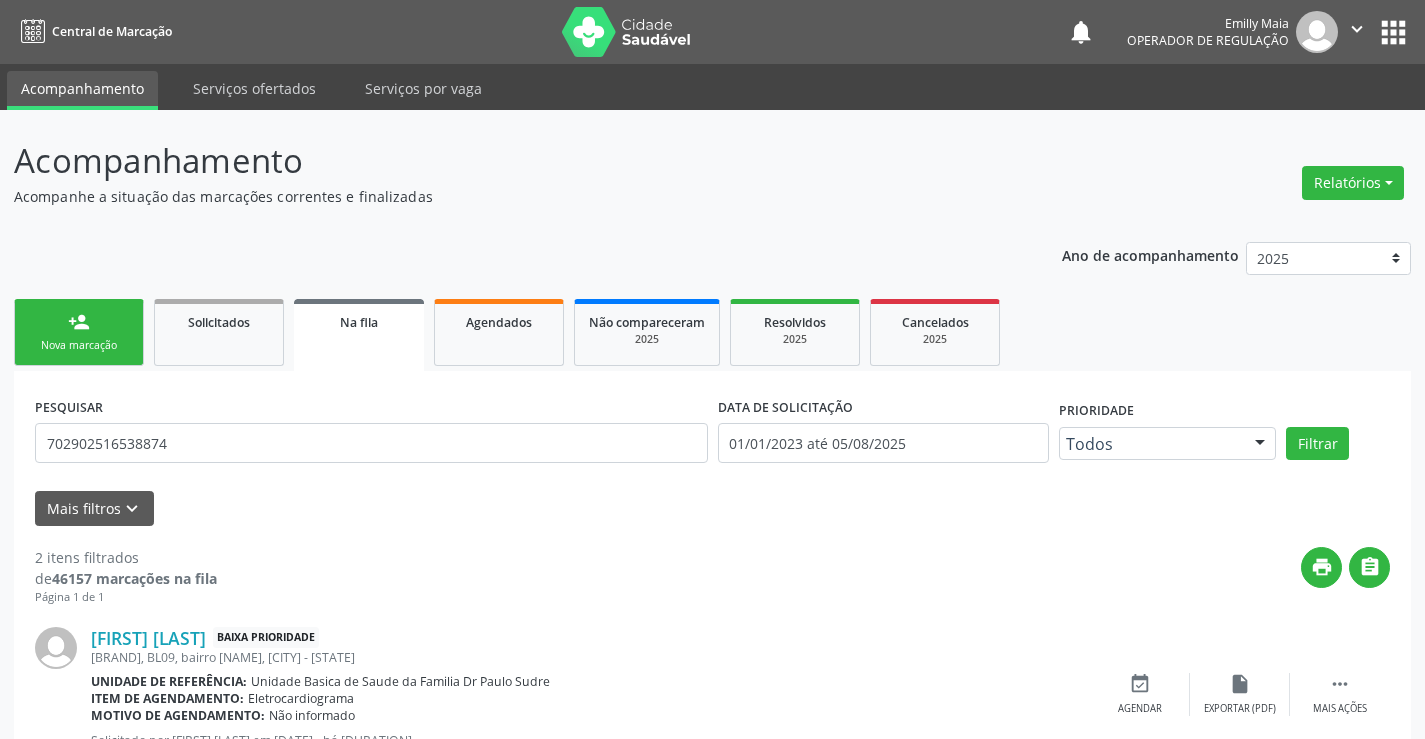click on "person_add" at bounding box center (79, 322) 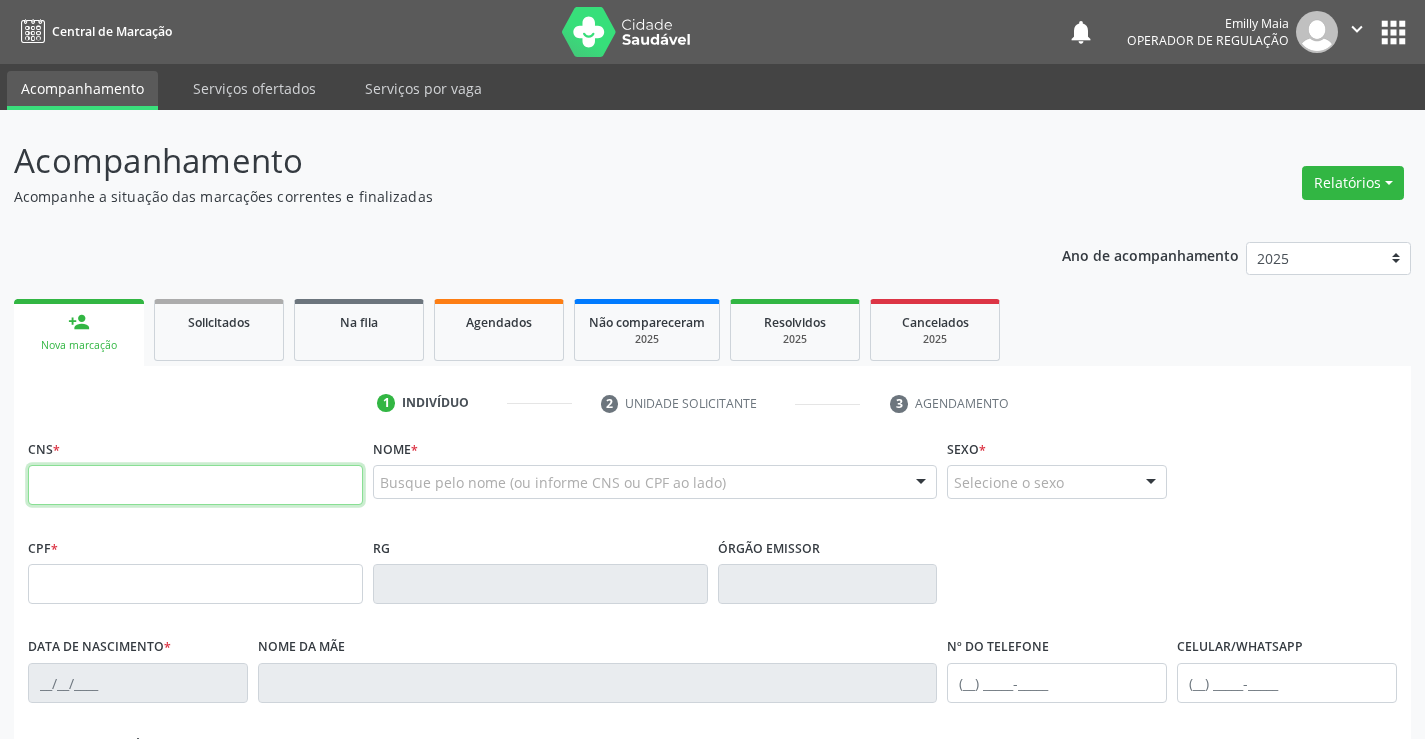 click at bounding box center [195, 485] 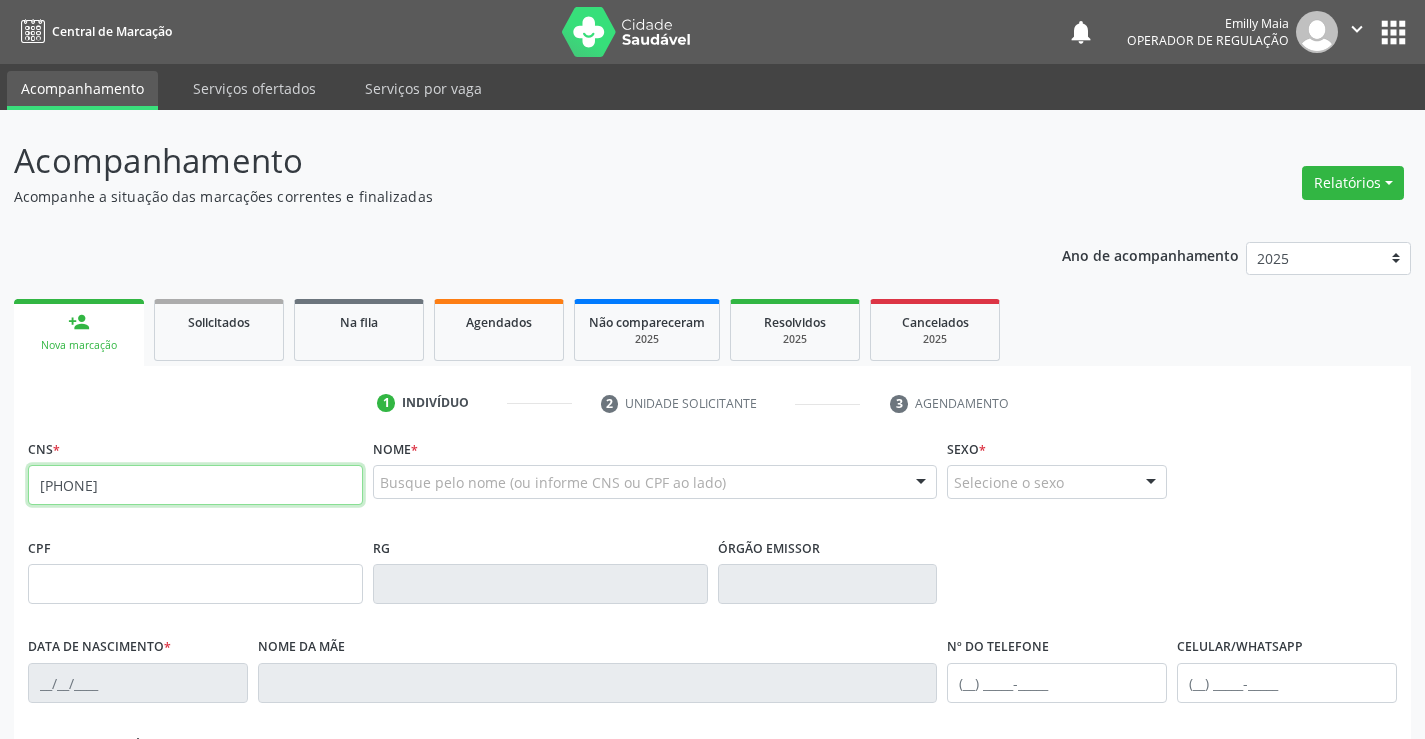 type on "700 8044 3206 2689" 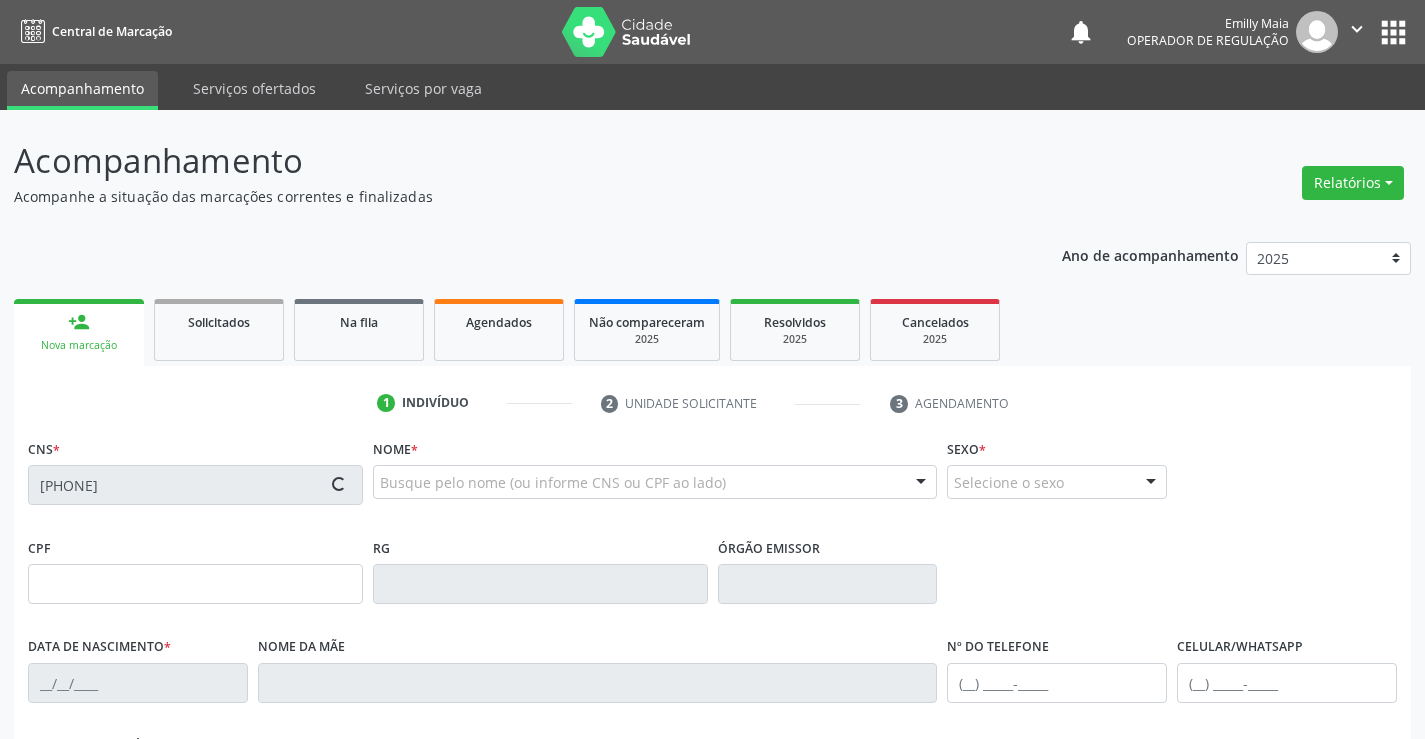 scroll, scrollTop: 345, scrollLeft: 0, axis: vertical 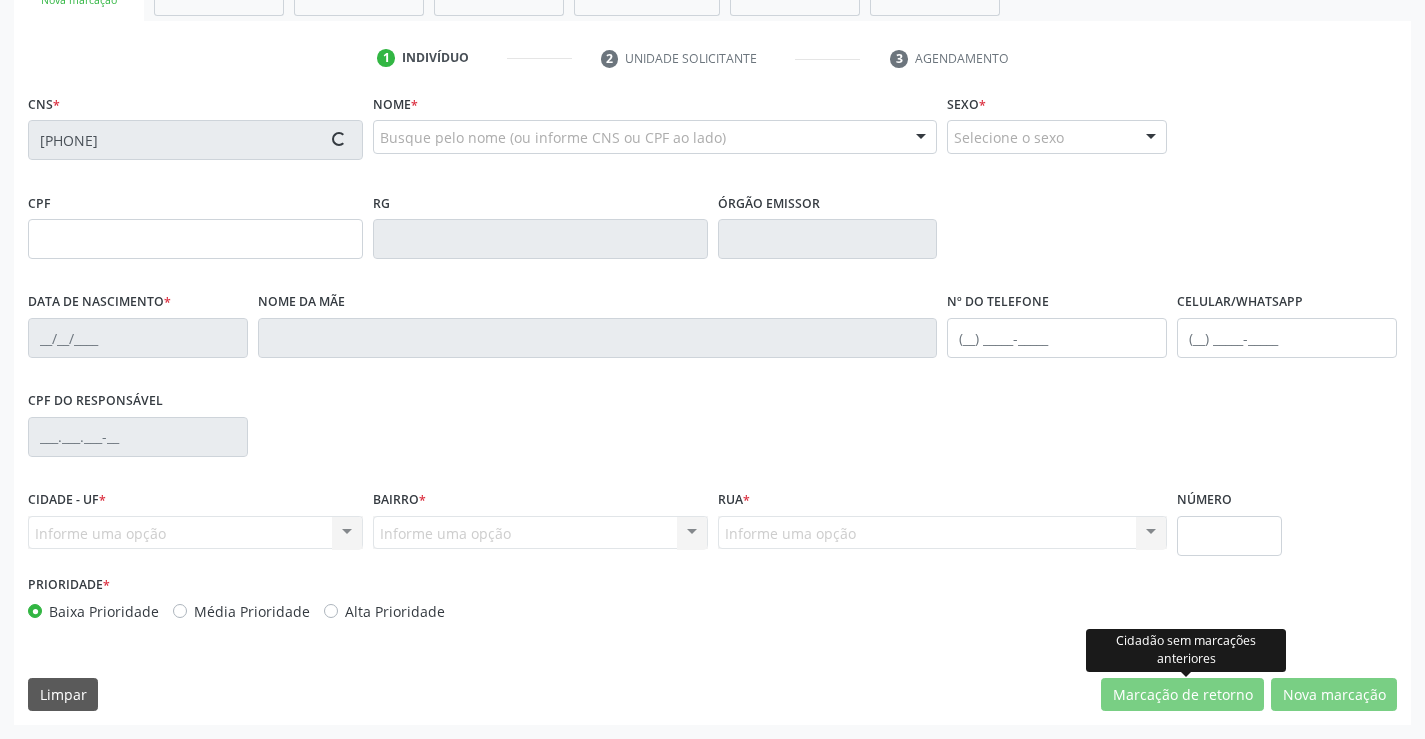 type on "096.294.785-79" 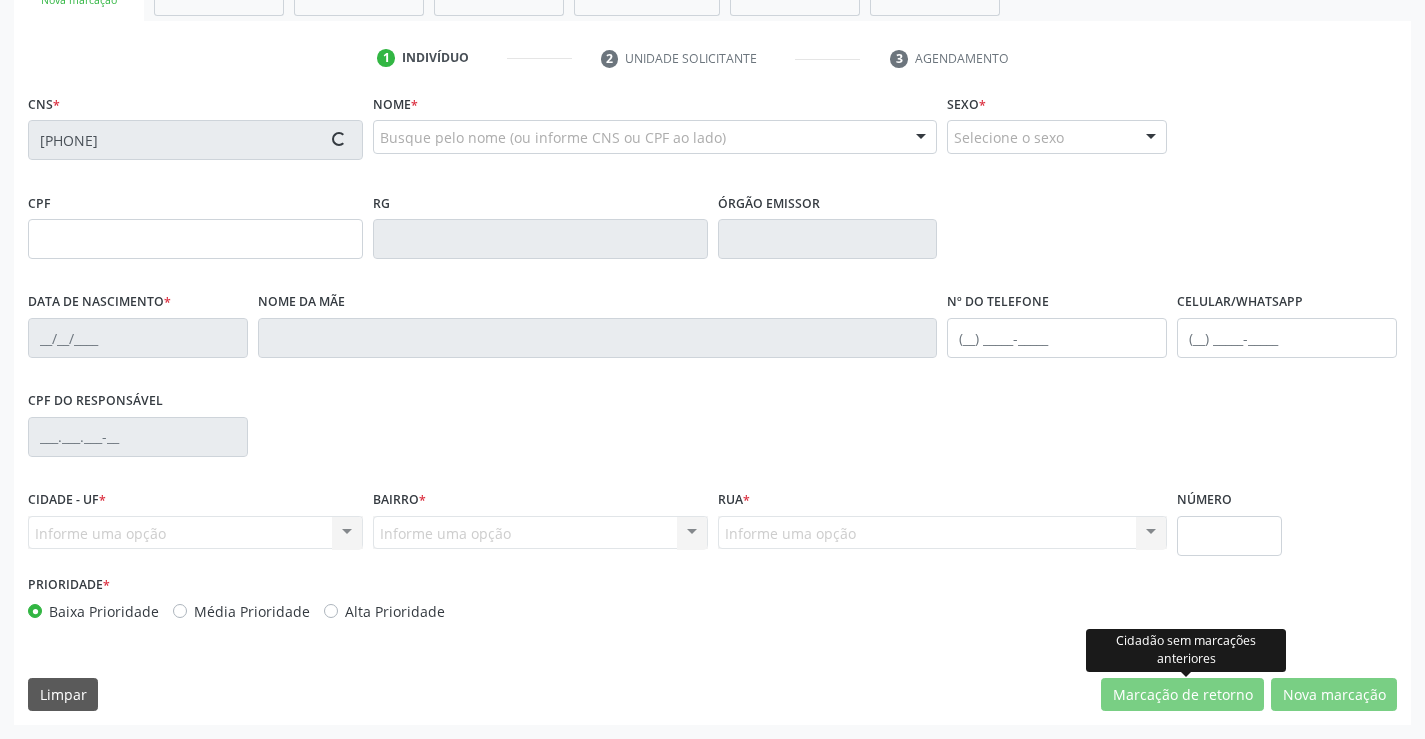 type on "005241189" 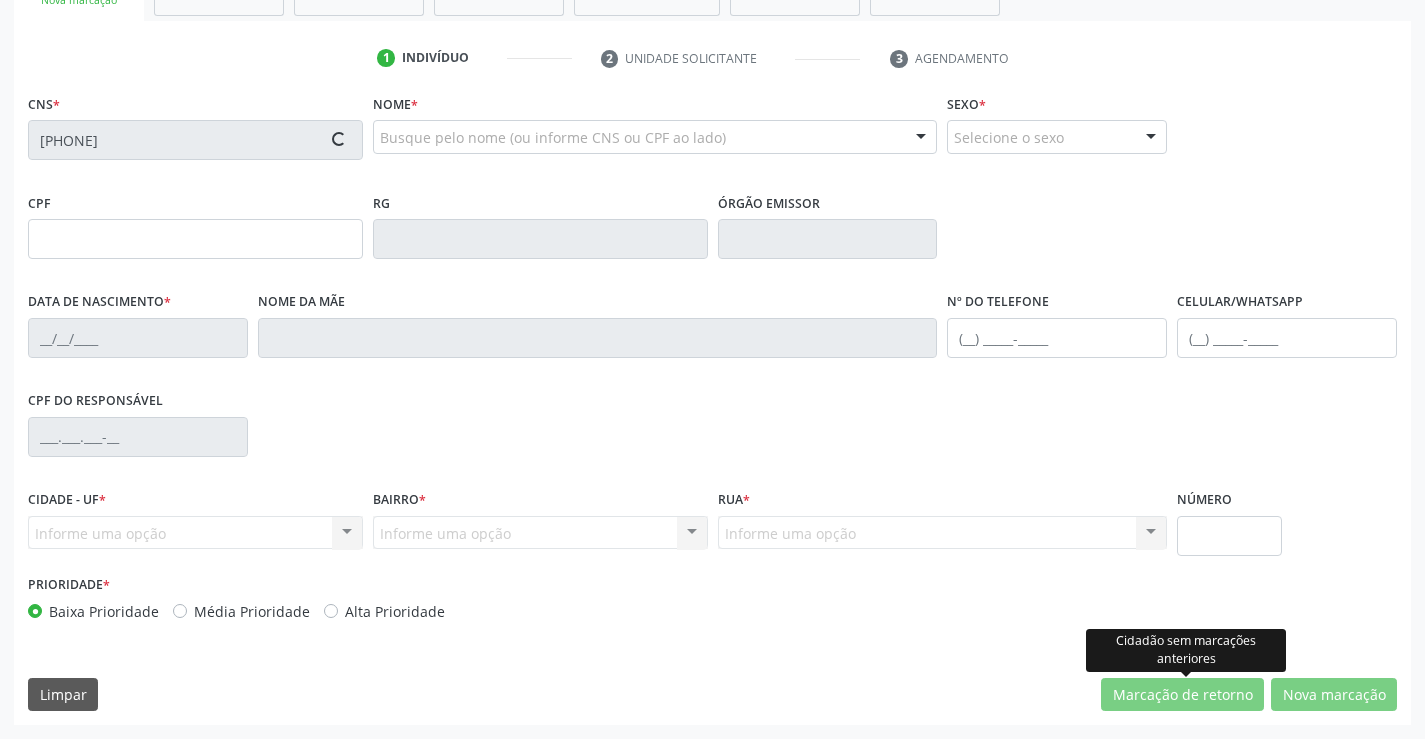 type on "[PHONE]" 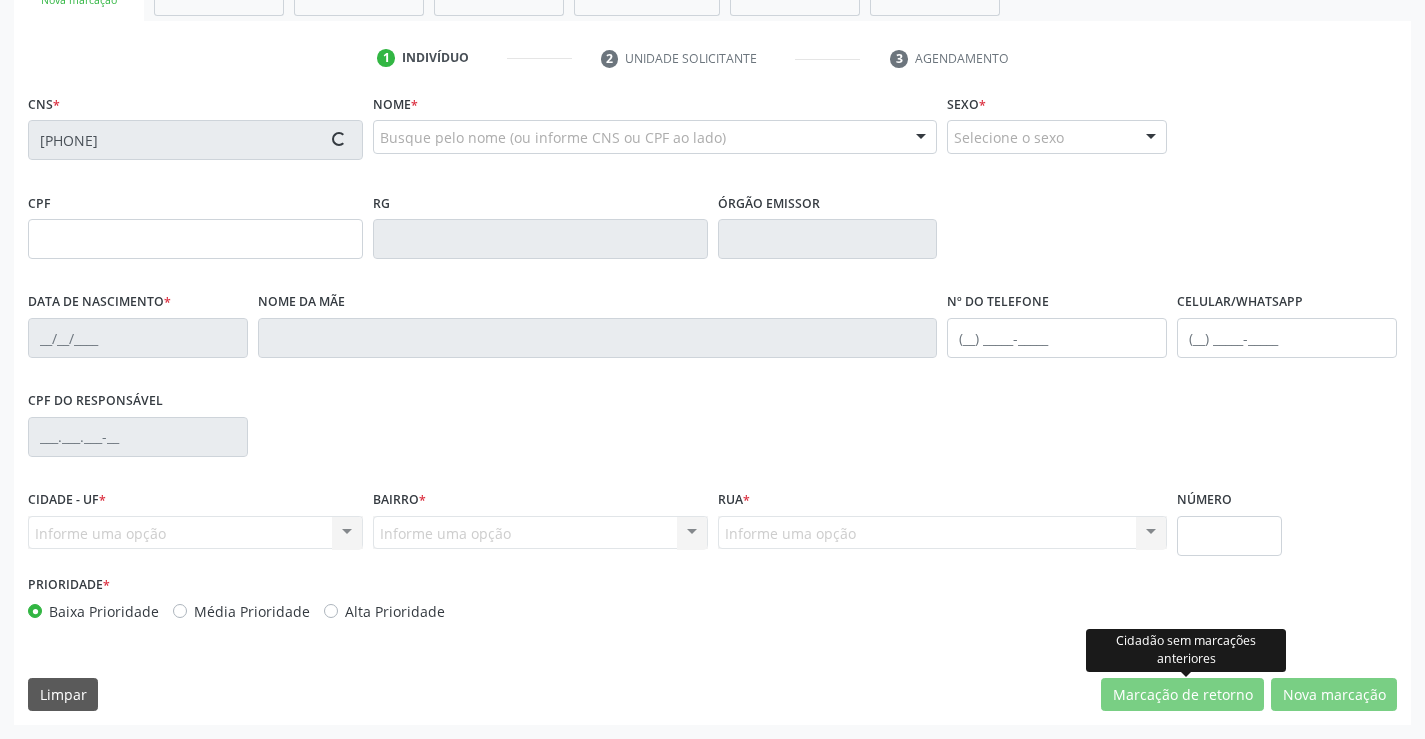 type on "SN" 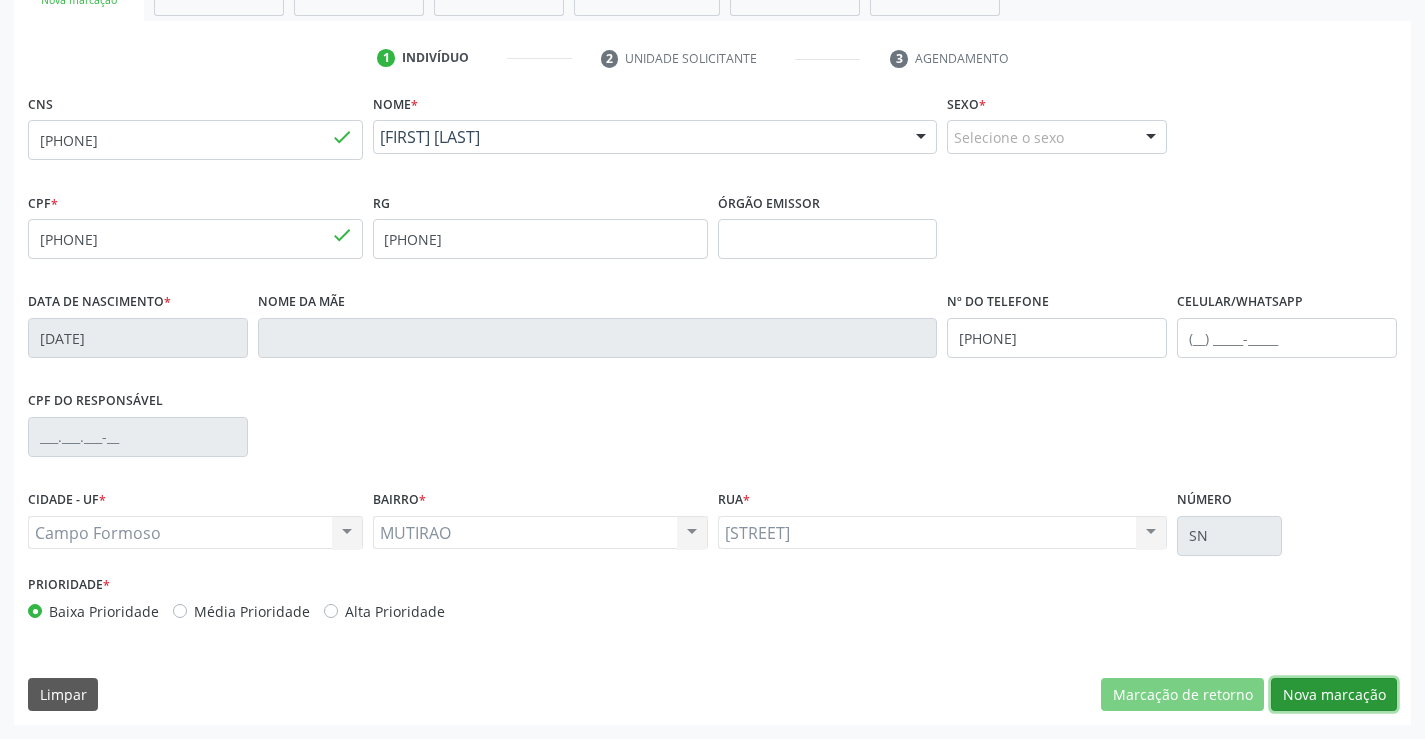 click on "Nova marcação" at bounding box center [1334, 695] 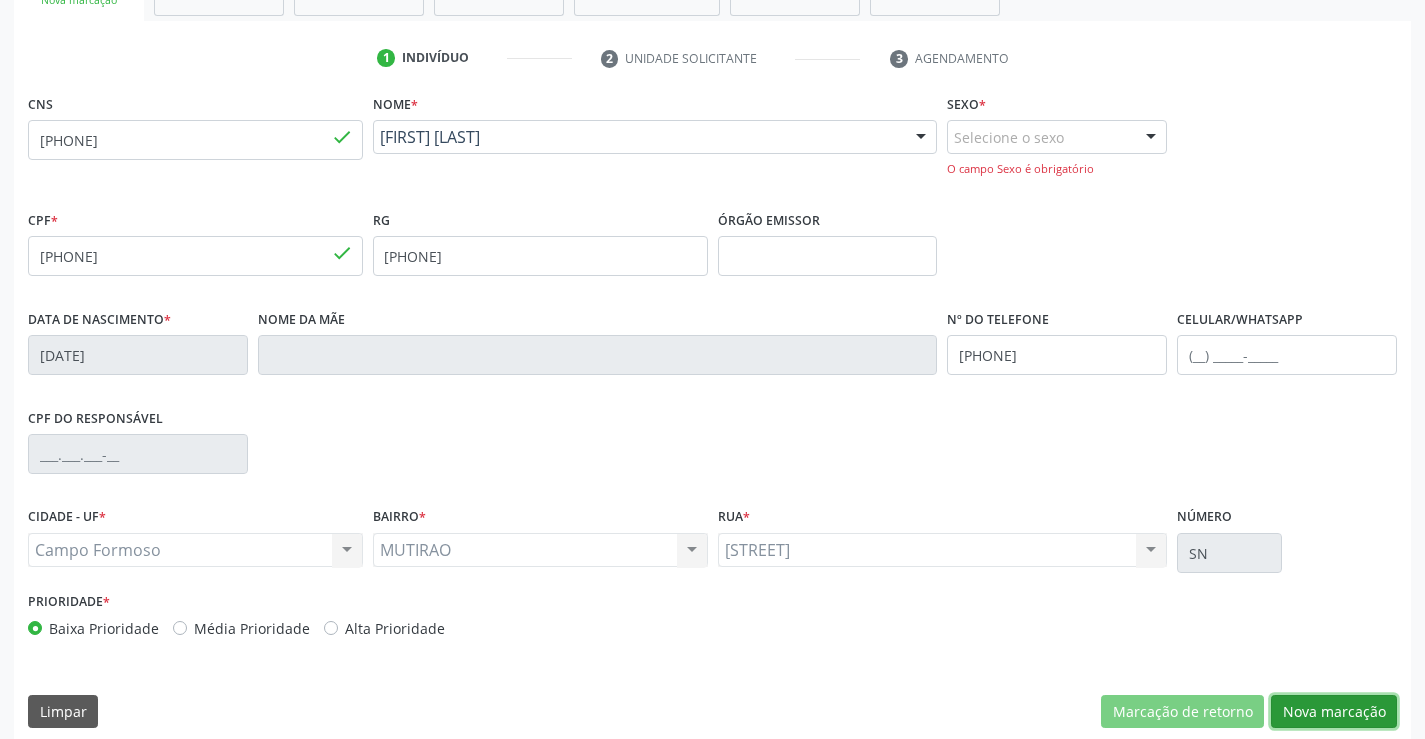 click on "Nova marcação" at bounding box center (1334, 712) 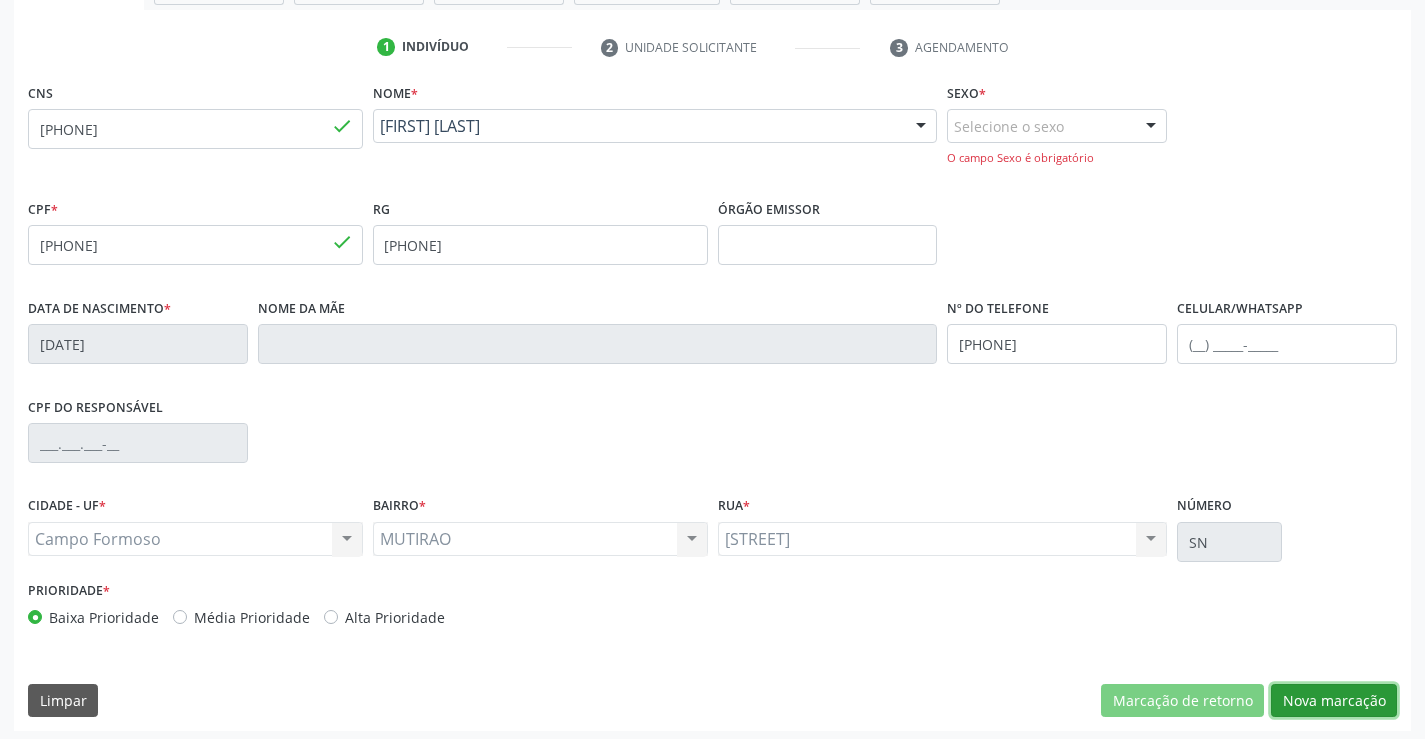 scroll, scrollTop: 362, scrollLeft: 0, axis: vertical 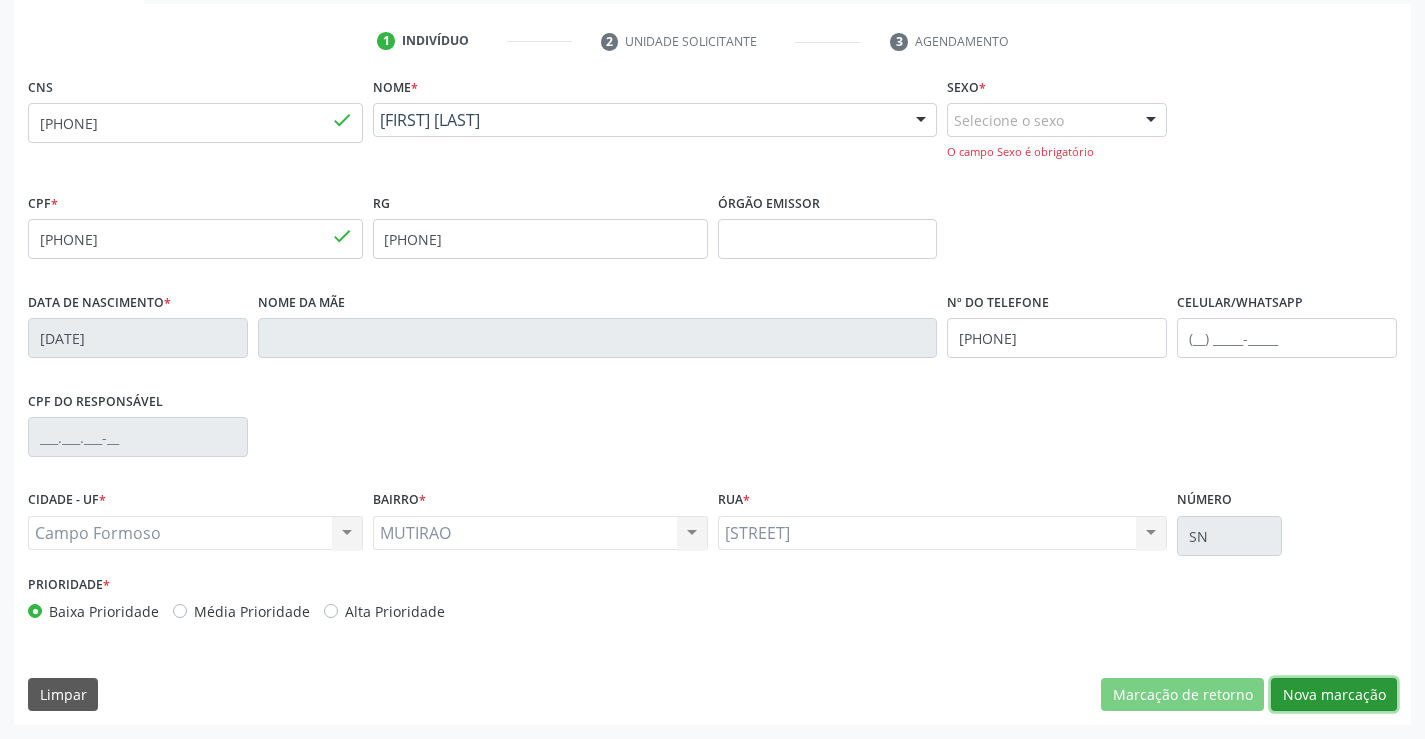 click on "Nova marcação" at bounding box center [1334, 695] 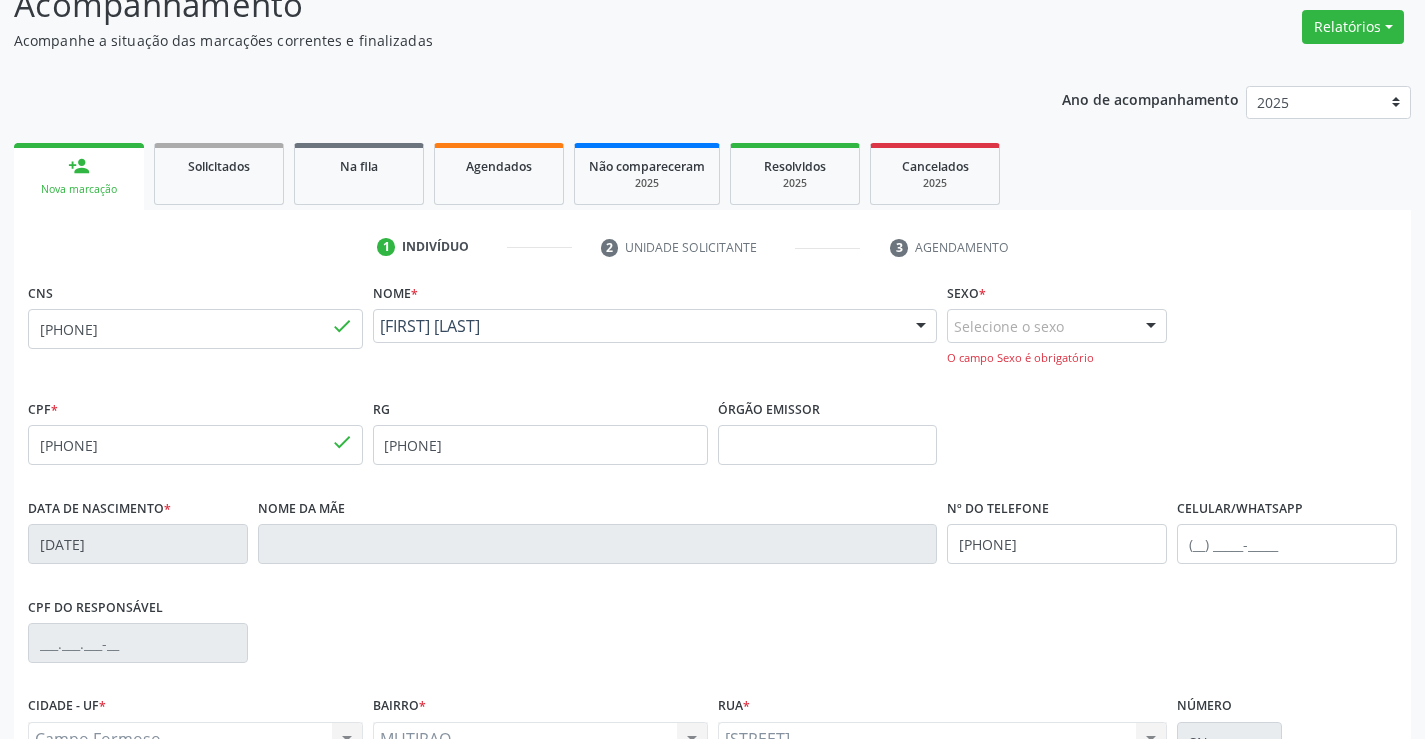 scroll, scrollTop: 362, scrollLeft: 0, axis: vertical 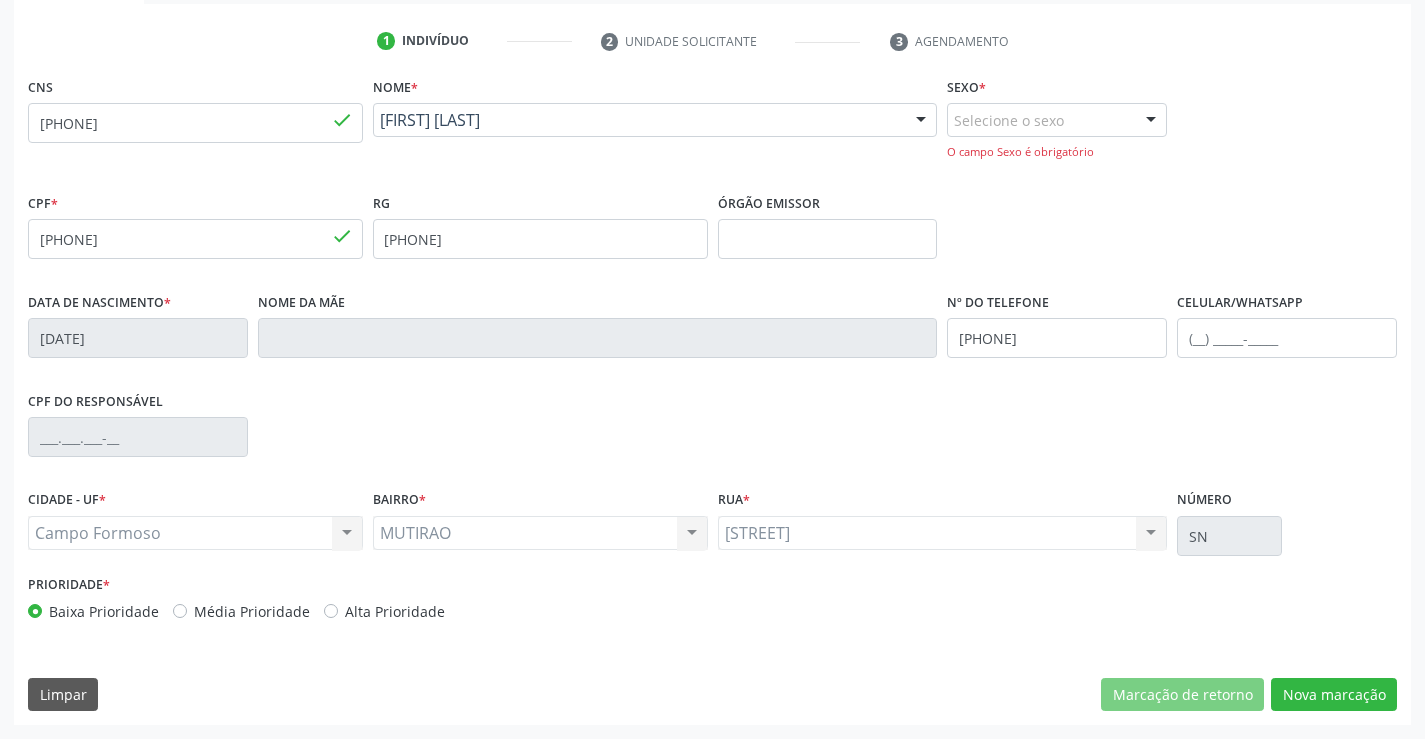 click on "Selecione o sexo" at bounding box center (1057, 120) 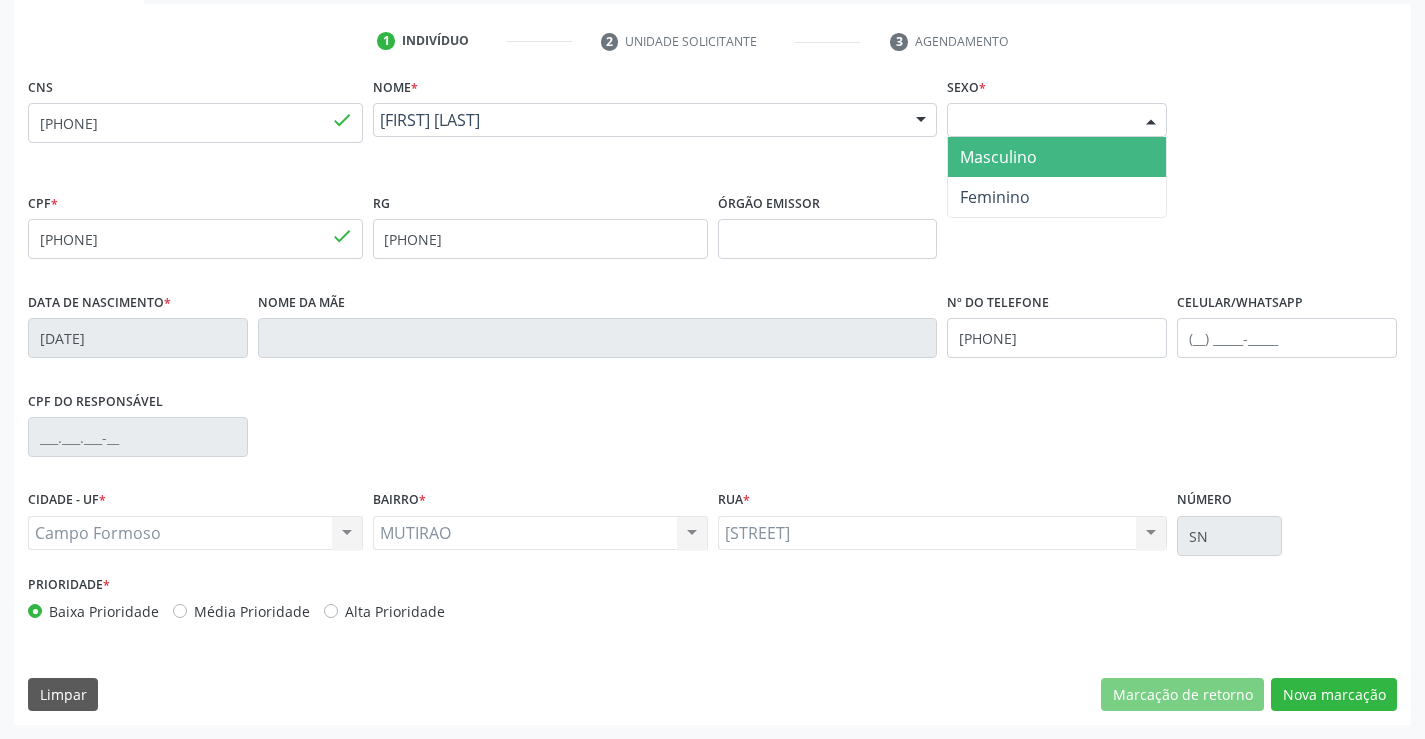 click on "Masculino" at bounding box center [998, 157] 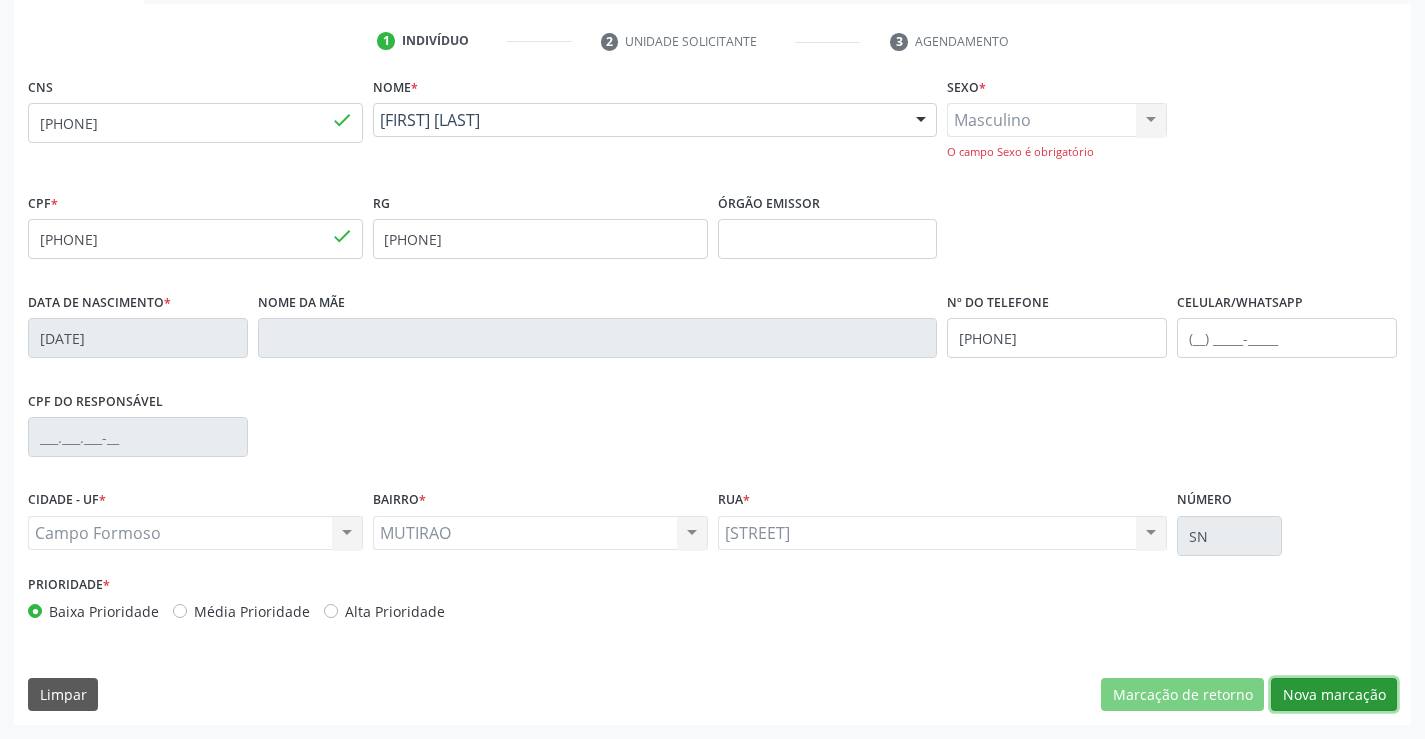 click on "Nova marcação" at bounding box center (1334, 695) 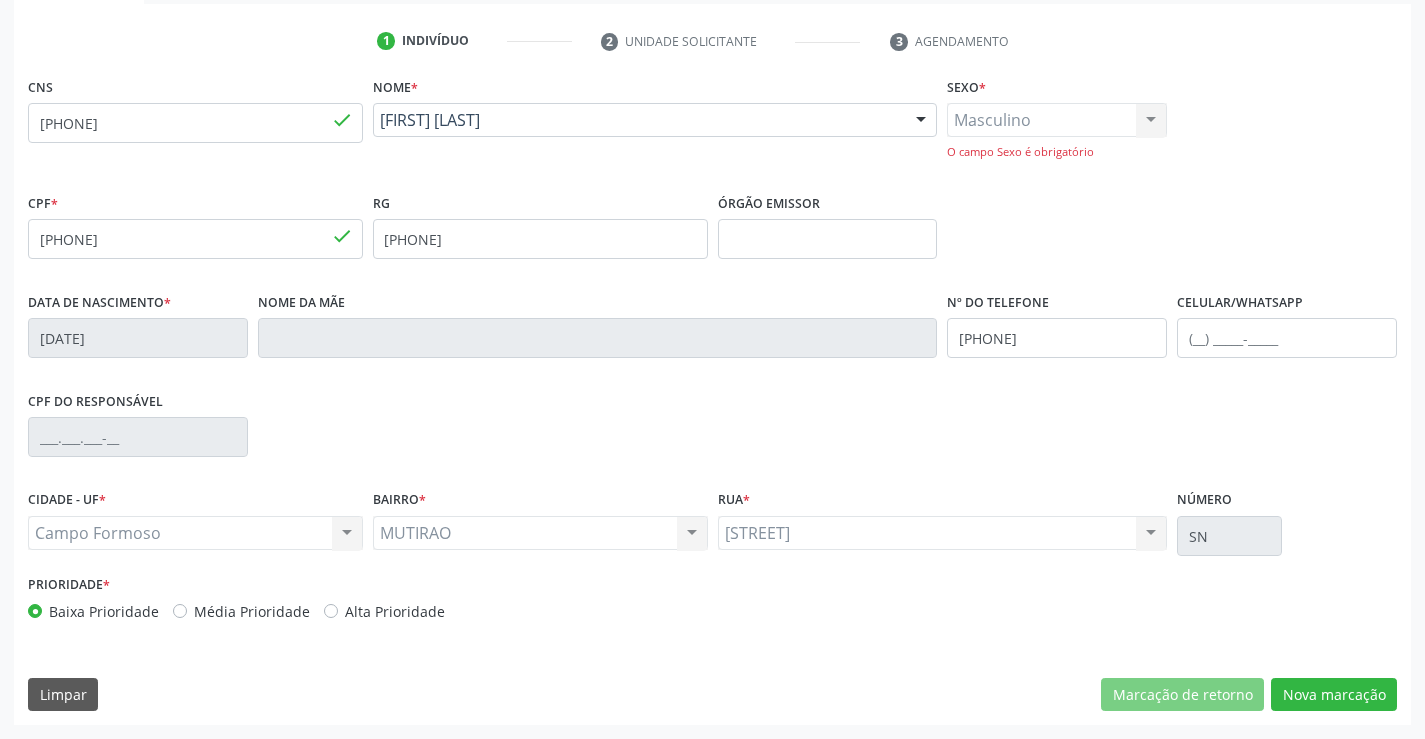 scroll, scrollTop: 167, scrollLeft: 0, axis: vertical 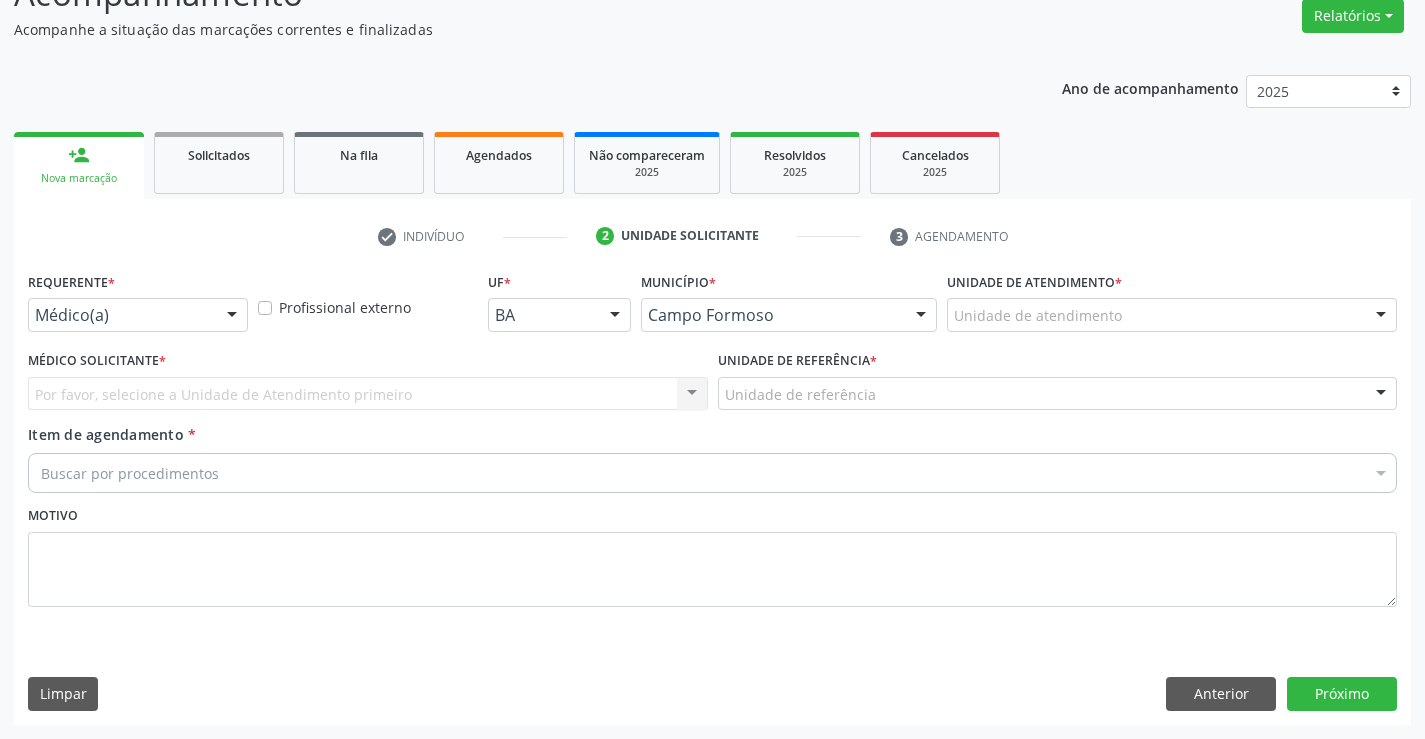 click at bounding box center (232, 316) 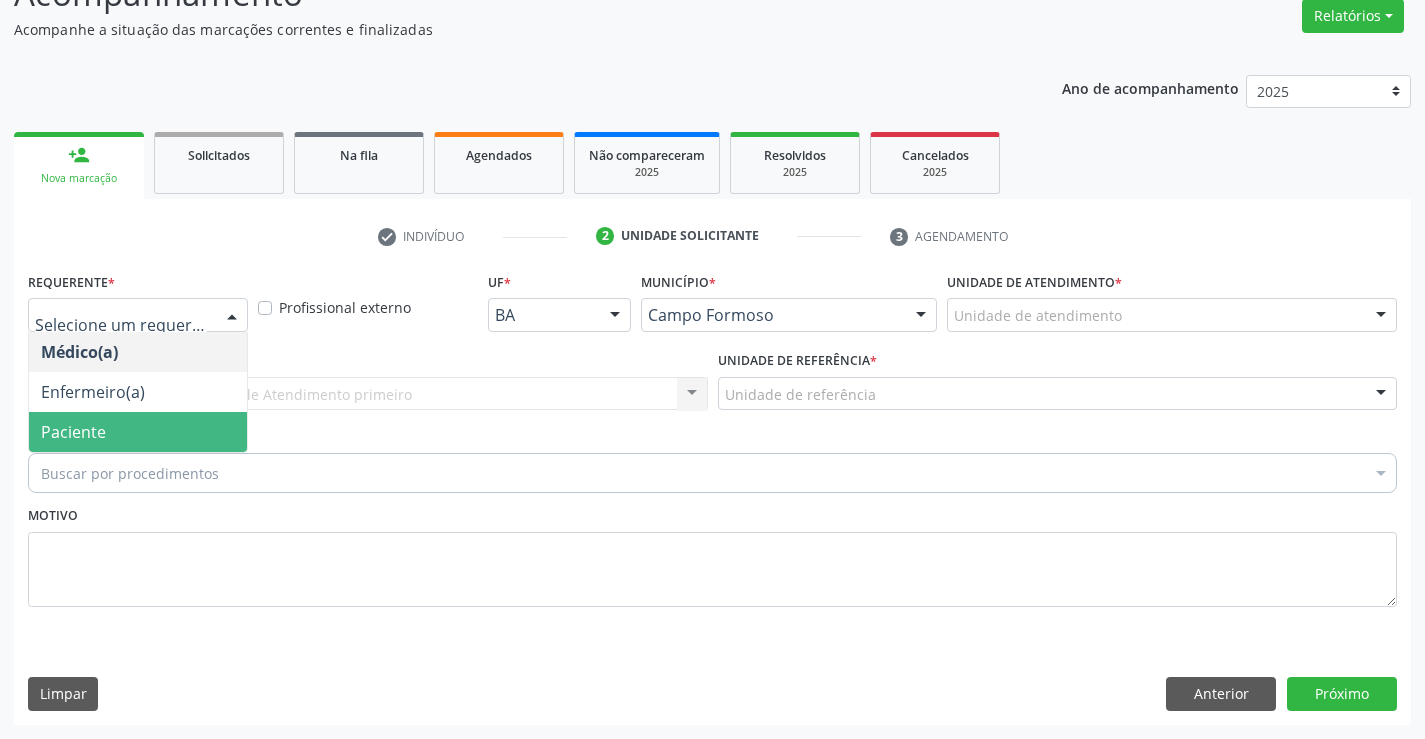 click on "Paciente" at bounding box center [138, 432] 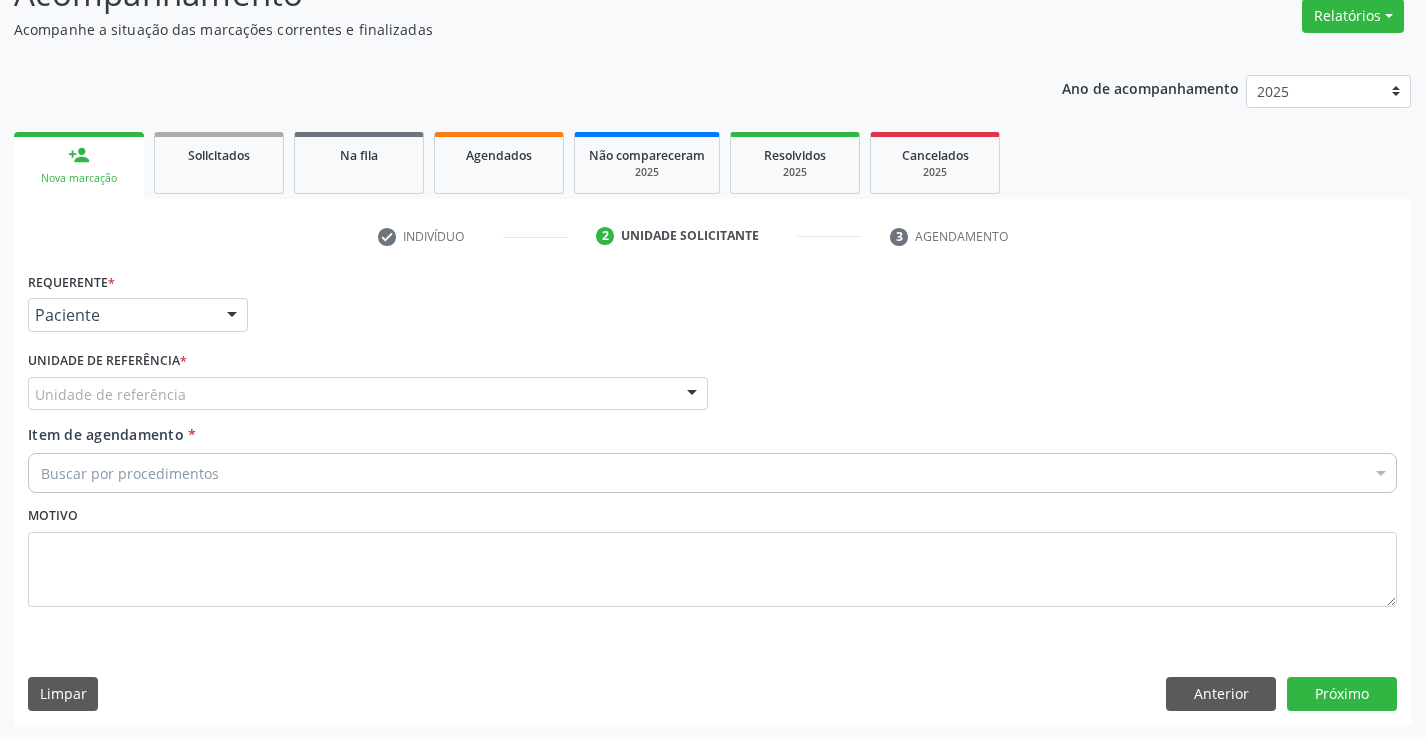 drag, startPoint x: 315, startPoint y: 396, endPoint x: 335, endPoint y: 473, distance: 79.555016 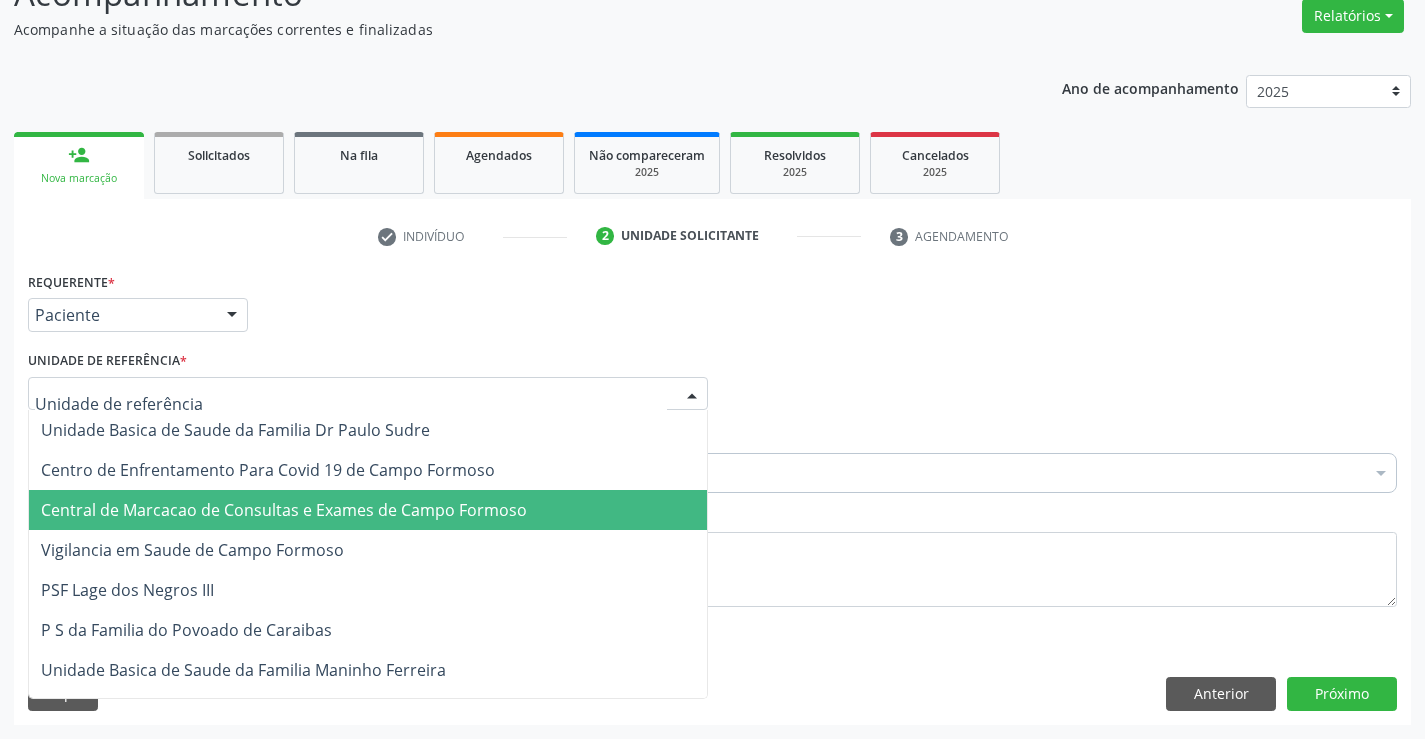 click on "Central de Marcacao de Consultas e Exames de Campo Formoso" at bounding box center (368, 510) 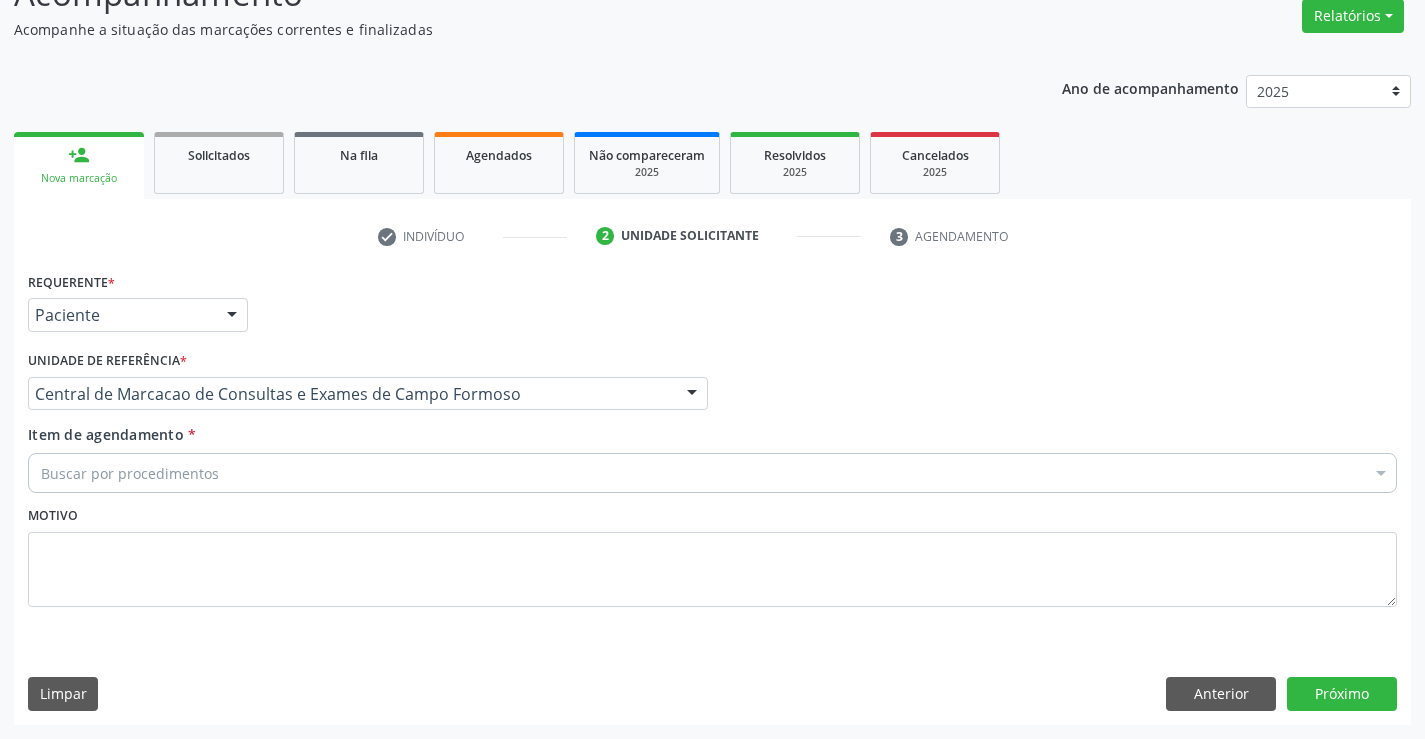 click on "Buscar por procedimentos" at bounding box center [712, 473] 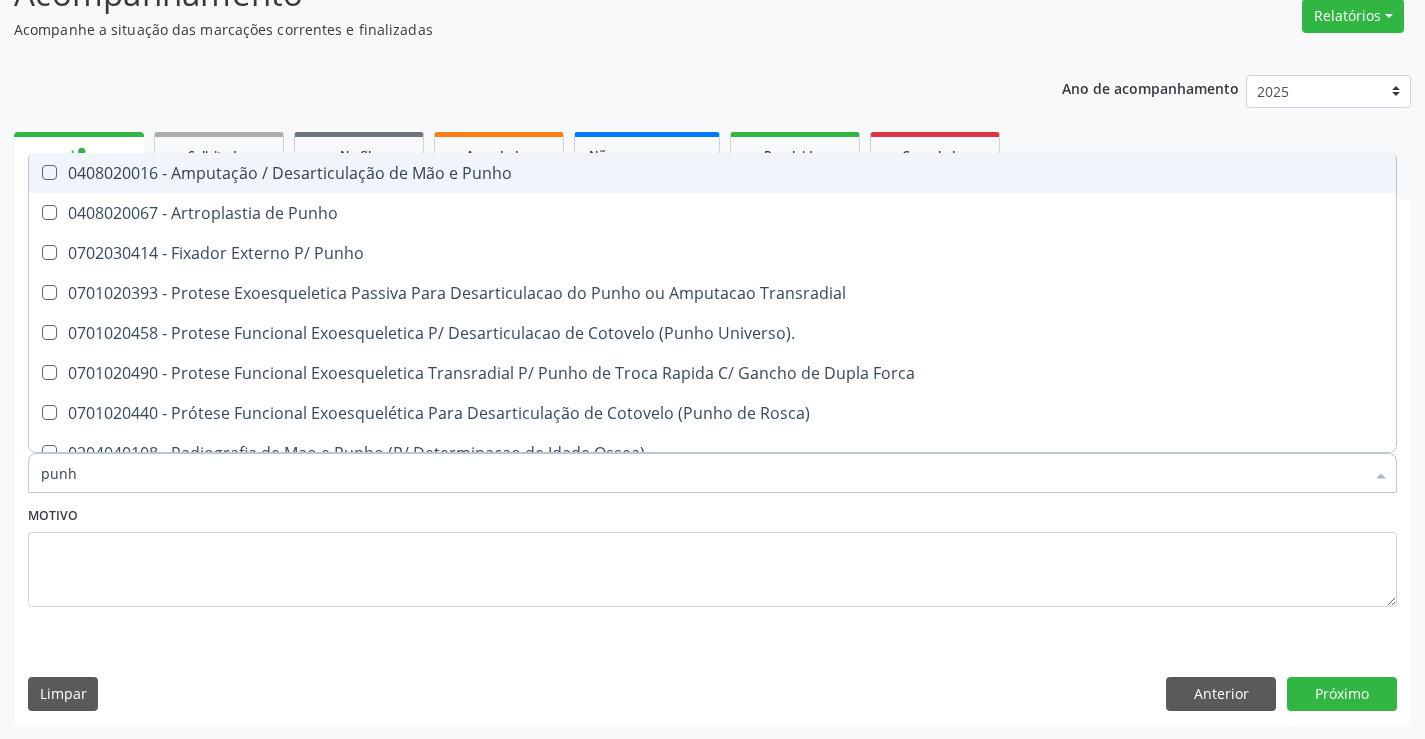 type on "punho" 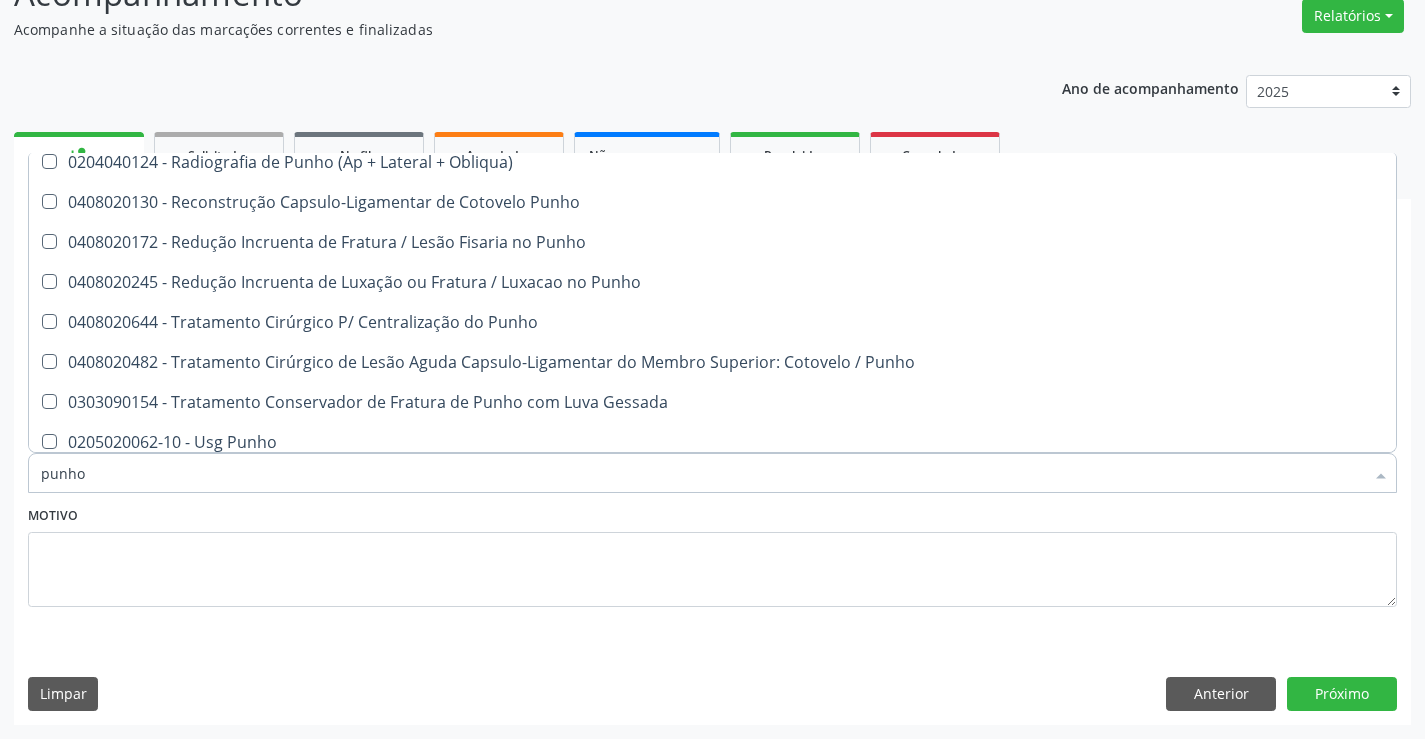 scroll, scrollTop: 341, scrollLeft: 0, axis: vertical 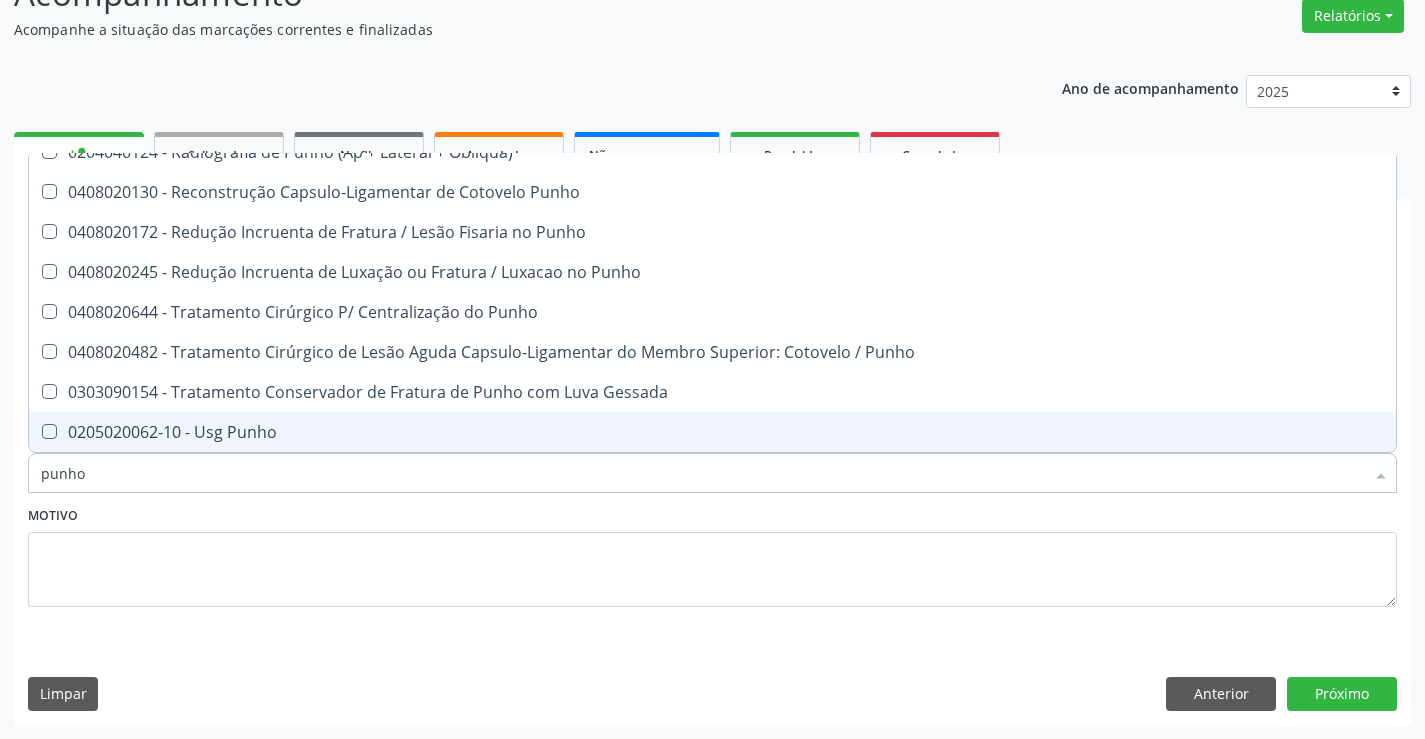 click on "0205020062-10 - Usg Punho" at bounding box center (712, 432) 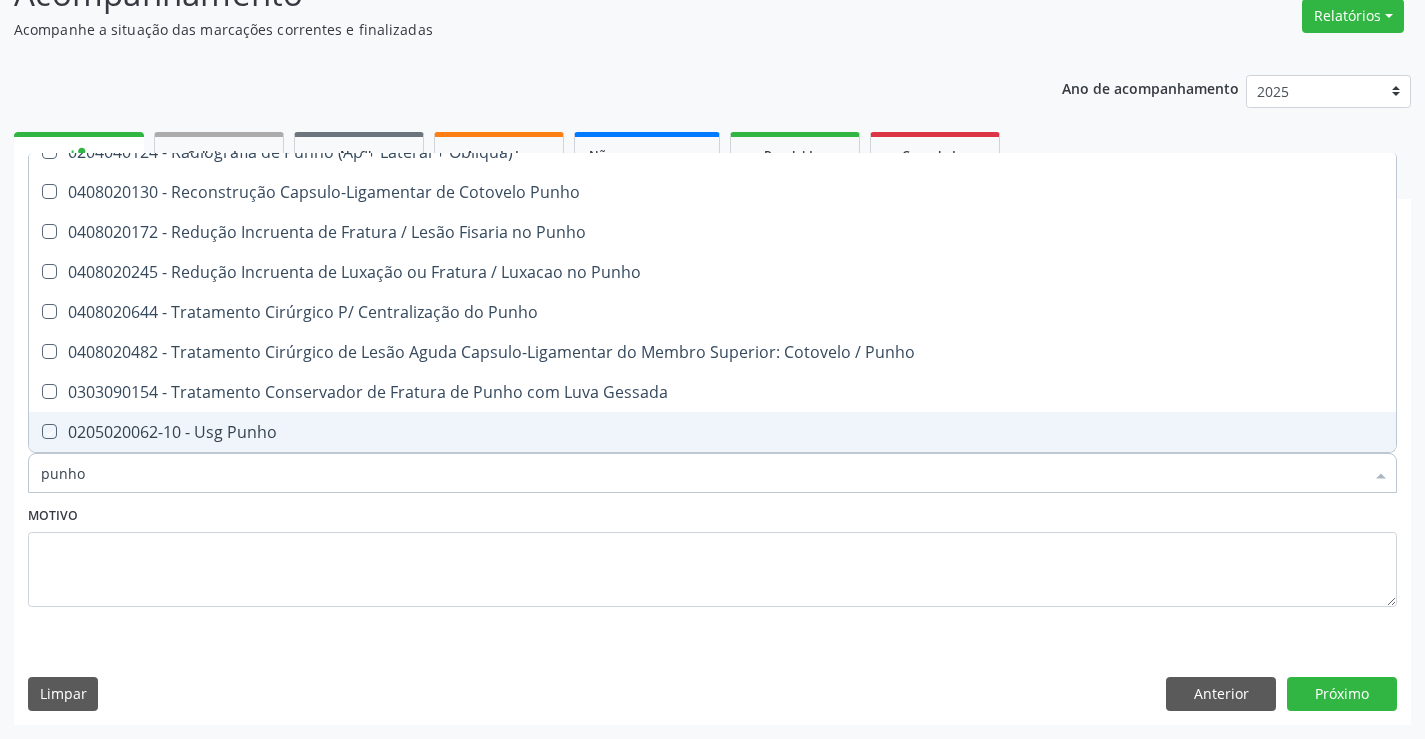 checkbox on "true" 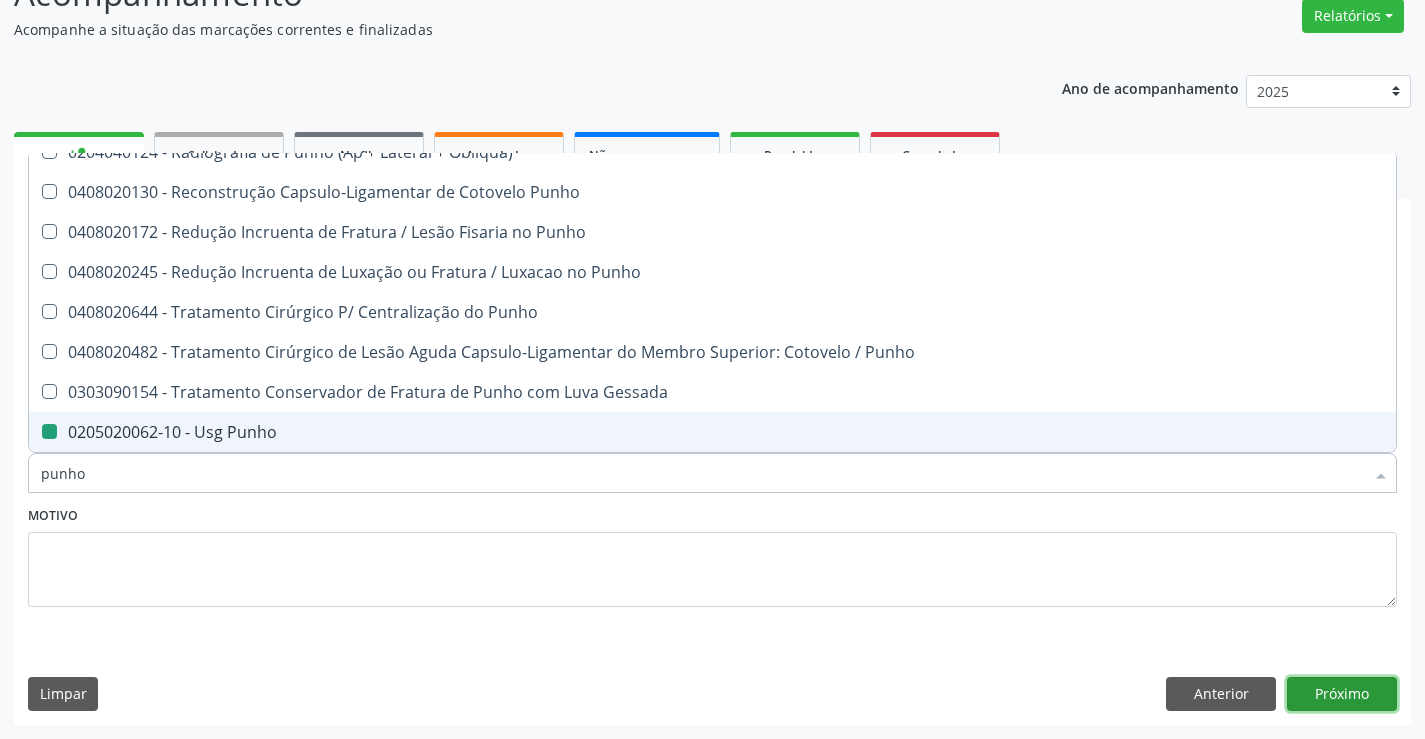 click on "Próximo" at bounding box center (1342, 694) 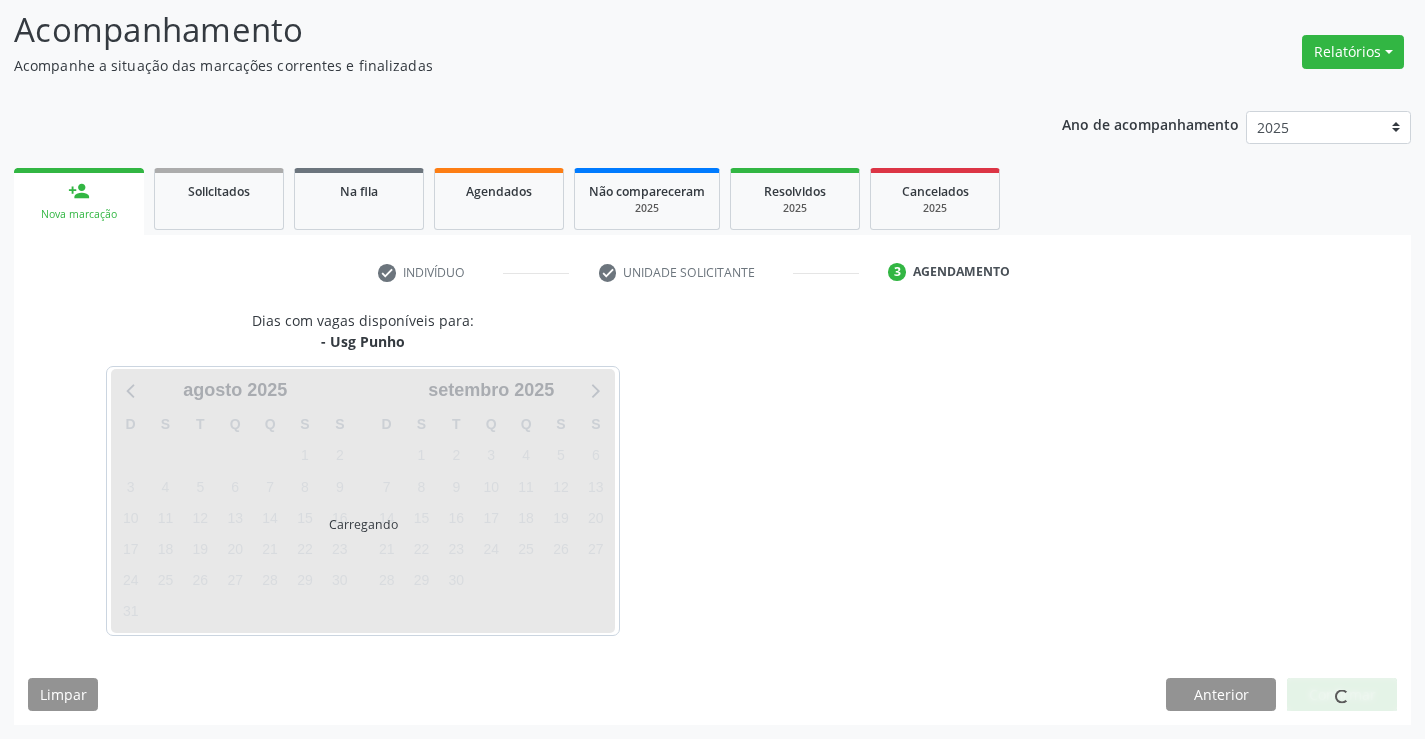 scroll, scrollTop: 131, scrollLeft: 0, axis: vertical 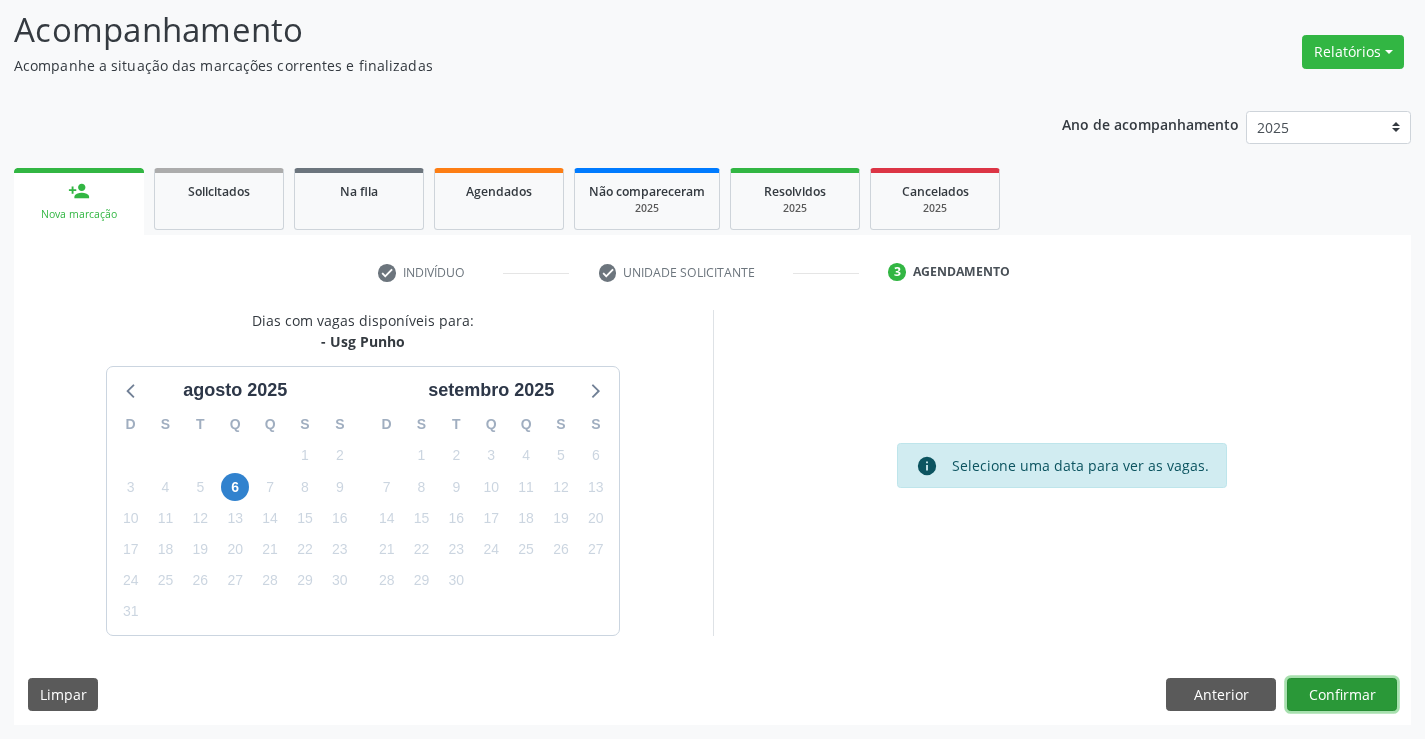 click on "Confirmar" at bounding box center [1342, 695] 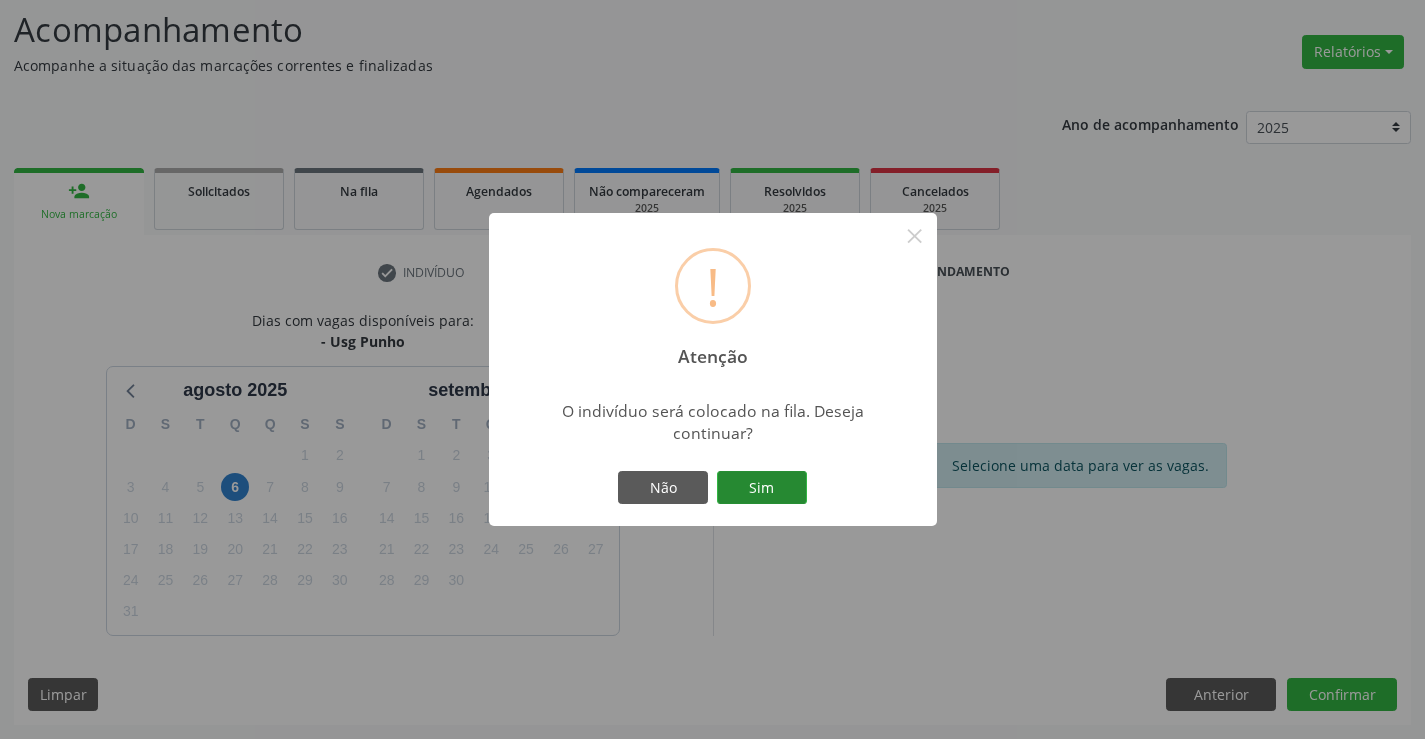 click on "Sim" at bounding box center (762, 488) 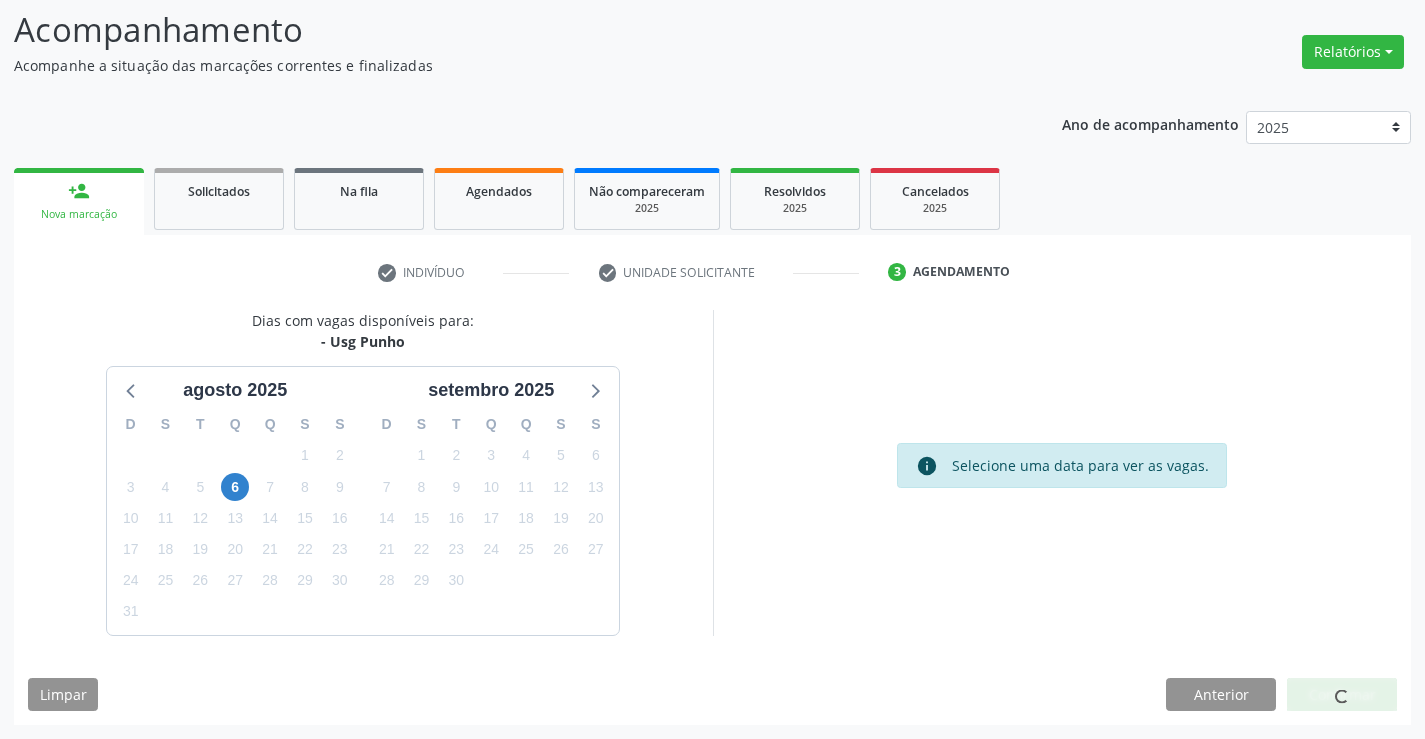 scroll, scrollTop: 0, scrollLeft: 0, axis: both 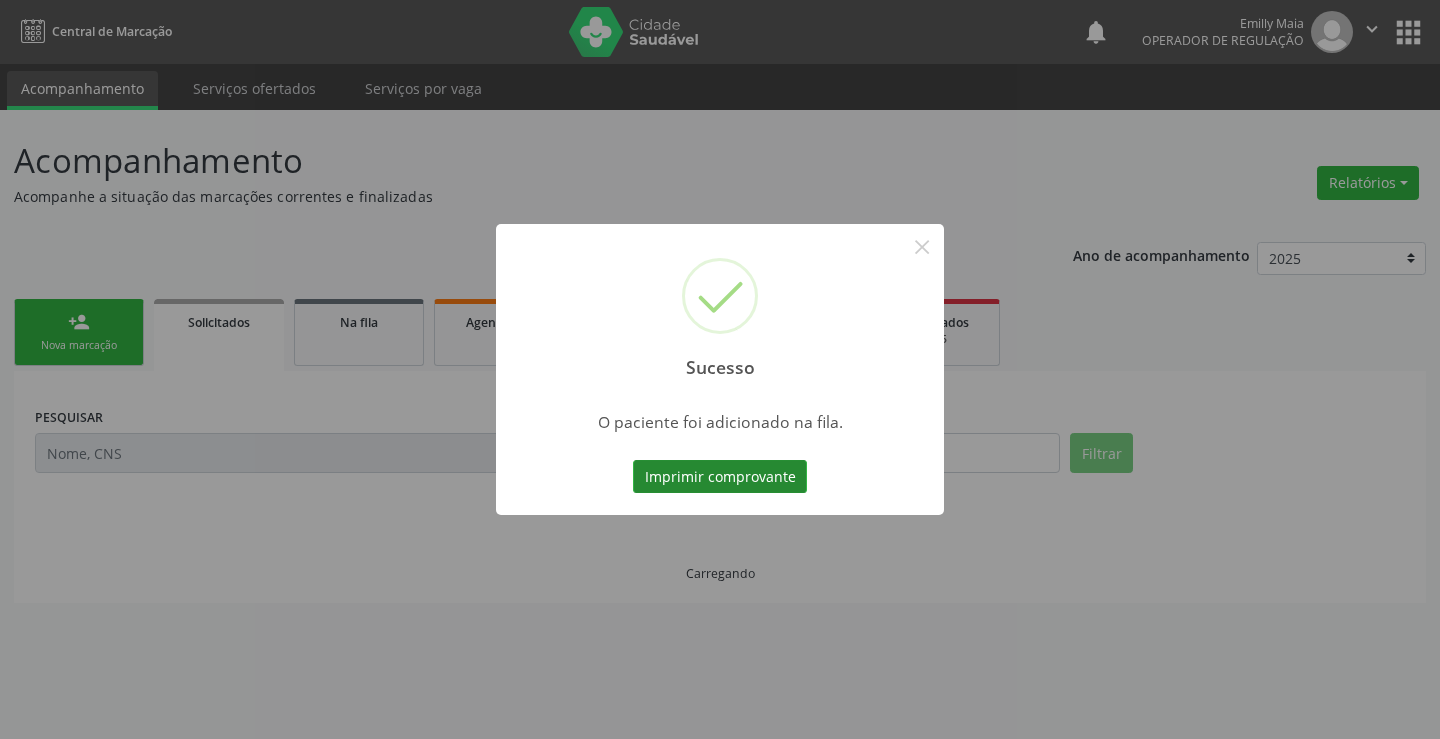 click on "Imprimir comprovante" at bounding box center (720, 477) 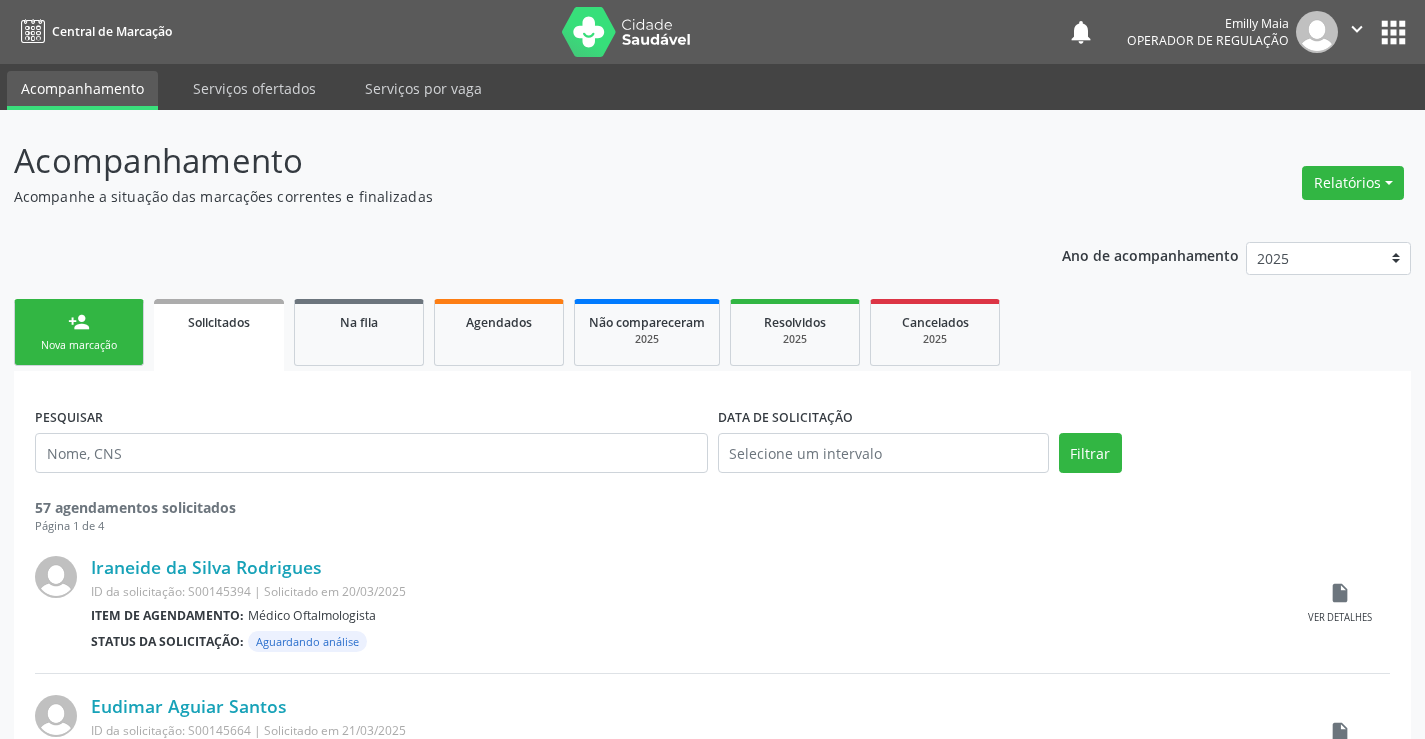 click on "person_add" at bounding box center (79, 322) 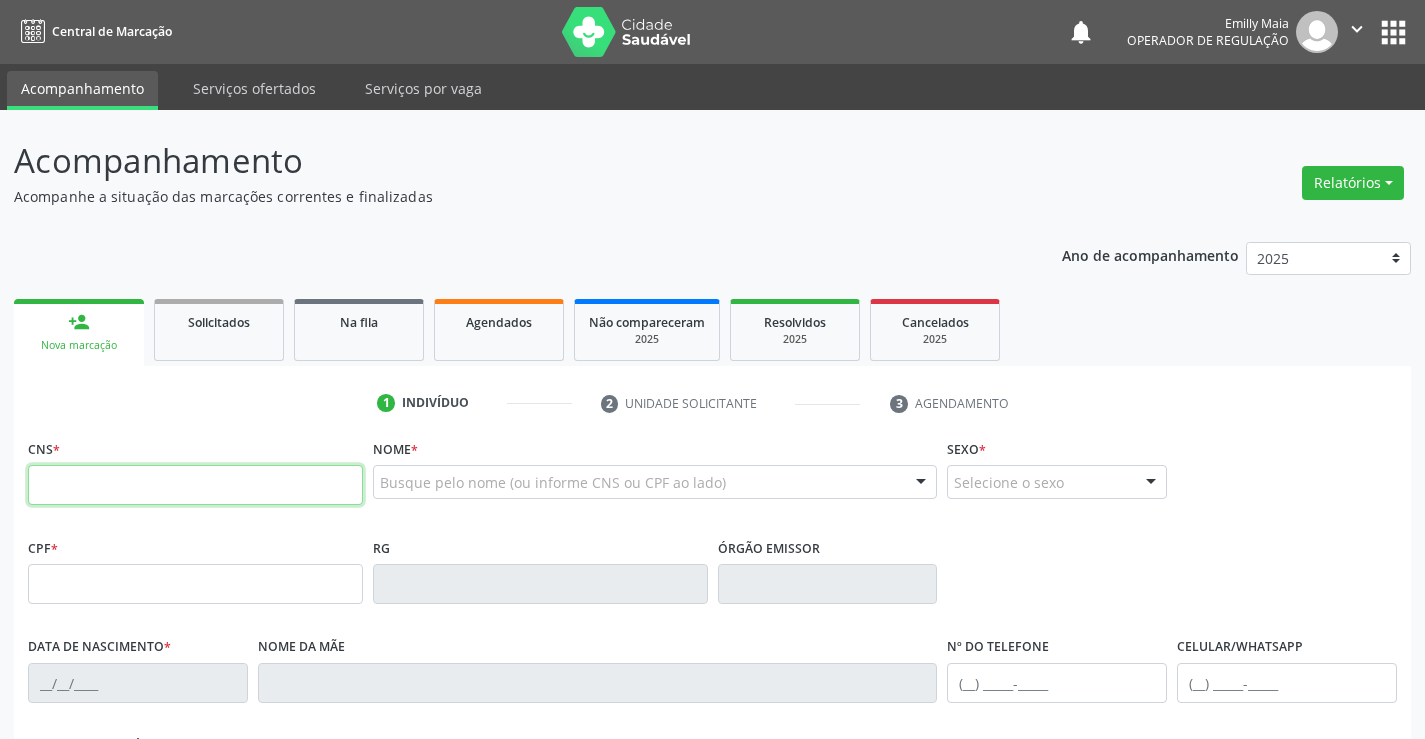 click at bounding box center [195, 485] 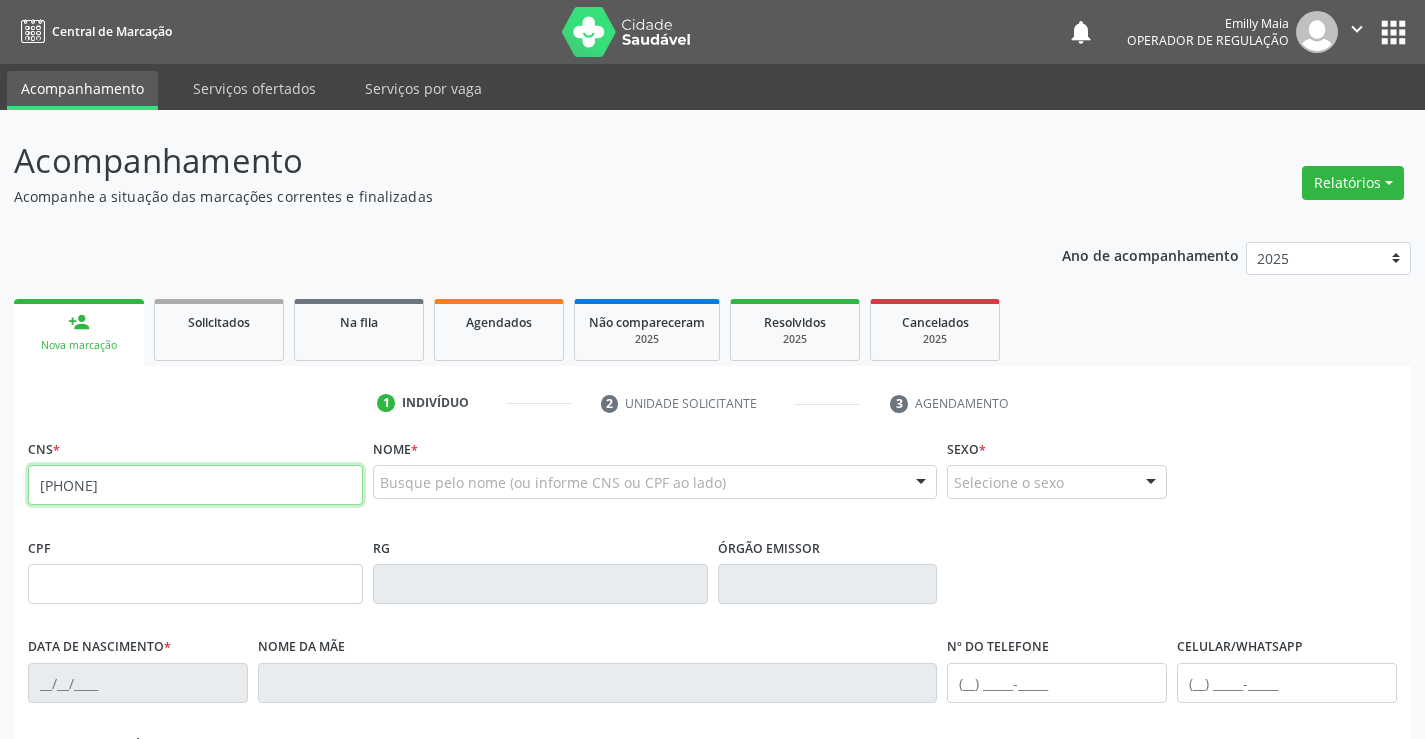 type on "700 8064 9735 0087" 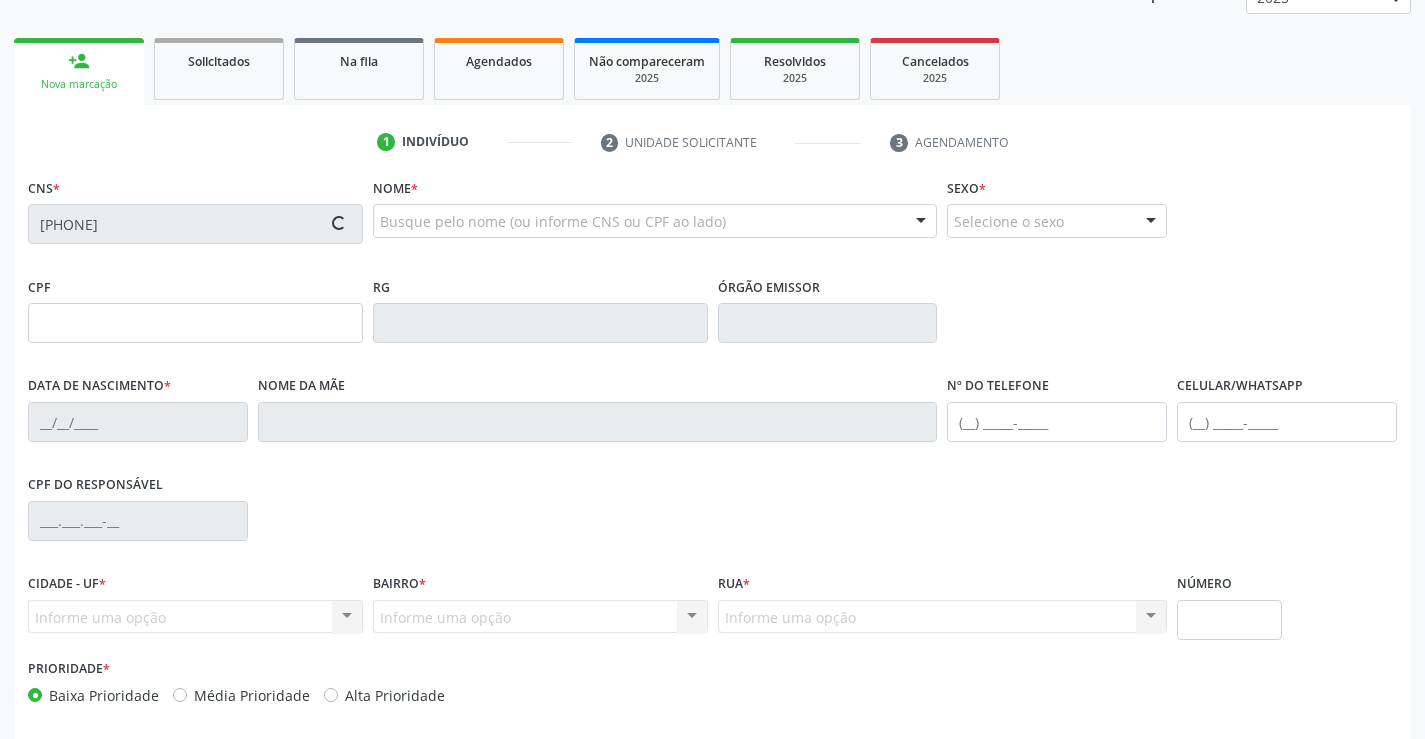 scroll, scrollTop: 345, scrollLeft: 0, axis: vertical 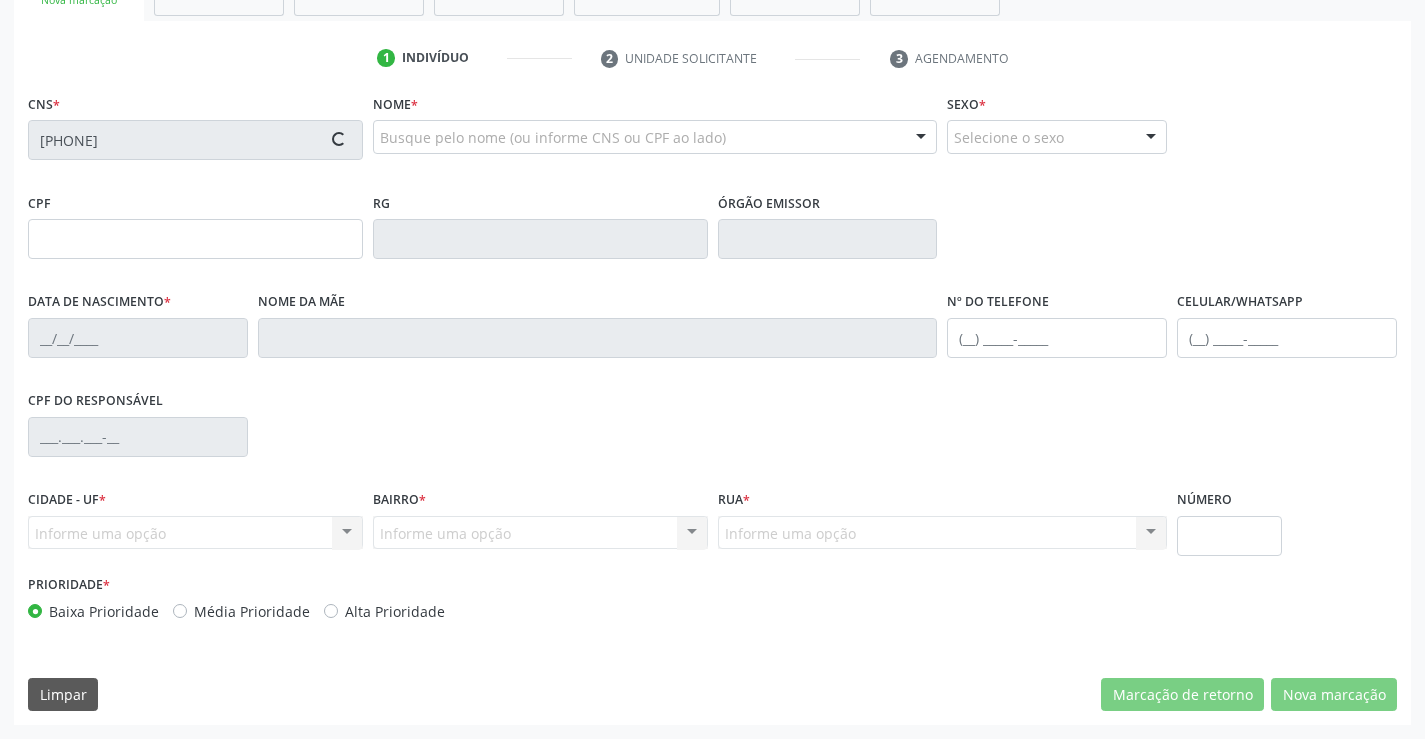 type on "1159128944" 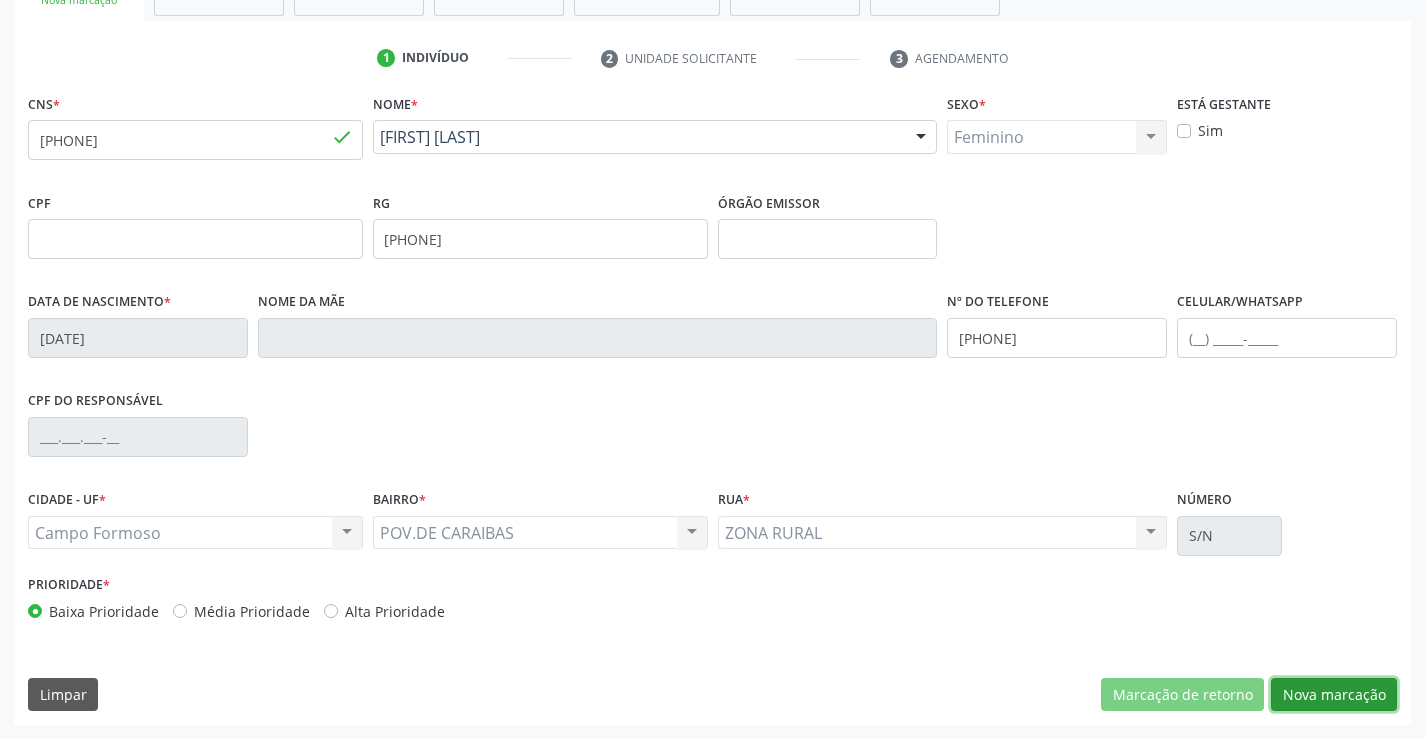 click on "Nova marcação" at bounding box center [1334, 695] 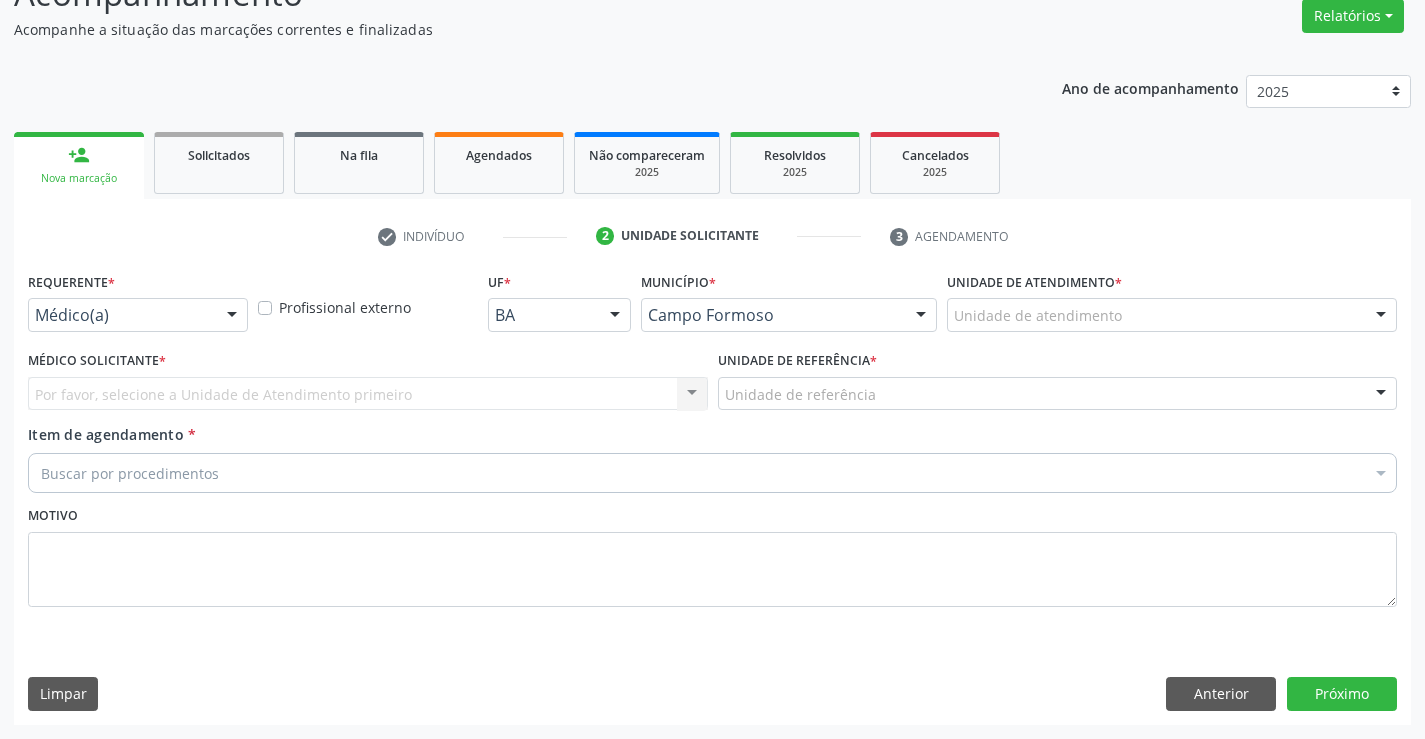 scroll, scrollTop: 167, scrollLeft: 0, axis: vertical 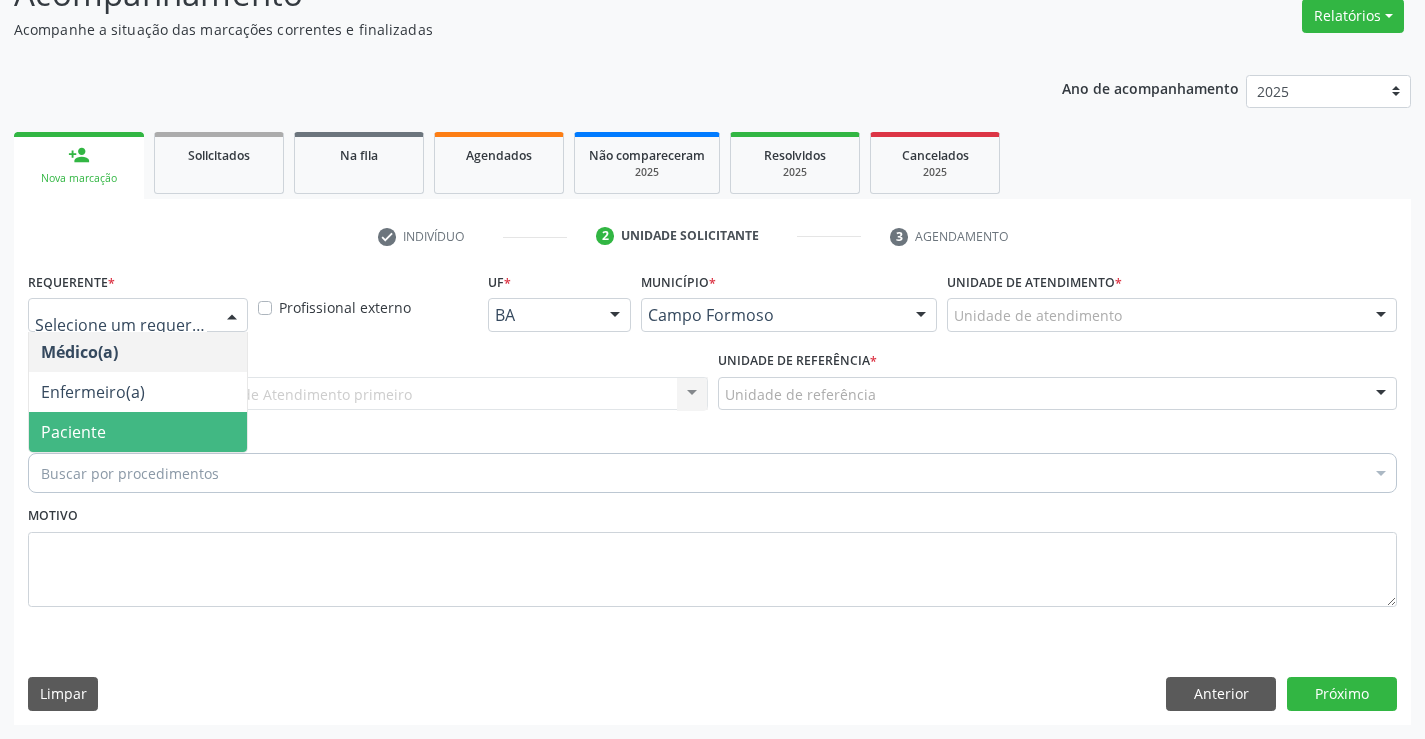 click on "Paciente" at bounding box center [138, 432] 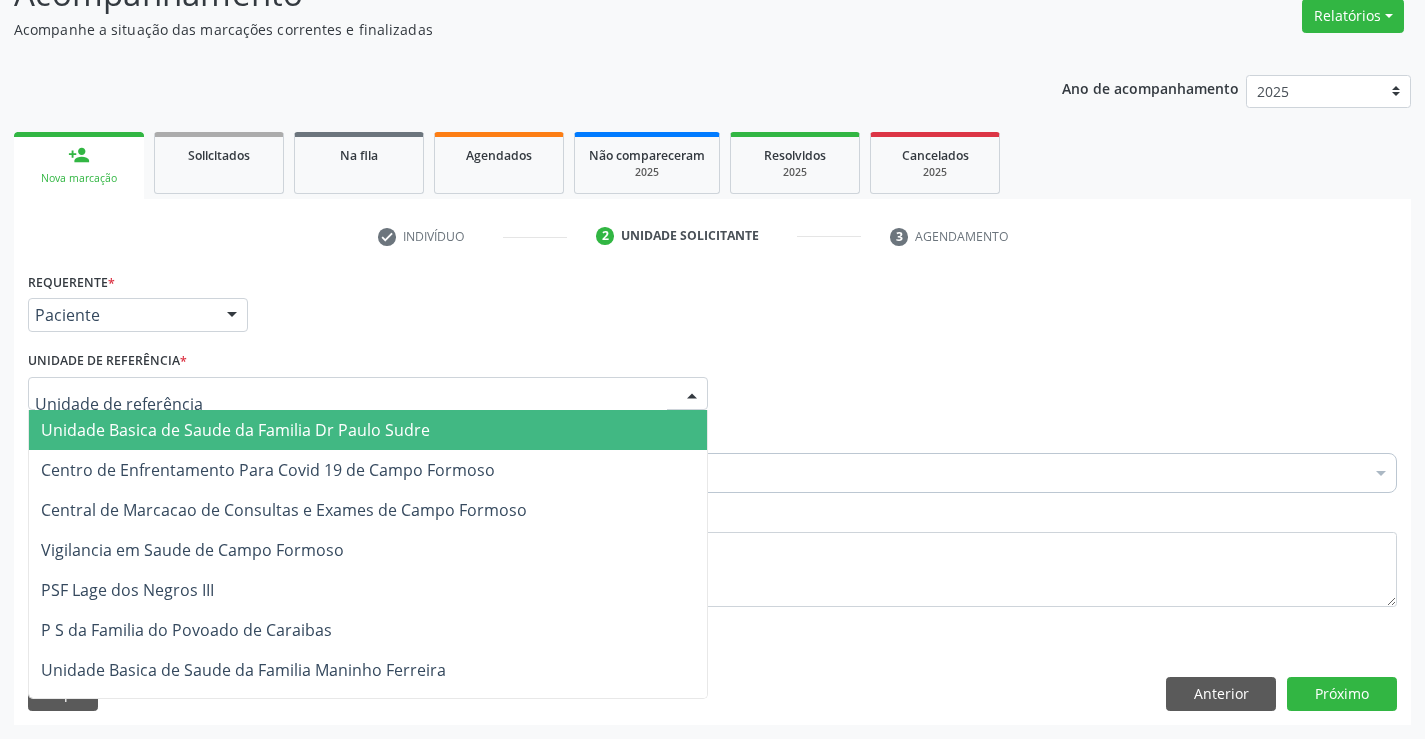 click at bounding box center (368, 394) 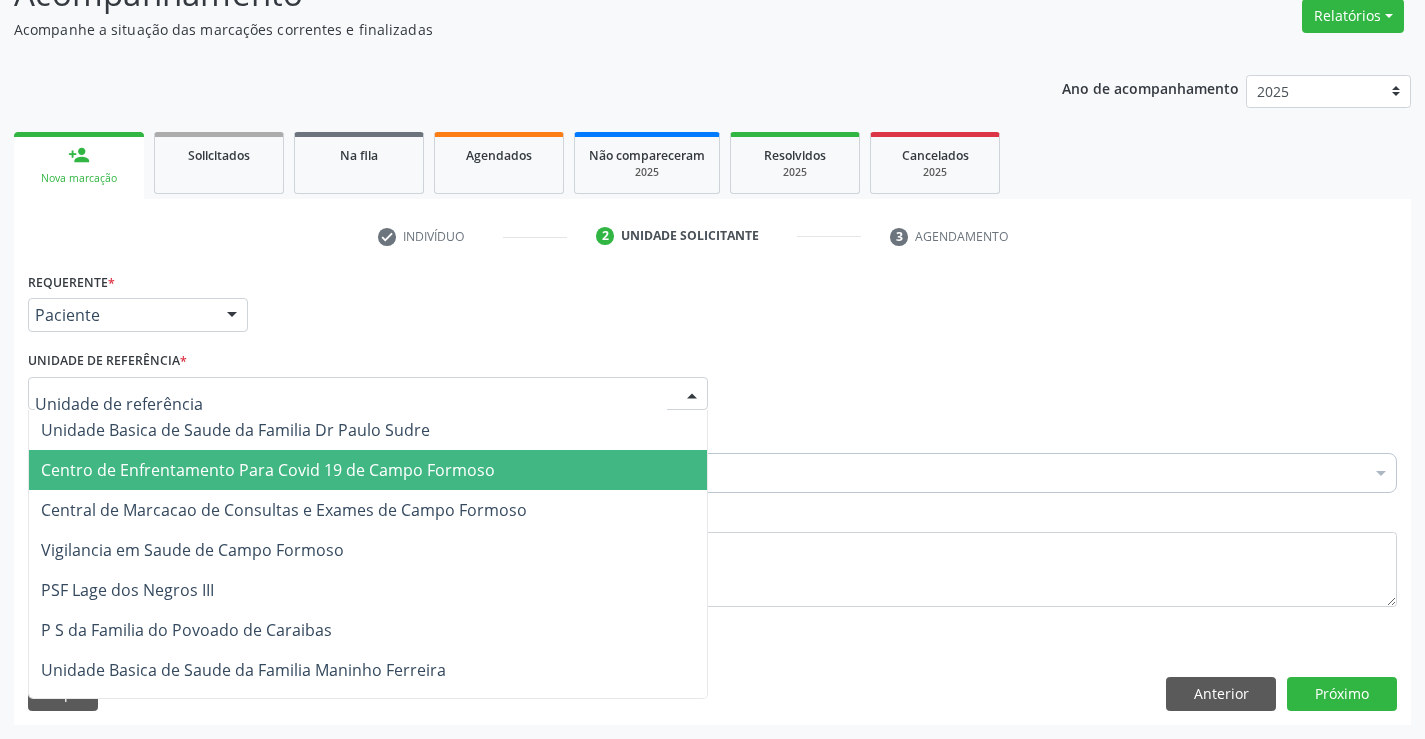 click on "Centro de Enfrentamento Para Covid 19 de Campo Formoso" at bounding box center [368, 470] 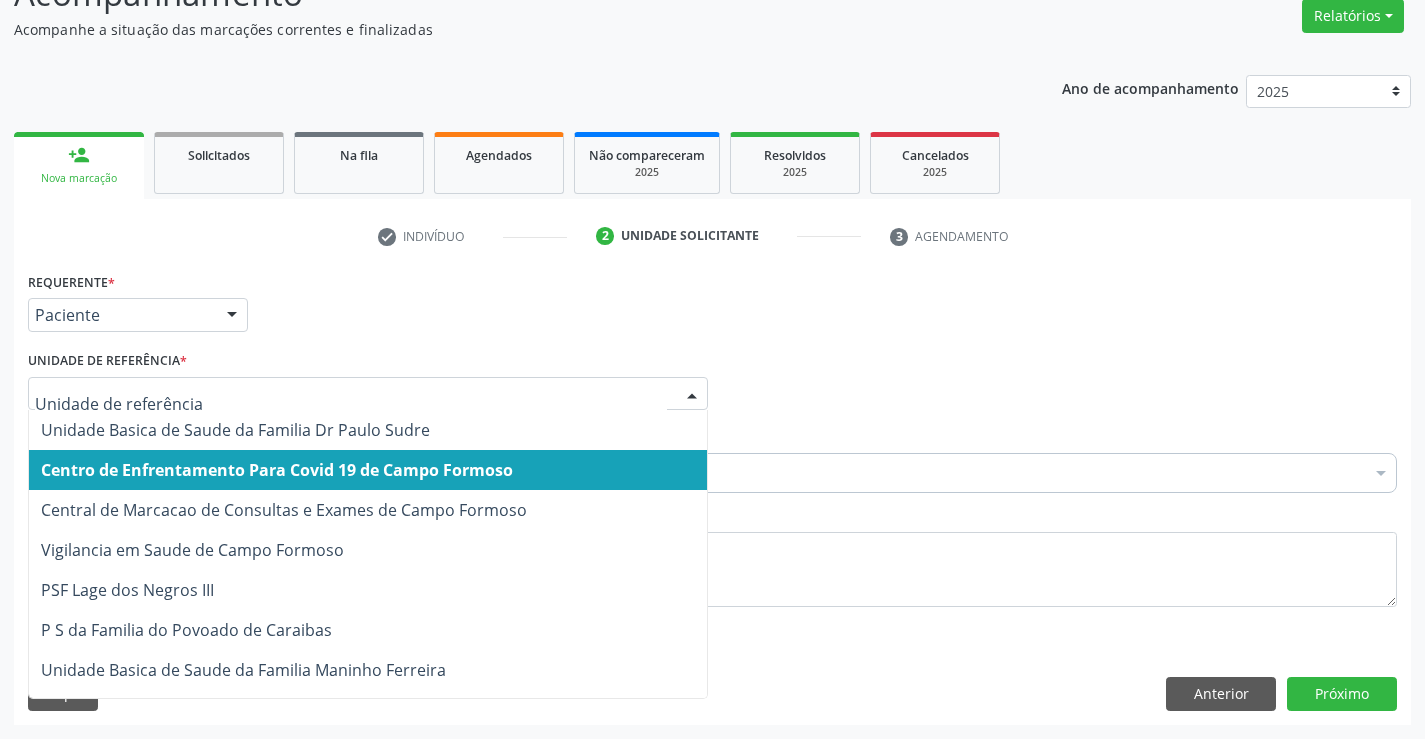 click on "Centro de Enfrentamento Para Covid 19 de Campo Formoso" at bounding box center (368, 470) 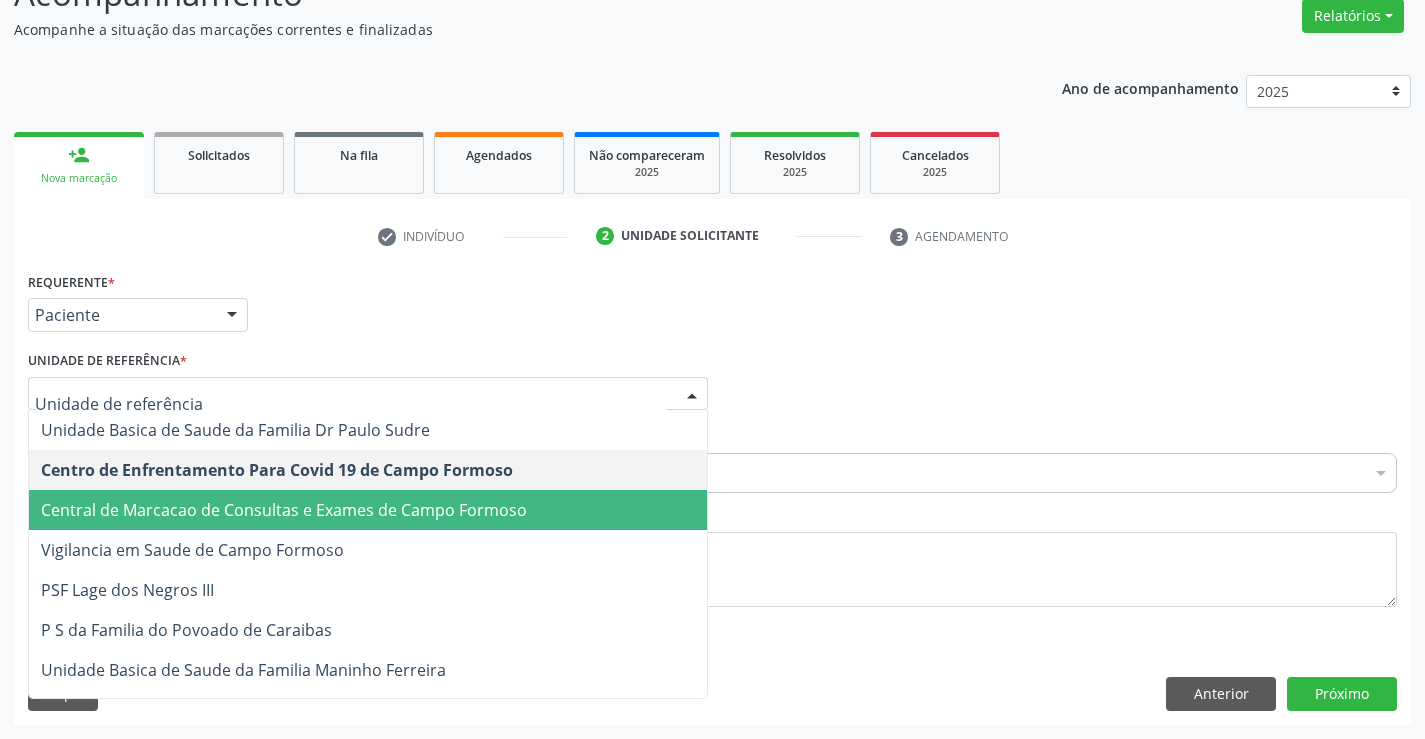click on "Central de Marcacao de Consultas e Exames de Campo Formoso" at bounding box center [284, 510] 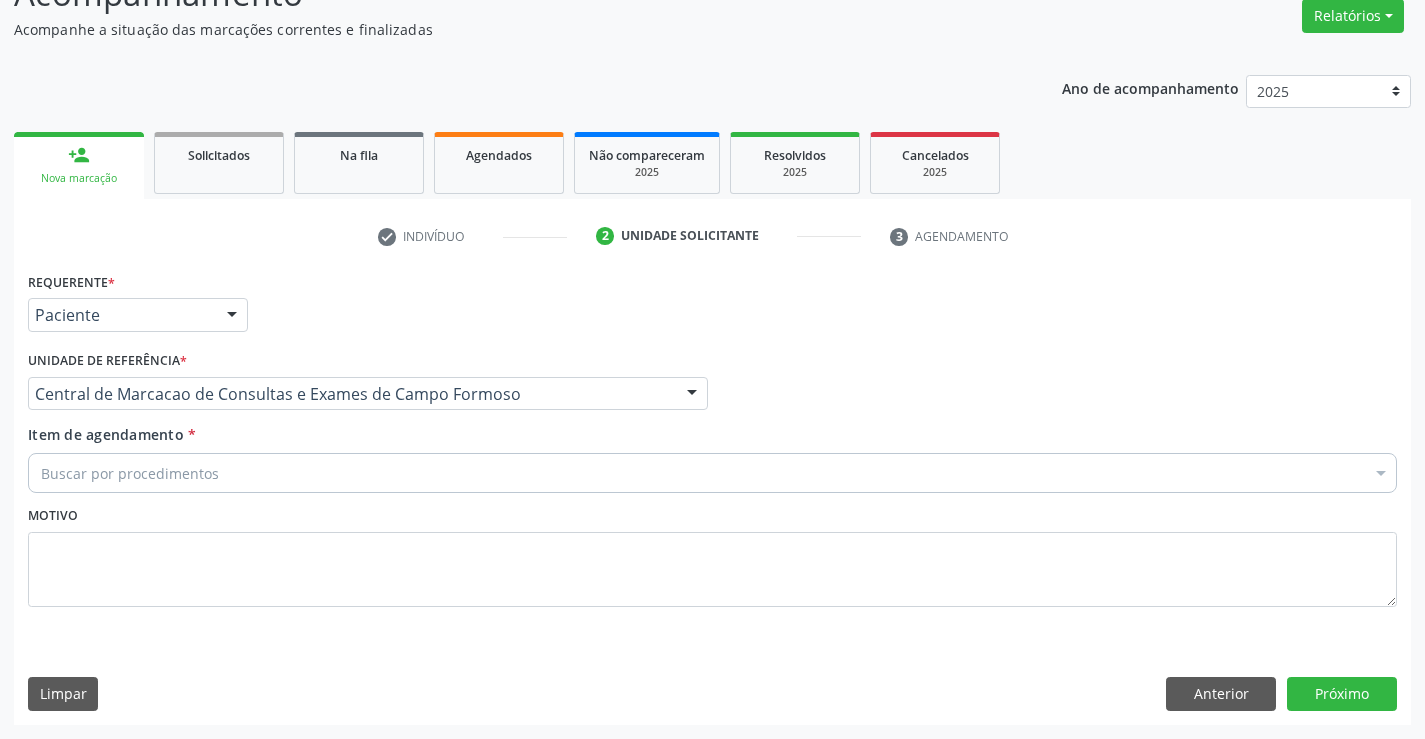 click on "Buscar por procedimentos" at bounding box center [712, 473] 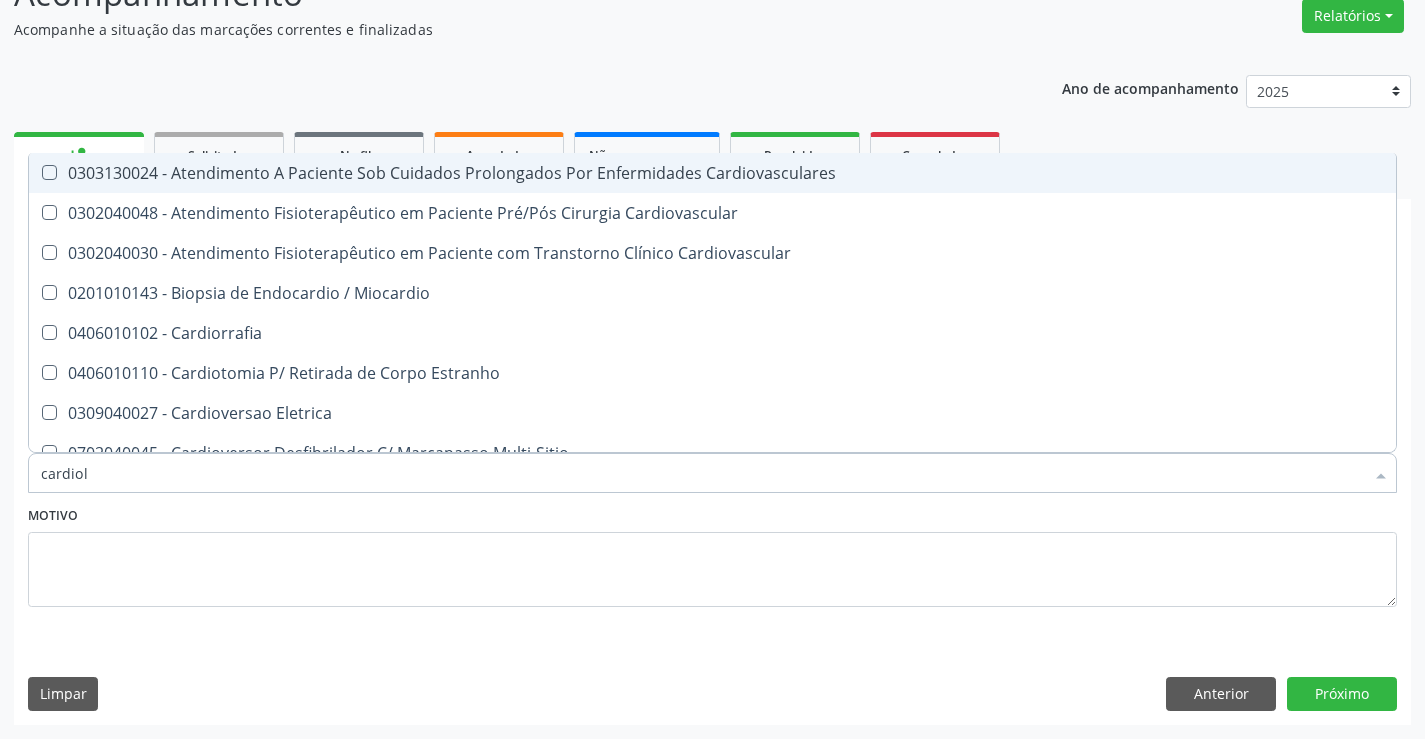 type on "cardiolo" 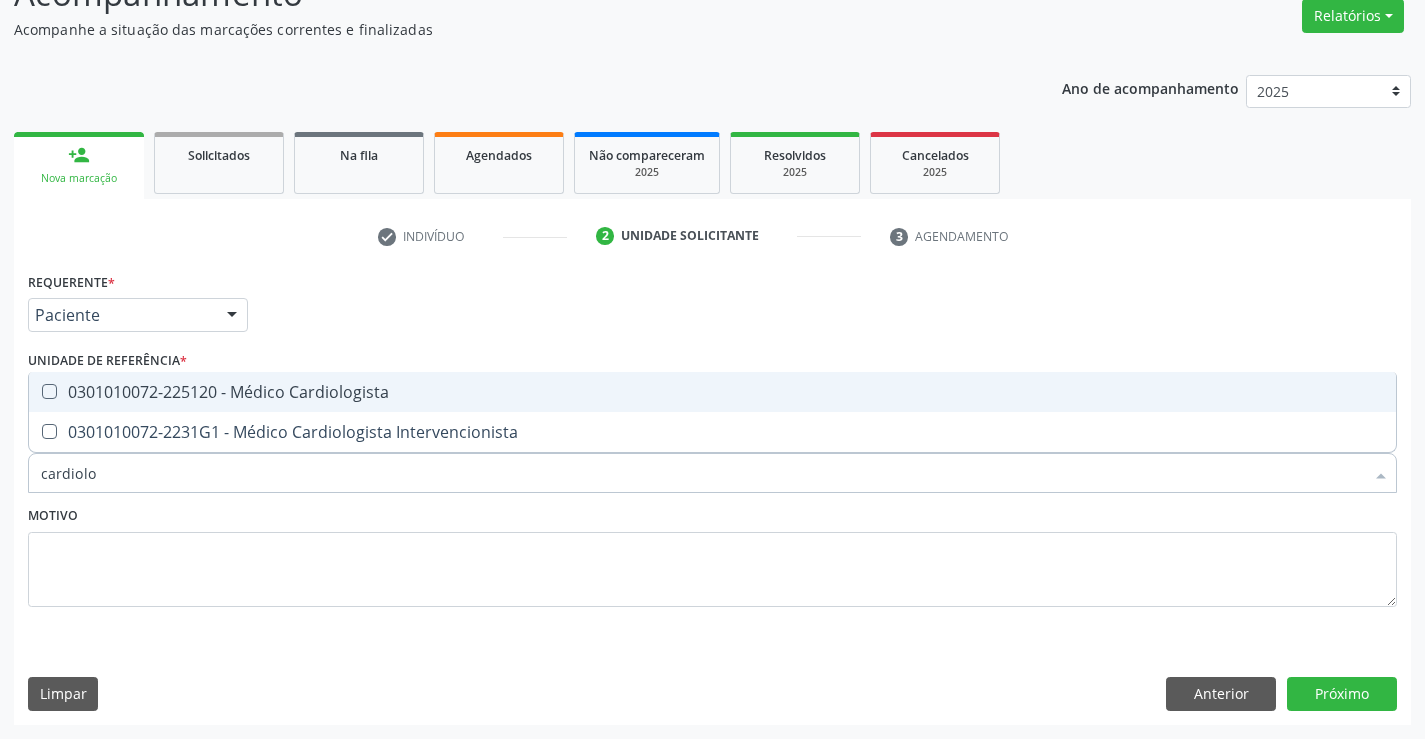 click on "0301010072-225120 - Médico Cardiologista" at bounding box center (712, 392) 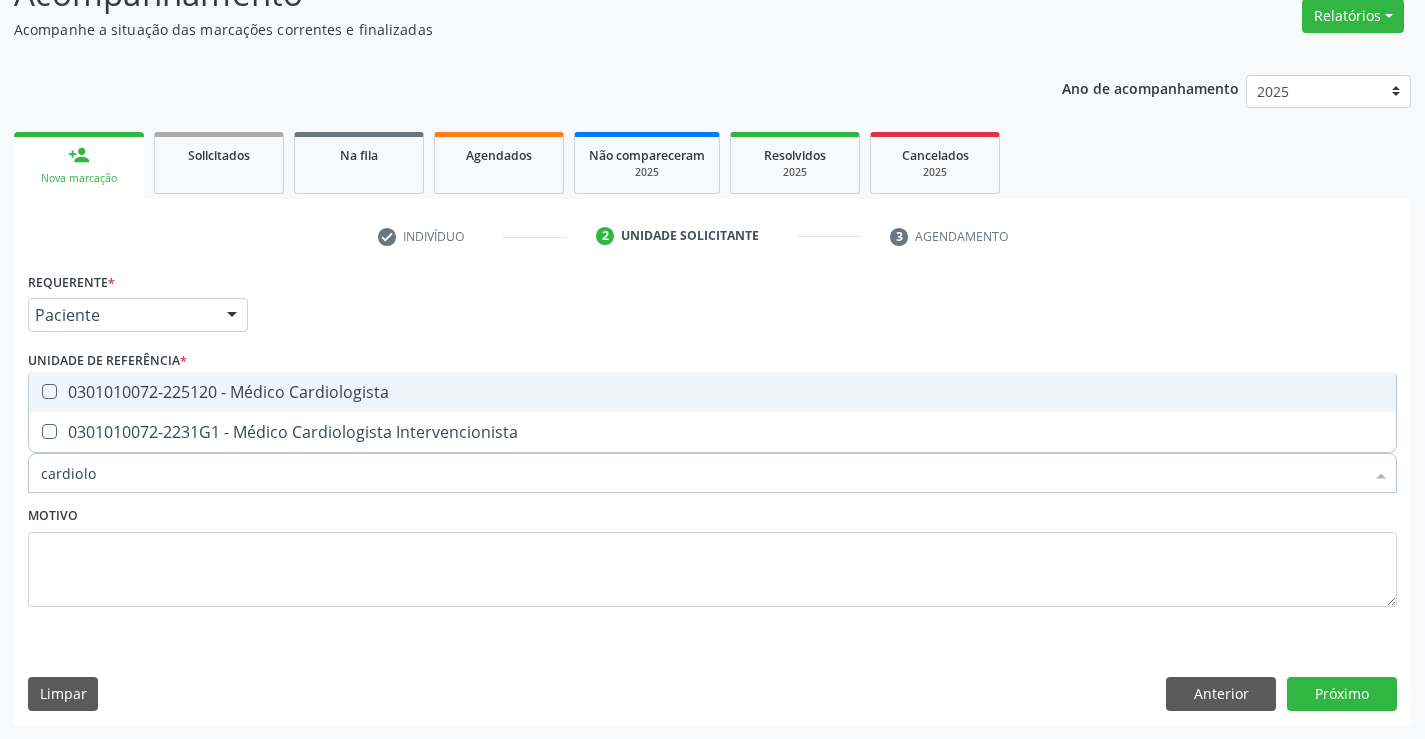 checkbox on "true" 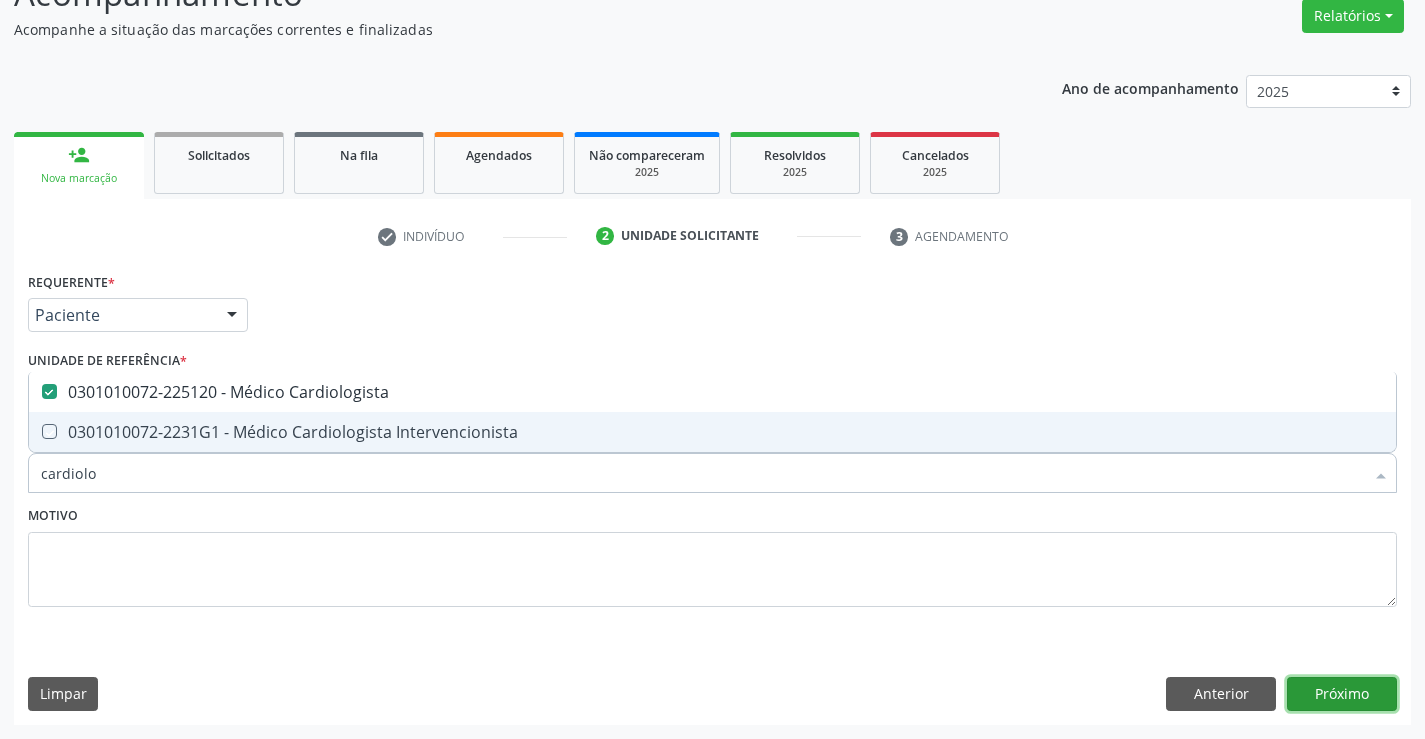 click on "Próximo" at bounding box center (1342, 694) 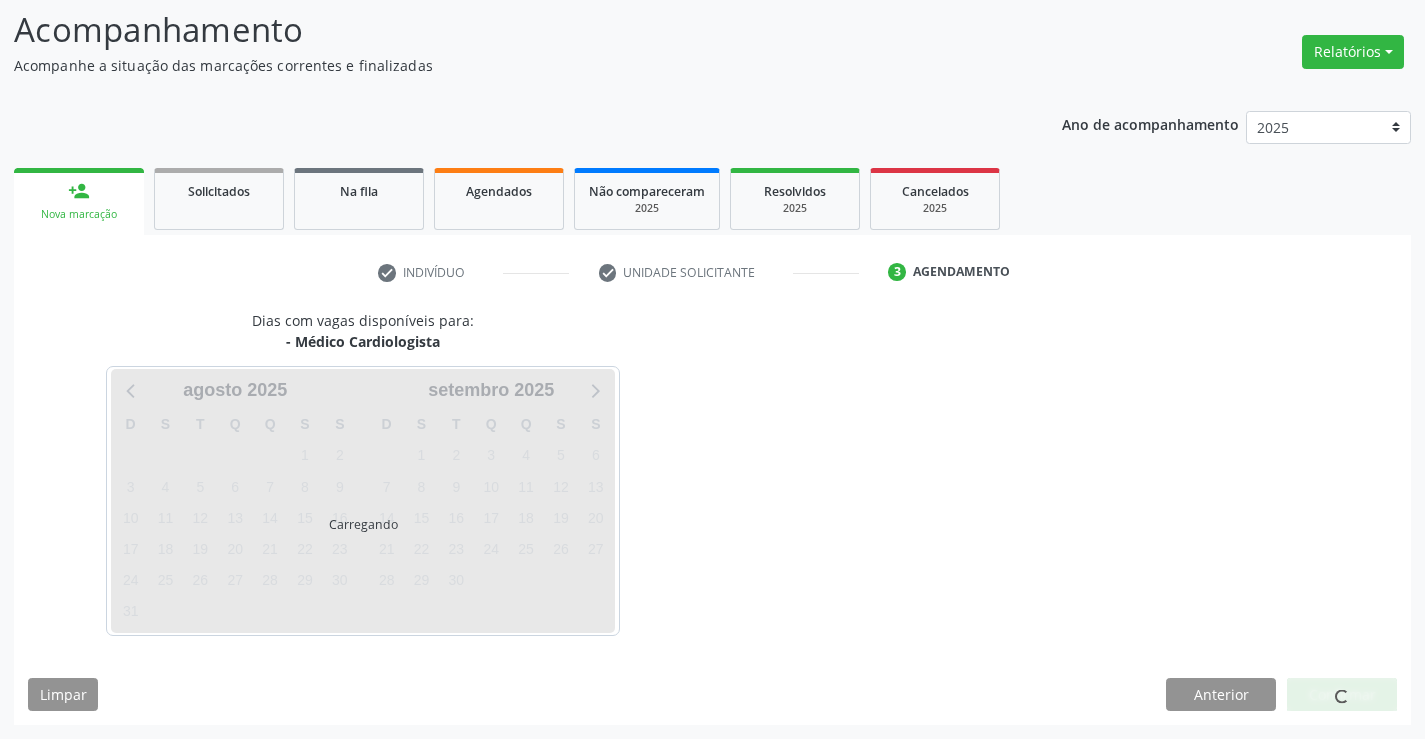 scroll, scrollTop: 131, scrollLeft: 0, axis: vertical 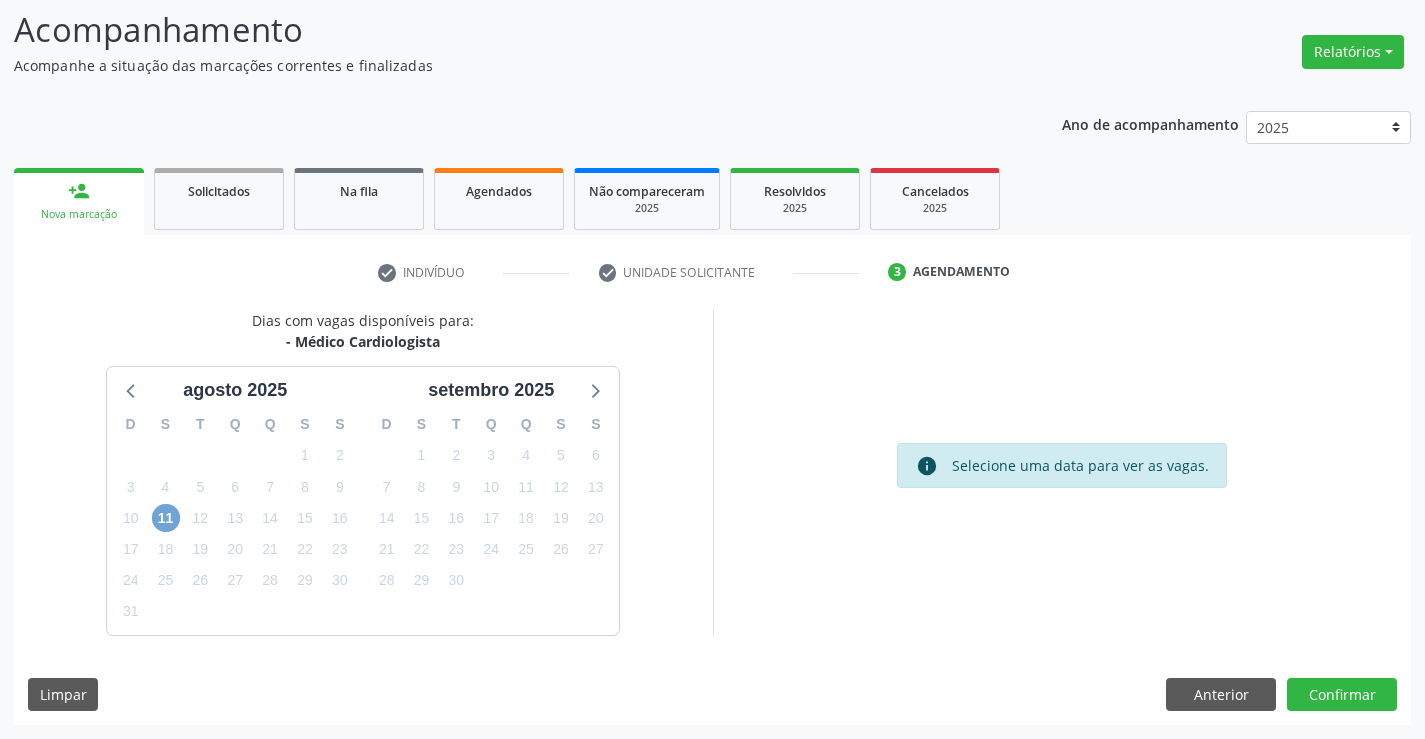 click on "11" at bounding box center [166, 518] 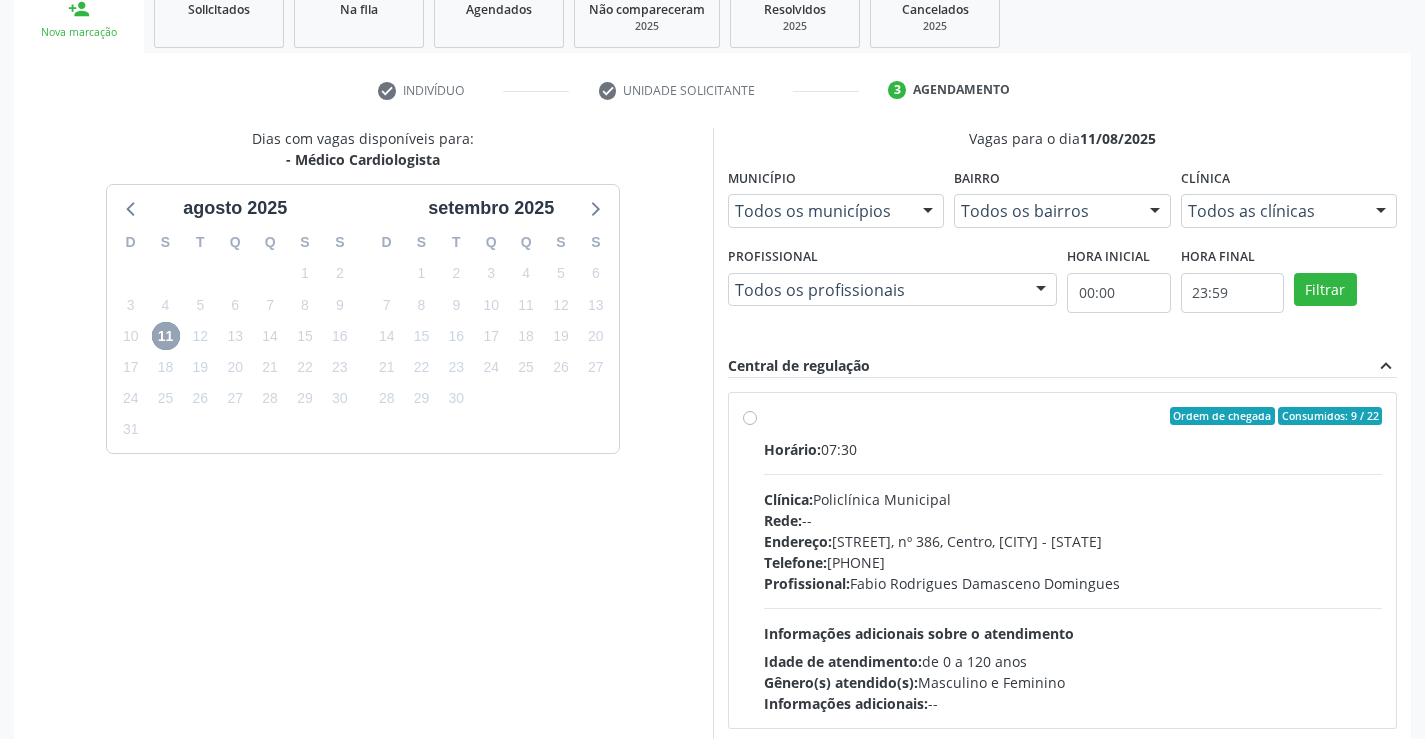 scroll, scrollTop: 420, scrollLeft: 0, axis: vertical 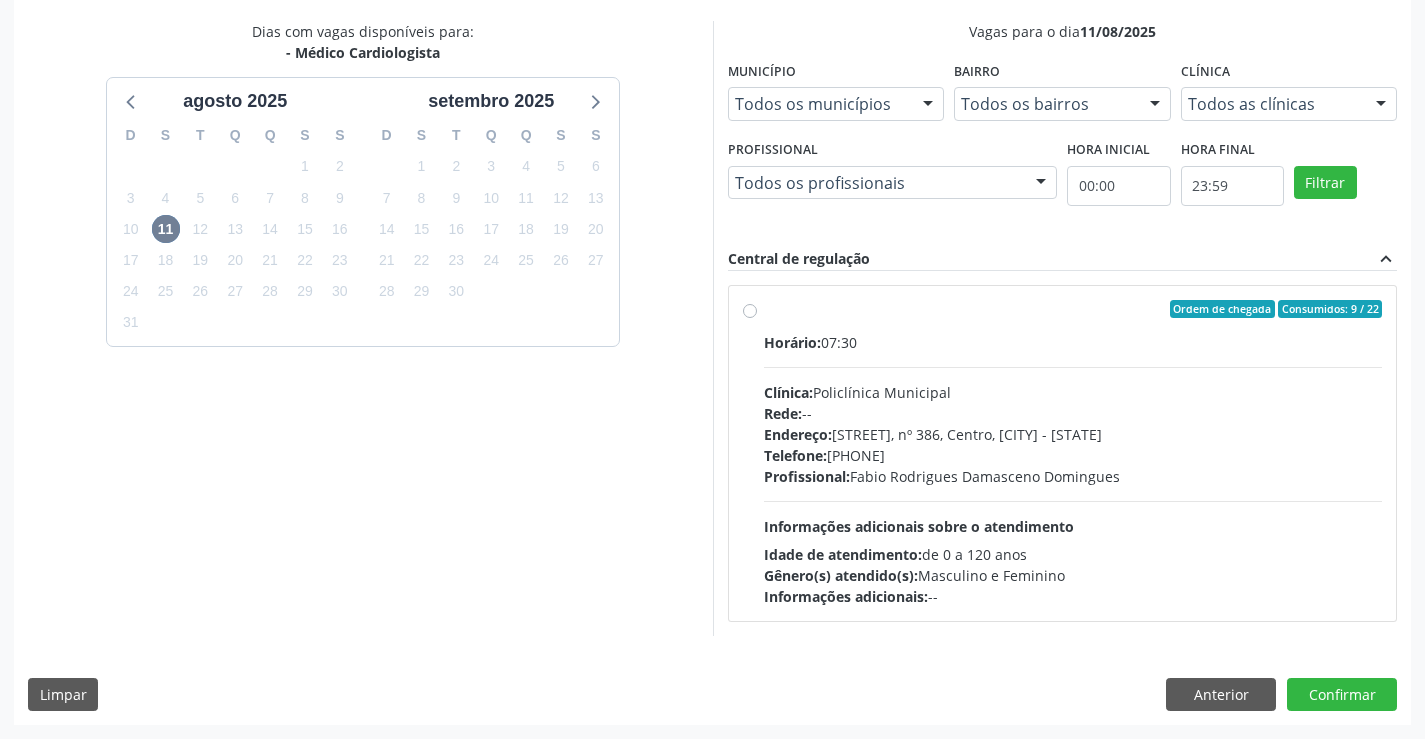 click on "30" at bounding box center [456, 291] 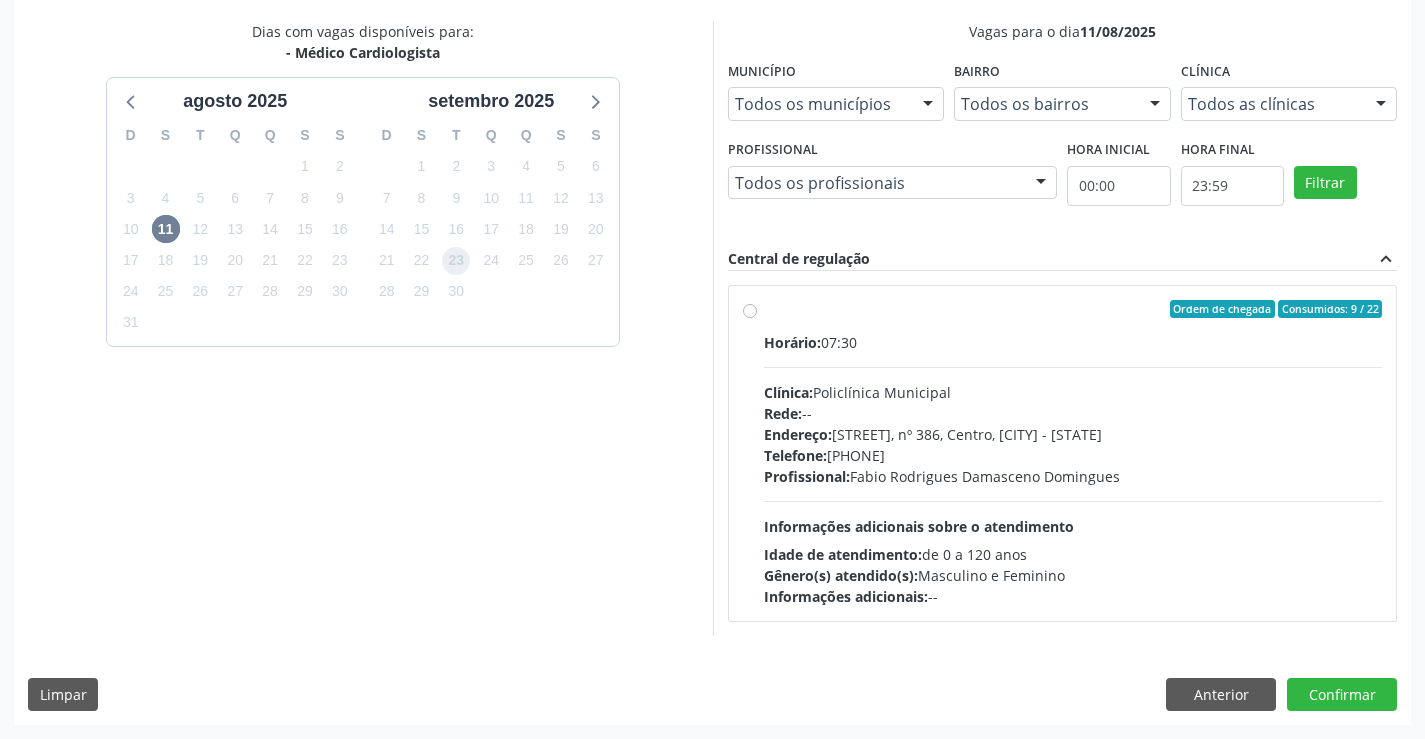 click on "23" at bounding box center [456, 261] 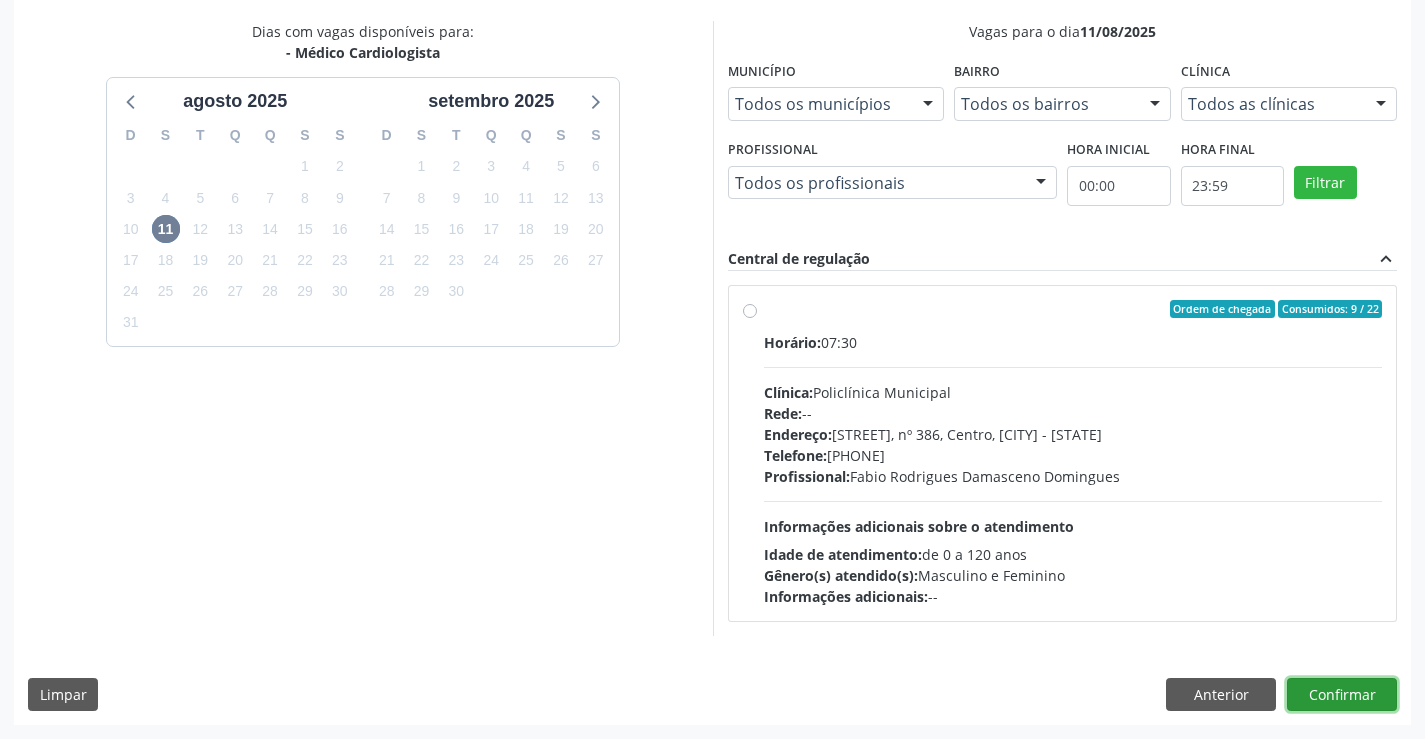 click on "Confirmar" at bounding box center (1342, 695) 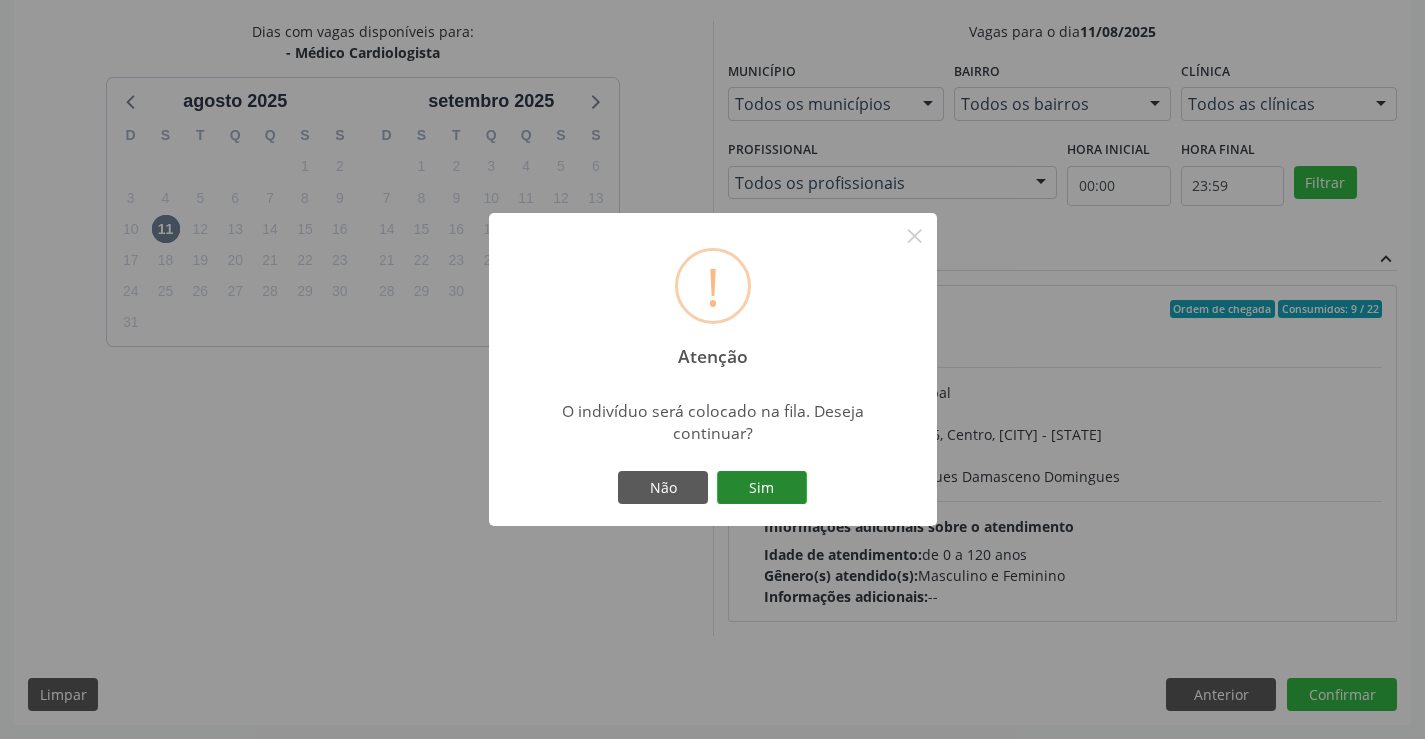 click on "Sim" at bounding box center (762, 488) 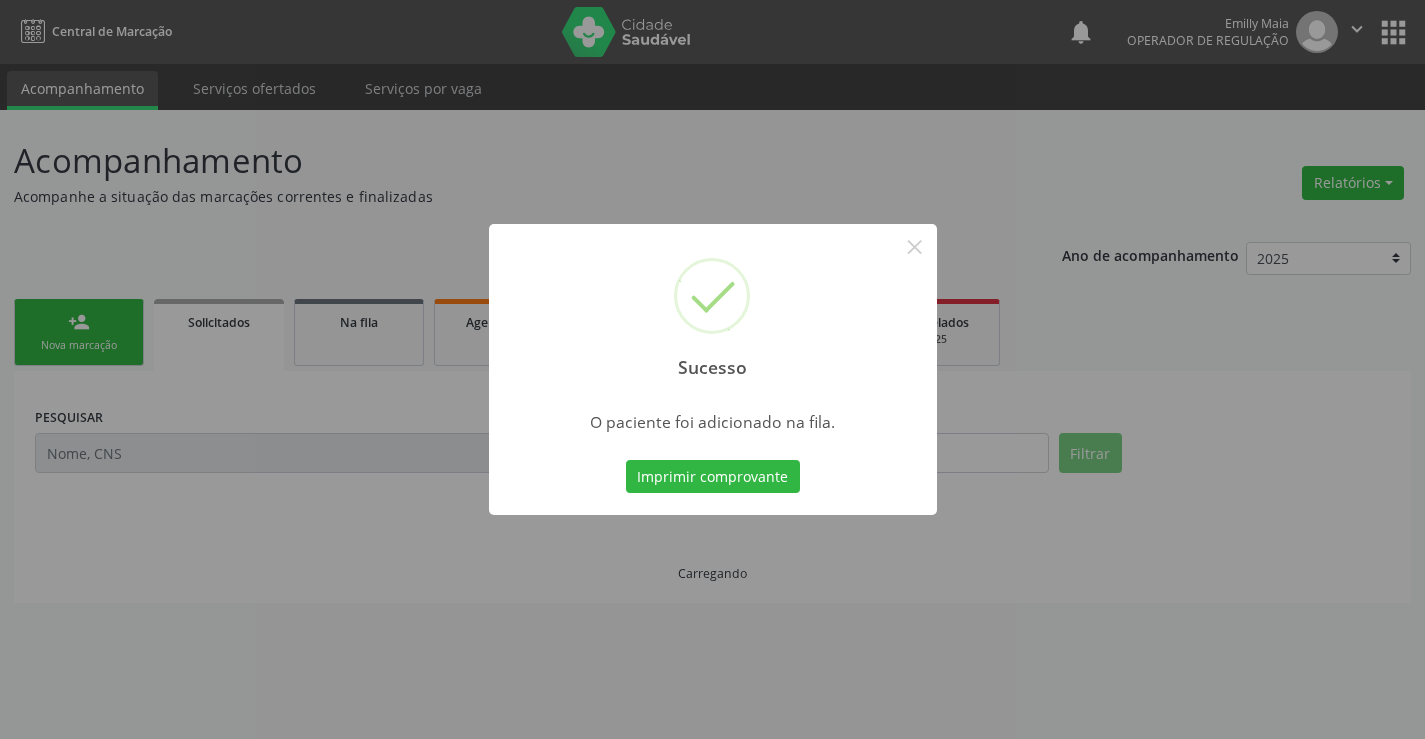 scroll, scrollTop: 0, scrollLeft: 0, axis: both 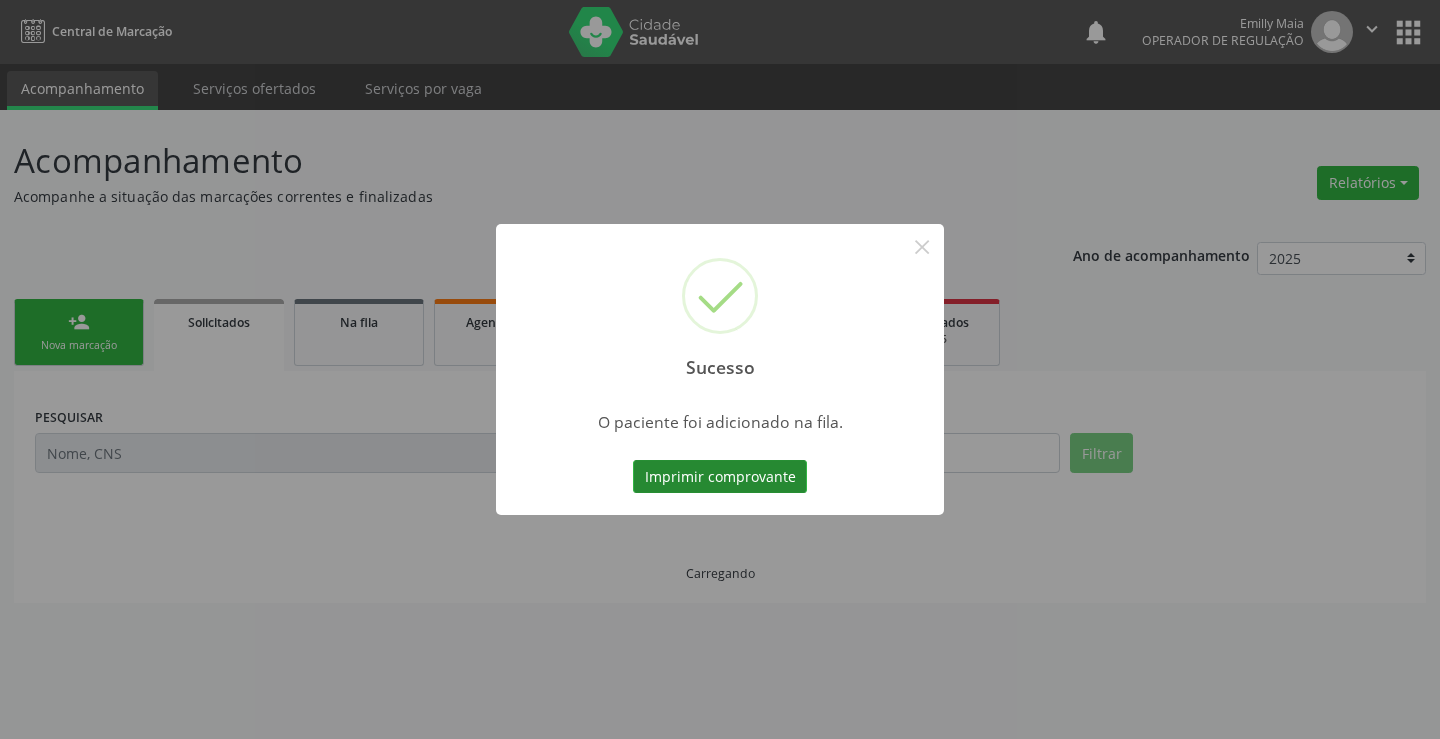 click on "Imprimir comprovante" at bounding box center [720, 477] 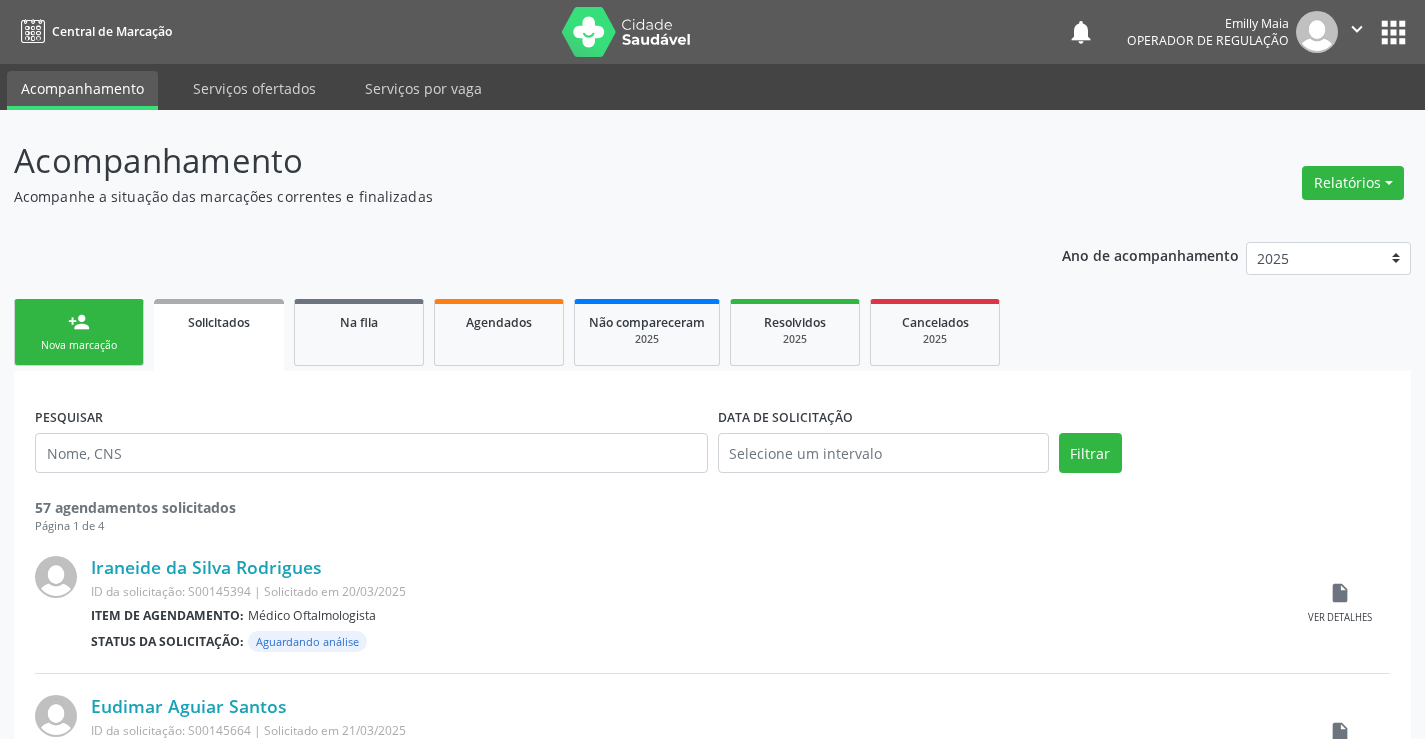 click on "" at bounding box center [1357, 29] 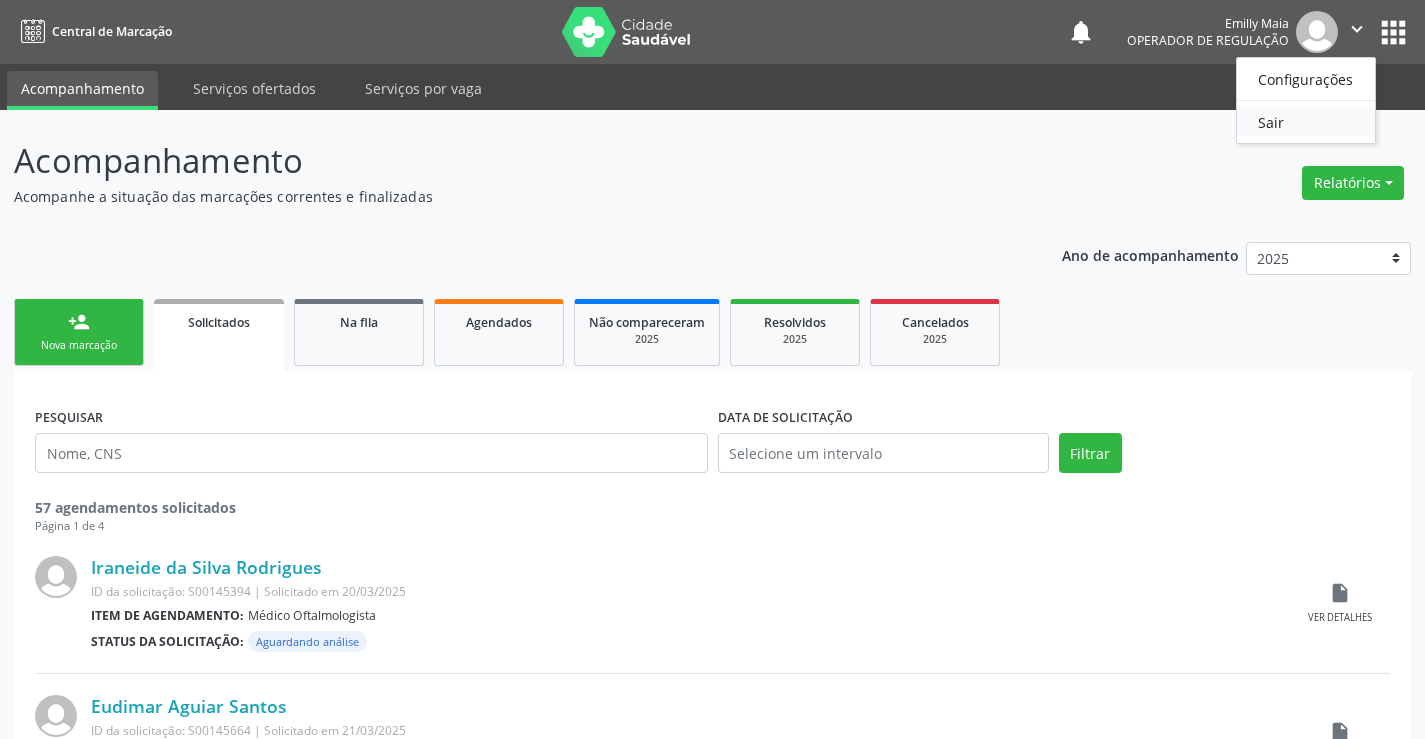 click on "Sair" at bounding box center (1306, 122) 